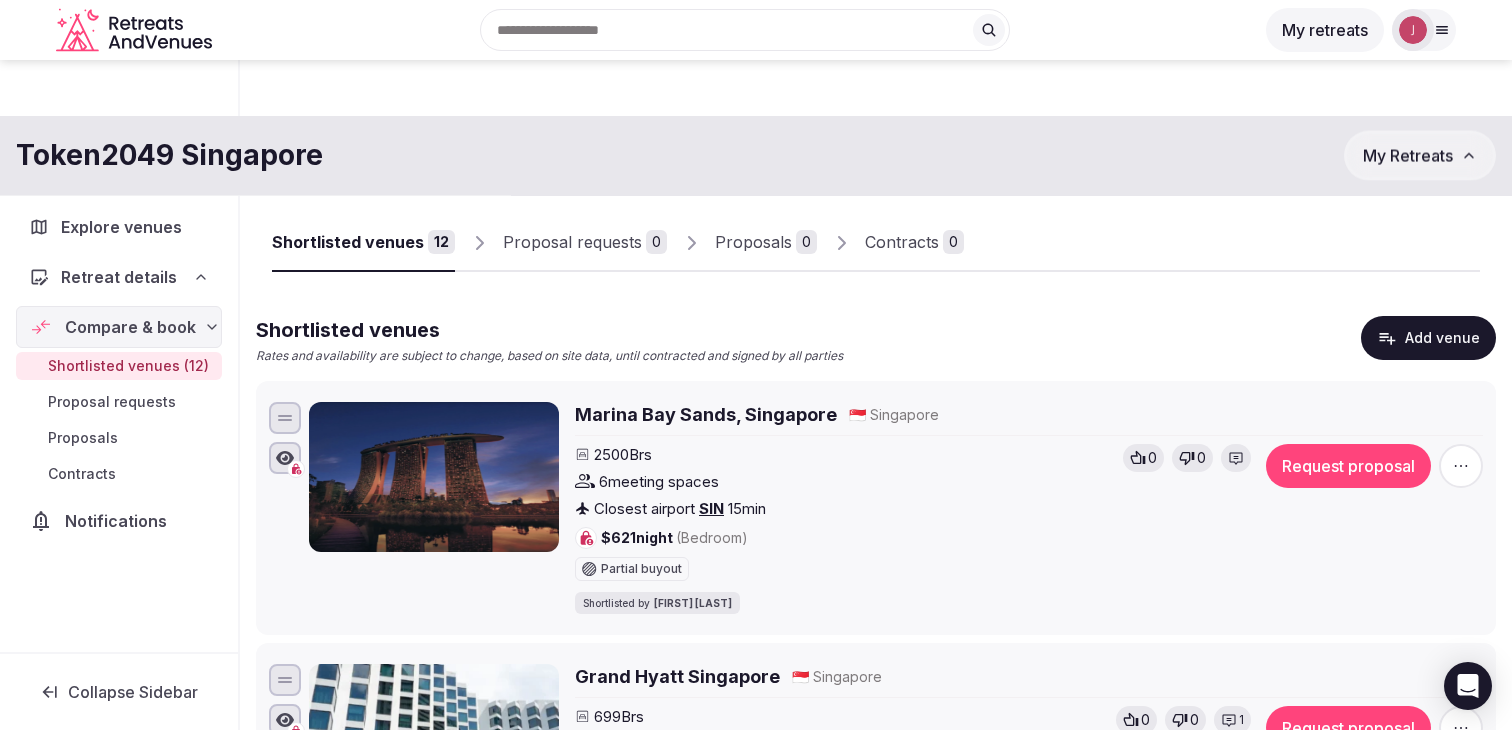 scroll, scrollTop: 0, scrollLeft: 0, axis: both 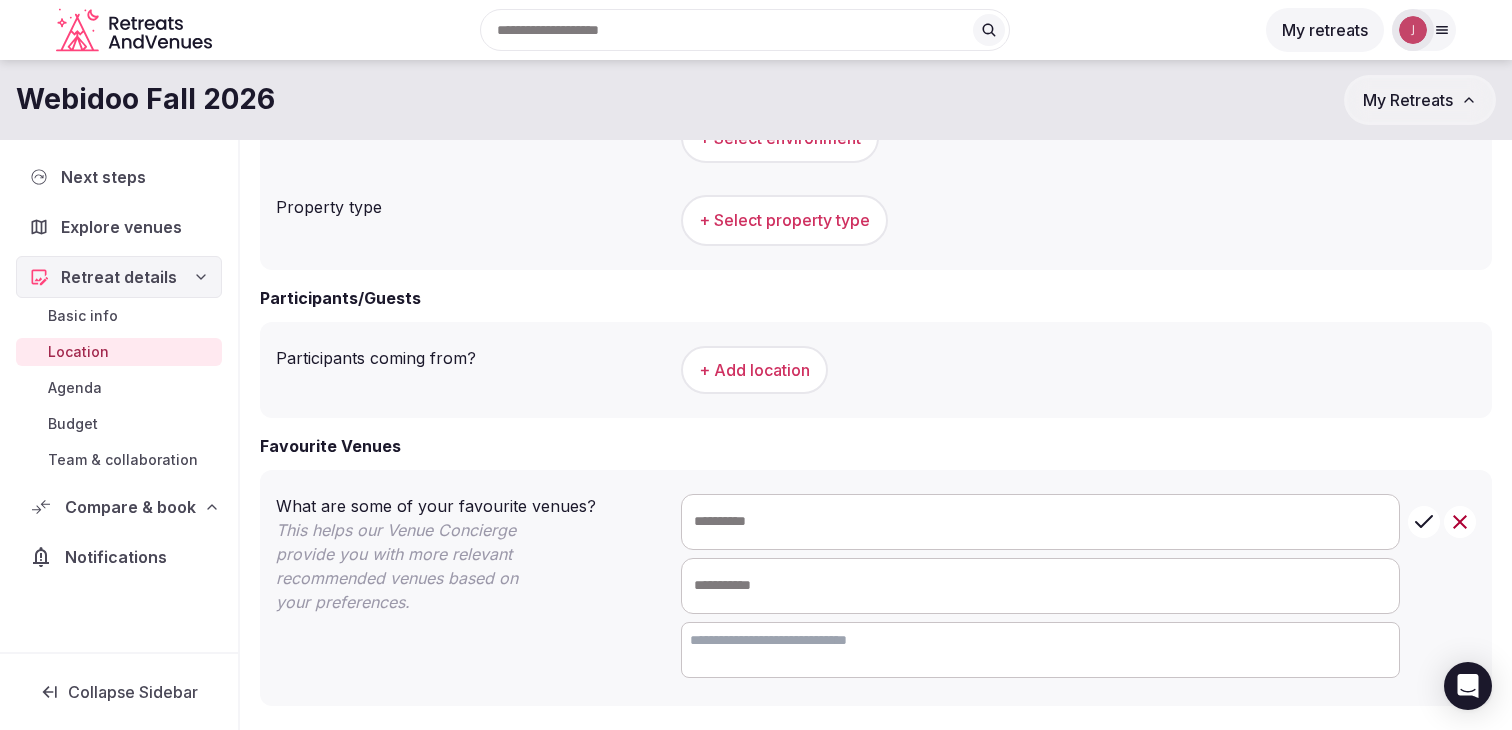 click on "Basic info" at bounding box center [83, 316] 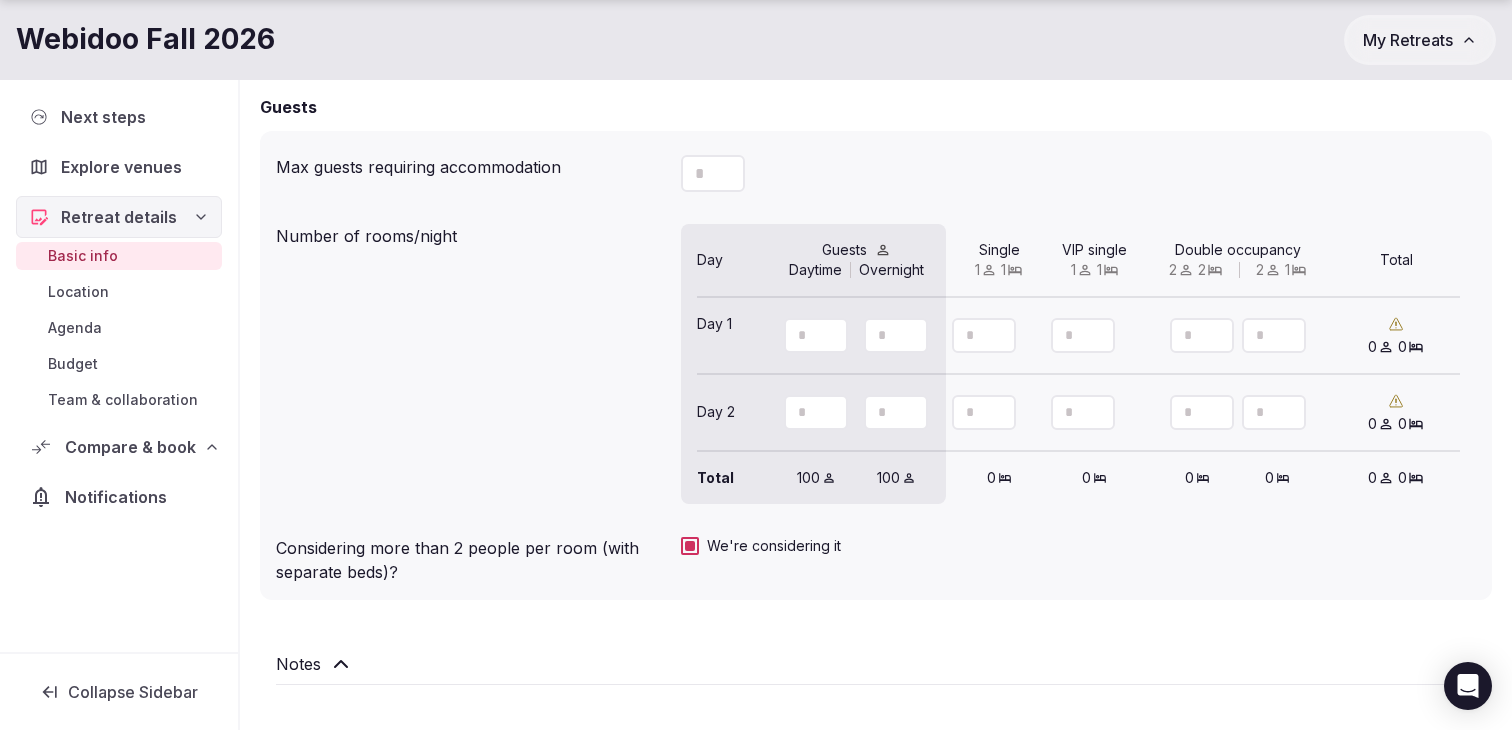 scroll, scrollTop: 1630, scrollLeft: 0, axis: vertical 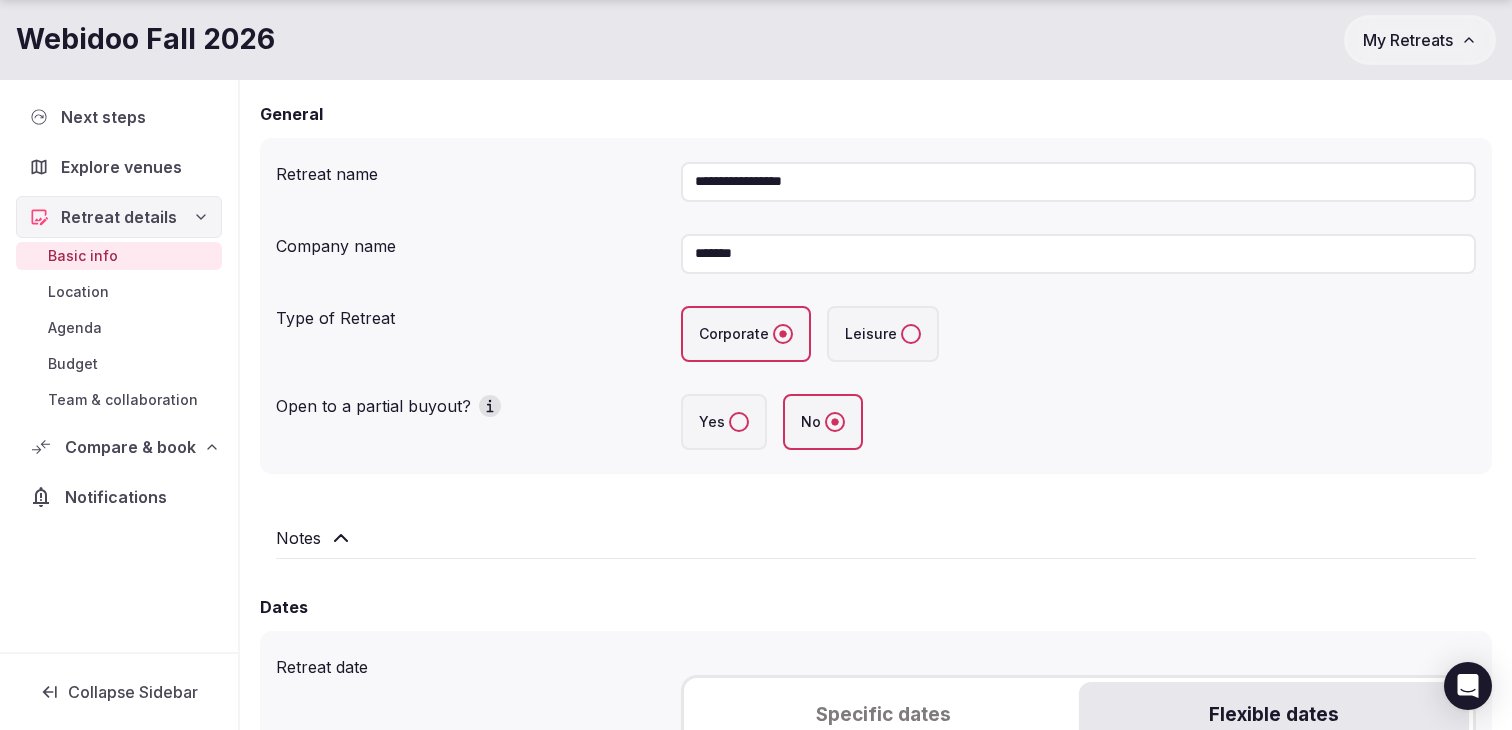 click on "Basic info Location Agenda Budget Team & collaboration" at bounding box center (119, 328) 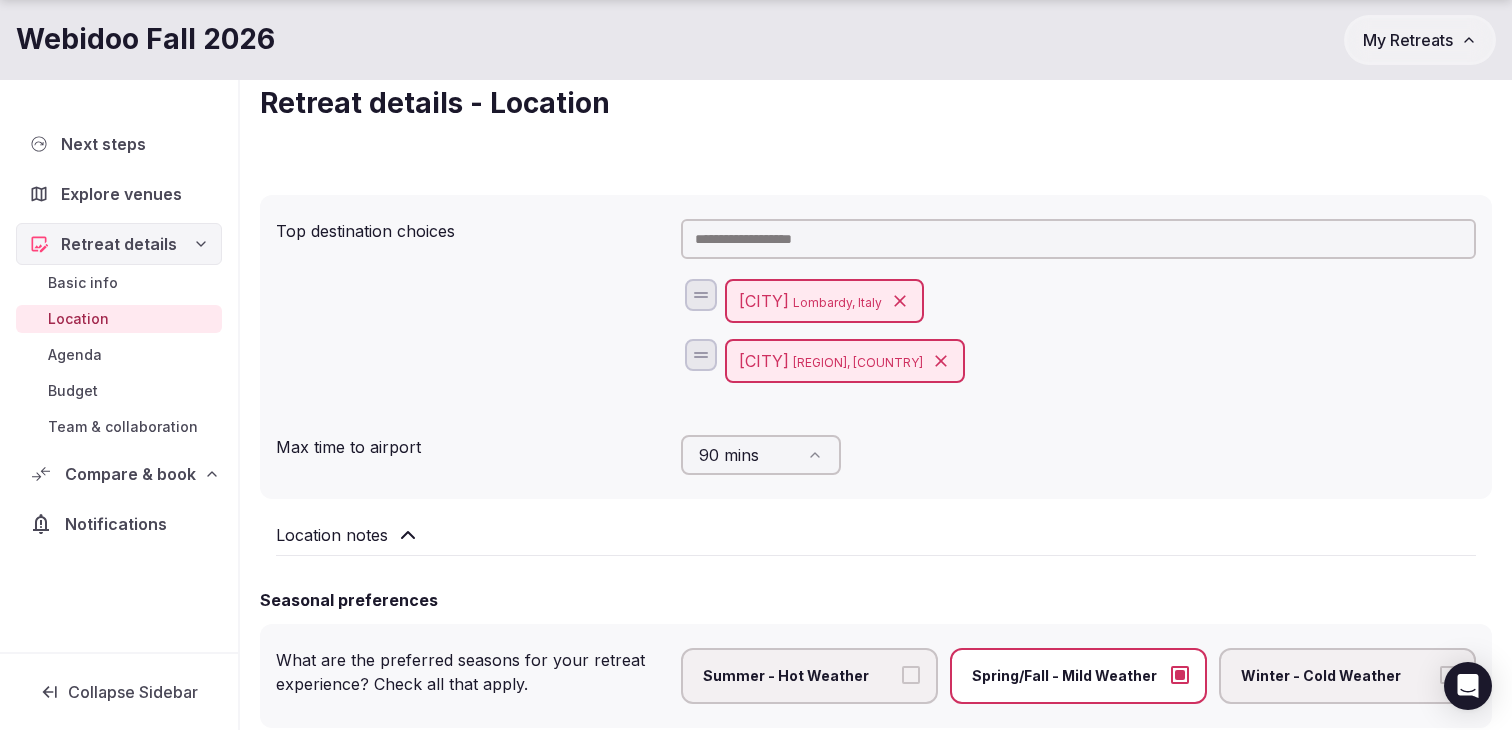scroll, scrollTop: 123, scrollLeft: 0, axis: vertical 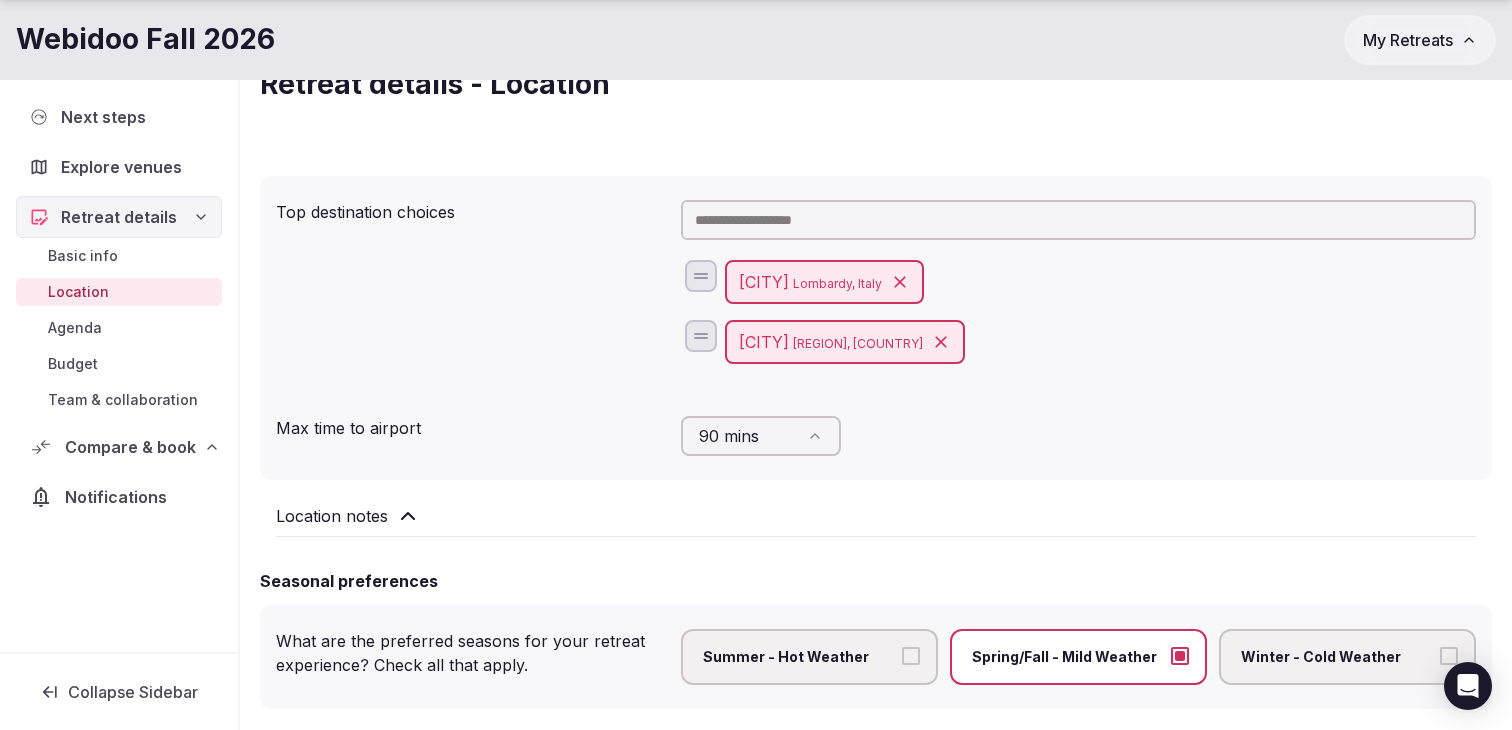 click at bounding box center [1078, 220] 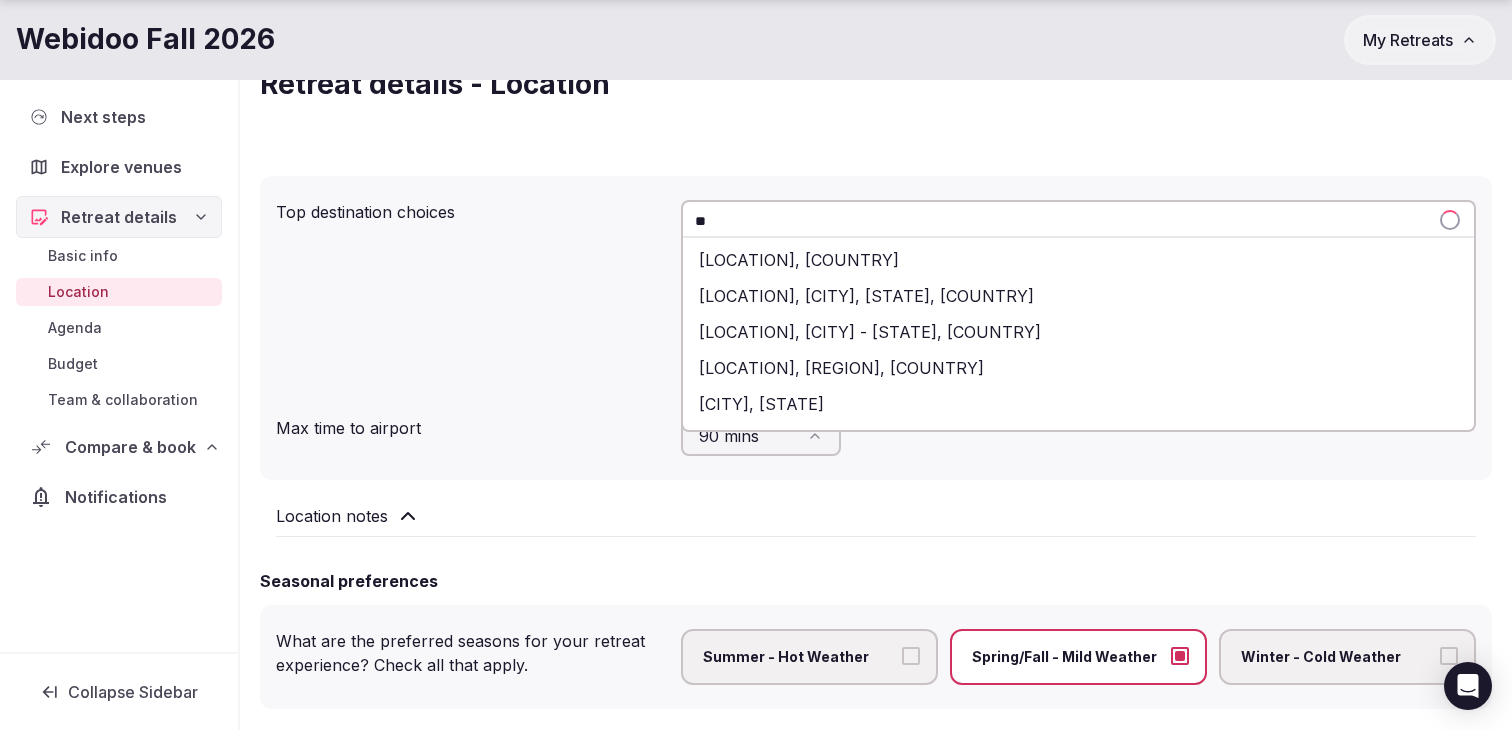 type on "*" 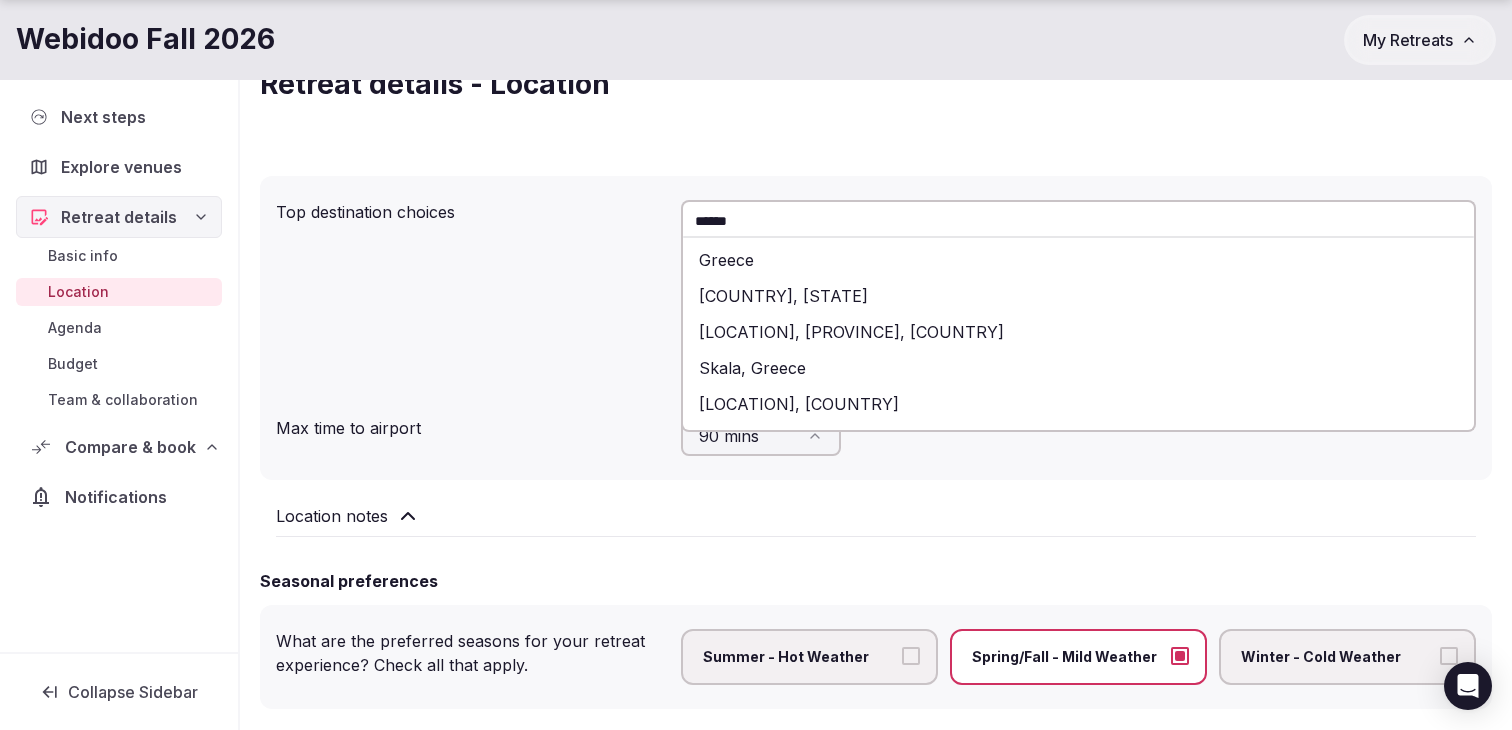 type on "******" 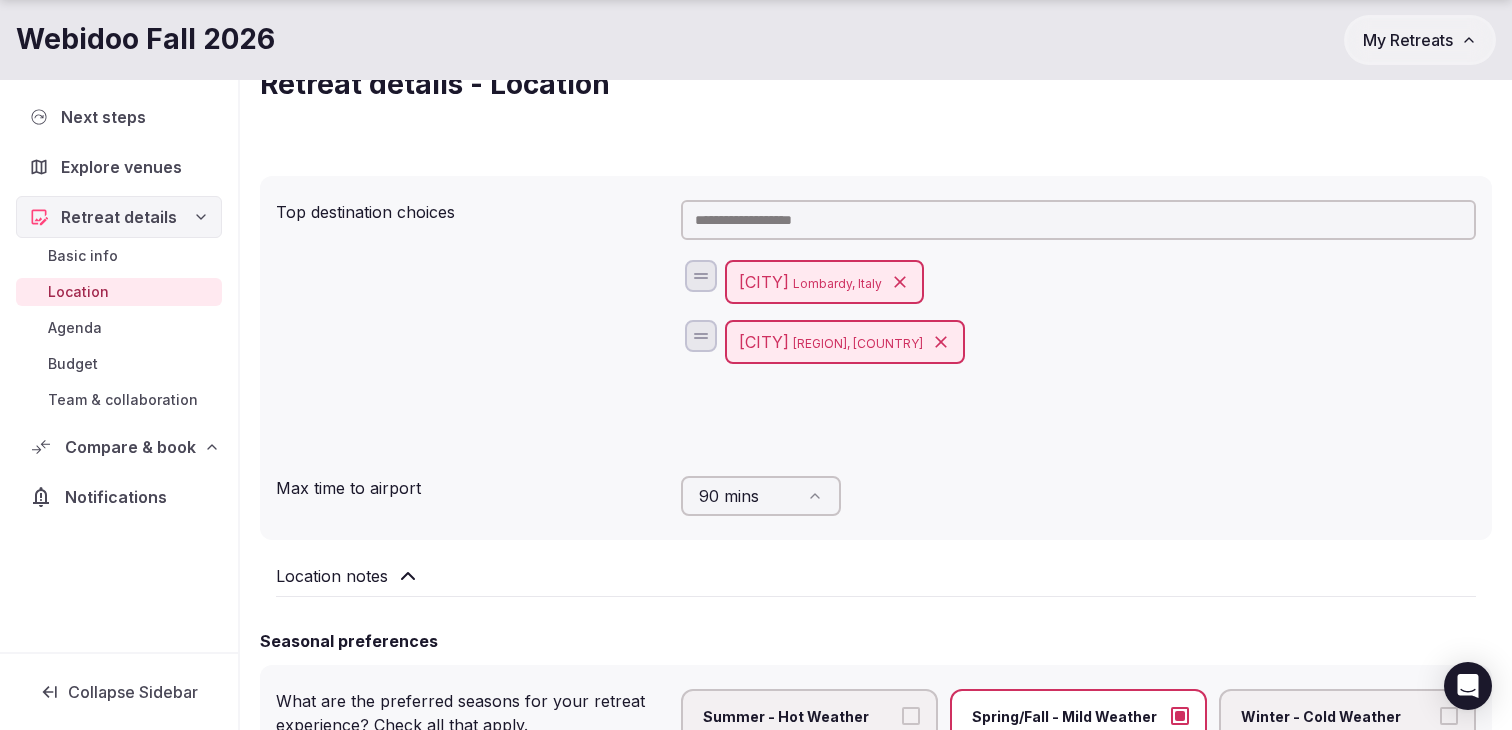 click at bounding box center [1078, 220] 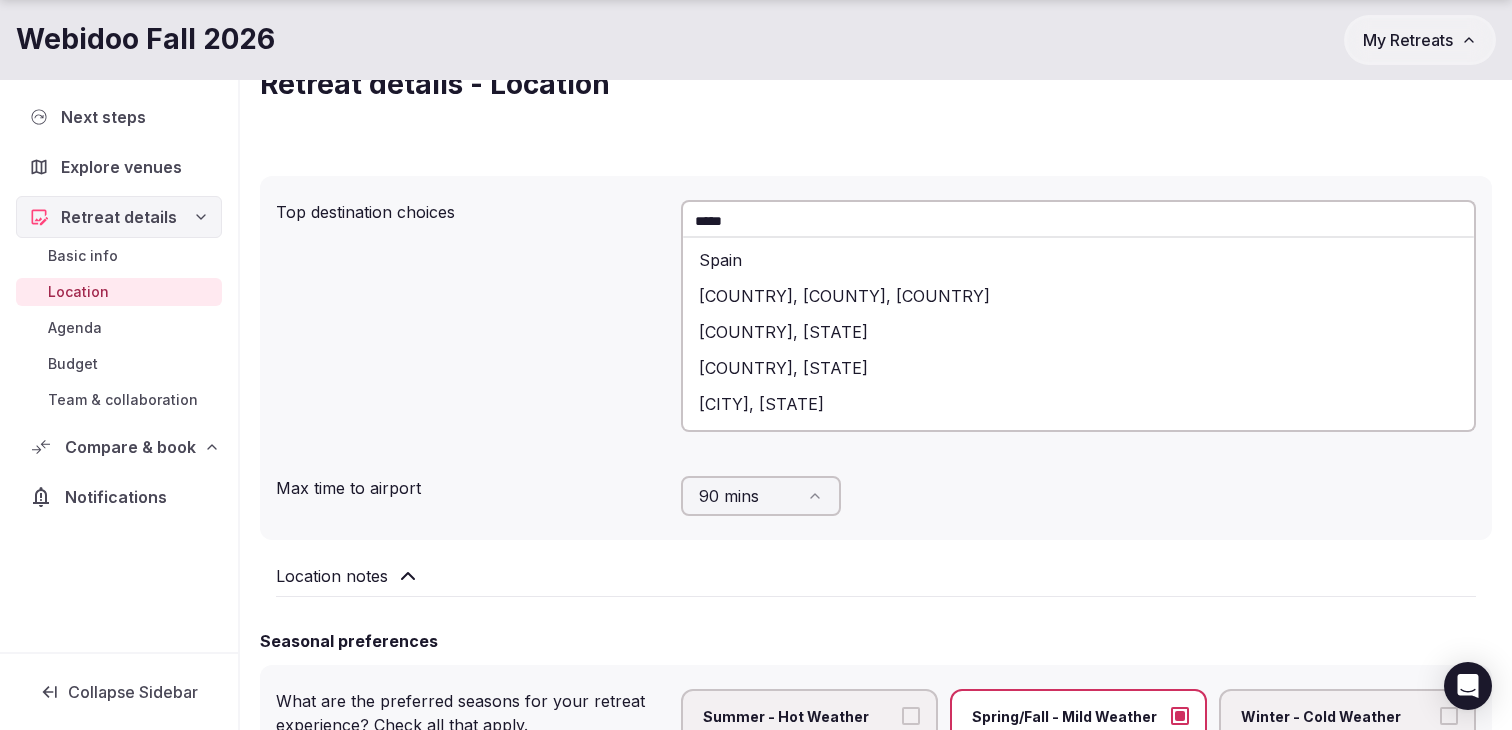 type on "*****" 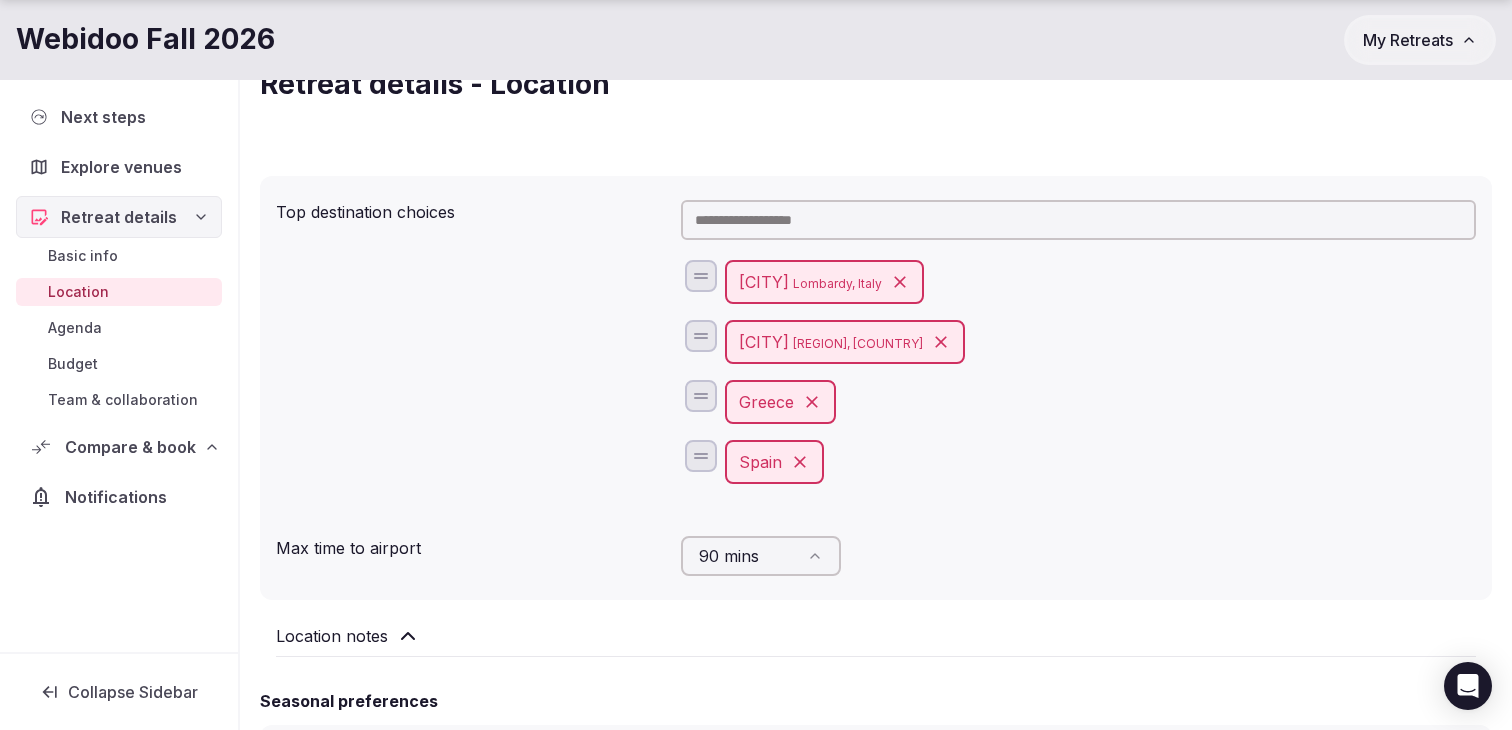 click at bounding box center [1078, 220] 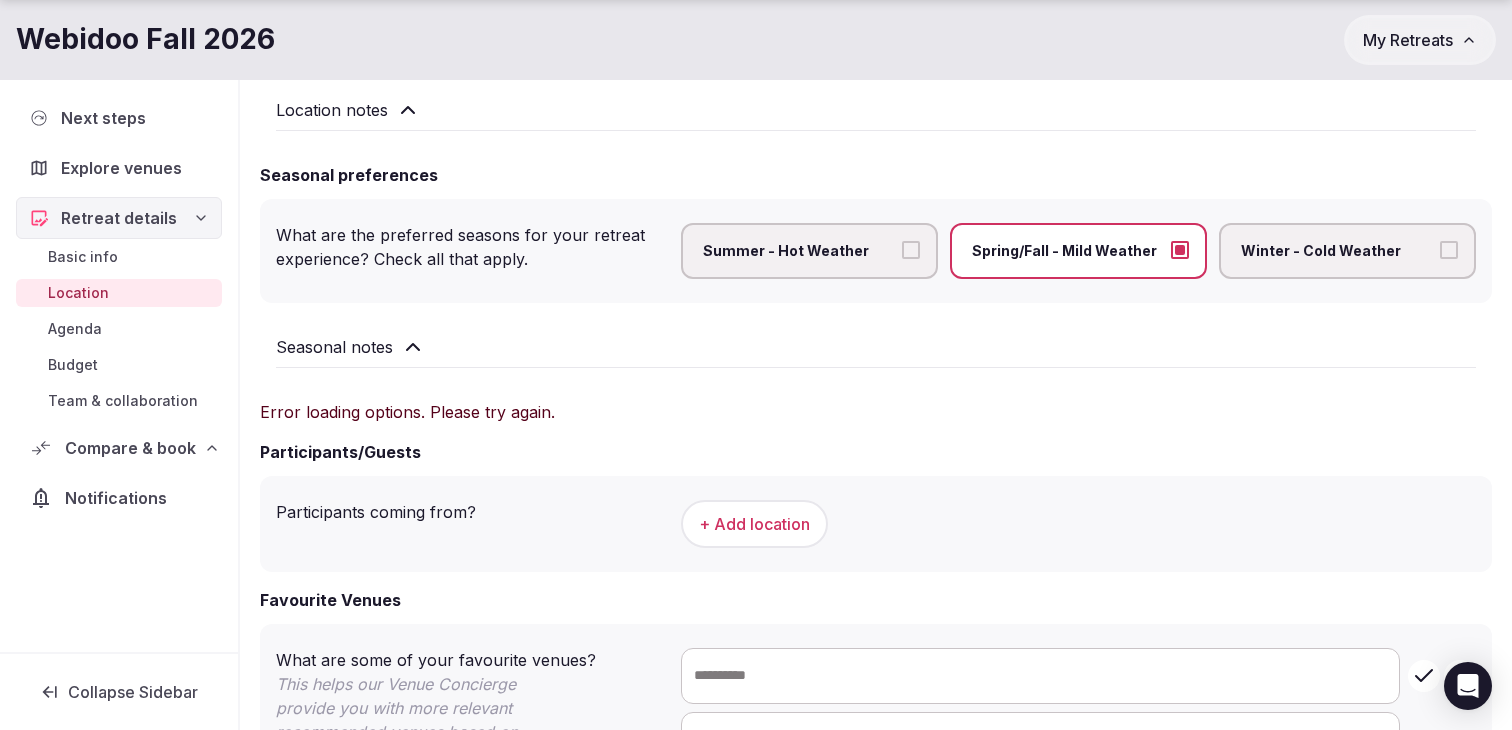 scroll, scrollTop: 694, scrollLeft: 0, axis: vertical 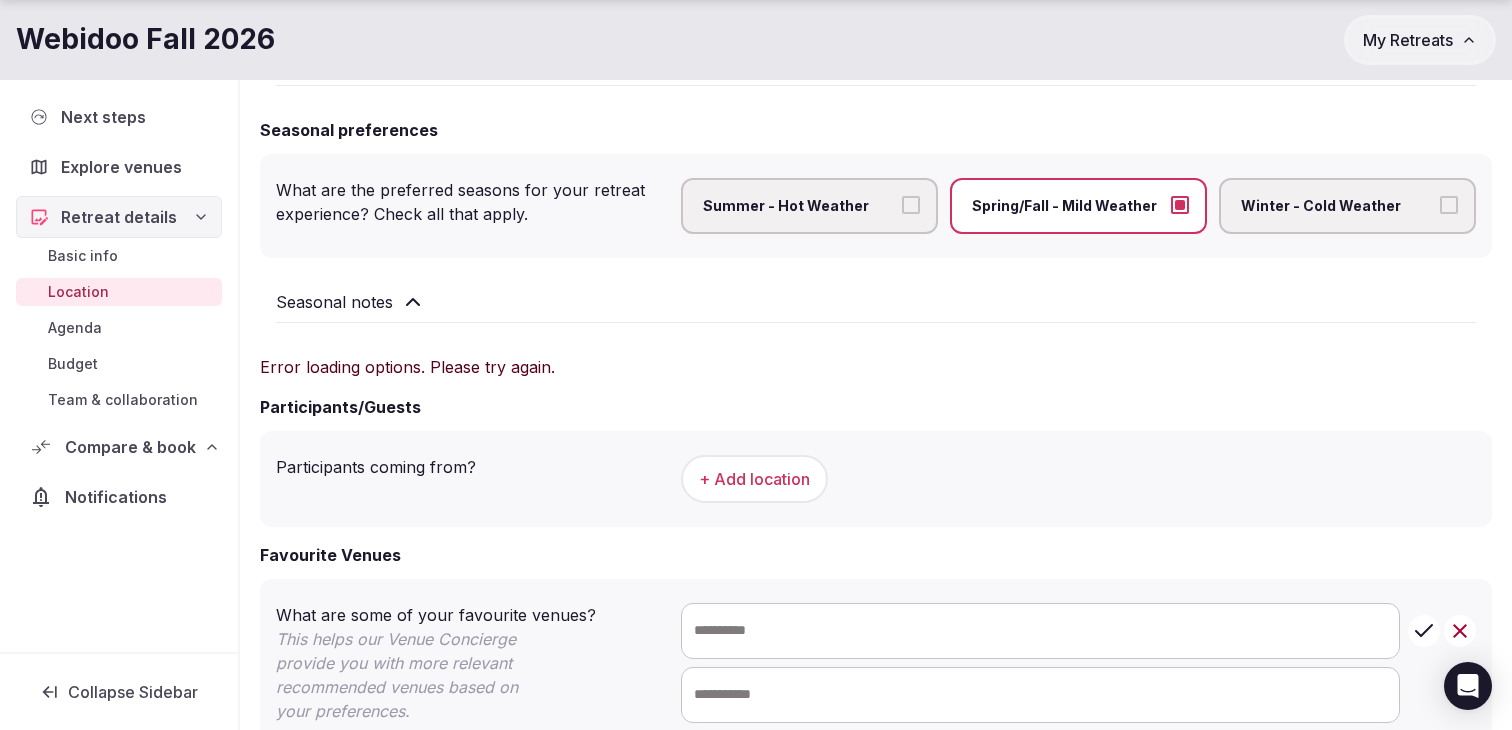 click on "Budget" at bounding box center [119, 364] 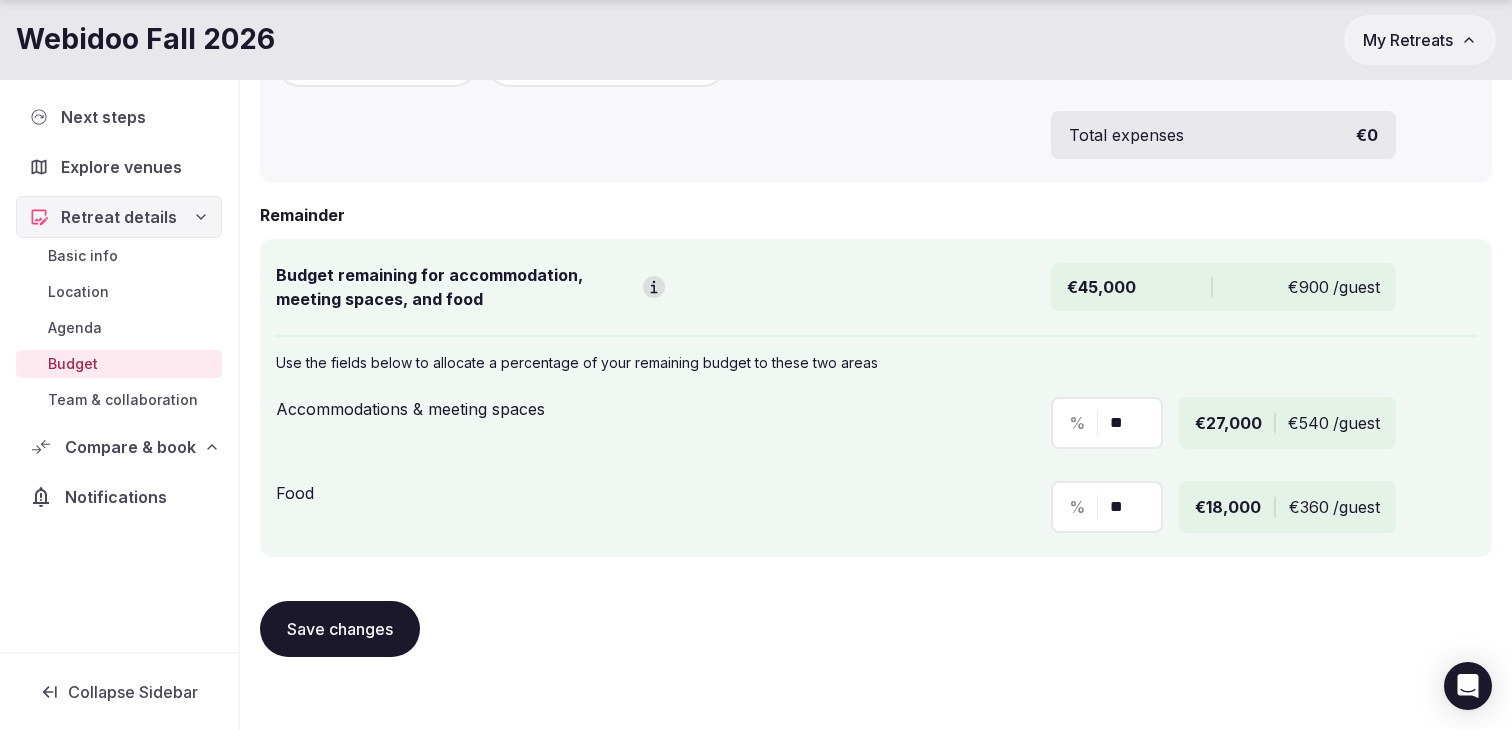 scroll, scrollTop: 1006, scrollLeft: 0, axis: vertical 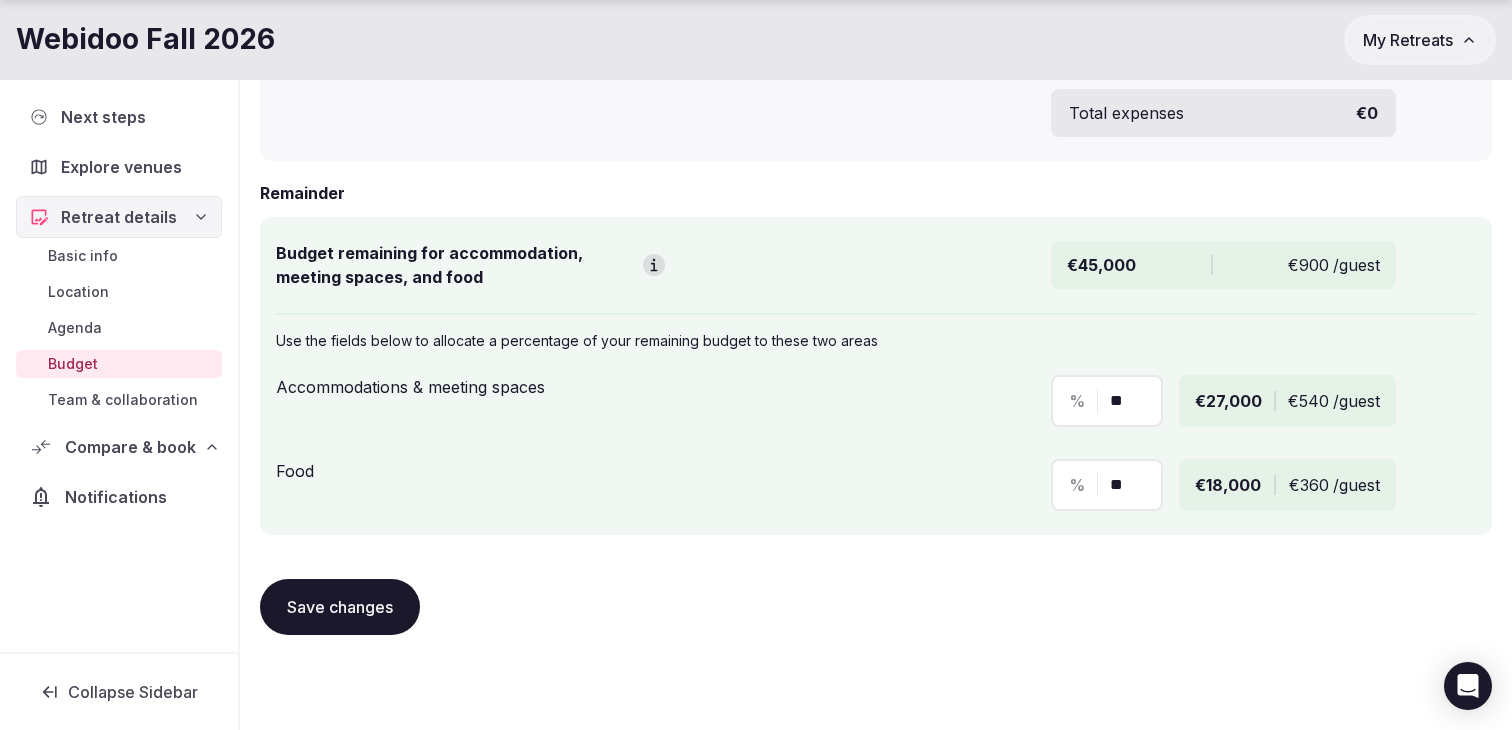 click on "Compare & book" at bounding box center [130, 447] 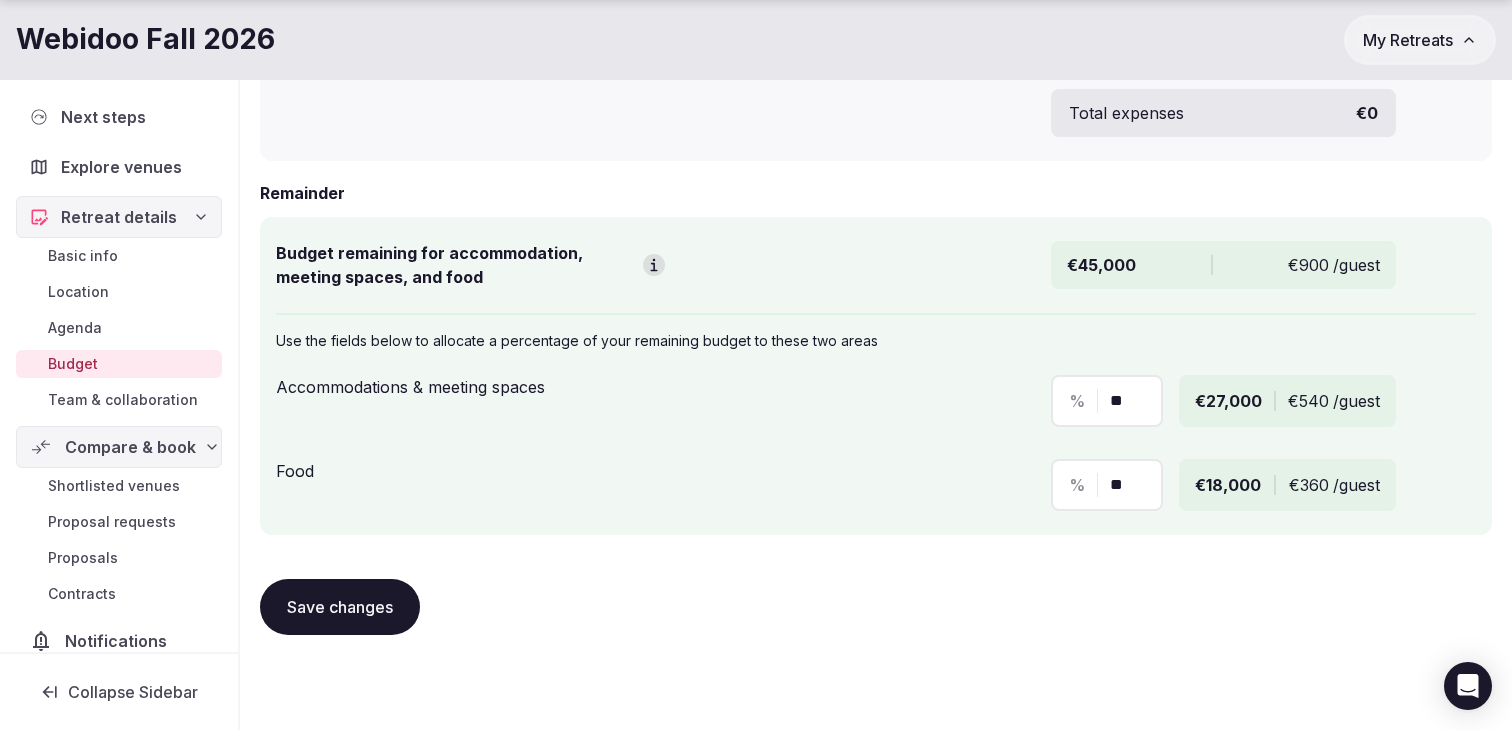 click on "Shortlisted venues" at bounding box center (114, 486) 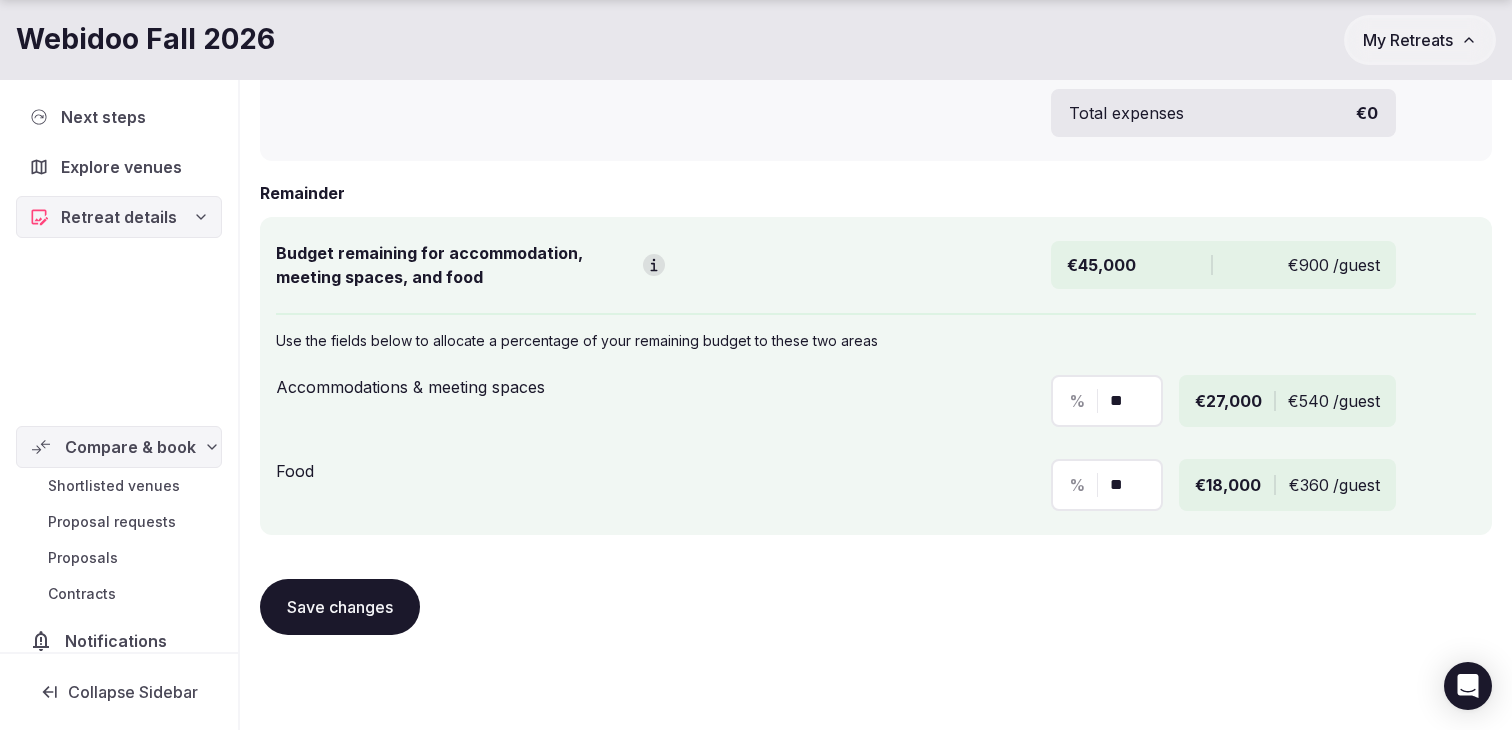 scroll, scrollTop: 0, scrollLeft: 0, axis: both 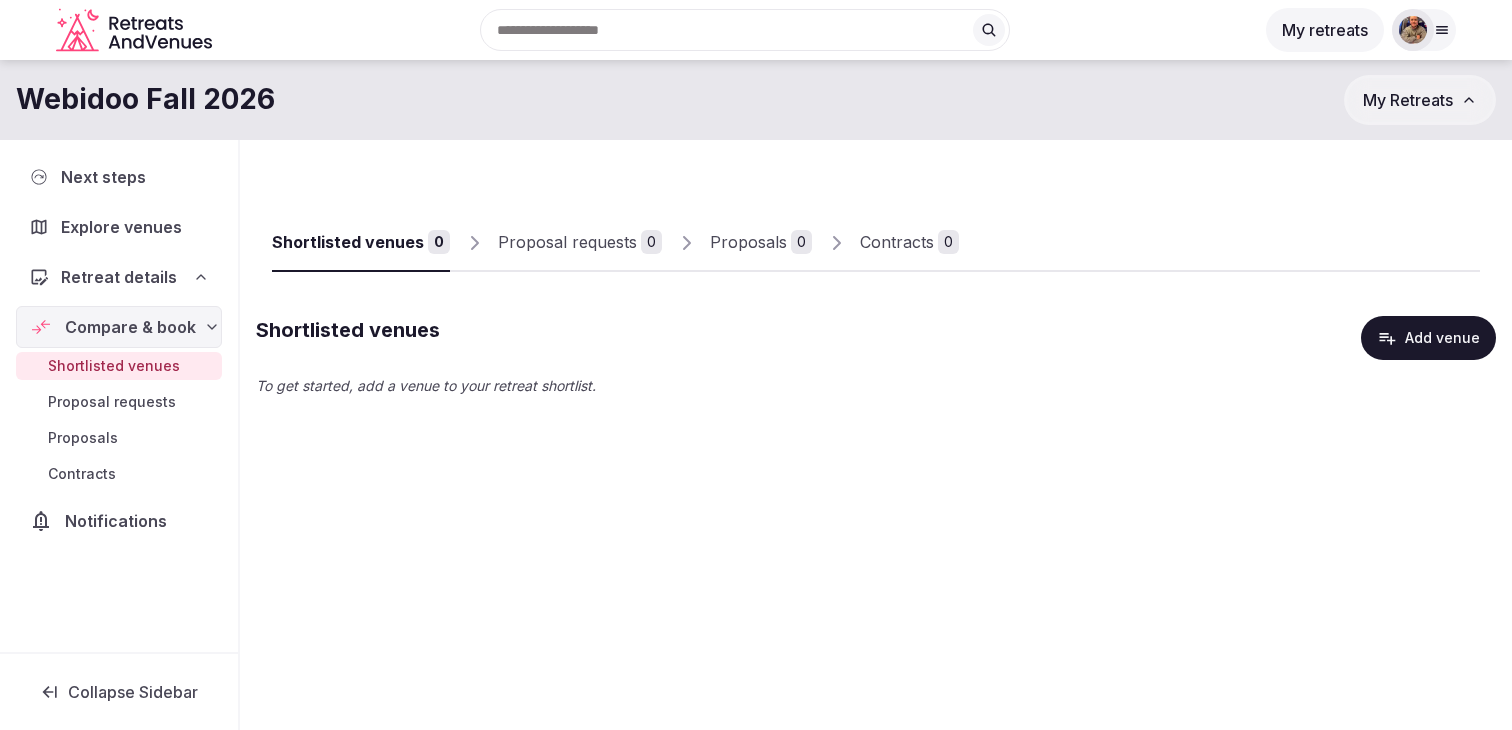 click on "Add venue" at bounding box center [1428, 338] 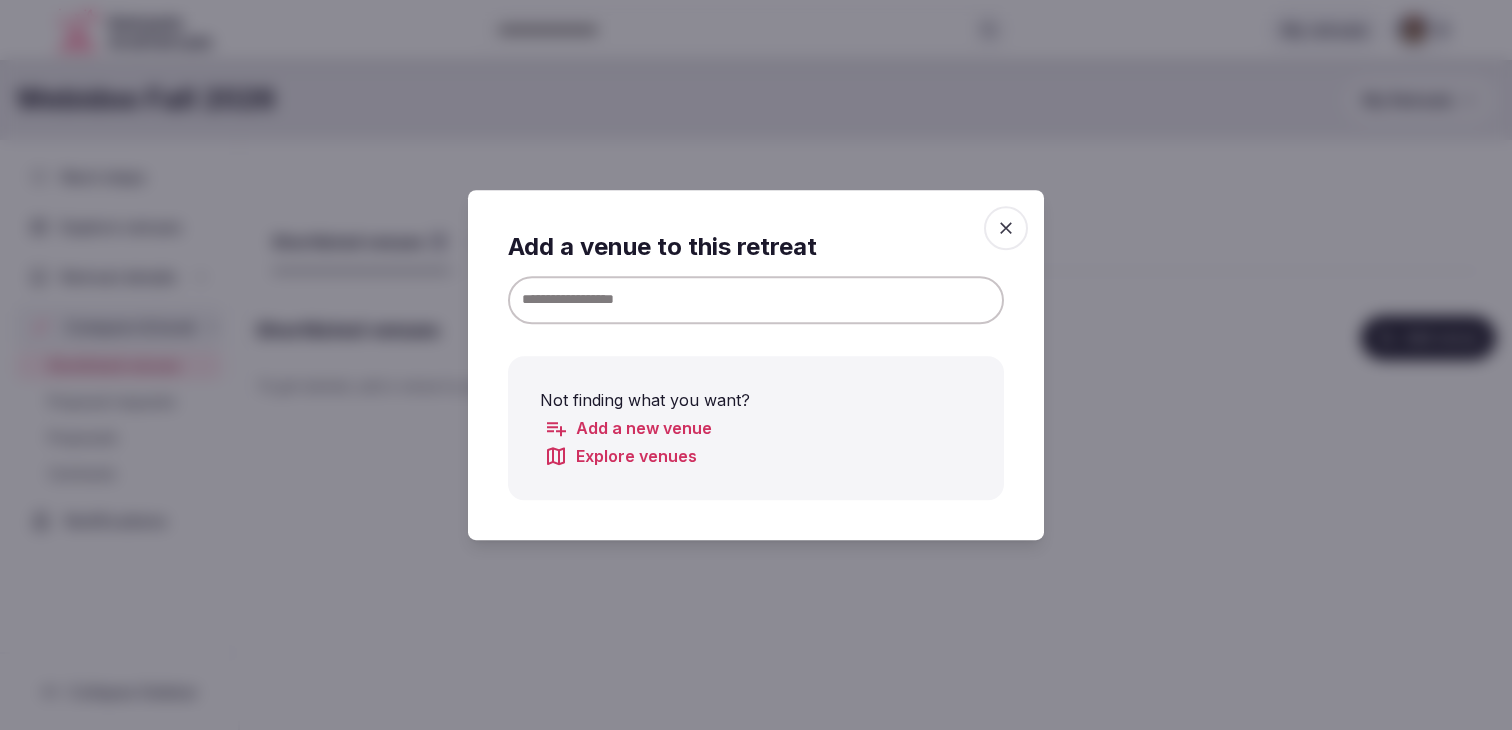 click at bounding box center [756, 300] 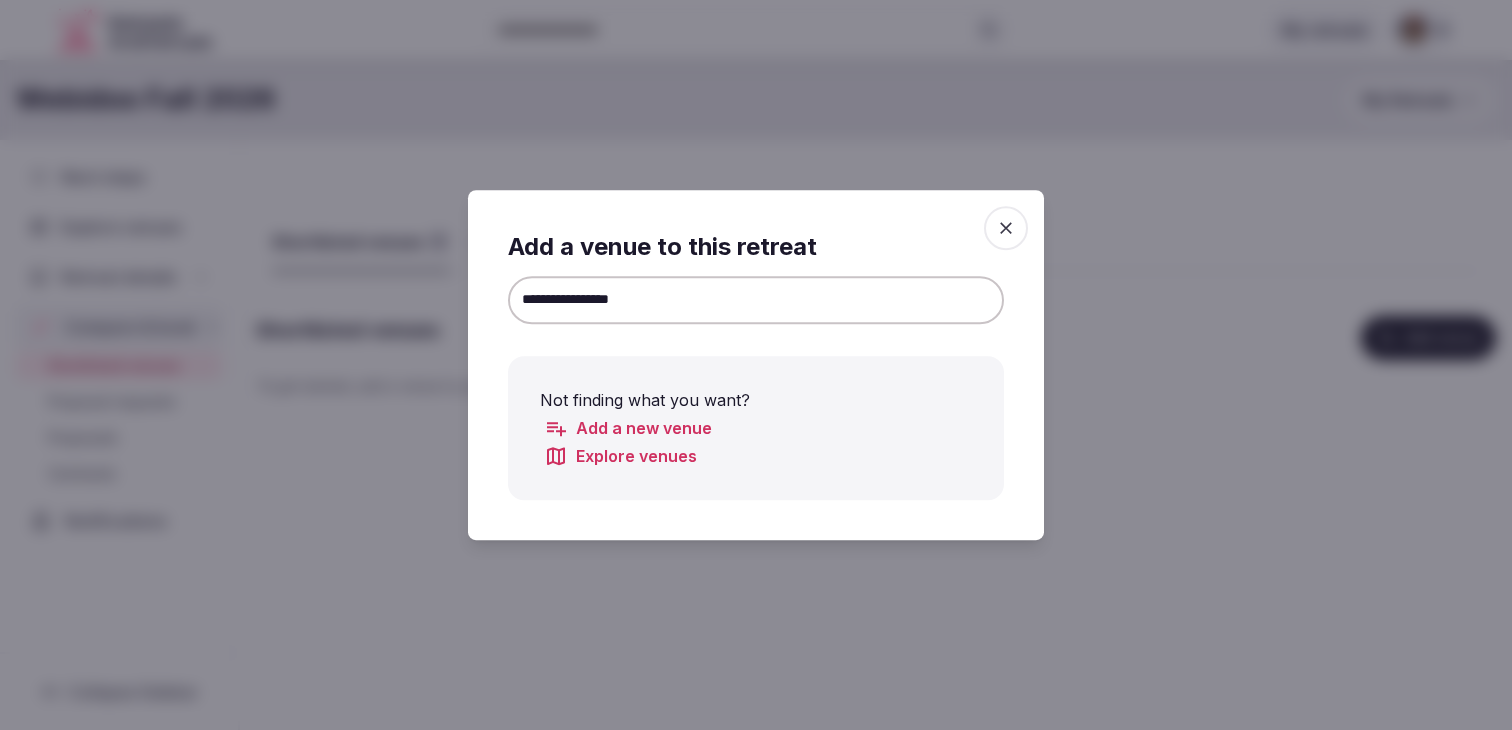 click on "**********" at bounding box center [756, 300] 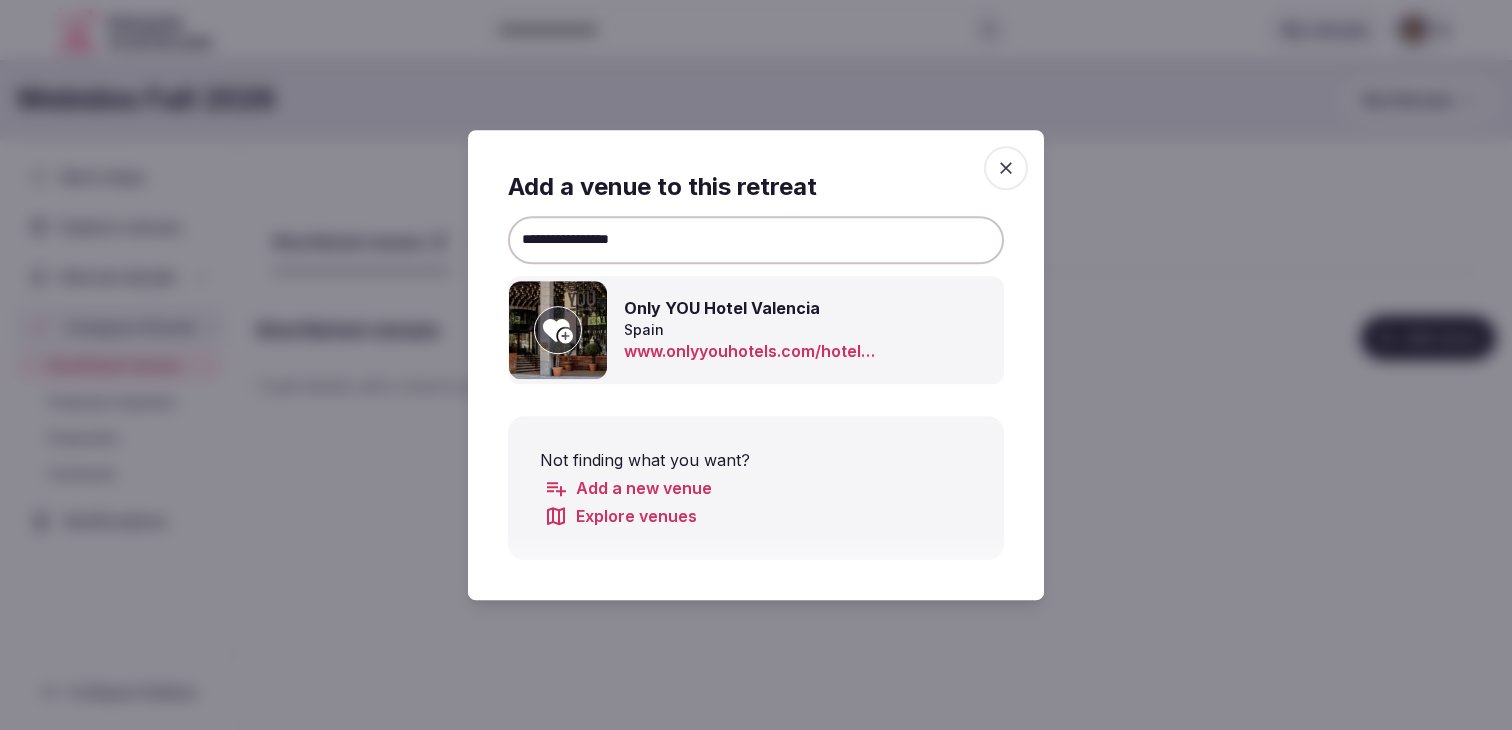 type on "**********" 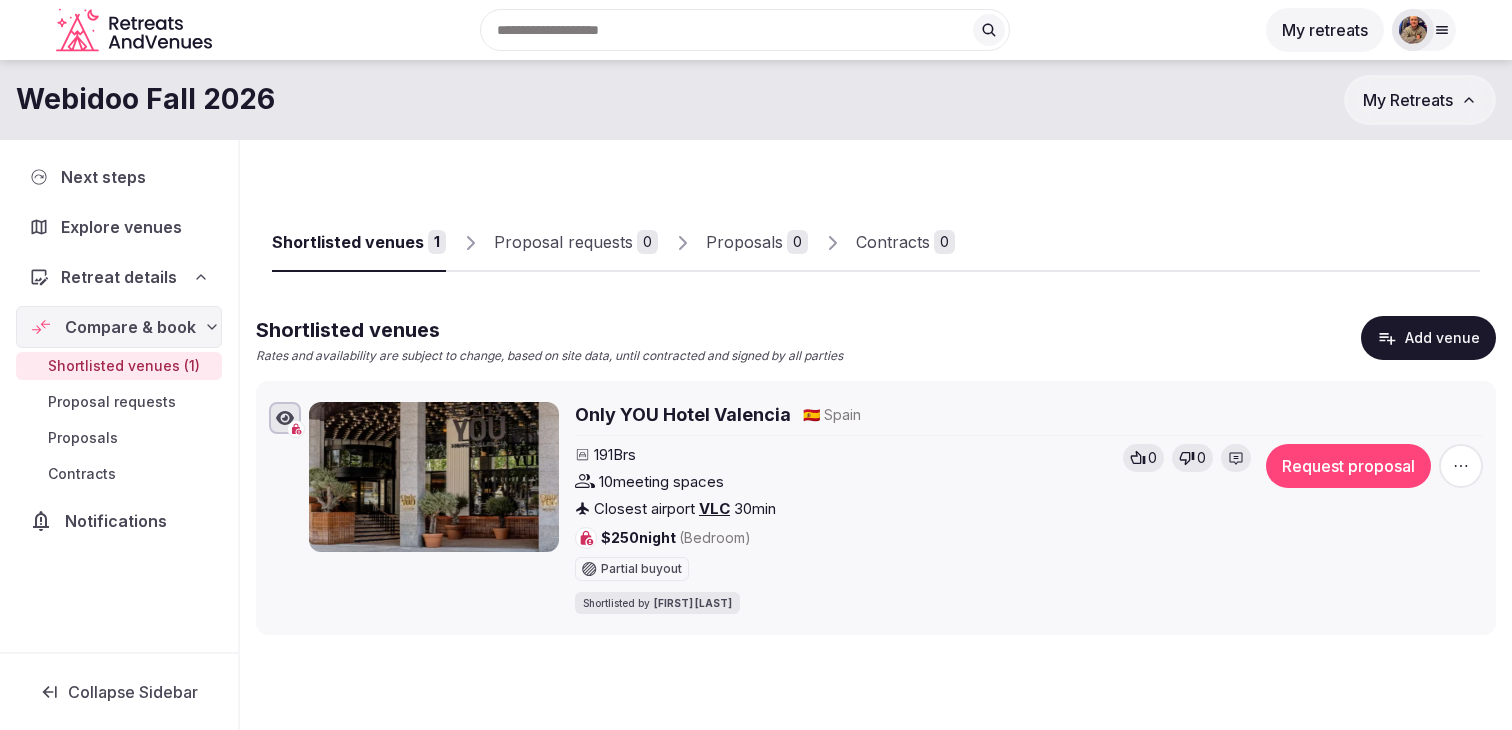 click on "Add venue" at bounding box center [1428, 338] 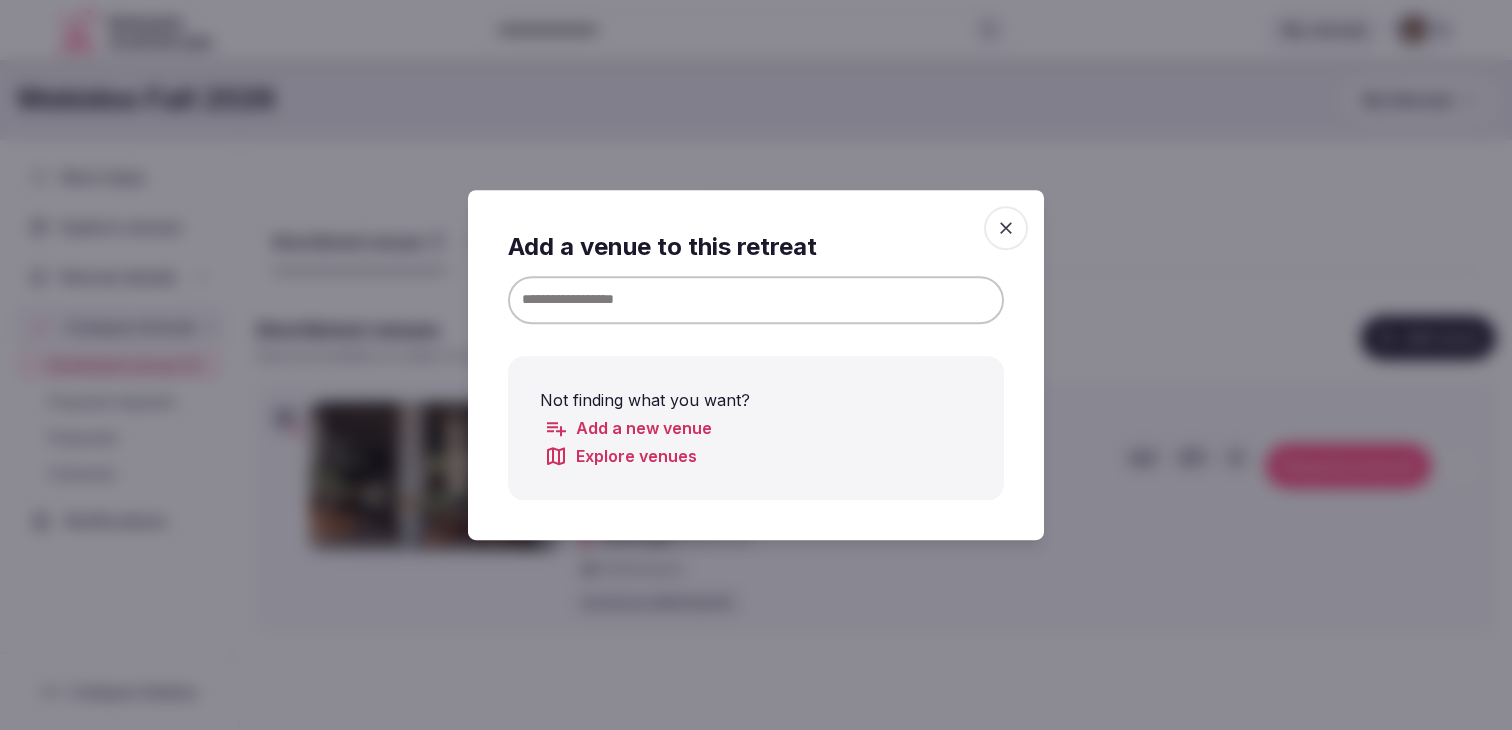 click at bounding box center (756, 300) 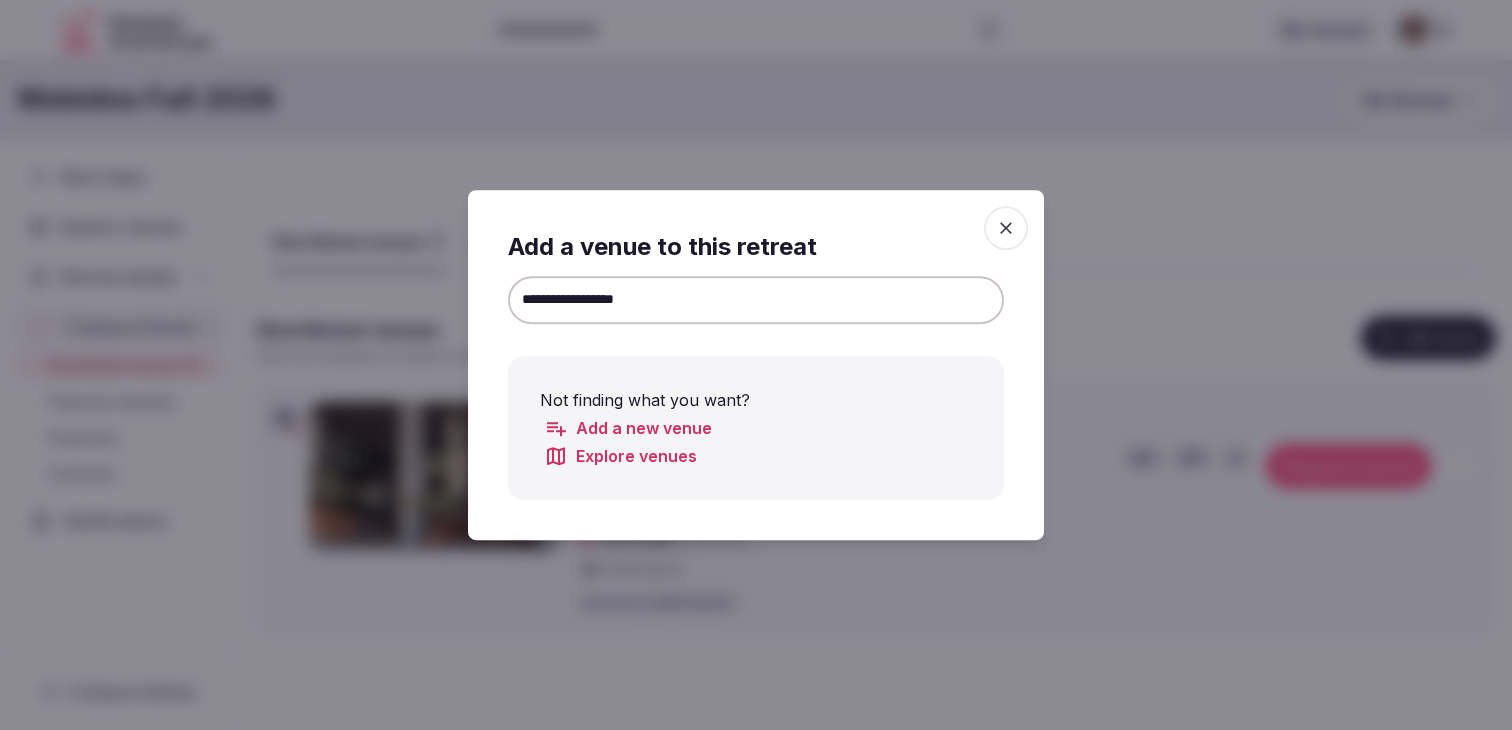 drag, startPoint x: 653, startPoint y: 304, endPoint x: 614, endPoint y: 304, distance: 39 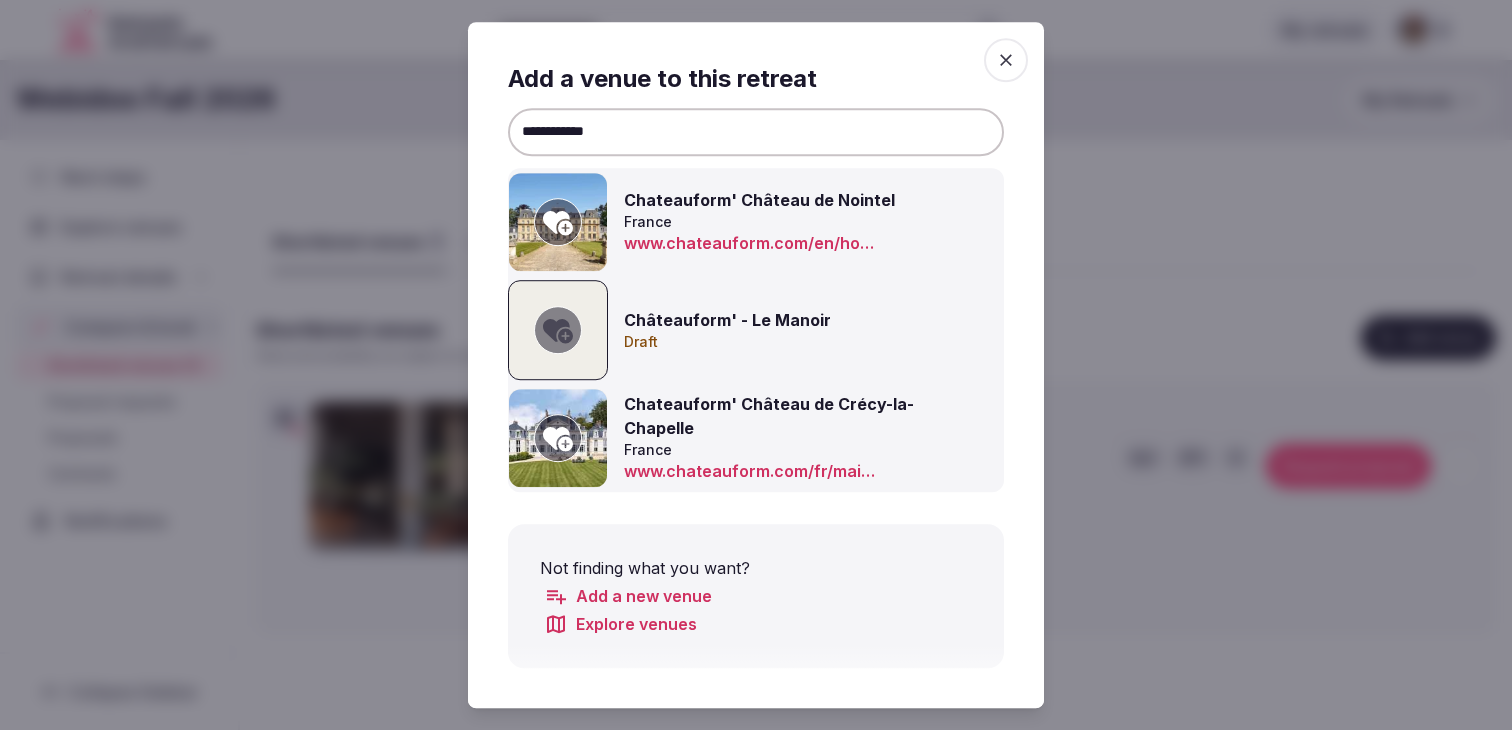 click on "**********" at bounding box center (756, 132) 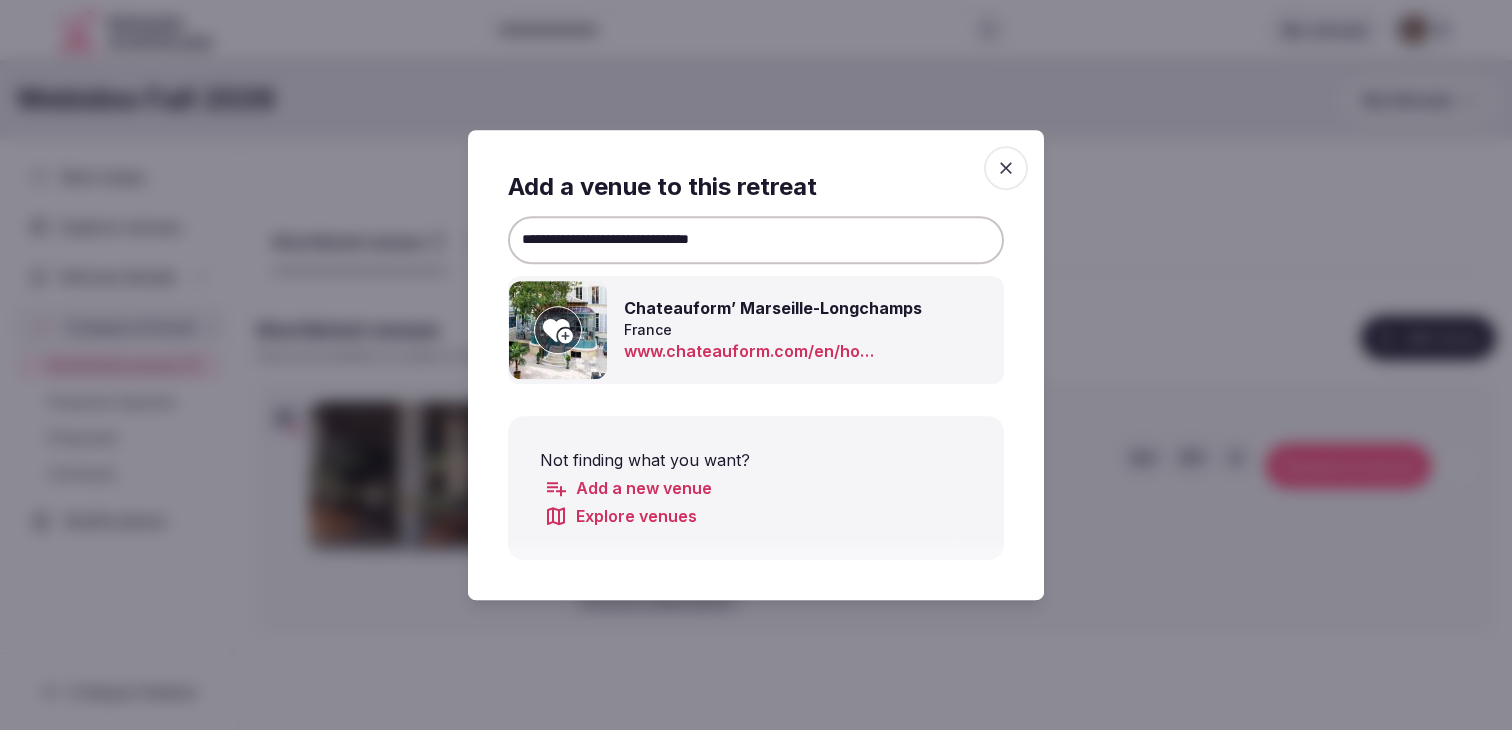 type on "**********" 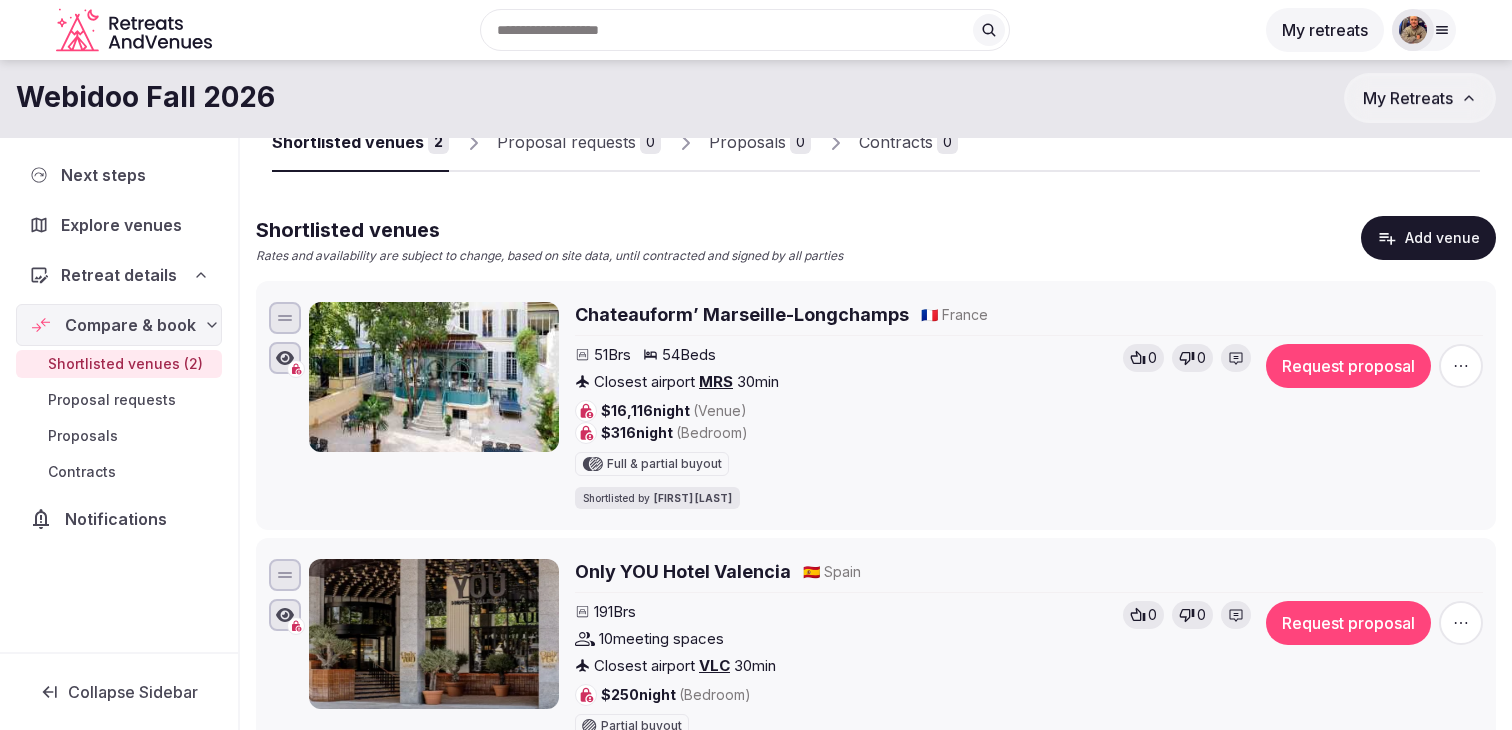 scroll, scrollTop: 70, scrollLeft: 0, axis: vertical 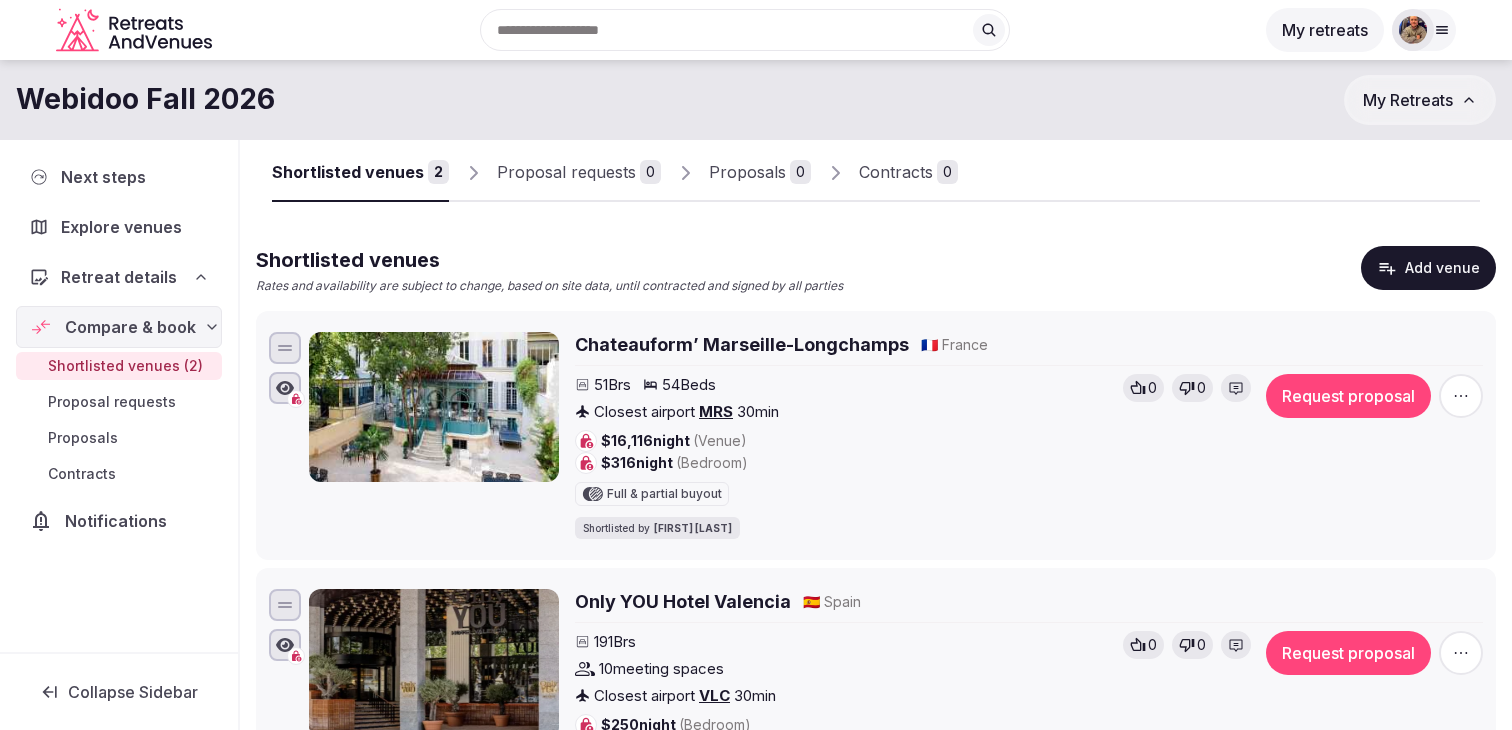 click on "Add venue" at bounding box center [1428, 268] 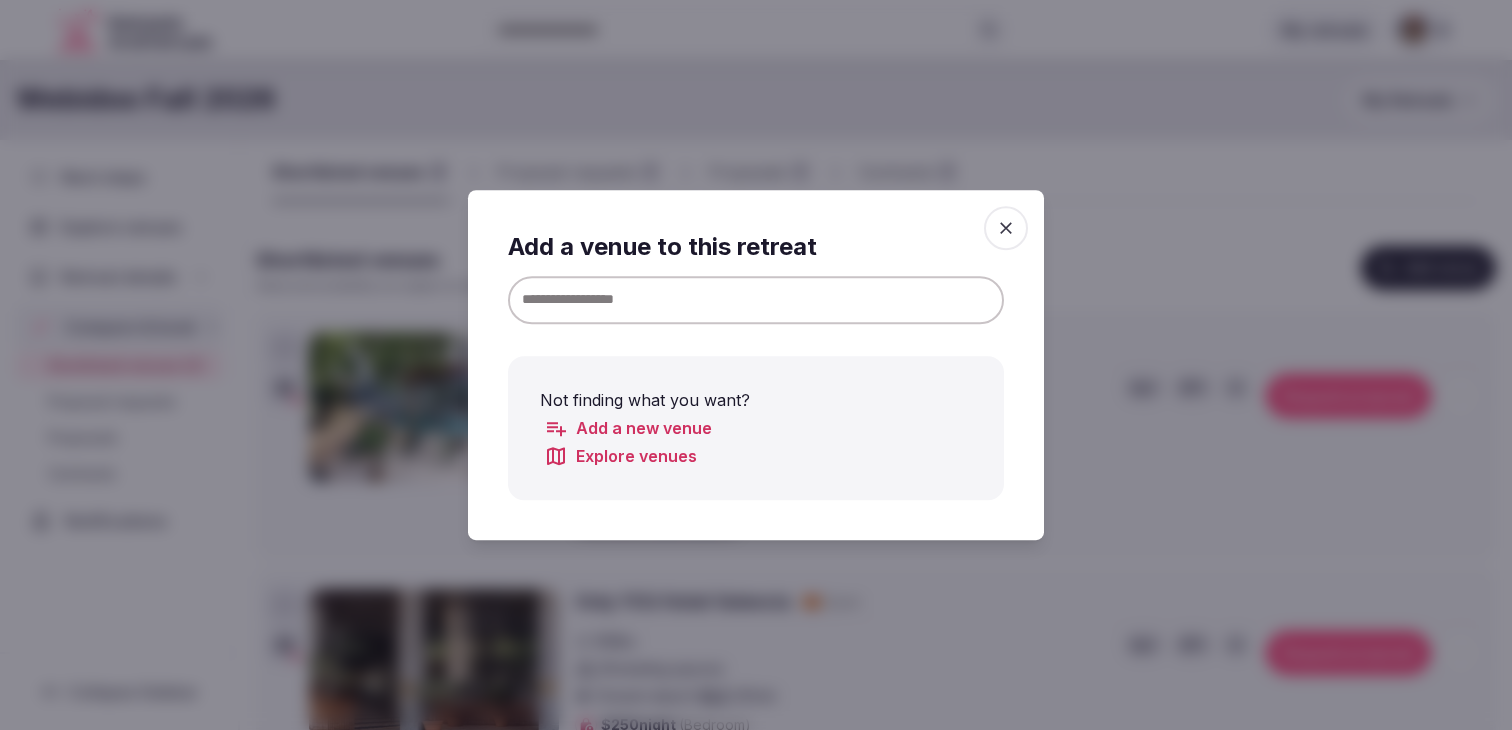 click at bounding box center [756, 300] 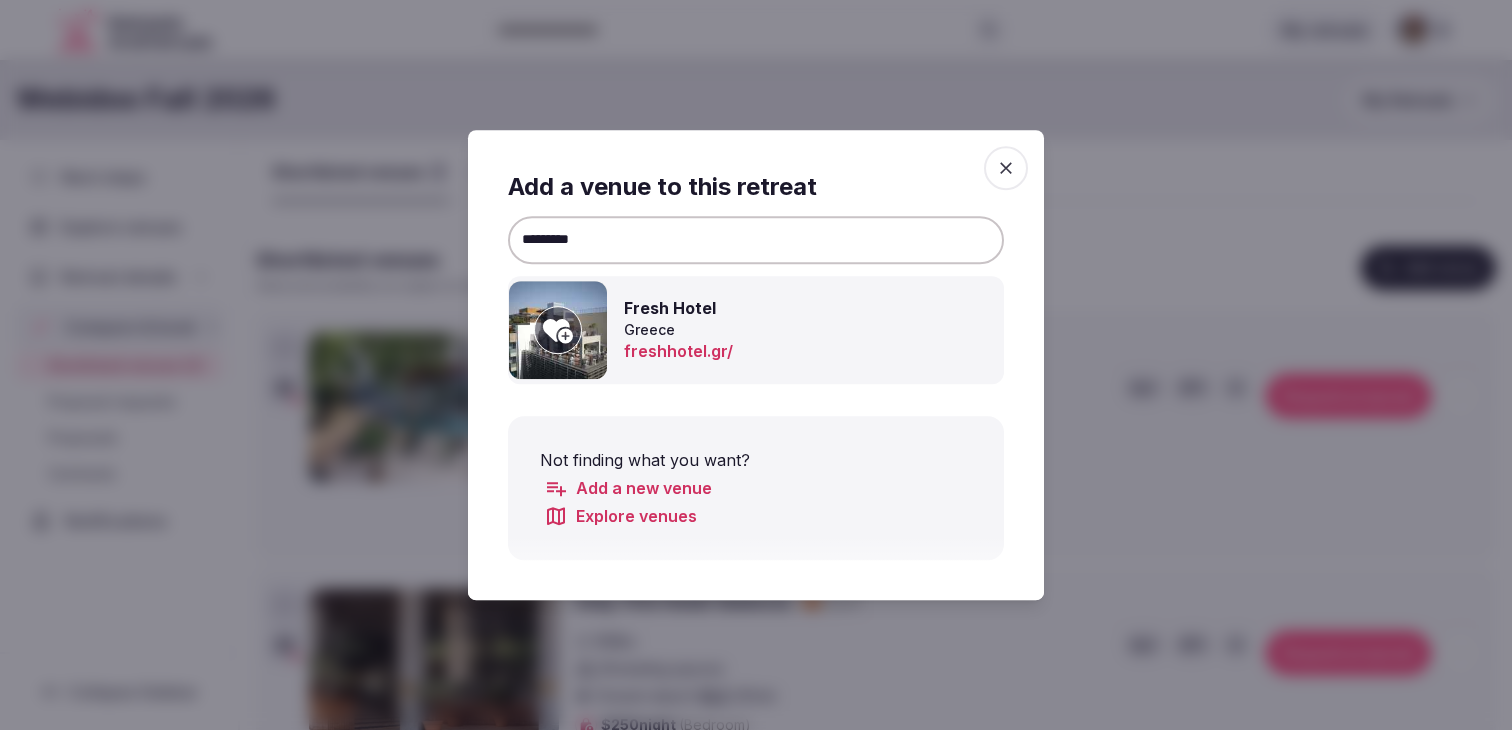 type on "*********" 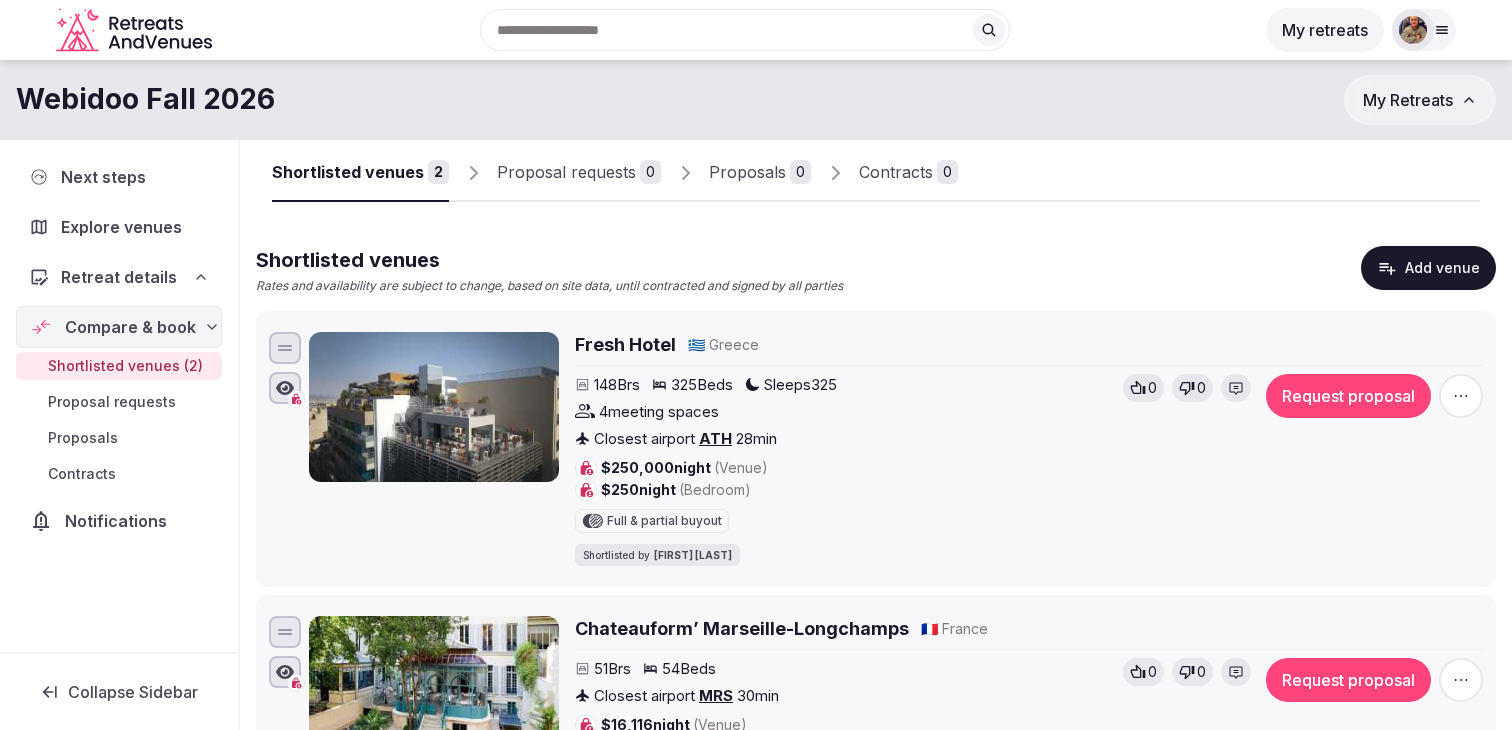 click on "Add venue" at bounding box center (1428, 268) 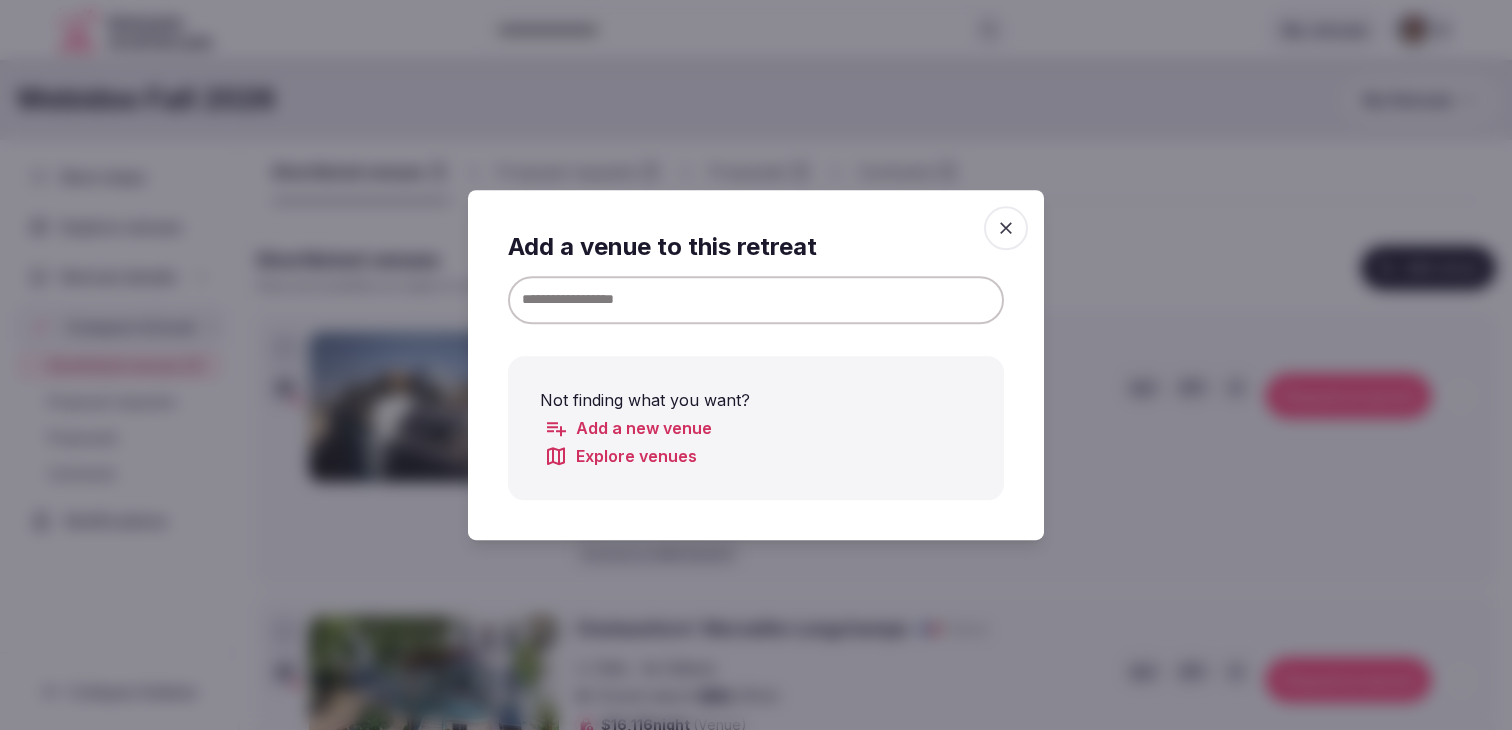 click at bounding box center [756, 300] 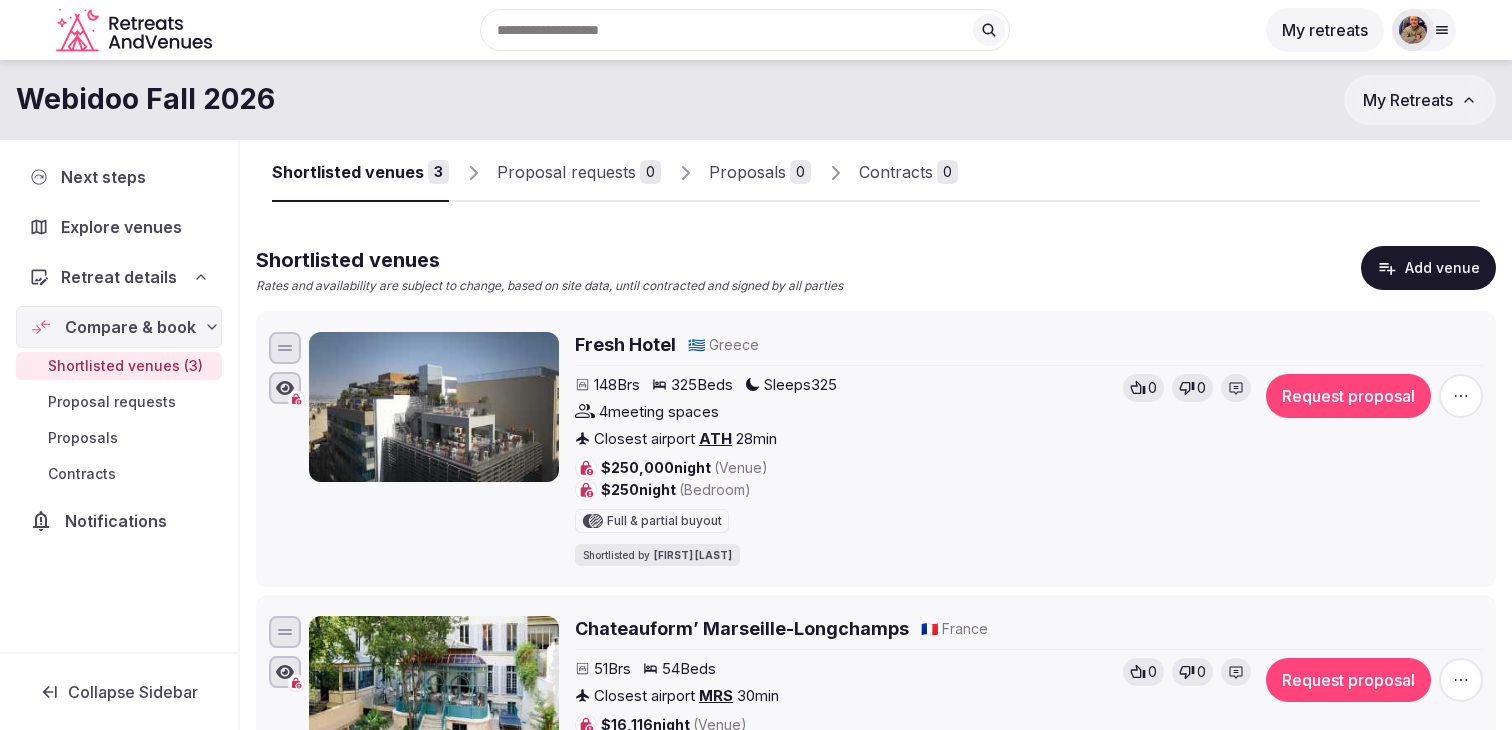 click on "Shortlisted venues Rates and availability are subject to change, based on site data, until contracted and signed by all parties Add venue" at bounding box center [876, 270] 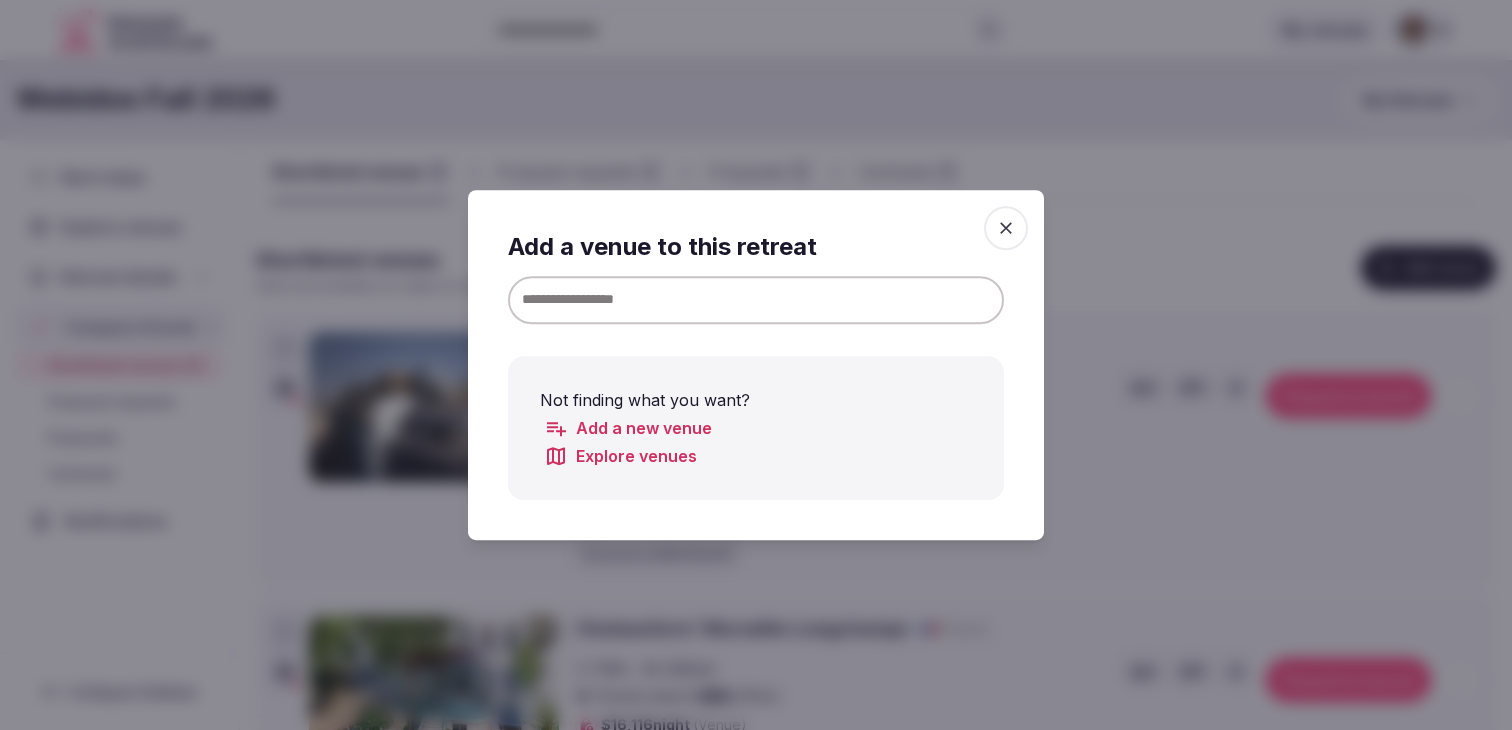type 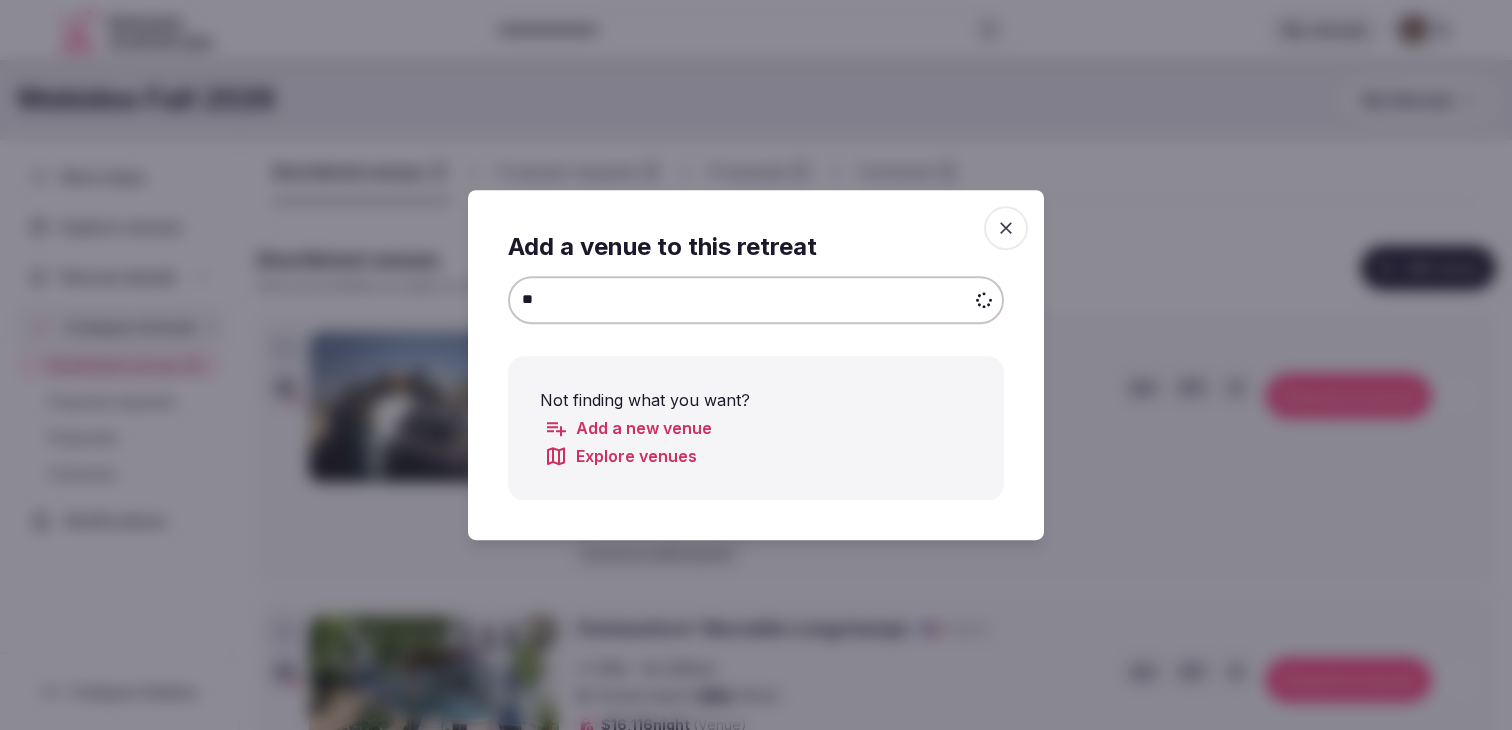 type on "*" 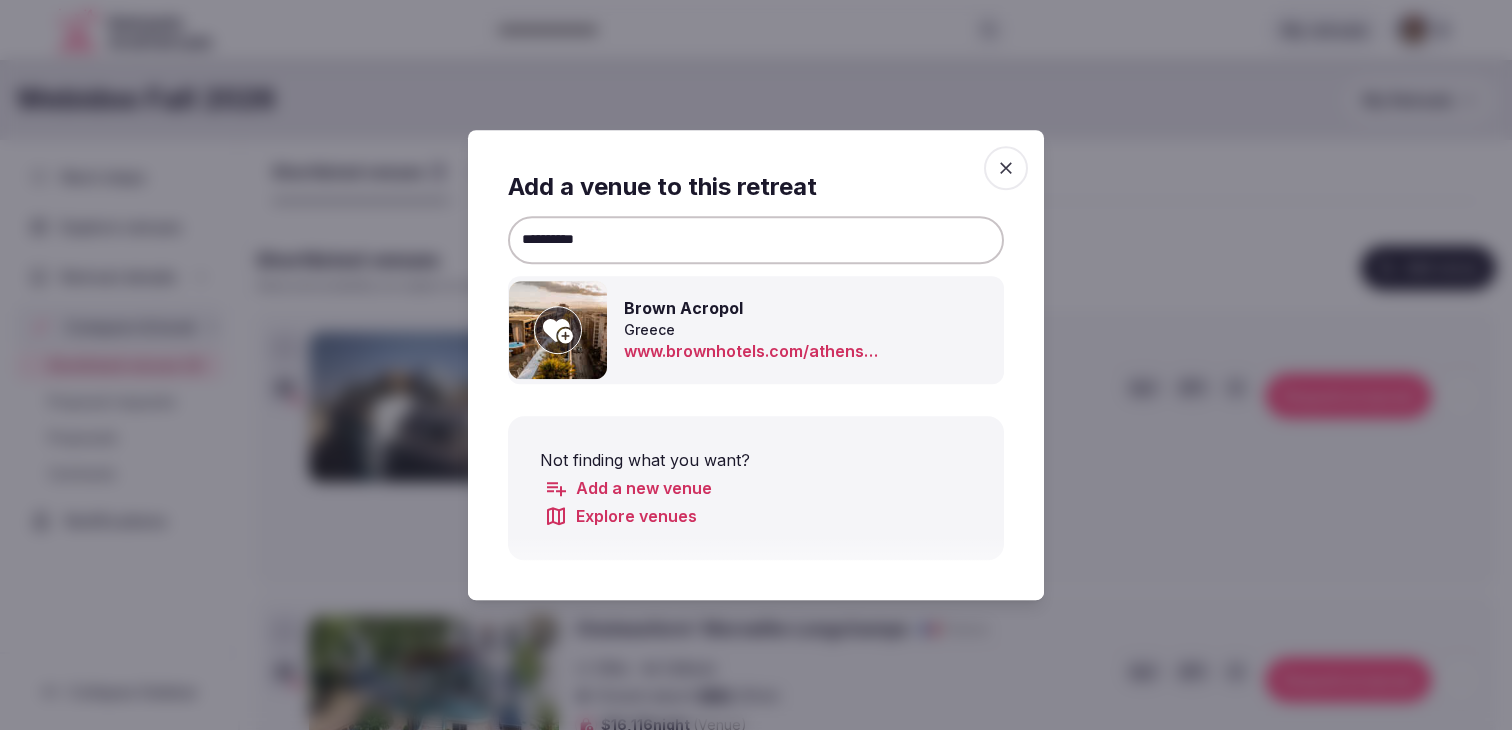 type on "**********" 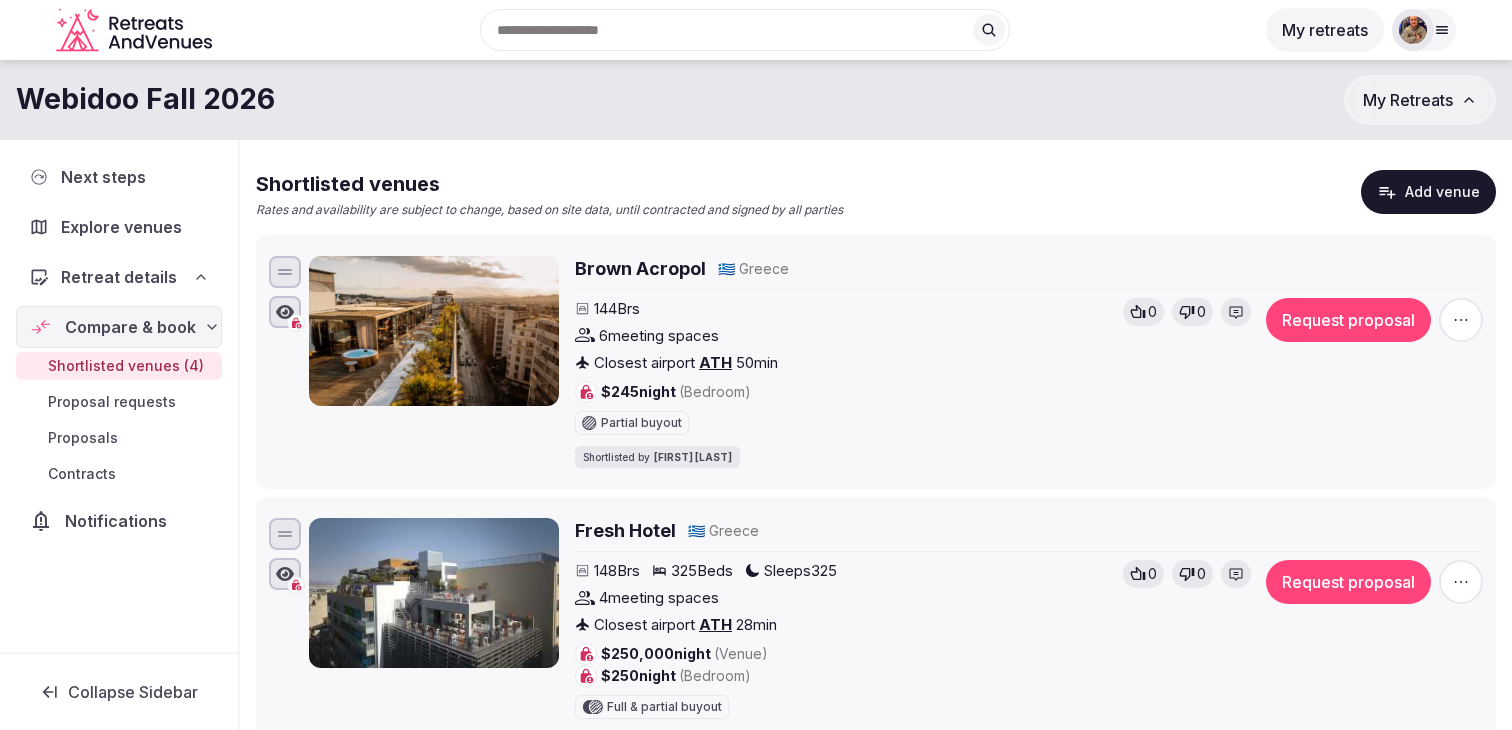 scroll, scrollTop: 115, scrollLeft: 0, axis: vertical 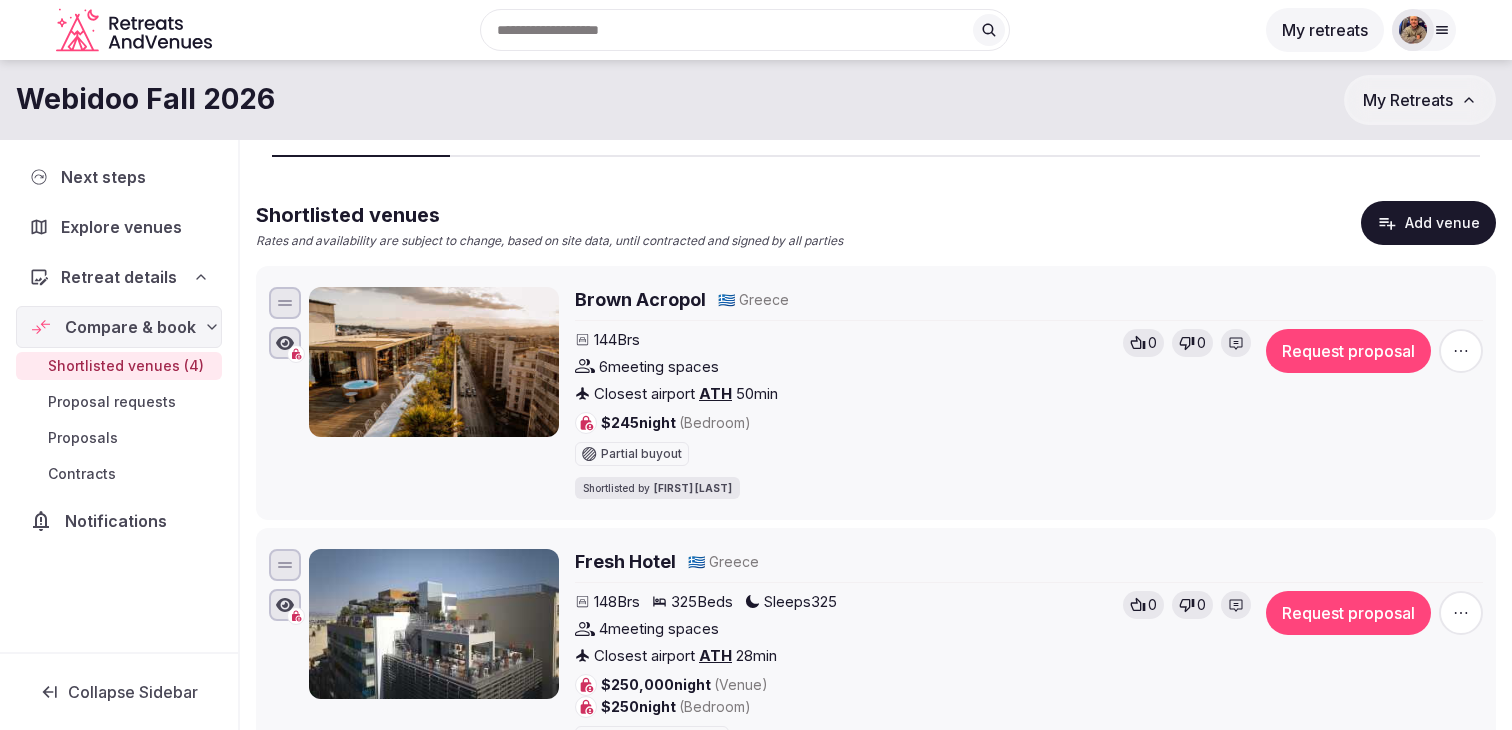 click on "Add venue" at bounding box center (1428, 223) 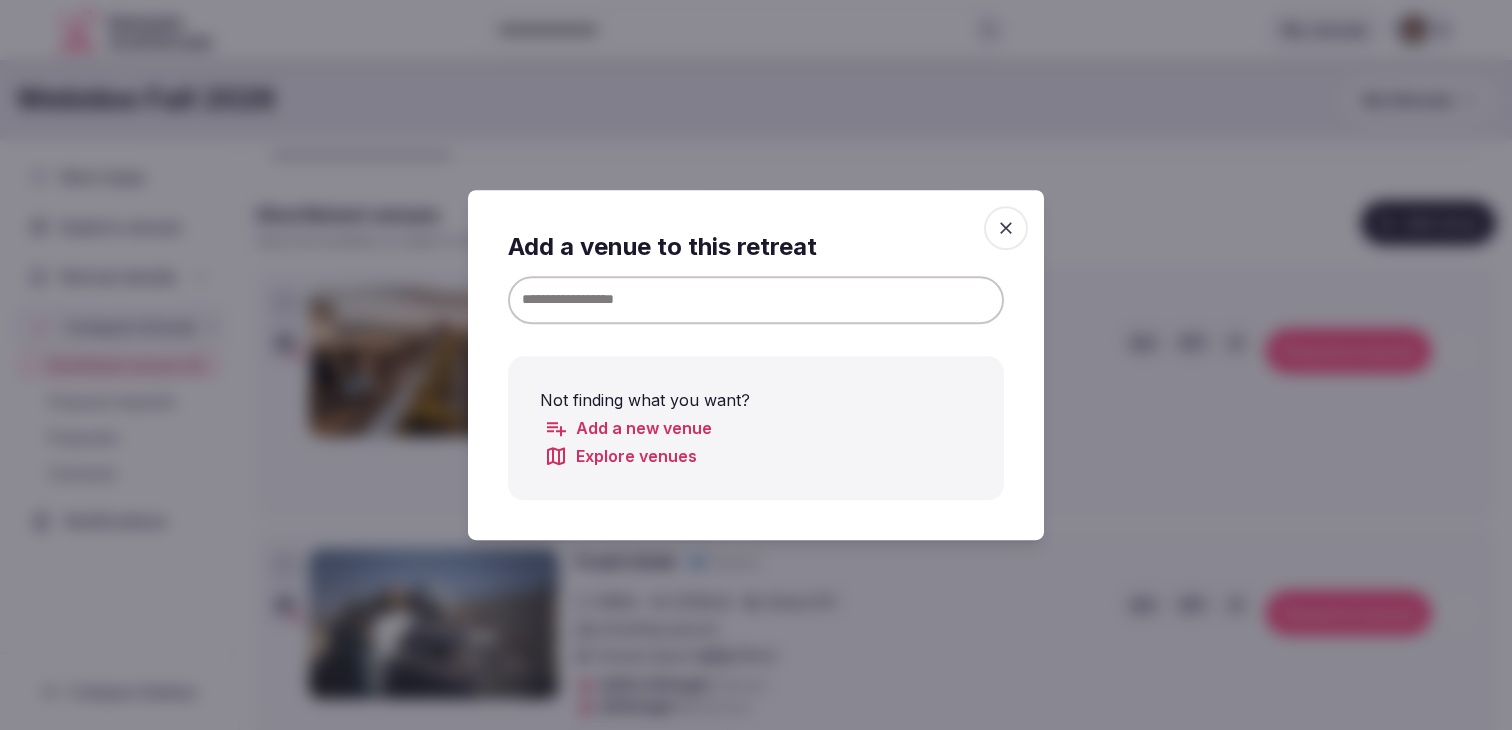 click at bounding box center [756, 300] 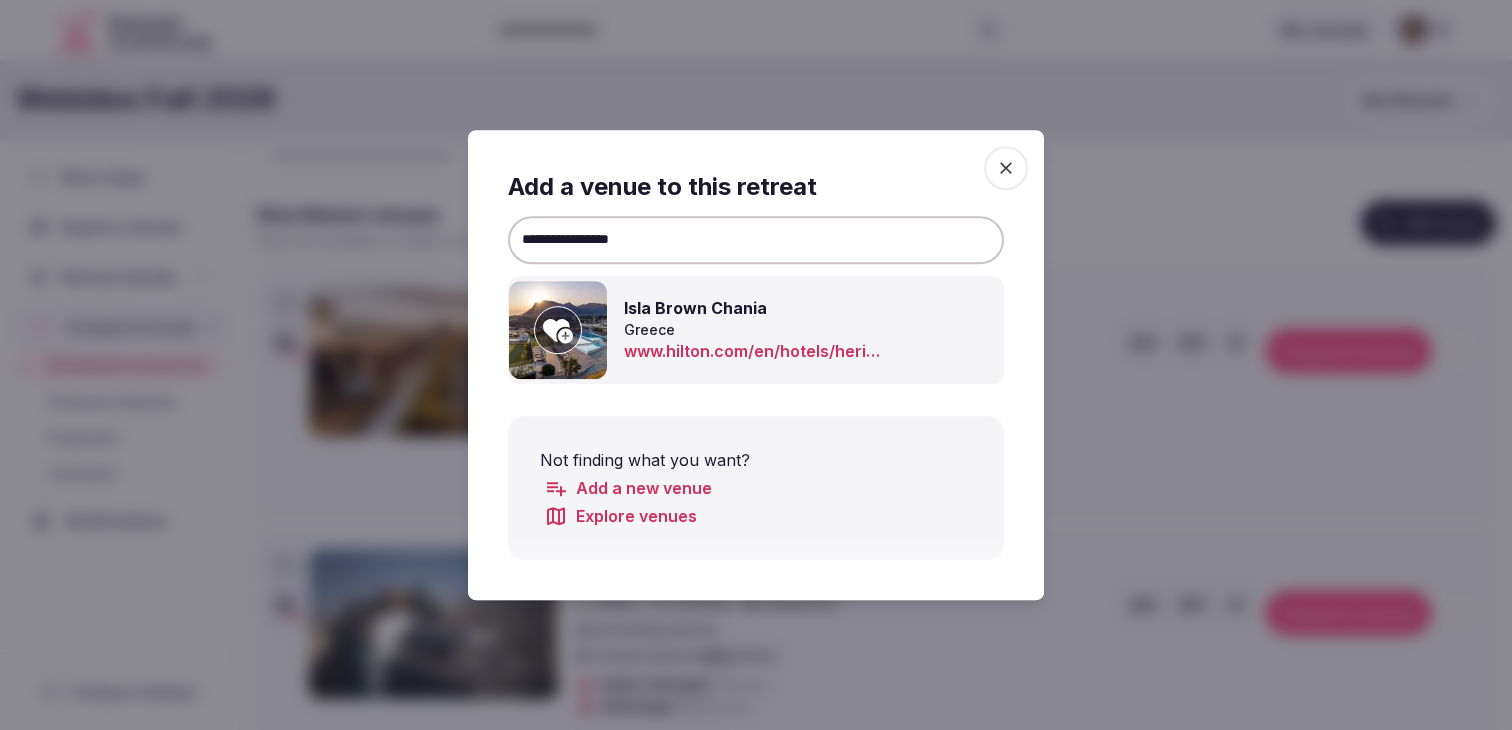 type on "**********" 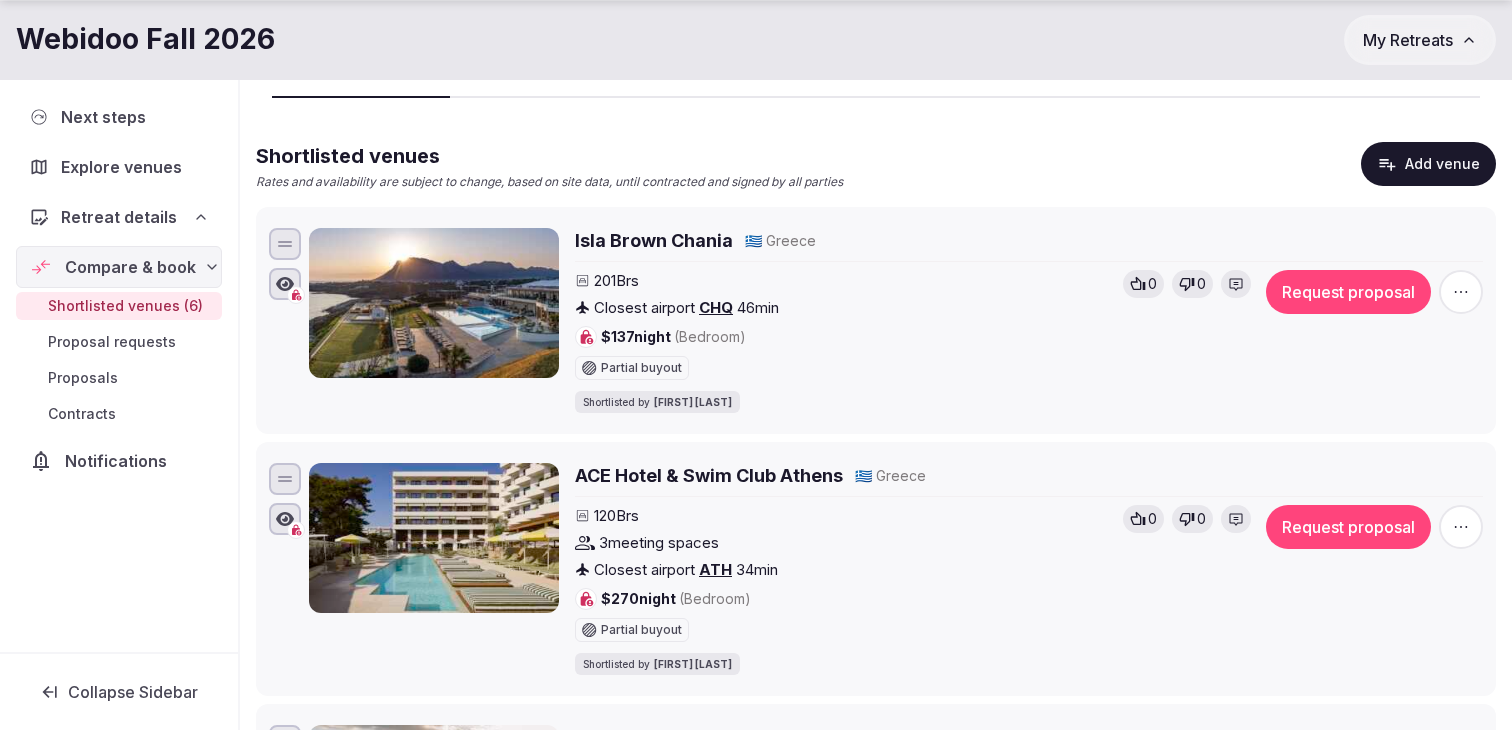 scroll, scrollTop: 176, scrollLeft: 0, axis: vertical 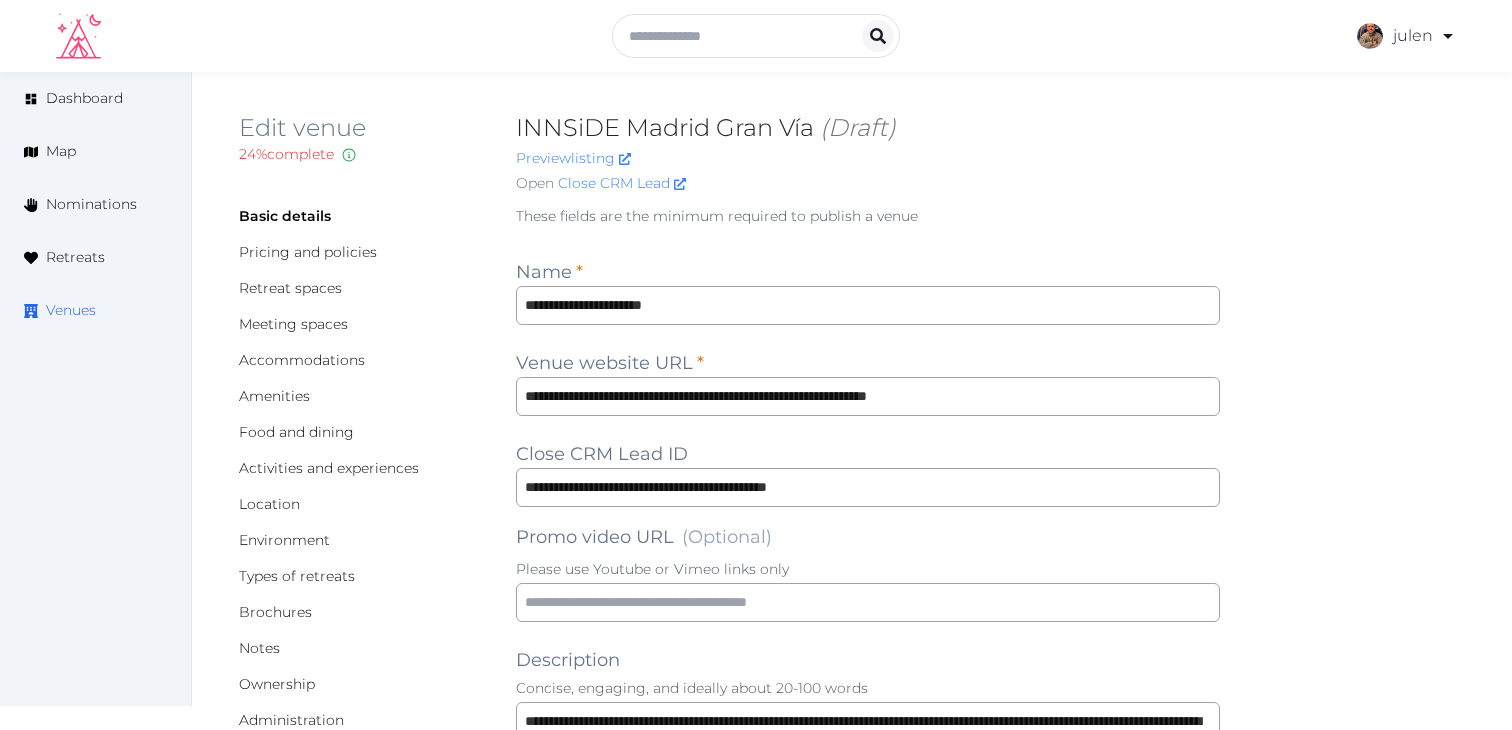 click on "Venues" at bounding box center (71, 310) 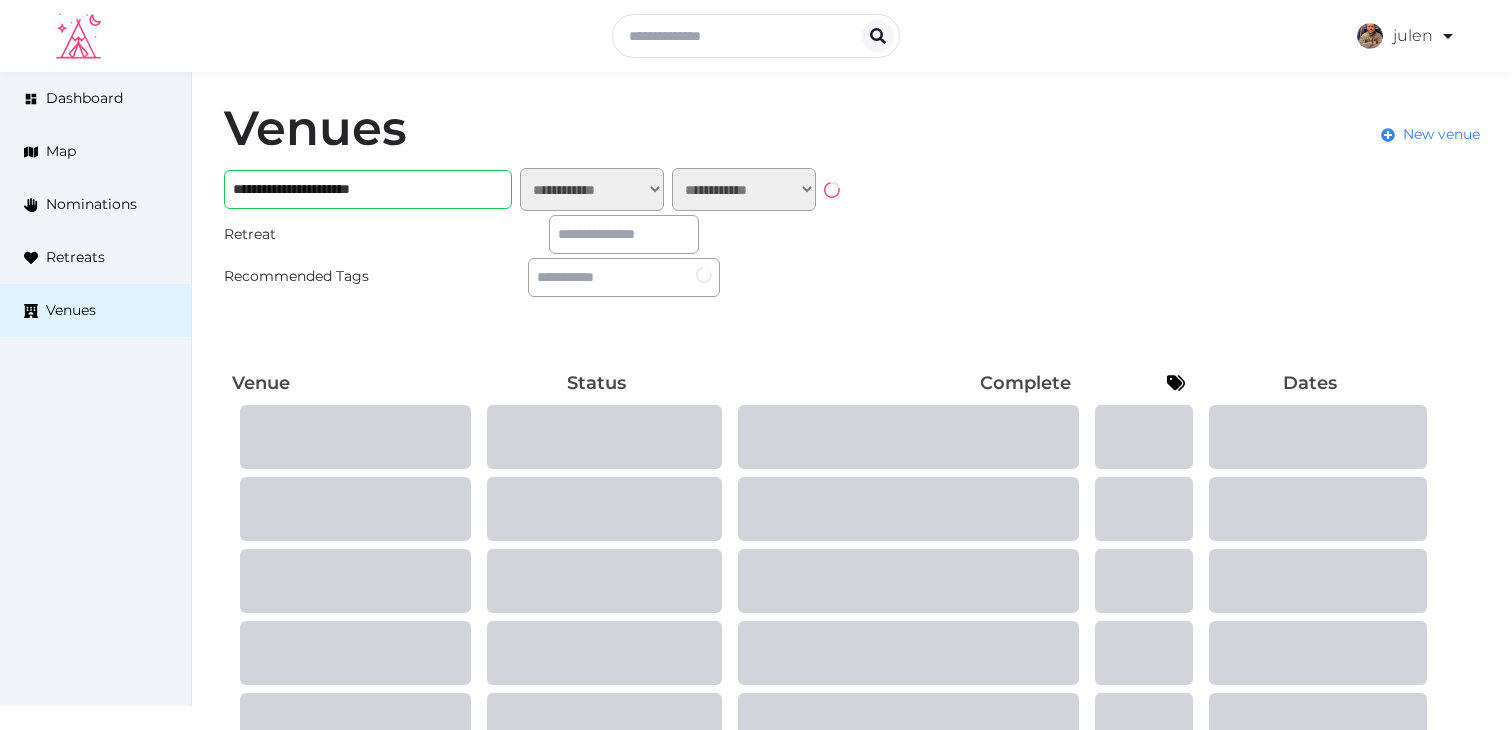 scroll, scrollTop: 0, scrollLeft: 0, axis: both 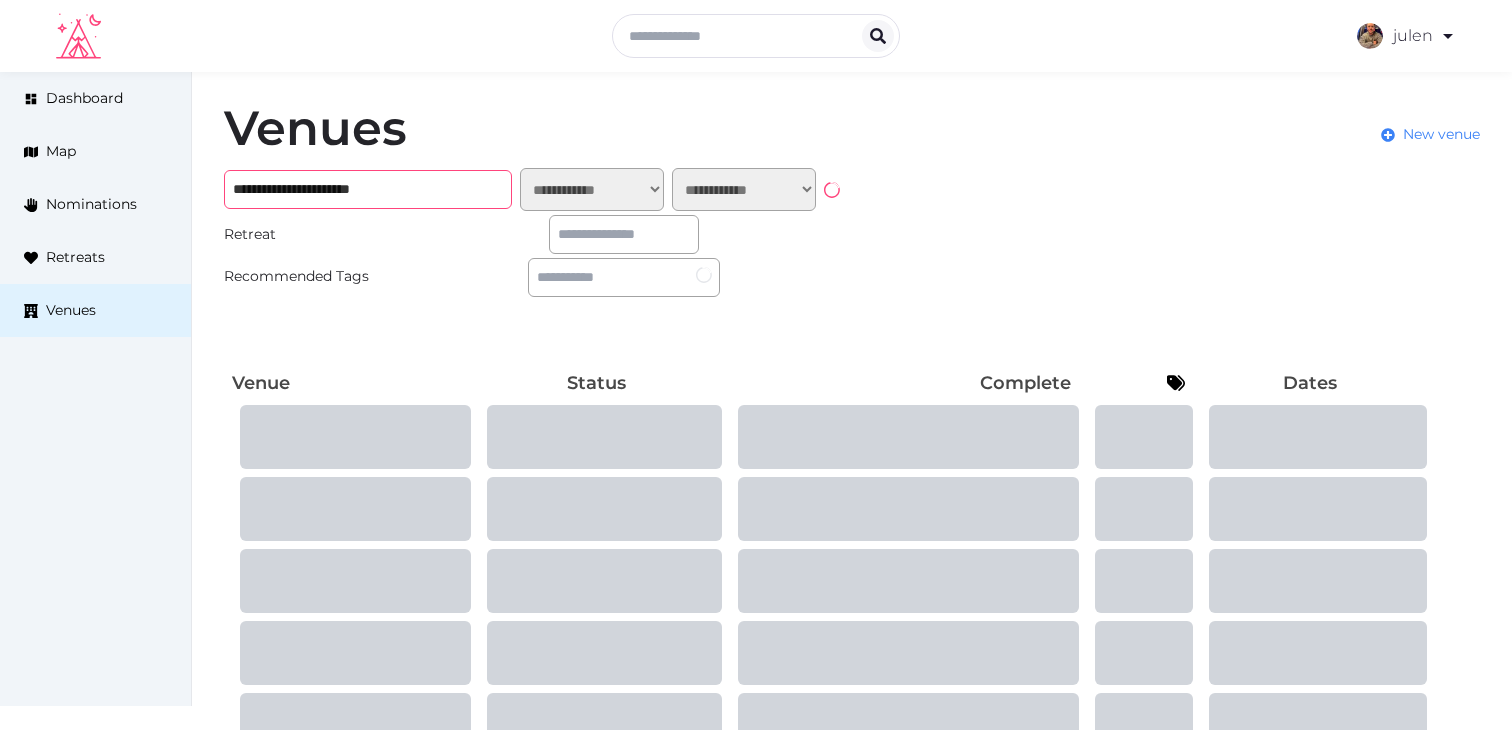 click on "**********" at bounding box center [368, 189] 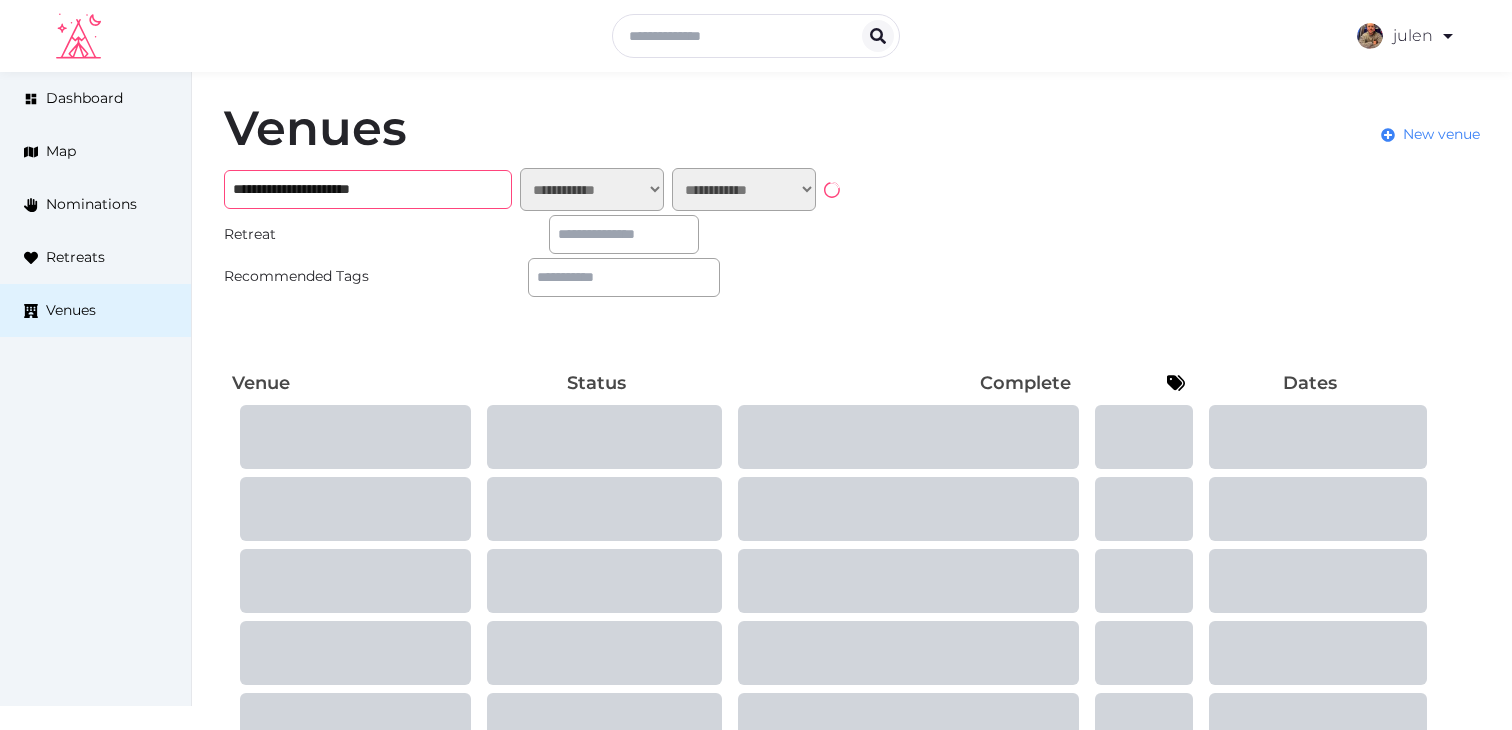 click on "**********" at bounding box center (368, 189) 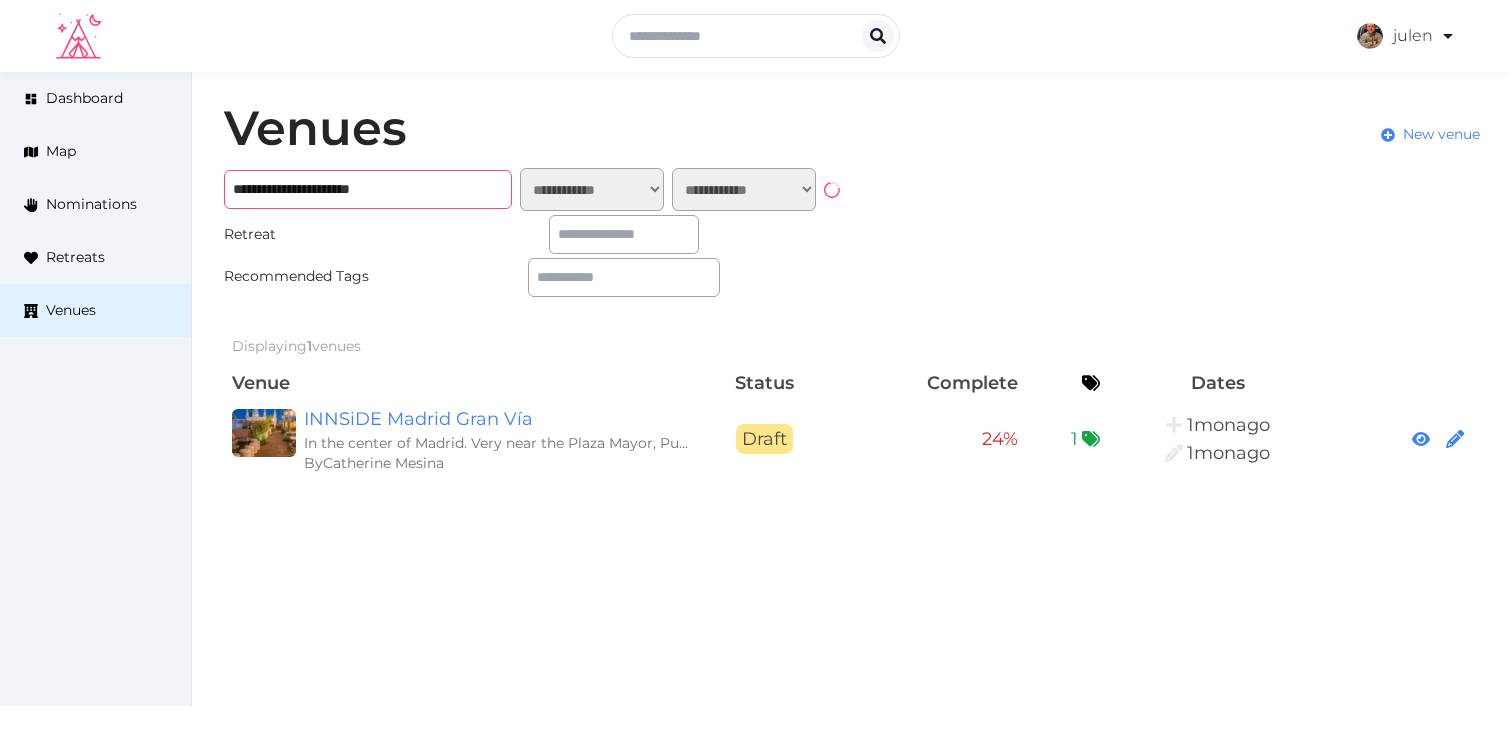click on "**********" at bounding box center (368, 189) 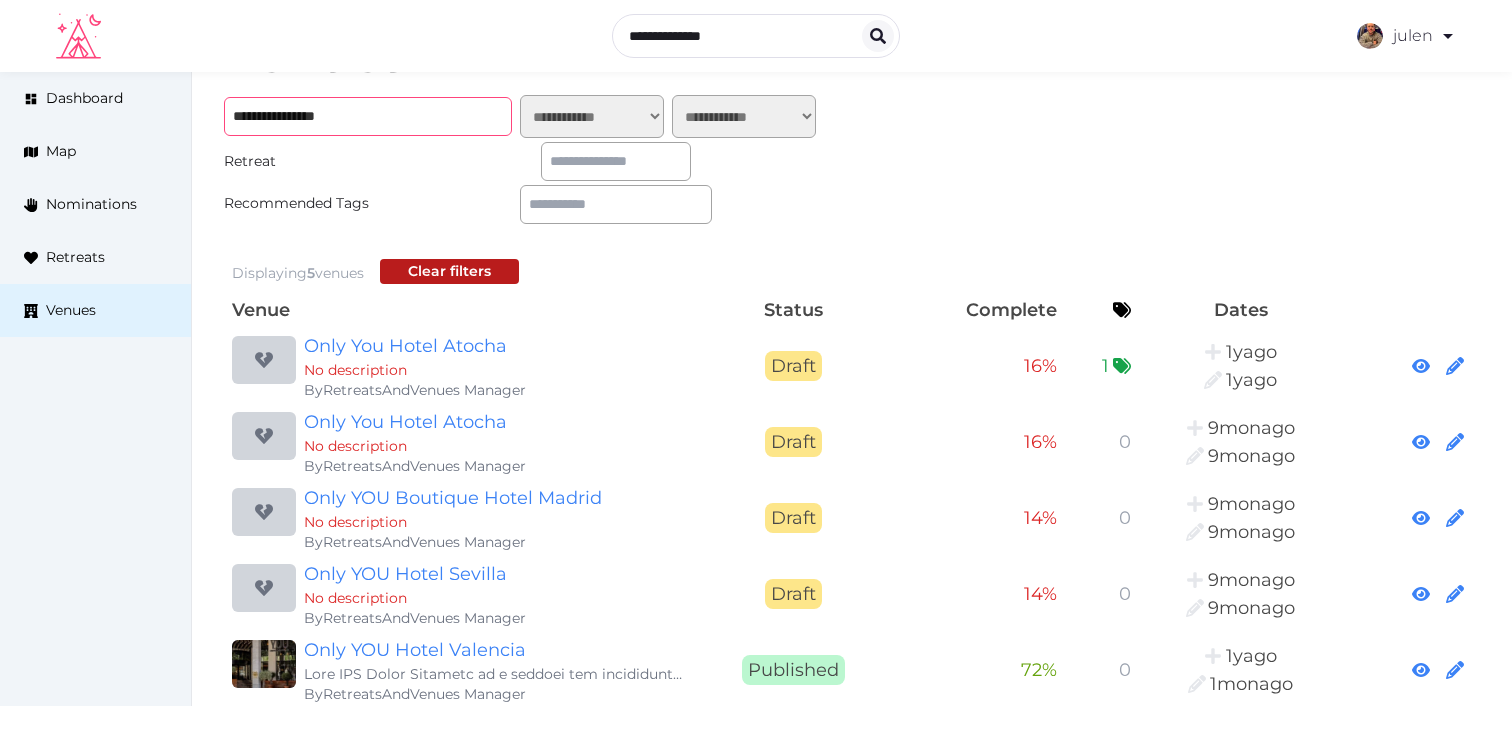 scroll, scrollTop: 83, scrollLeft: 0, axis: vertical 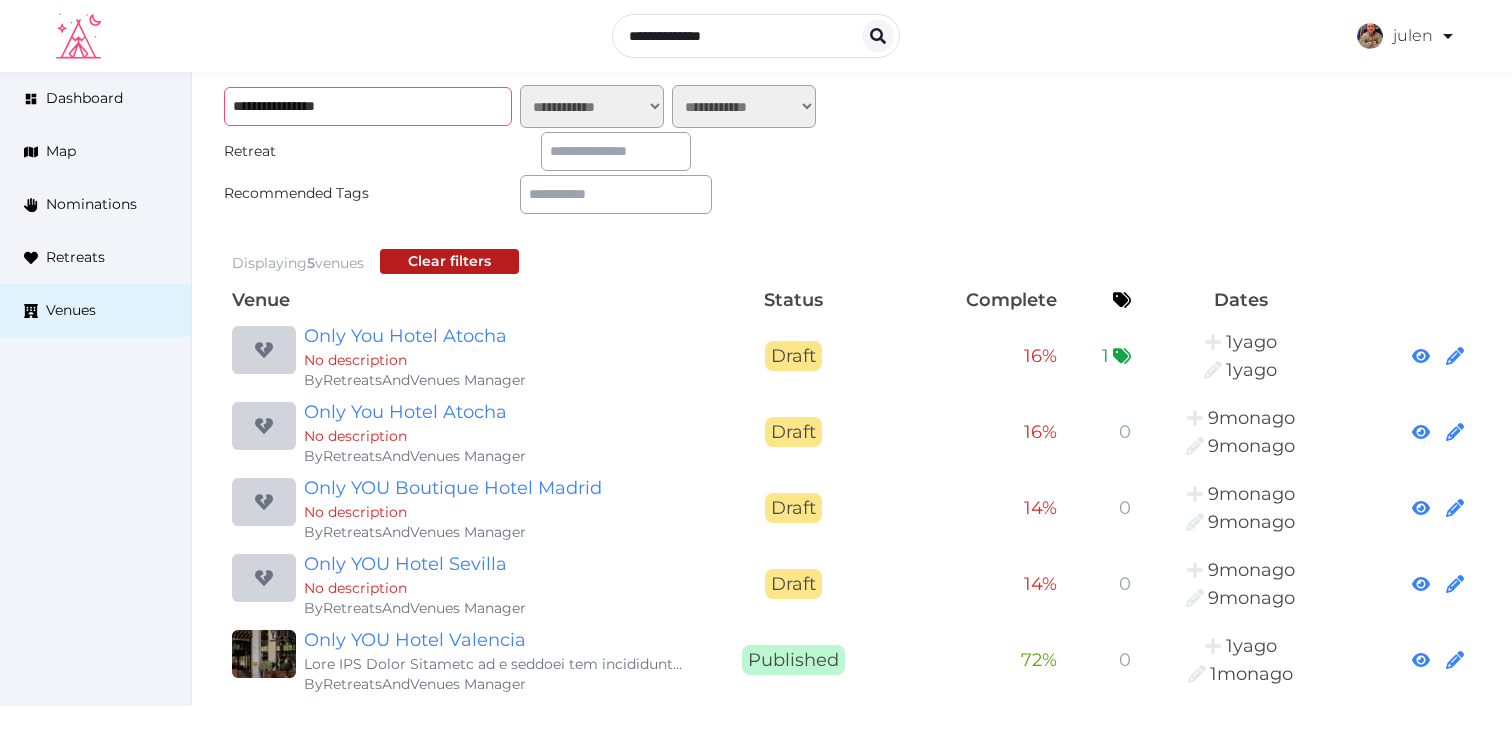 click on "**********" at bounding box center (368, 106) 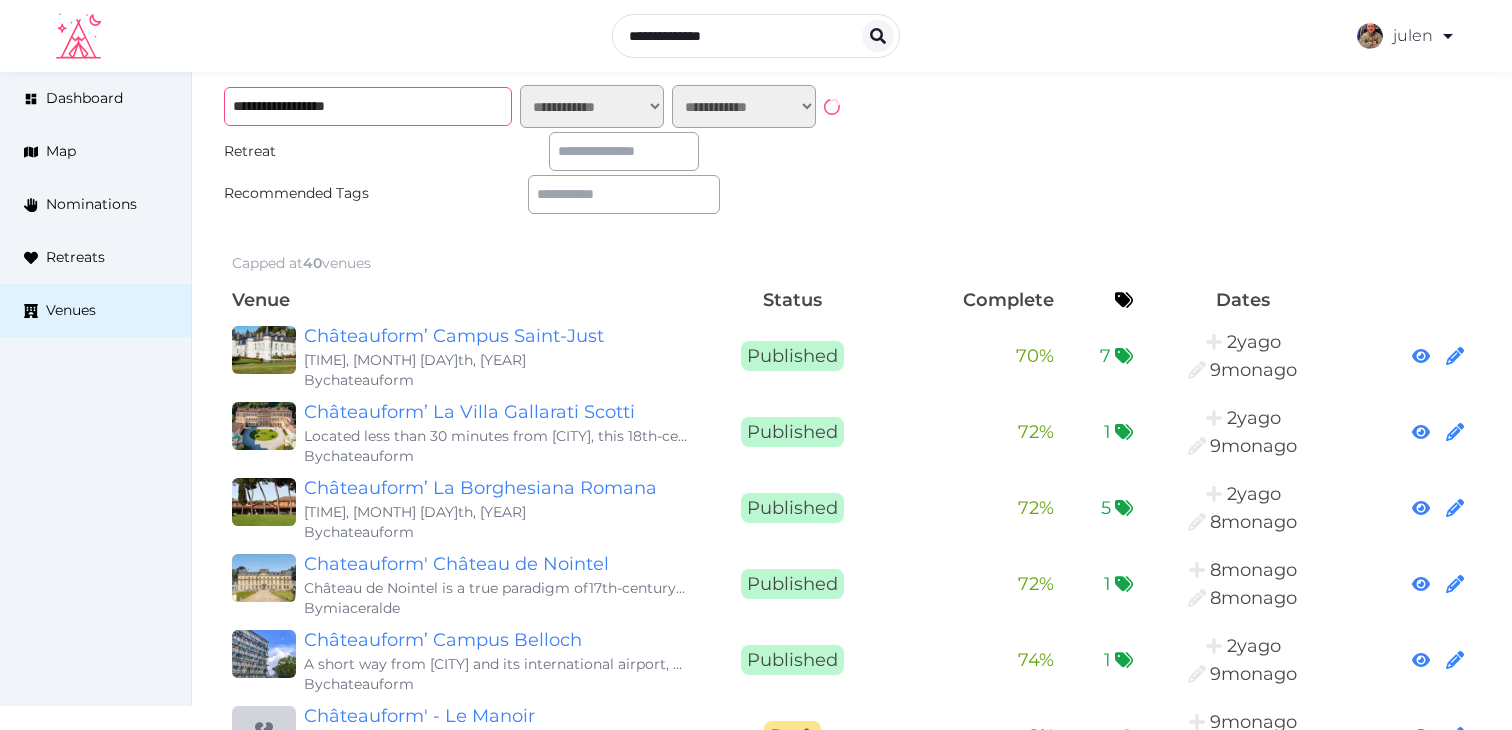 scroll, scrollTop: 0, scrollLeft: 0, axis: both 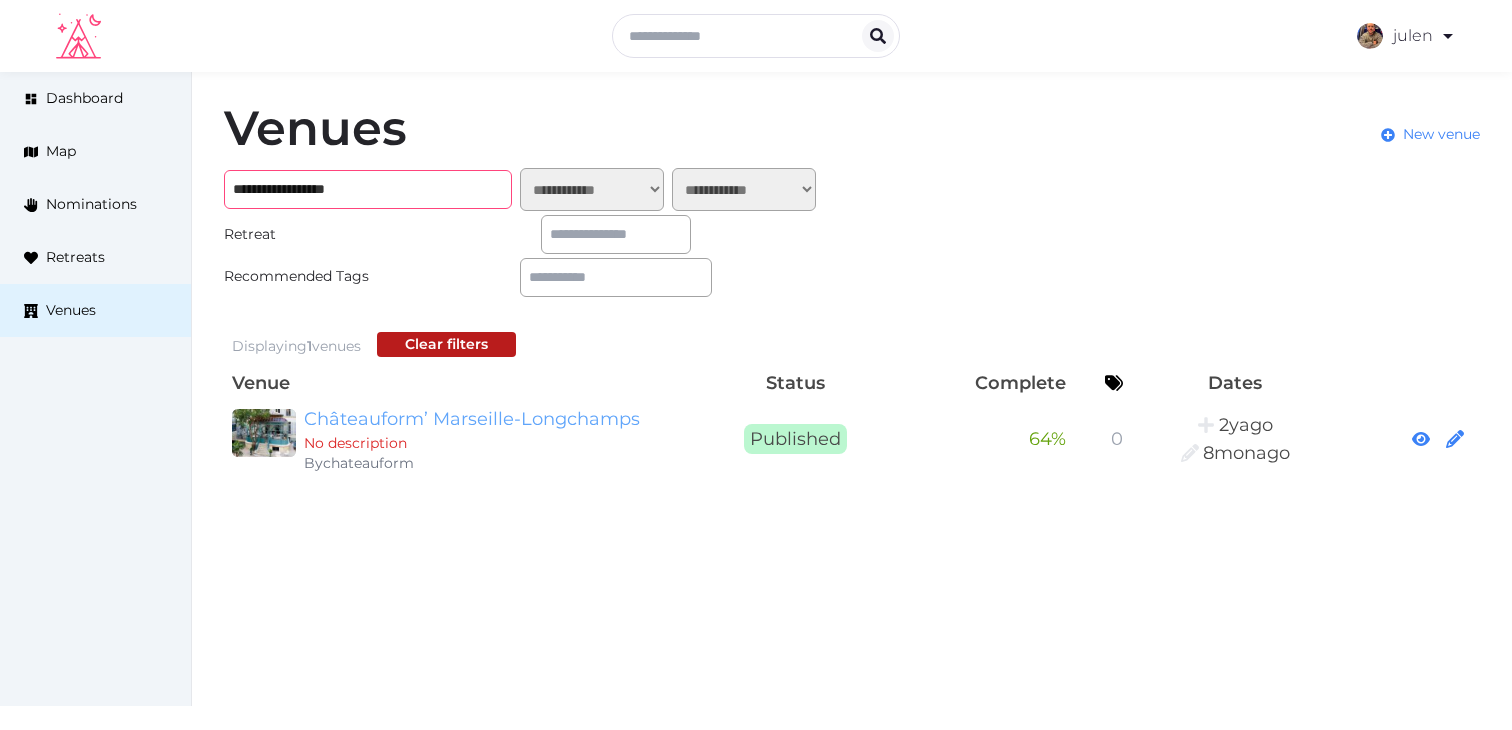 type on "**********" 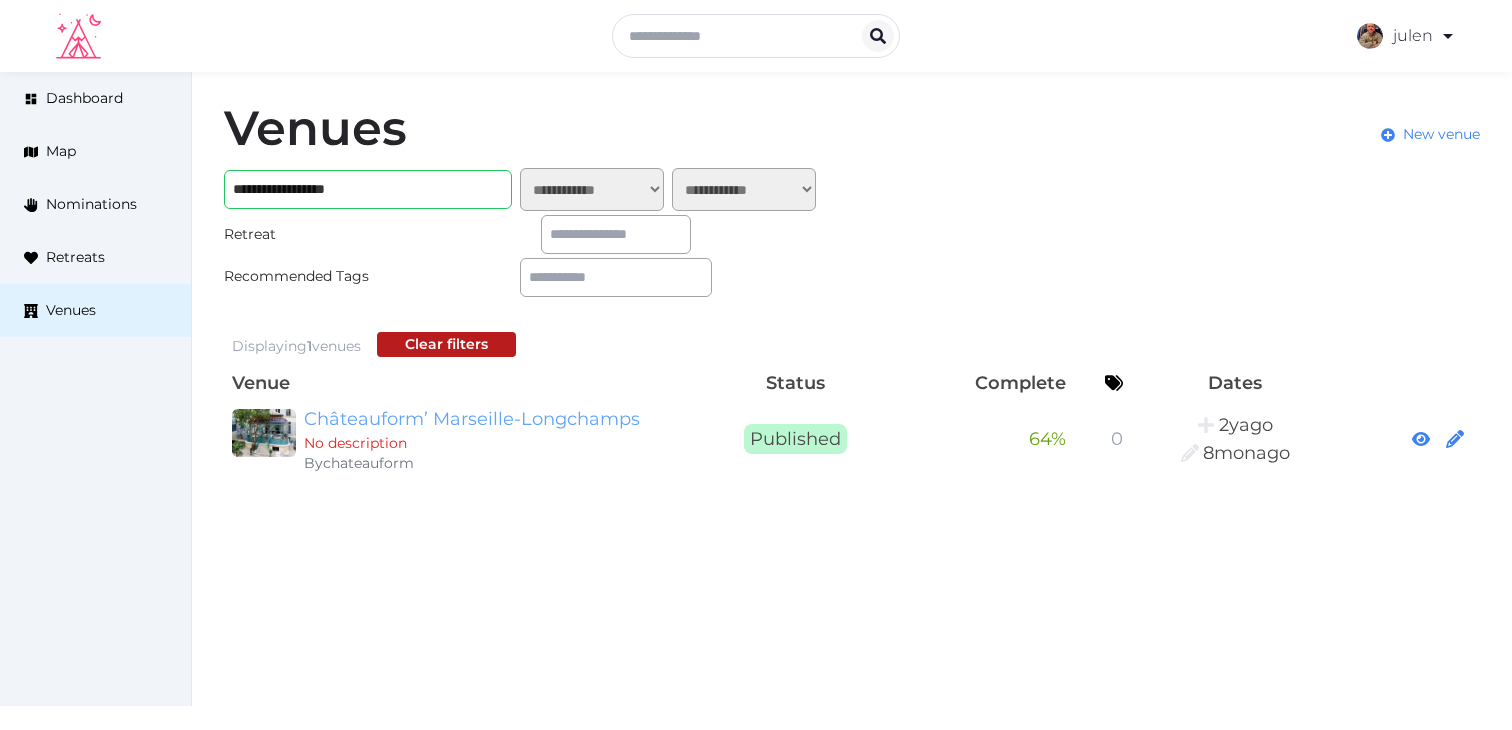 click on "Châteauform’ Marseille-Longchamps" at bounding box center [496, 419] 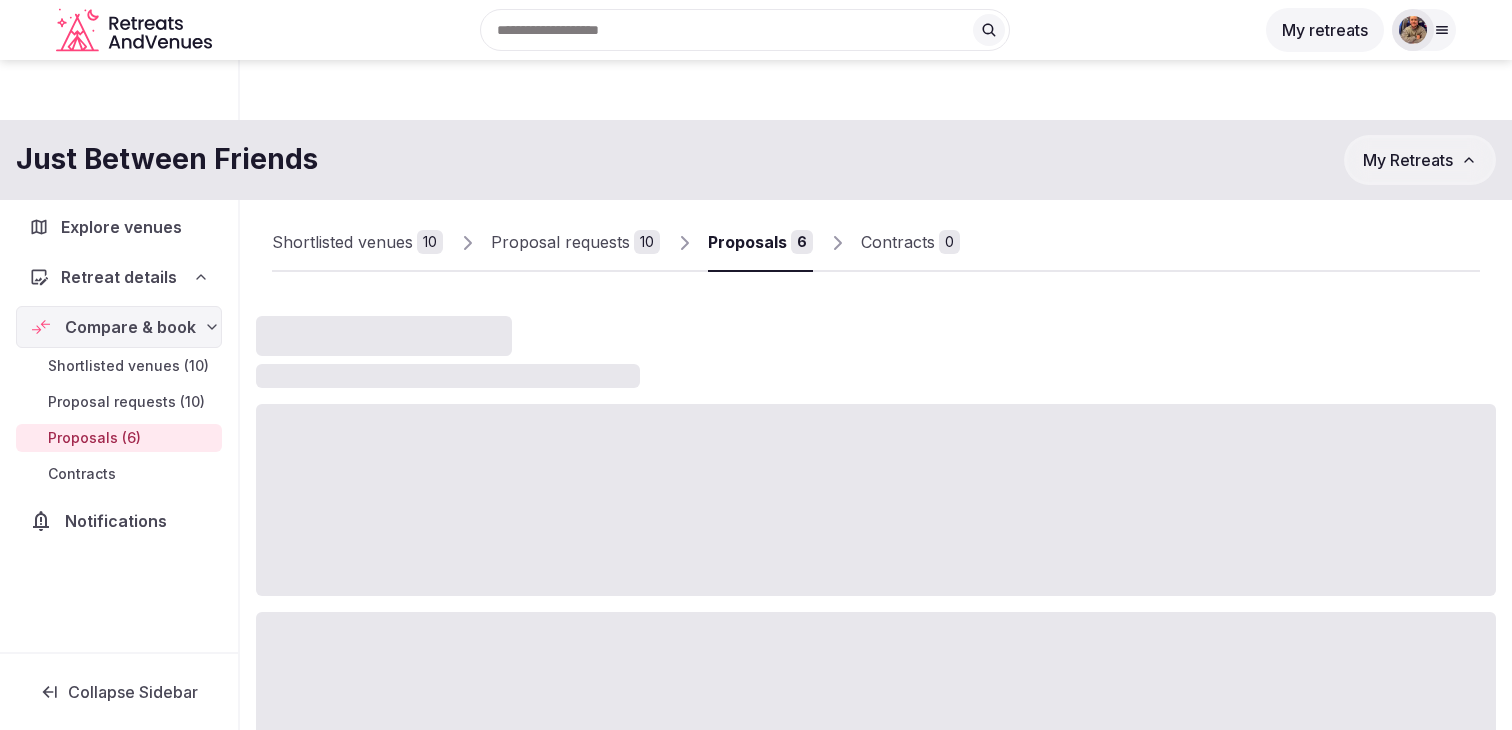 scroll, scrollTop: 198, scrollLeft: 0, axis: vertical 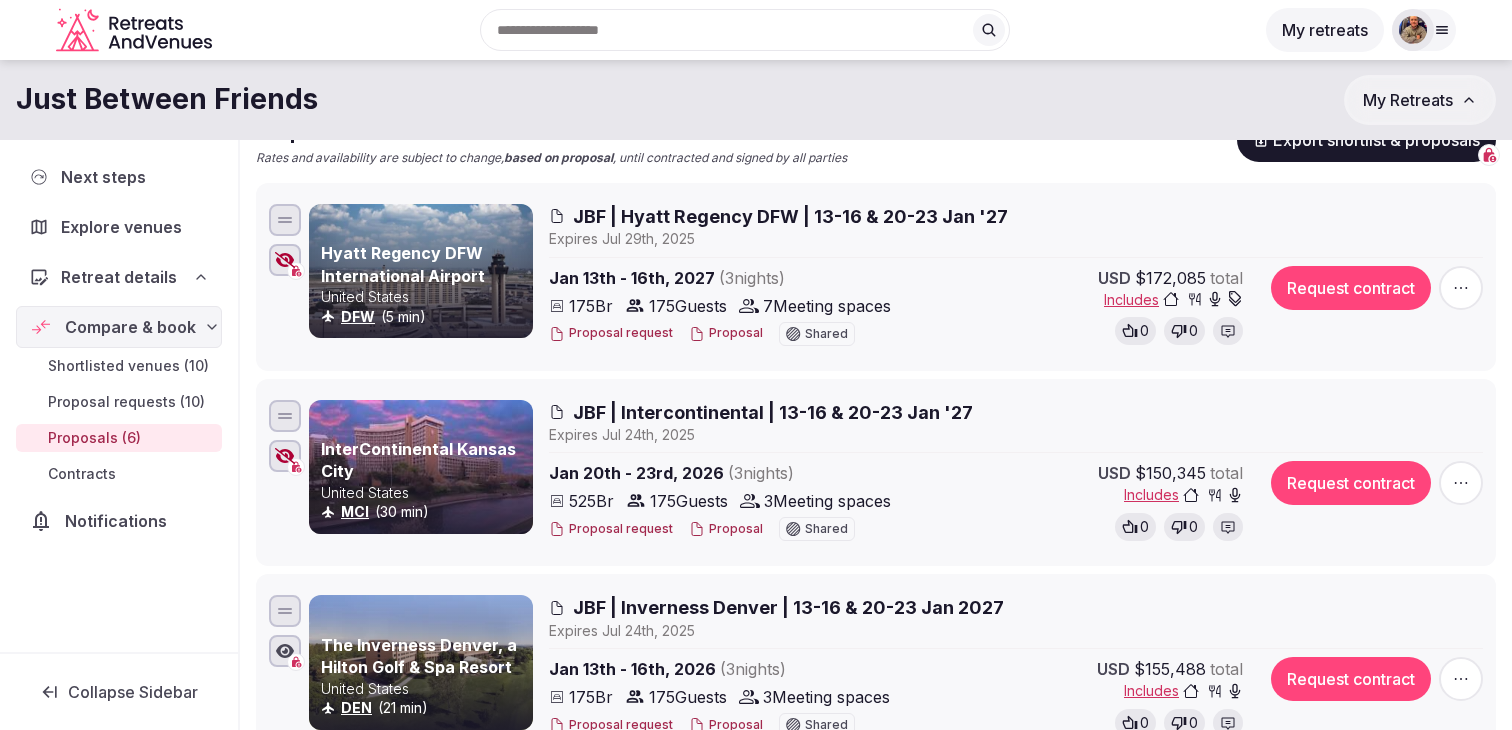 click 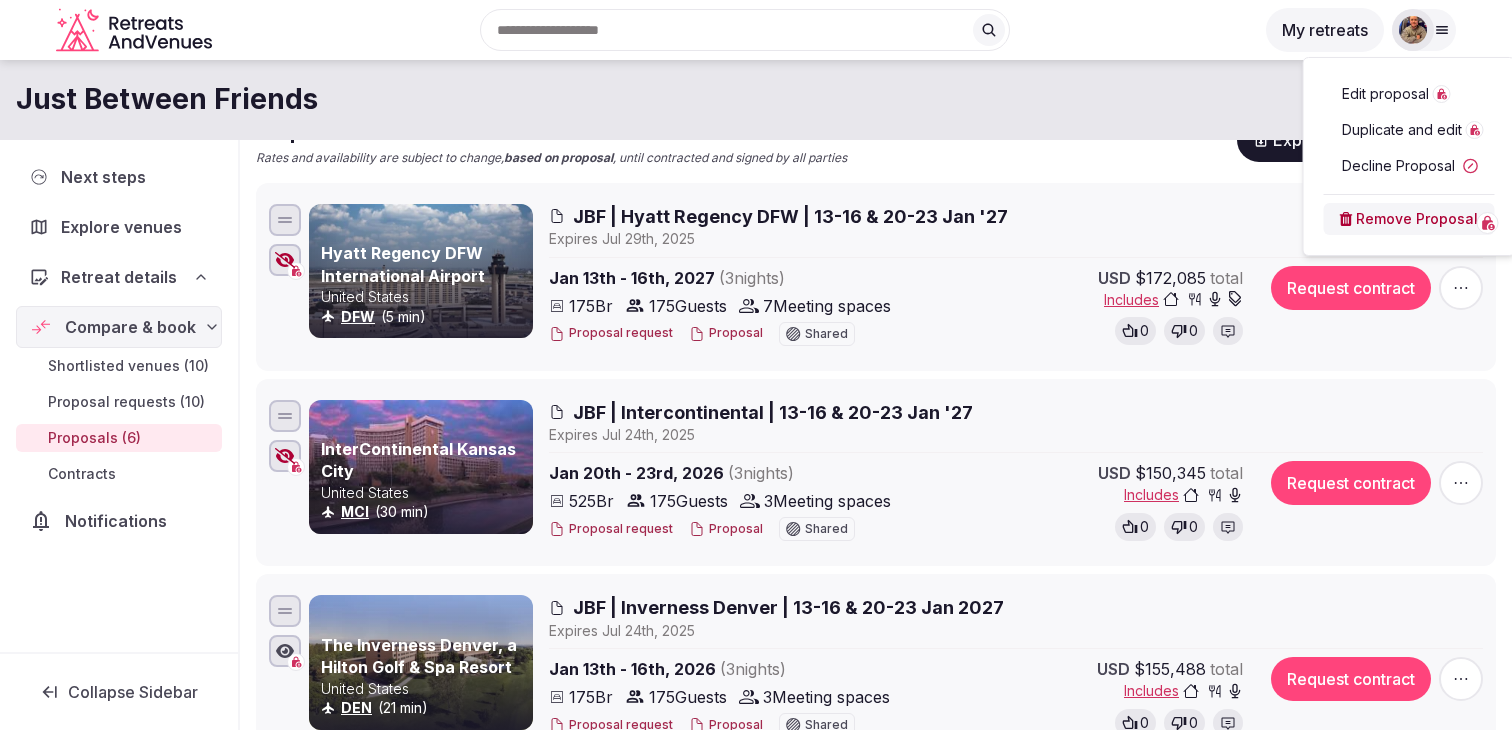 click on "Edit proposal" at bounding box center (1385, 94) 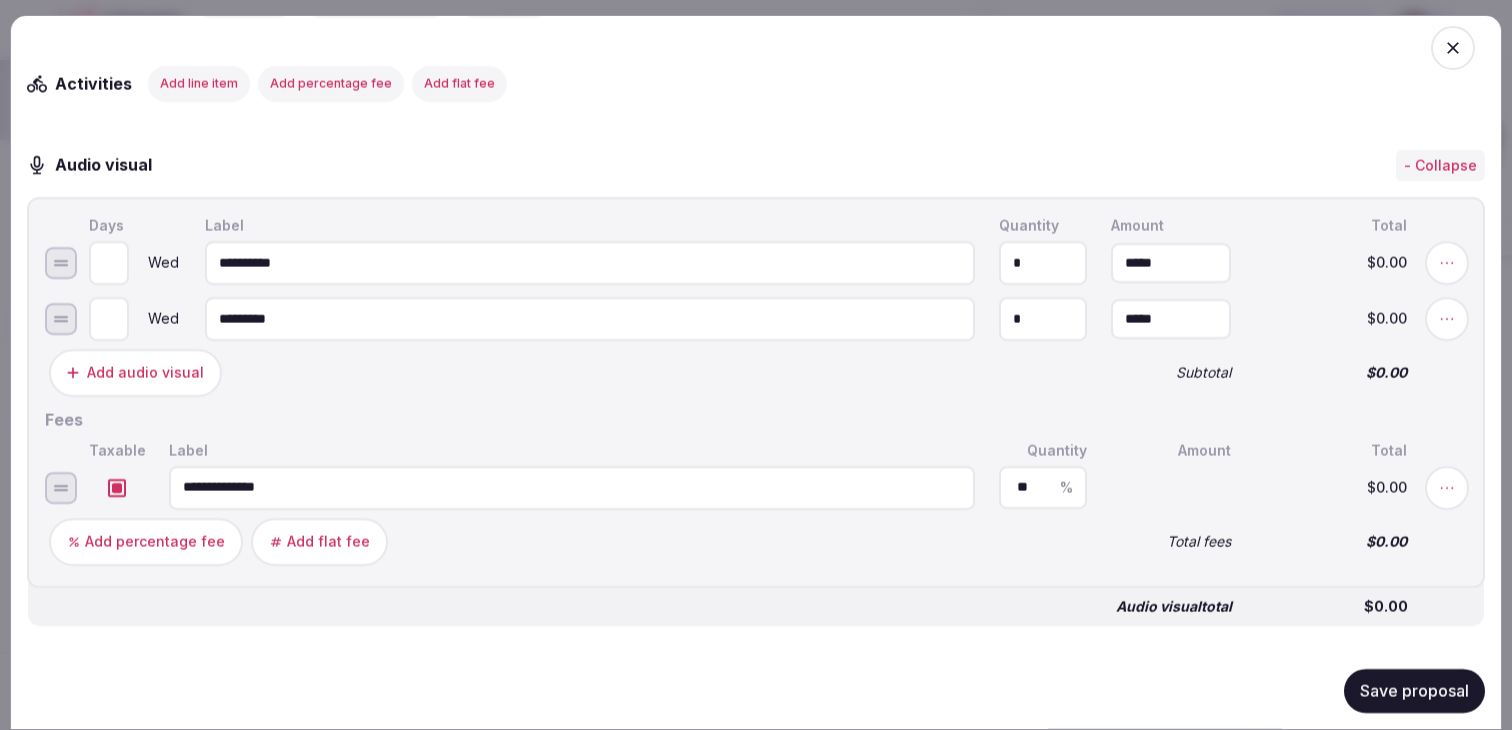 scroll, scrollTop: 2695, scrollLeft: 0, axis: vertical 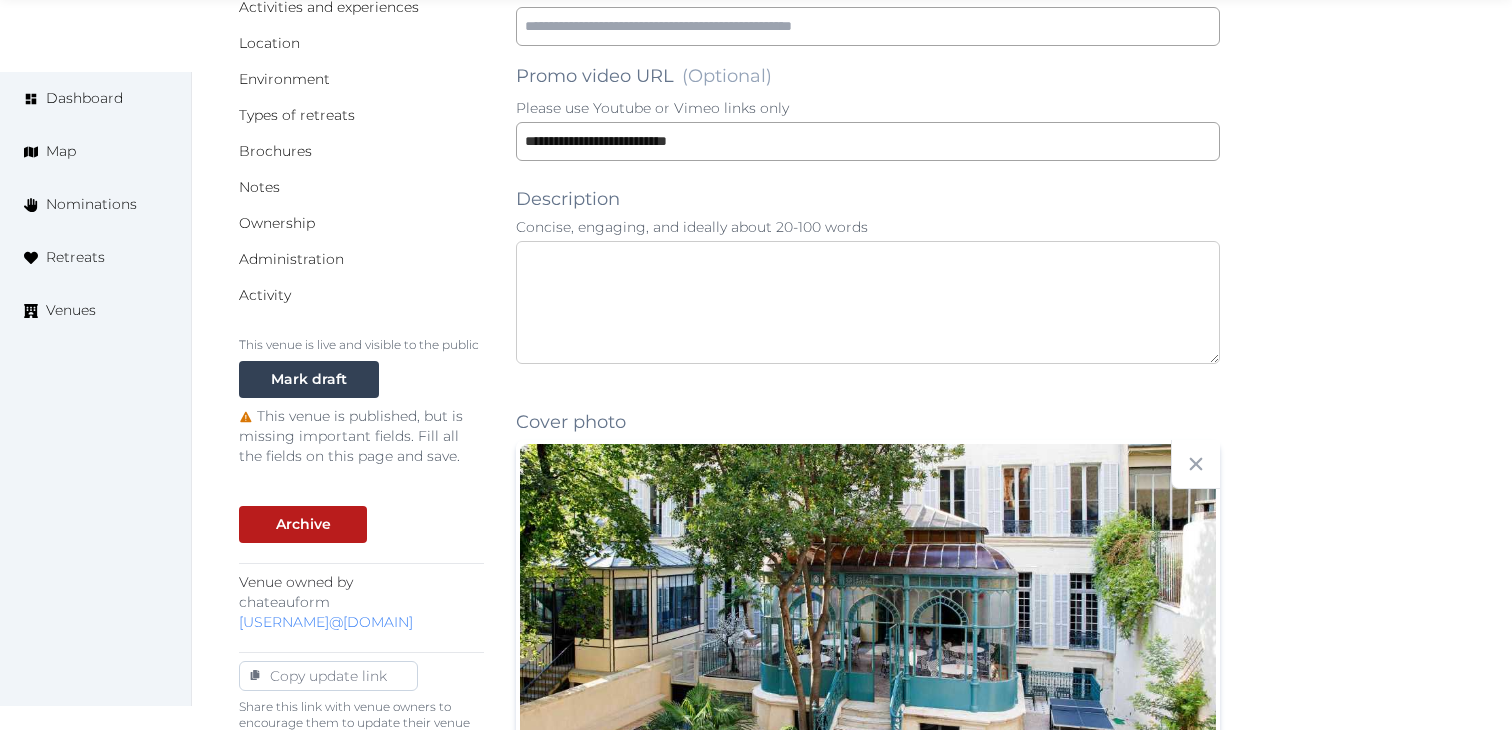 click at bounding box center (868, 302) 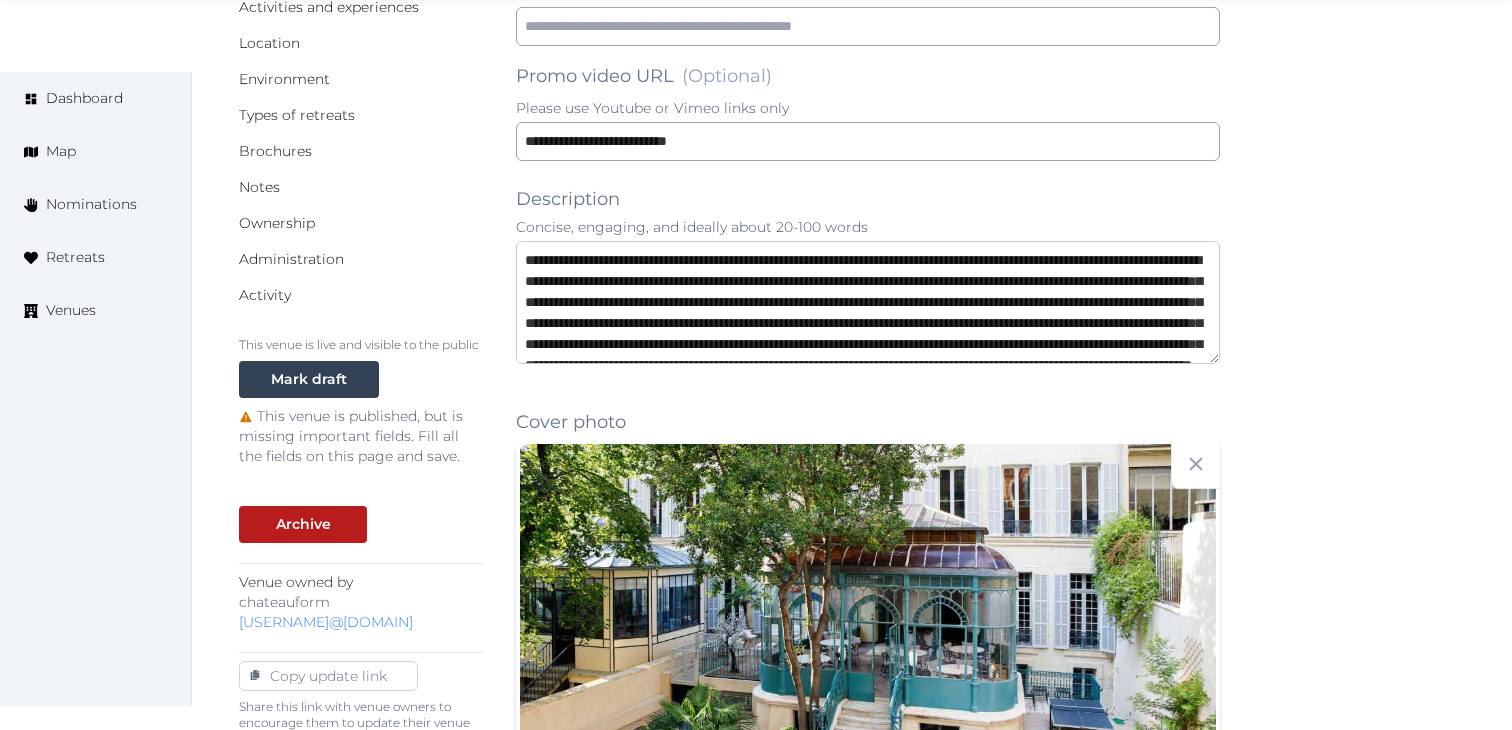 scroll, scrollTop: 74, scrollLeft: 0, axis: vertical 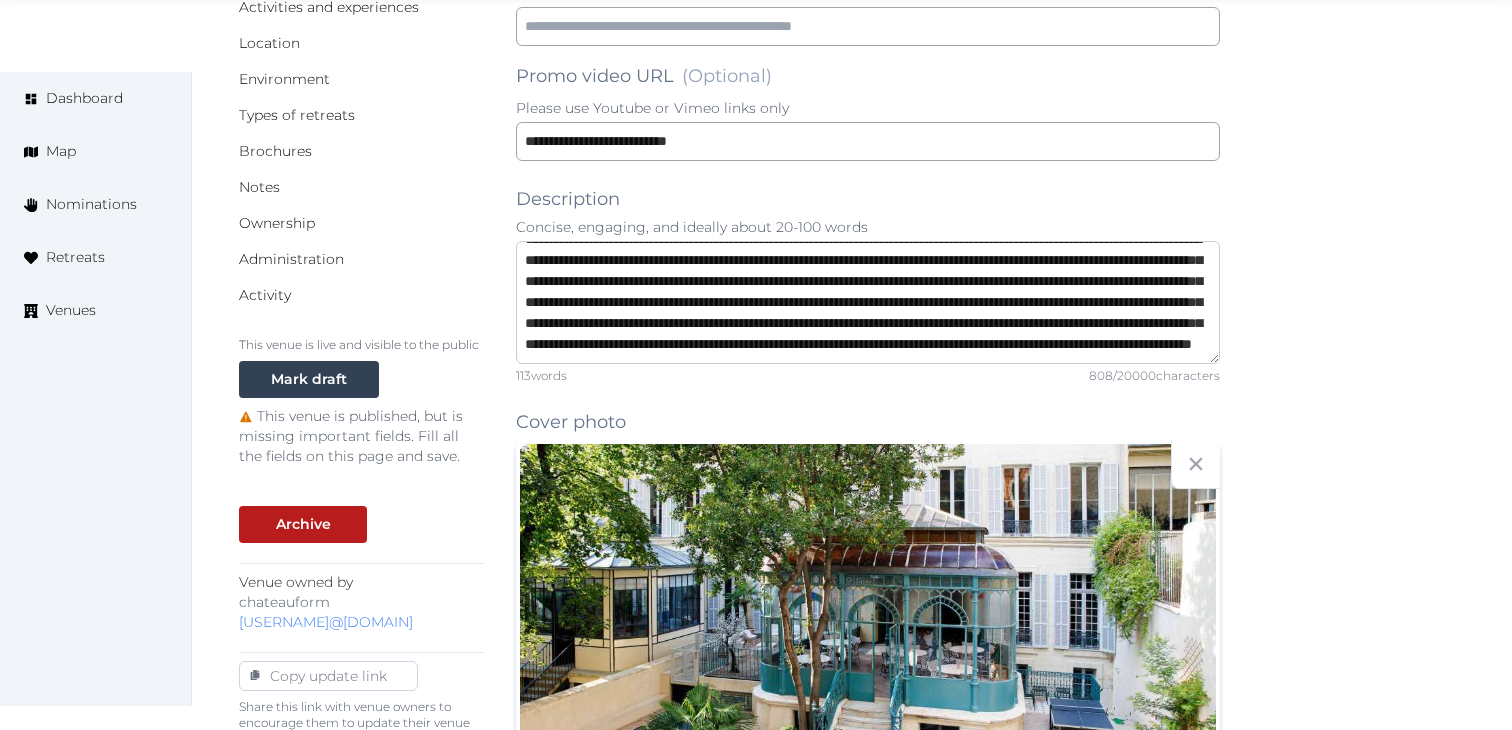 type on "**********" 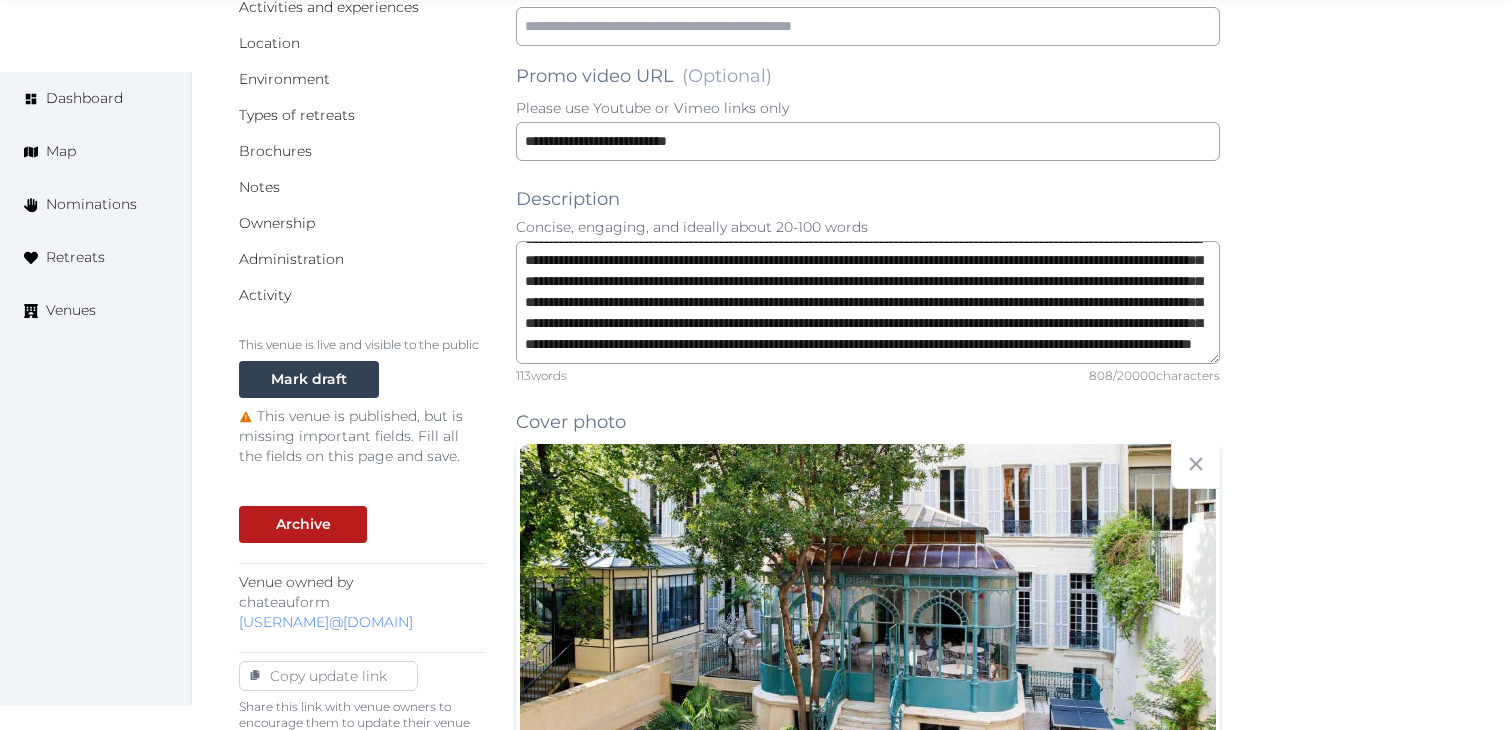 click on "Venue owned by chateauform [EMAIL]" at bounding box center [852, 1183] 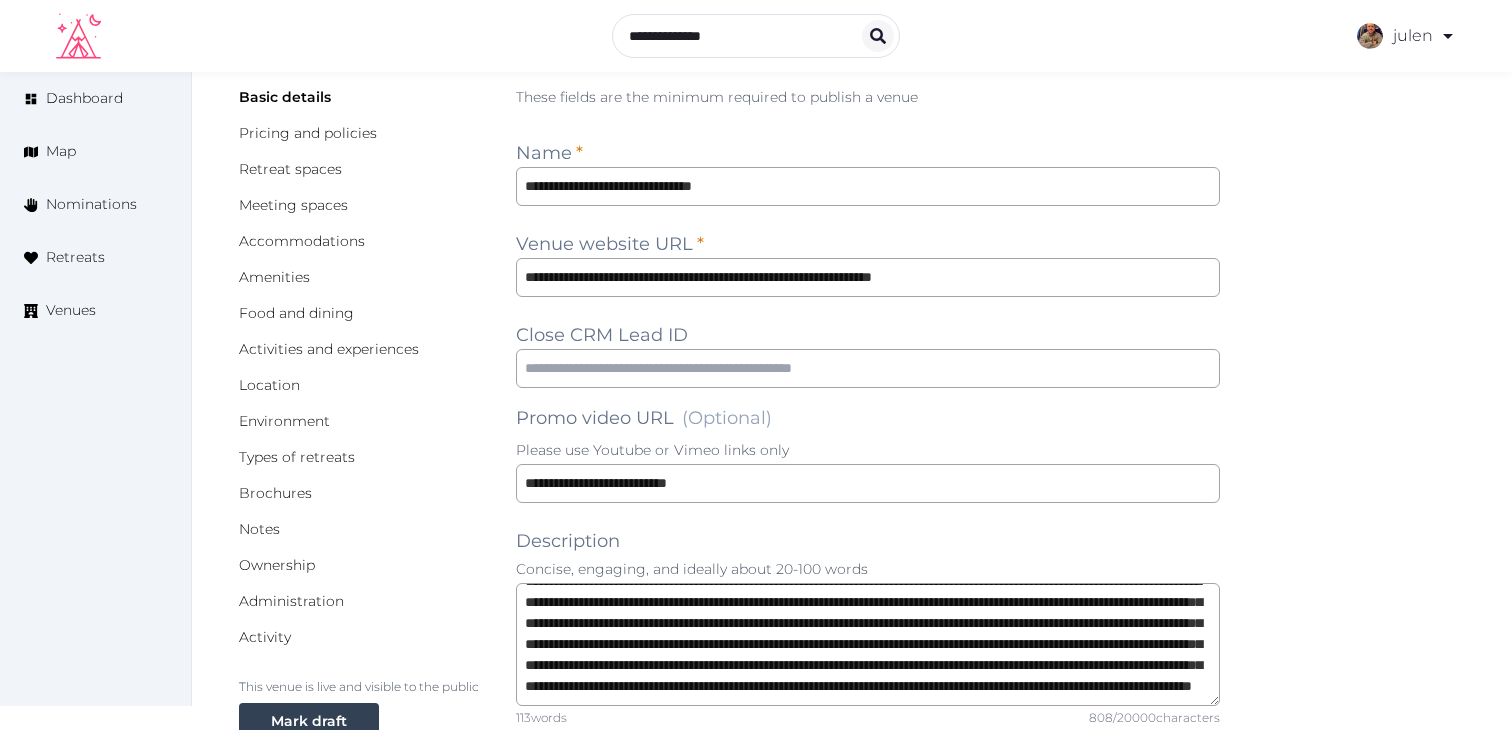 scroll, scrollTop: 102, scrollLeft: 0, axis: vertical 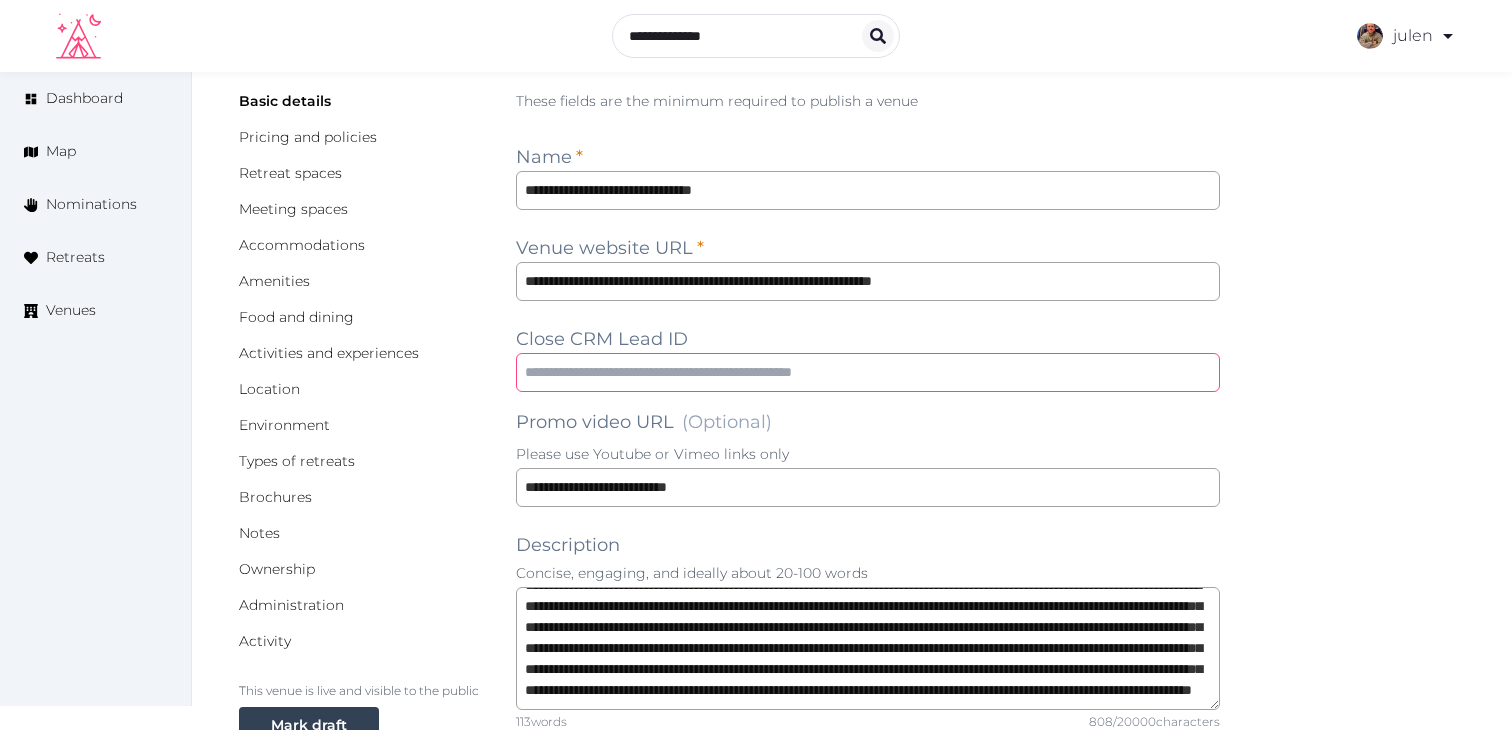 click at bounding box center (868, 372) 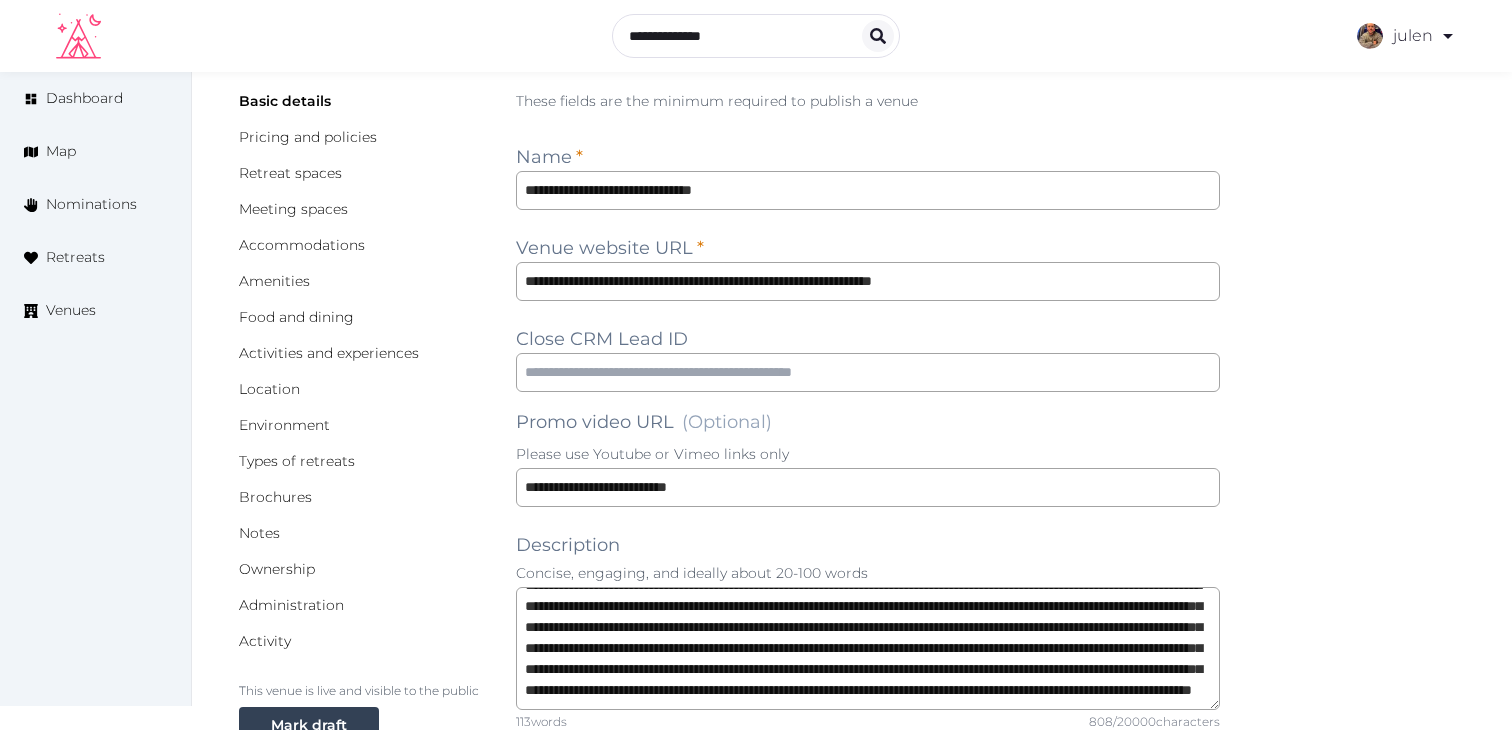 click on "Venue owned by chateauform [EMAIL]" at bounding box center (852, 1529) 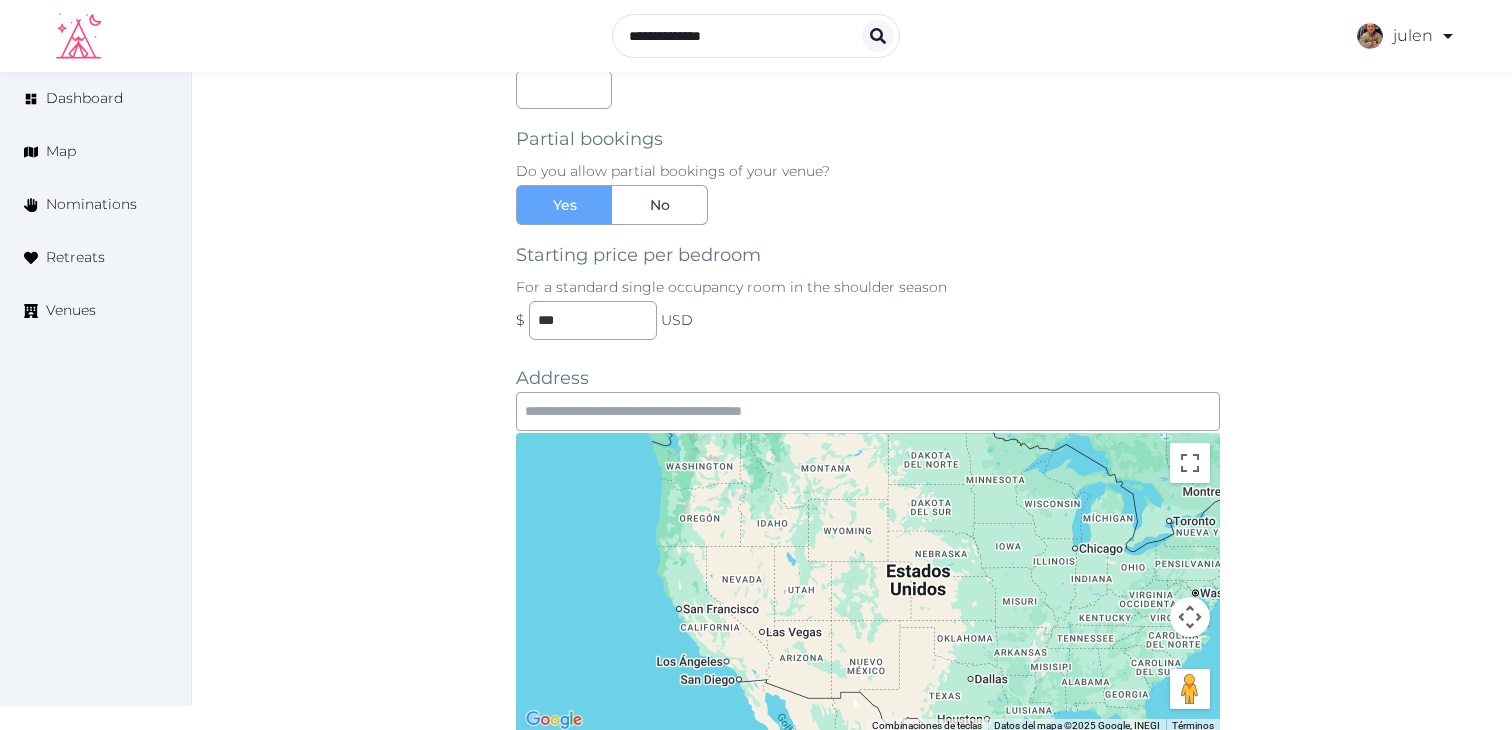 scroll, scrollTop: 1372, scrollLeft: 0, axis: vertical 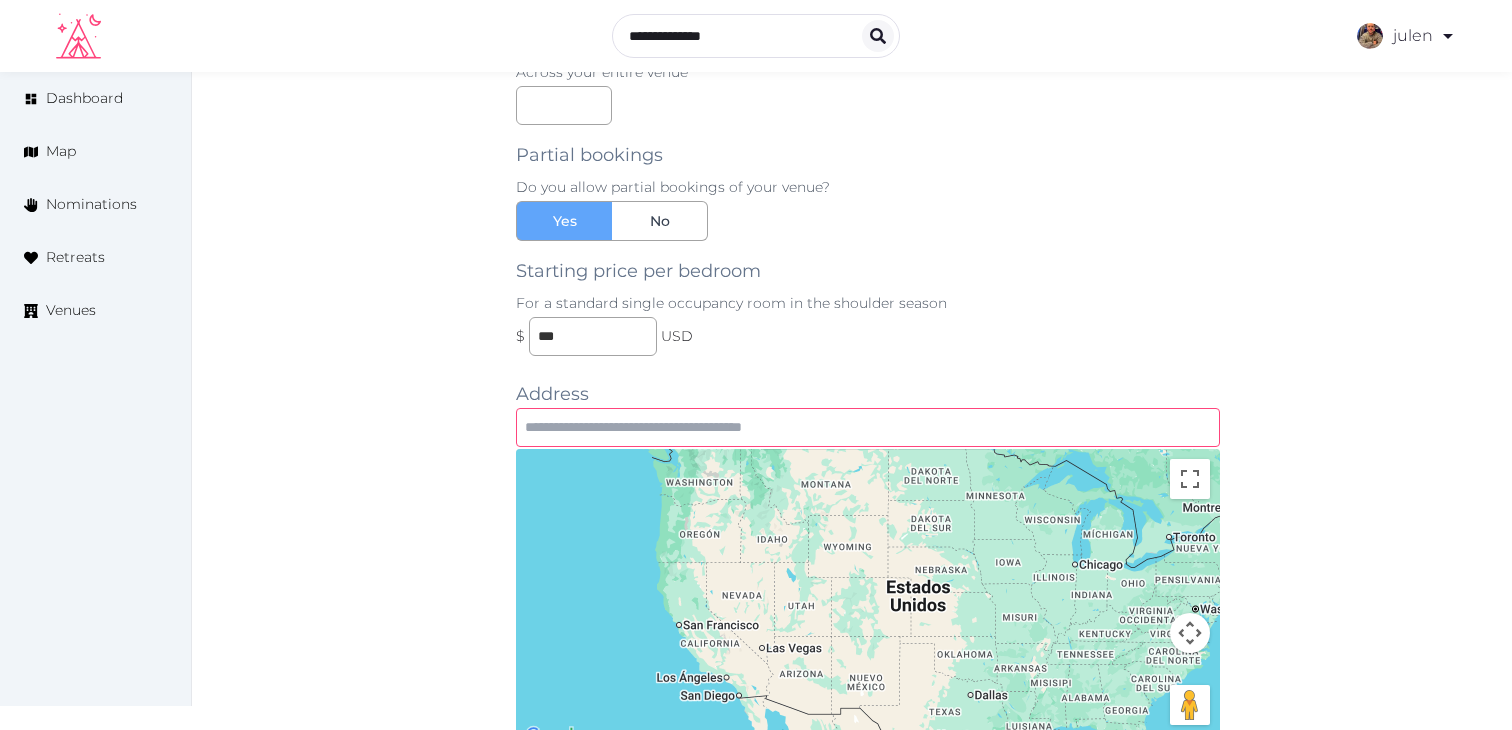 click at bounding box center (868, 427) 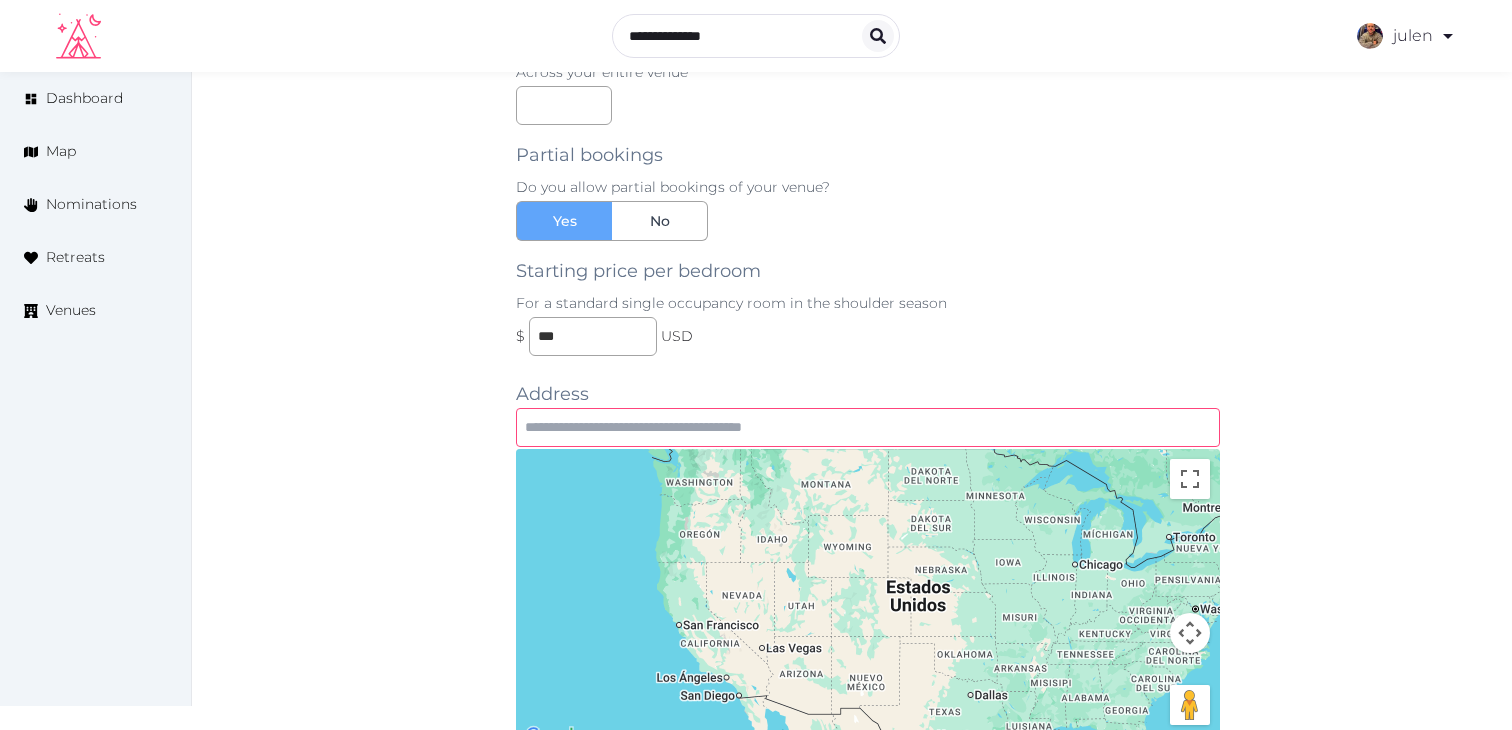 paste on "**********" 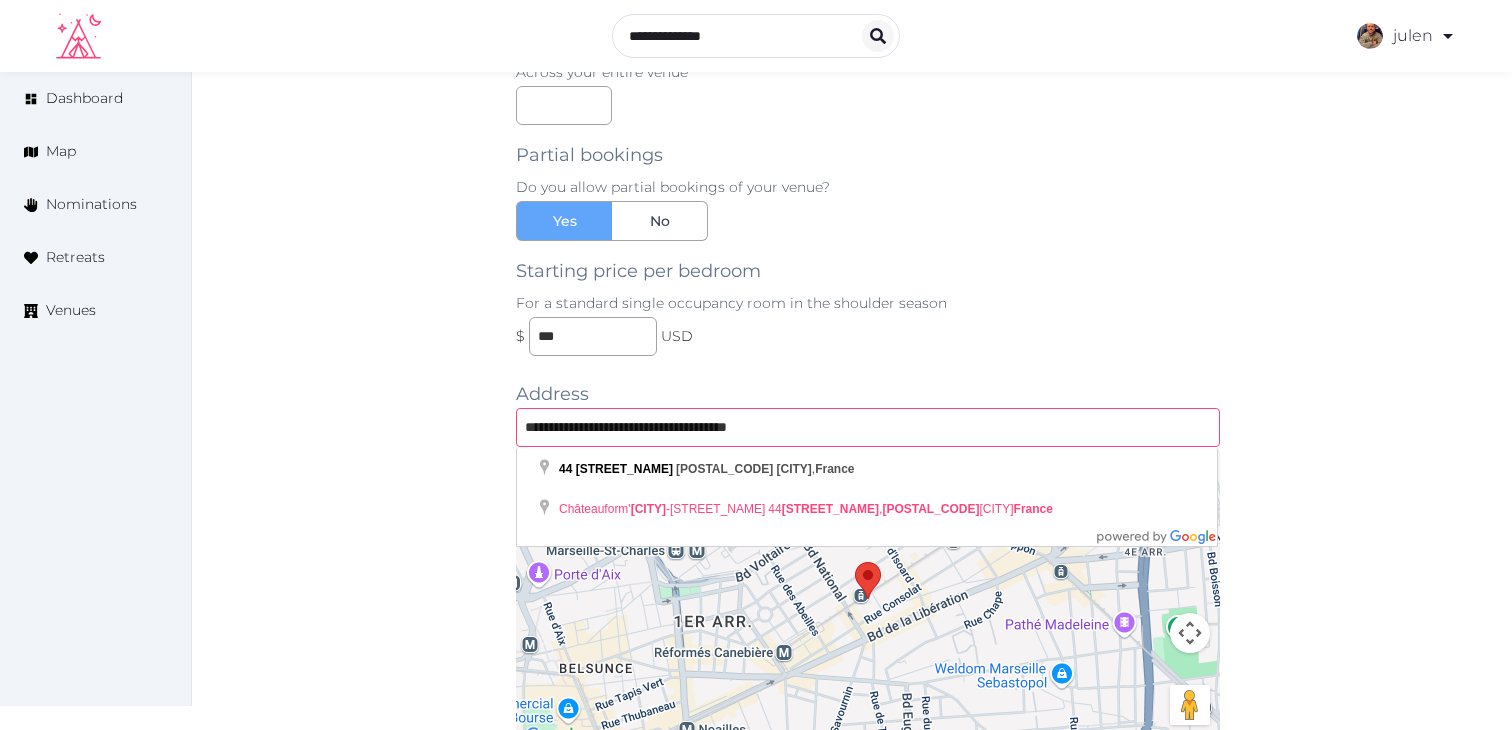 type on "**********" 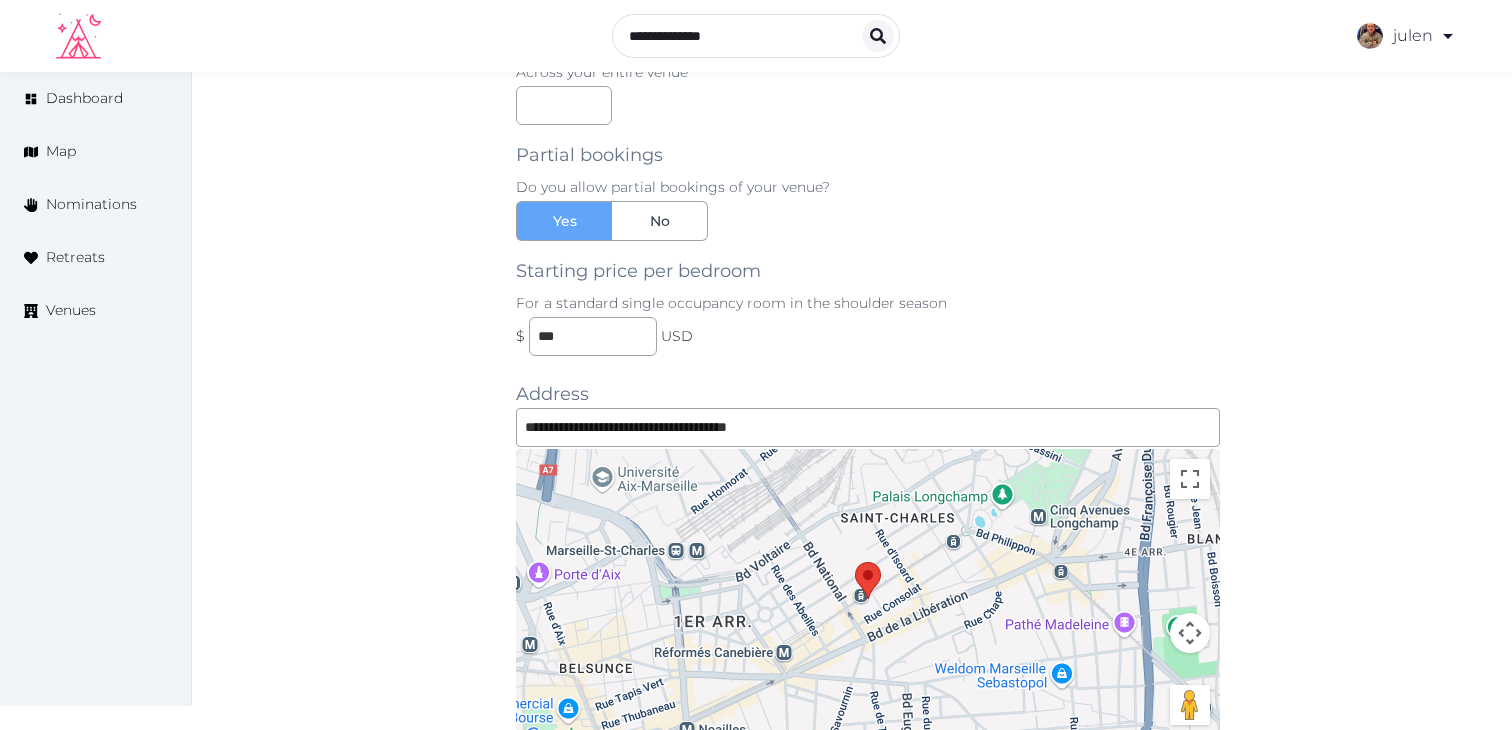 click on "Venue owned by chateauform [EMAIL]" at bounding box center (361, 259) 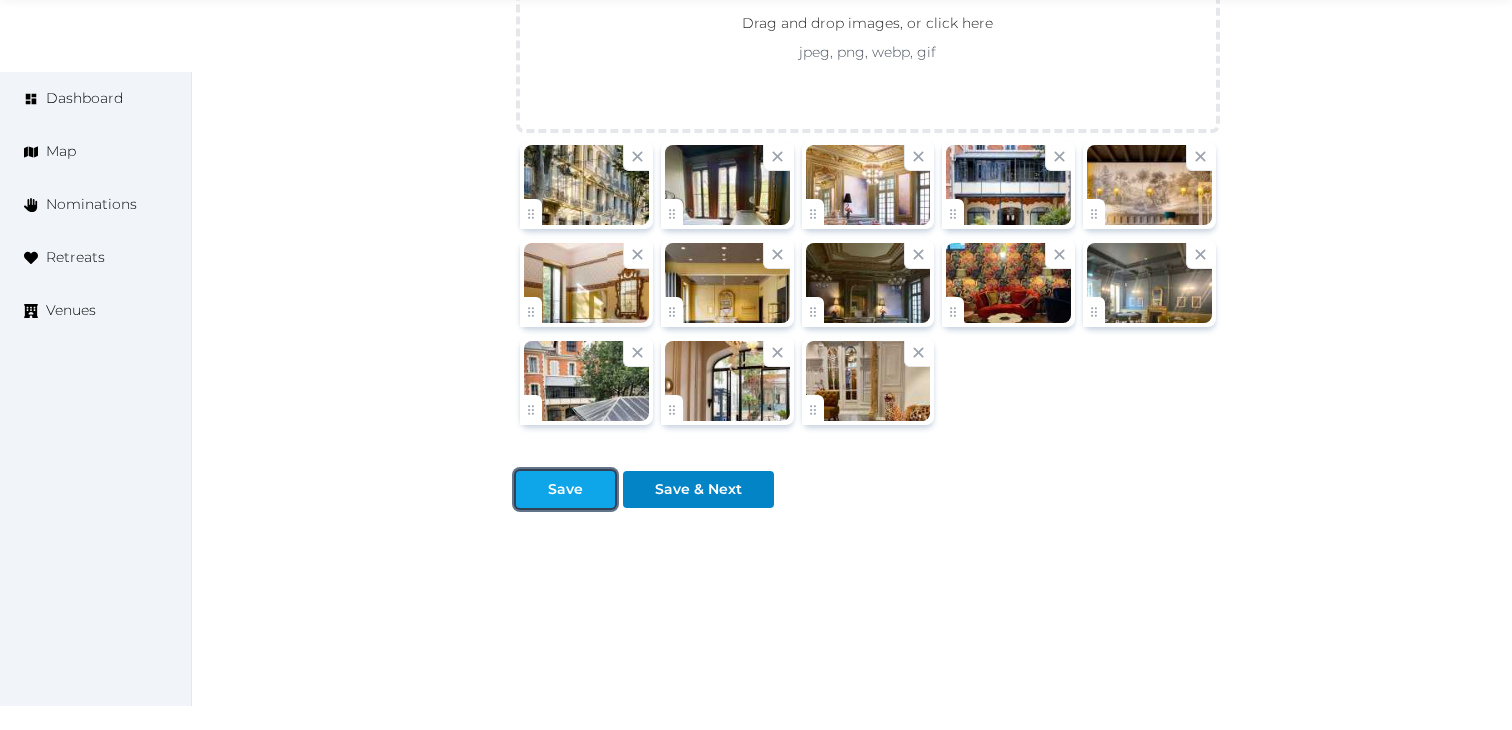 click on "Save" at bounding box center [565, 489] 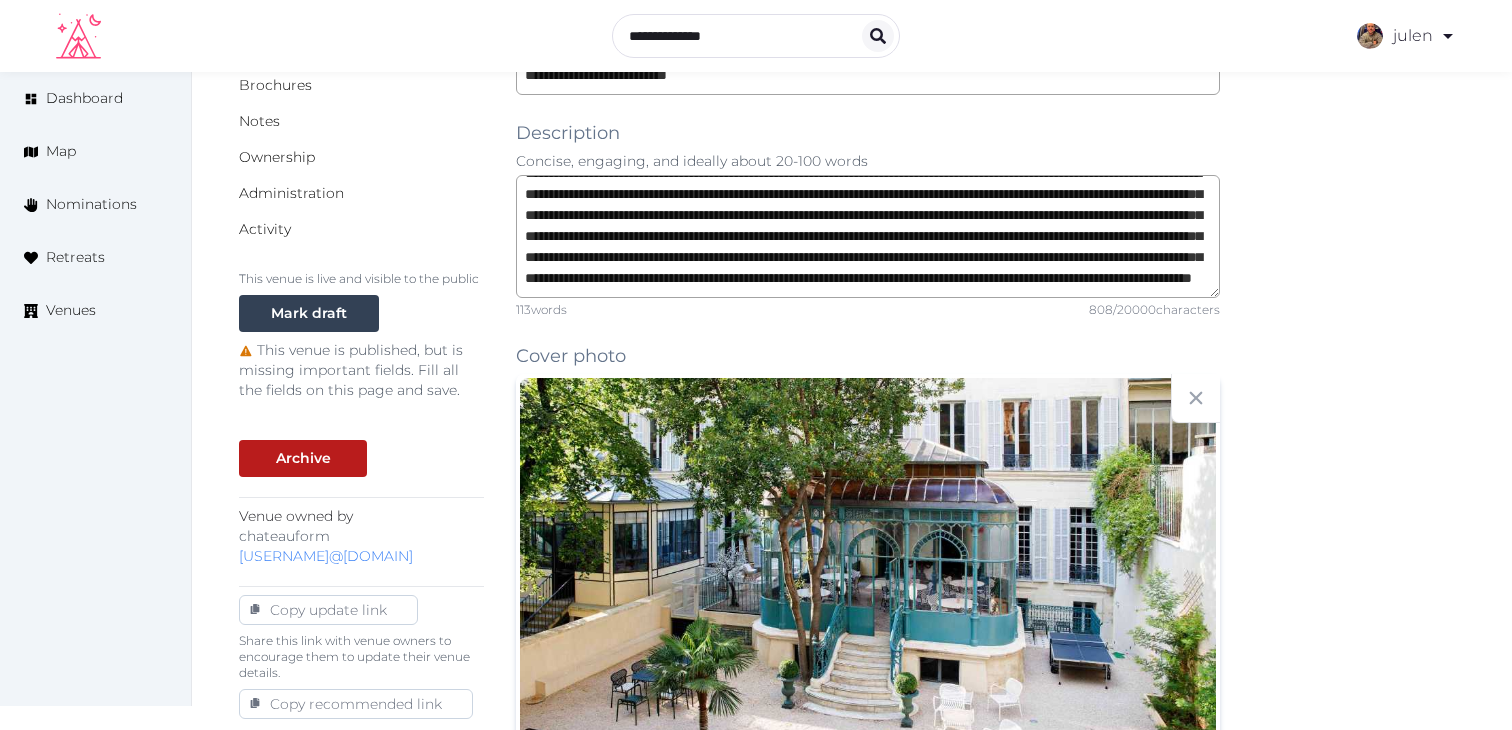 scroll, scrollTop: 496, scrollLeft: 0, axis: vertical 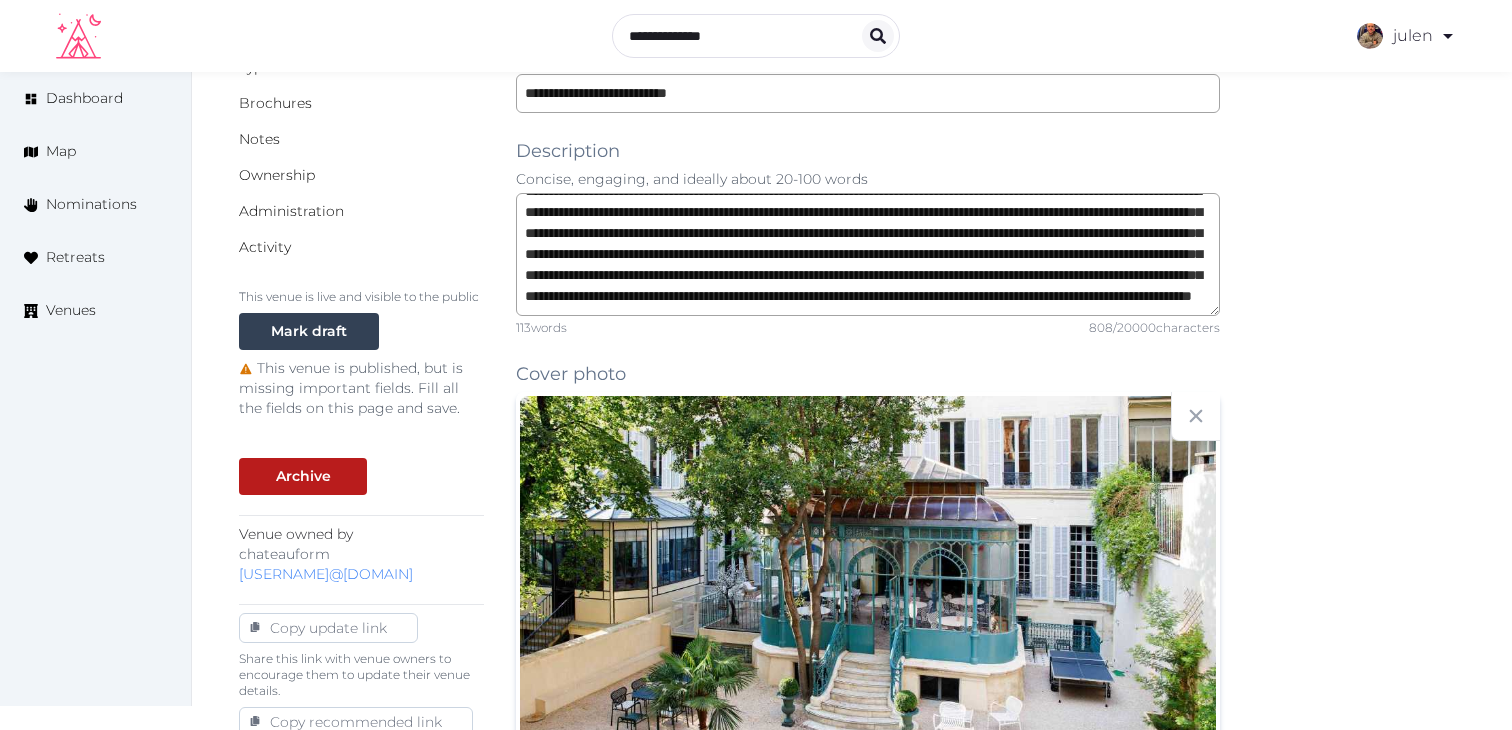 click on "Basic details Pricing and policies Retreat spaces Meeting spaces Accommodations Amenities Food and dining Activities and experiences Location Environment Types of retreats Brochures Notes Ownership Administration Activity This venue is live and visible to the public Mark draft This venue is published, but is missing important fields.   Fill all the fields on this page and save. Archive Venue owned by chateauform monnouveauprojet@chateauform.com Copy update link Share this link with venue owners to encourage them to update their venue details. Copy recommended link Share this link with venue owners to let them know they have been recommended. Copy shortlist link Share this link with venue owners to let them know that they have been shortlisted." at bounding box center (361, 1135) 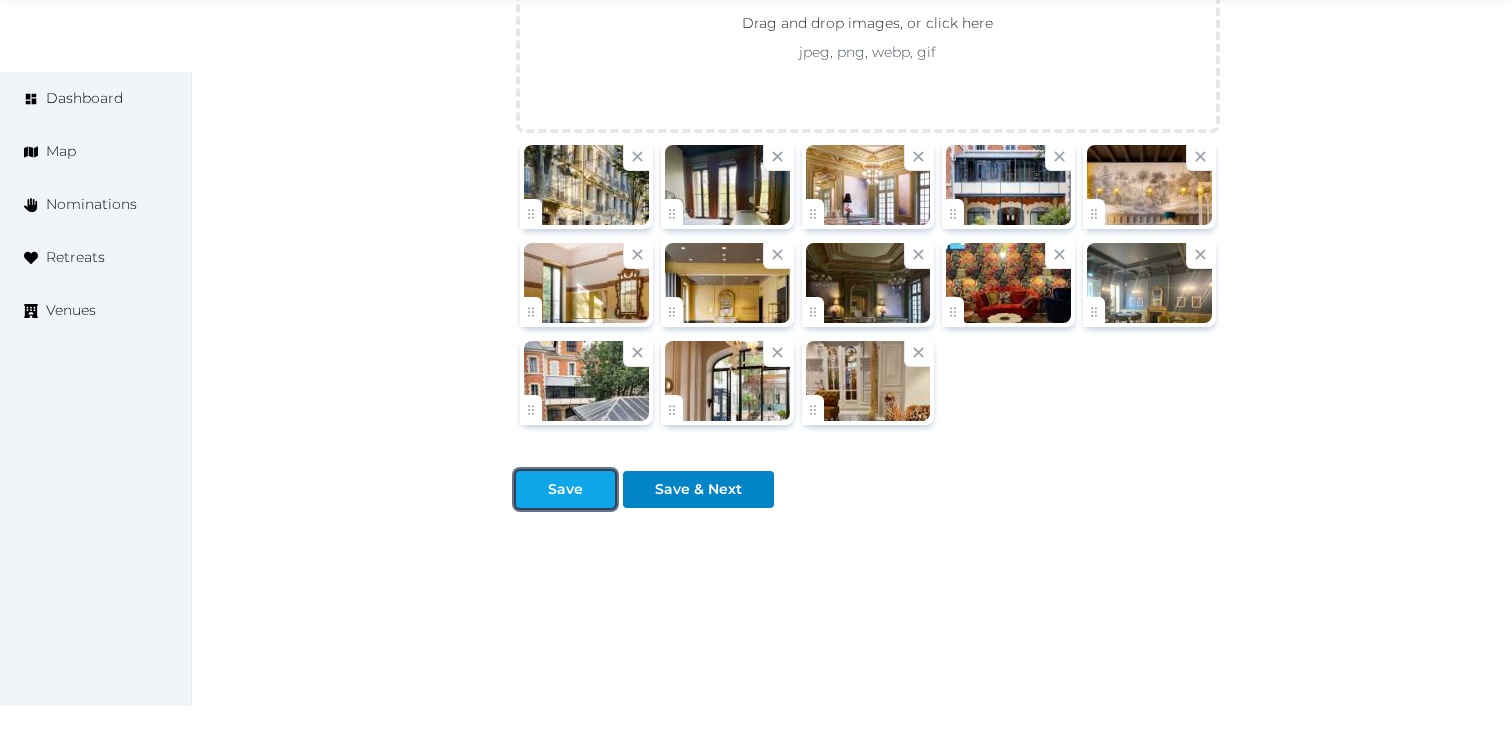click on "Save" at bounding box center (565, 489) 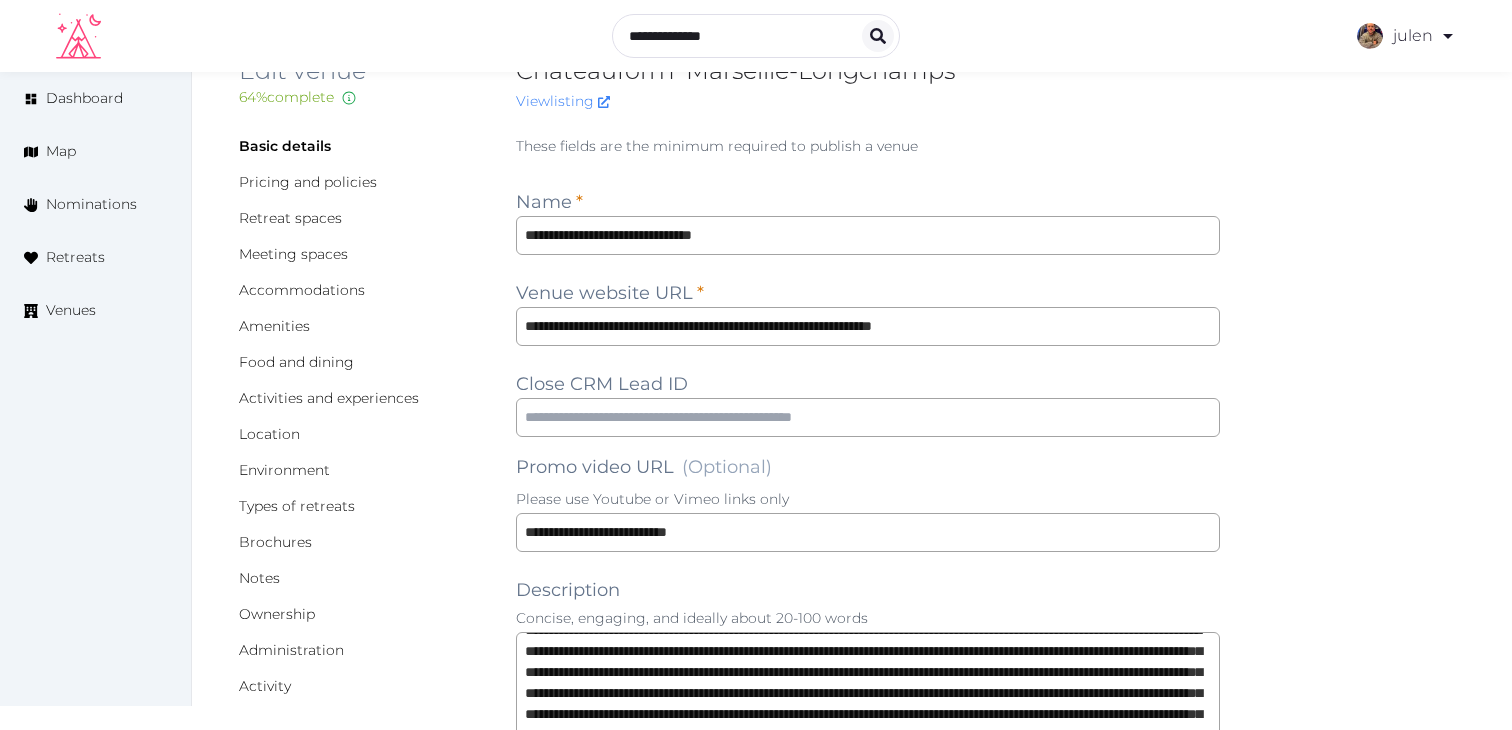 scroll, scrollTop: 0, scrollLeft: 0, axis: both 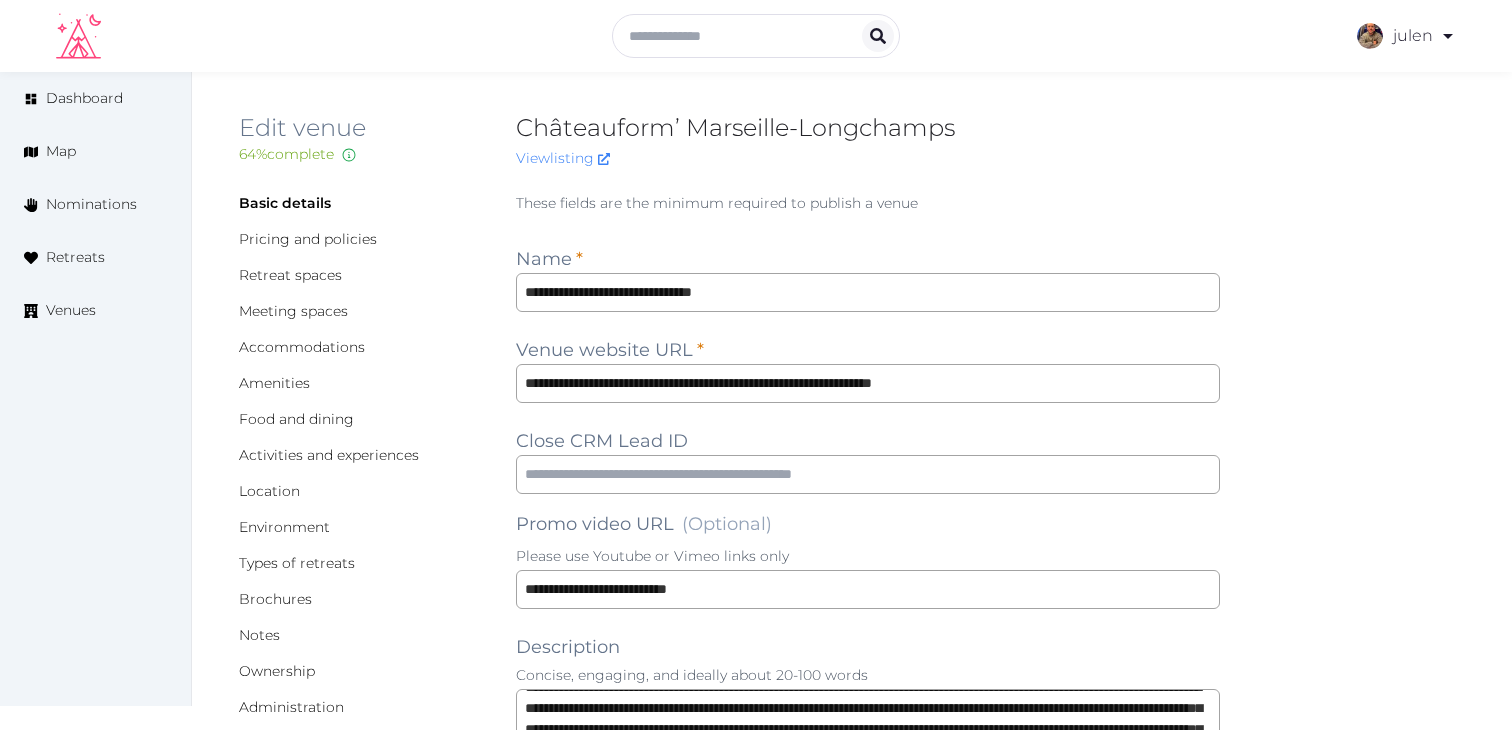 click on "Châteauform’ Marseille-Longchamps" at bounding box center [868, 128] 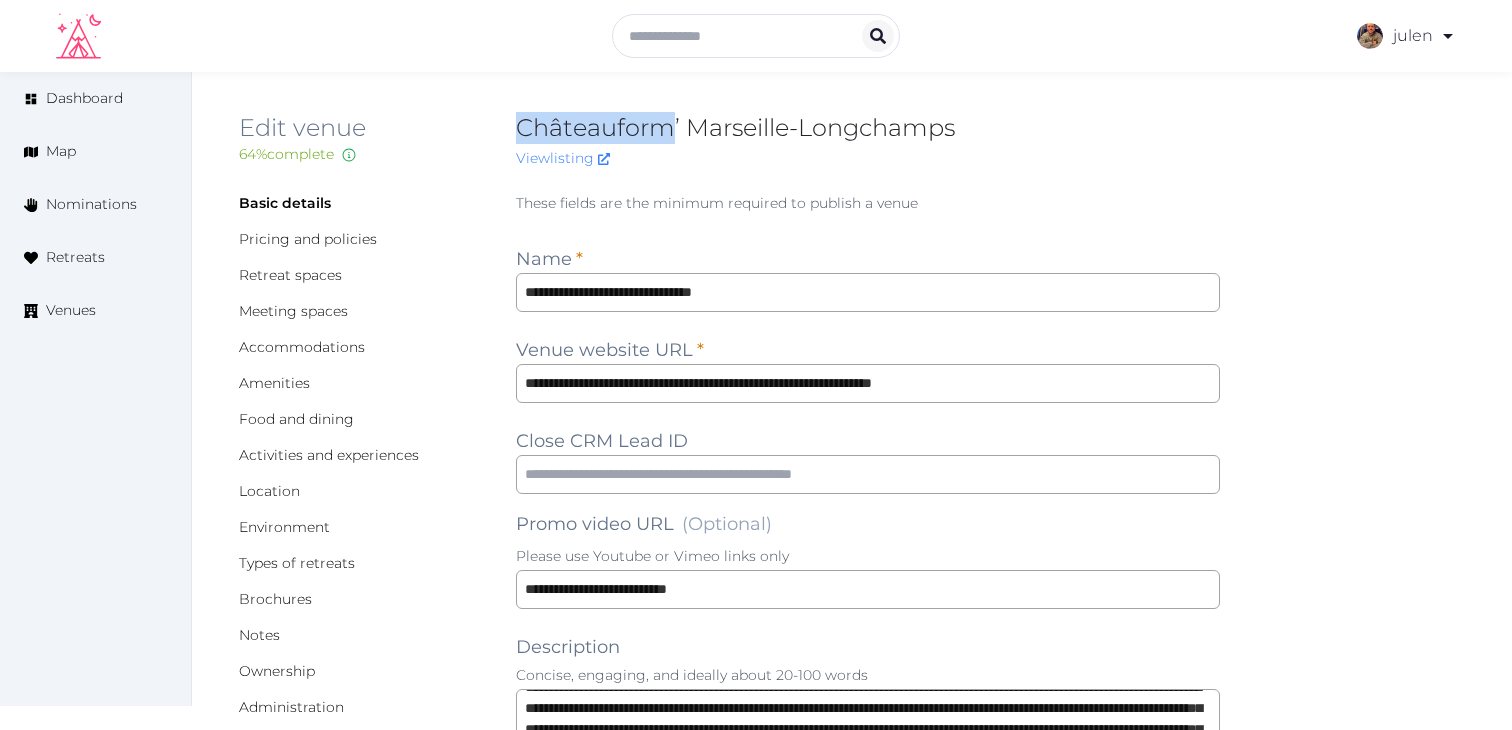 click on "Châteauform’ Marseille-Longchamps" at bounding box center [868, 128] 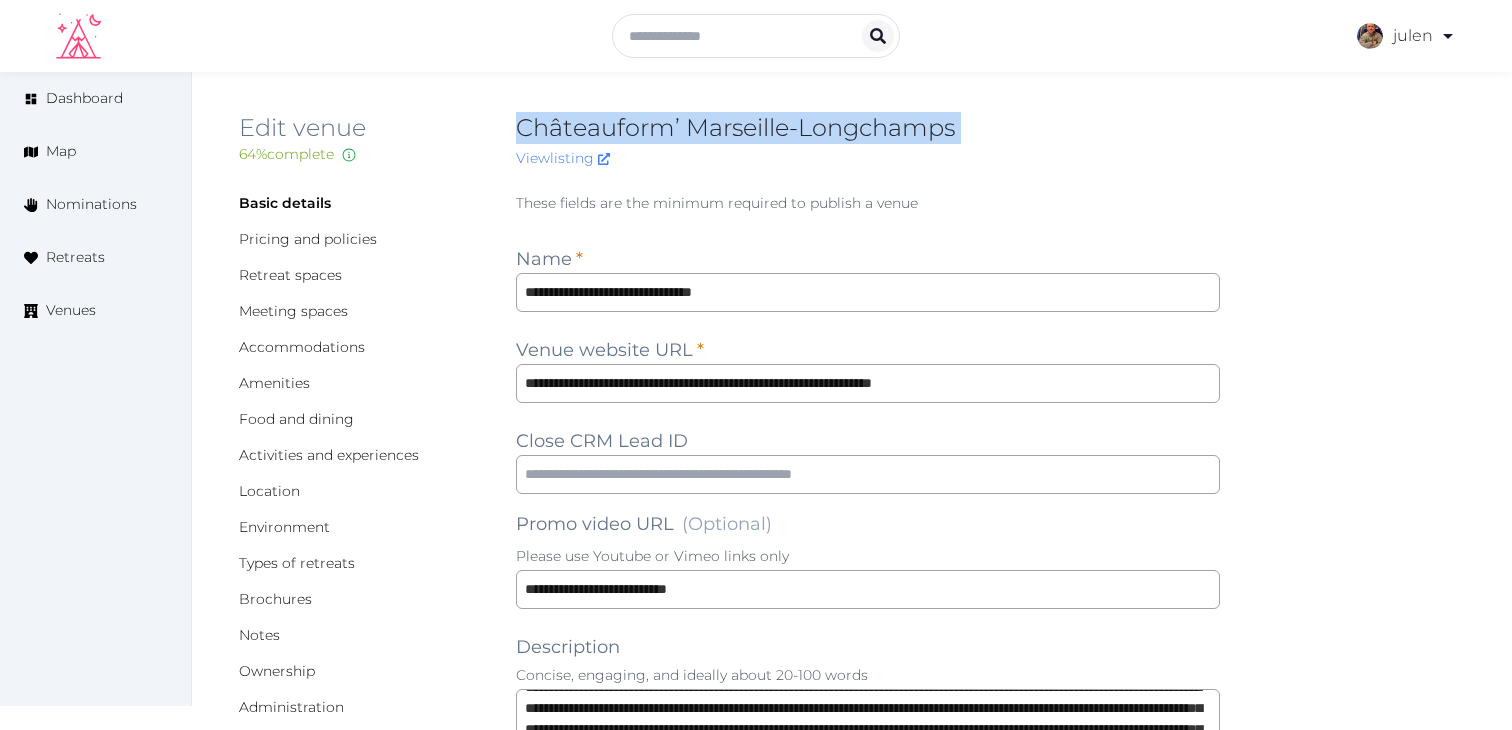 copy on "Châteauform’ Marseille-Longchamps" 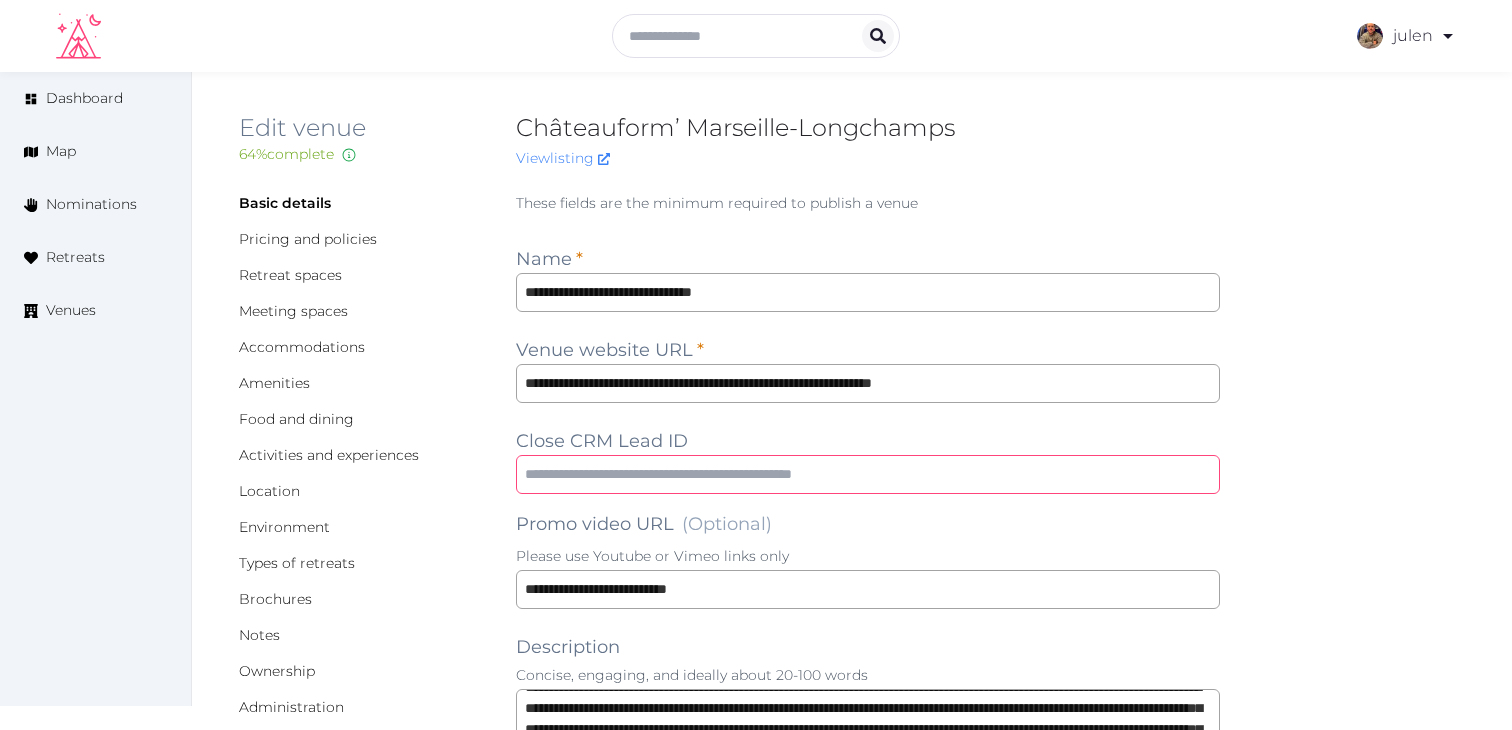 click at bounding box center [868, 474] 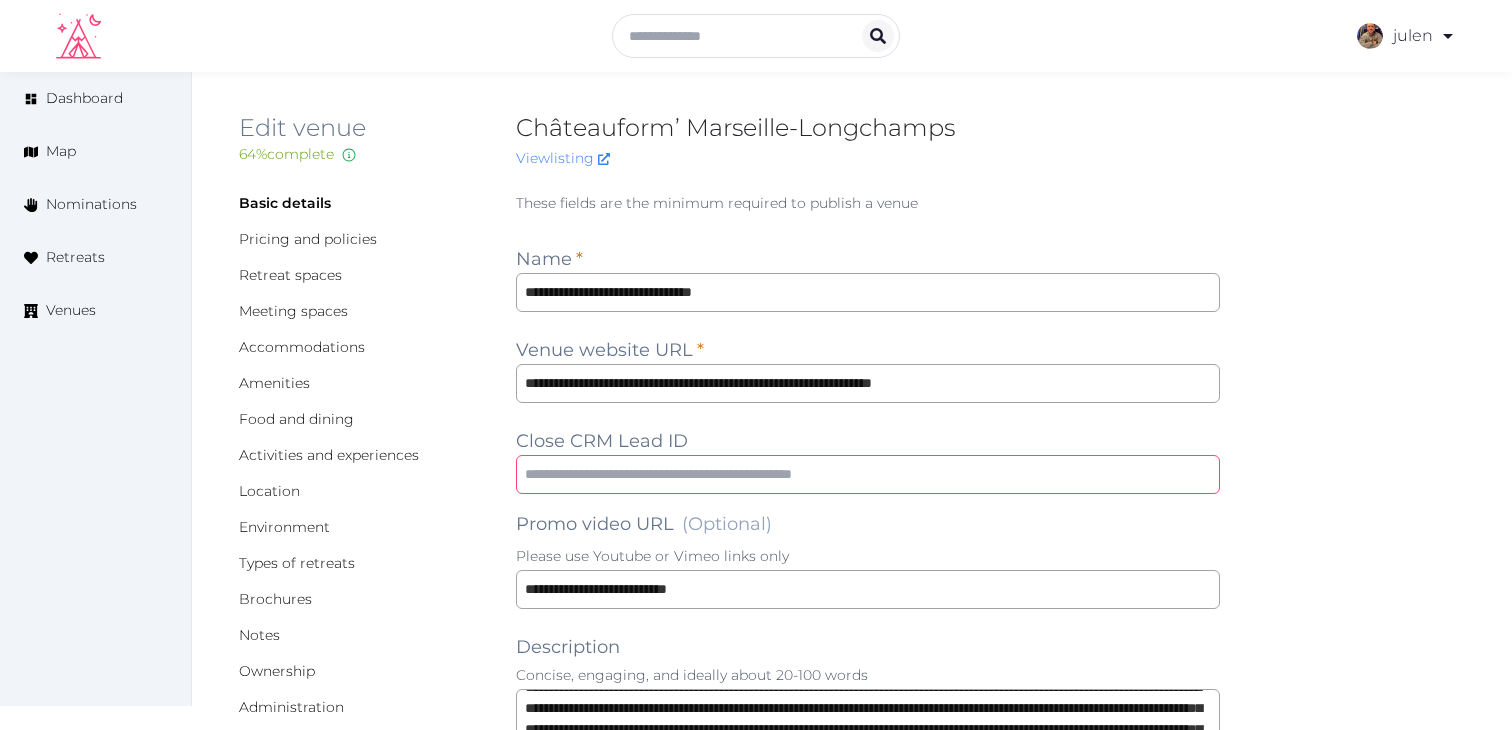 paste on "**********" 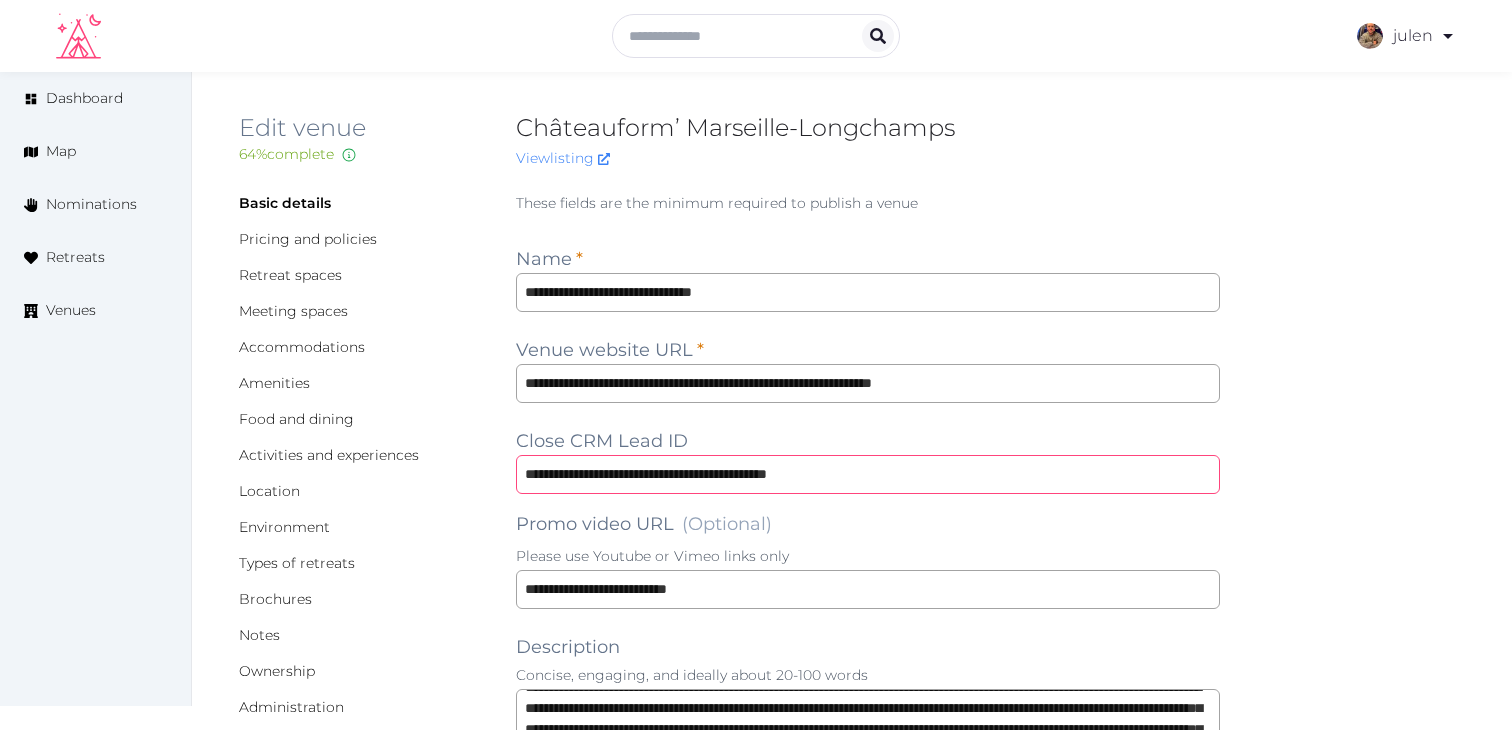 type on "**********" 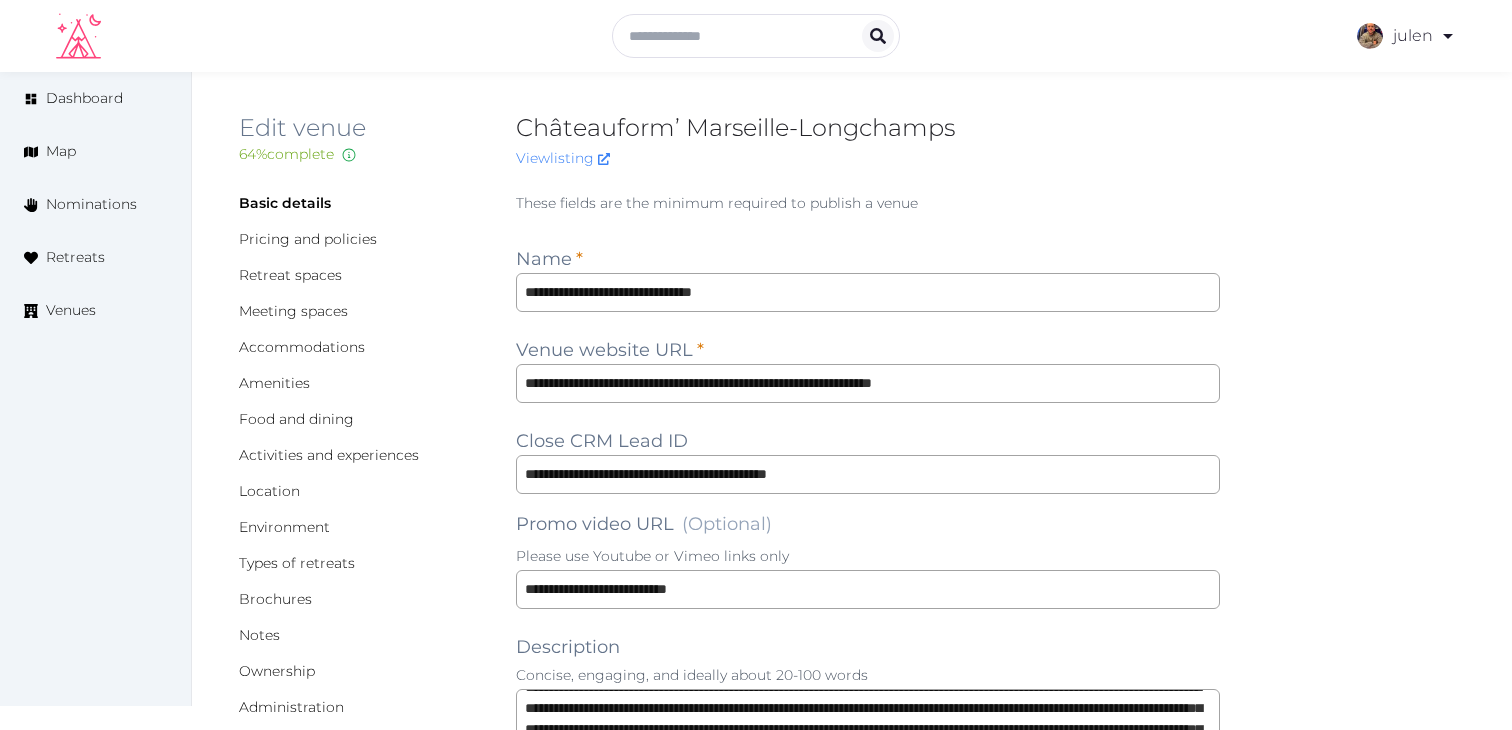 click on "**********" at bounding box center [852, 1631] 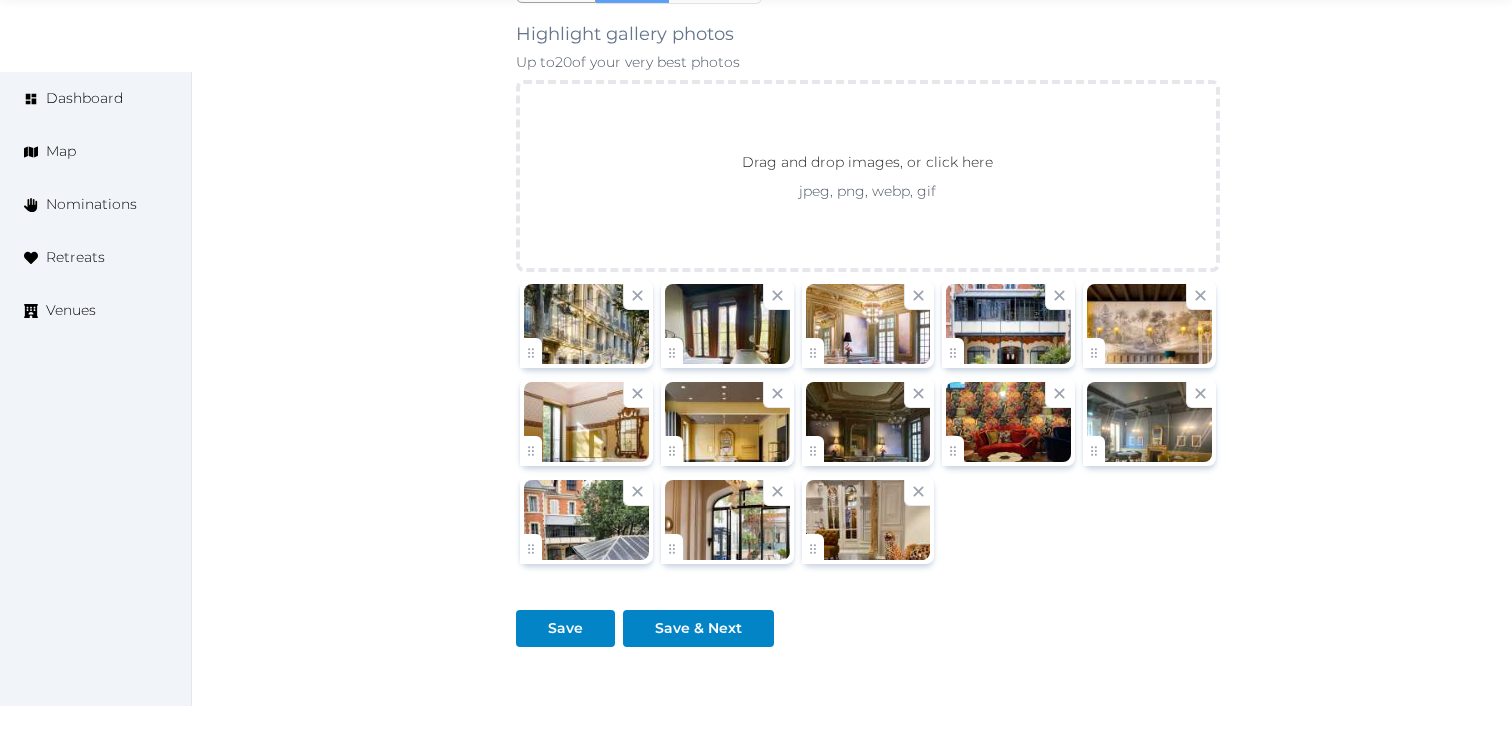 scroll, scrollTop: 2327, scrollLeft: 0, axis: vertical 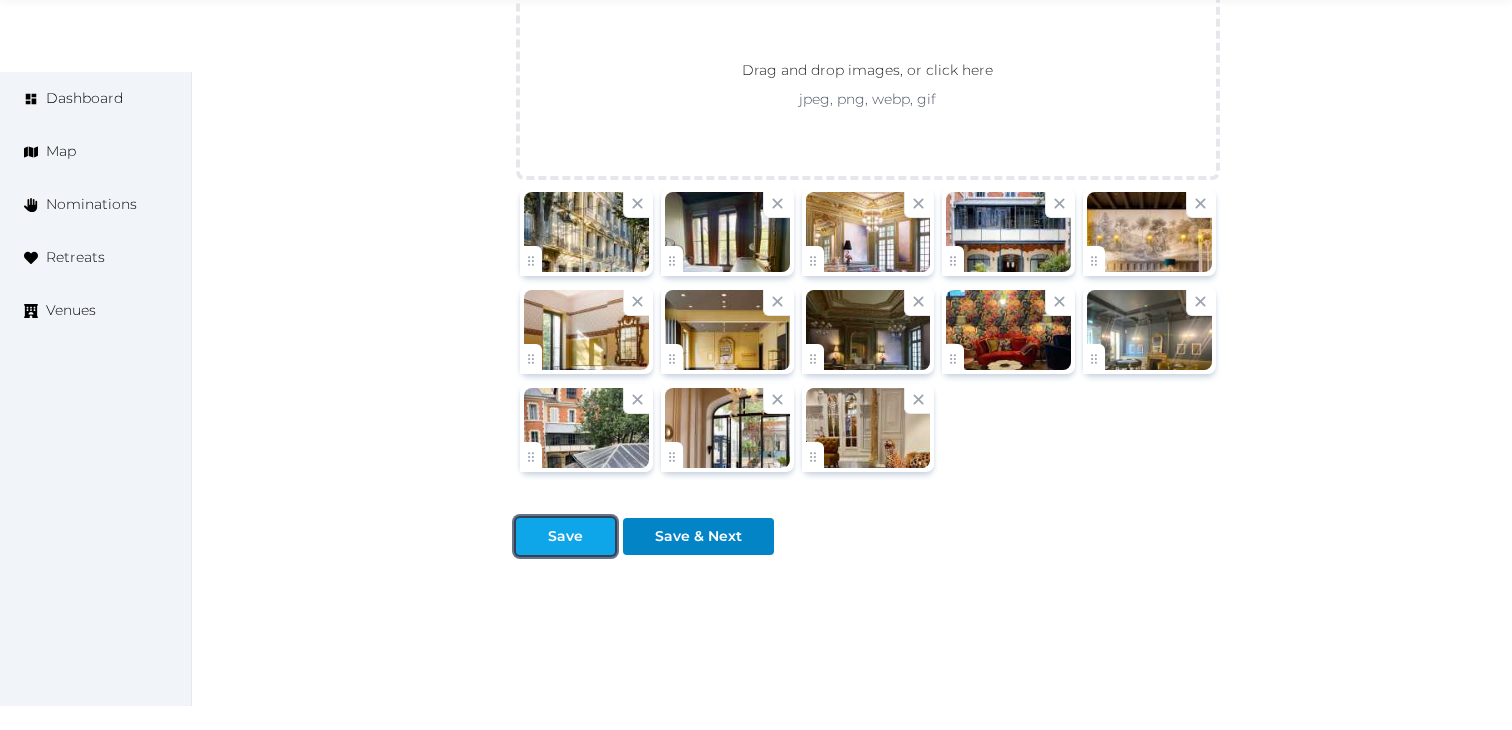 click on "Save" at bounding box center [565, 536] 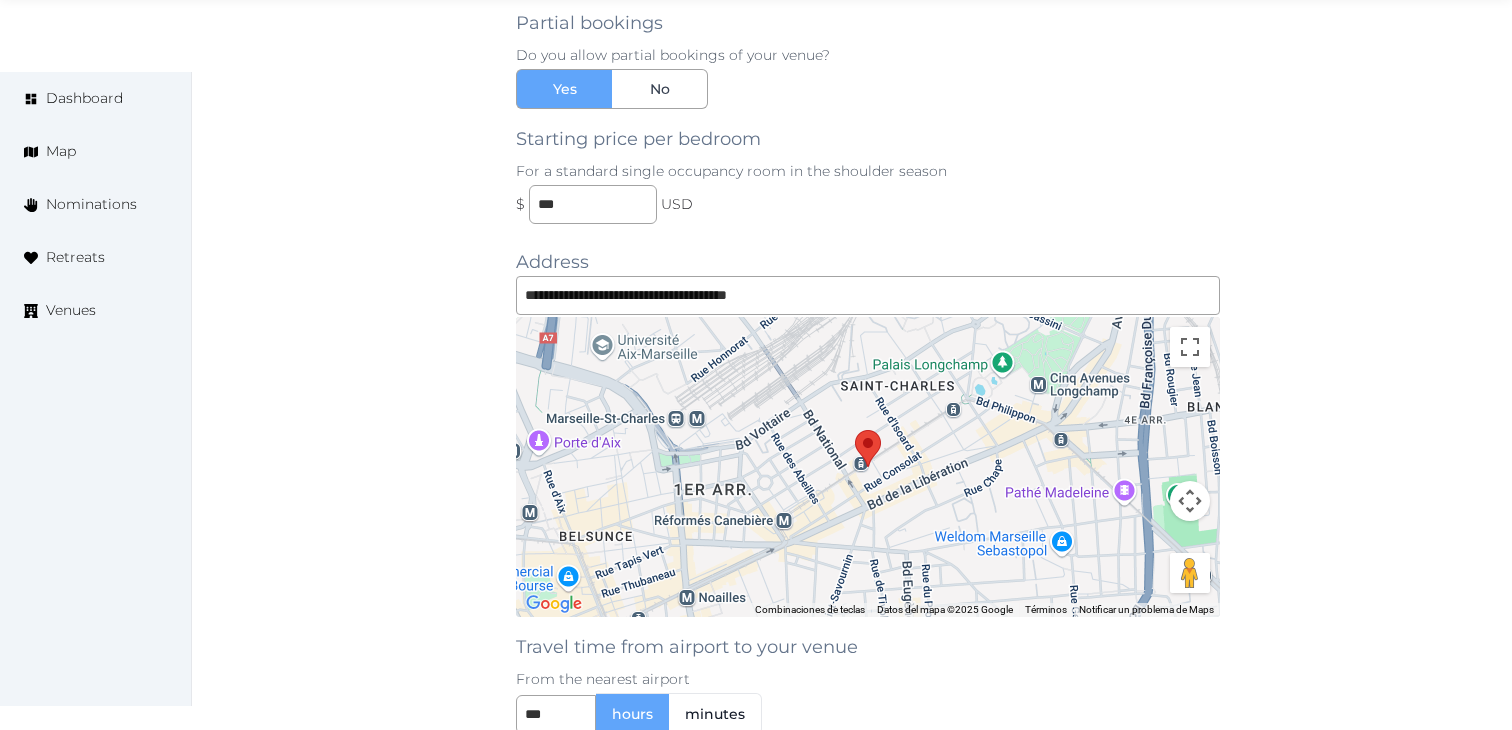 scroll, scrollTop: 1518, scrollLeft: 0, axis: vertical 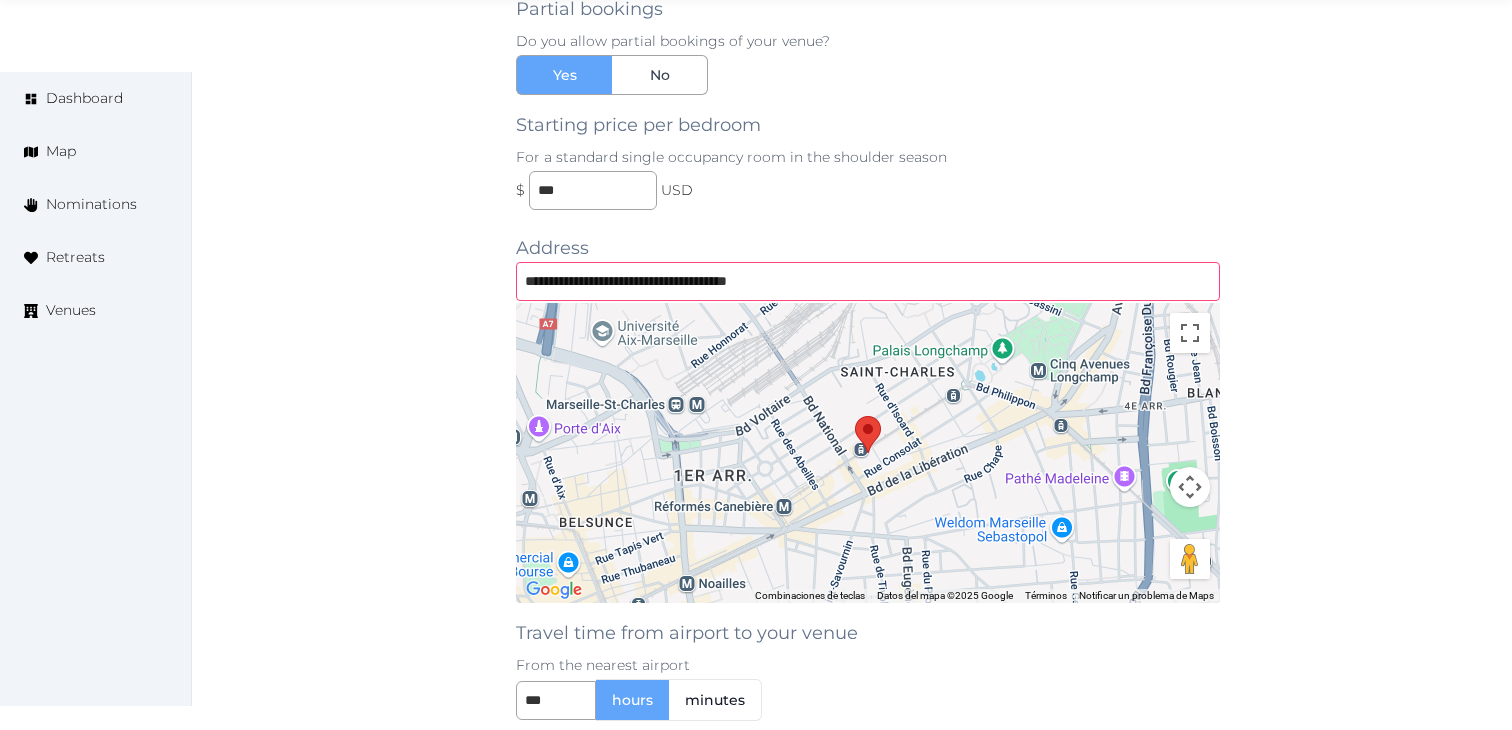 click on "**********" at bounding box center (868, 281) 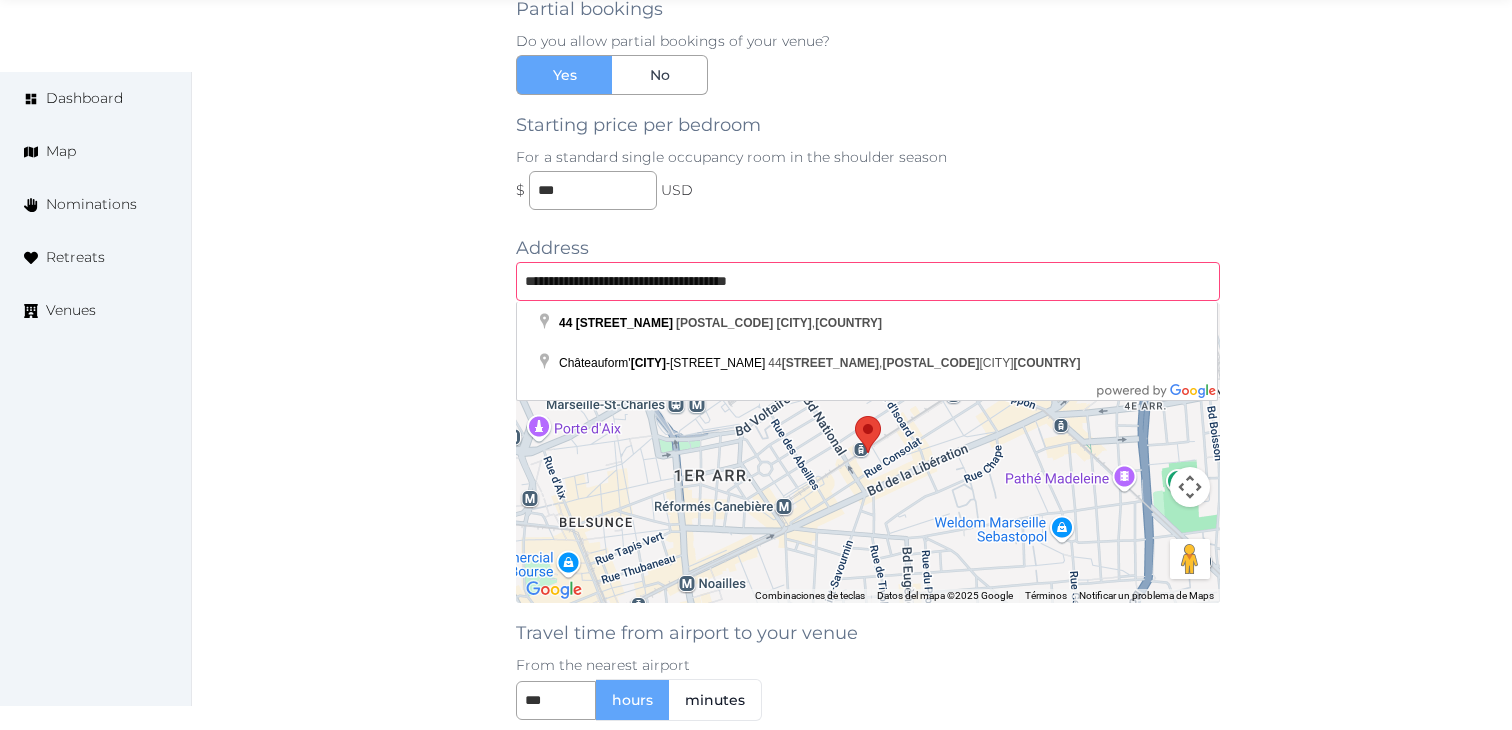 type on "**********" 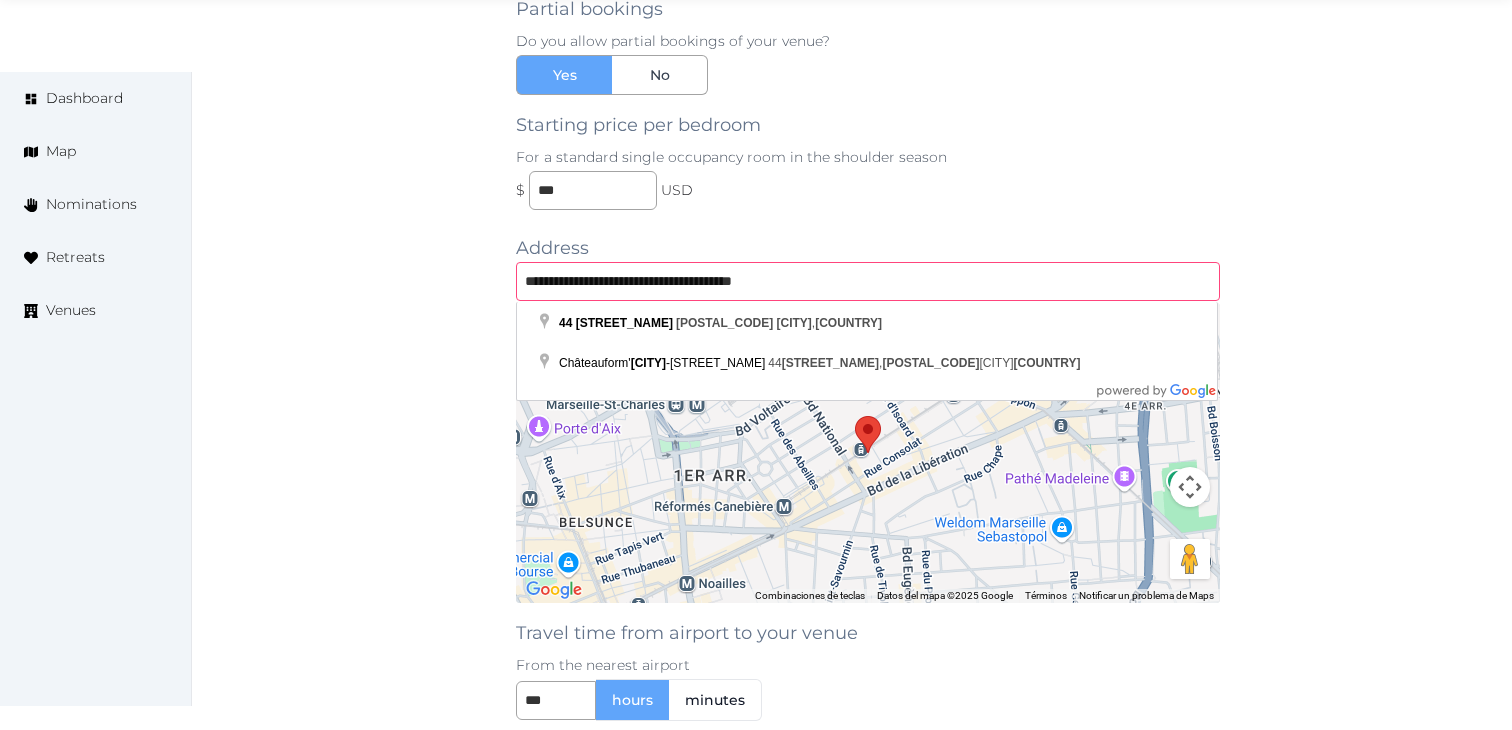 click on "**********" at bounding box center (868, 281) 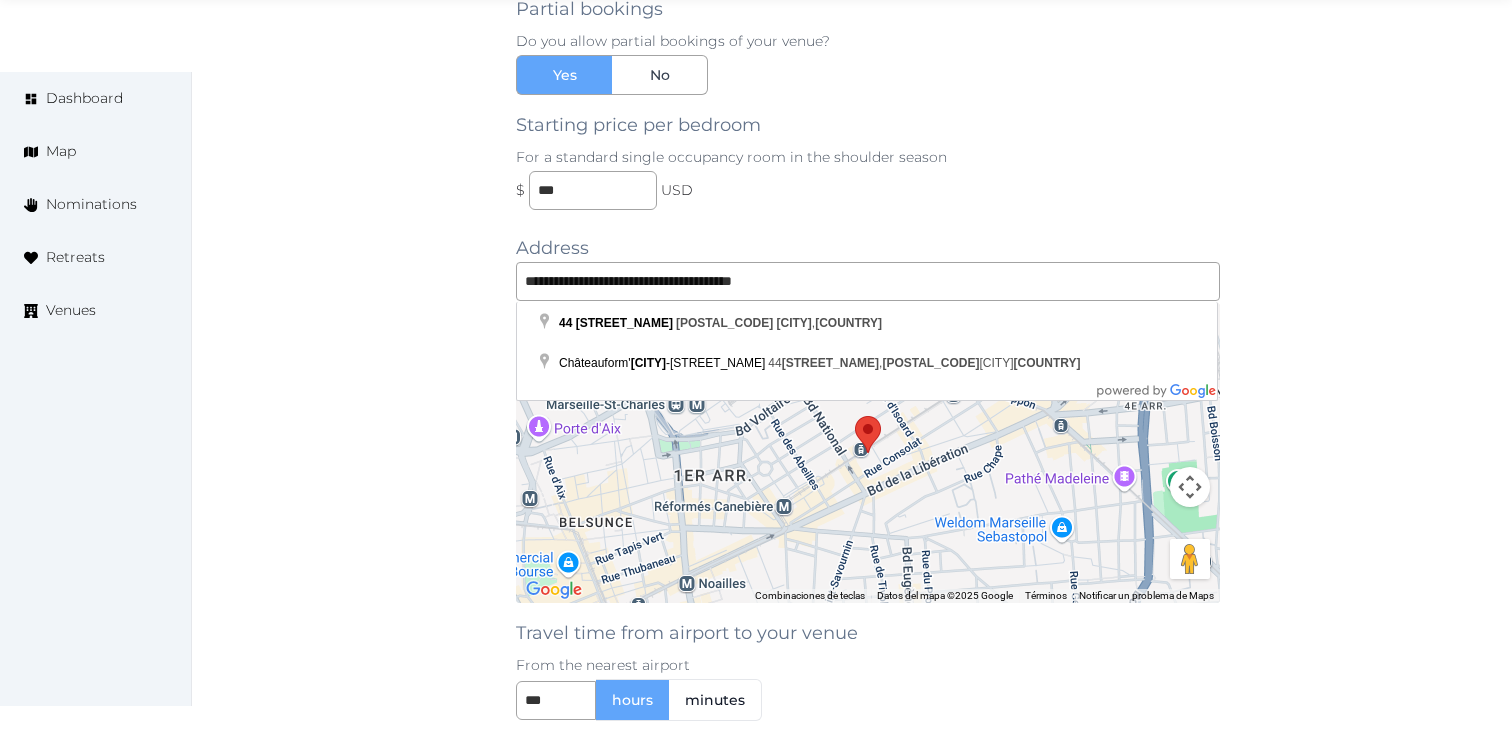click on "Basic details Pricing and policies Retreat spaces Meeting spaces Accommodations Amenities Food and dining Activities and experiences Location Environment Types of retreats Brochures Notes Ownership Administration Activity This venue is live and visible to the public Mark draft This venue is published, but is missing important fields.   Fill all the fields on this page and save. Archive Venue owned by chateauform monnouveauprojet@chateauform.com Copy update link Share this link with venue owners to encourage them to update their venue details. Copy recommended link Share this link with venue owners to let them know they have been recommended. Copy shortlist link Share this link with venue owners to let them know that they have been shortlisted." at bounding box center (361, 113) 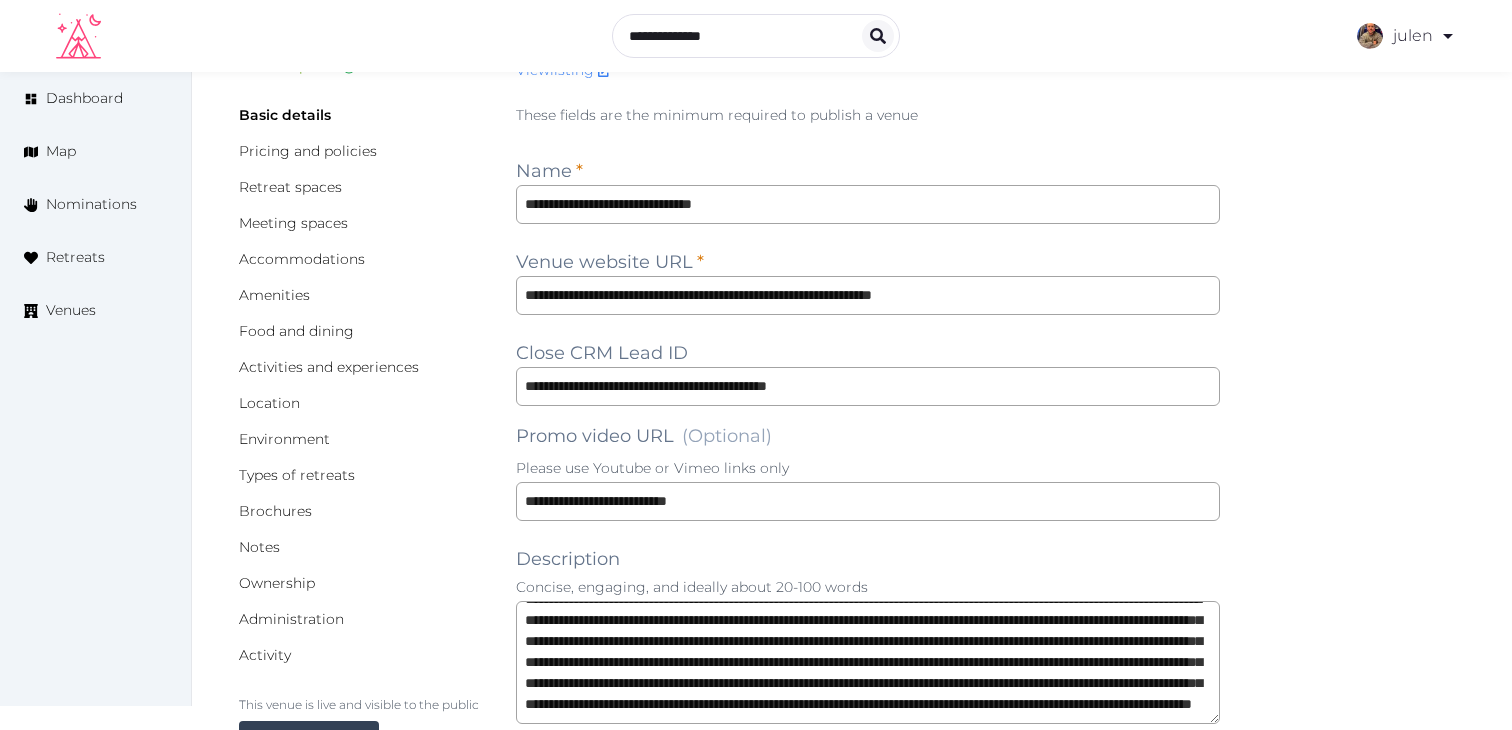 scroll, scrollTop: 85, scrollLeft: 0, axis: vertical 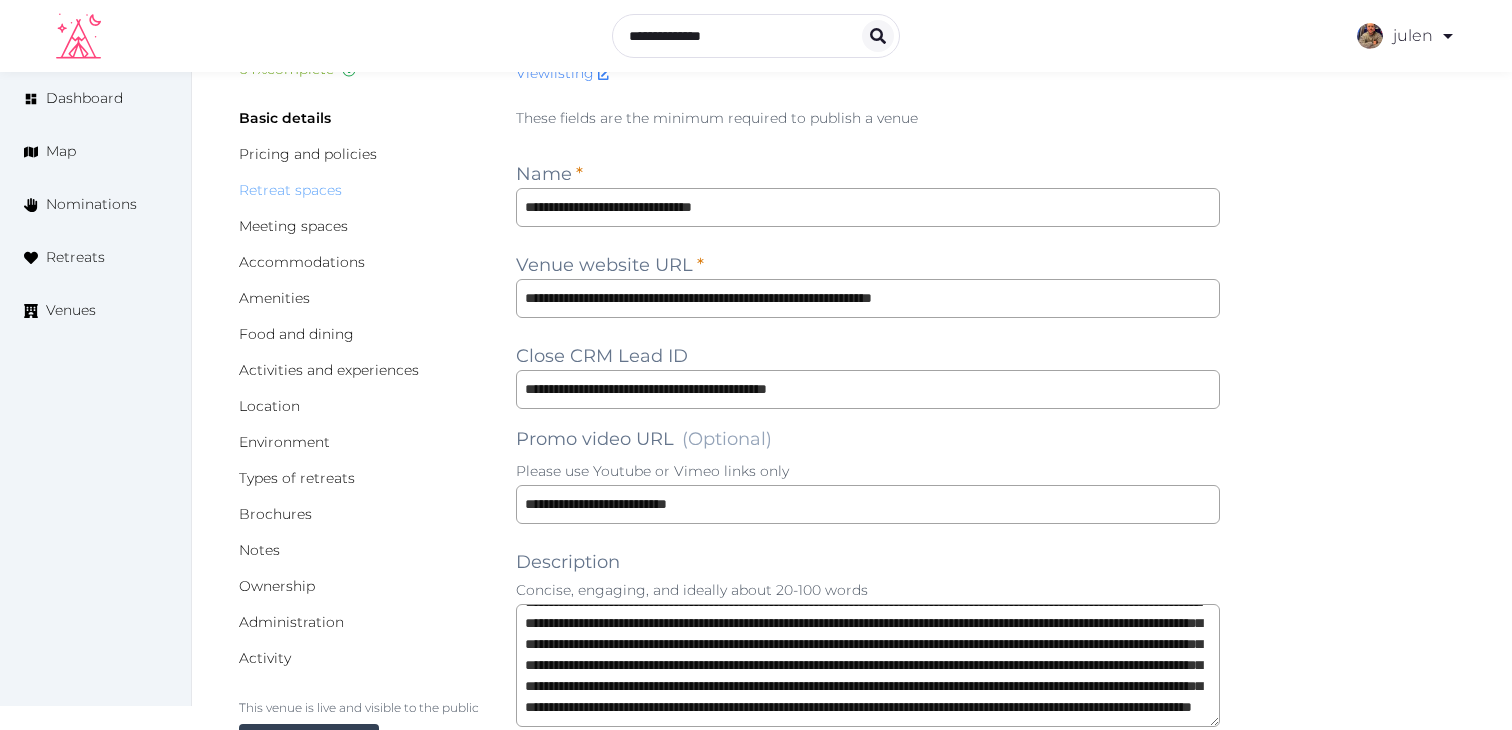 click on "Retreat spaces" at bounding box center [290, 190] 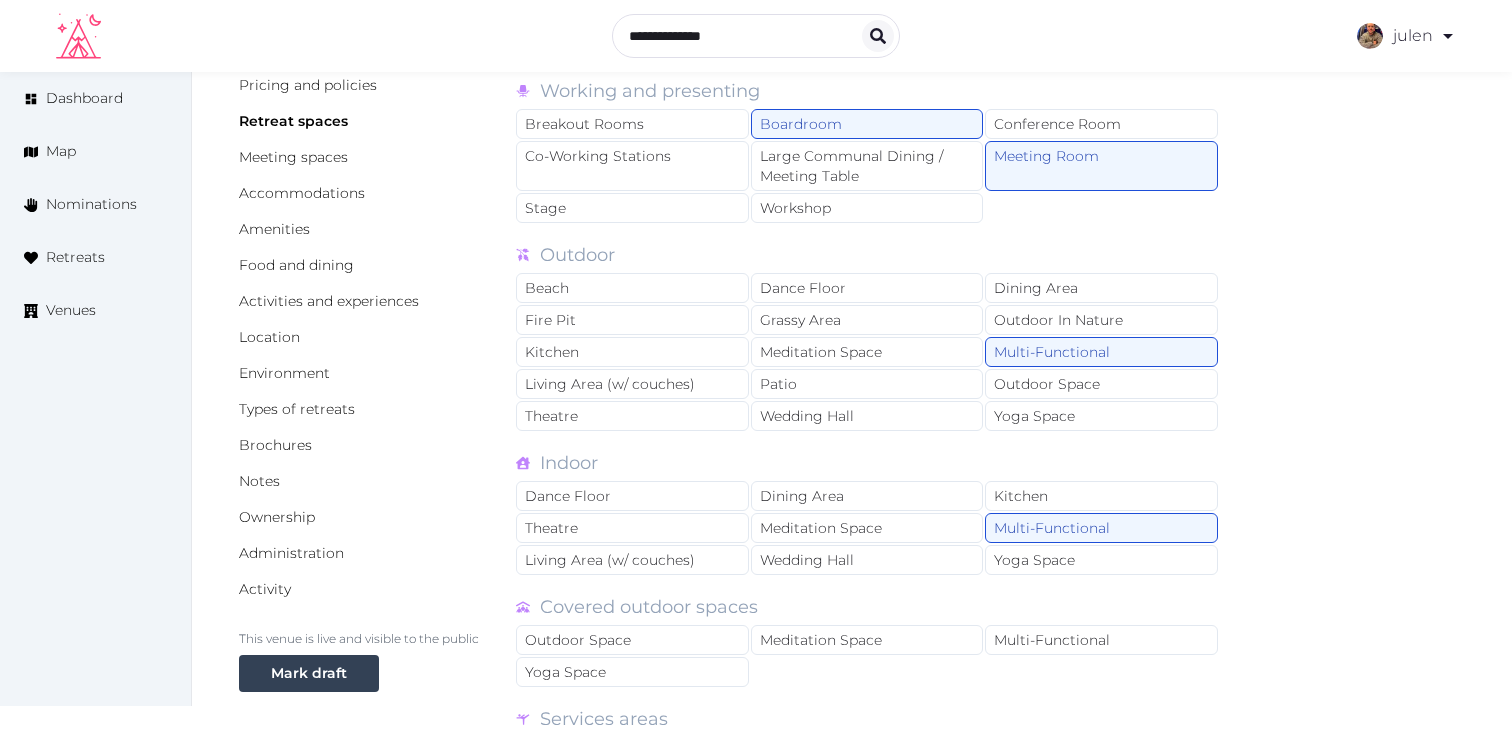 scroll, scrollTop: 188, scrollLeft: 0, axis: vertical 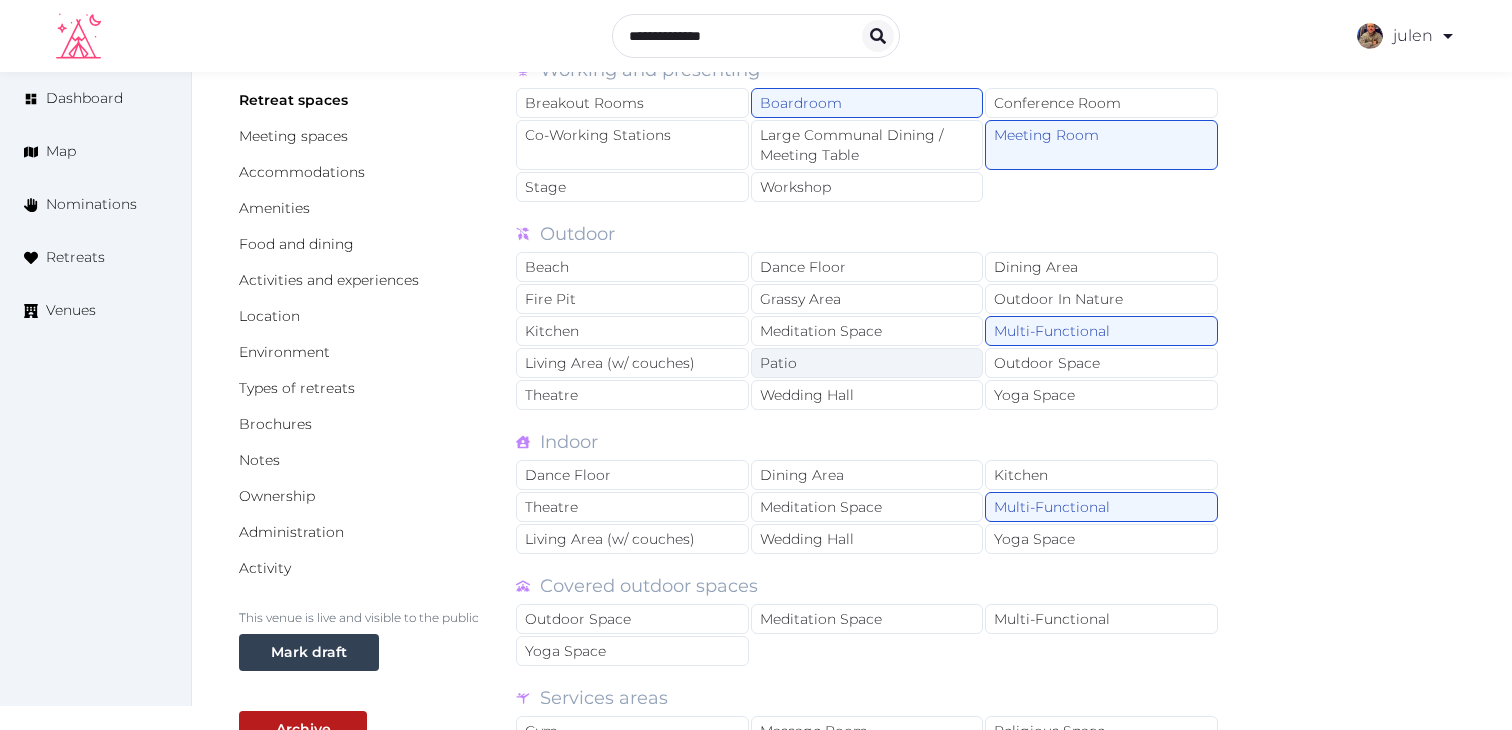 click on "Patio" at bounding box center [867, 363] 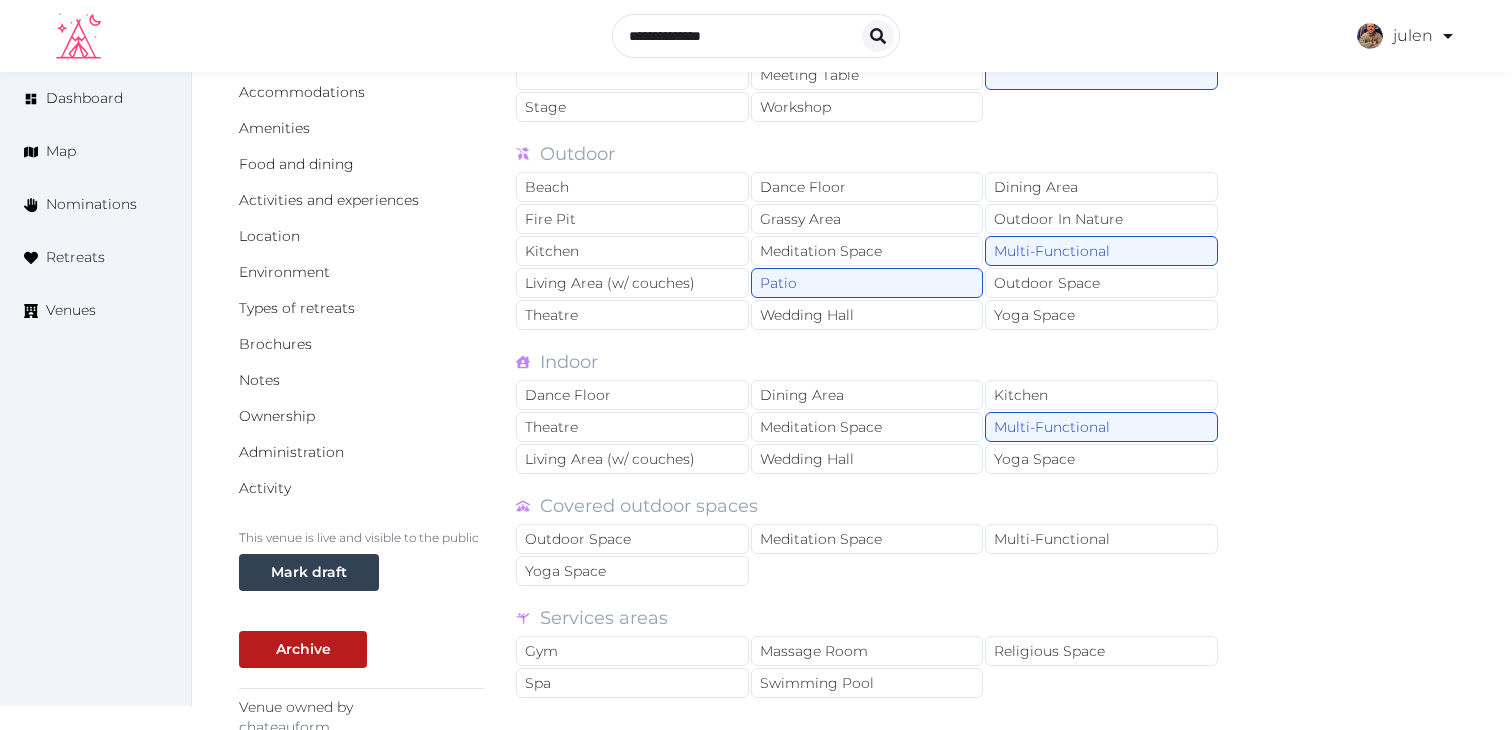 scroll, scrollTop: 283, scrollLeft: 0, axis: vertical 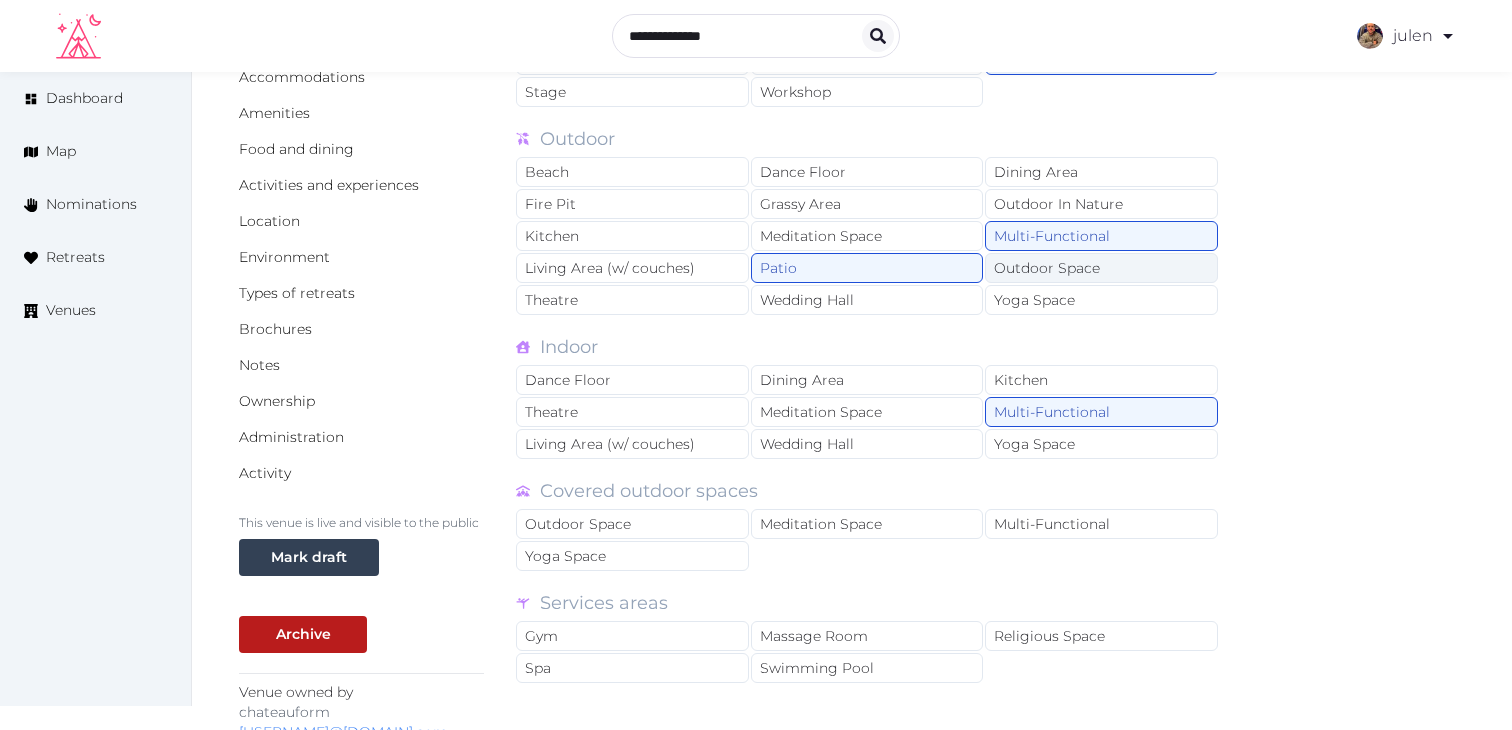 click on "Outdoor Space" at bounding box center [1101, 268] 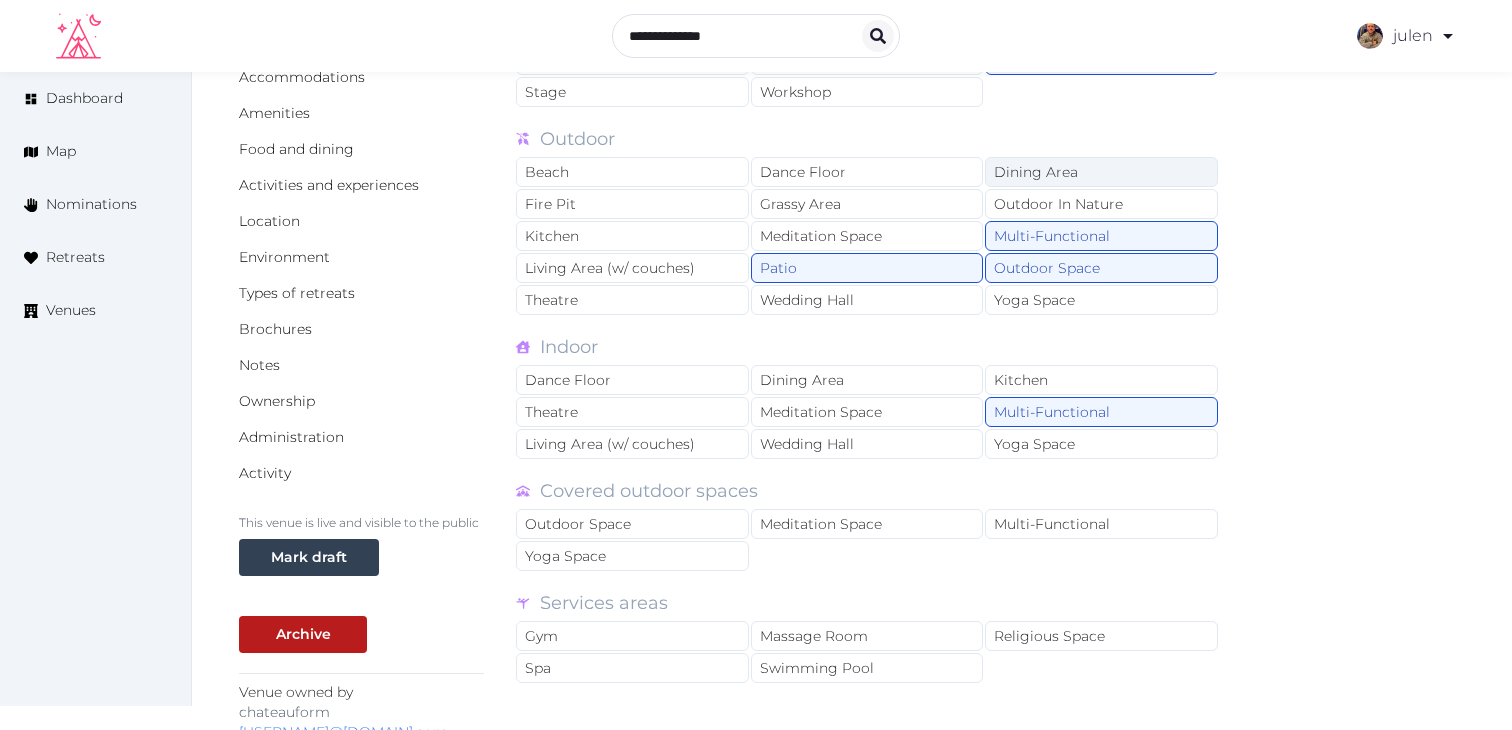 click on "Dining Area" at bounding box center [1101, 172] 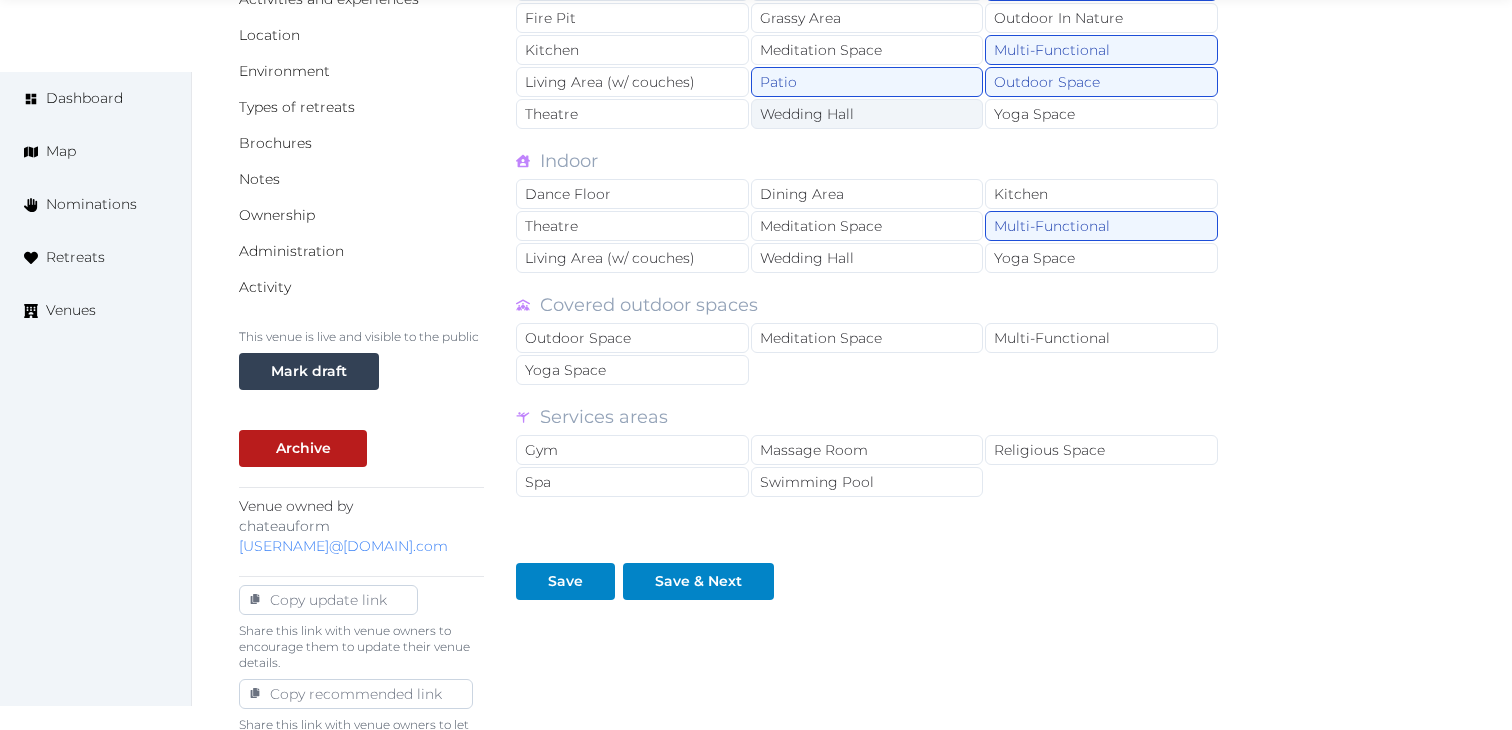scroll, scrollTop: 470, scrollLeft: 0, axis: vertical 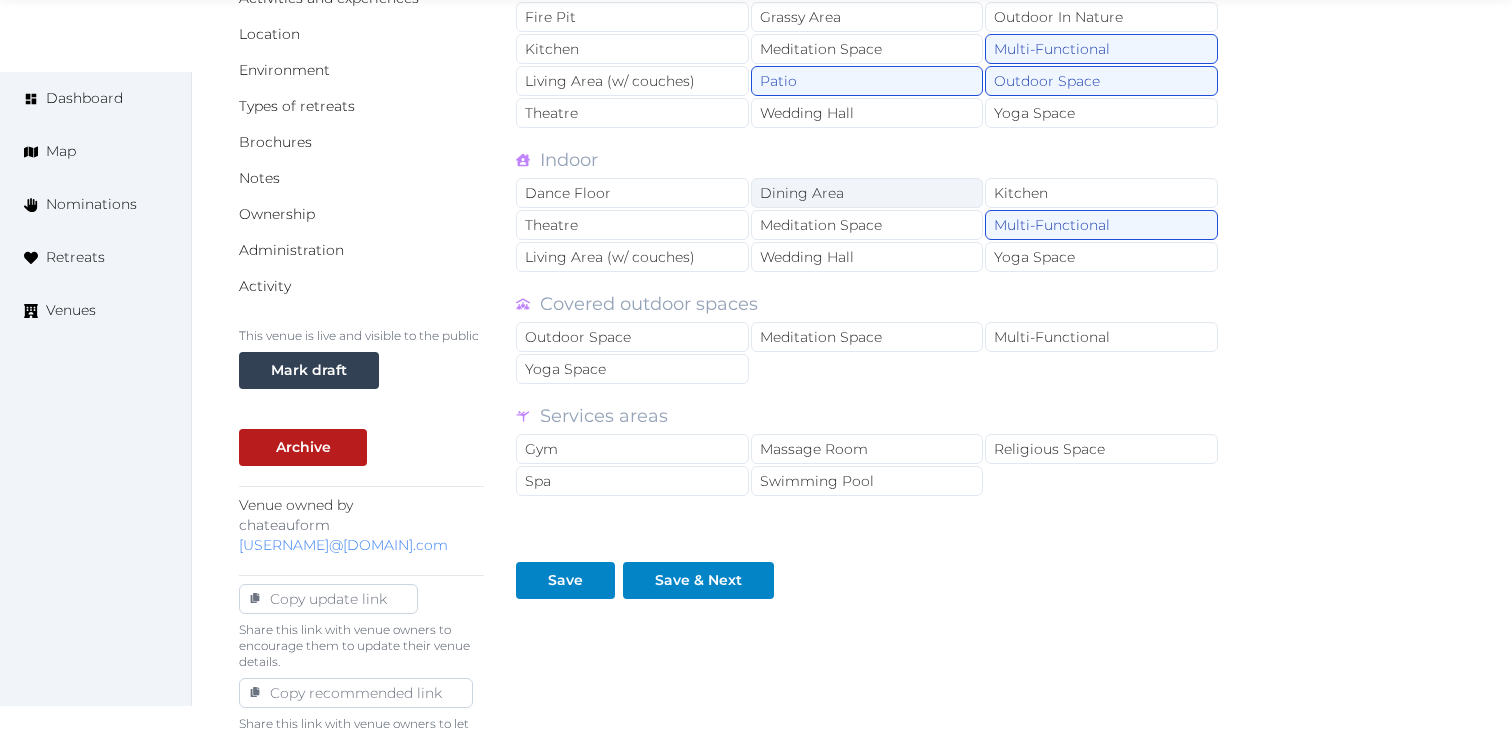 click on "Dining Area" at bounding box center (867, 193) 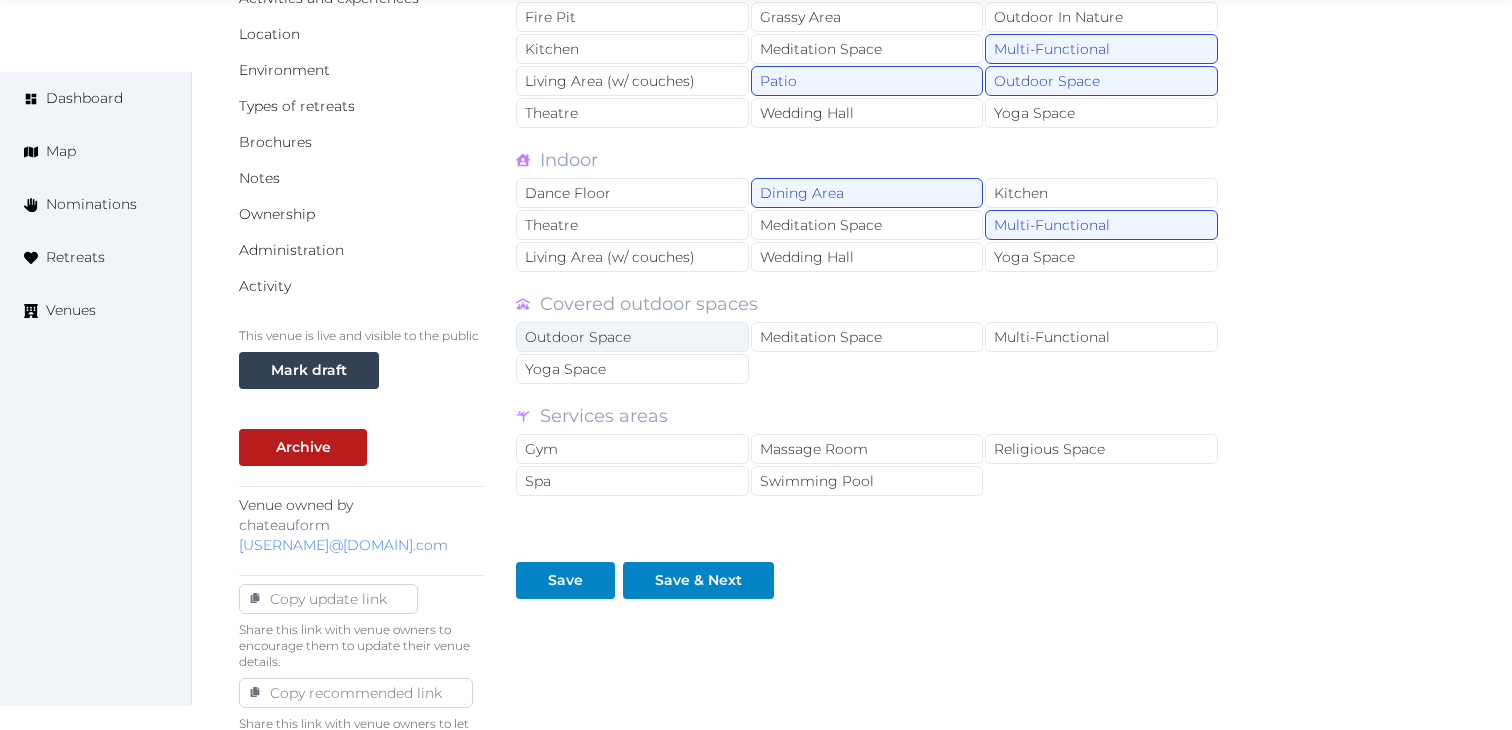 click on "Outdoor Space" at bounding box center (632, 337) 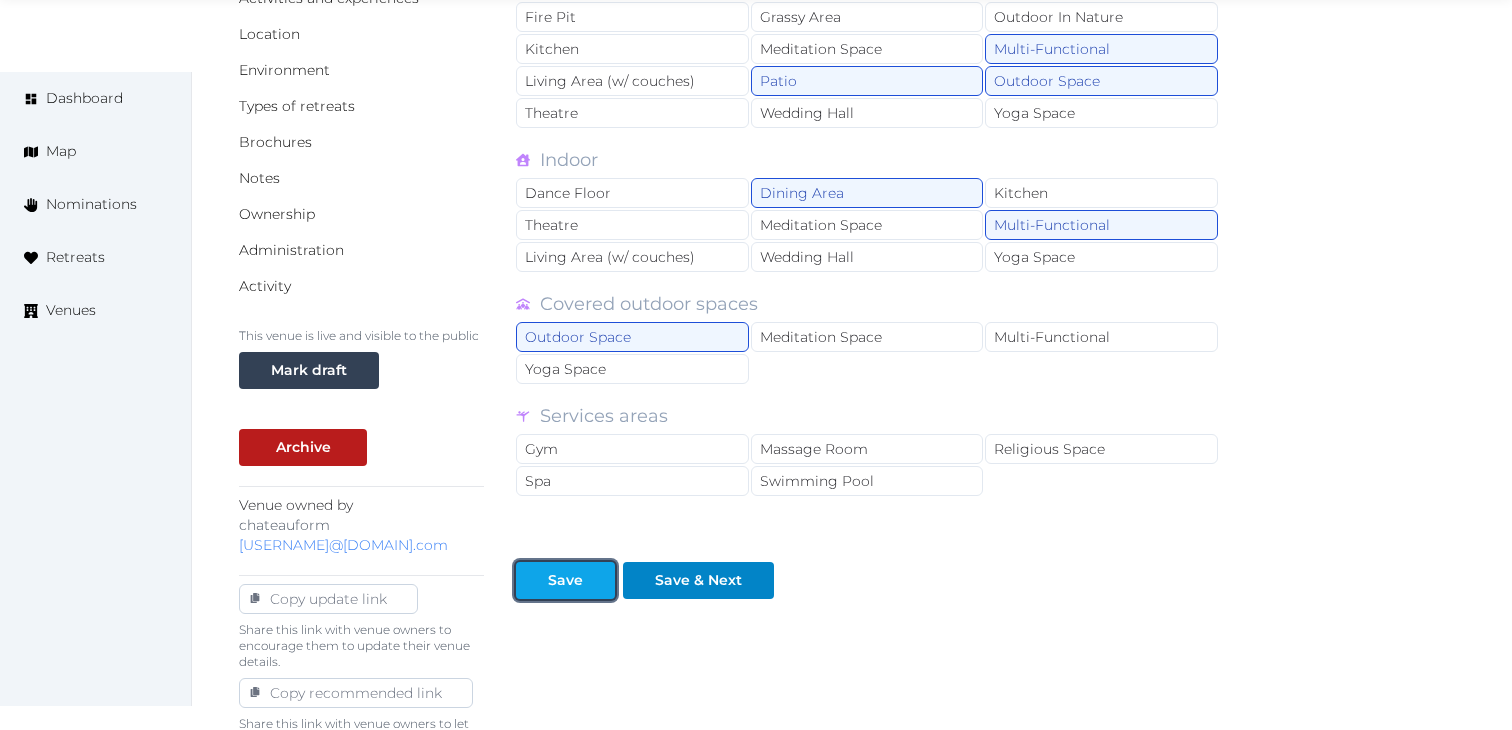 click at bounding box center (599, 580) 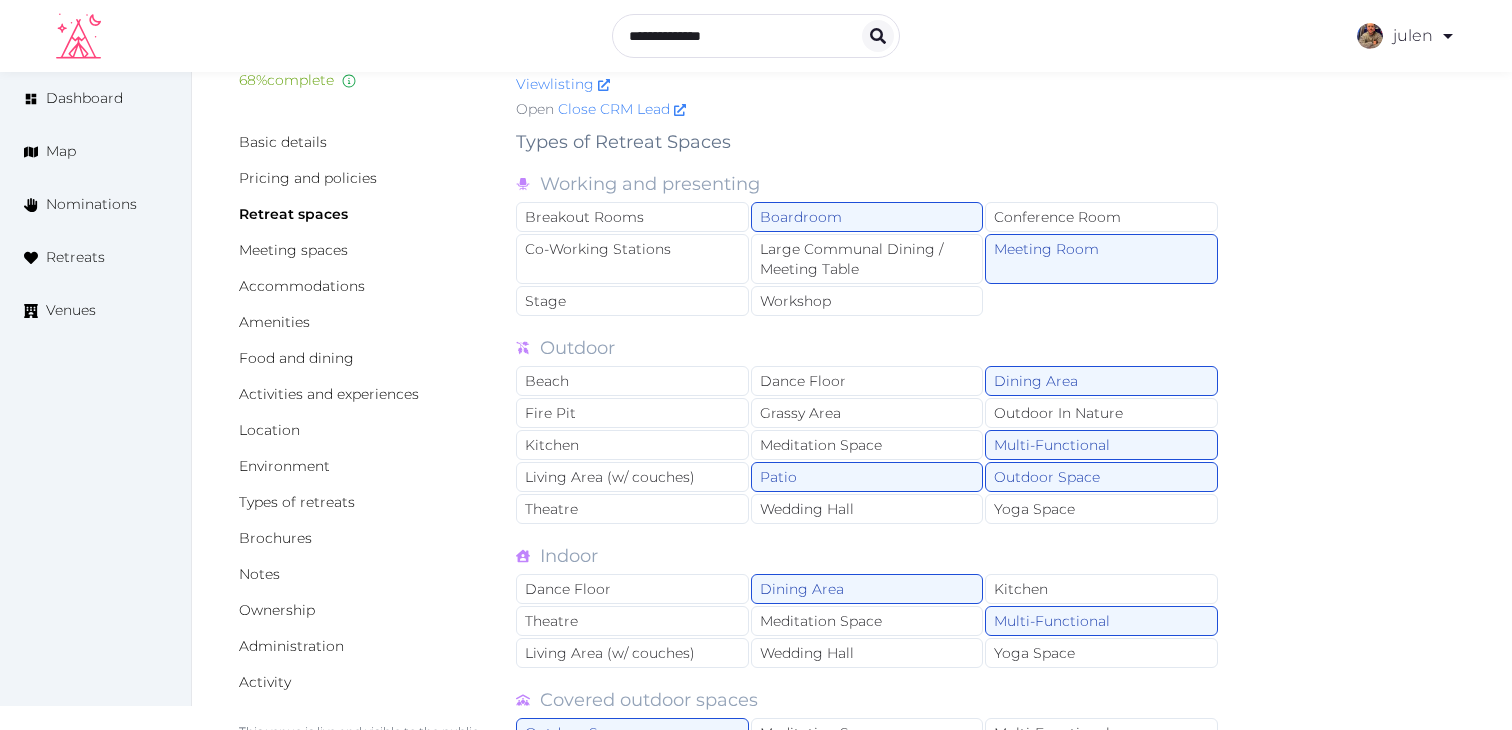 scroll, scrollTop: 57, scrollLeft: 0, axis: vertical 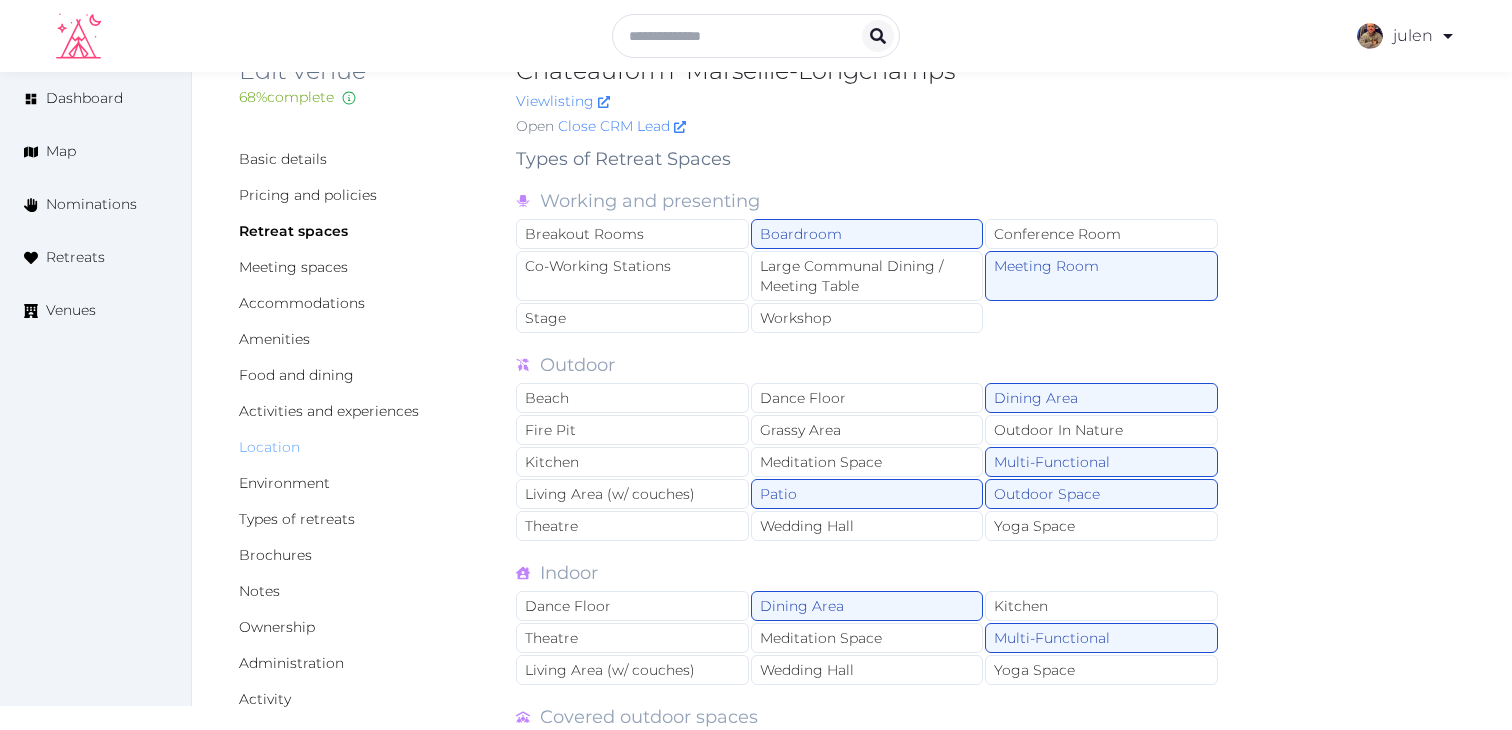 click on "Location" at bounding box center (269, 447) 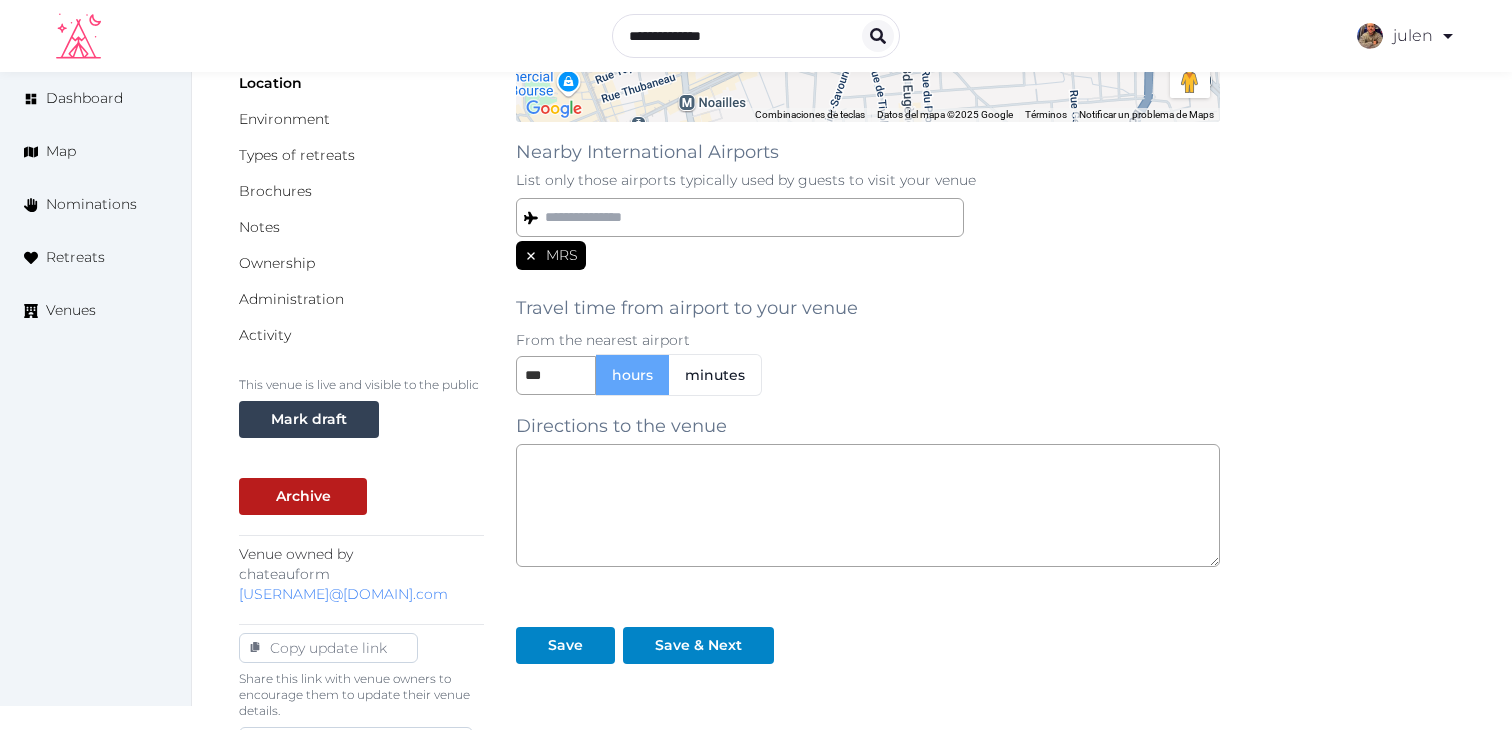 scroll, scrollTop: 422, scrollLeft: 0, axis: vertical 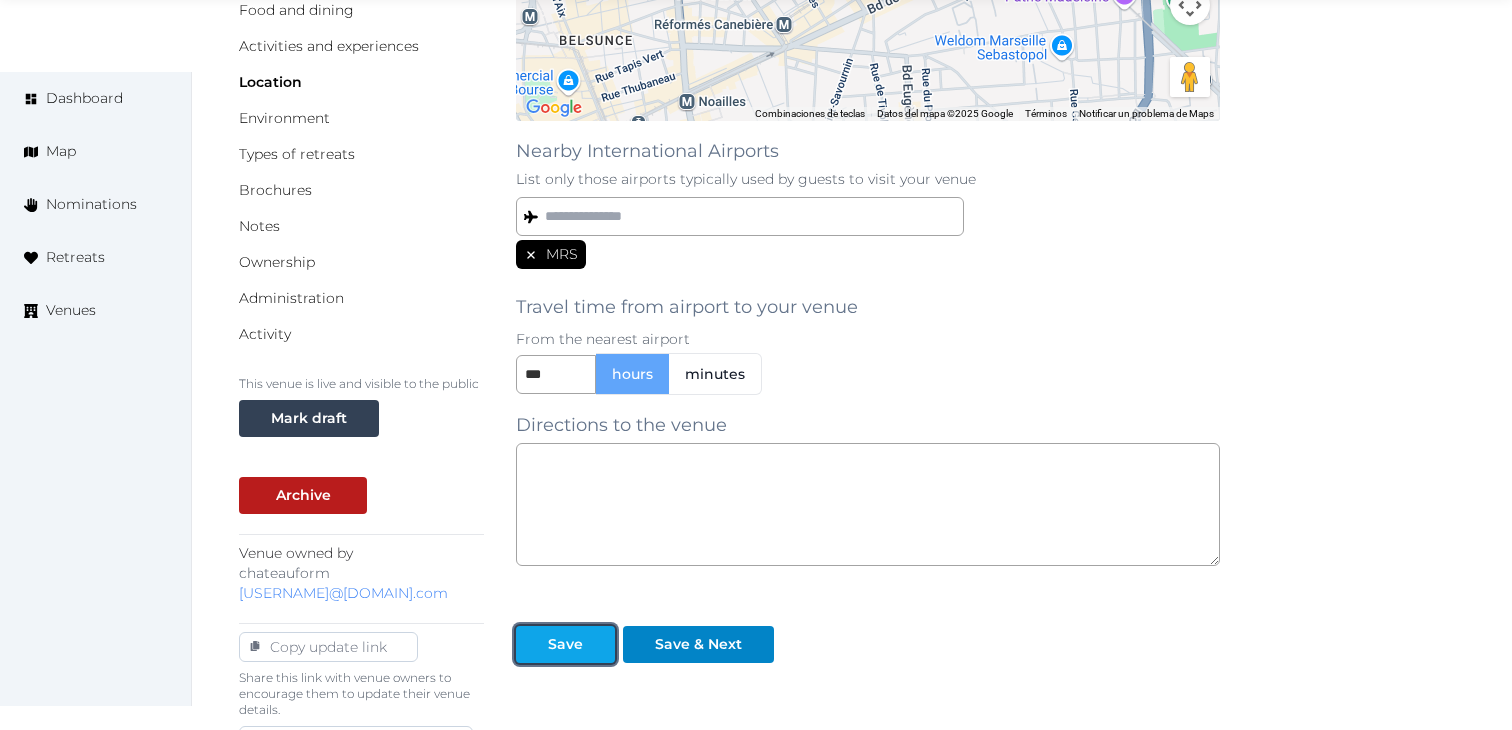 click on "Save" at bounding box center [565, 644] 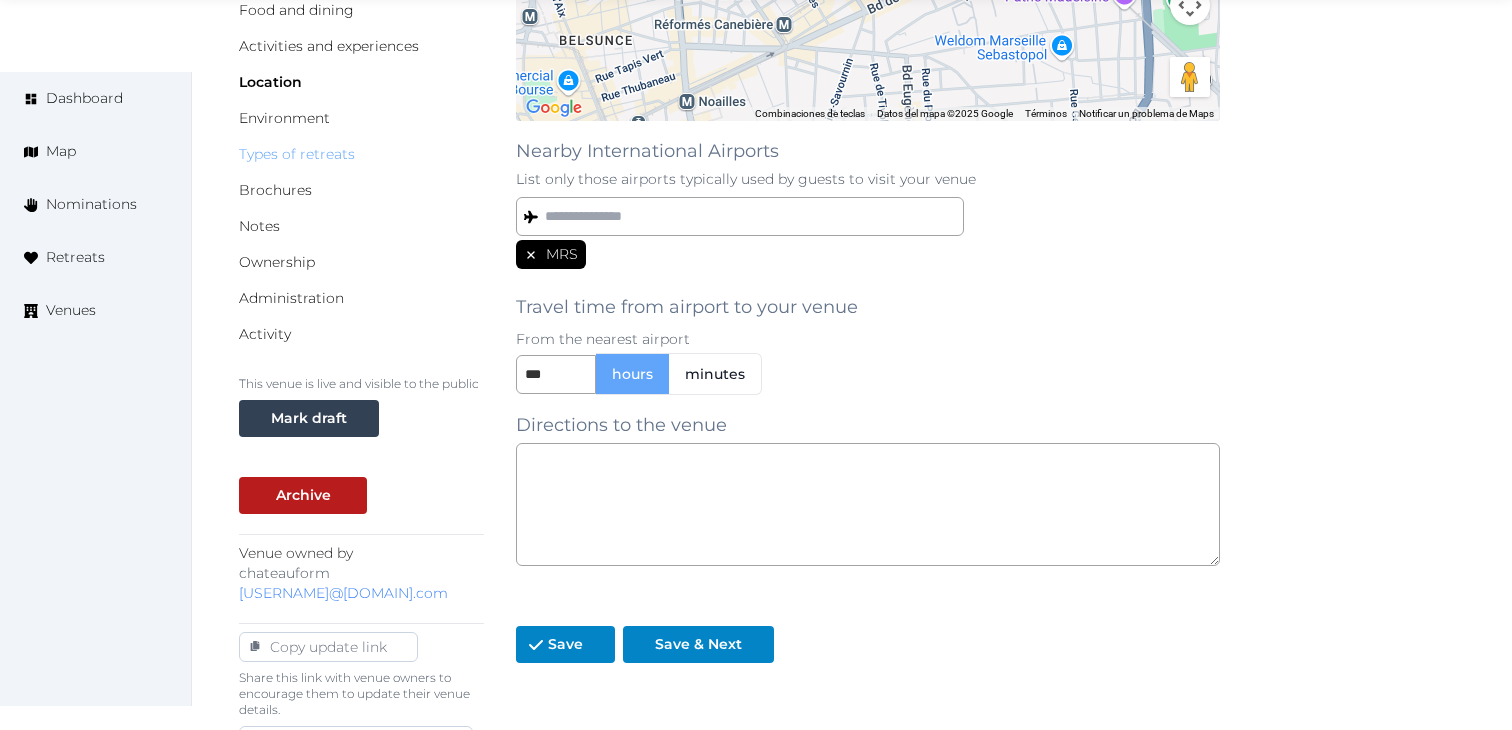 click on "Types of retreats" at bounding box center [297, 154] 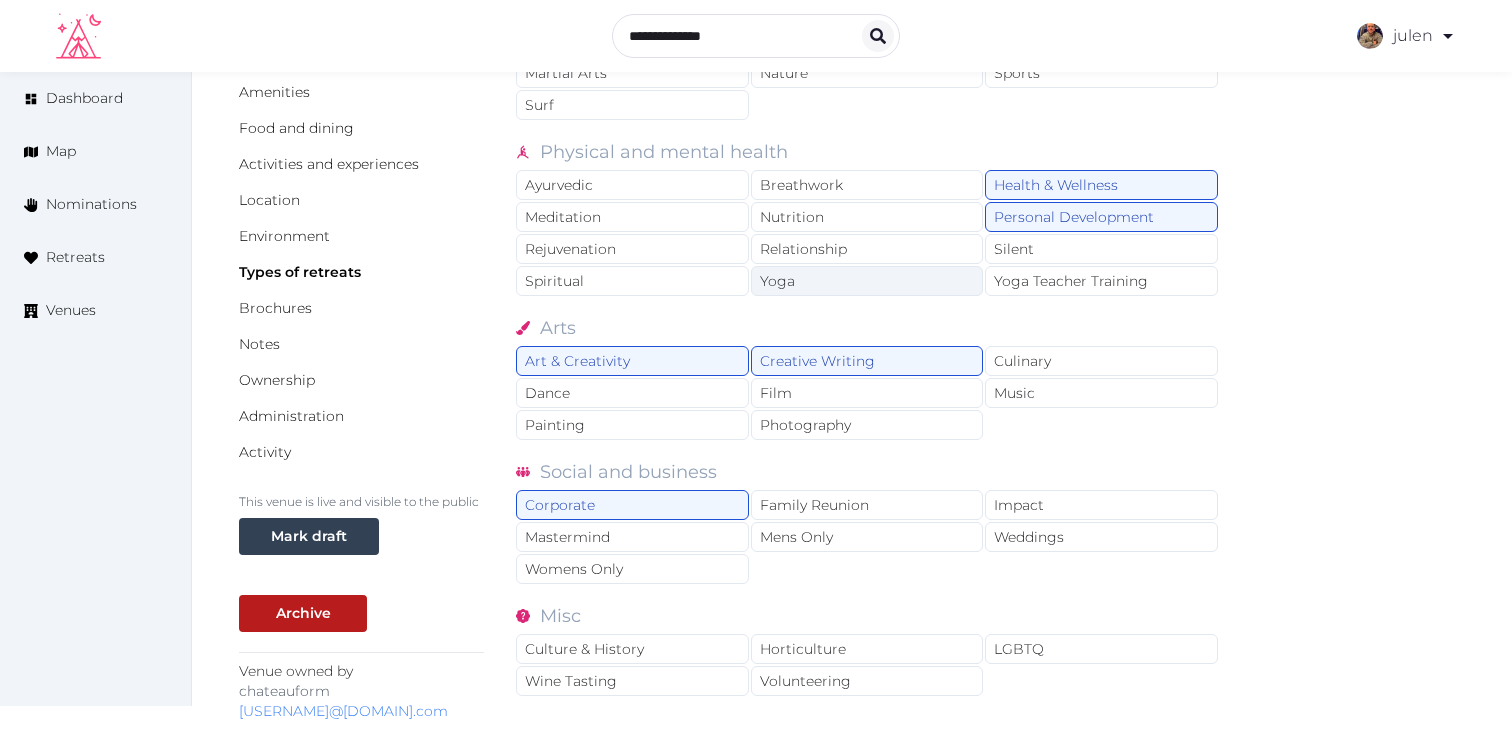 scroll, scrollTop: 312, scrollLeft: 0, axis: vertical 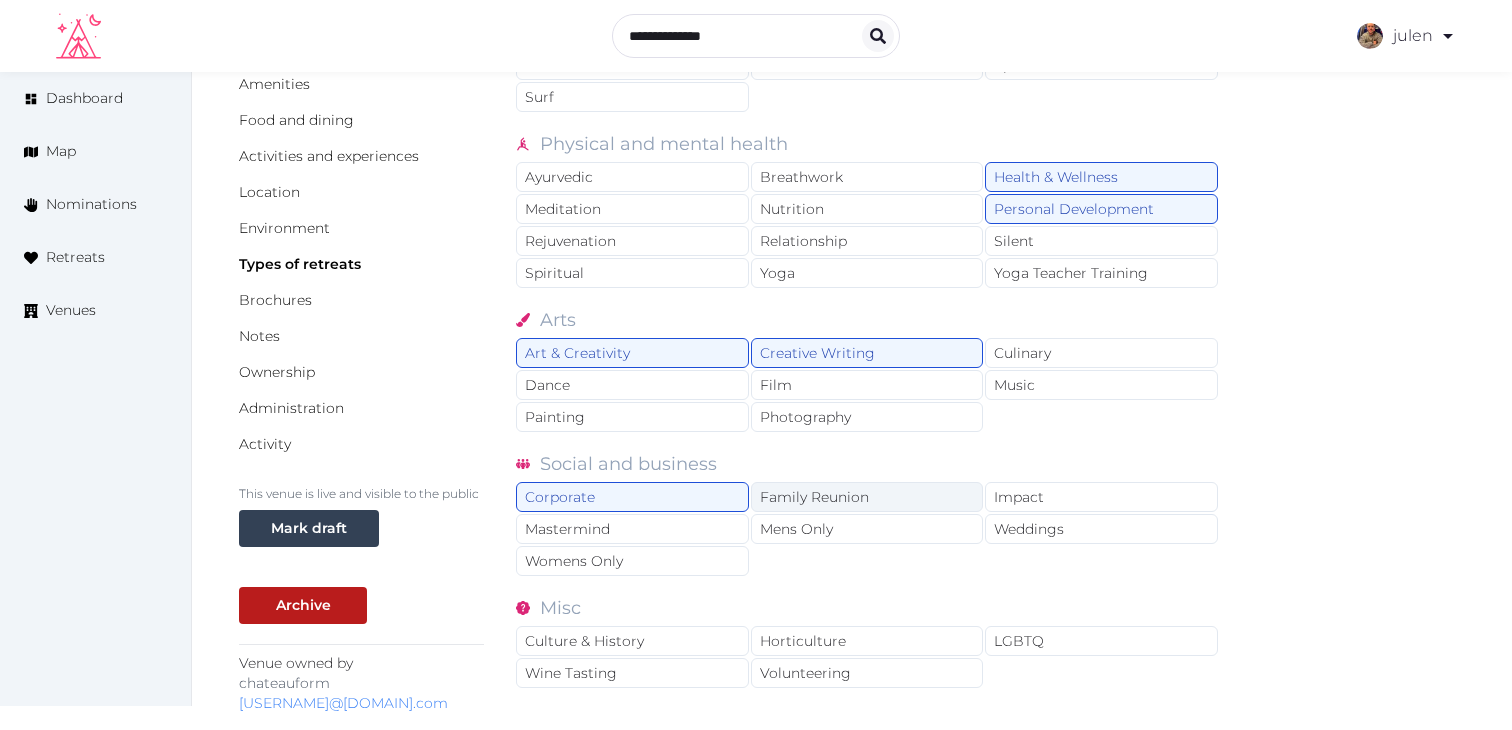 click on "Family Reunion" at bounding box center [867, 497] 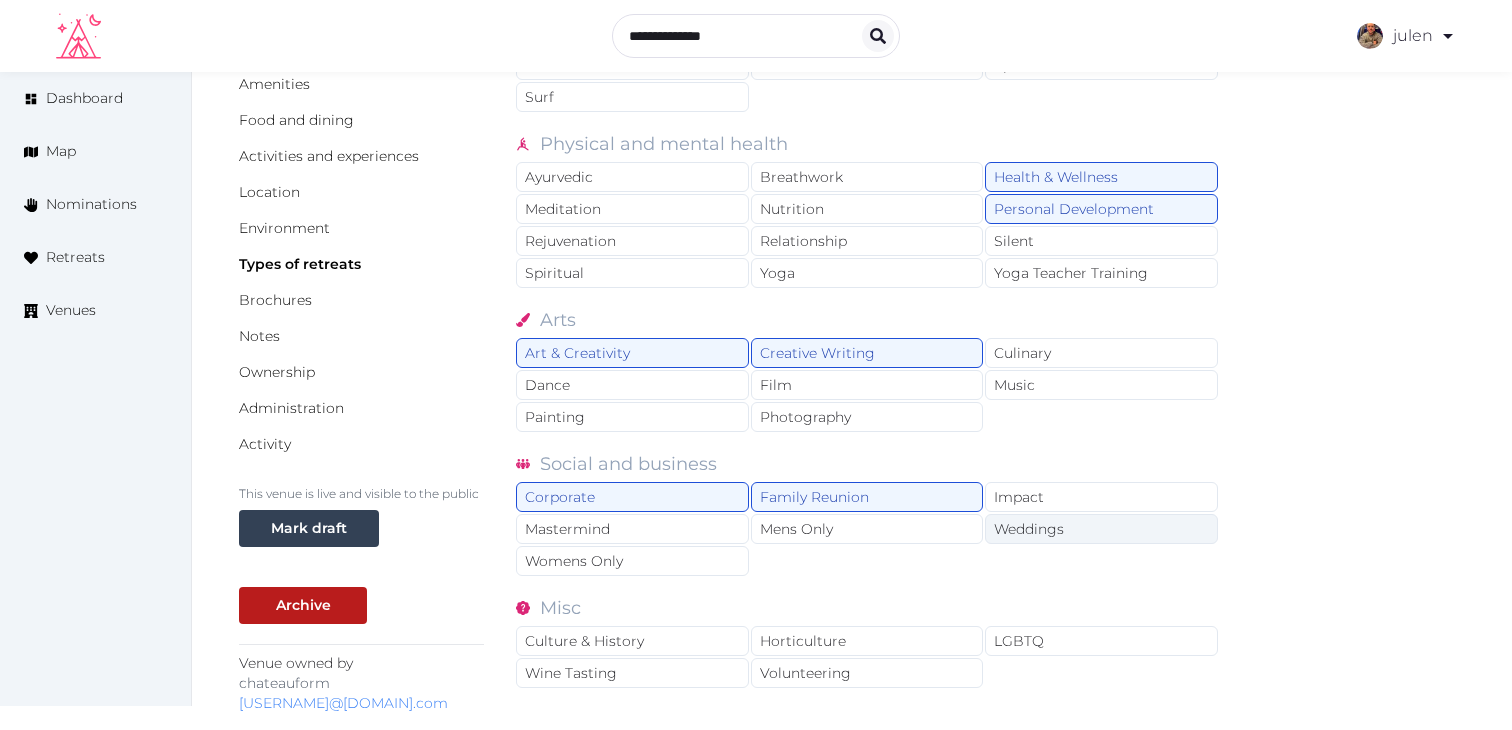 click on "Weddings" at bounding box center [1101, 529] 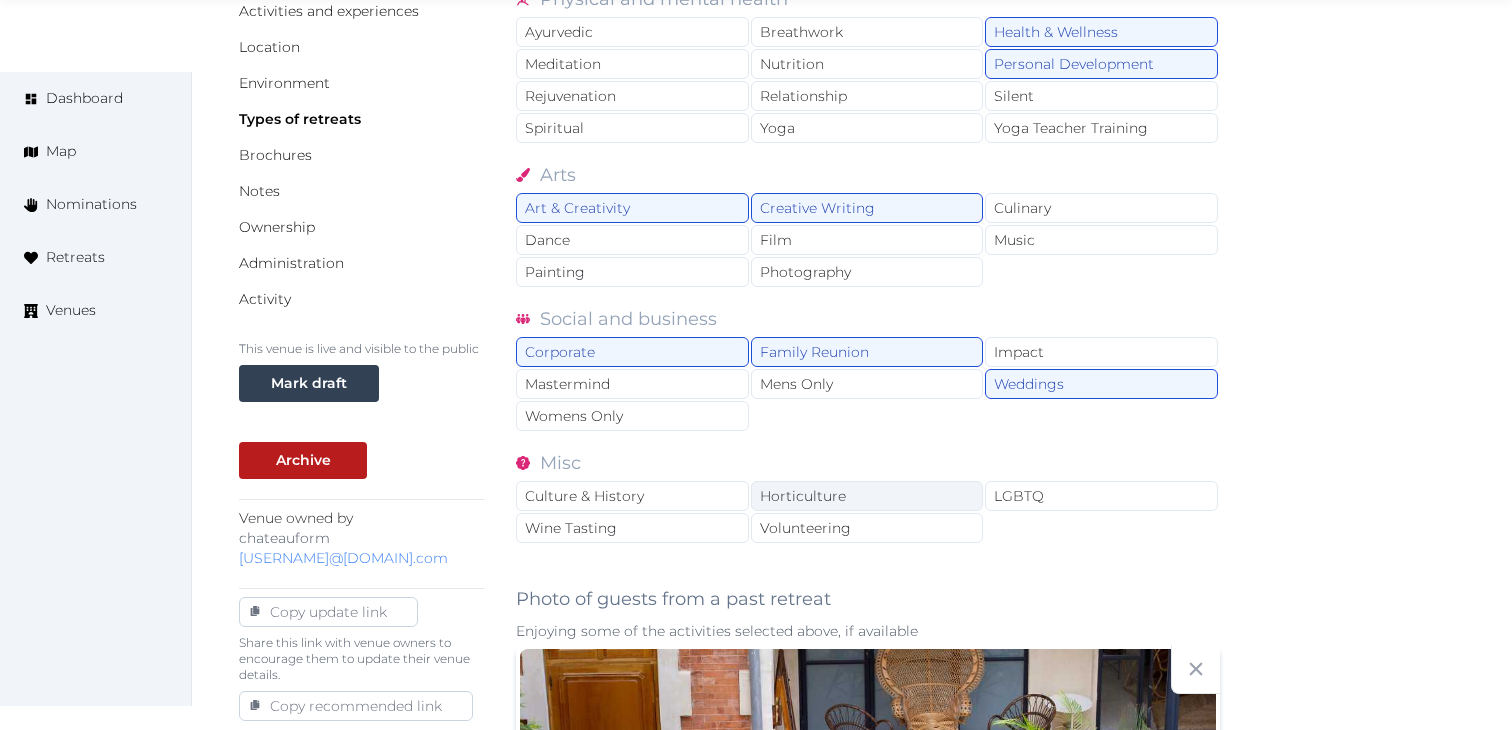 scroll, scrollTop: 472, scrollLeft: 0, axis: vertical 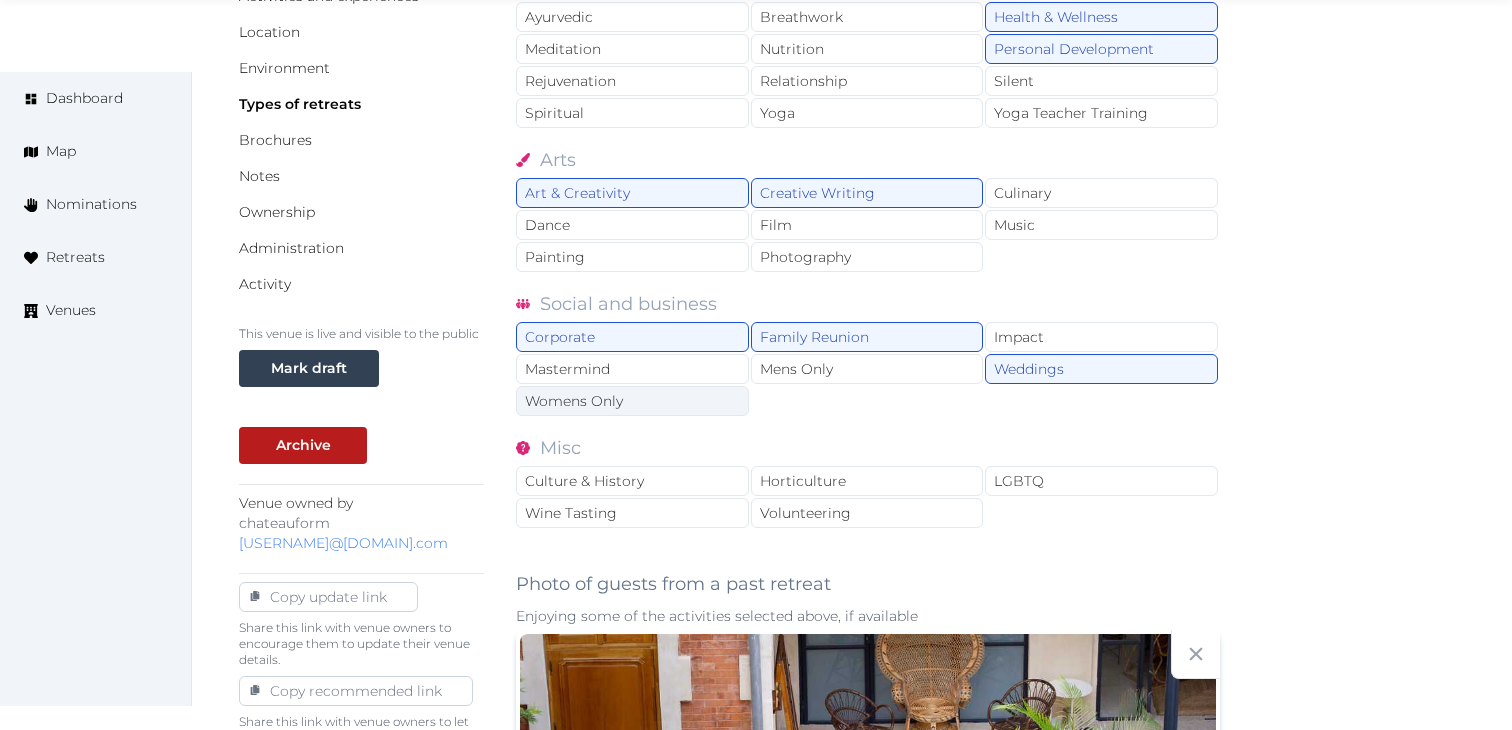 click on "Womens Only" at bounding box center [632, 401] 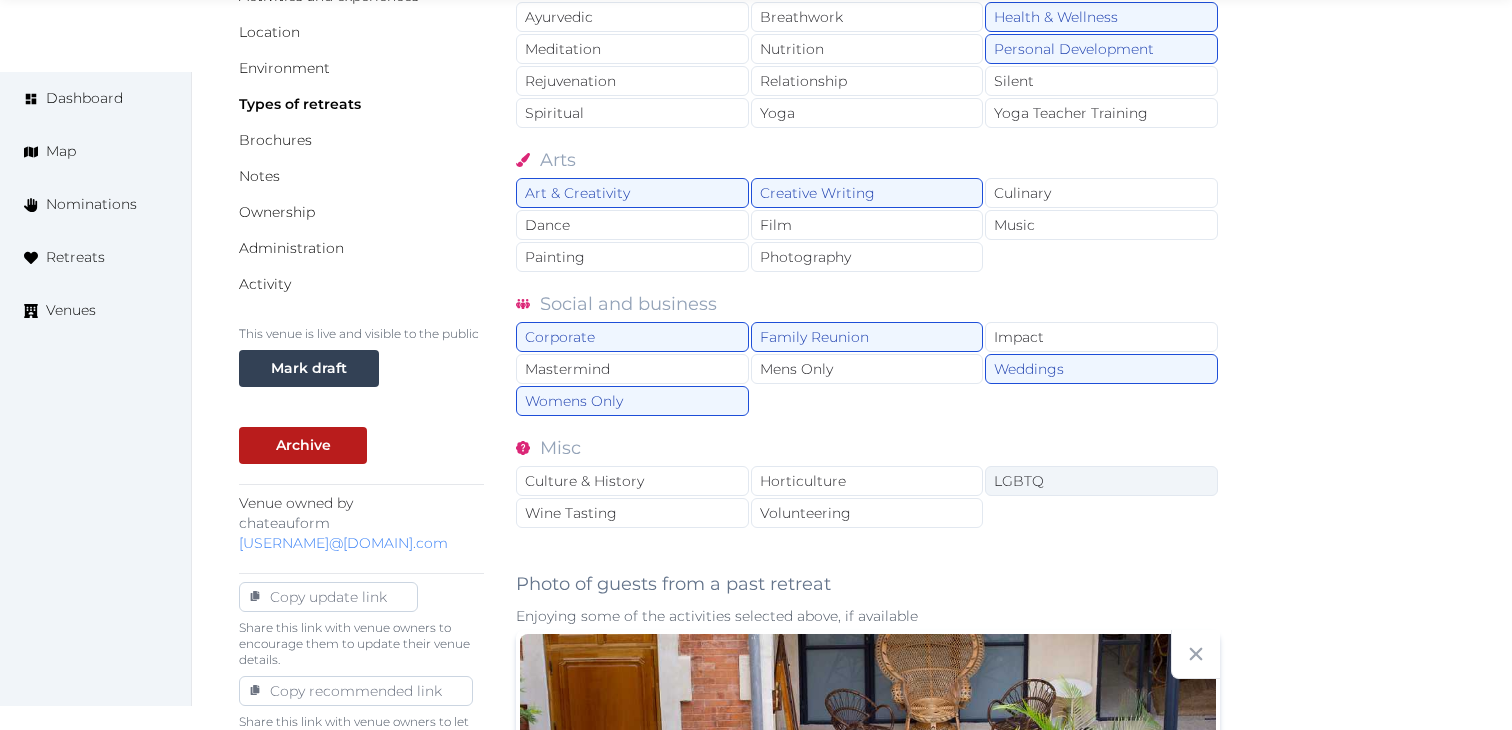click on "LGBTQ" at bounding box center (1101, 481) 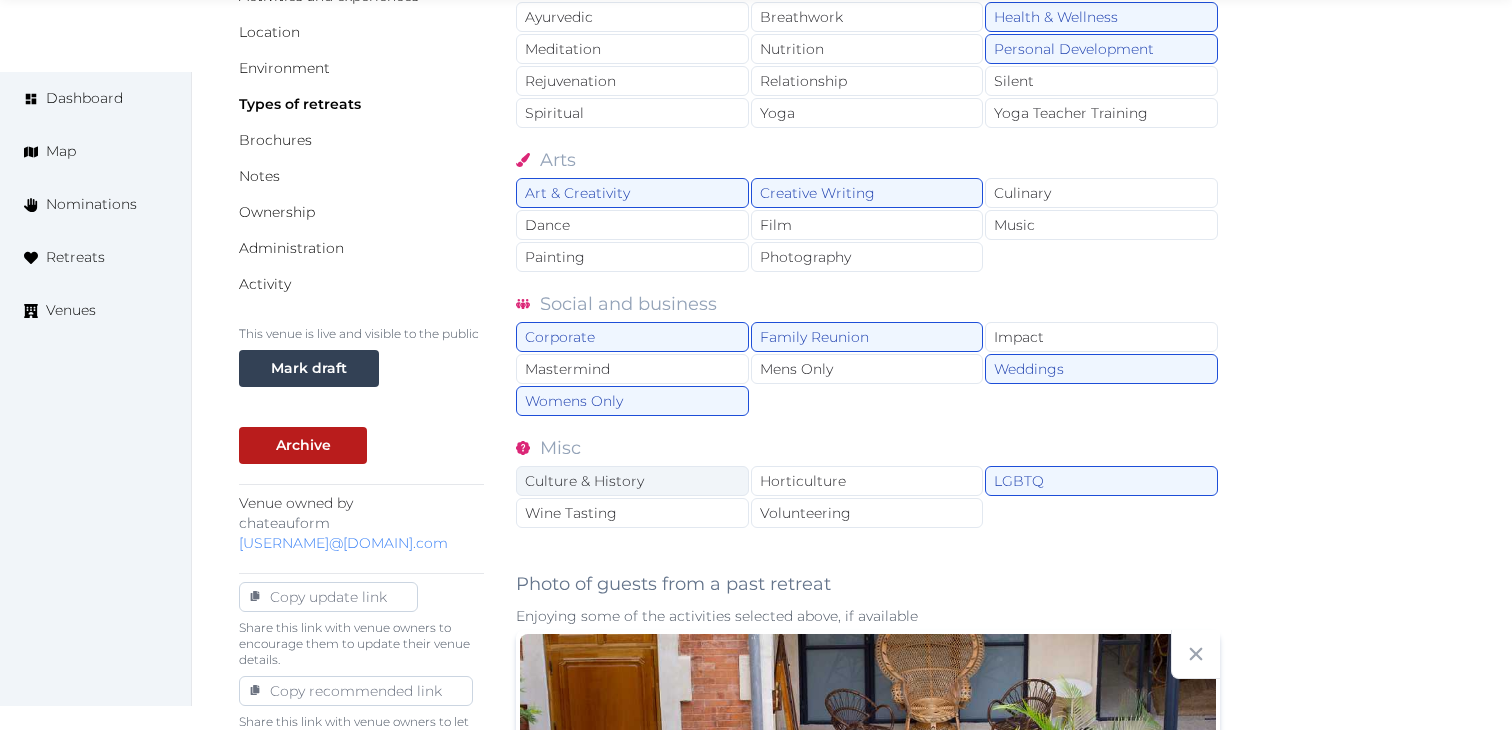 click on "Culture & History" at bounding box center (632, 481) 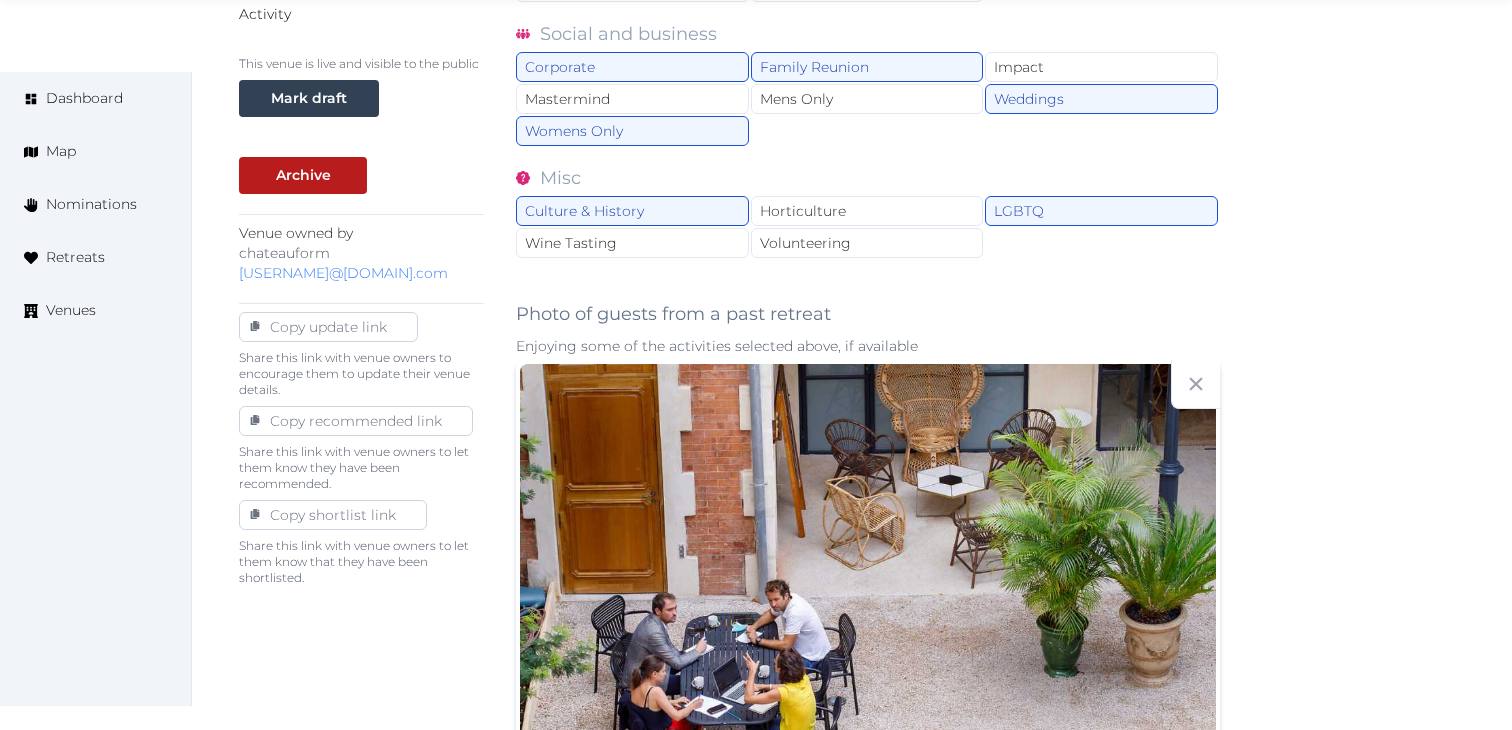 scroll, scrollTop: 1078, scrollLeft: 0, axis: vertical 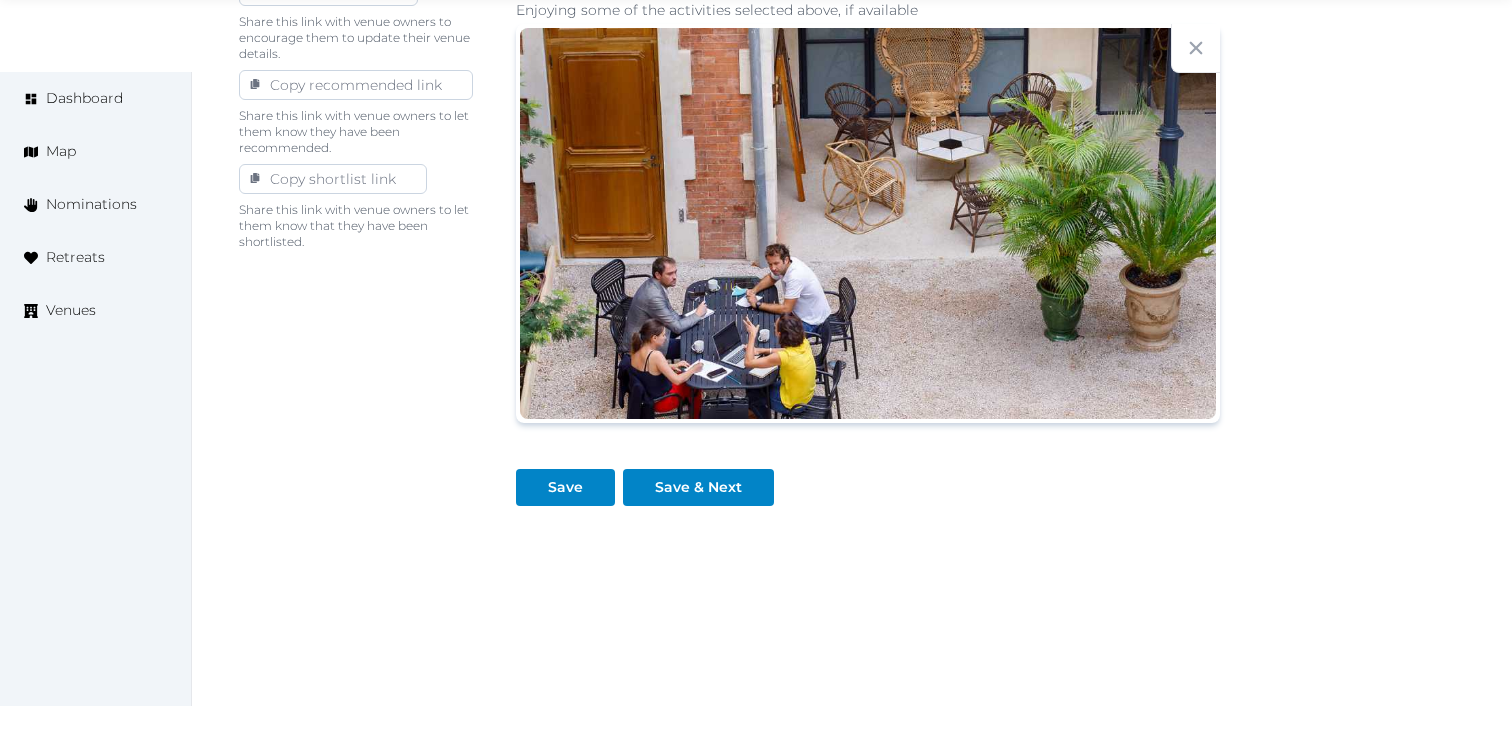 click on "Save" at bounding box center (569, 479) 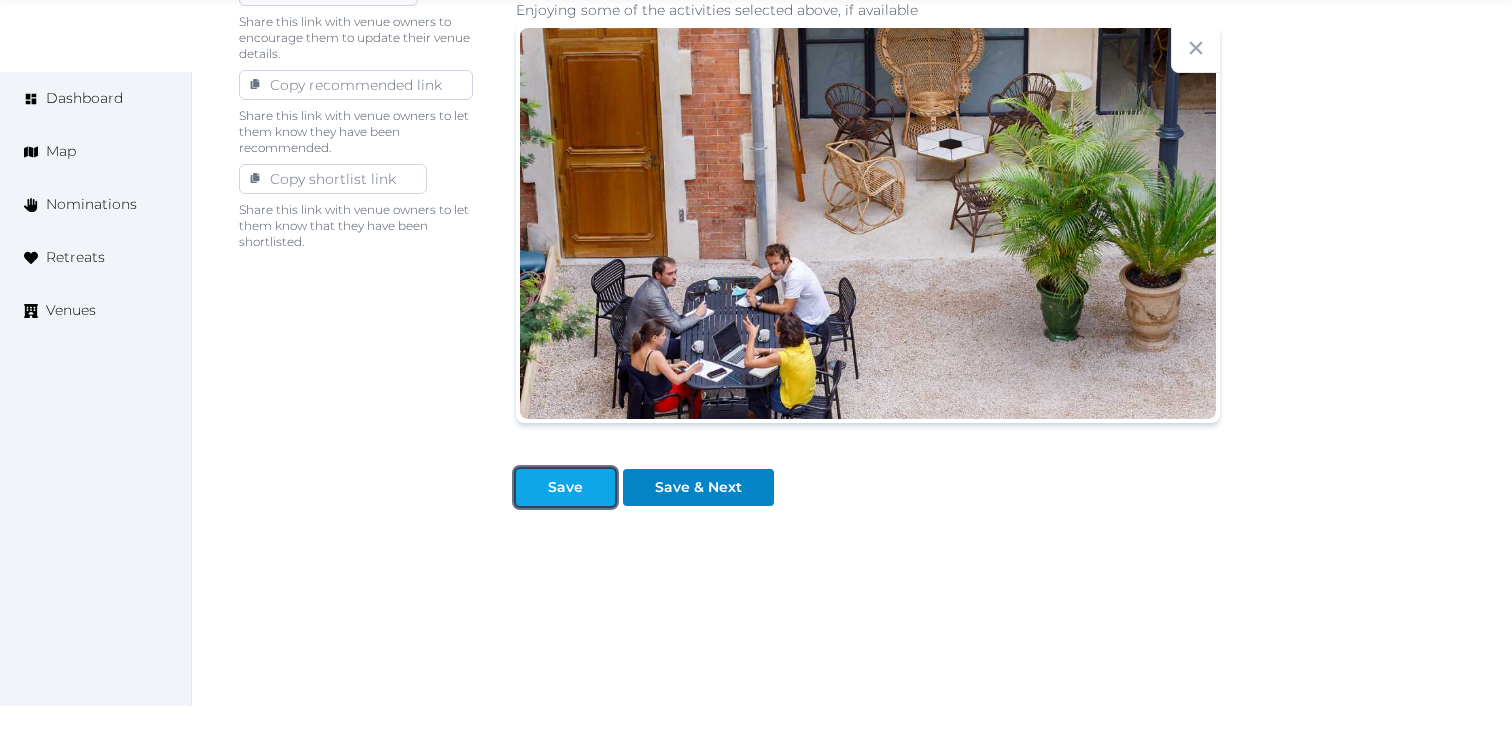 click on "Save" at bounding box center (565, 487) 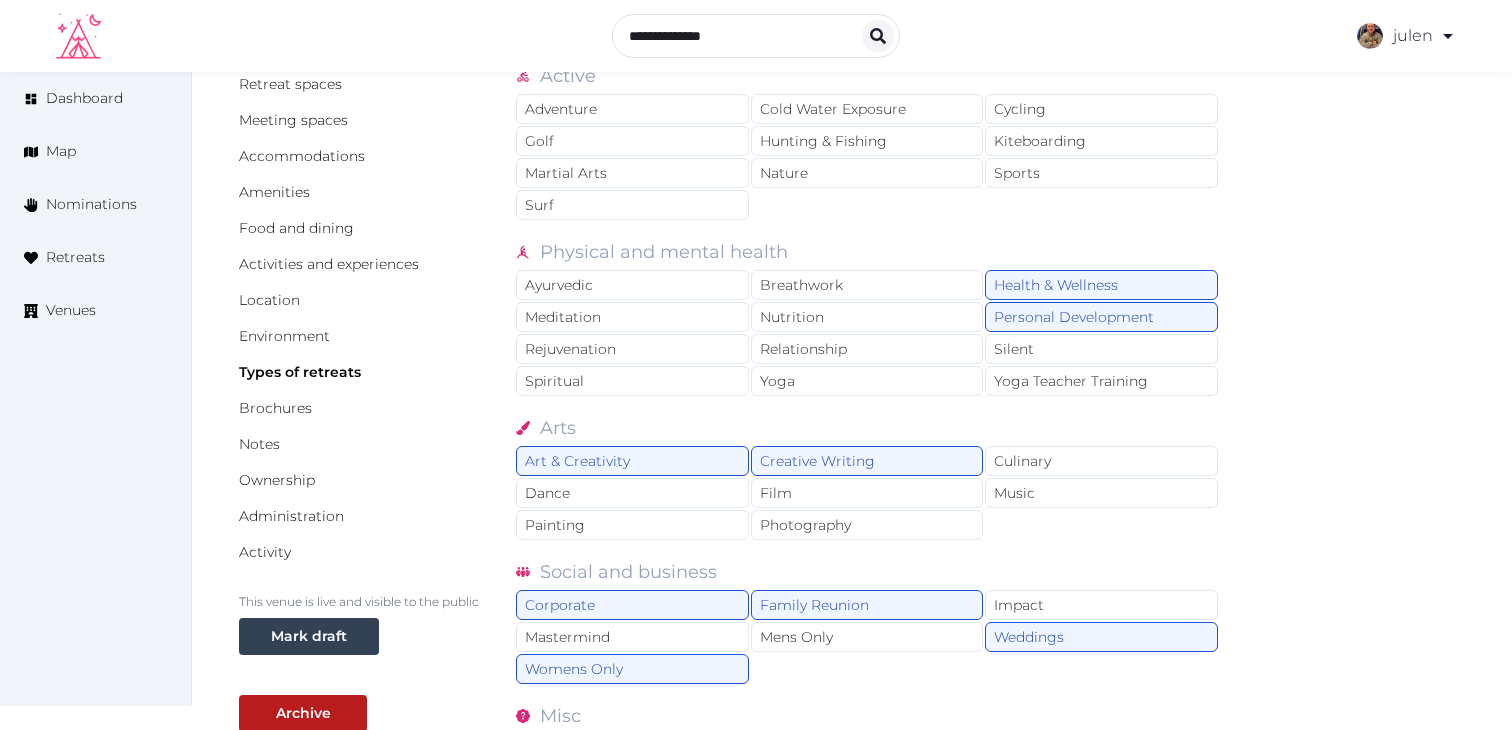 scroll, scrollTop: 0, scrollLeft: 0, axis: both 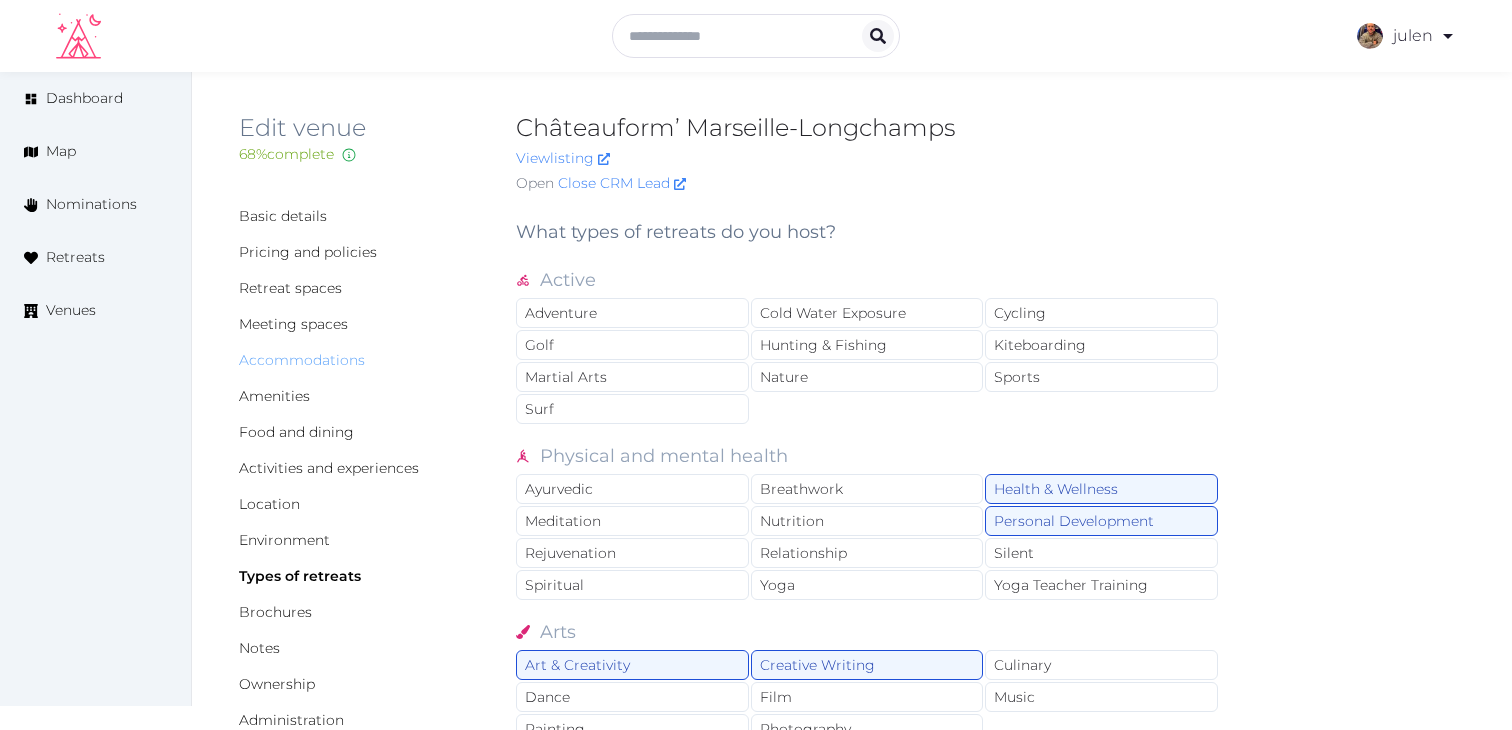 click on "Accommodations" at bounding box center [302, 360] 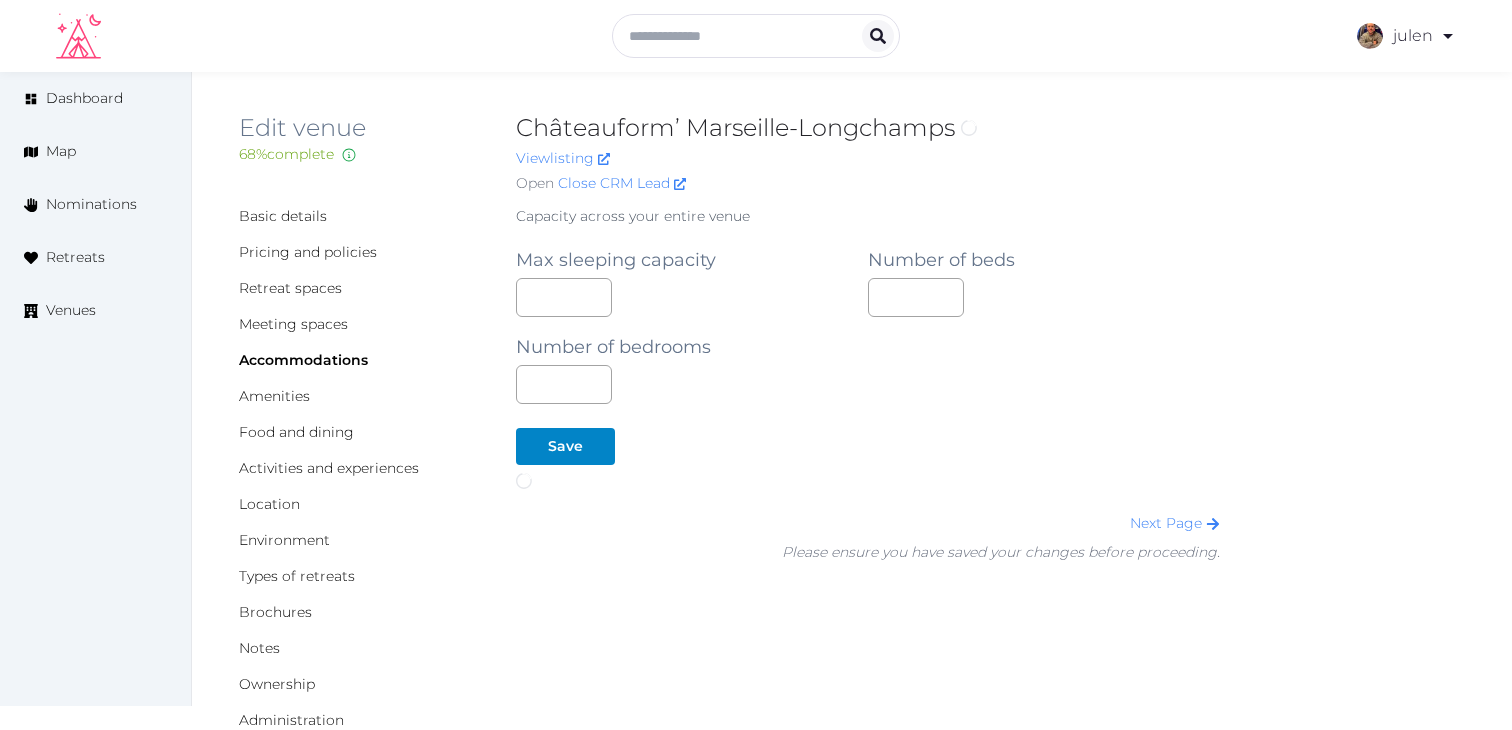 scroll, scrollTop: 0, scrollLeft: 0, axis: both 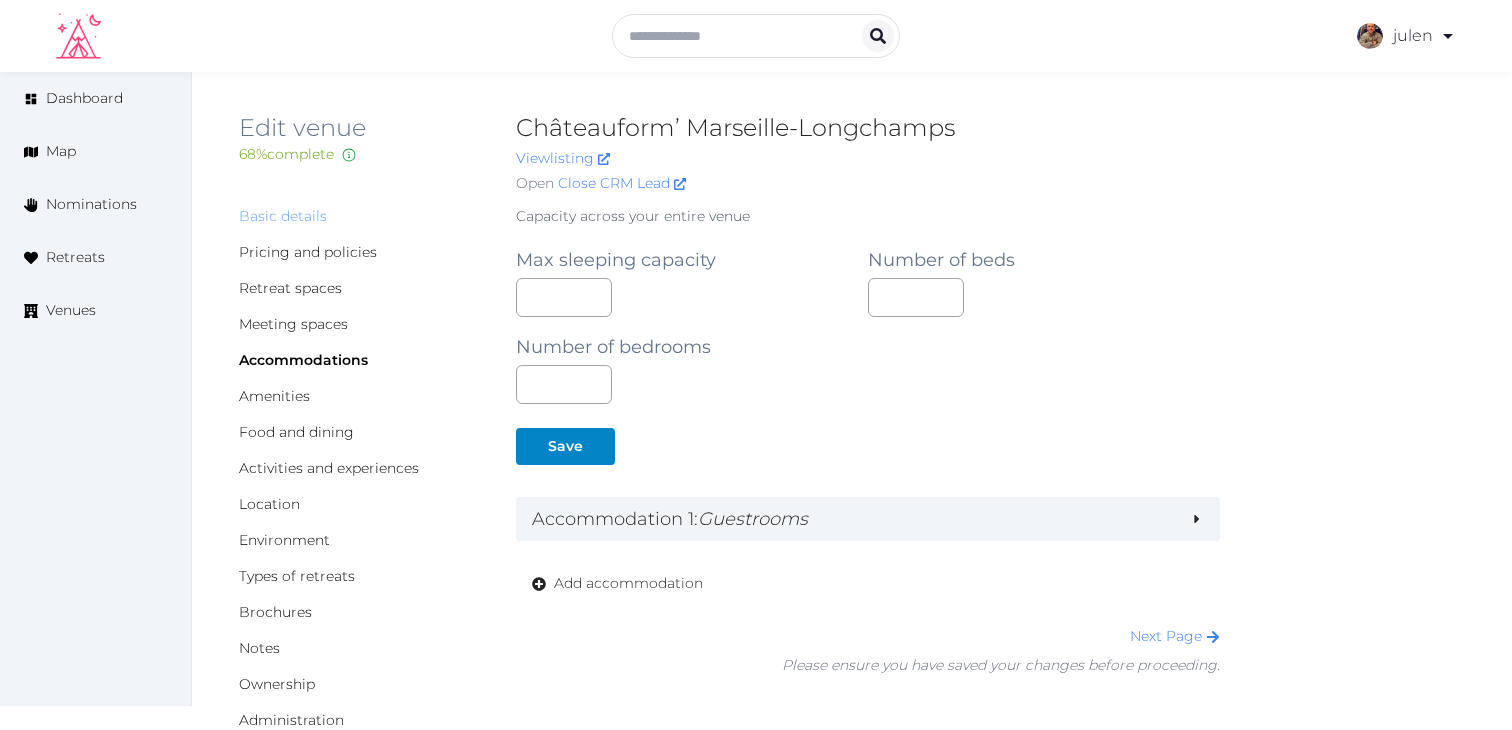 click on "Basic details" at bounding box center [283, 216] 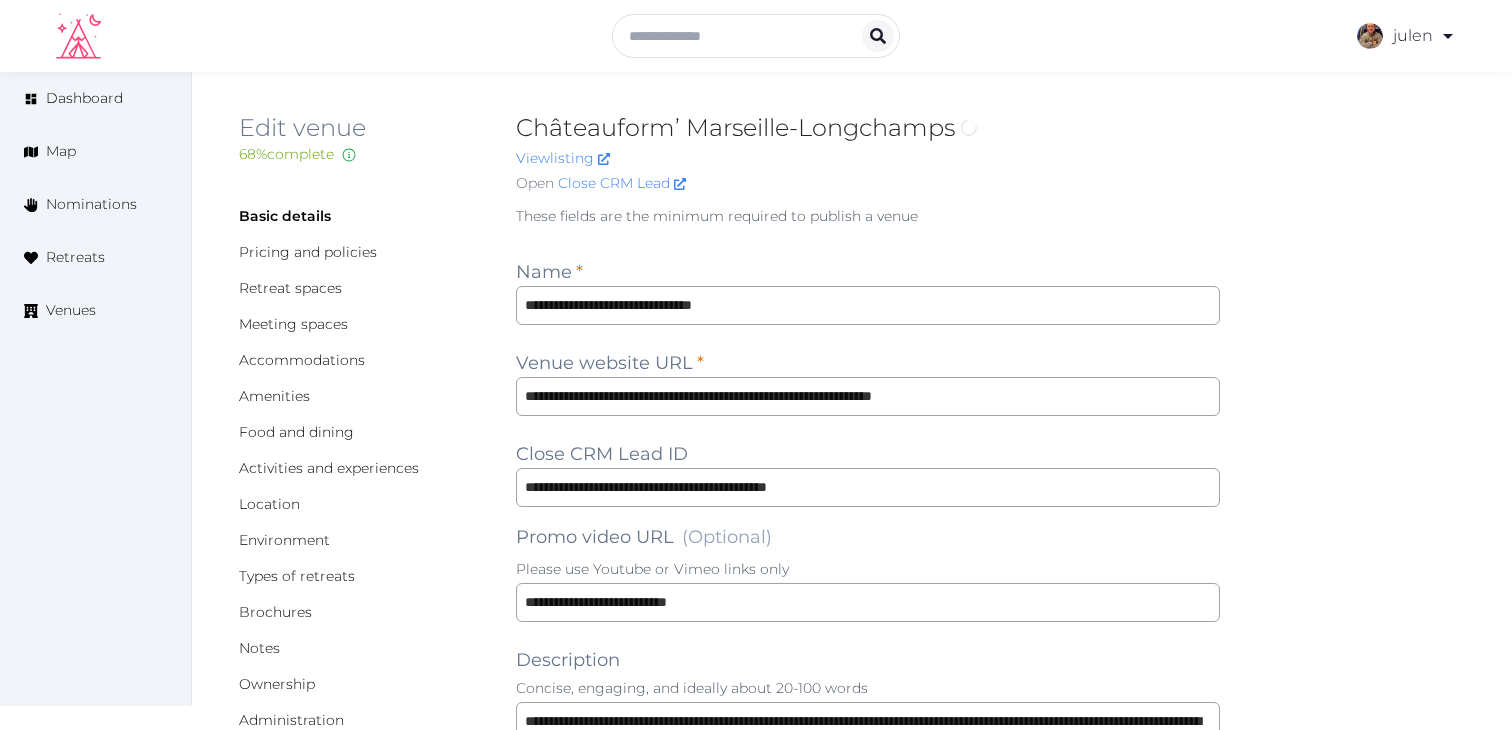 scroll, scrollTop: 0, scrollLeft: 0, axis: both 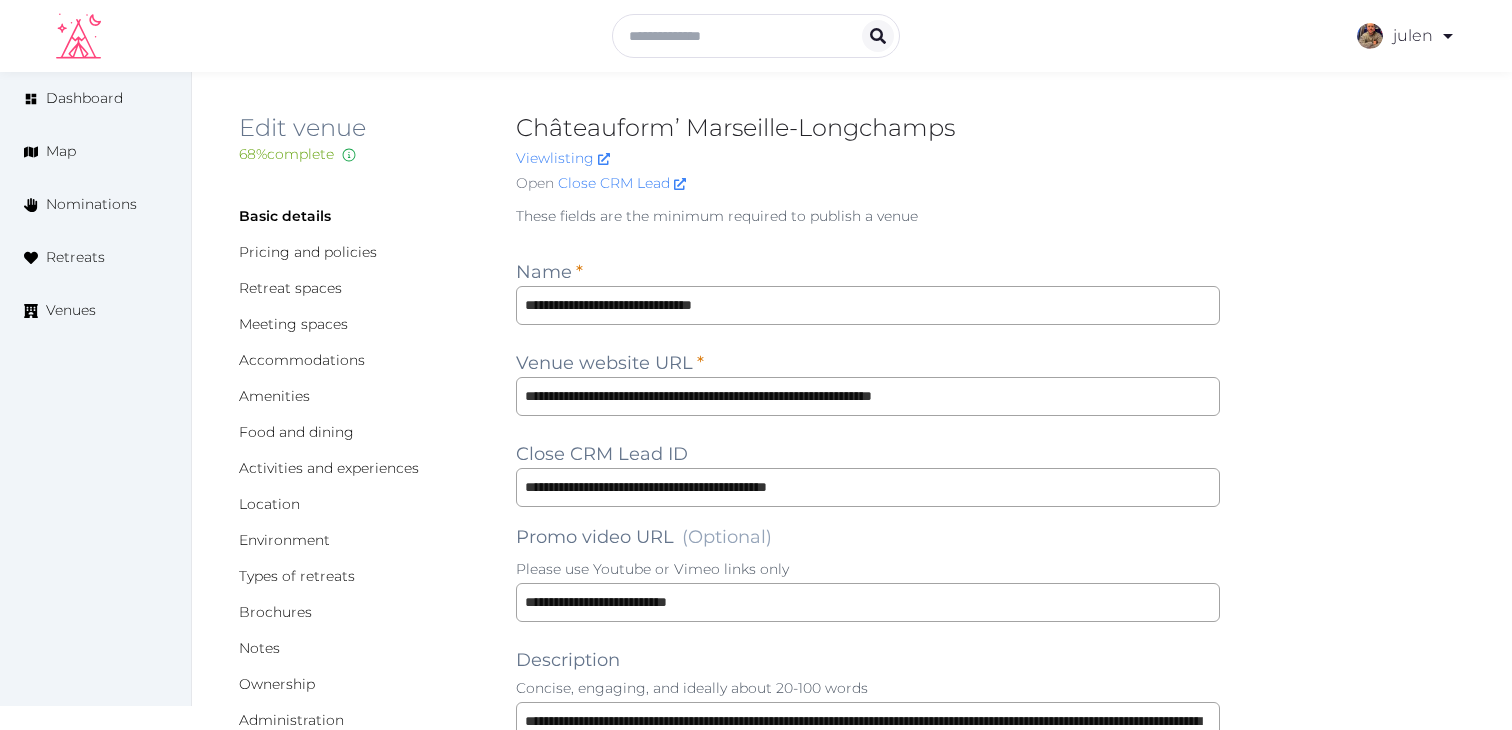click on "Châteauform’ Marseille-Longchamps" at bounding box center (868, 128) 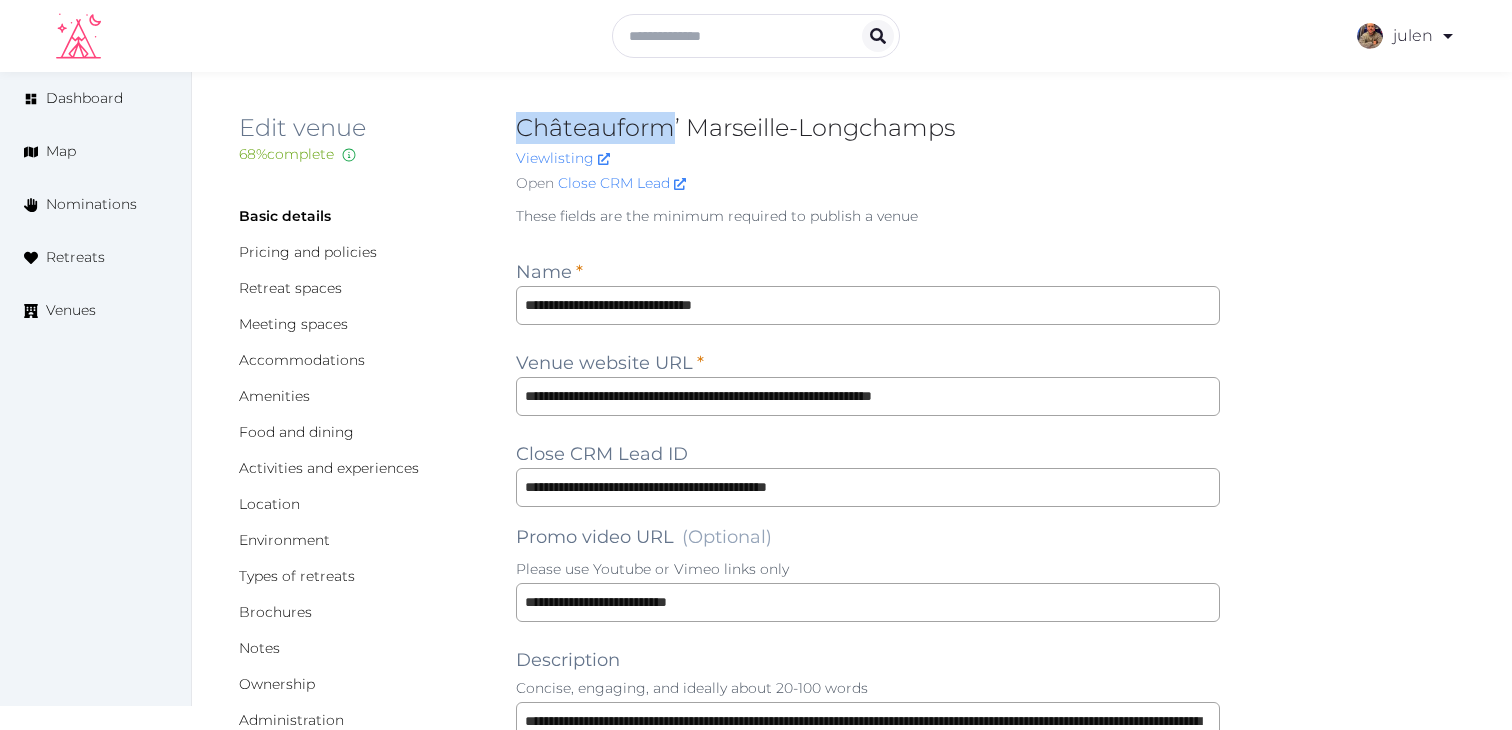 click on "Châteauform’ Marseille-Longchamps" at bounding box center (868, 128) 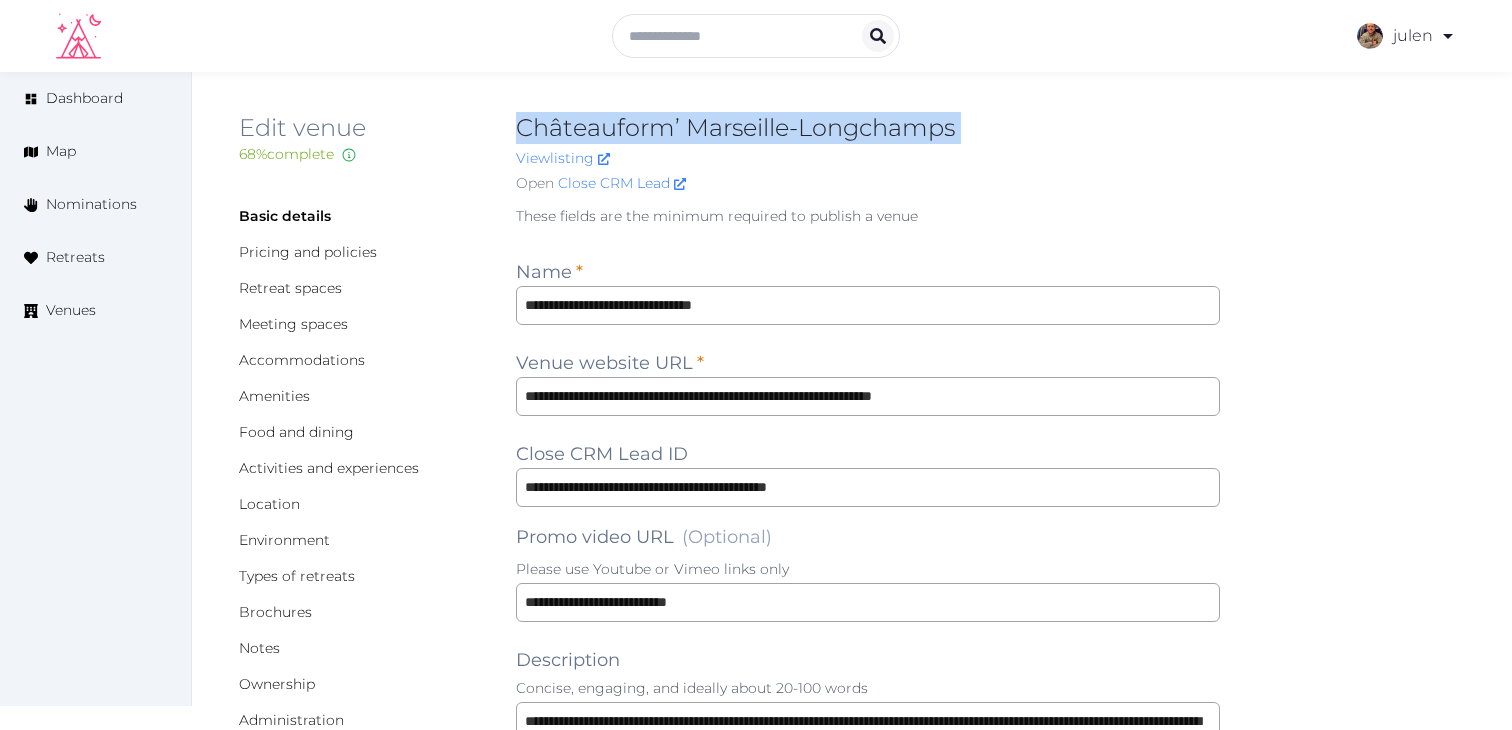 copy on "Châteauform’ Marseille-Longchamps" 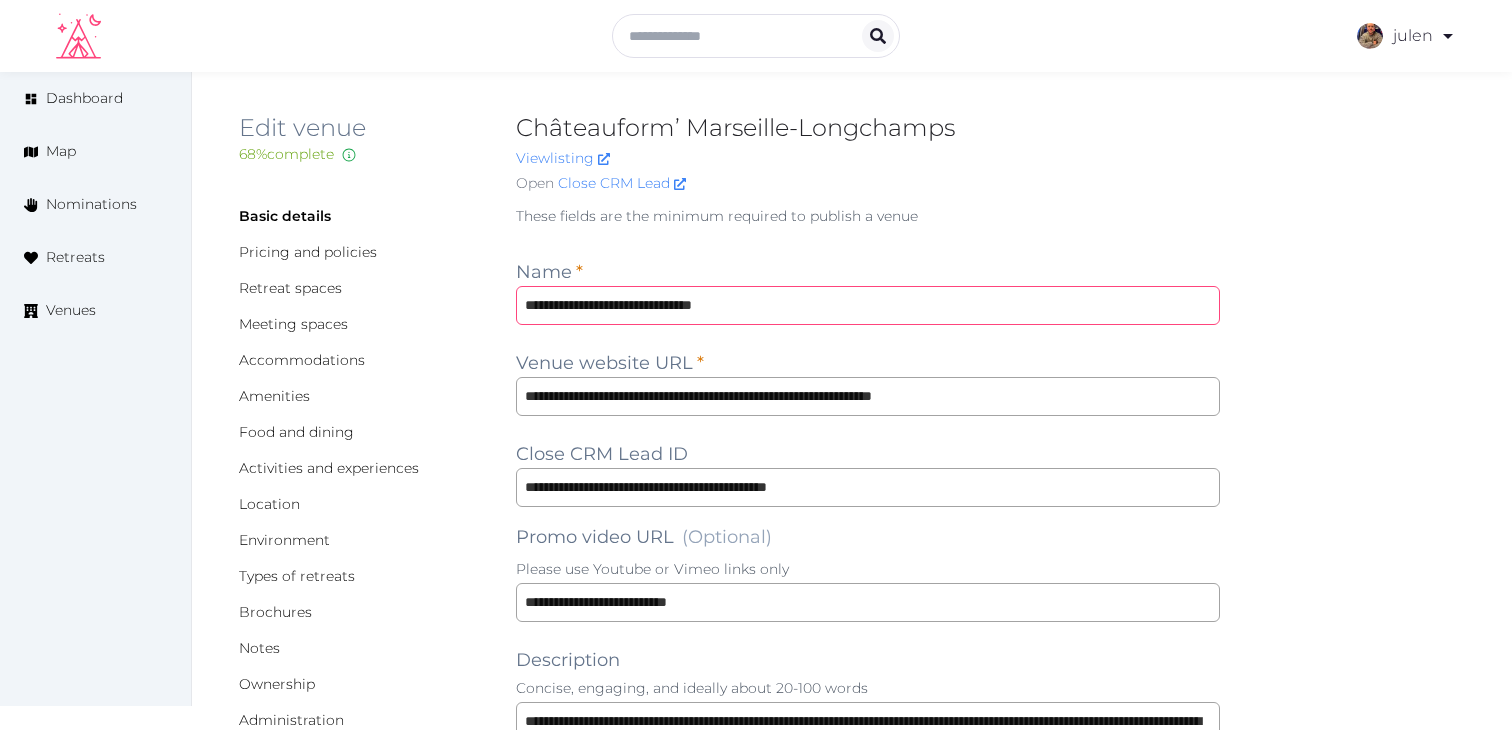 click on "**********" at bounding box center (868, 305) 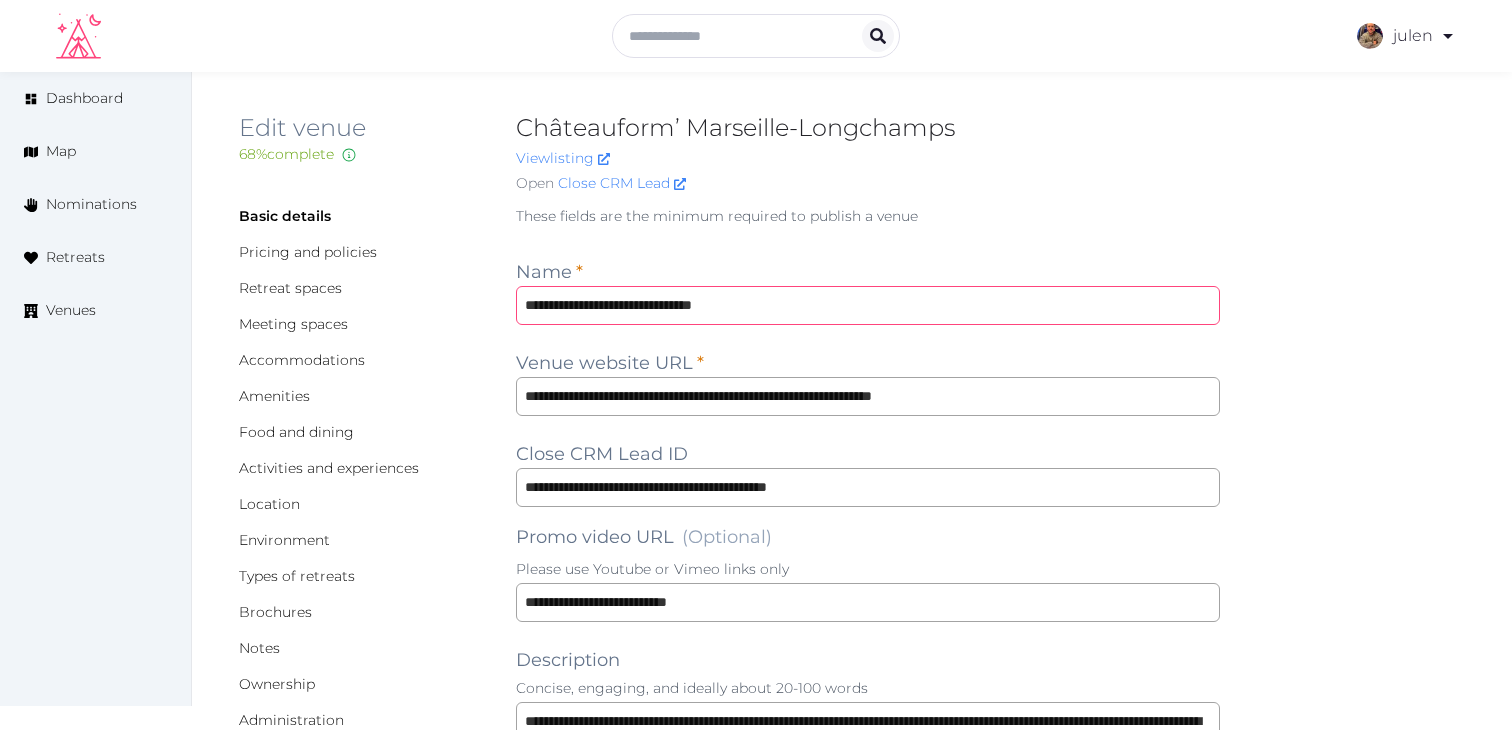 type on "**********" 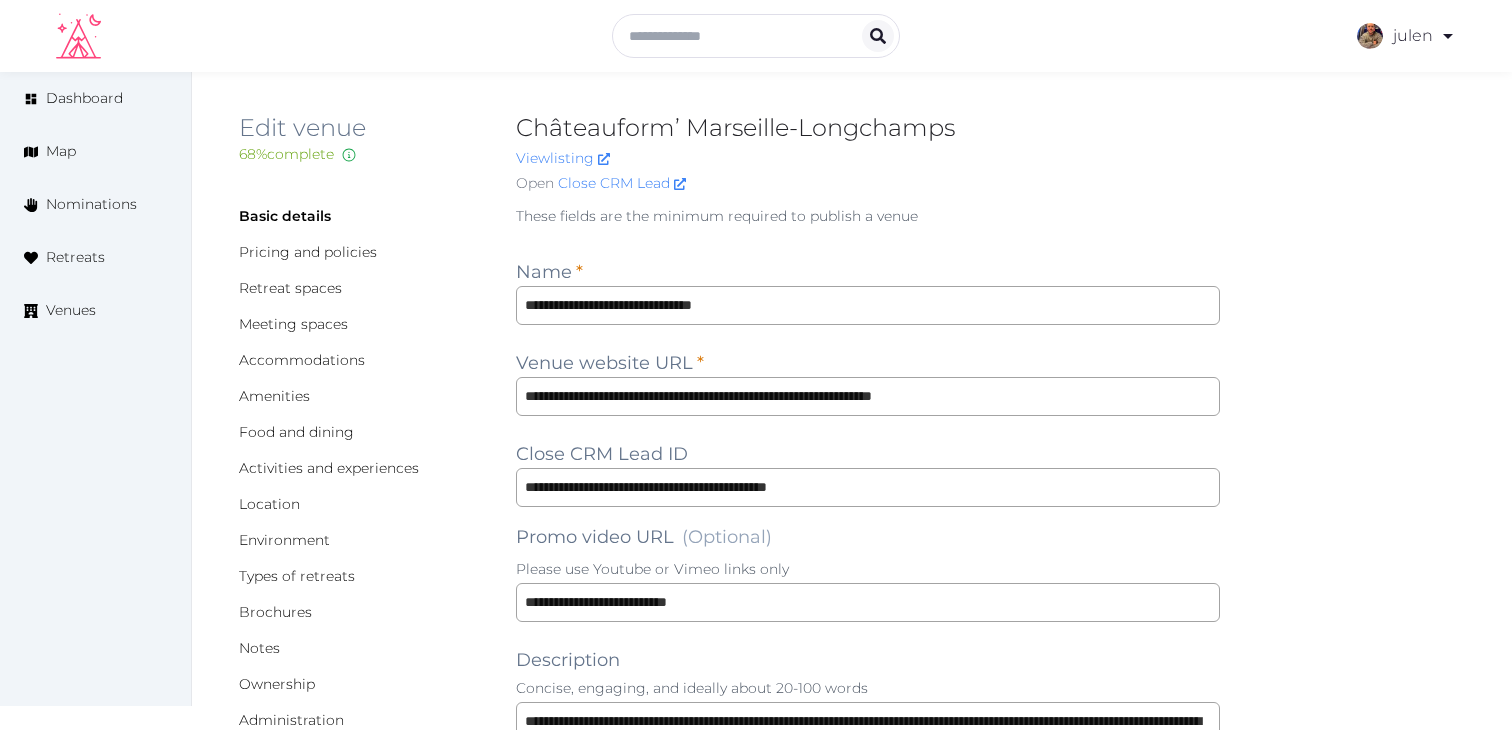 click on "**********" at bounding box center (868, 1550) 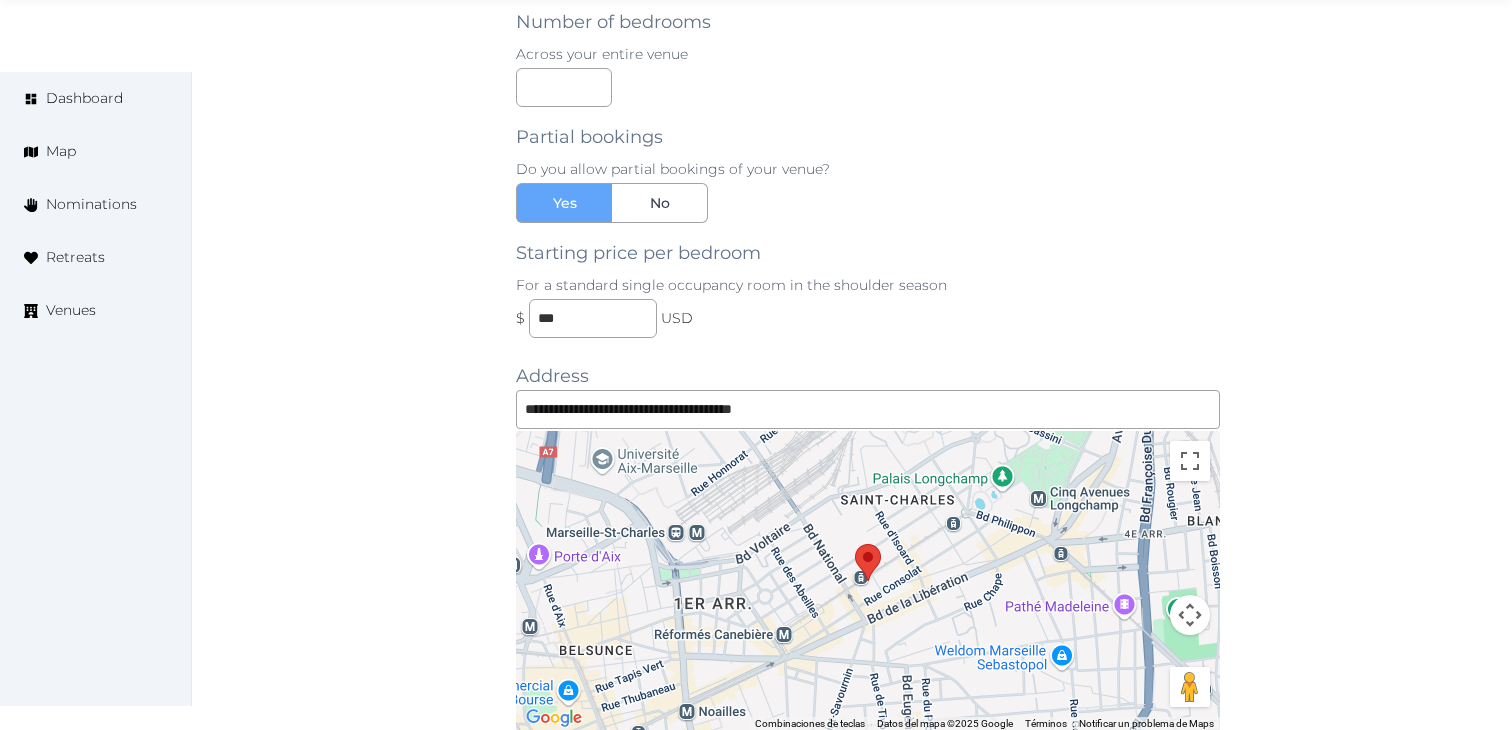 scroll, scrollTop: 2387, scrollLeft: 0, axis: vertical 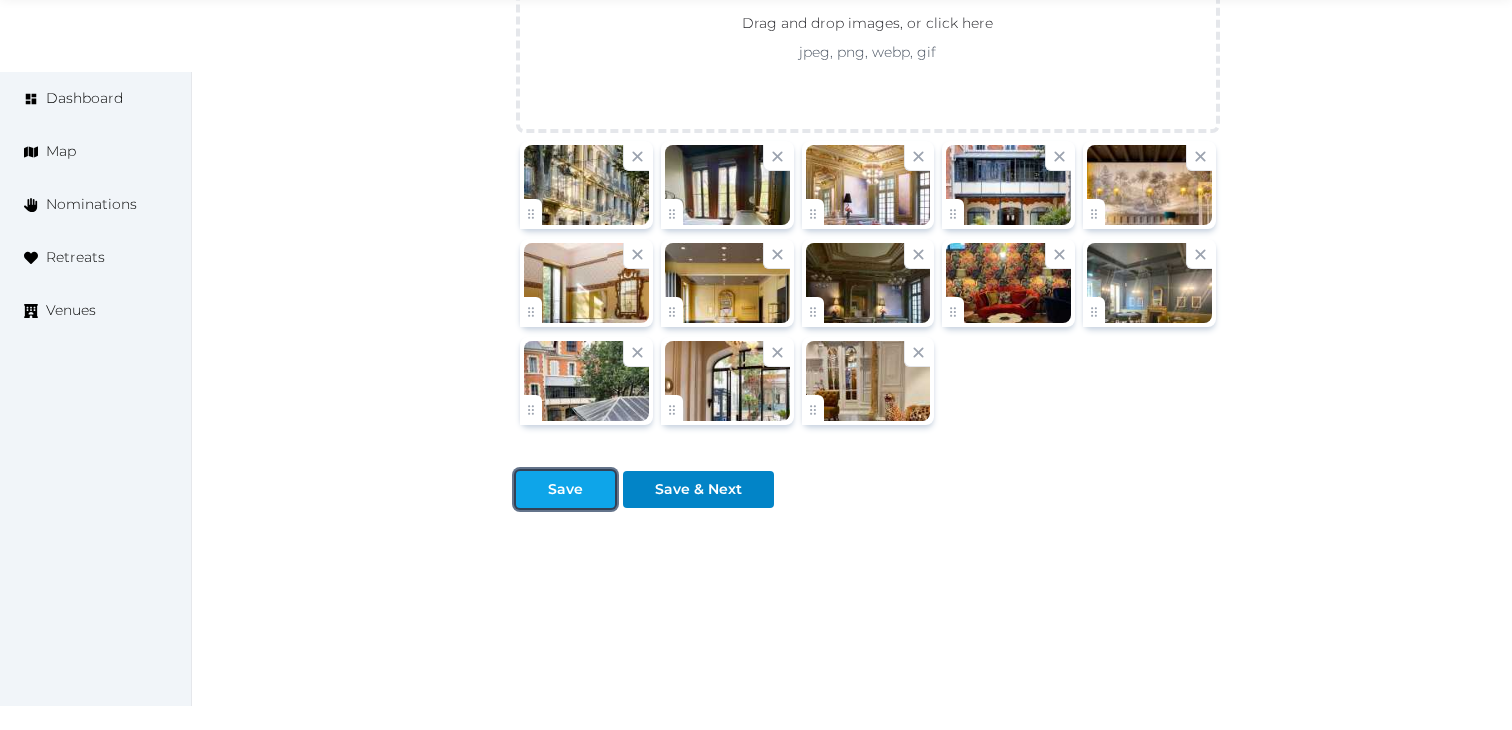click on "Save" at bounding box center (565, 489) 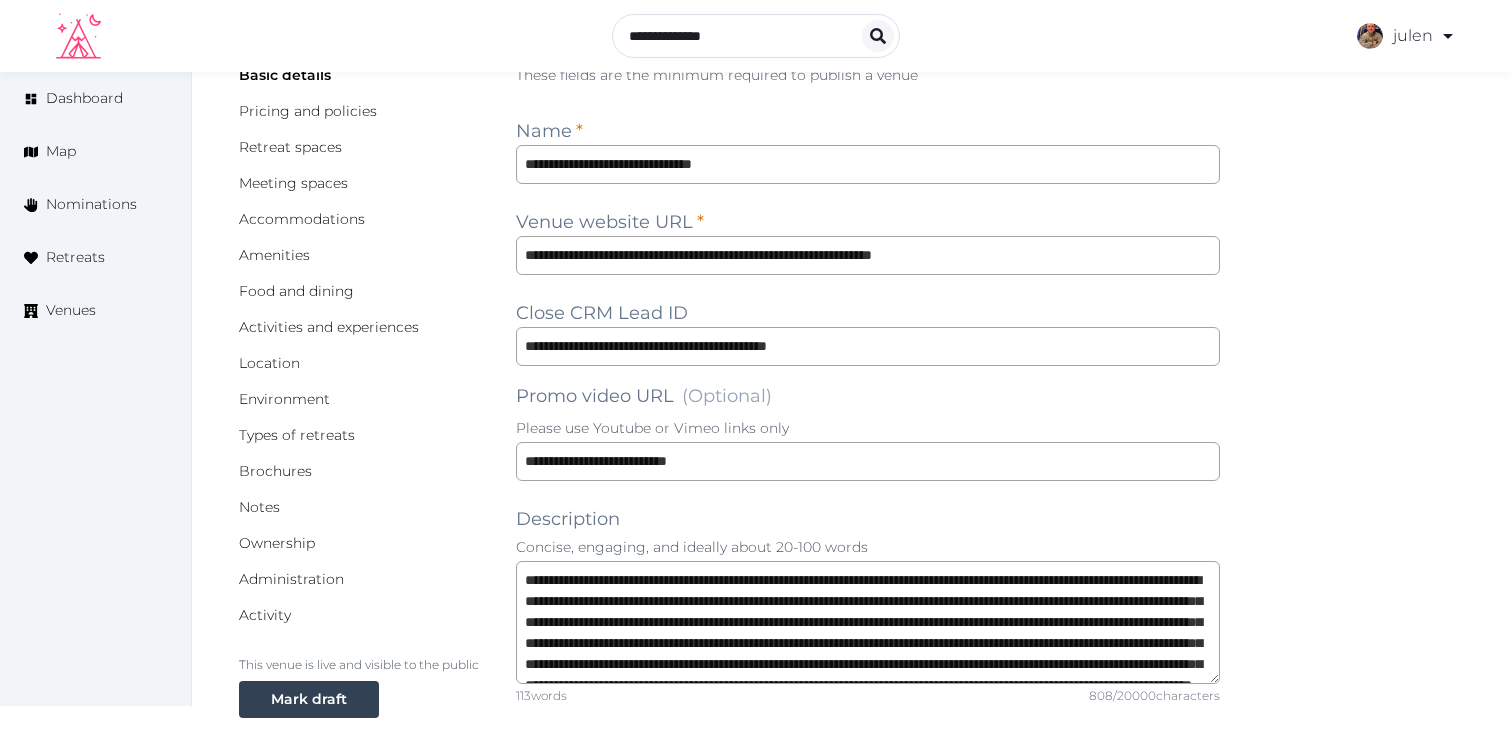 scroll, scrollTop: 0, scrollLeft: 0, axis: both 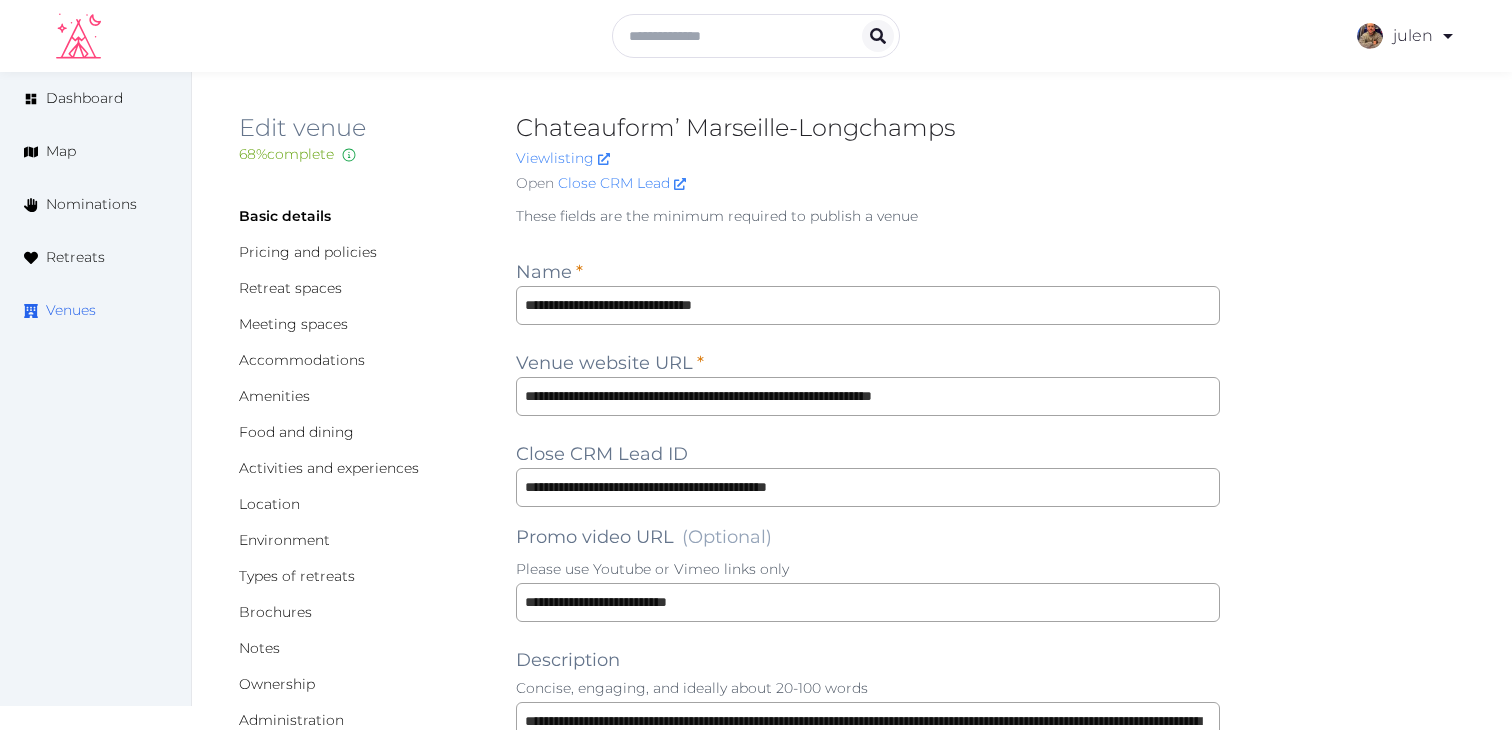 click on "Venues" at bounding box center (71, 310) 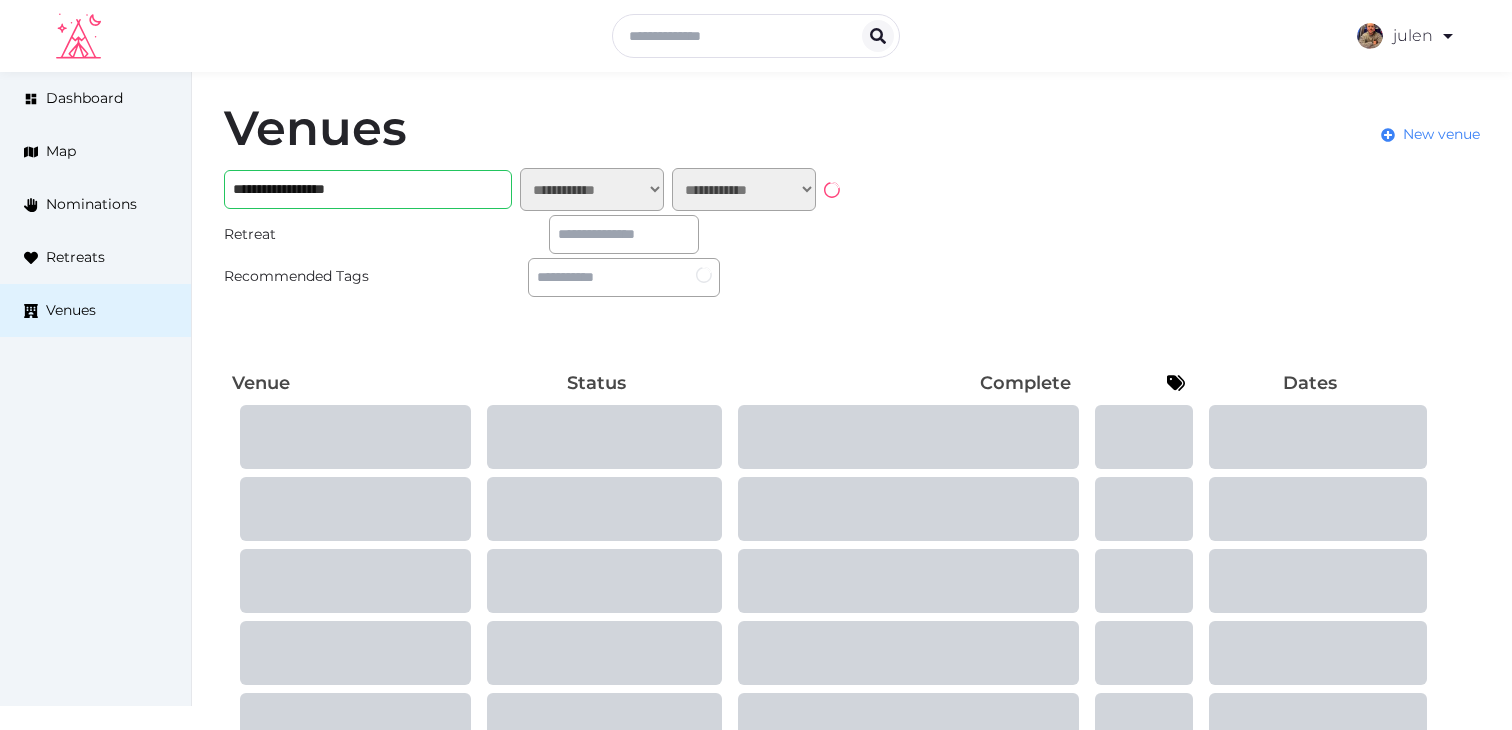 scroll, scrollTop: 0, scrollLeft: 0, axis: both 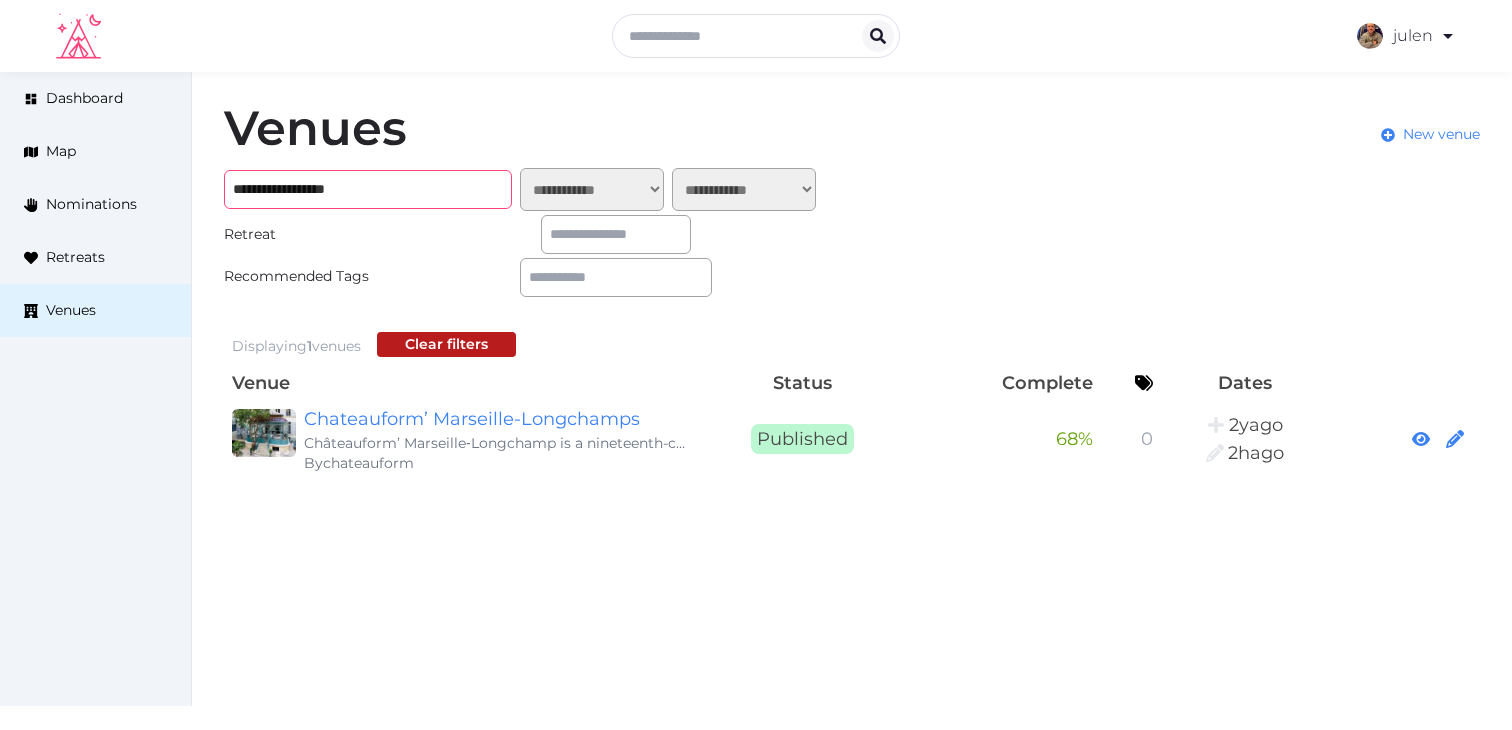 click on "**********" at bounding box center (368, 189) 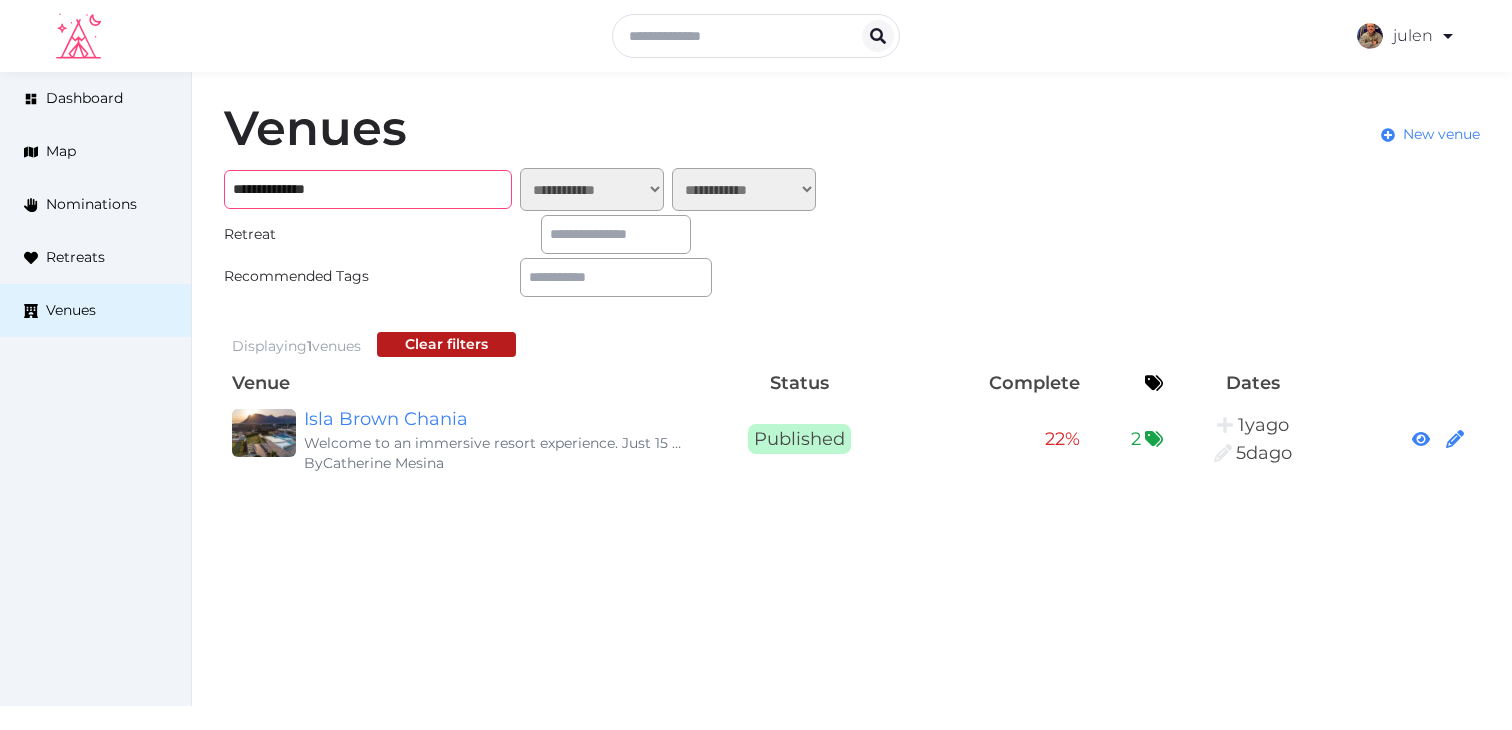 type on "**********" 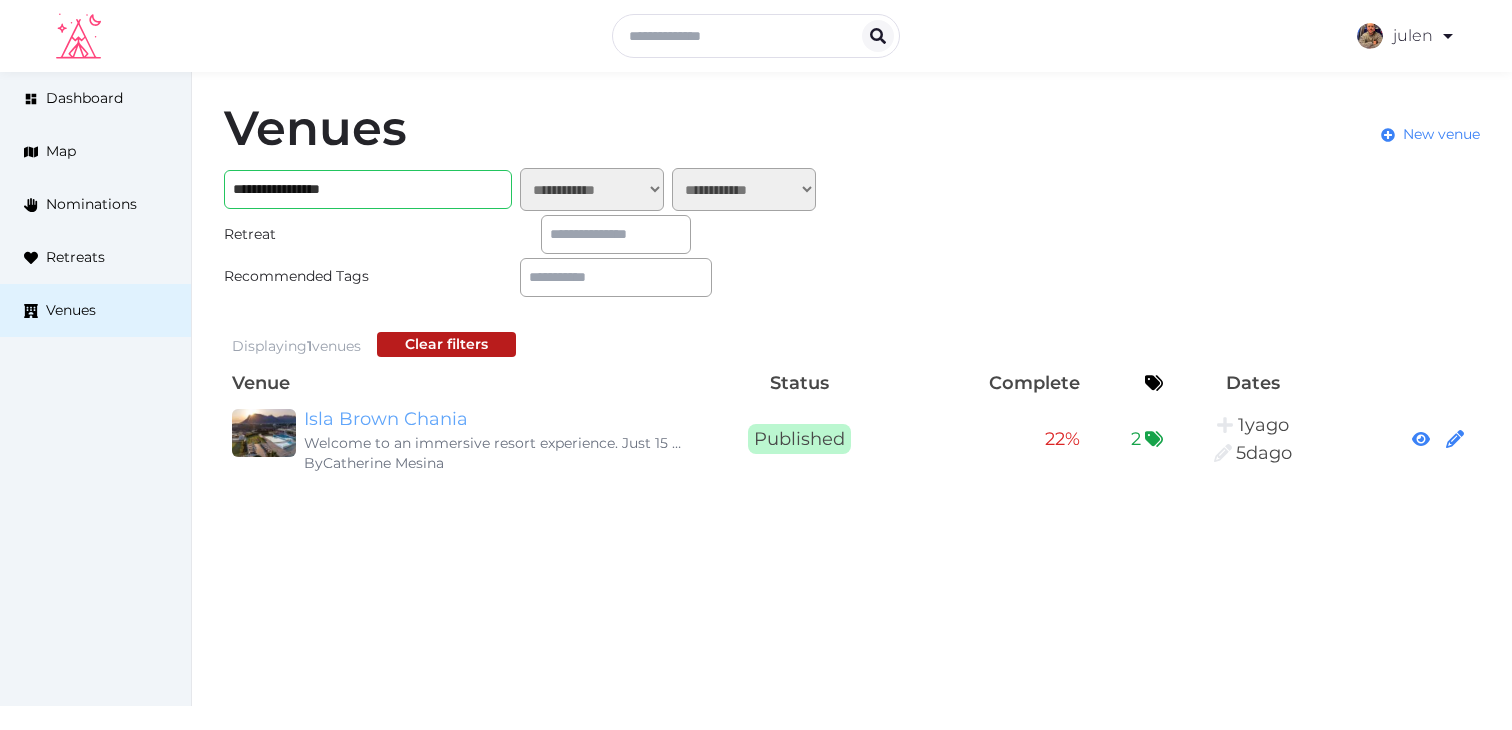click on "Isla Brown Chania" at bounding box center [496, 419] 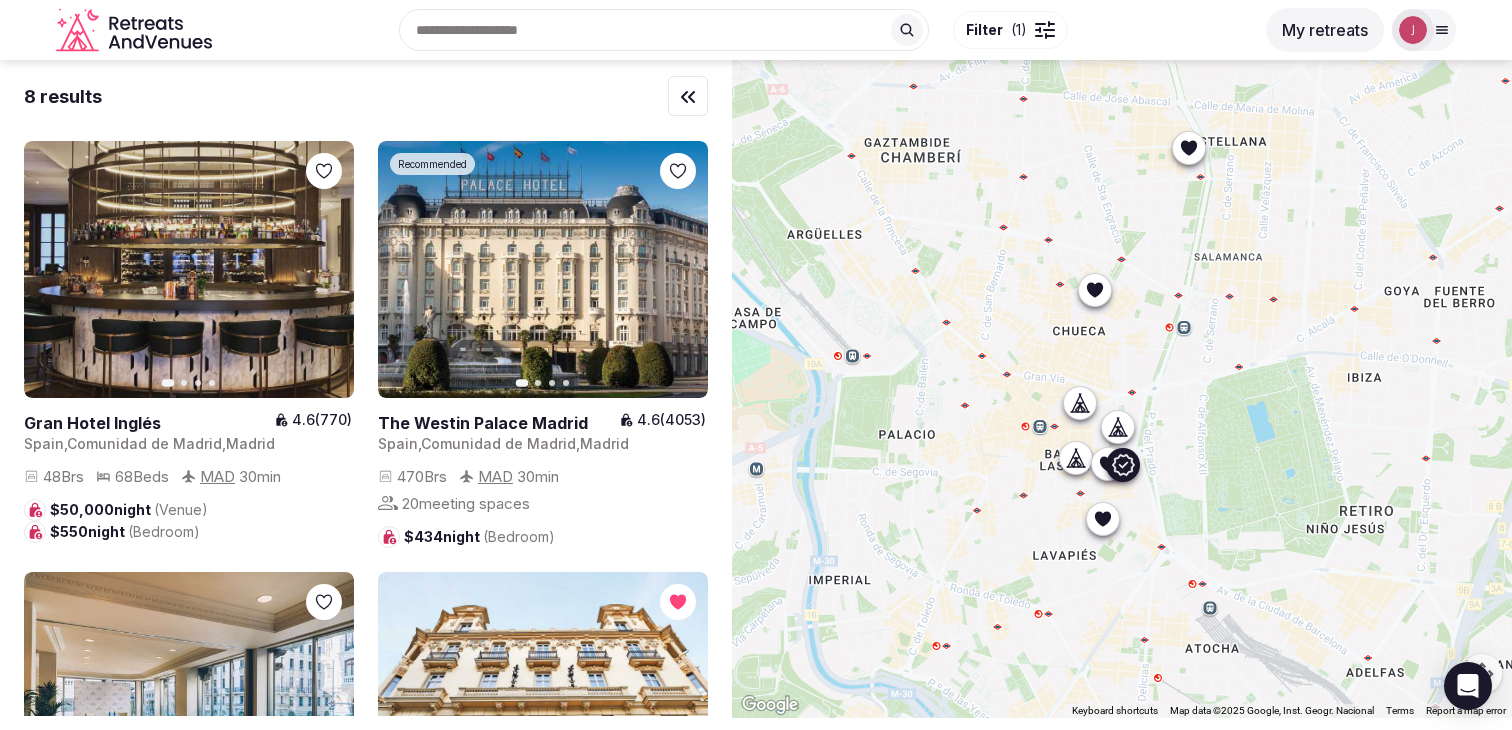 scroll, scrollTop: 0, scrollLeft: 0, axis: both 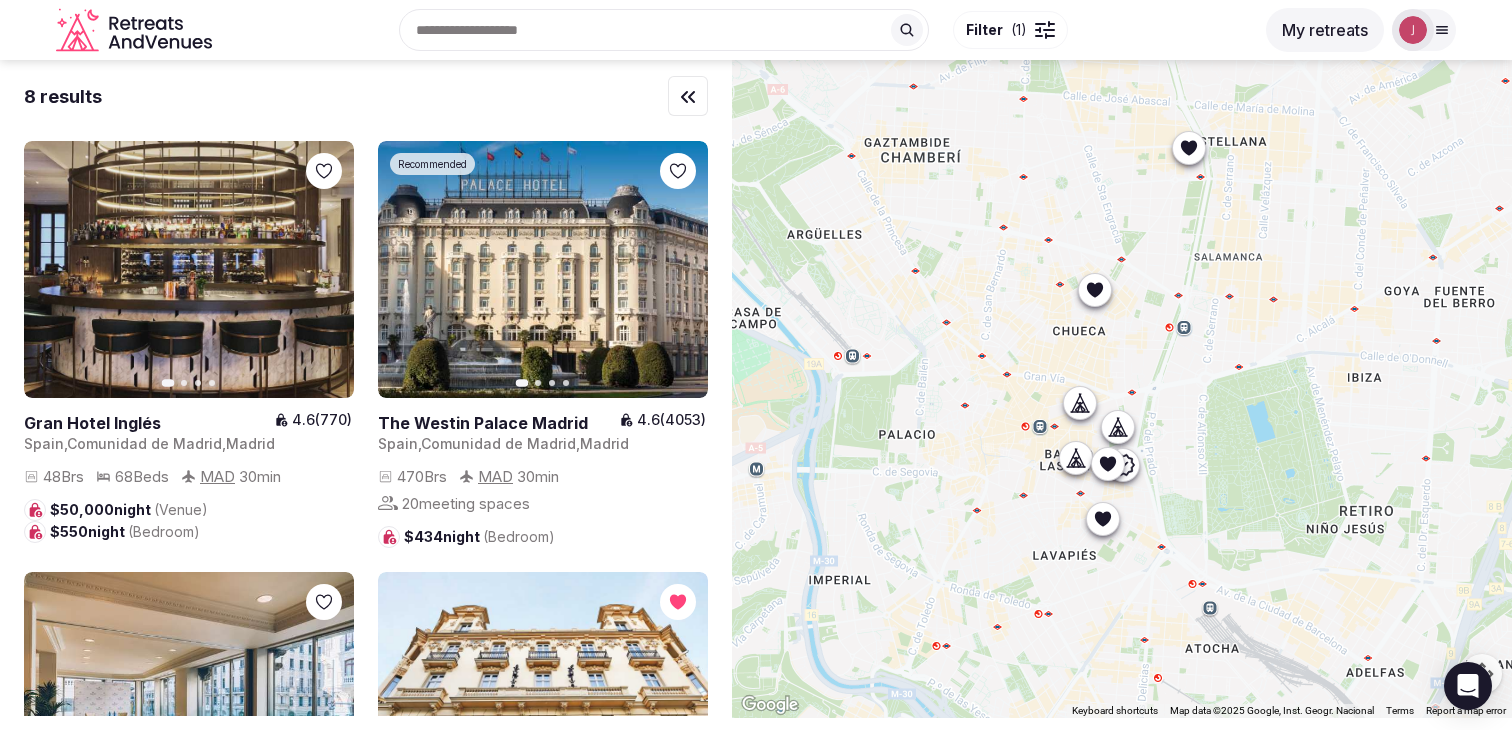 click on "Recent searches [CITY], [COUNTRY] [COUNTRY], [COUNTRY] [COUNTRY], [CITY], [COUNTRY] [COUNTRY] Search Popular Destinations [REGION], [COUNTRY] [REGION], [COUNTRY] [REGION], [COUNTRY] [REGION], [COUNTRY] [REGION], [COUNTRY] Filter ( 1 )" at bounding box center [737, 30] 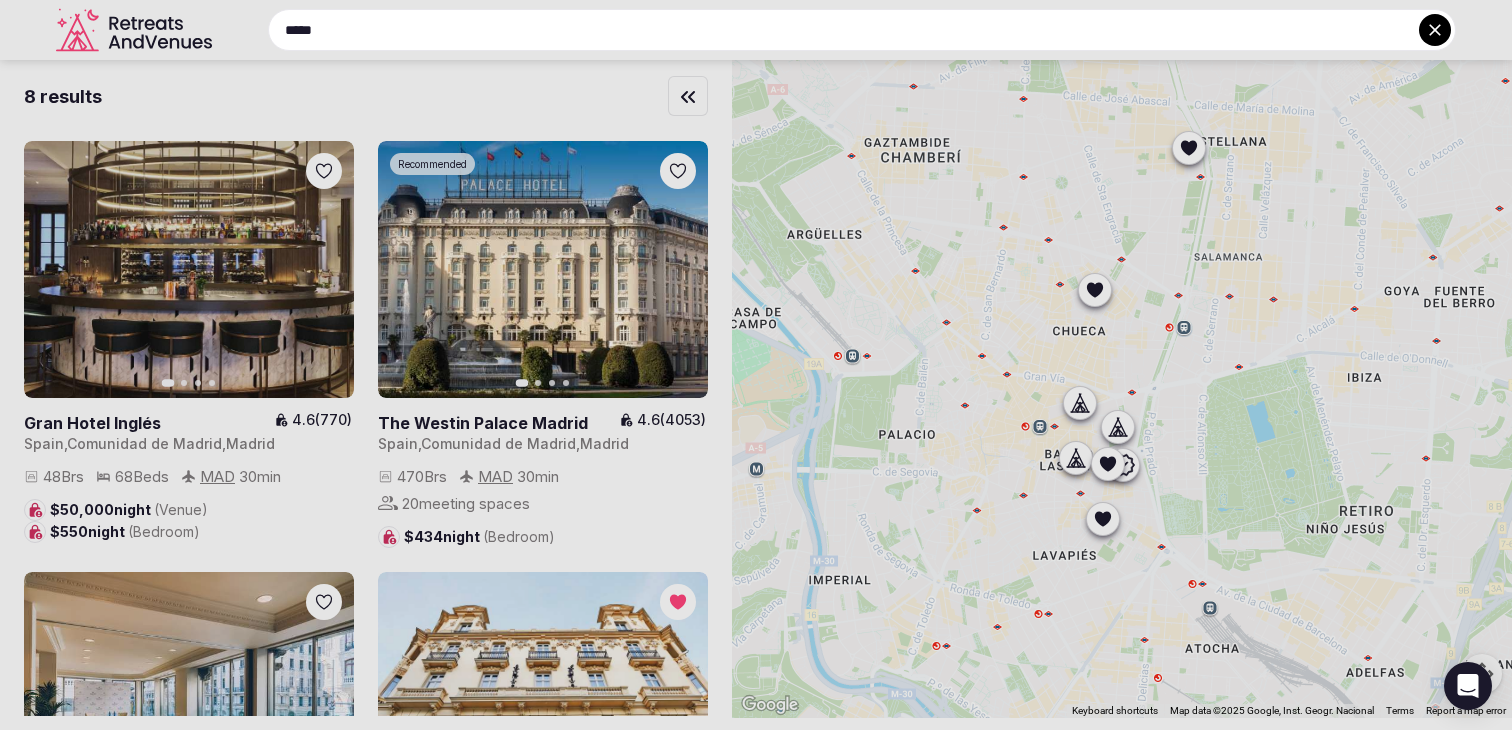 type on "*****" 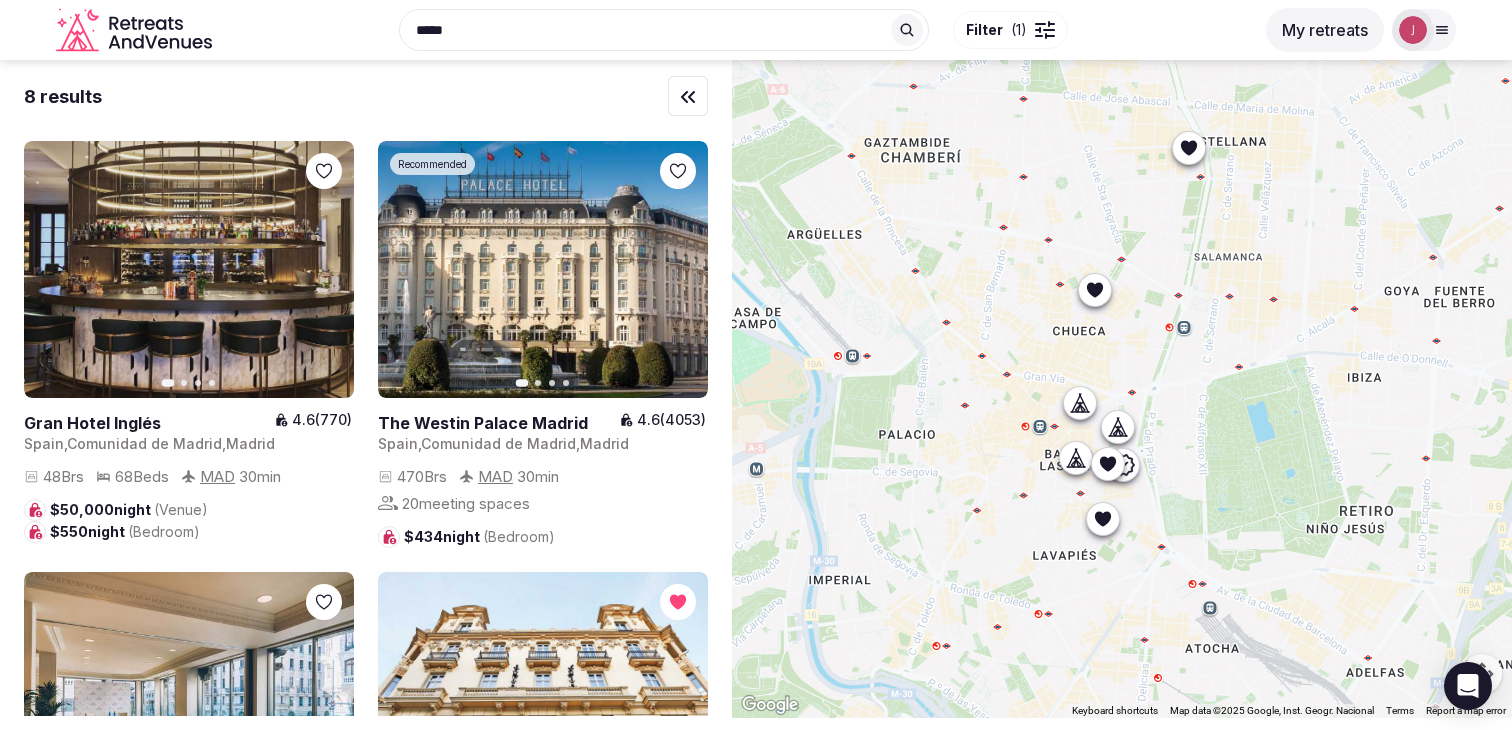 click on "*****" at bounding box center [664, 30] 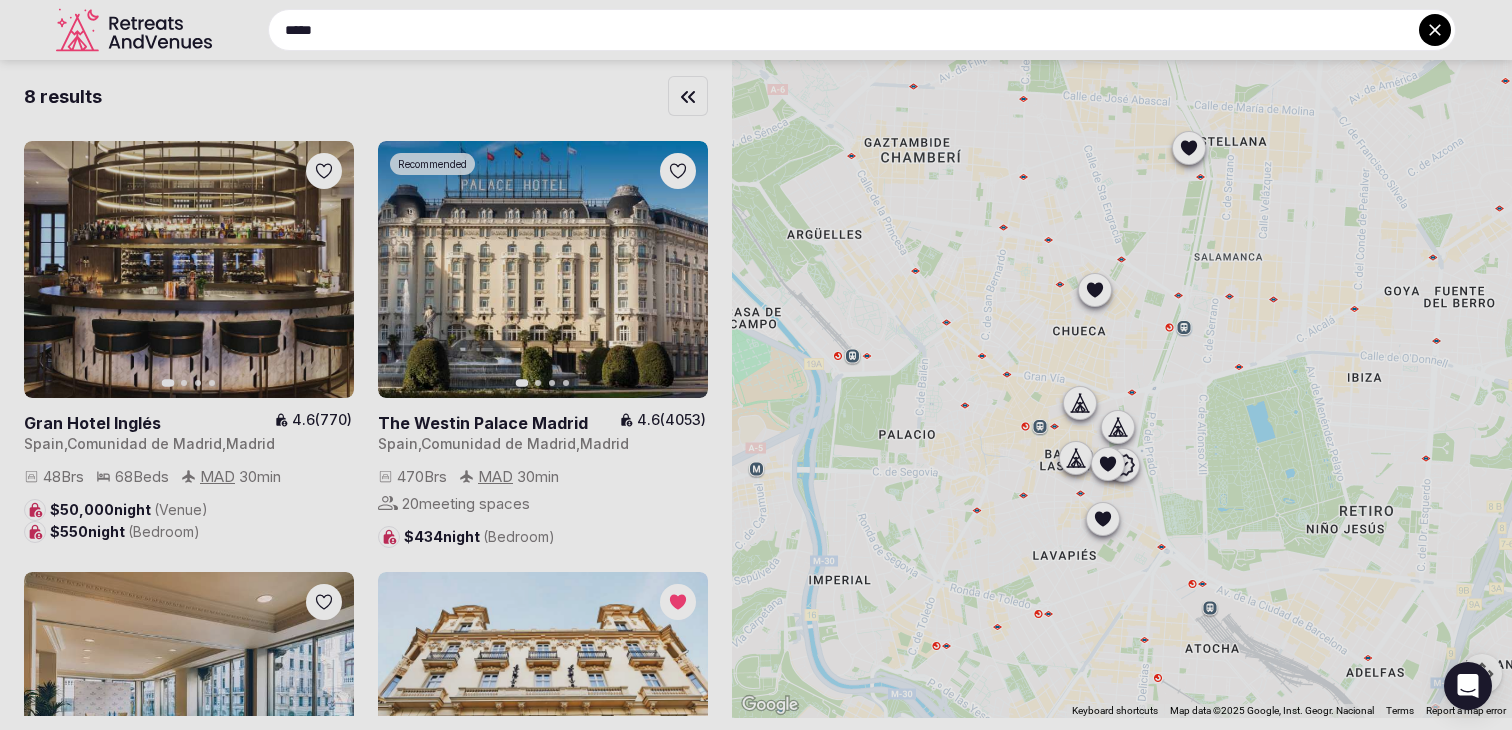 click 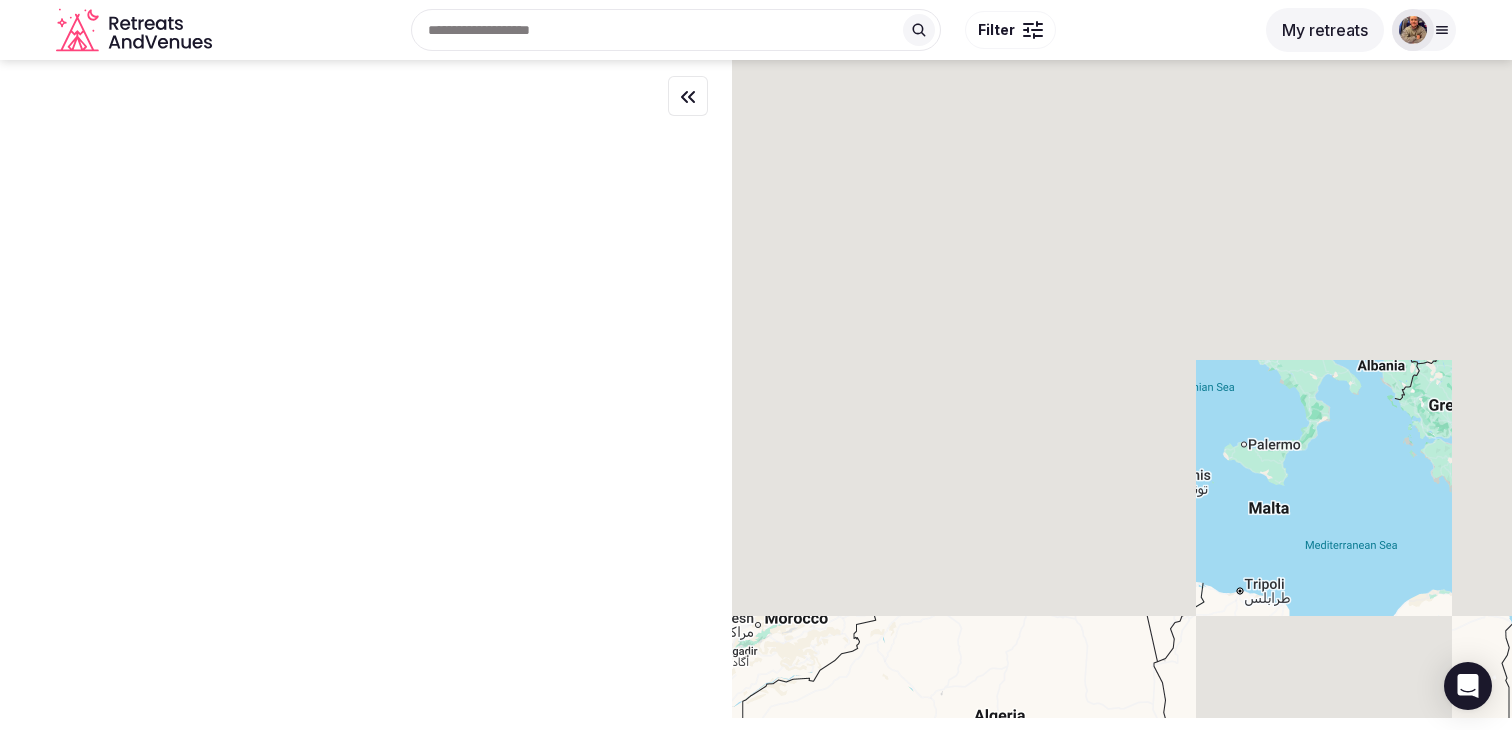 scroll, scrollTop: 0, scrollLeft: 0, axis: both 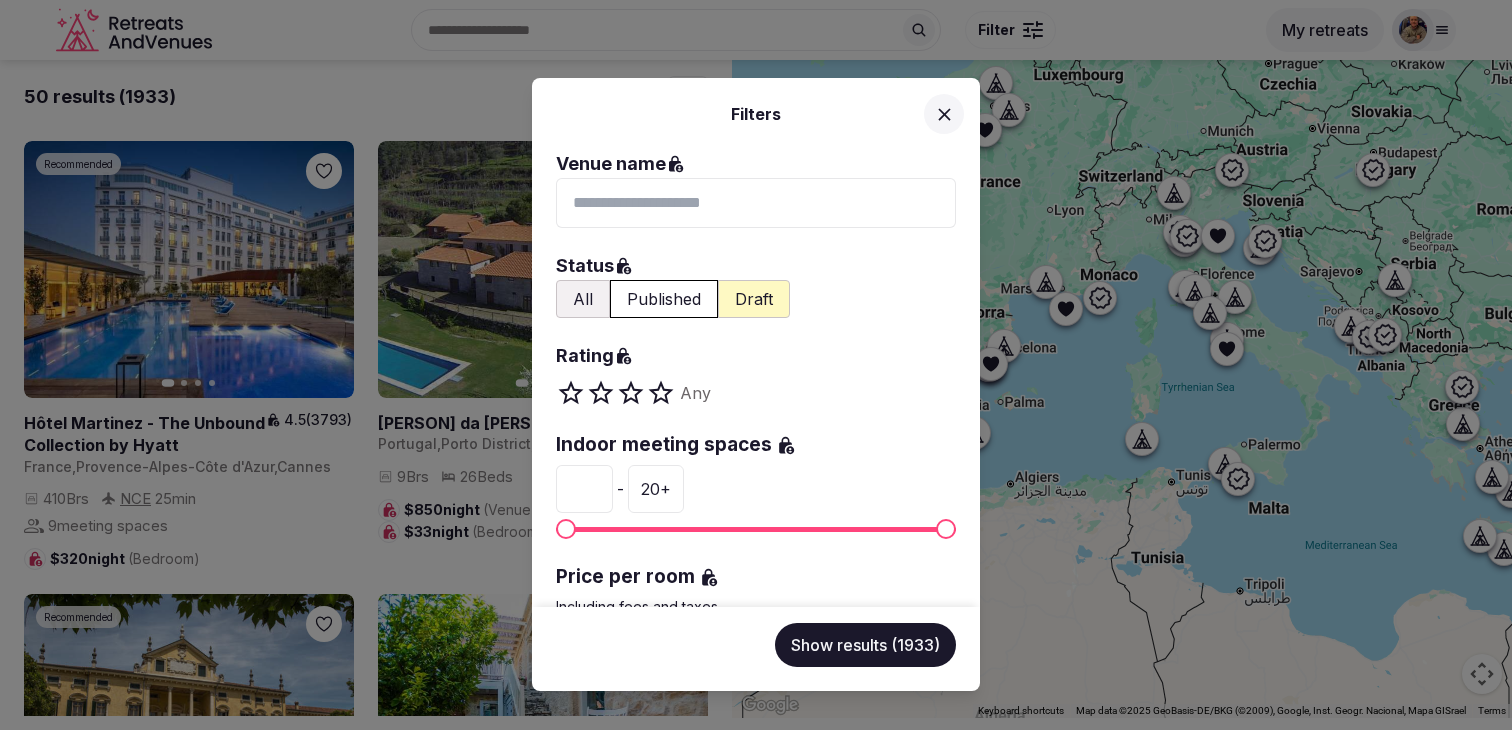 click on "Filters Venue name Status All Published Draft Rating Any Indoor meeting spaces * - 20  + Price per room Including fees and taxes * Minimum 500  + Maxium Bedrooms * - 400  + Beds * - 800  + Mins to airport By increments of 5 minutes * - 300  + Show results   (1933)" at bounding box center [756, 365] 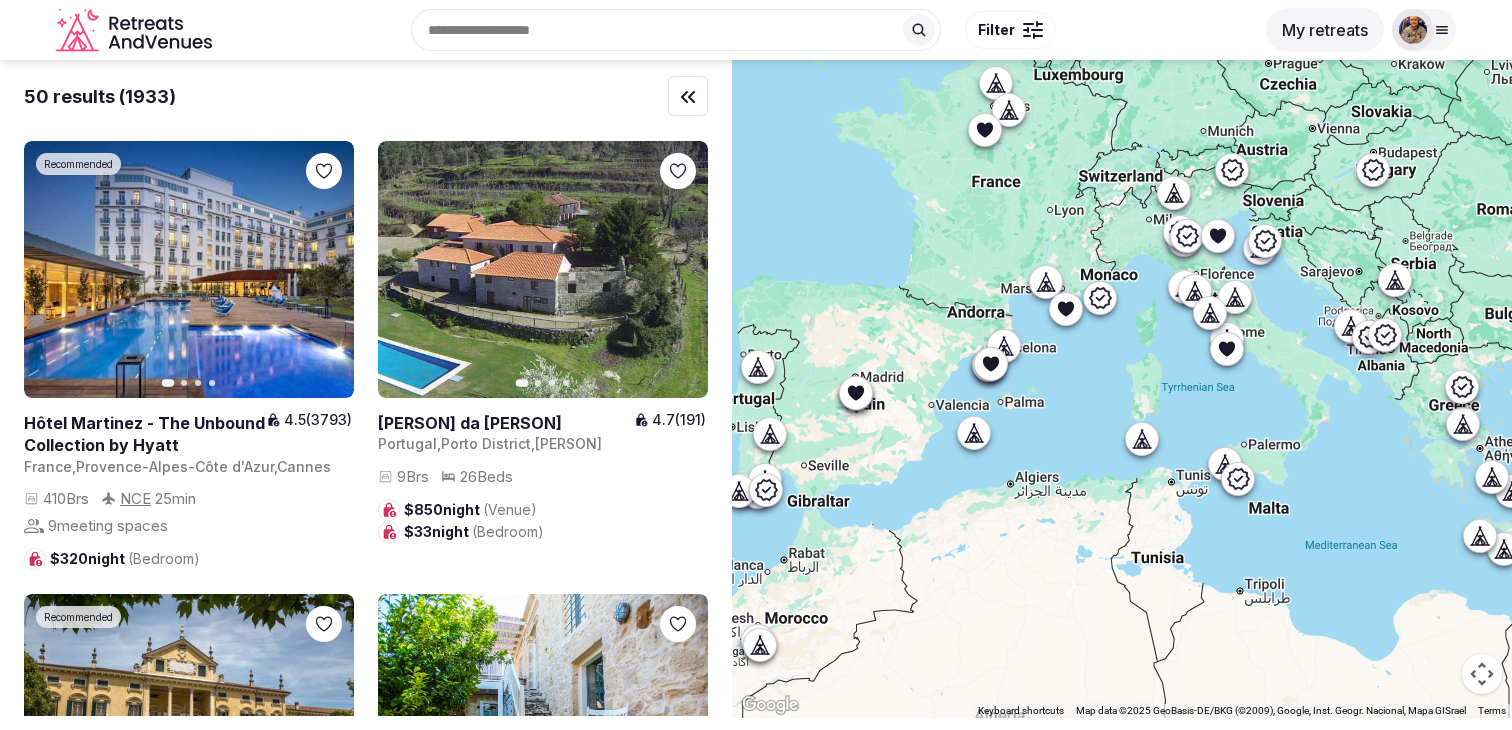 click on "Recent searches Madrid, Spain England, UK Egnach, Switzerland Rome, Metropolitan City of Rome Capital, Italy Spain Search Popular Destinations Toscana, Italy Riviera Maya, Mexico Indonesia, Bali California, USA New York, USA Napa Valley, USA Beja, Portugal Canarias, Spain Filter" at bounding box center [737, 30] 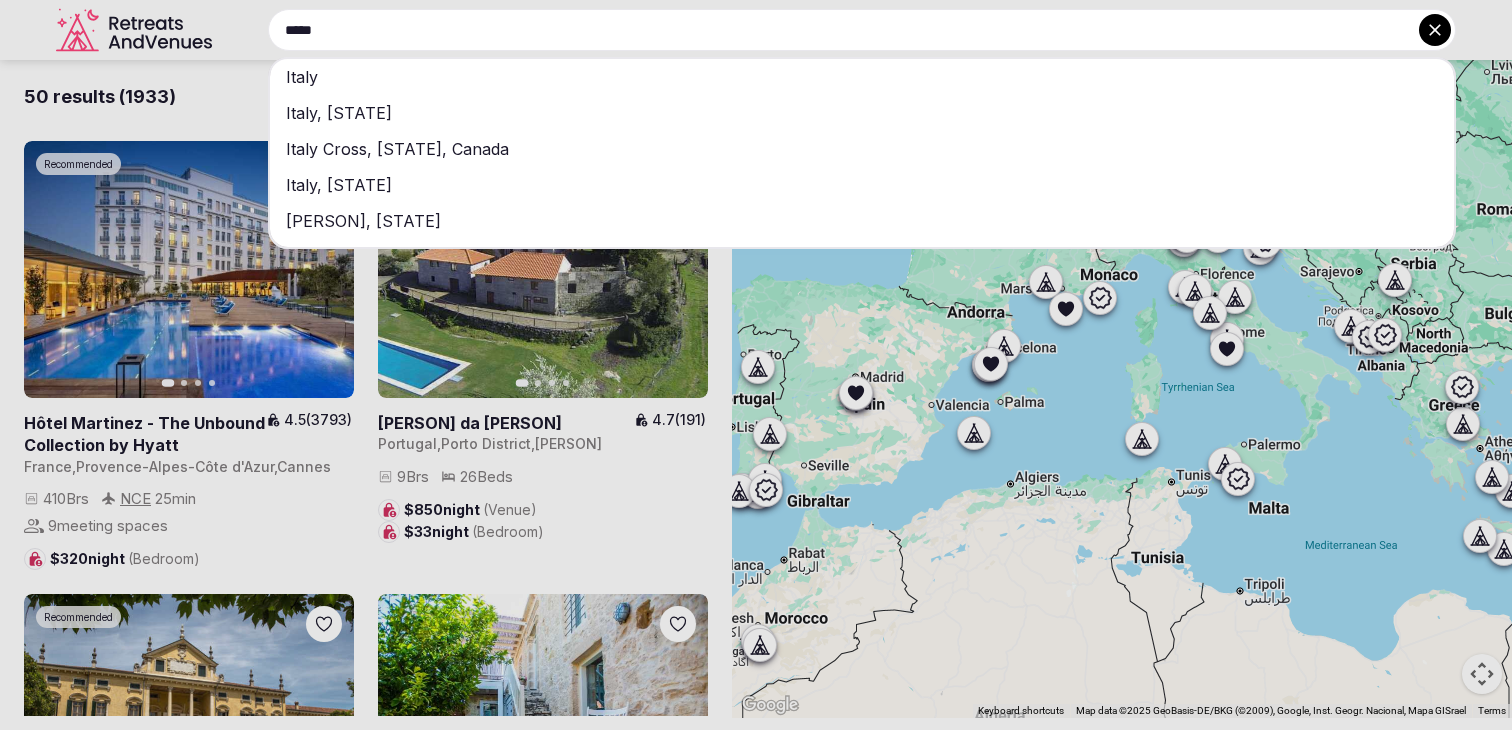 type on "*****" 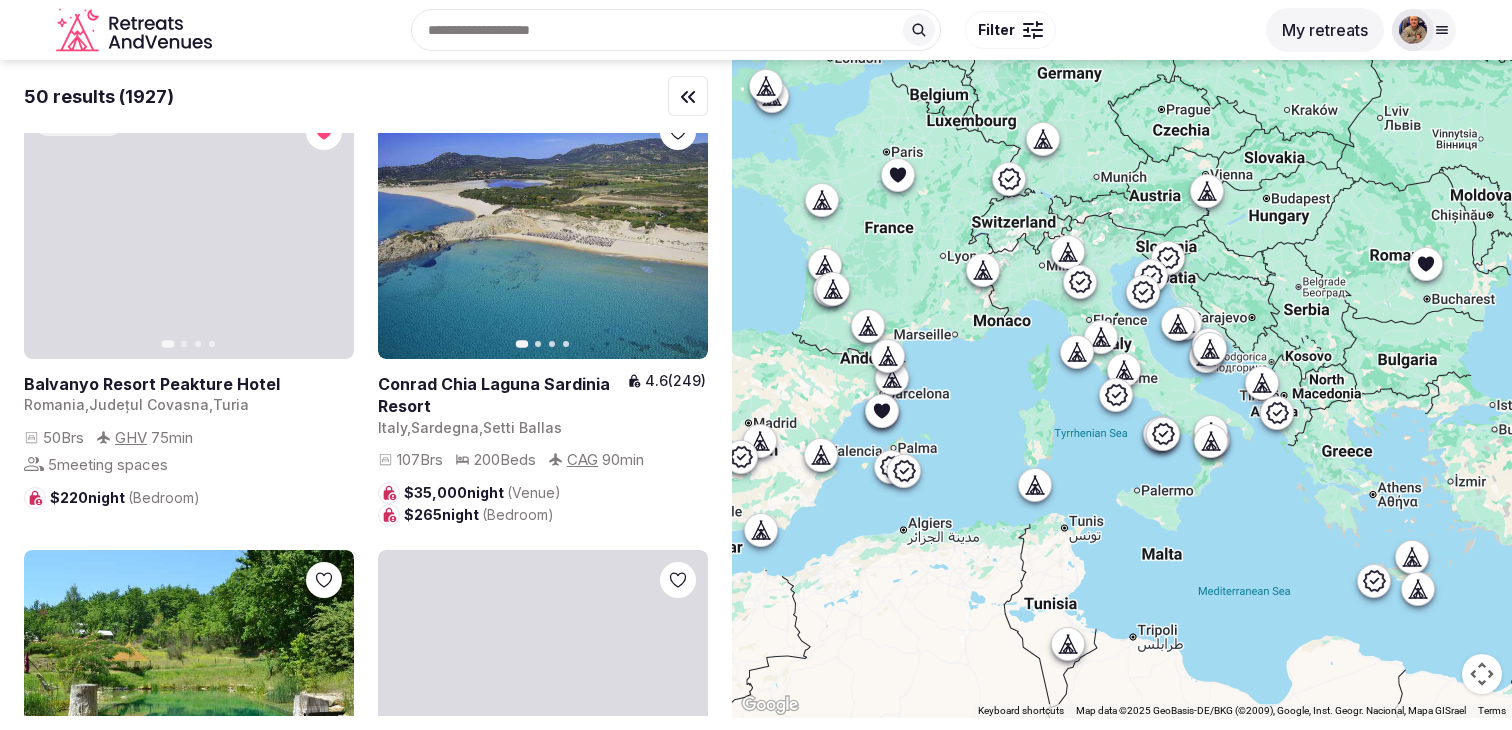 scroll, scrollTop: 903, scrollLeft: 0, axis: vertical 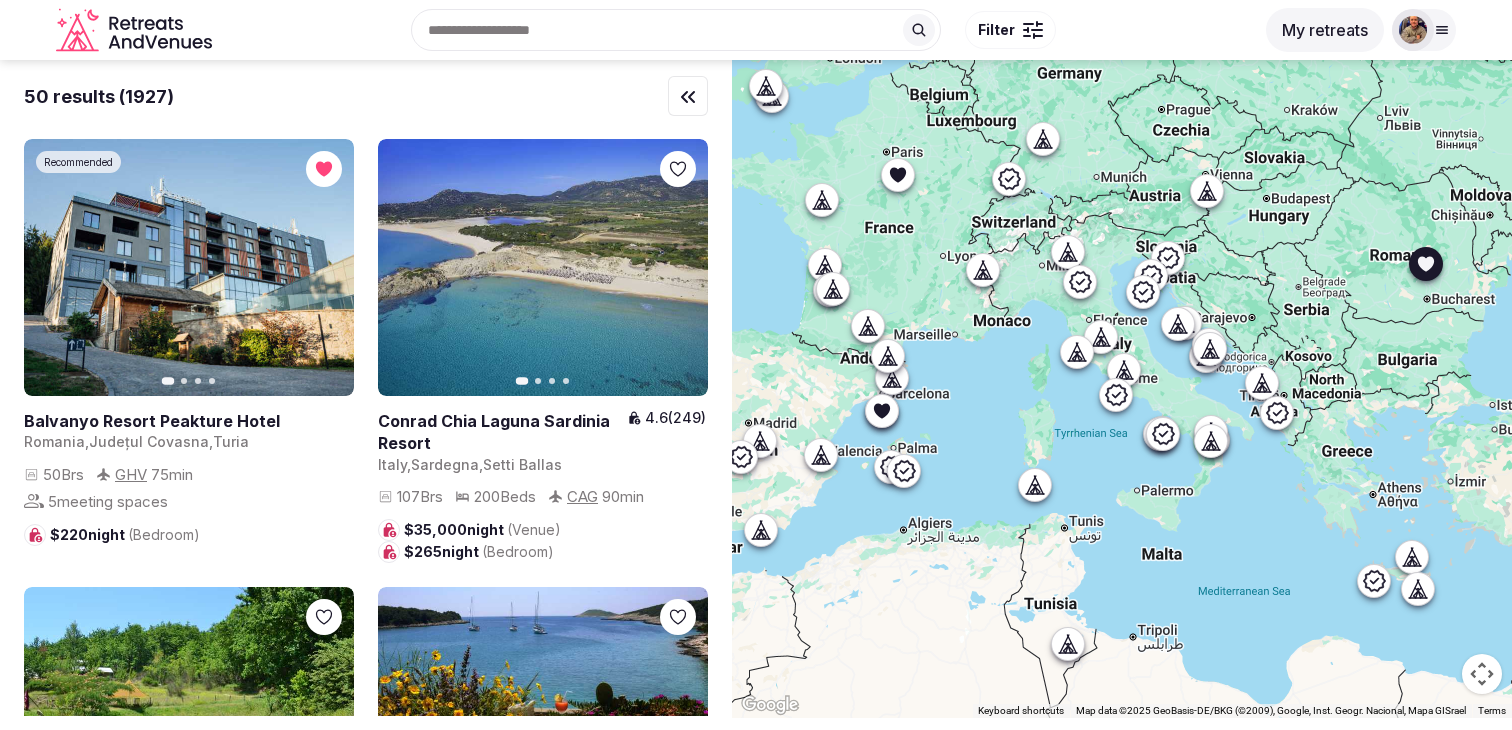click 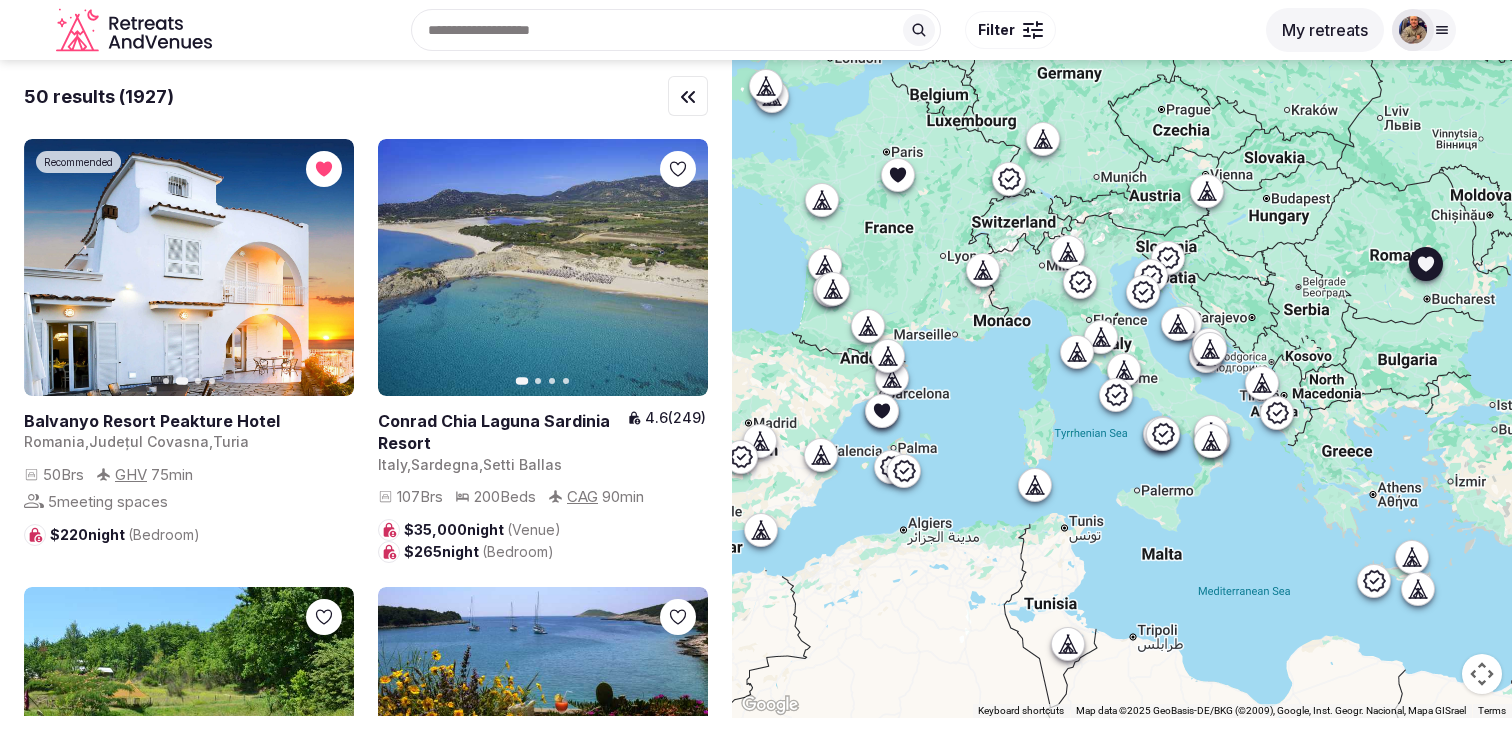 click 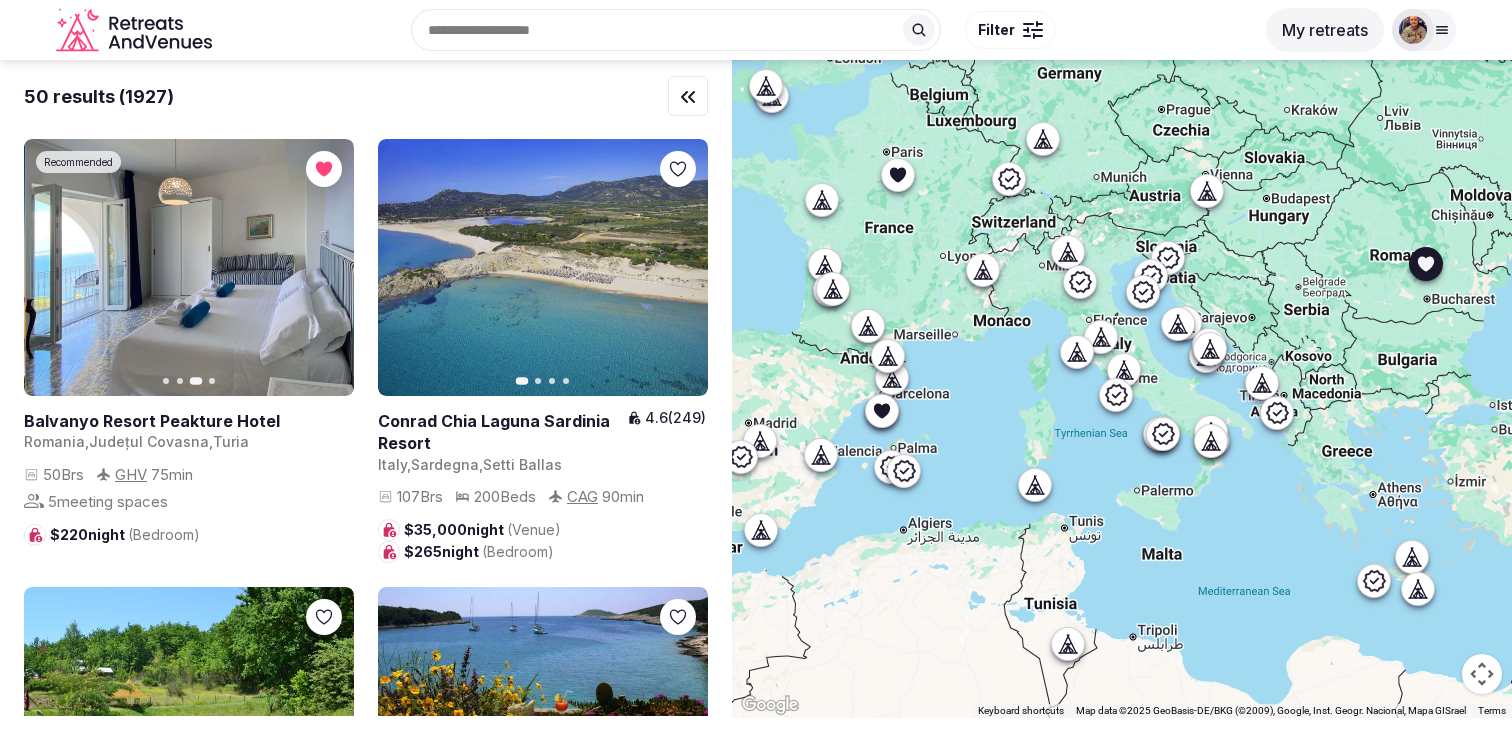 click 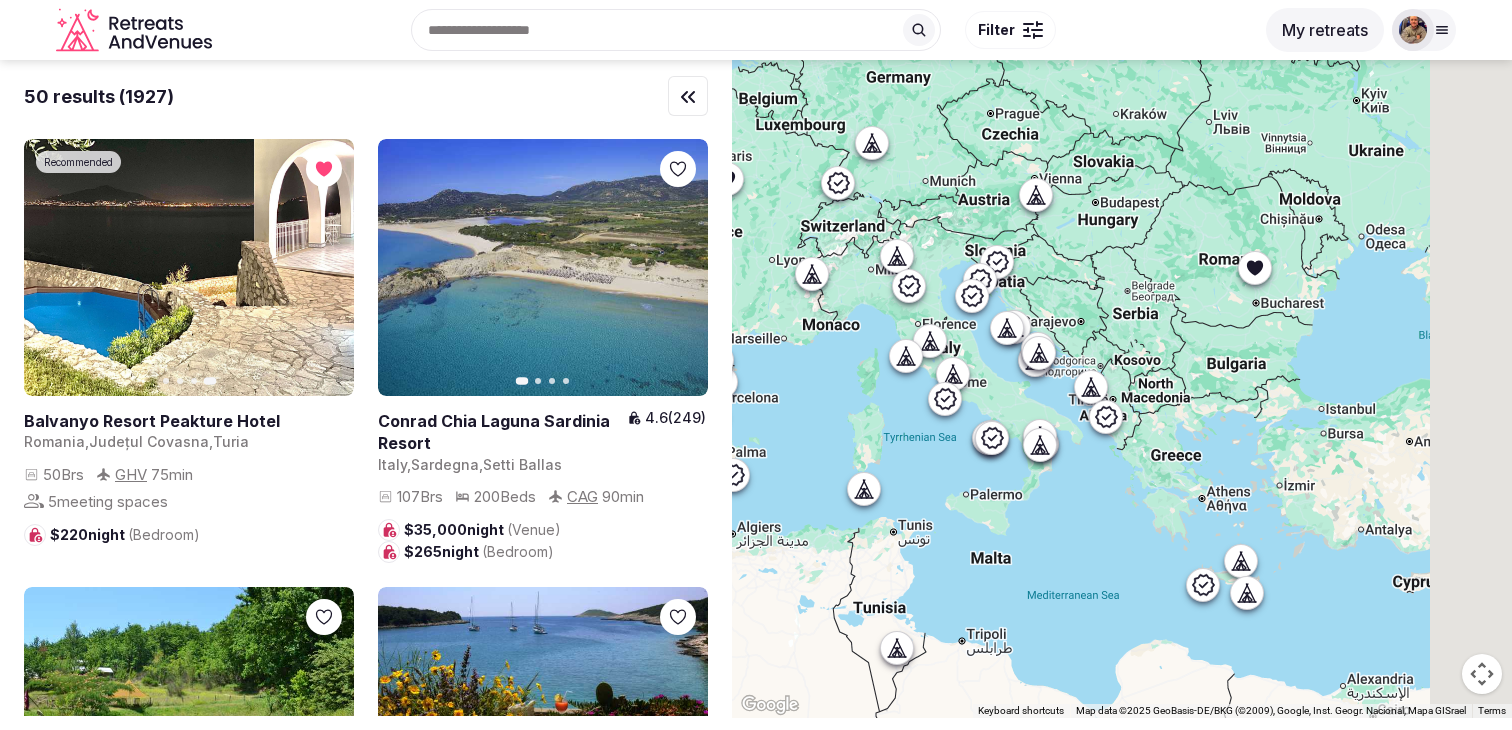 drag, startPoint x: 1422, startPoint y: 300, endPoint x: 1226, endPoint y: 304, distance: 196.04082 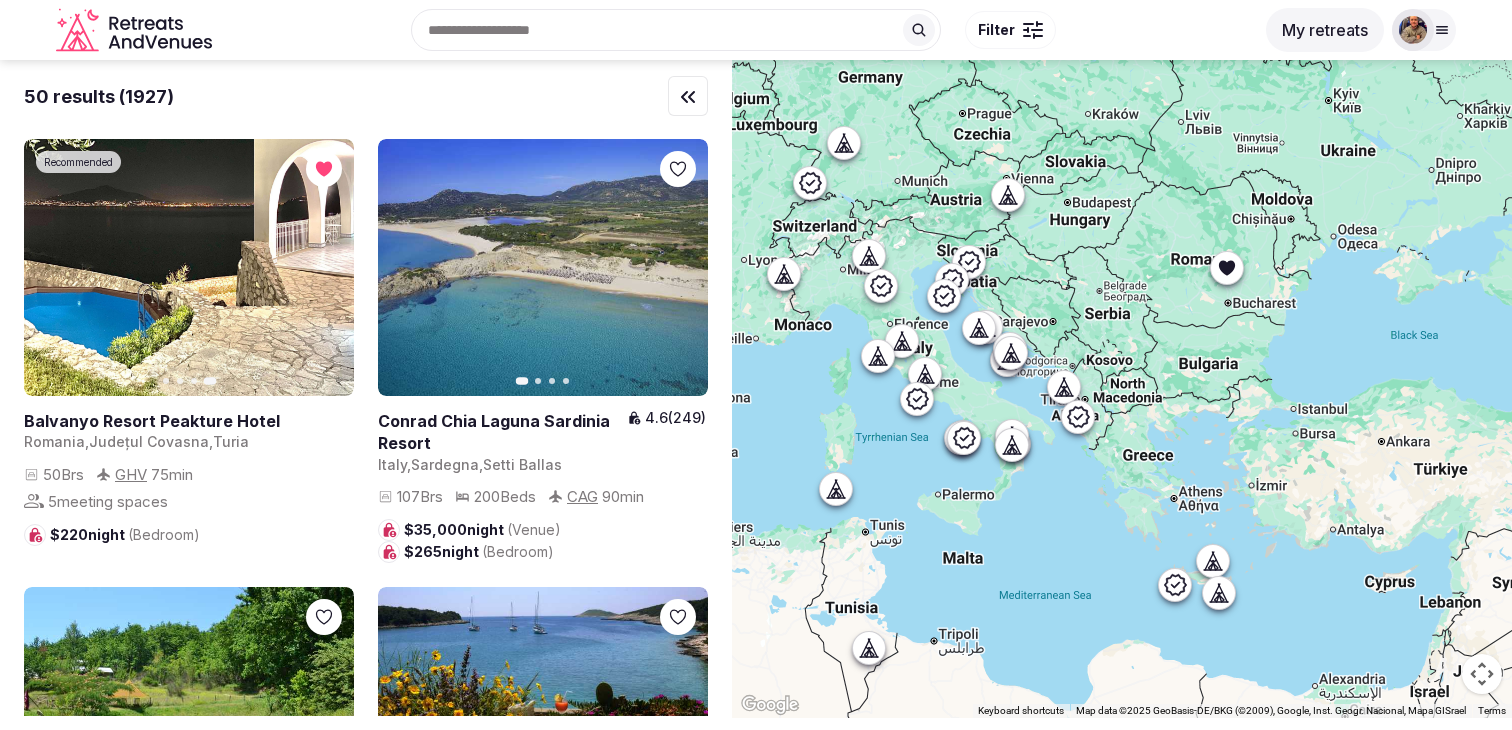 scroll, scrollTop: 0, scrollLeft: 0, axis: both 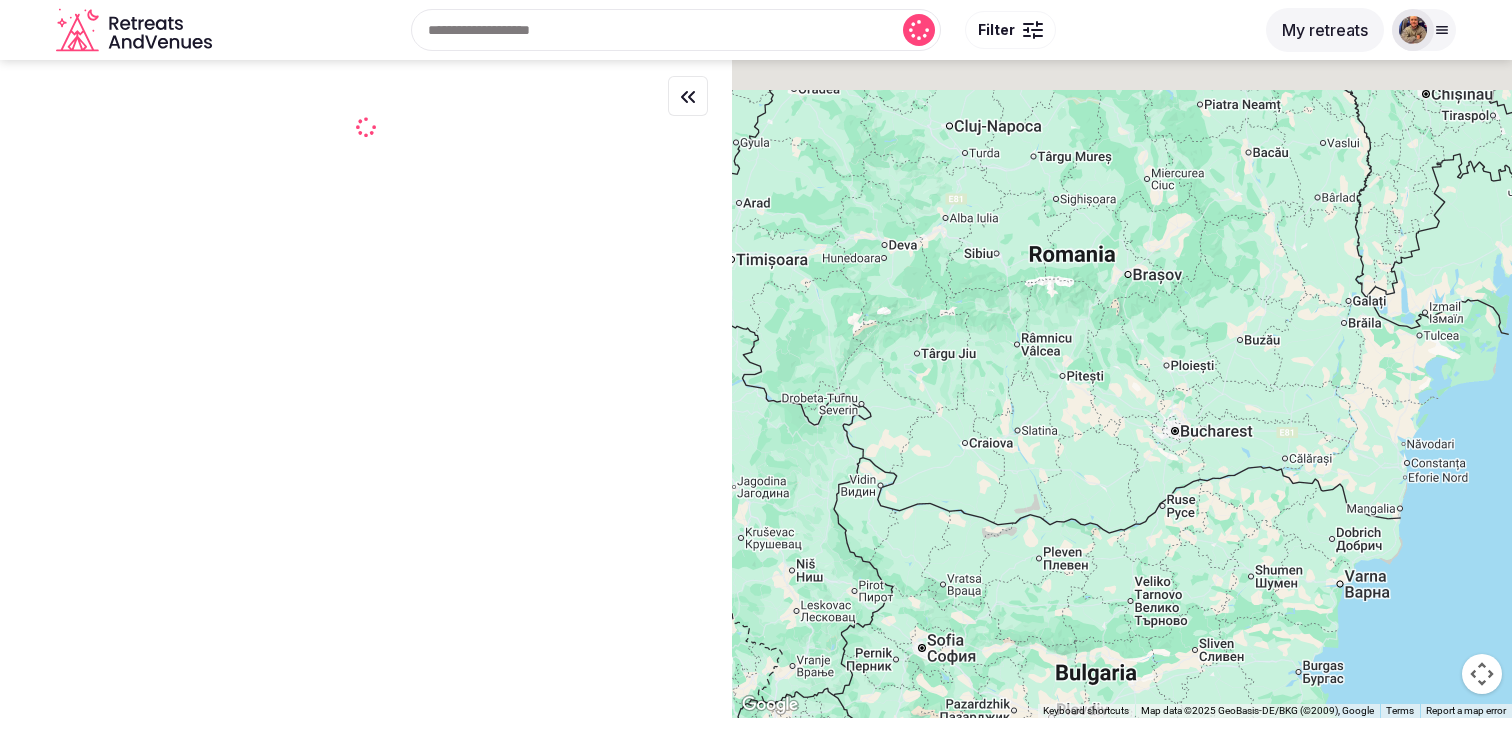 drag, startPoint x: 1244, startPoint y: 275, endPoint x: 1083, endPoint y: 471, distance: 253.6474 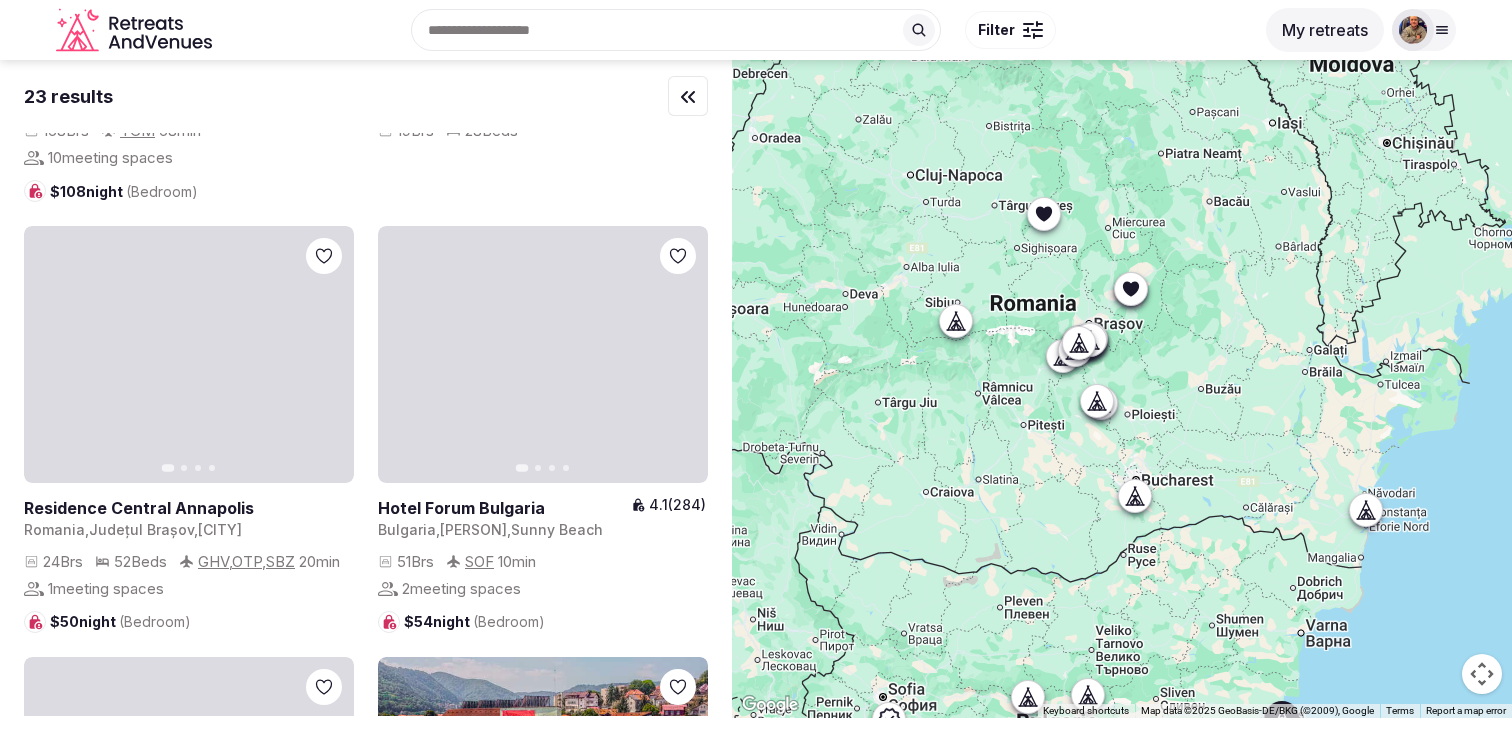 scroll, scrollTop: 0, scrollLeft: 0, axis: both 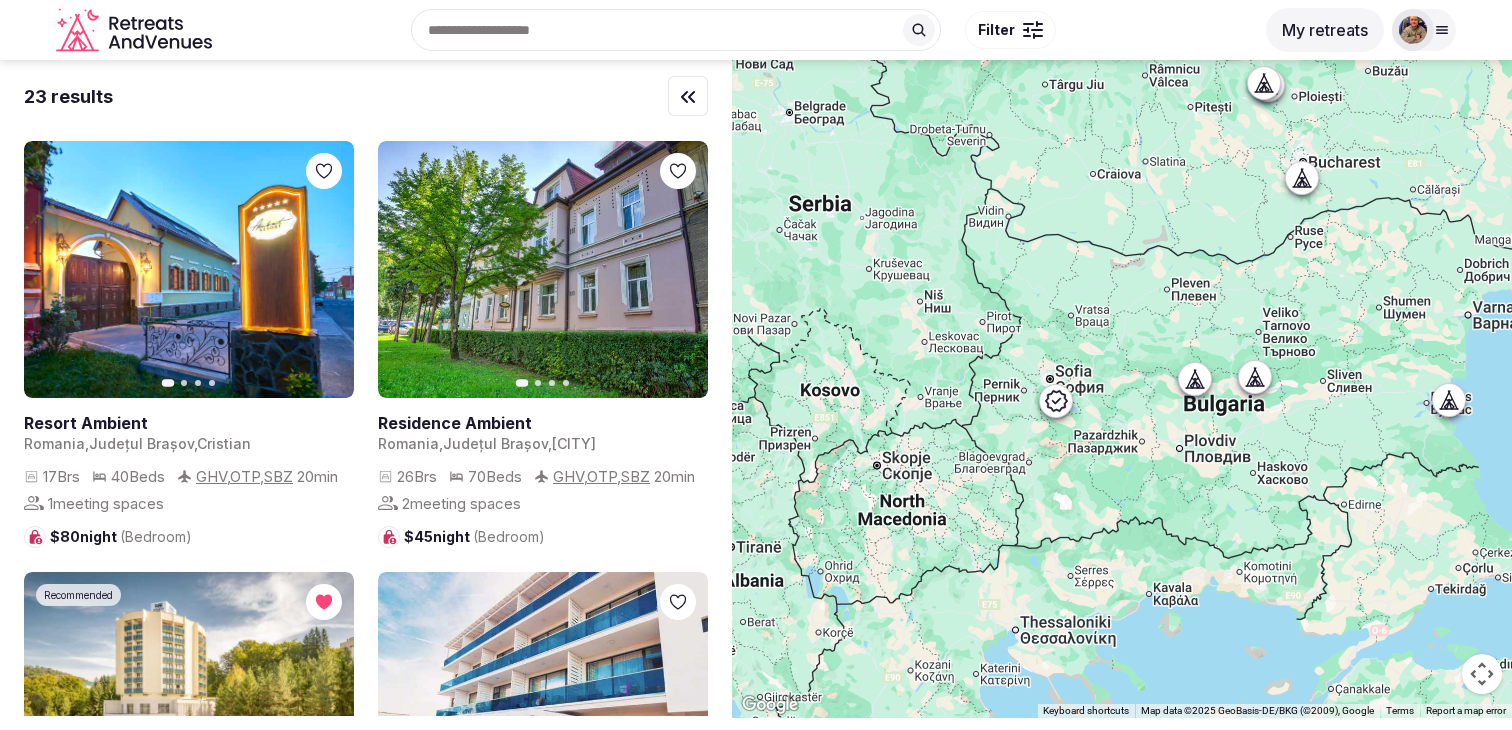 drag, startPoint x: 786, startPoint y: 453, endPoint x: 996, endPoint y: 60, distance: 445.58838 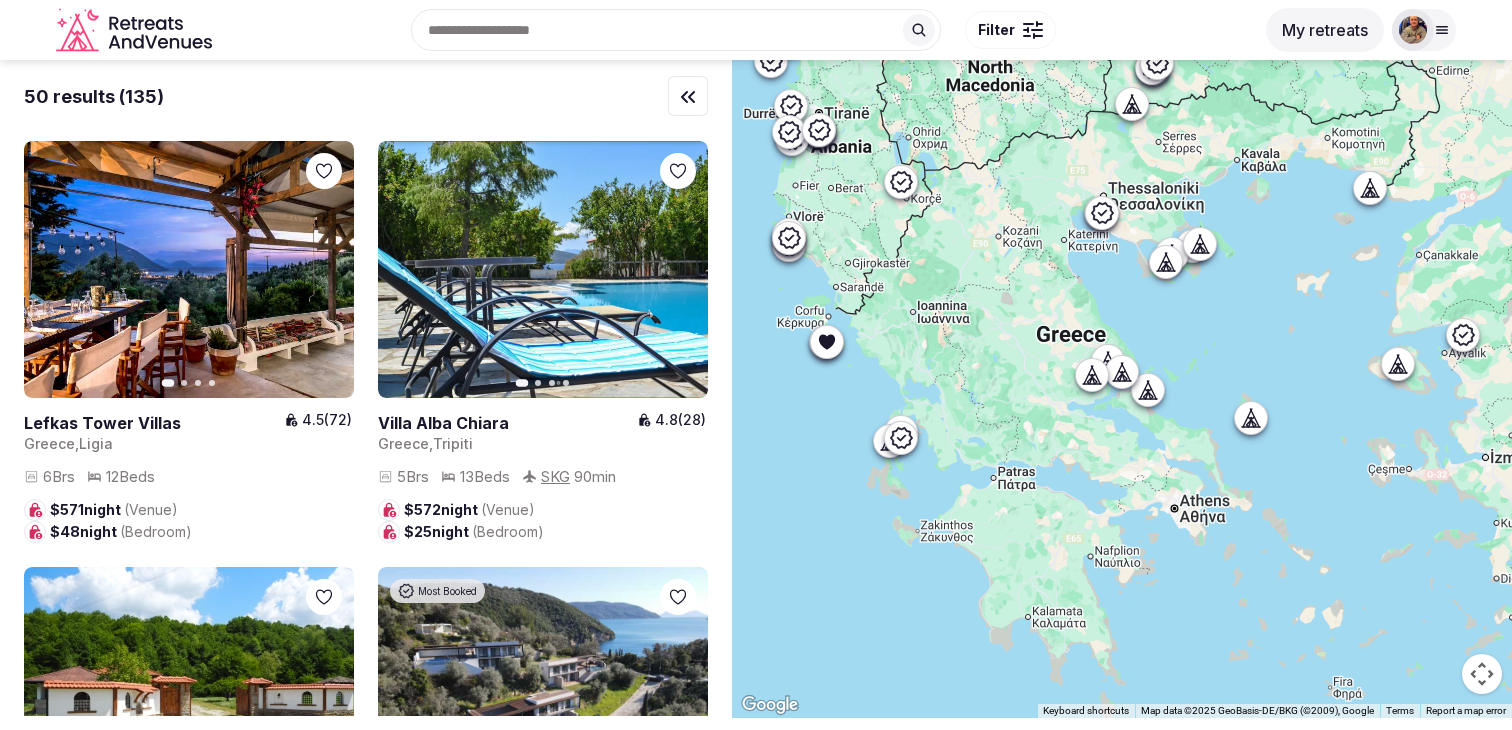 drag, startPoint x: 982, startPoint y: 467, endPoint x: 970, endPoint y: 170, distance: 297.24234 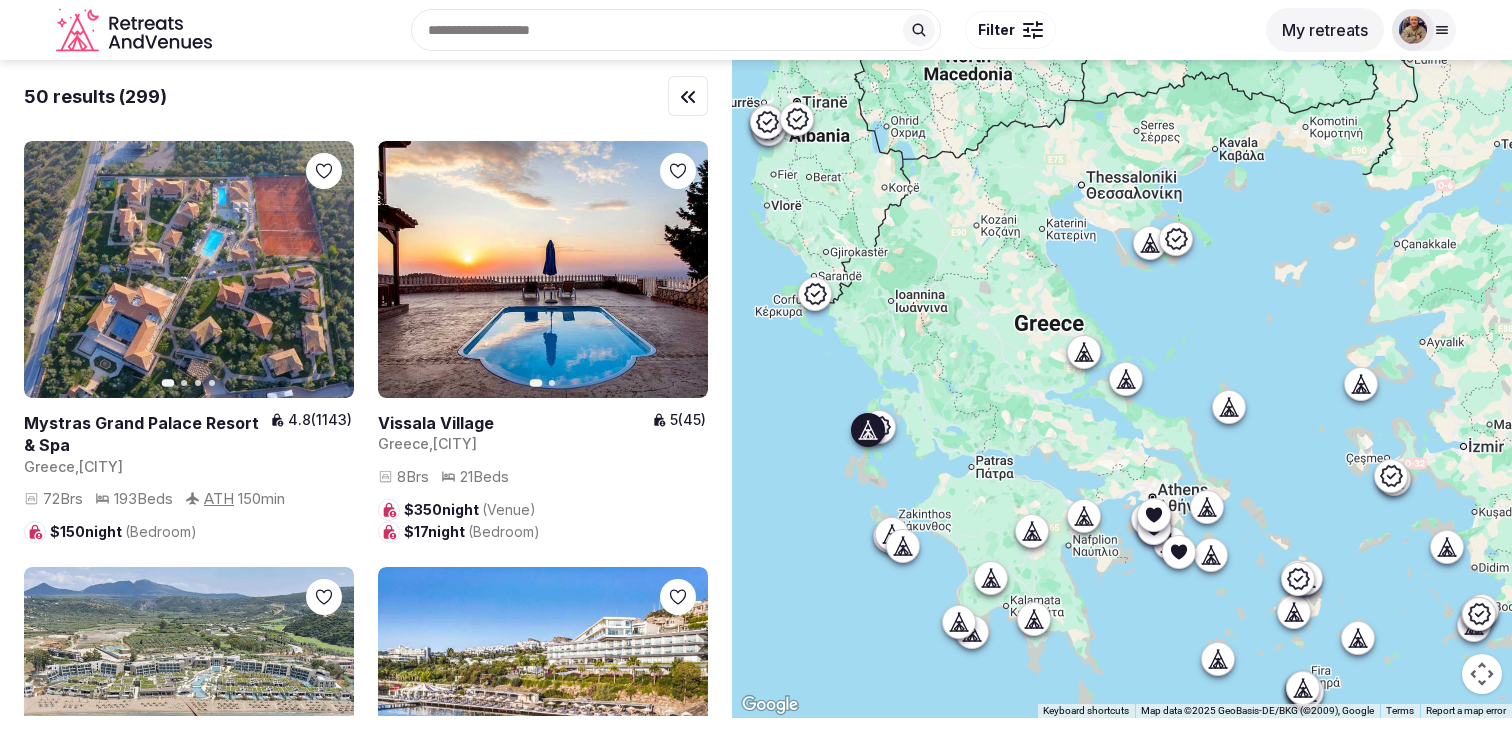 click 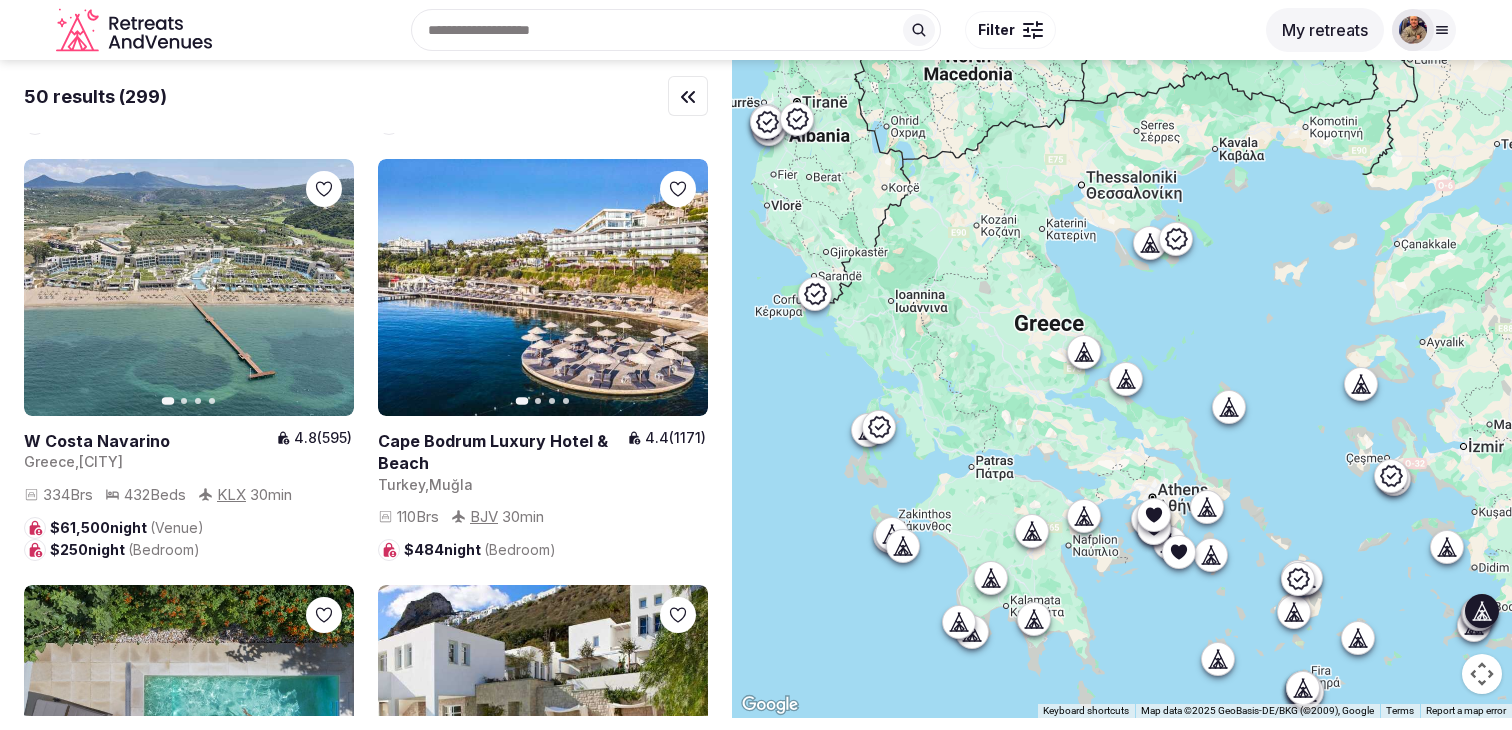 scroll, scrollTop: 418, scrollLeft: 0, axis: vertical 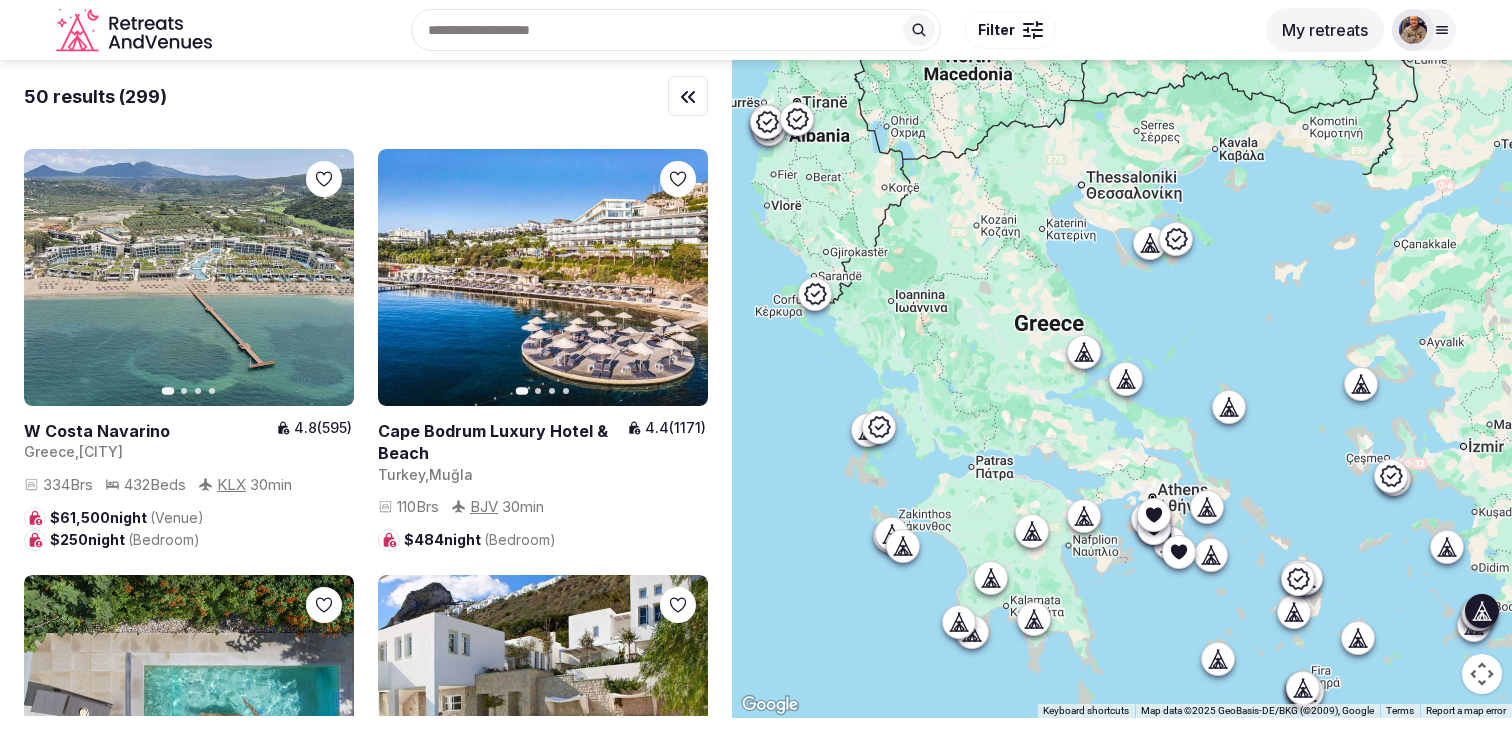 click 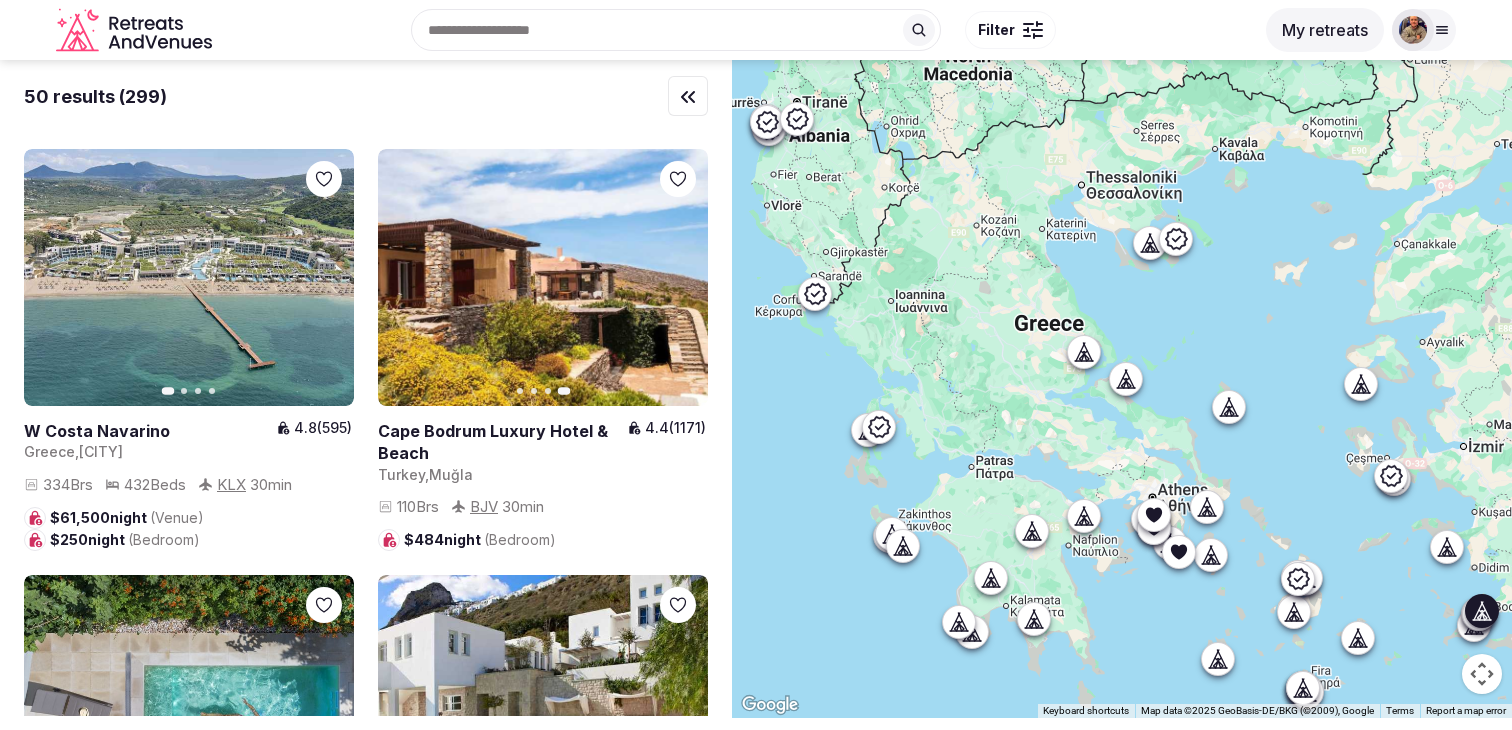 click 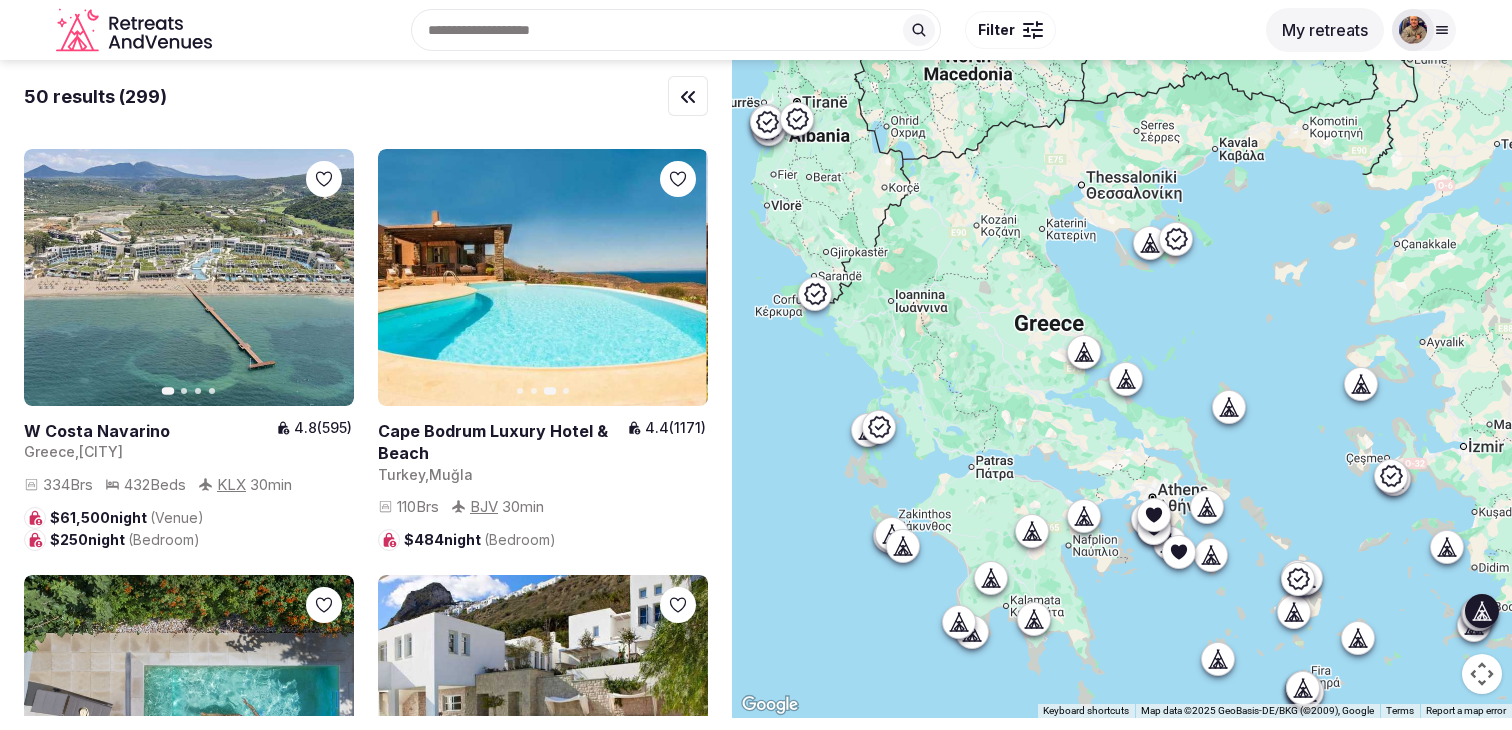 click 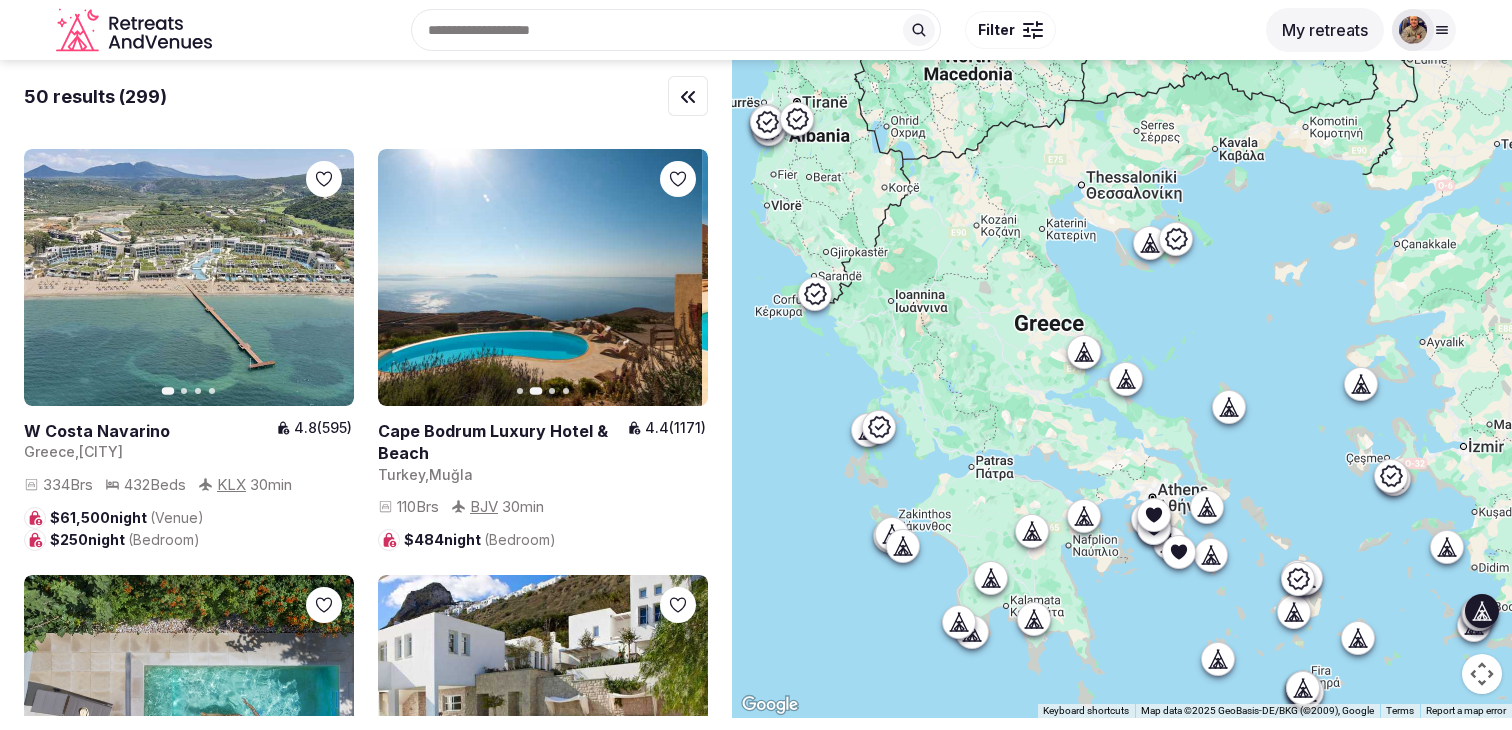 click 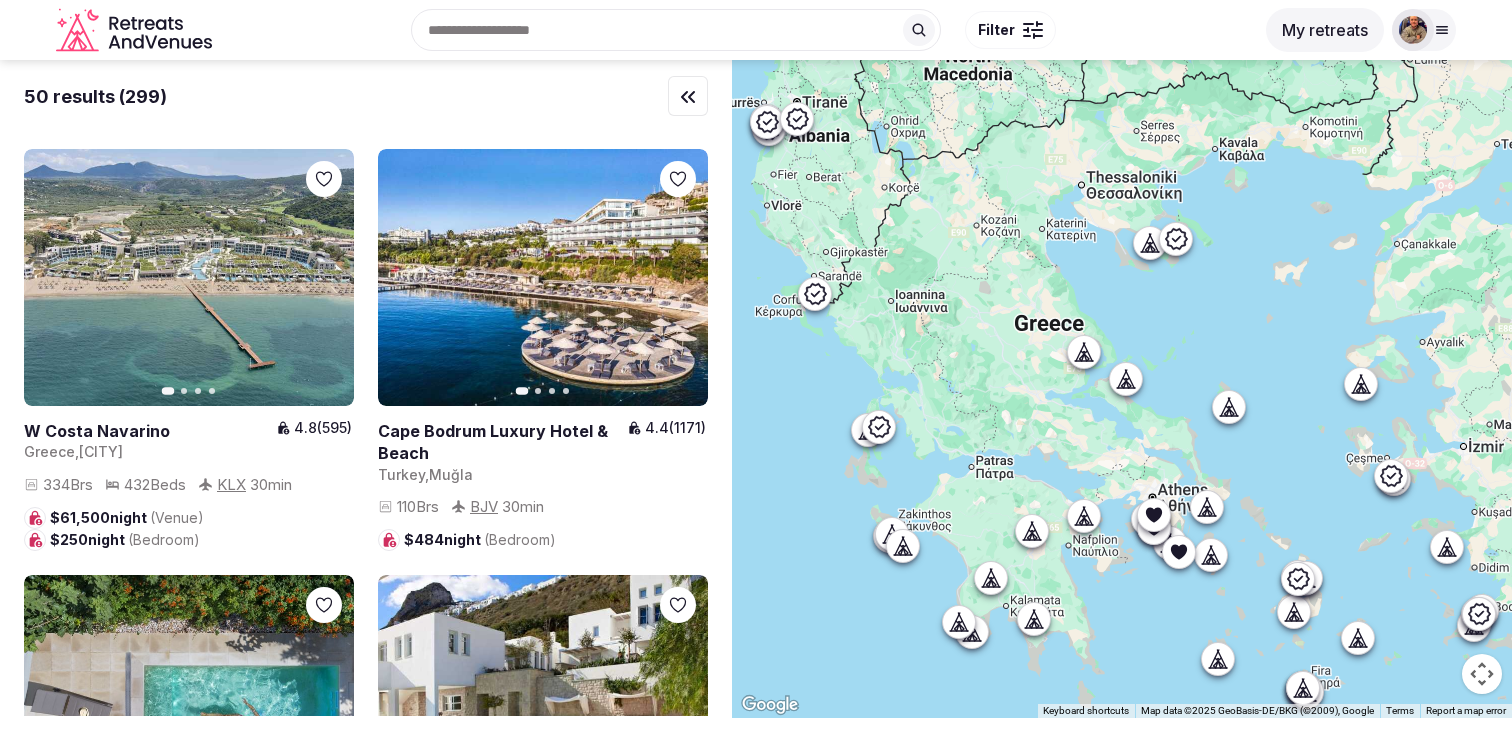 click on "Filter" at bounding box center (1010, 30) 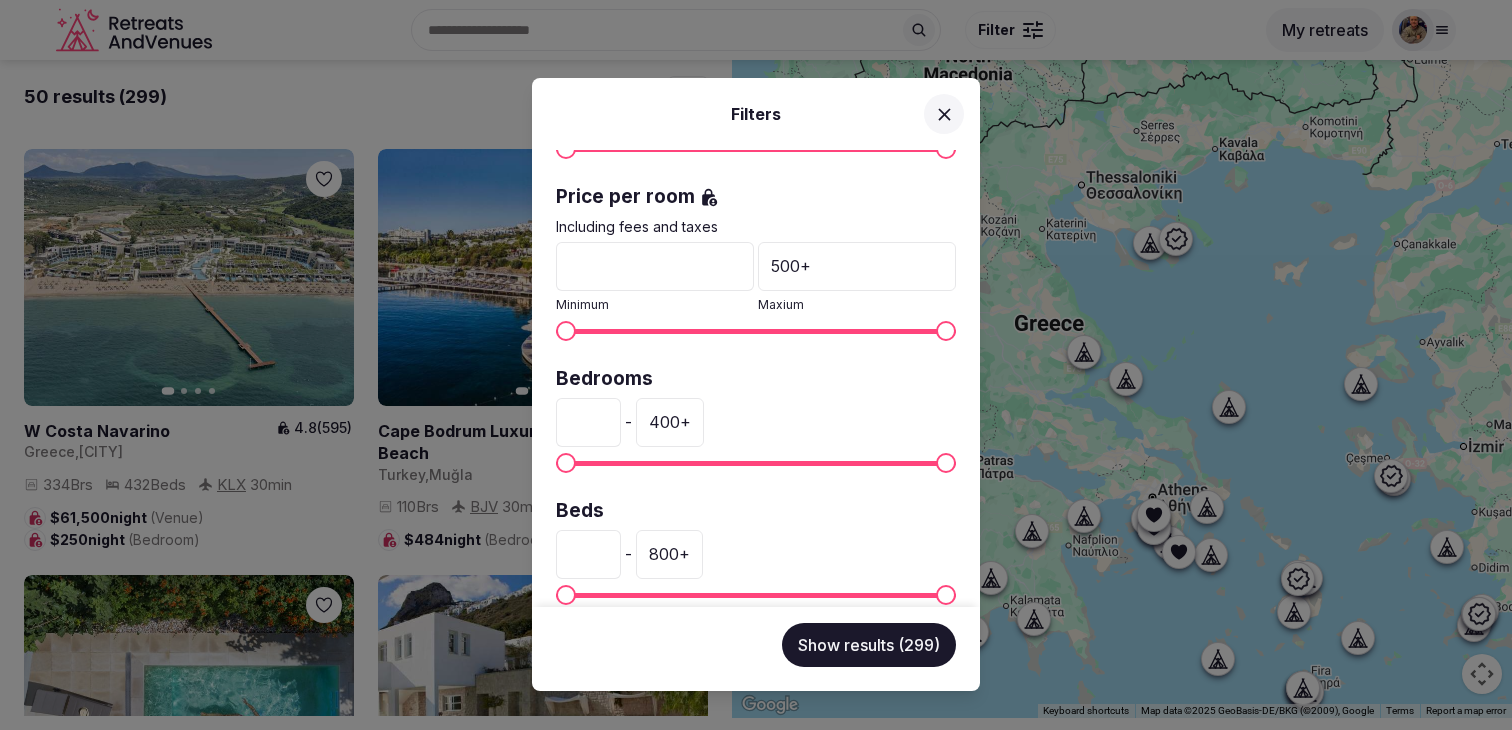 scroll, scrollTop: 424, scrollLeft: 0, axis: vertical 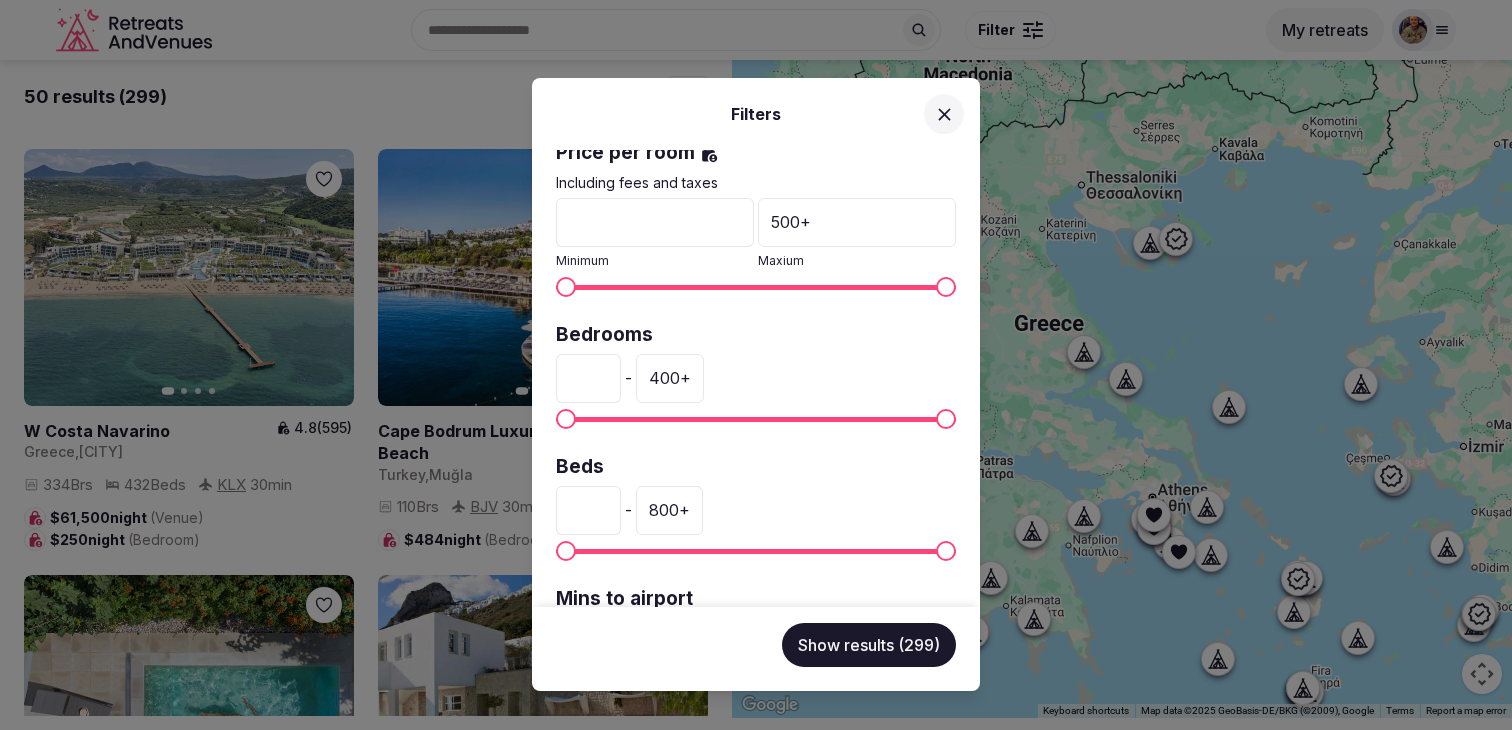 click on "*" at bounding box center (588, 378) 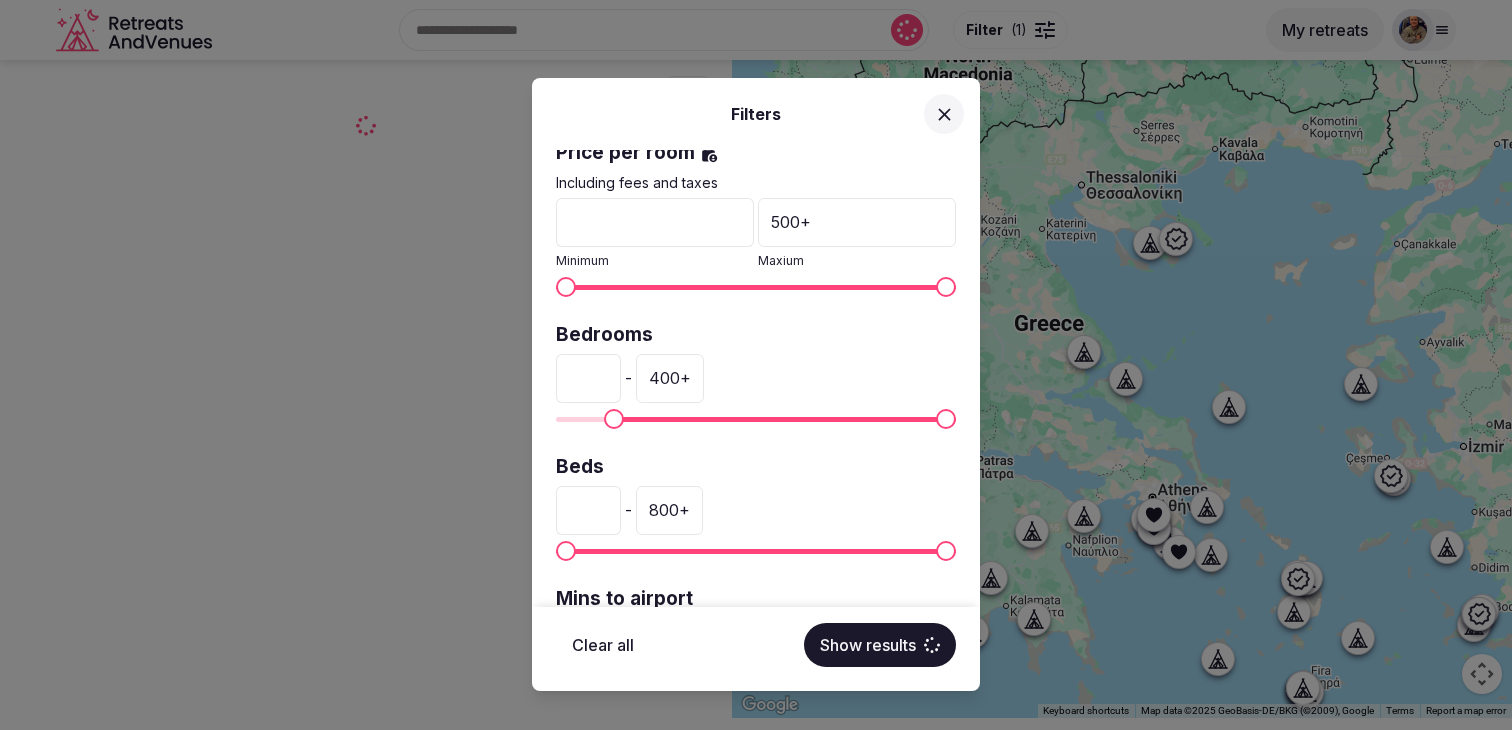 scroll, scrollTop: 0, scrollLeft: 0, axis: both 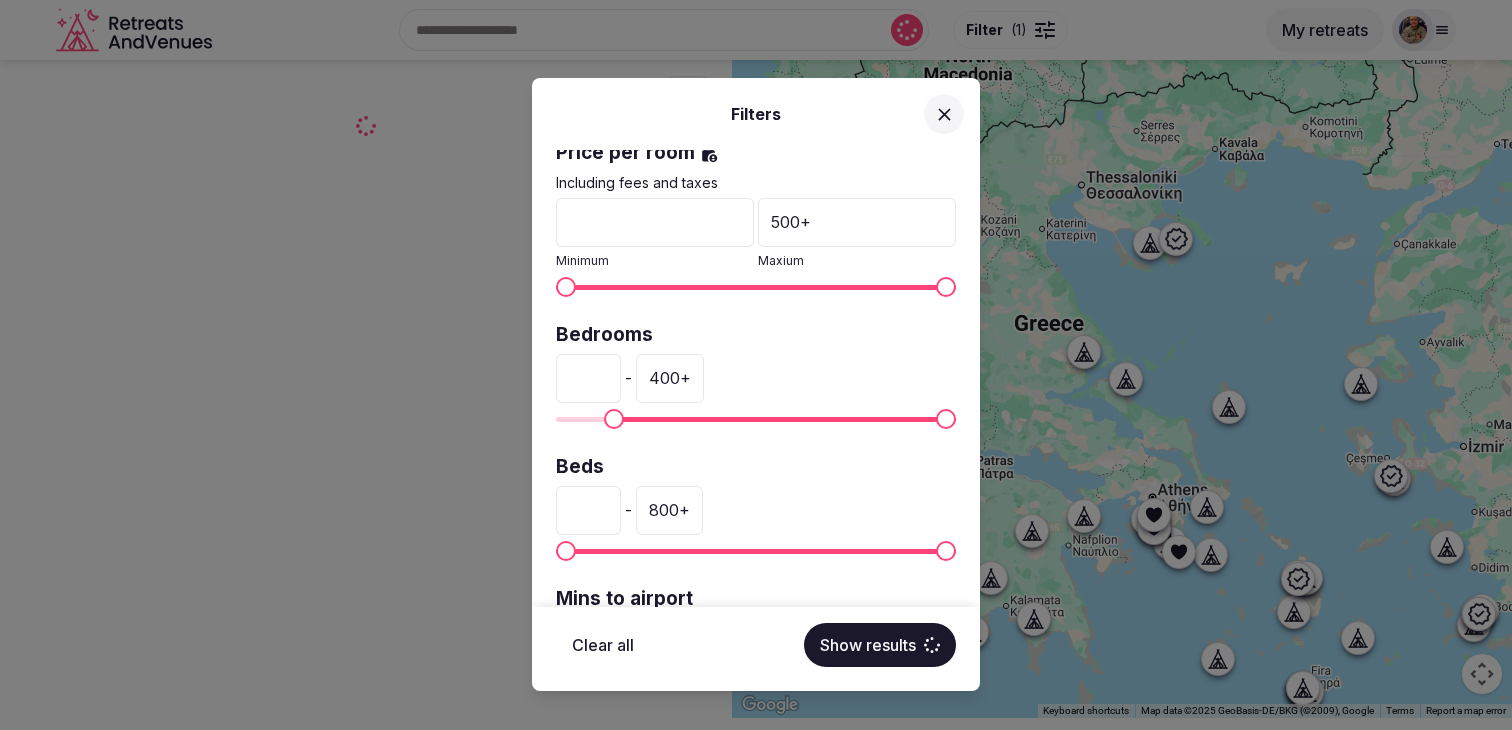 type on "**" 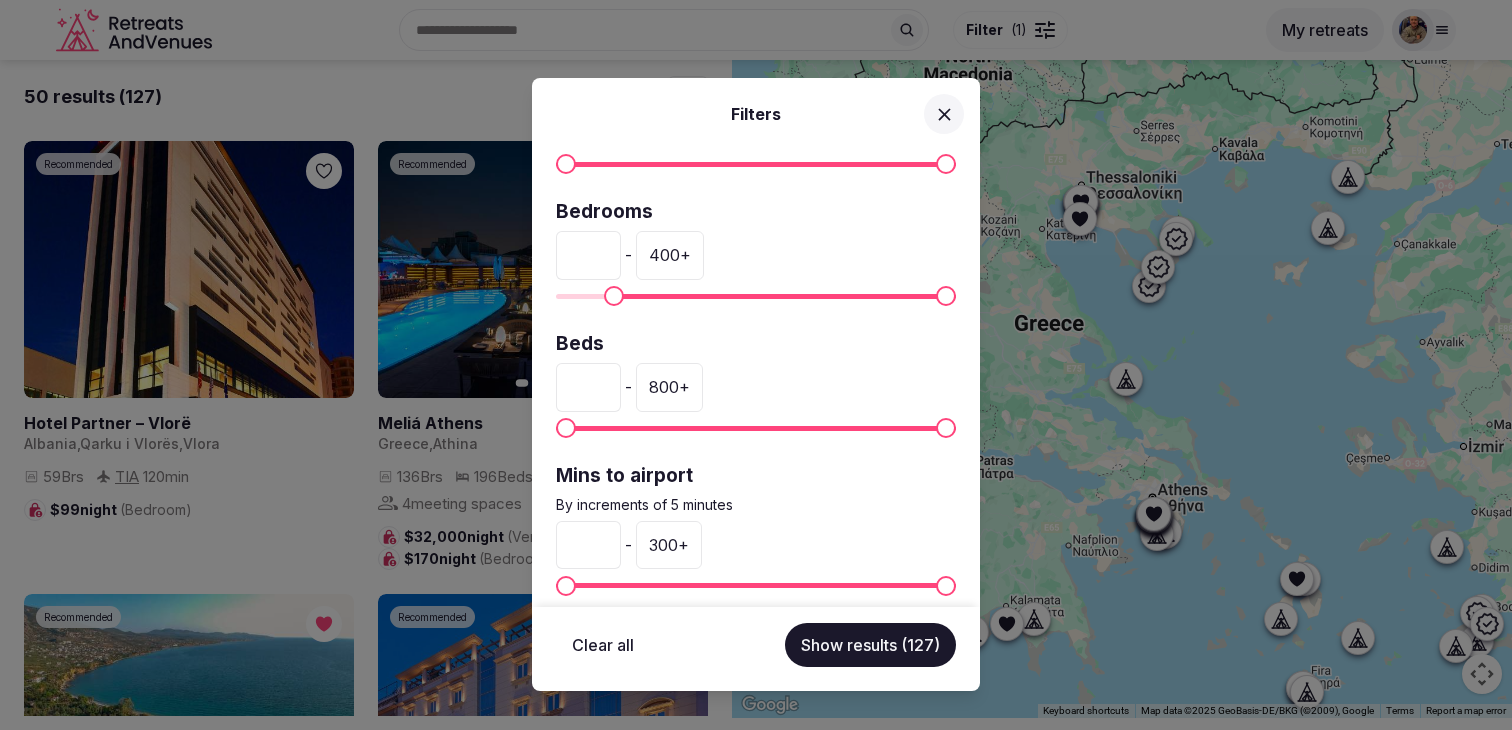 scroll, scrollTop: 568, scrollLeft: 0, axis: vertical 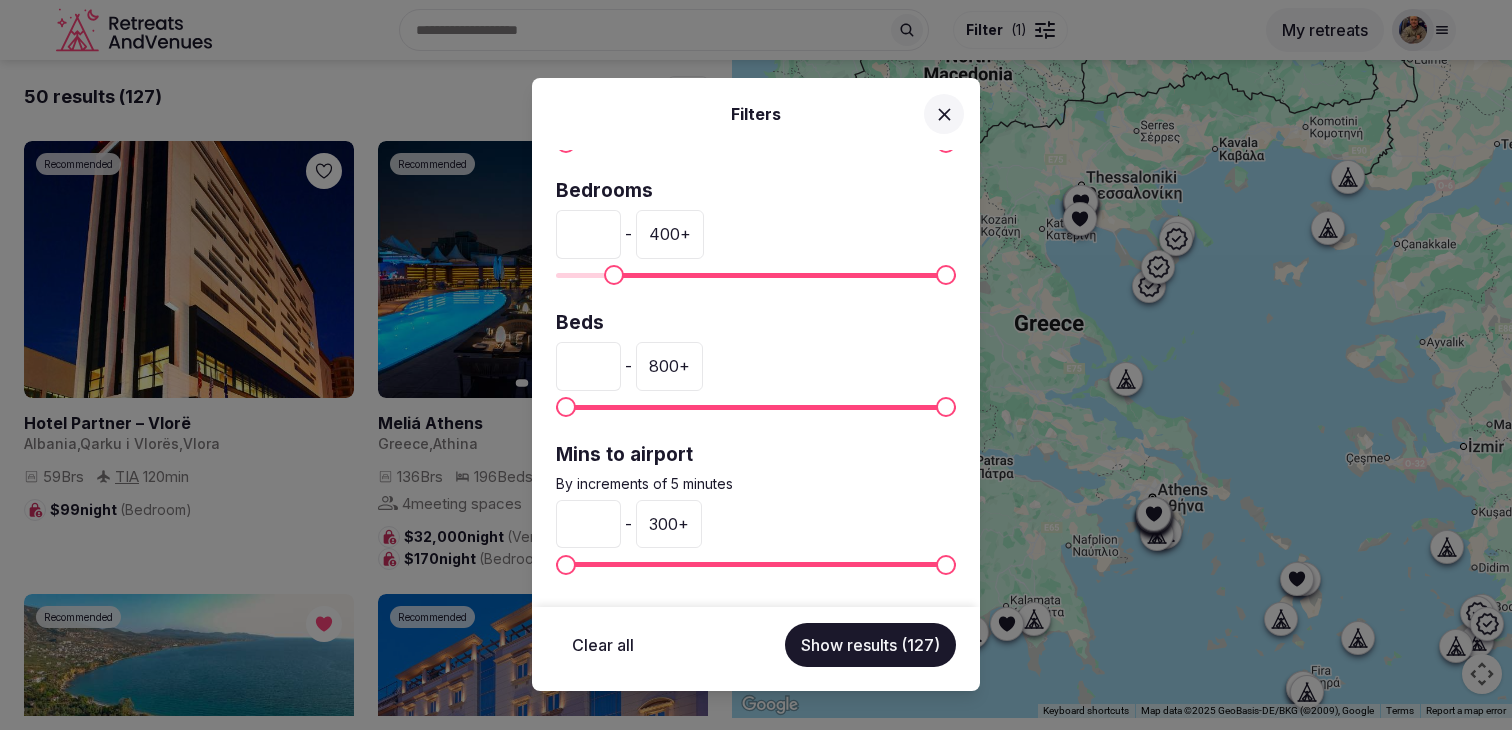 click on "300  +" at bounding box center [669, 524] 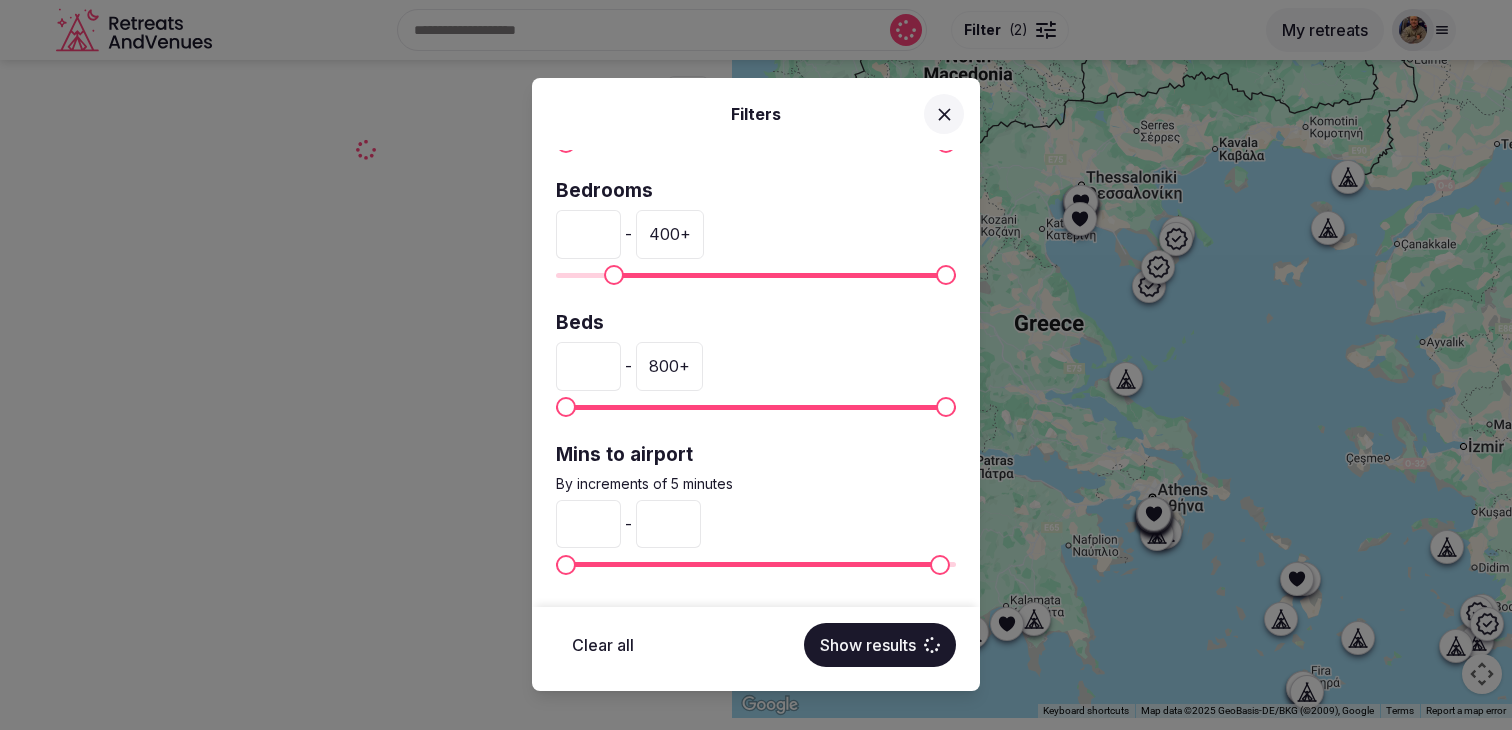 click on "***" at bounding box center [668, 524] 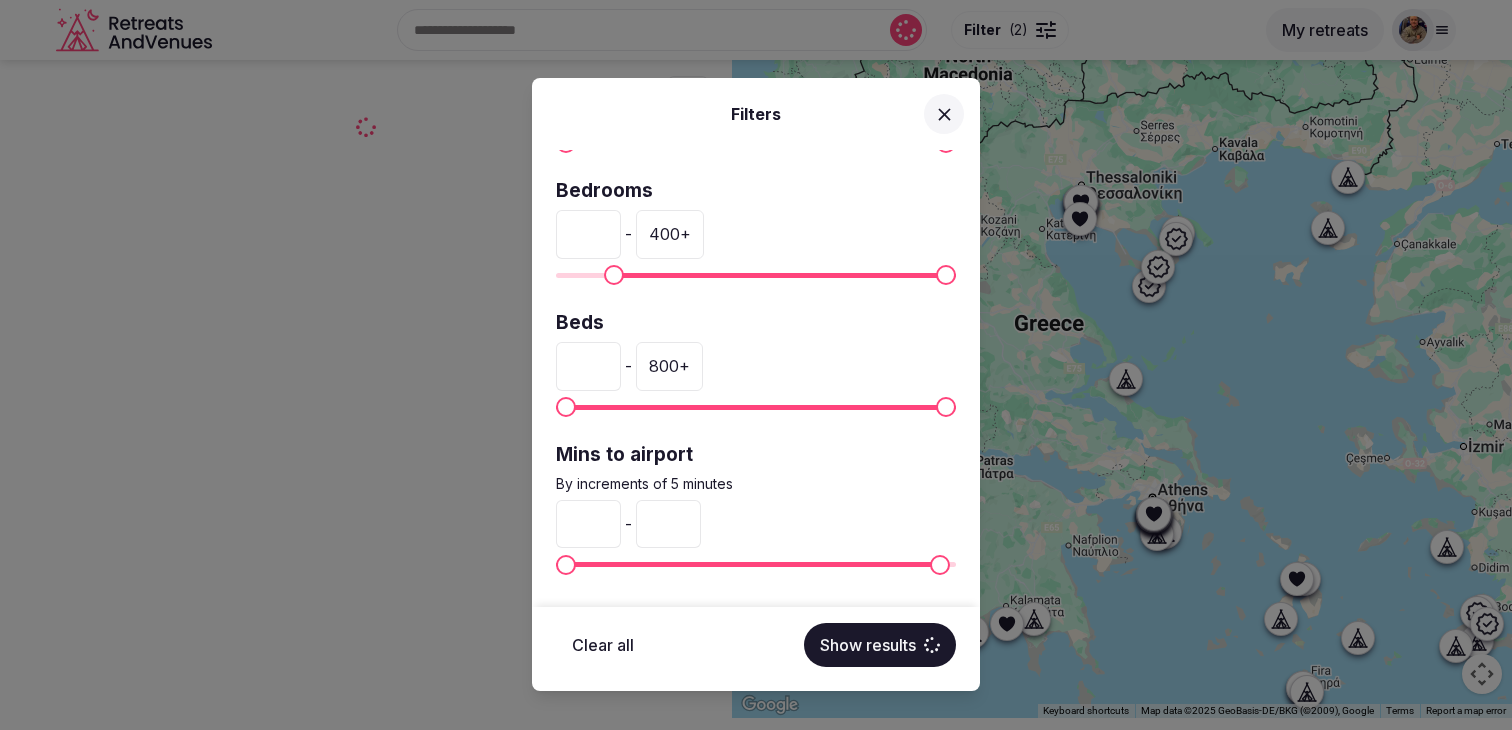 click on "***" at bounding box center (668, 524) 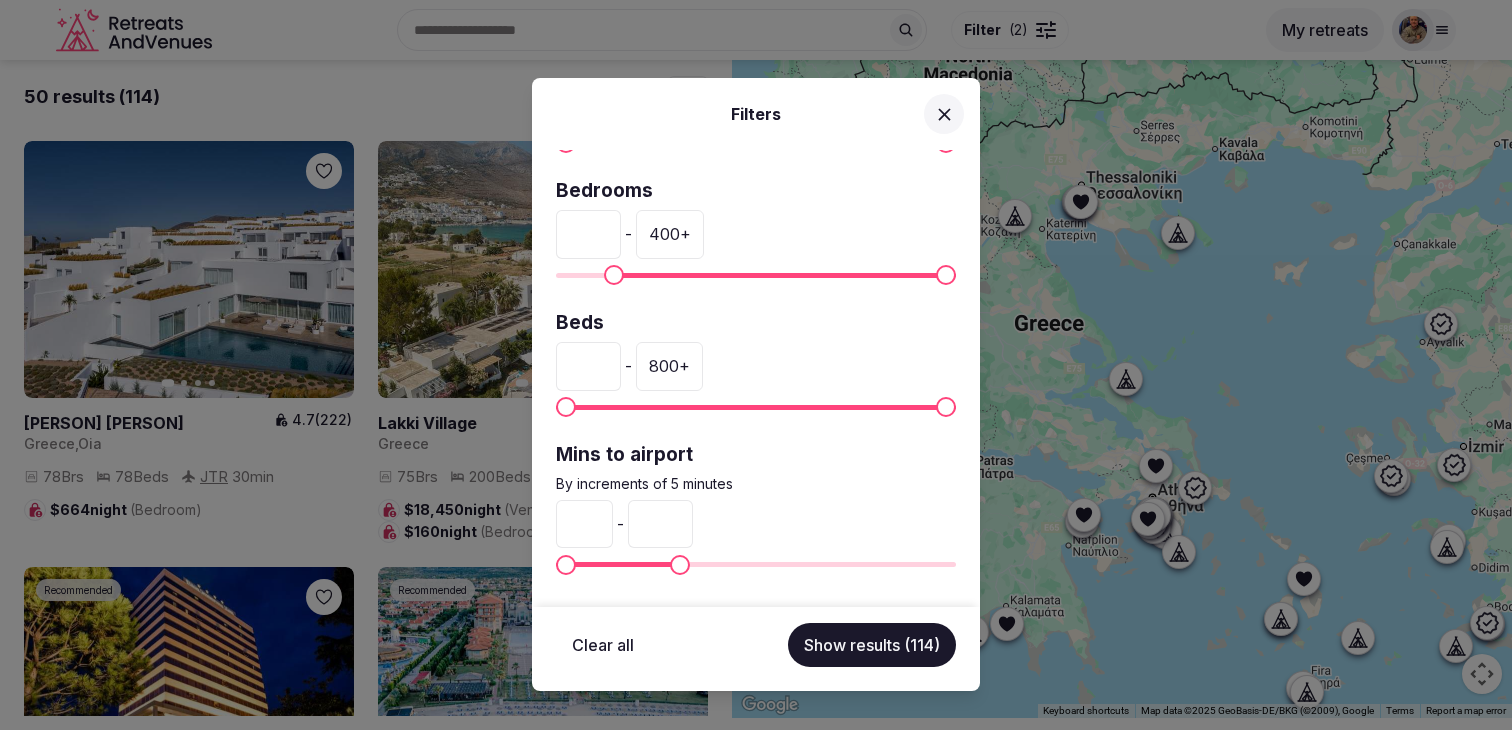 type on "**" 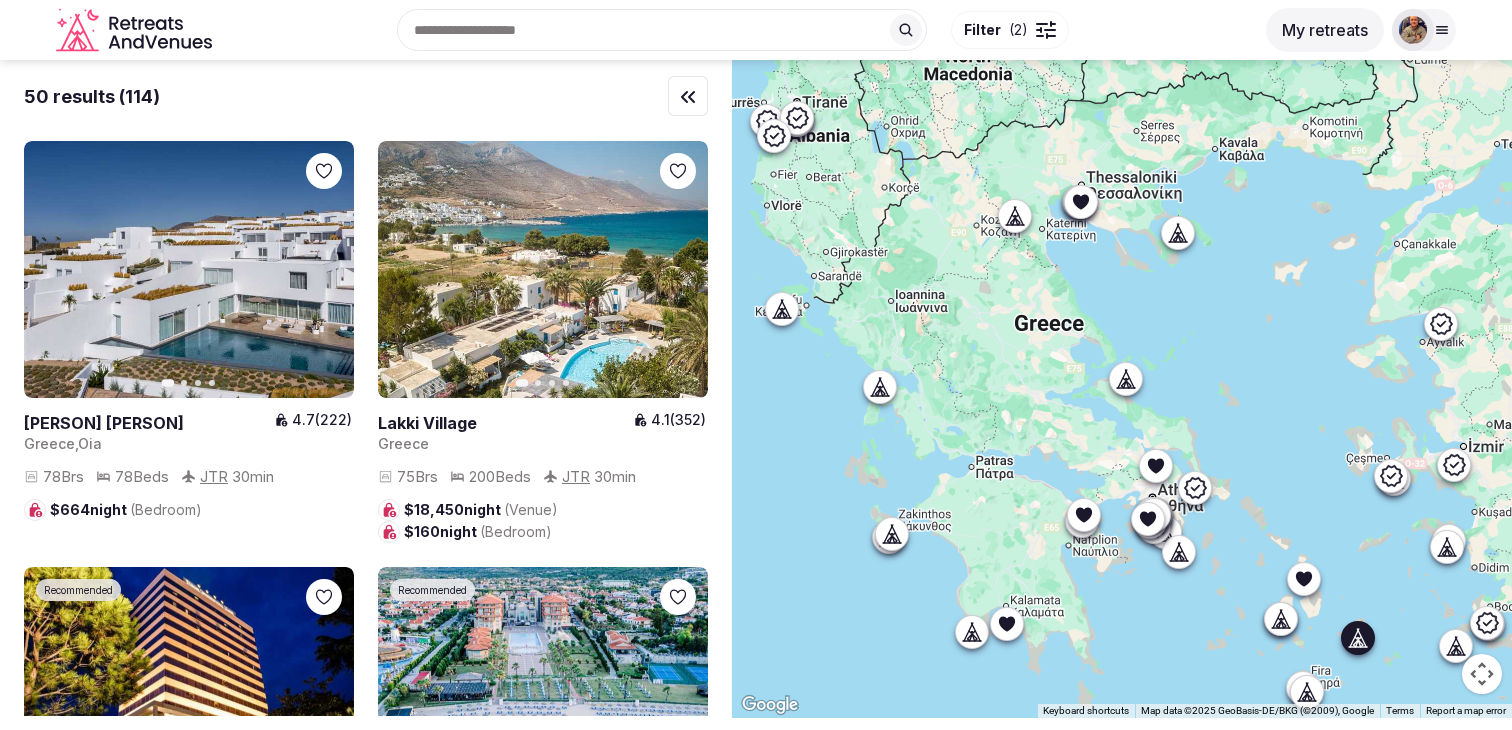 click 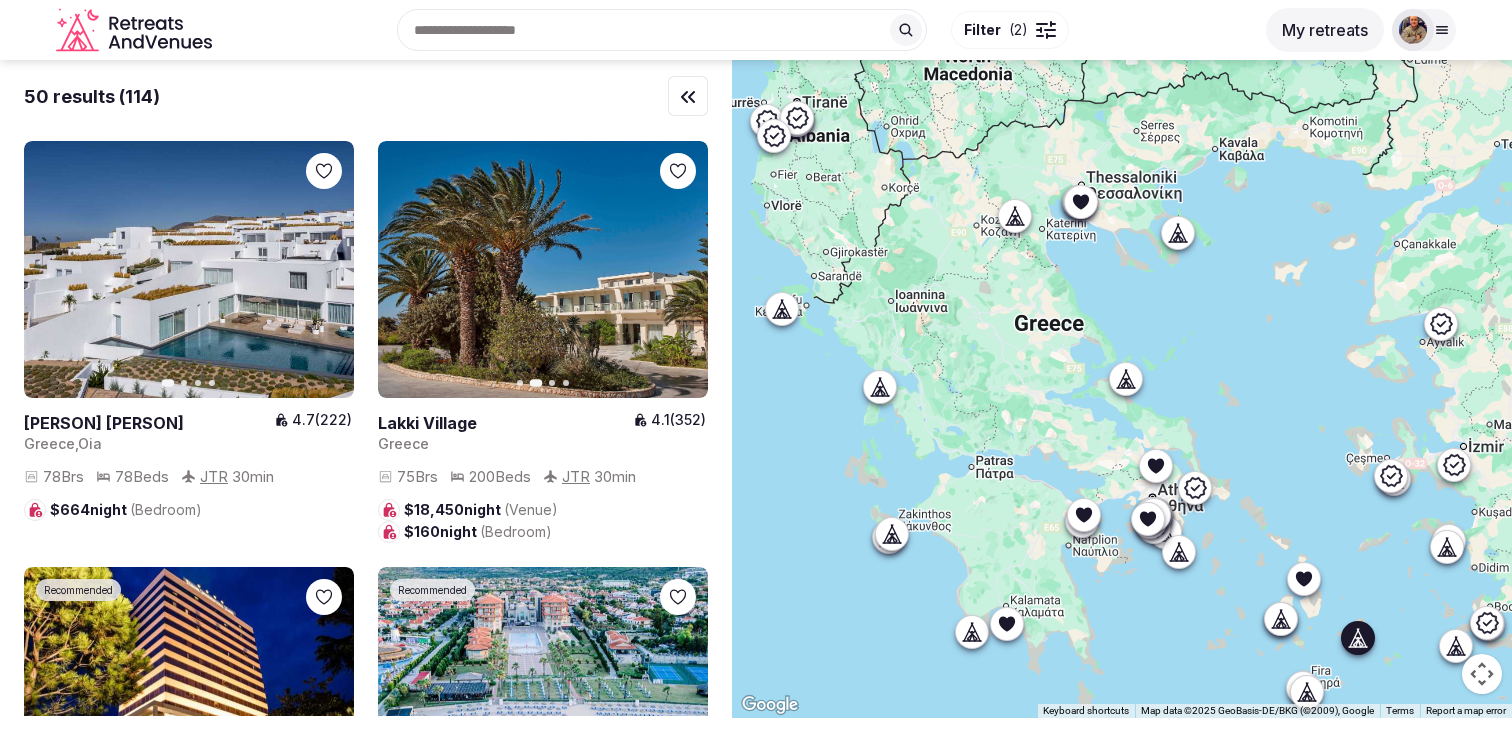 click 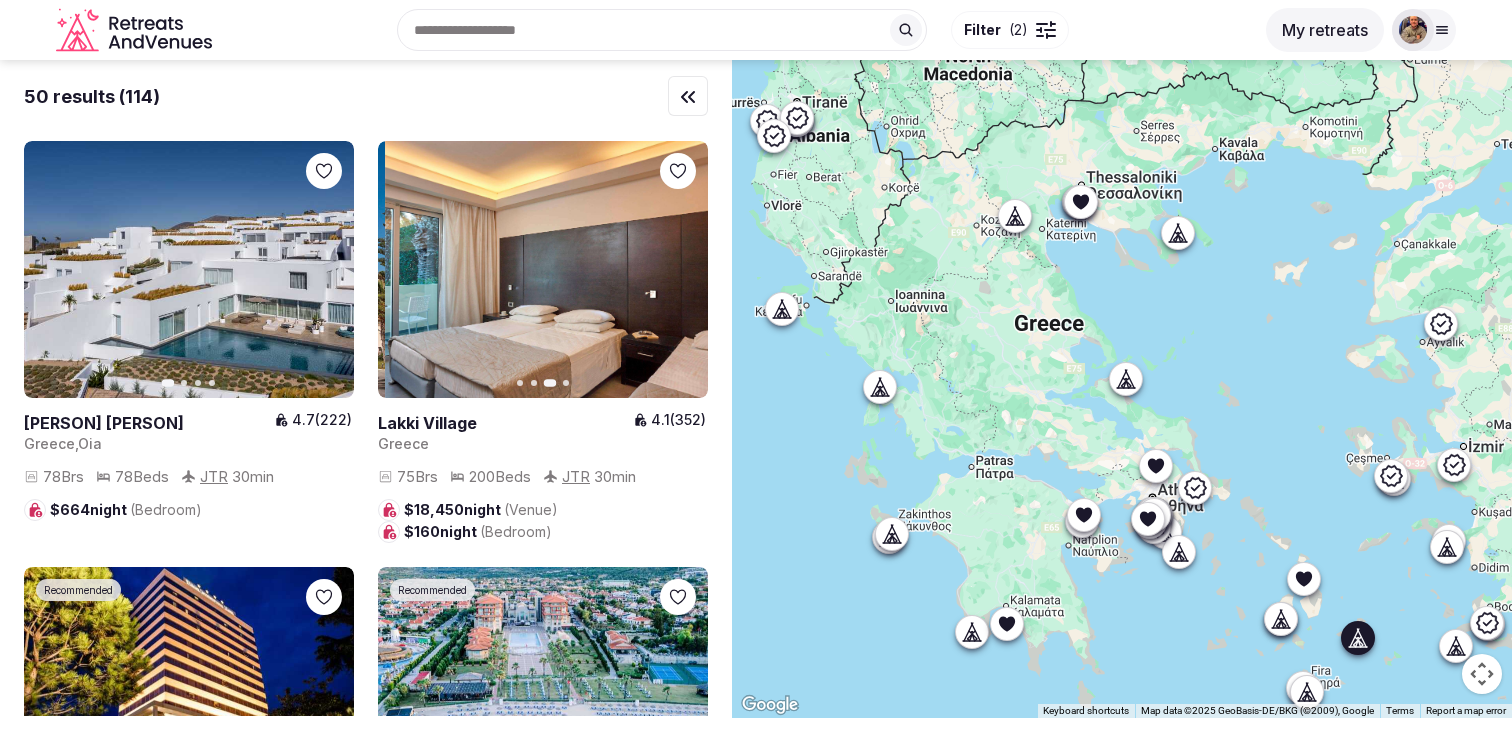 click 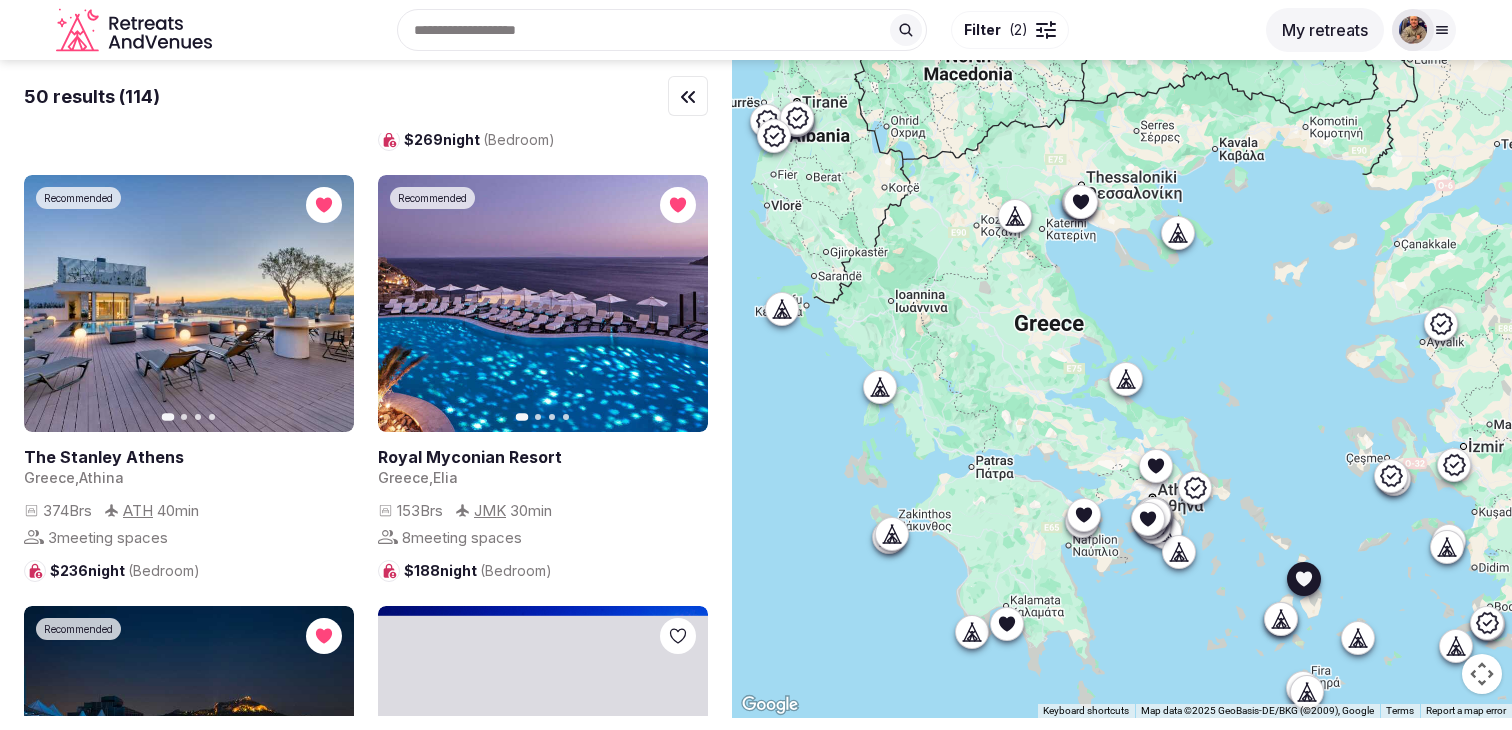 scroll, scrollTop: 867, scrollLeft: 0, axis: vertical 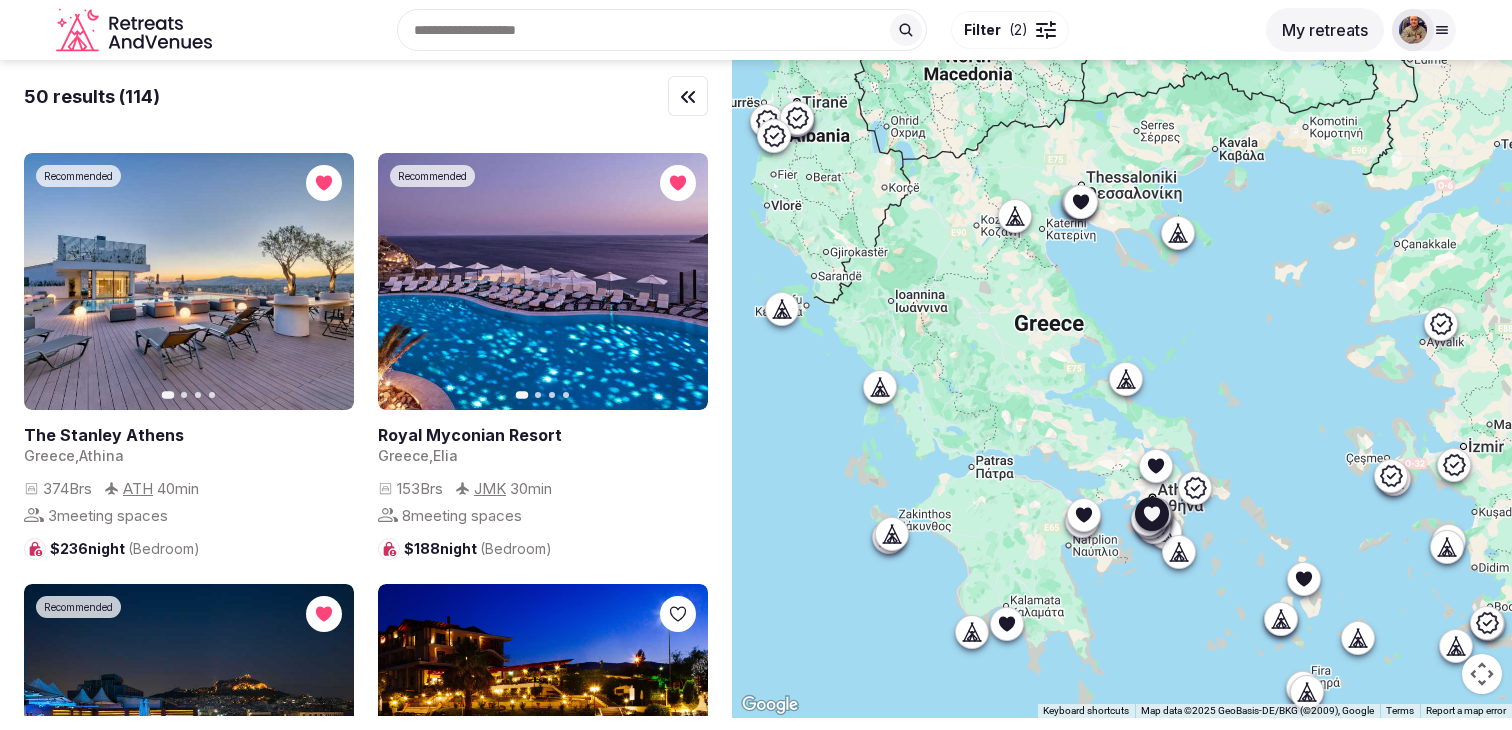 click 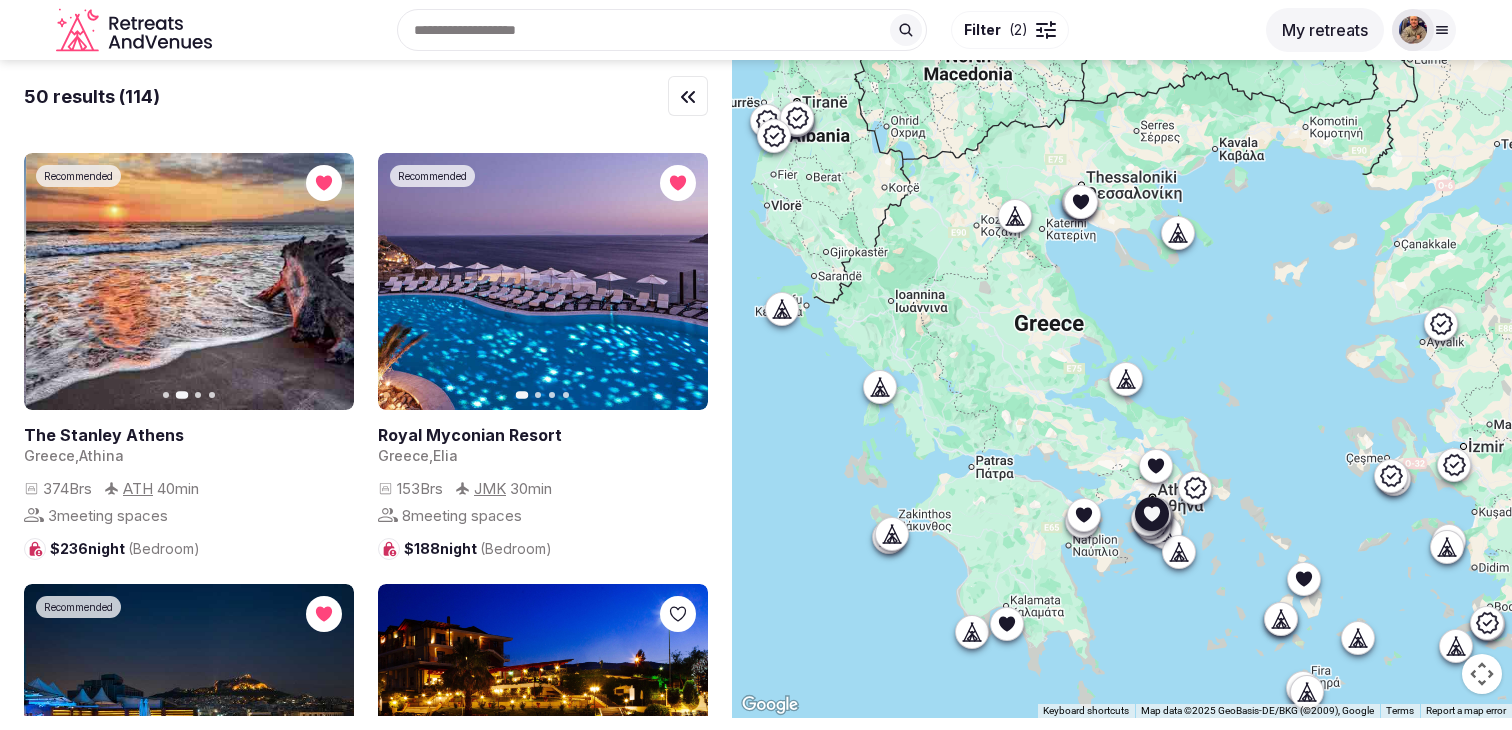 click 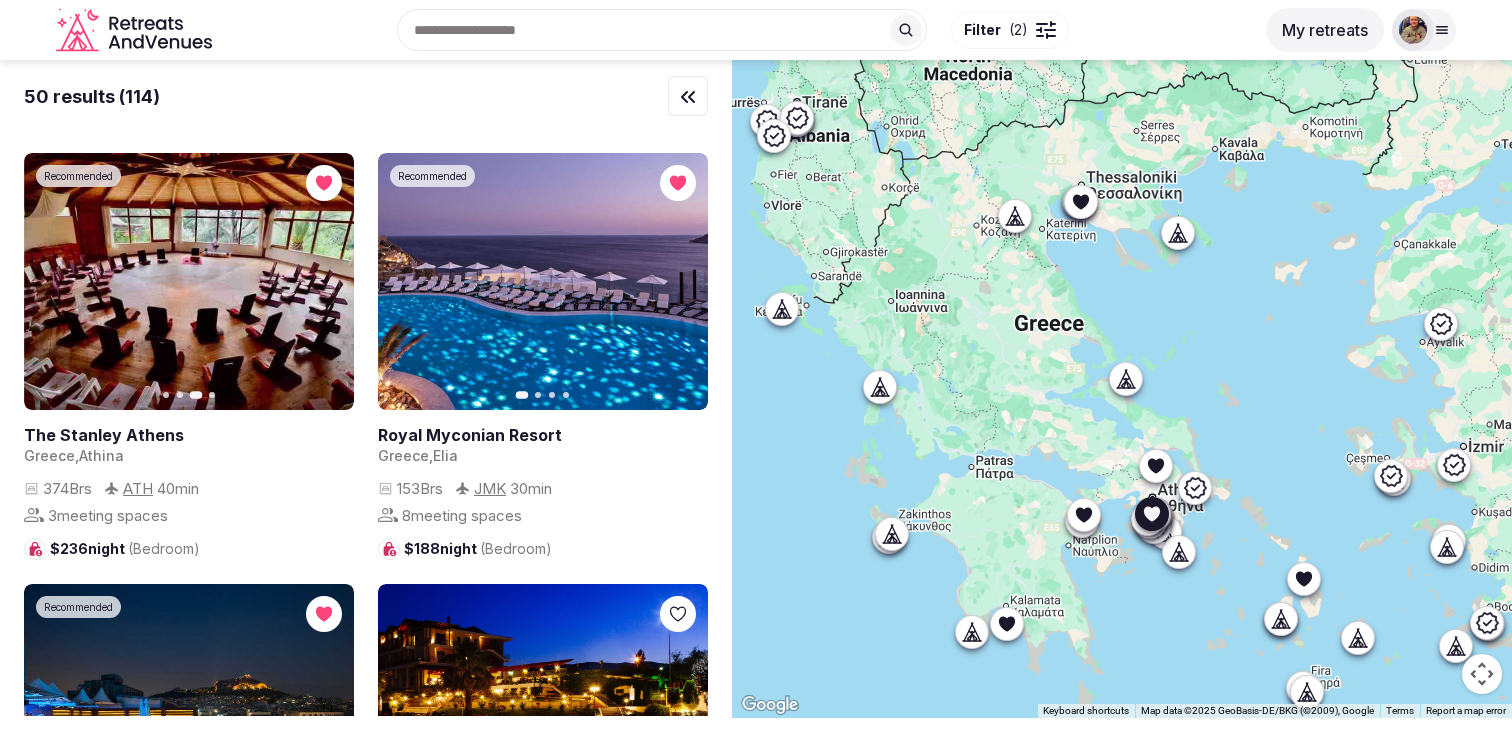 click 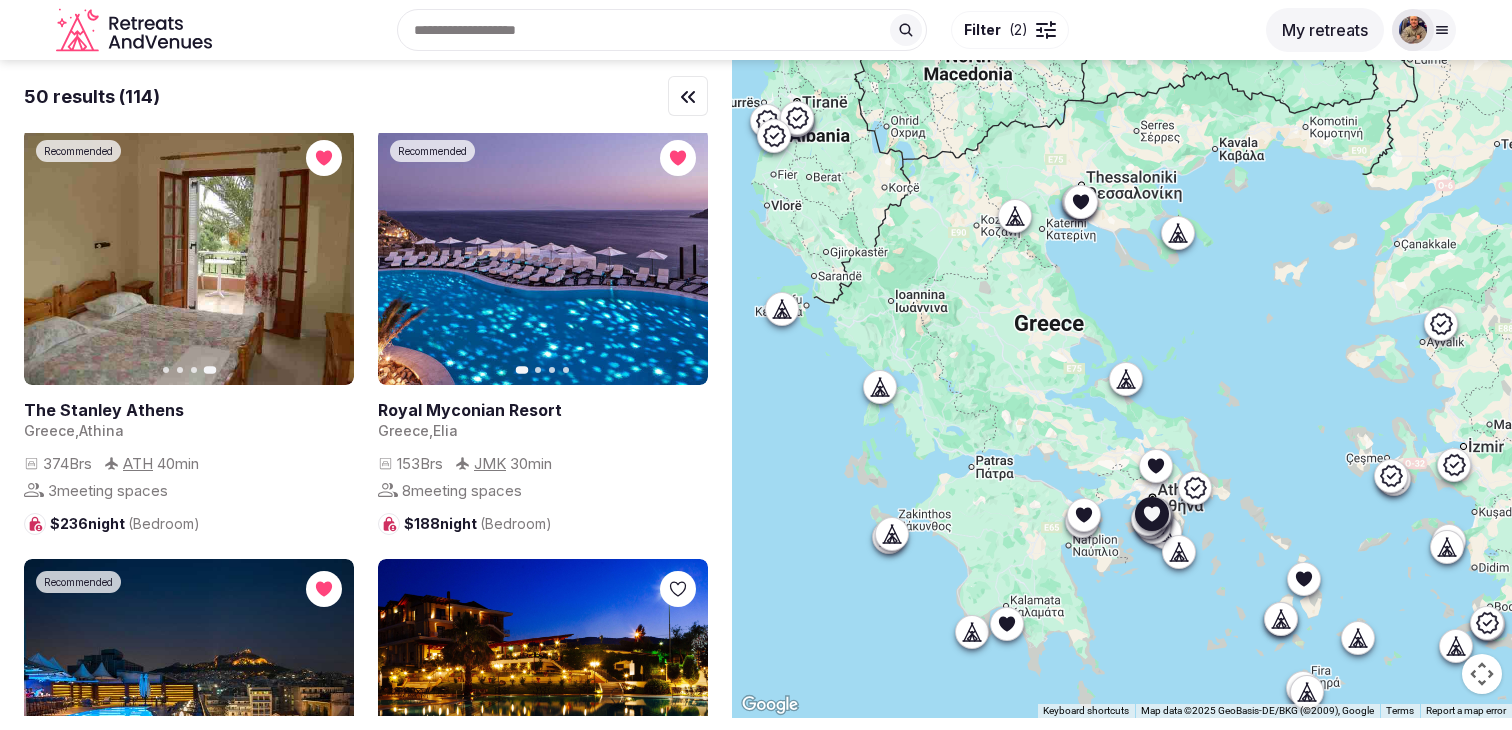 scroll, scrollTop: 894, scrollLeft: 0, axis: vertical 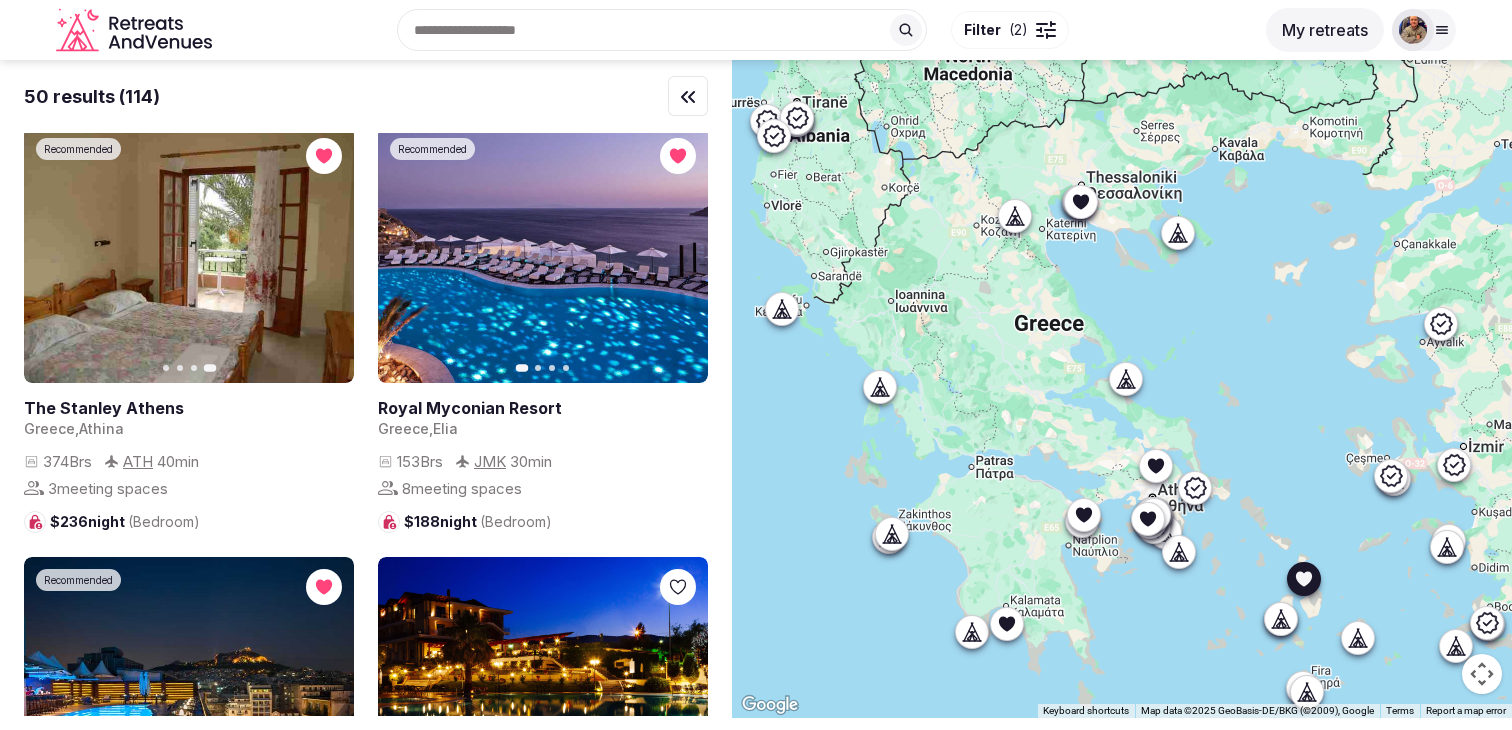 click 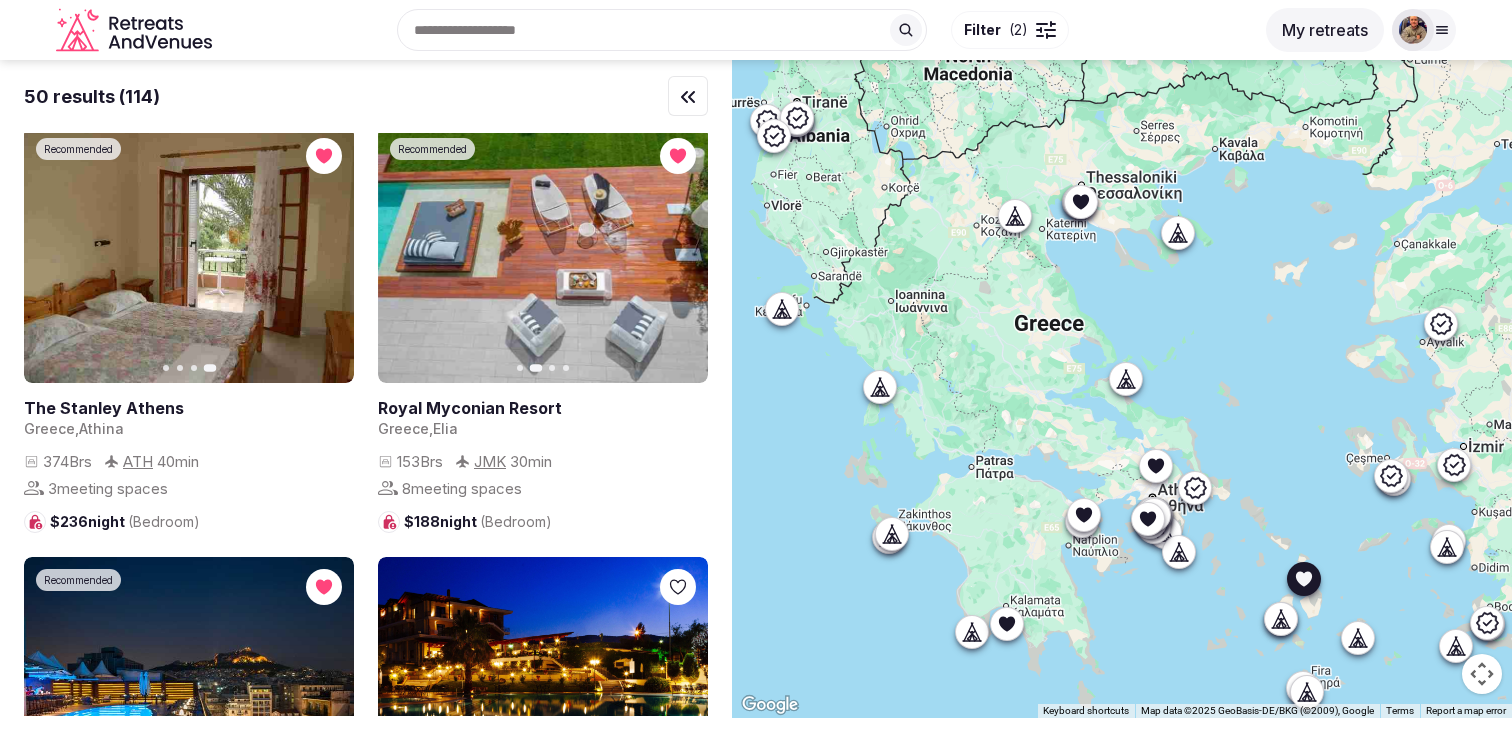 click 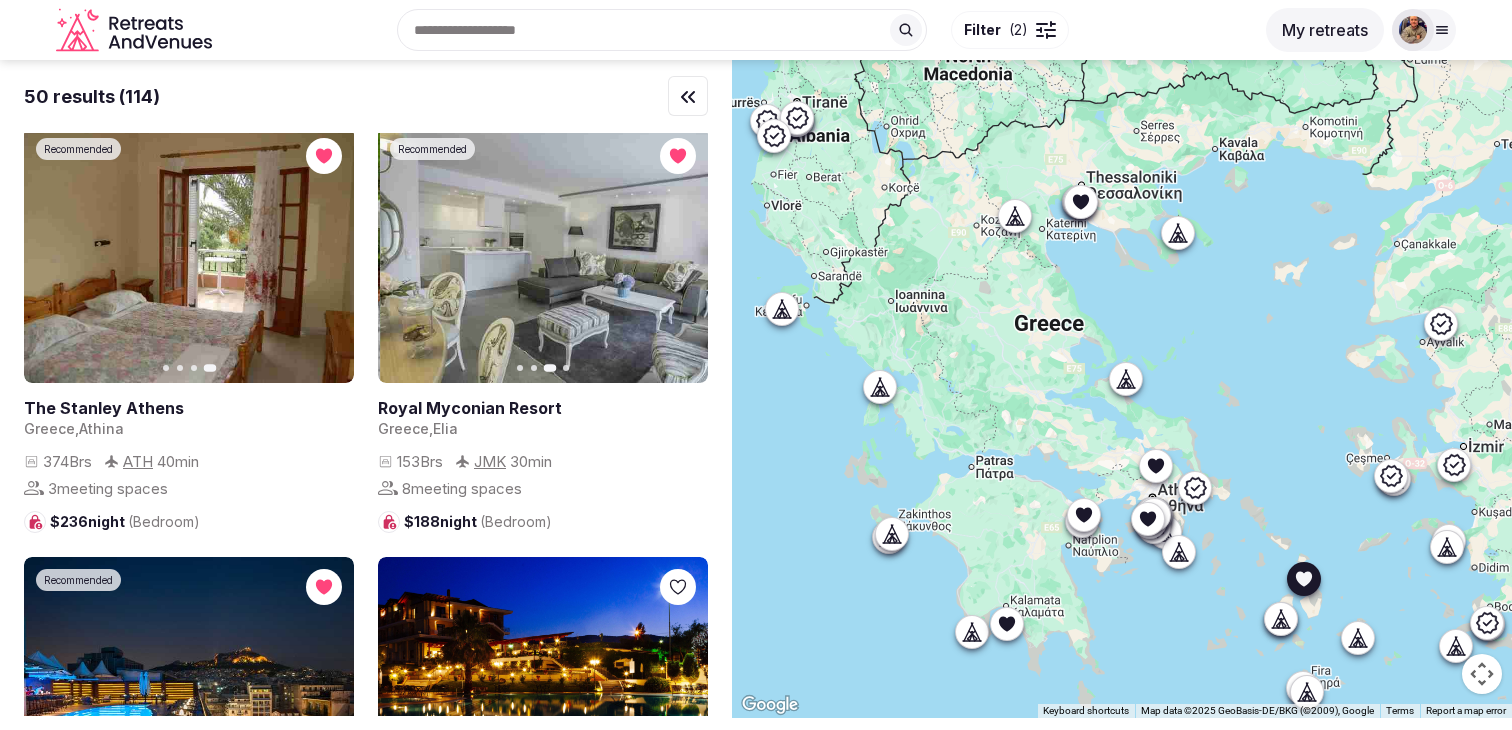 click 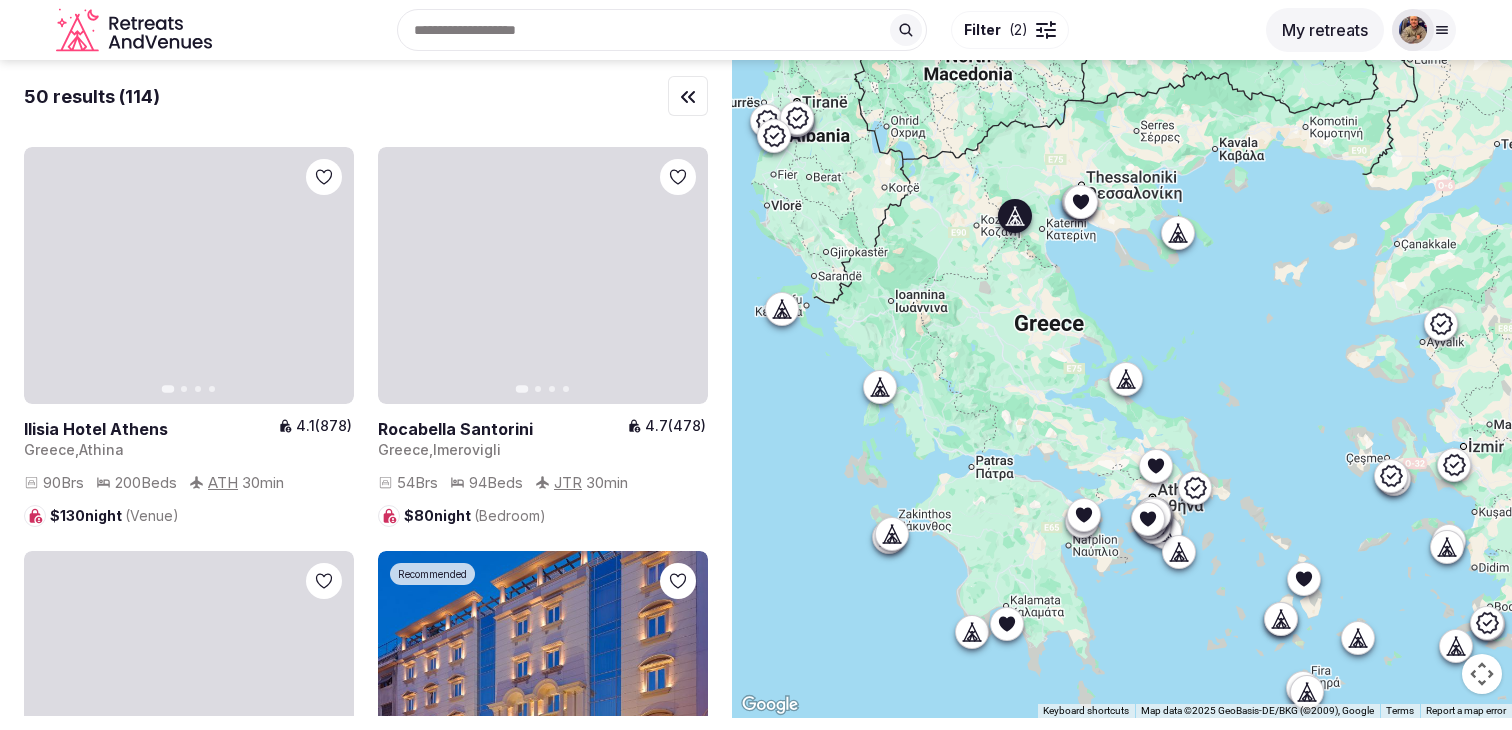 scroll, scrollTop: 1773, scrollLeft: 0, axis: vertical 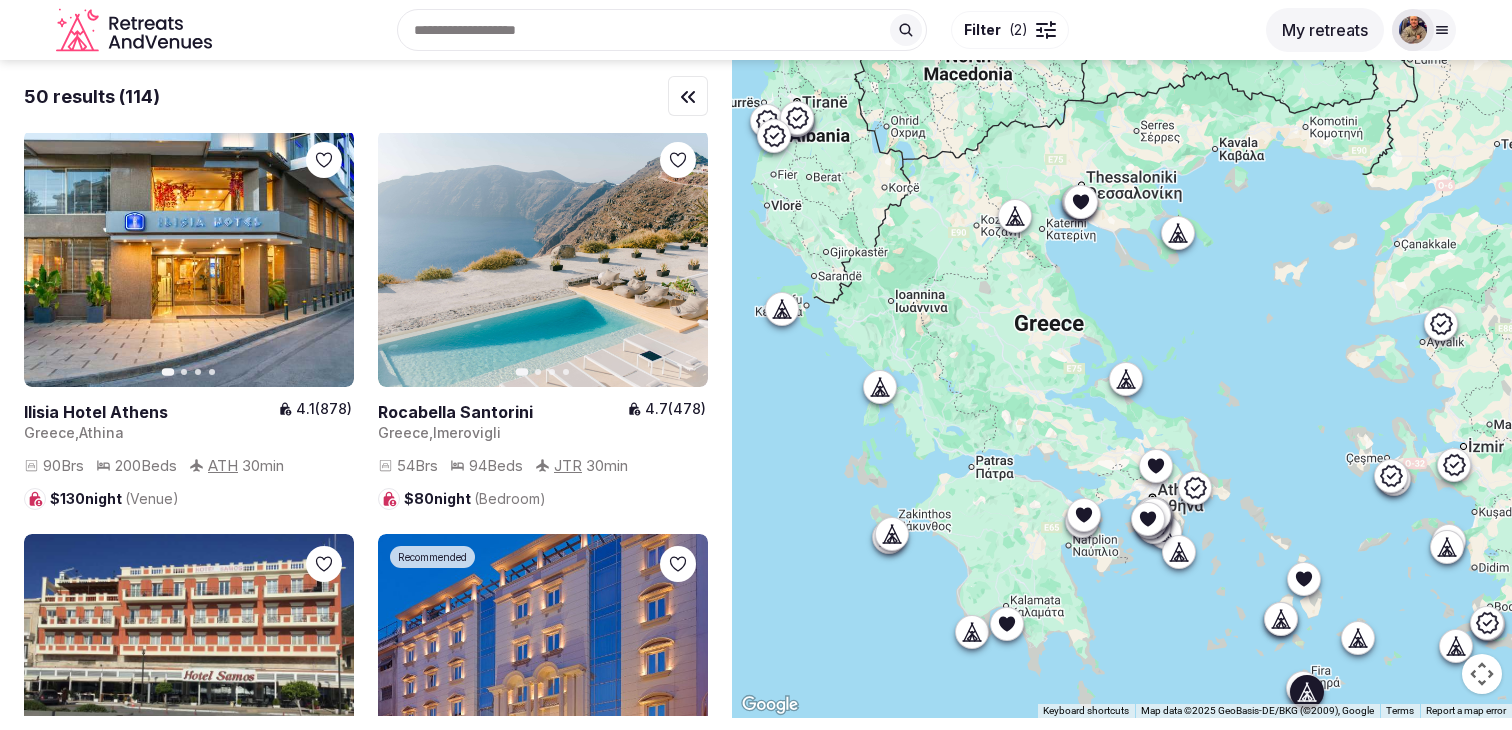 click 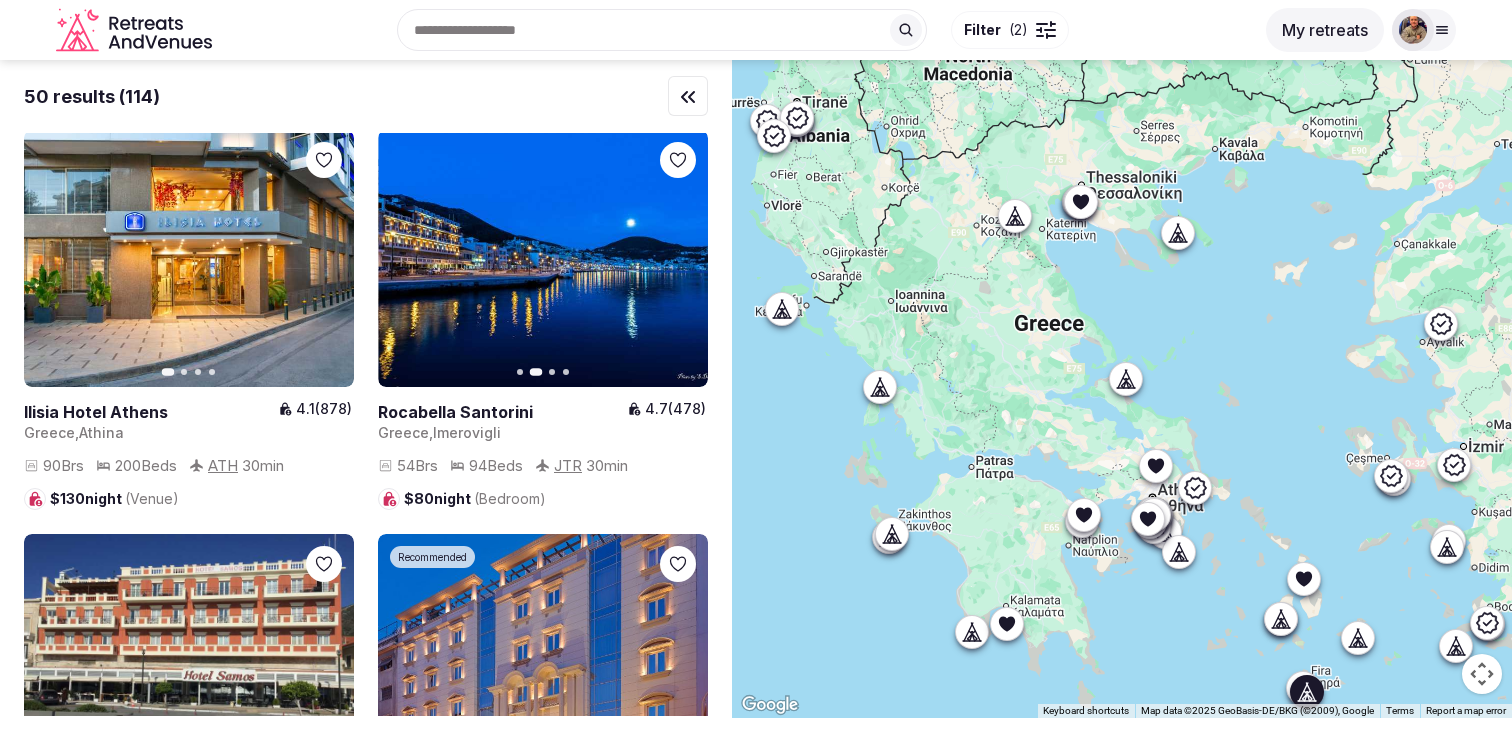 click 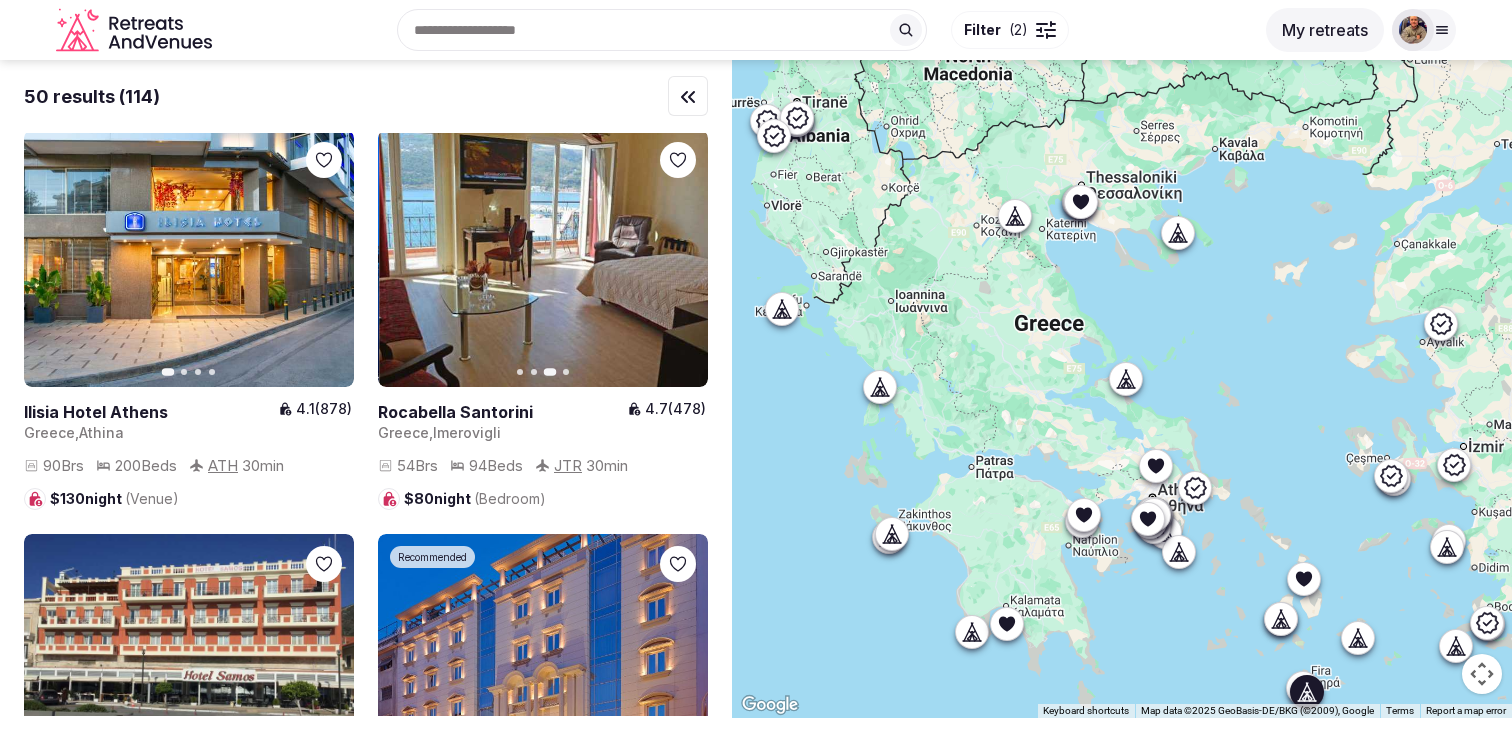 click 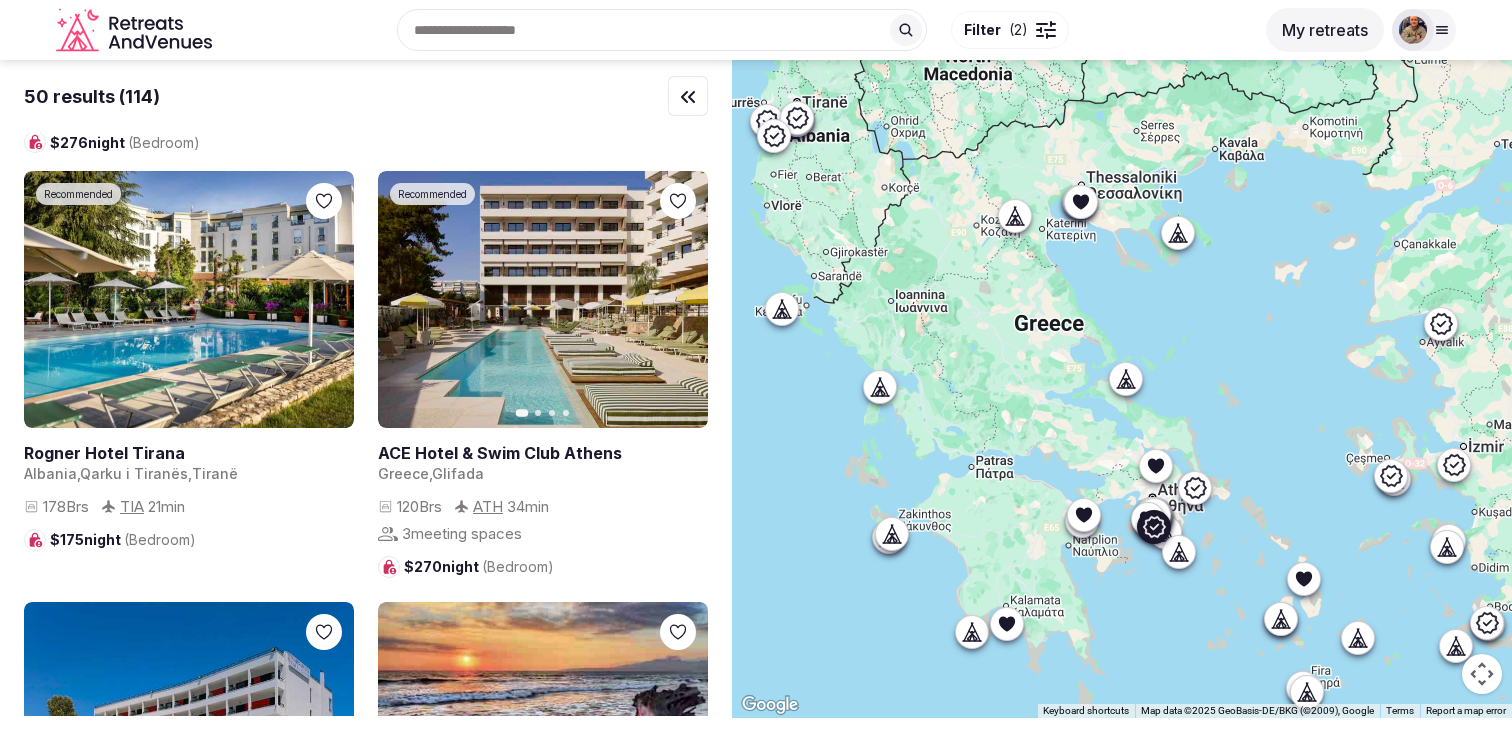 scroll, scrollTop: 3490, scrollLeft: 0, axis: vertical 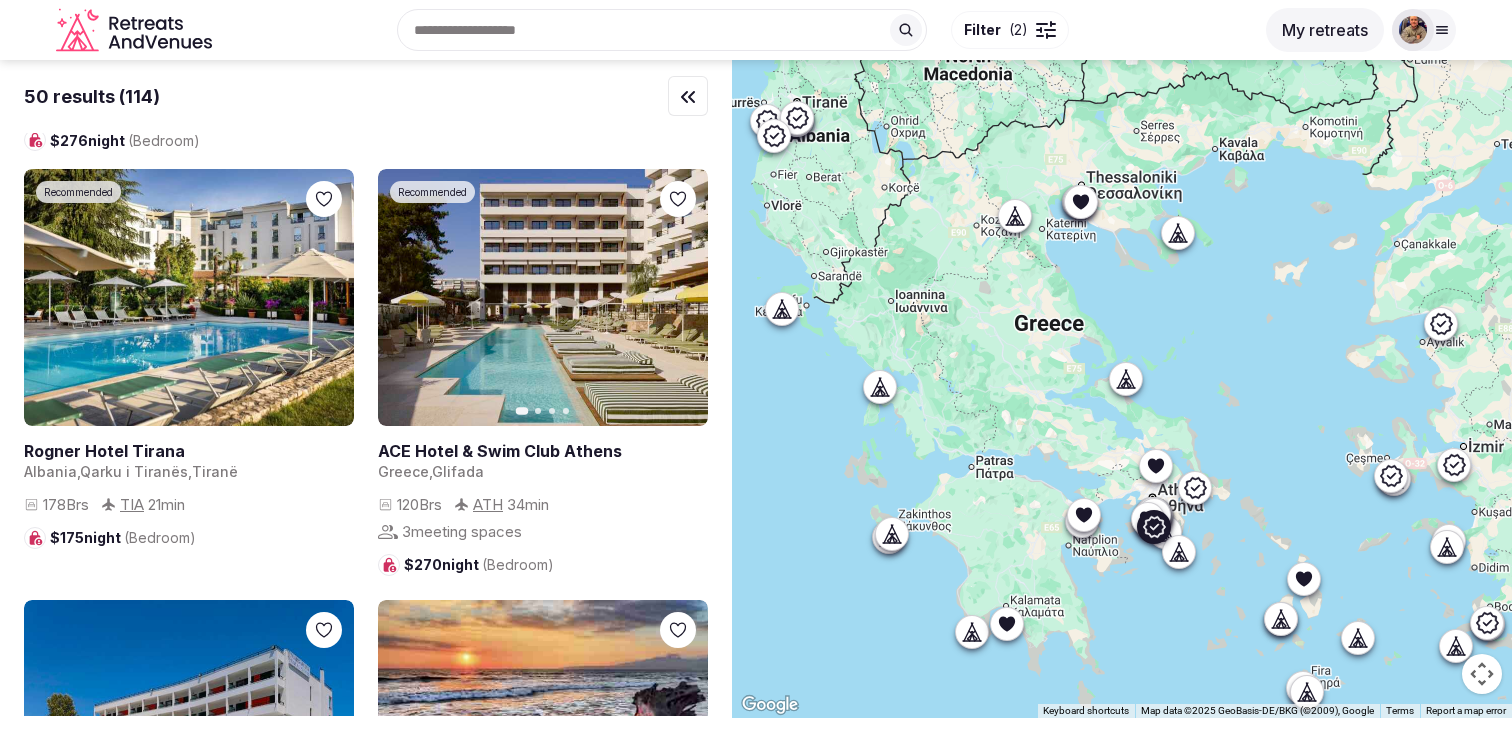 click 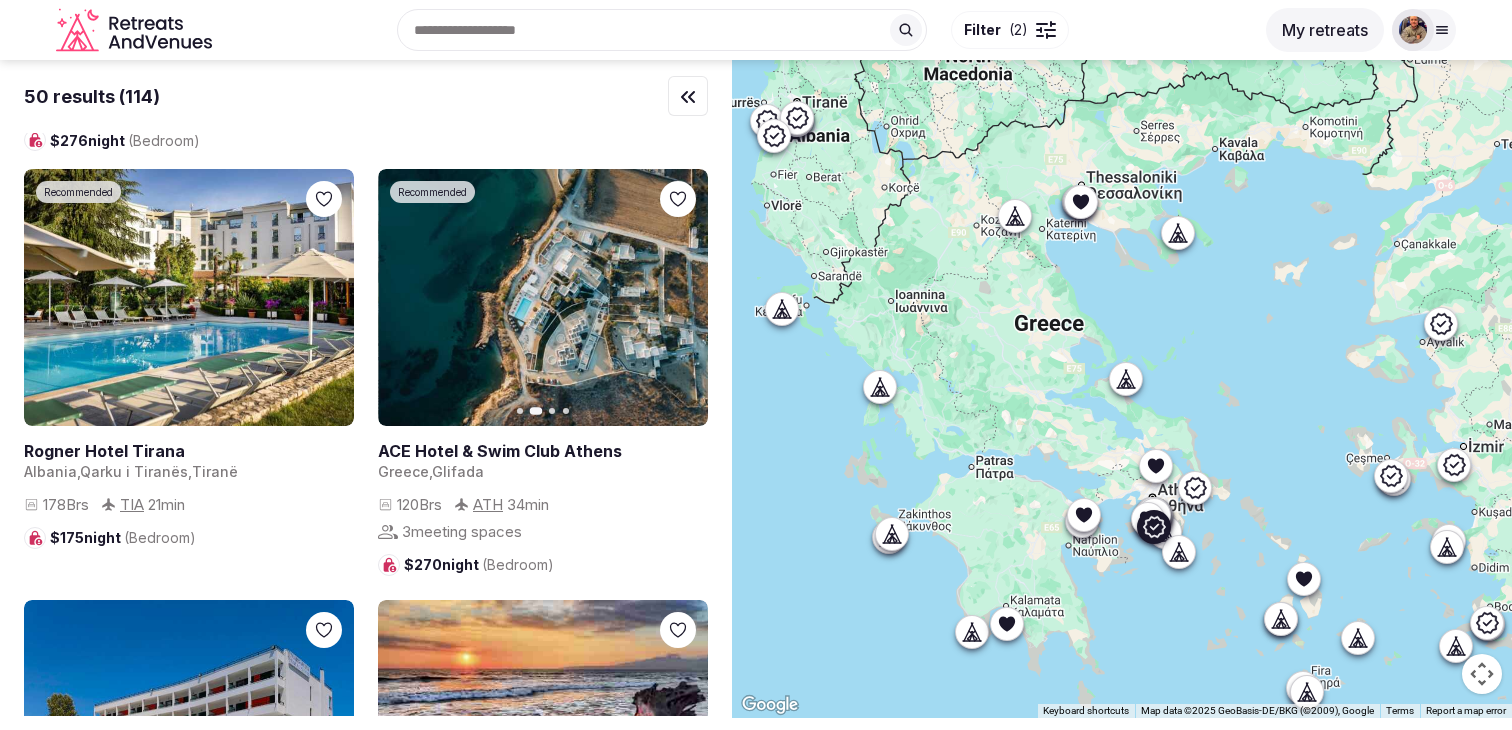 click 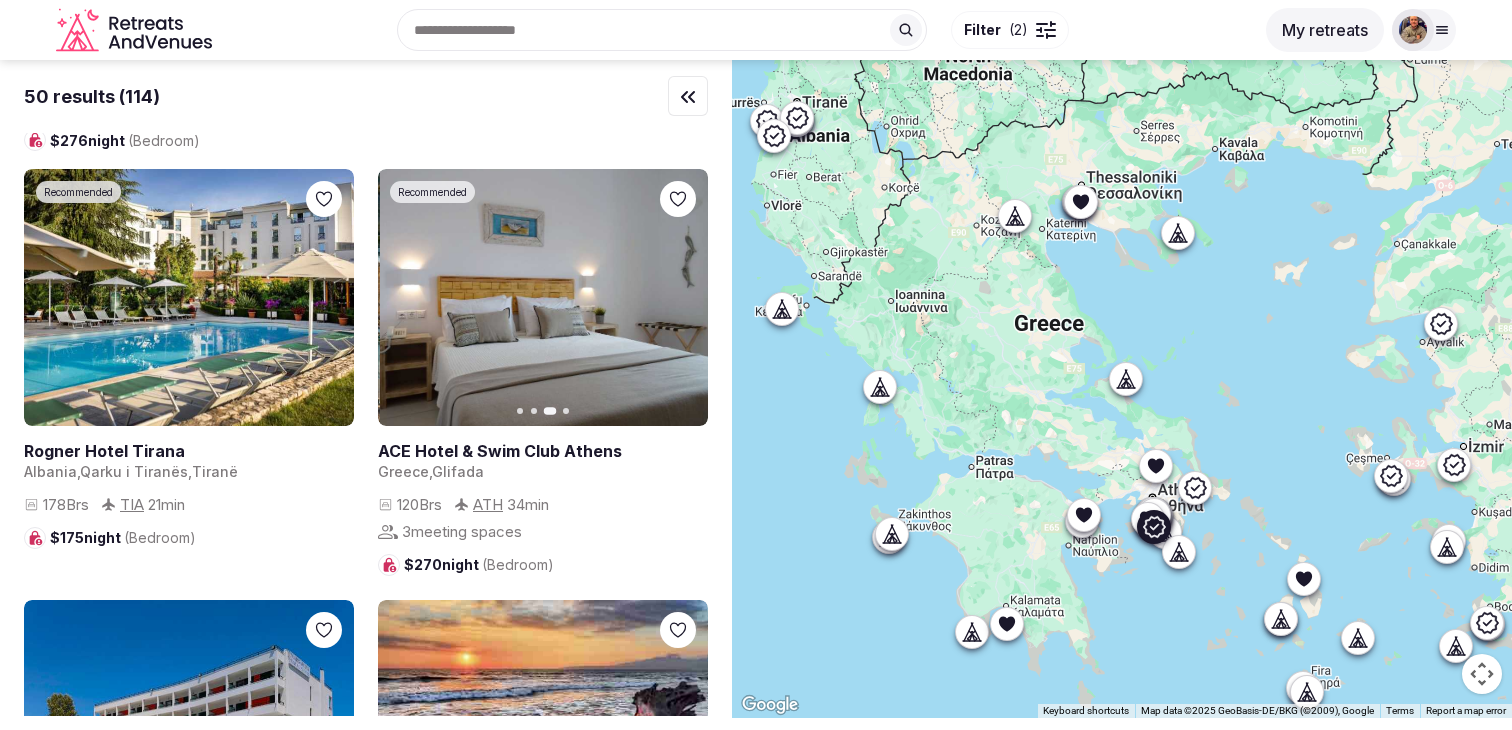 click 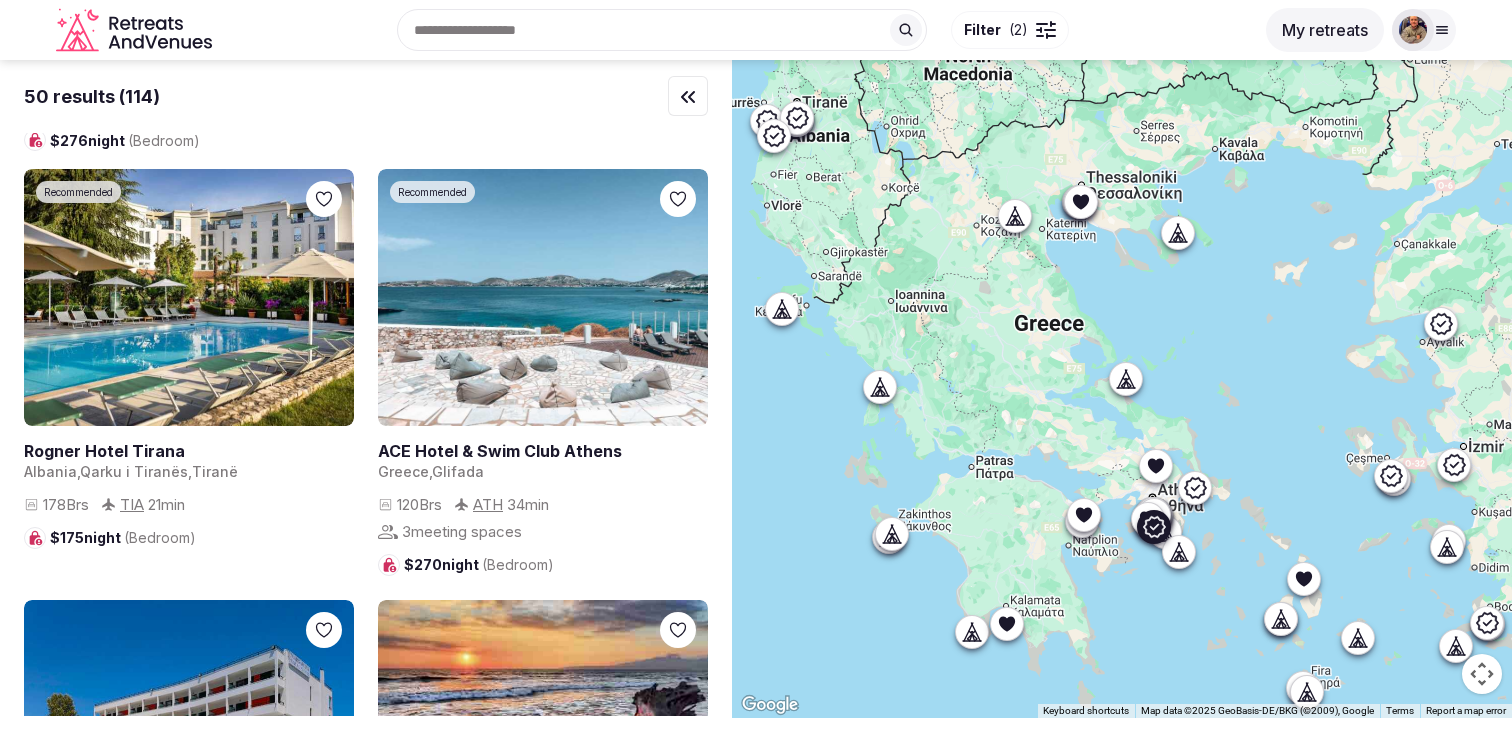 click 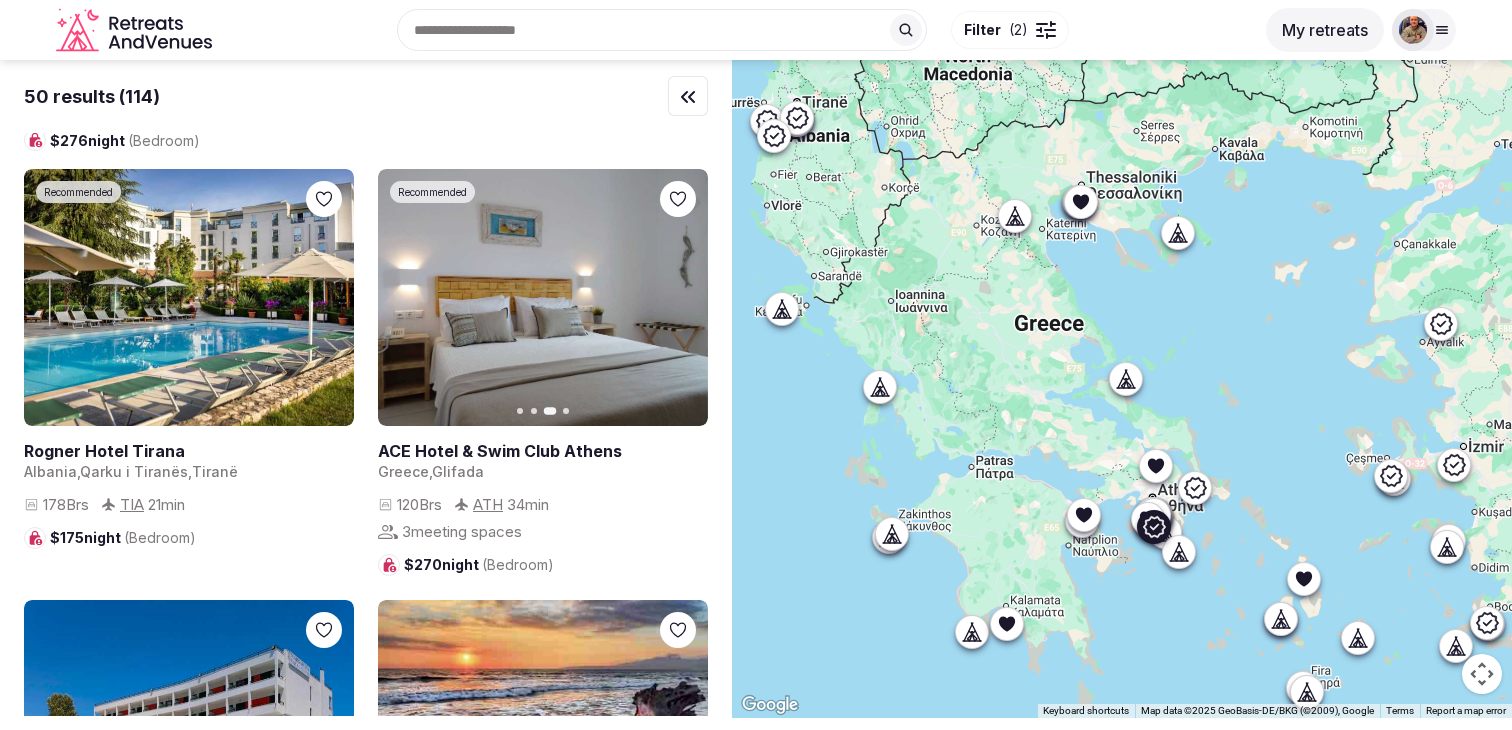 click 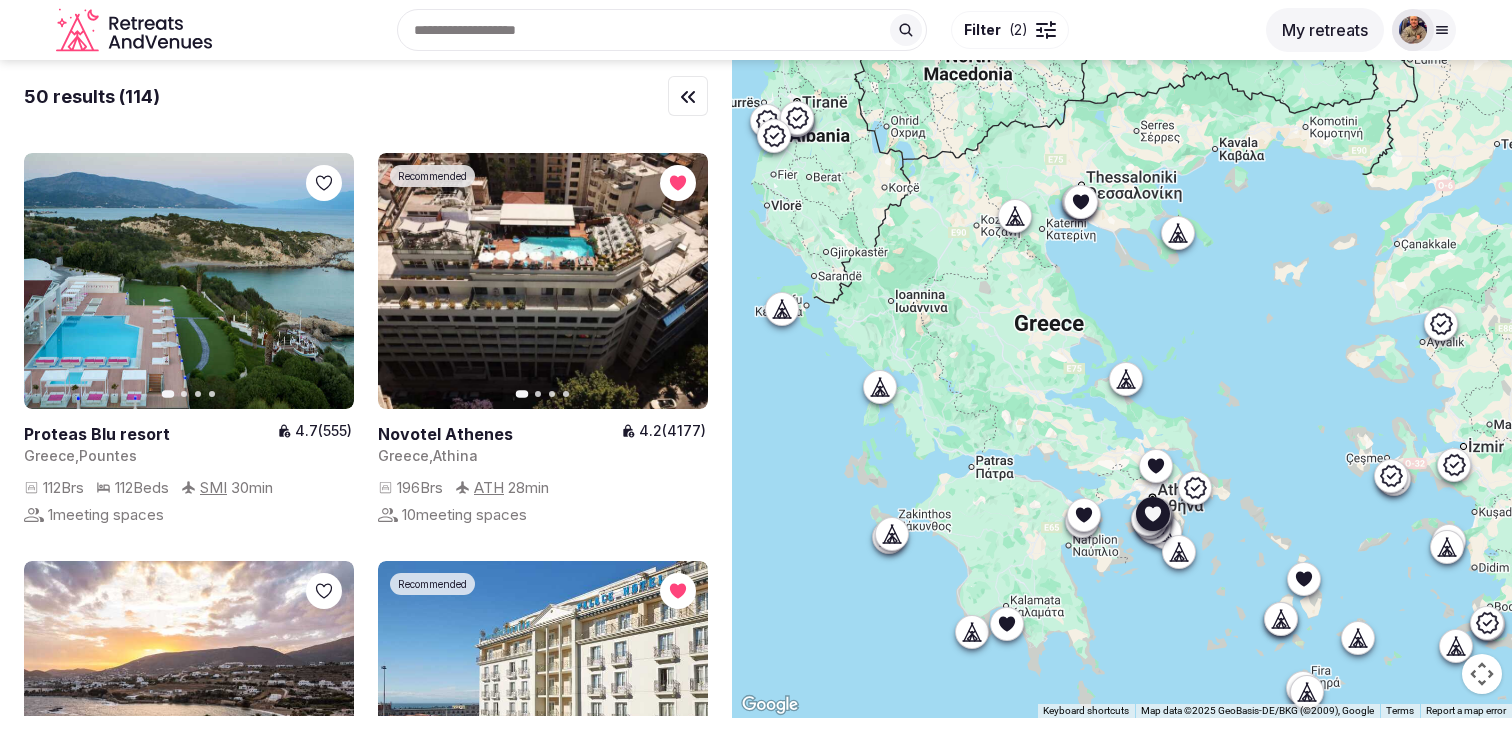 scroll, scrollTop: 4812, scrollLeft: 0, axis: vertical 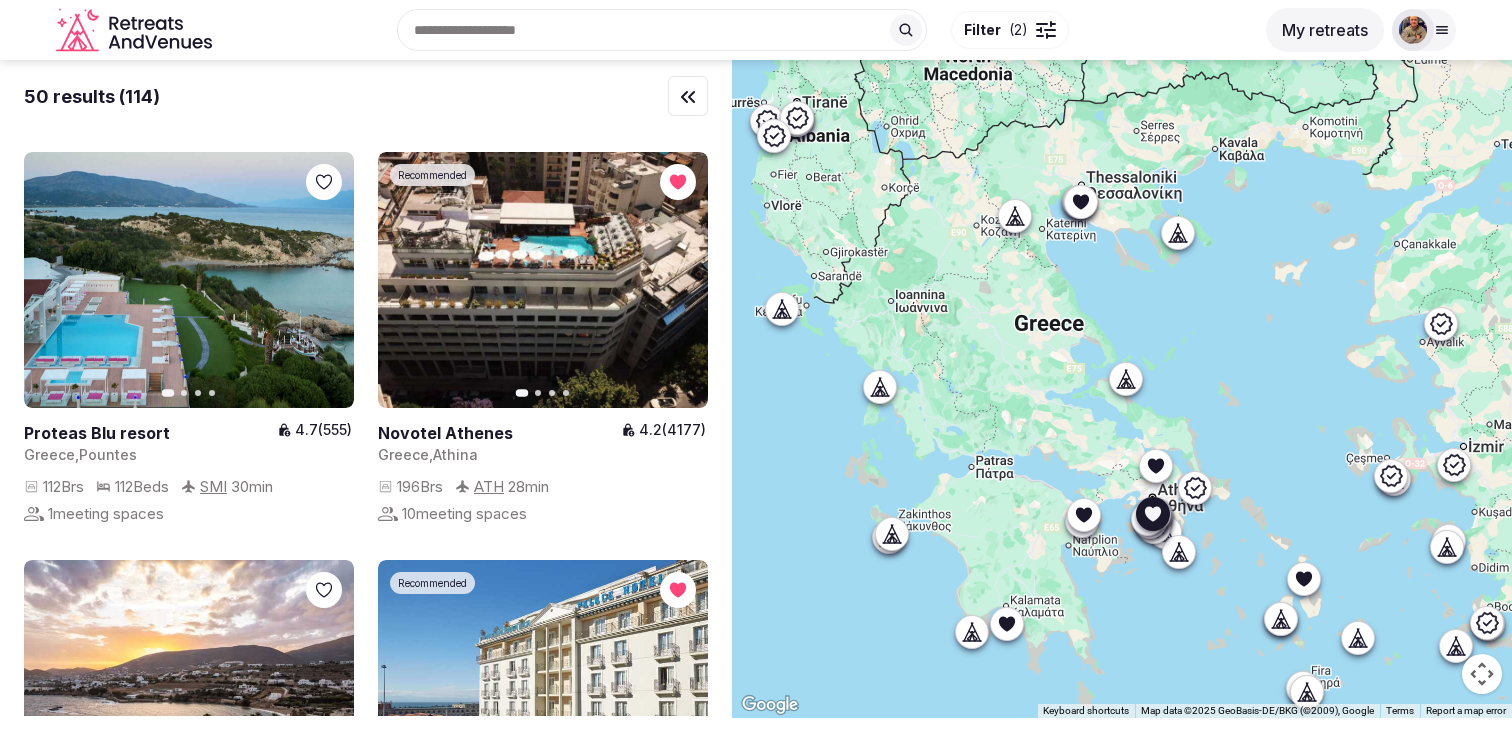 click 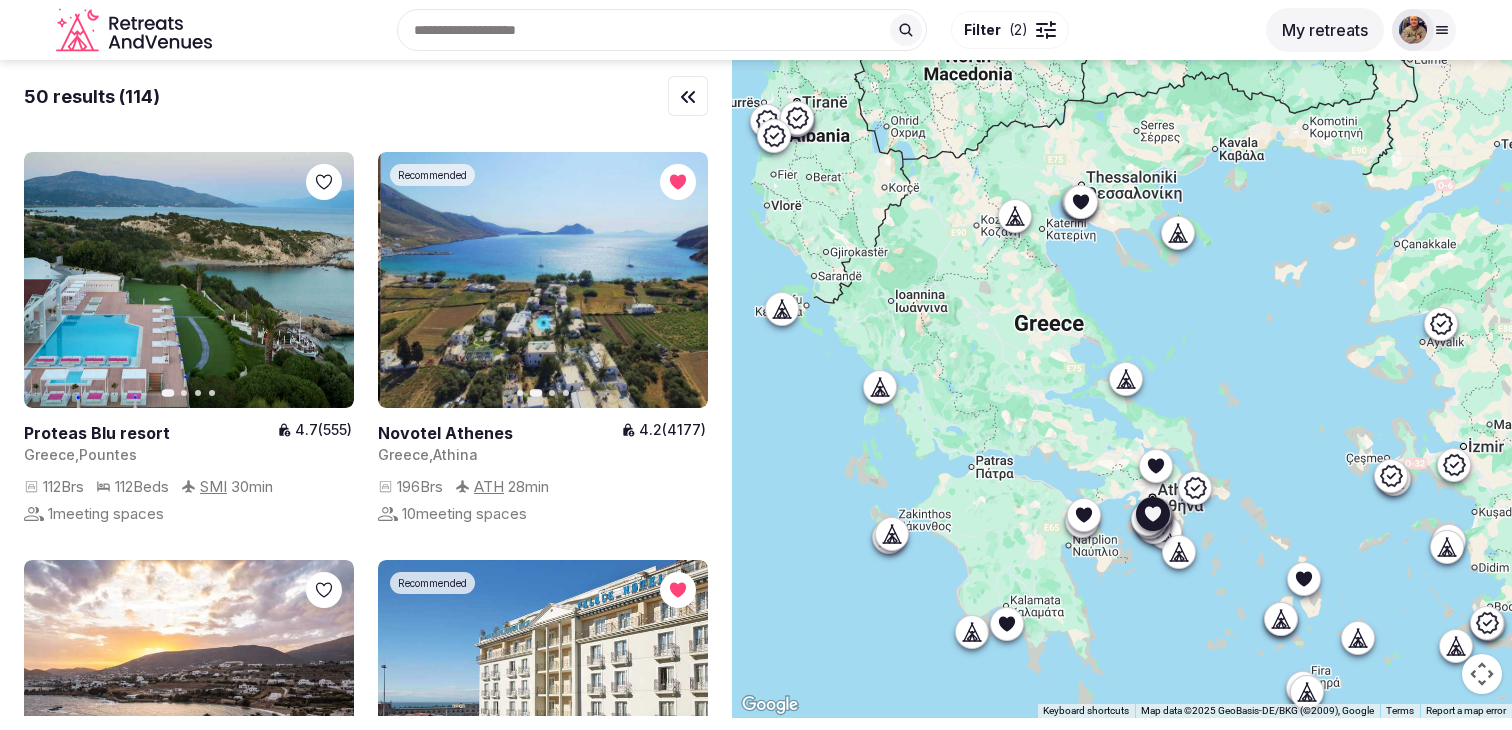 click 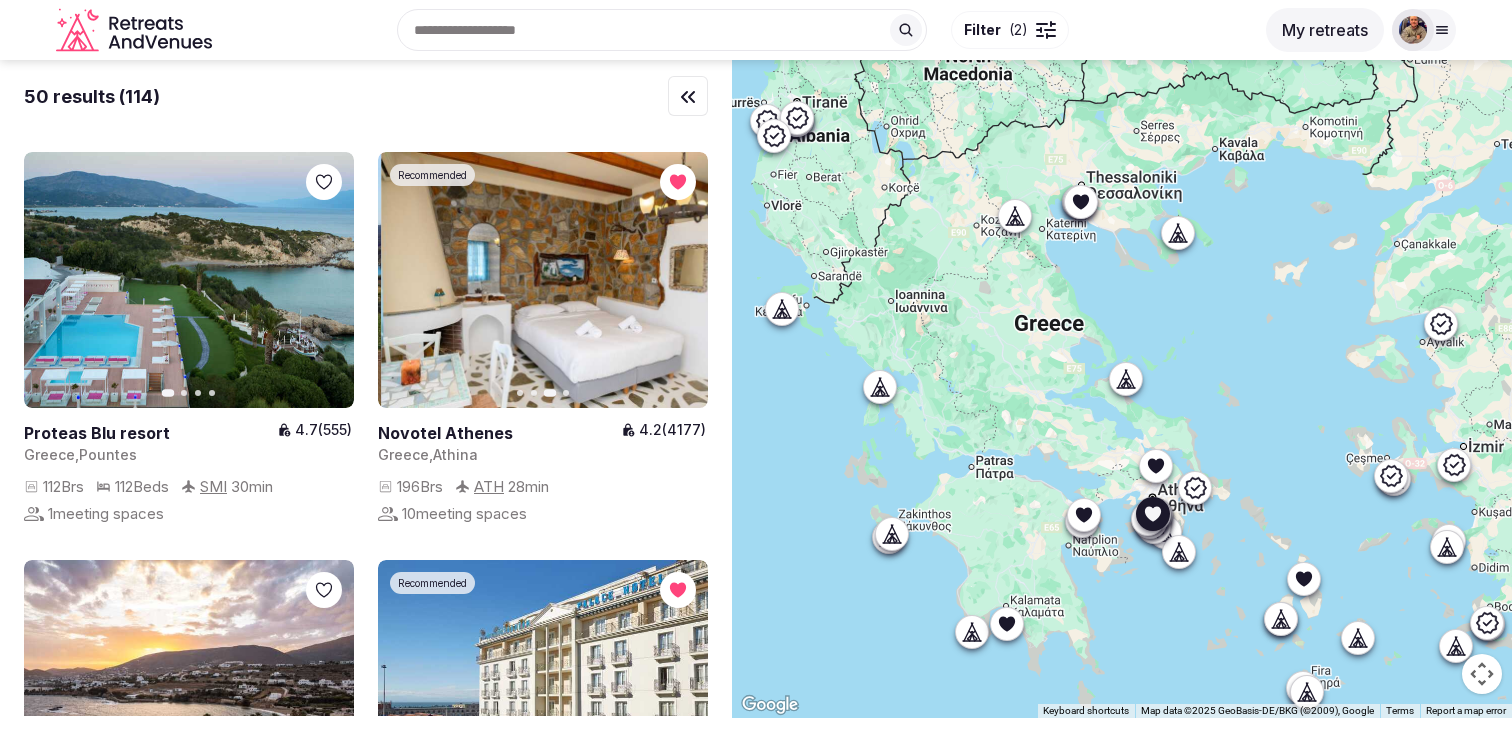click 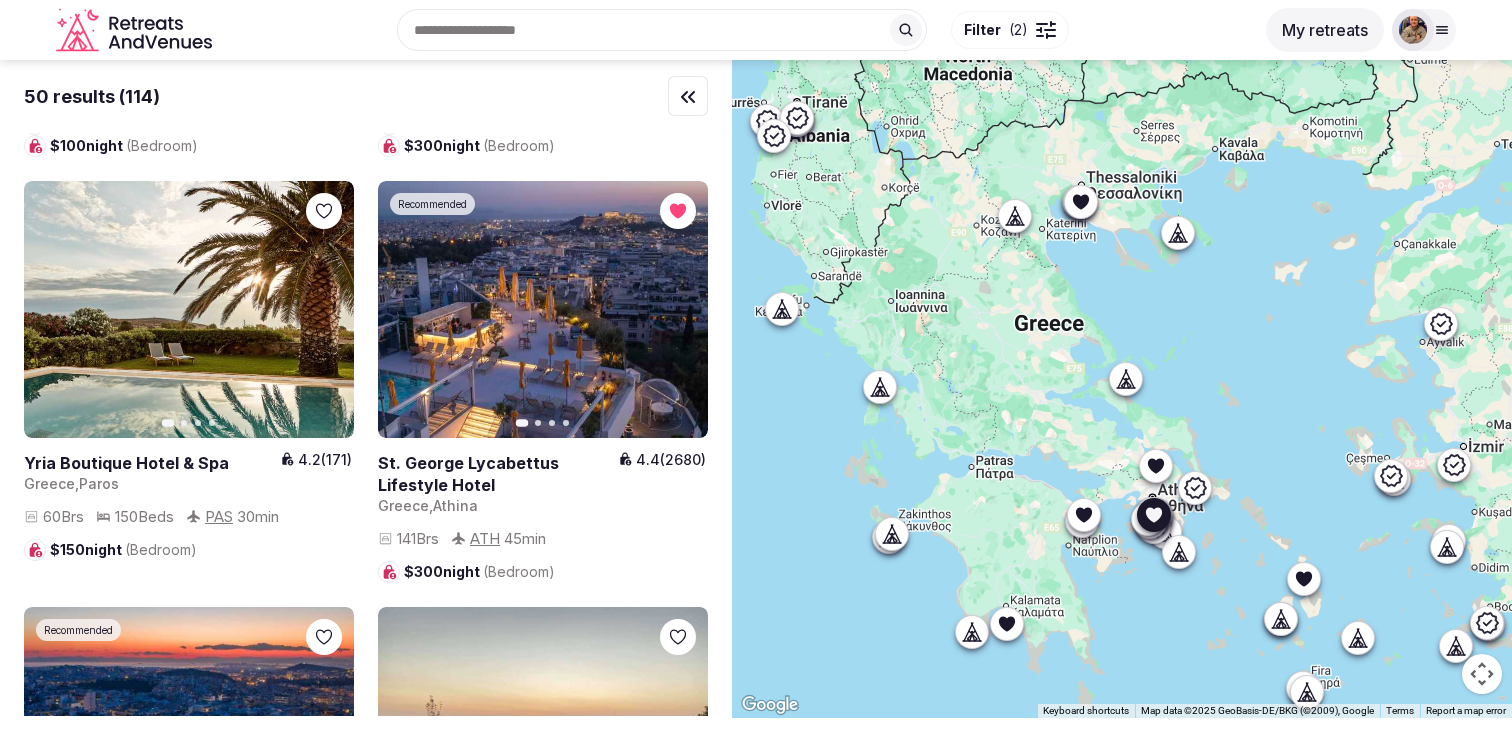 scroll, scrollTop: 5645, scrollLeft: 0, axis: vertical 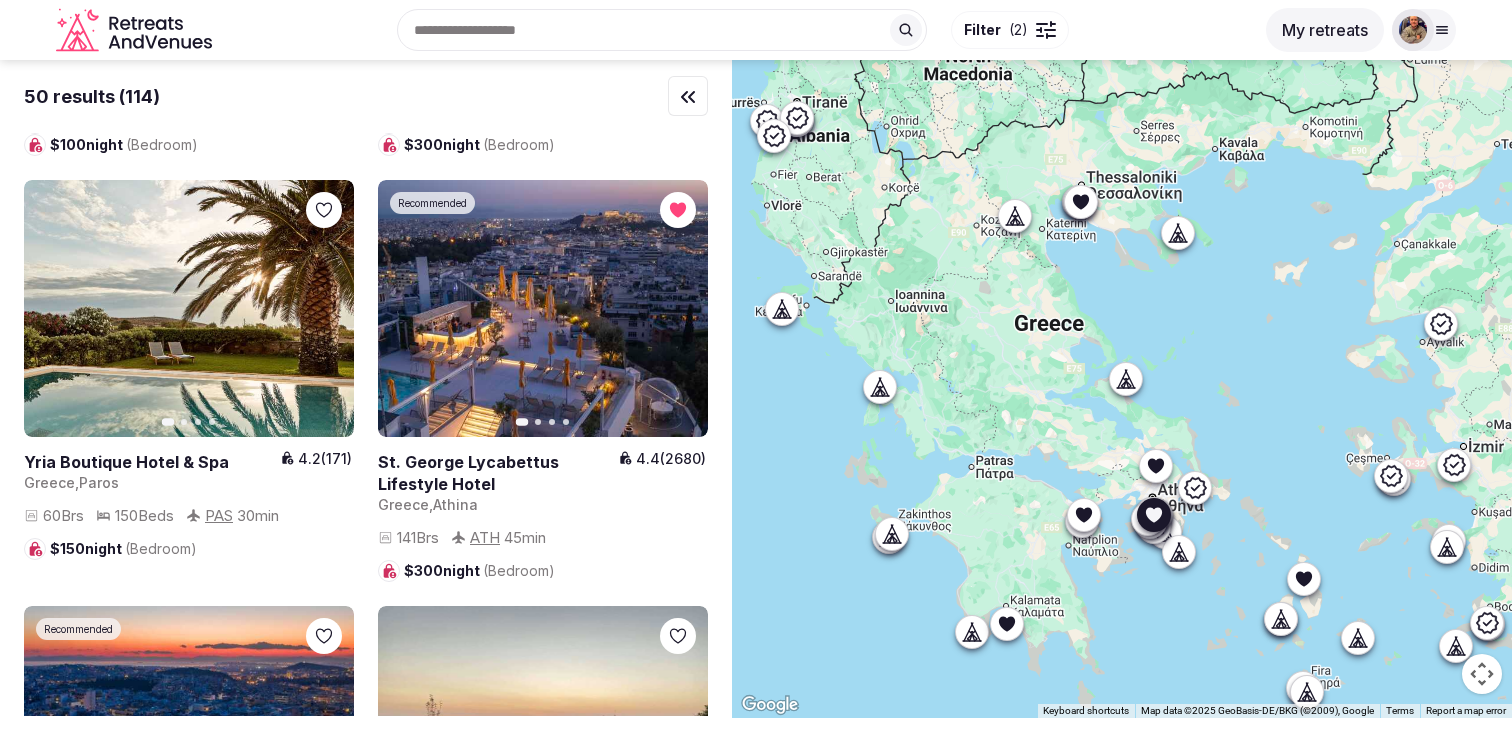 click 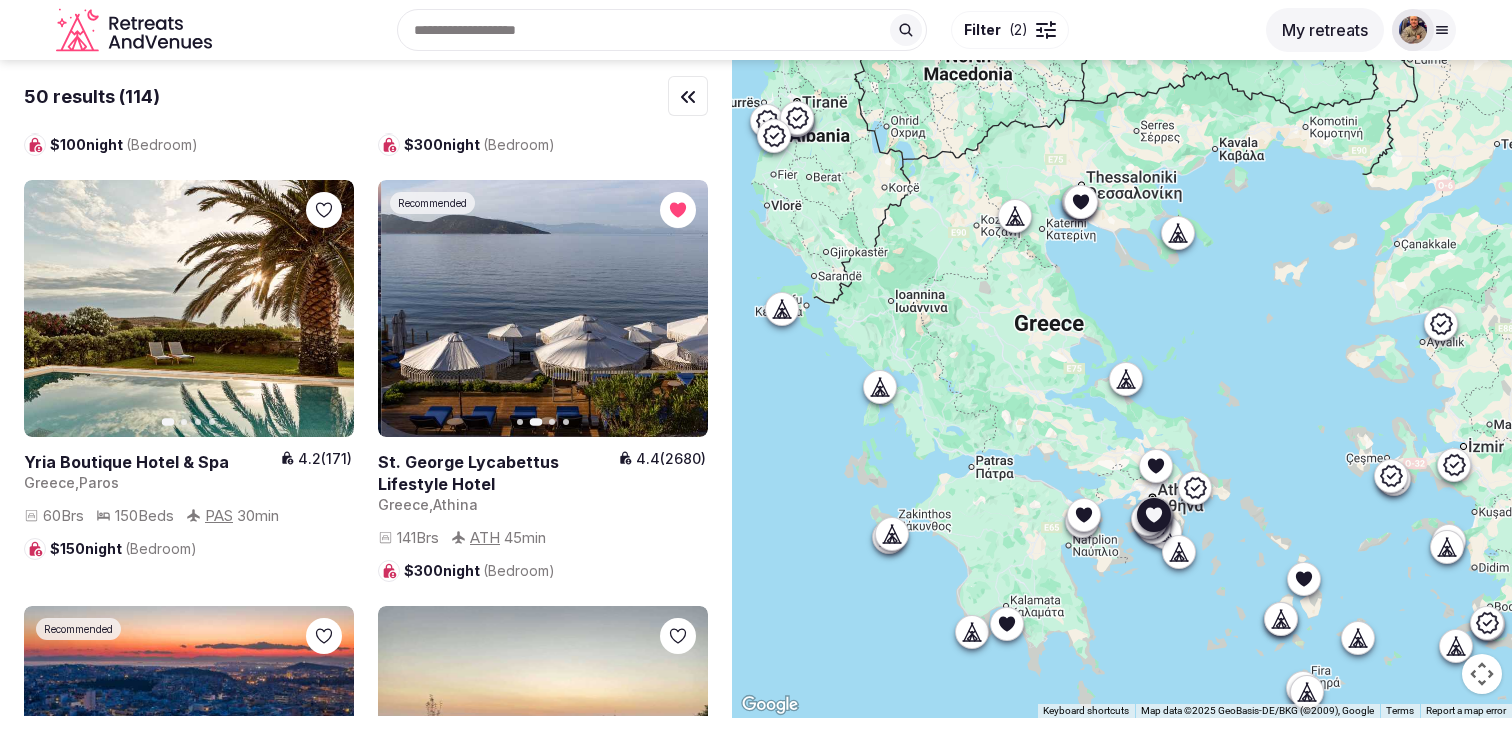 click 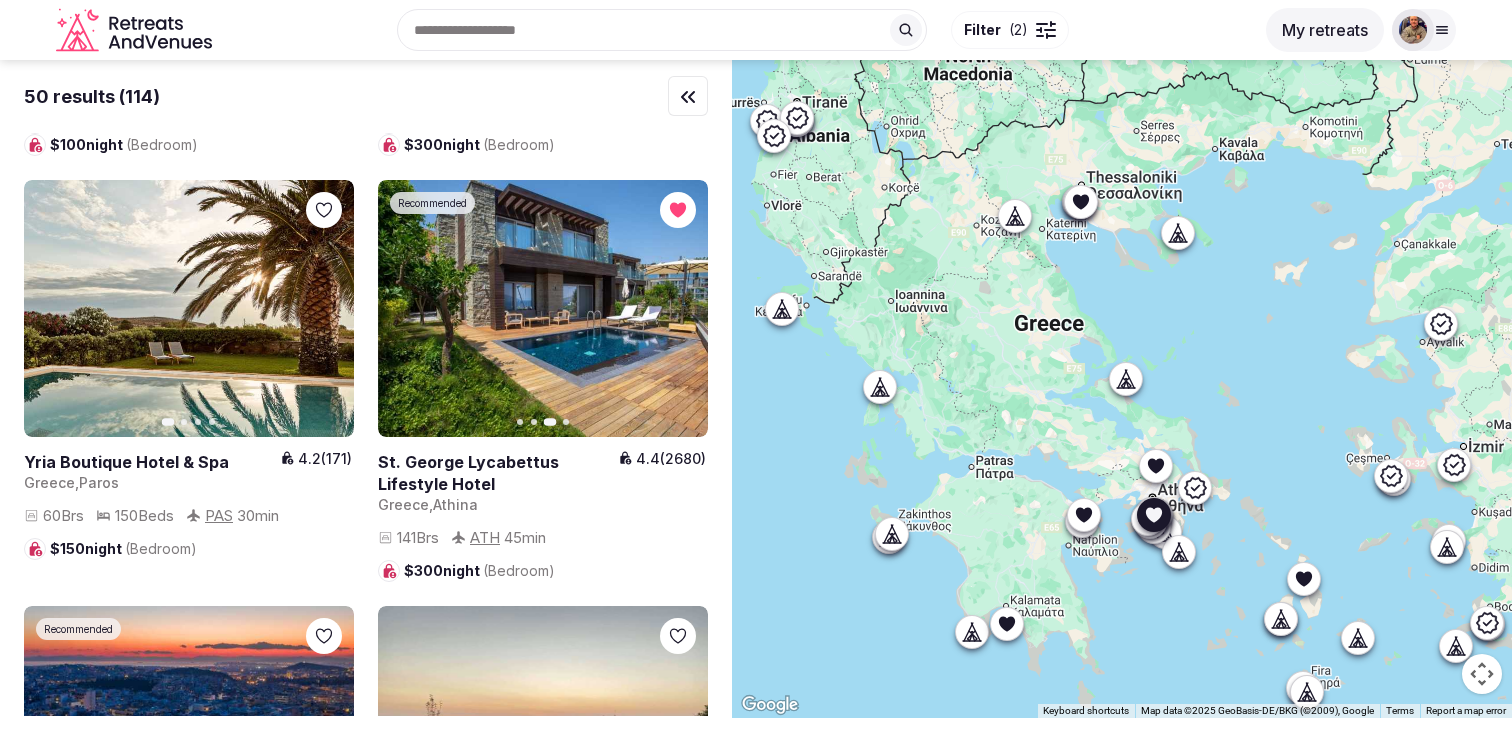 click 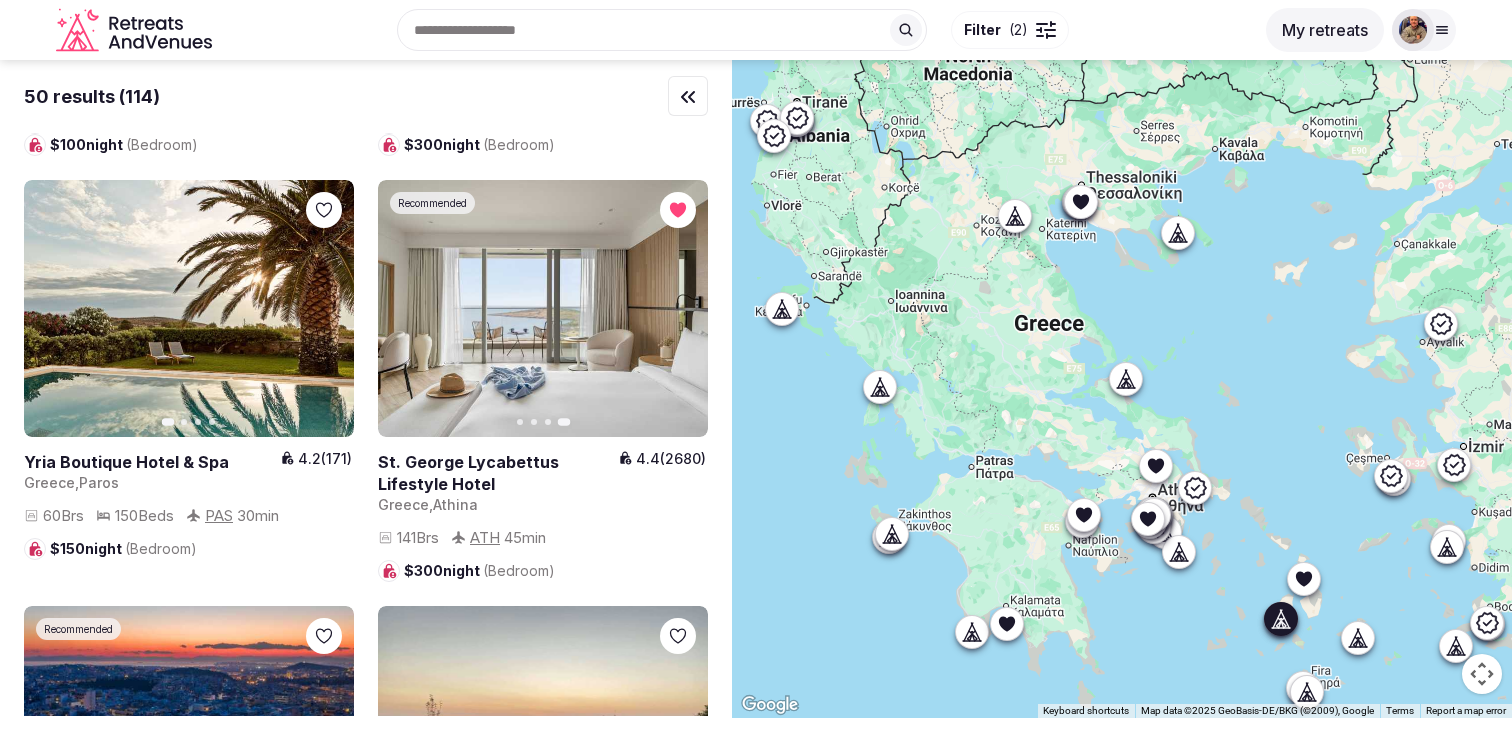 click 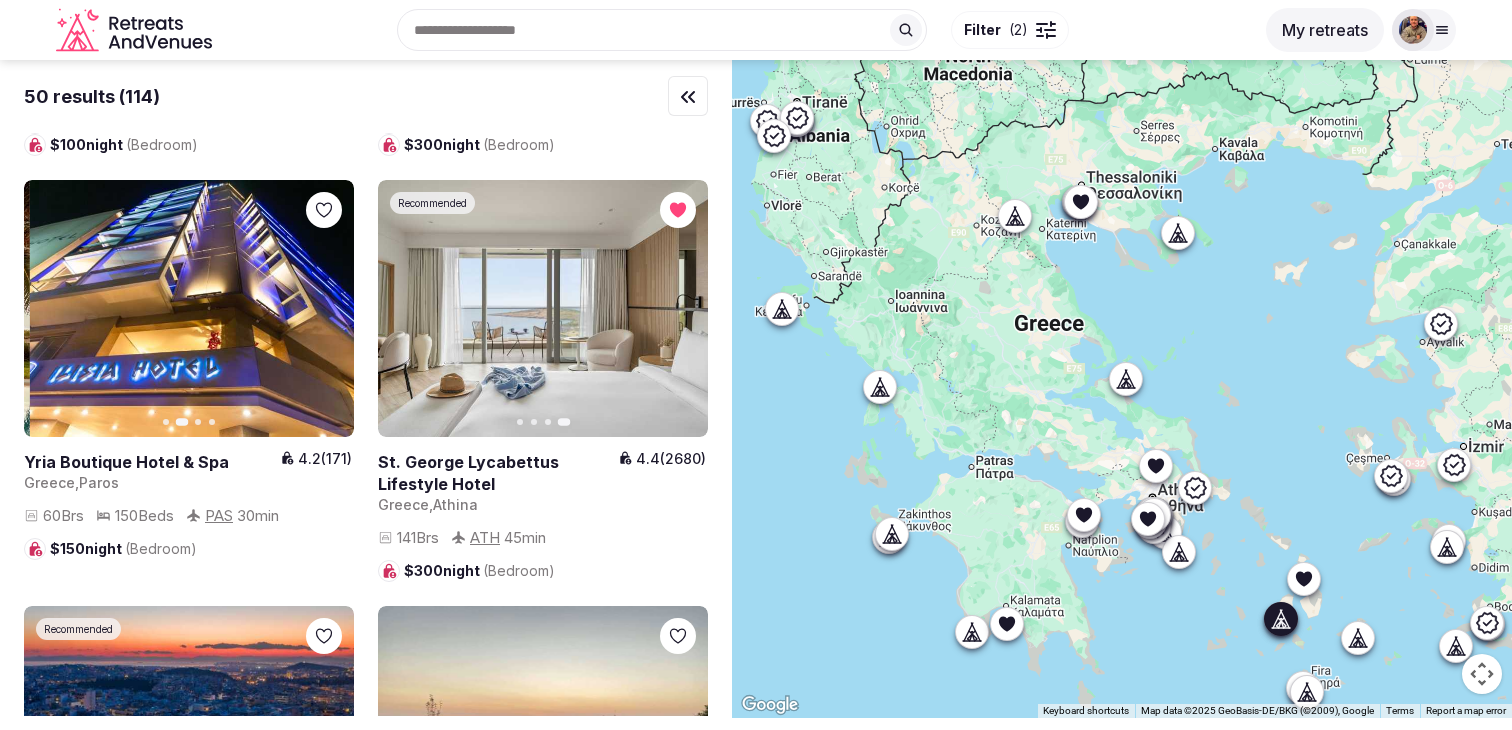 click 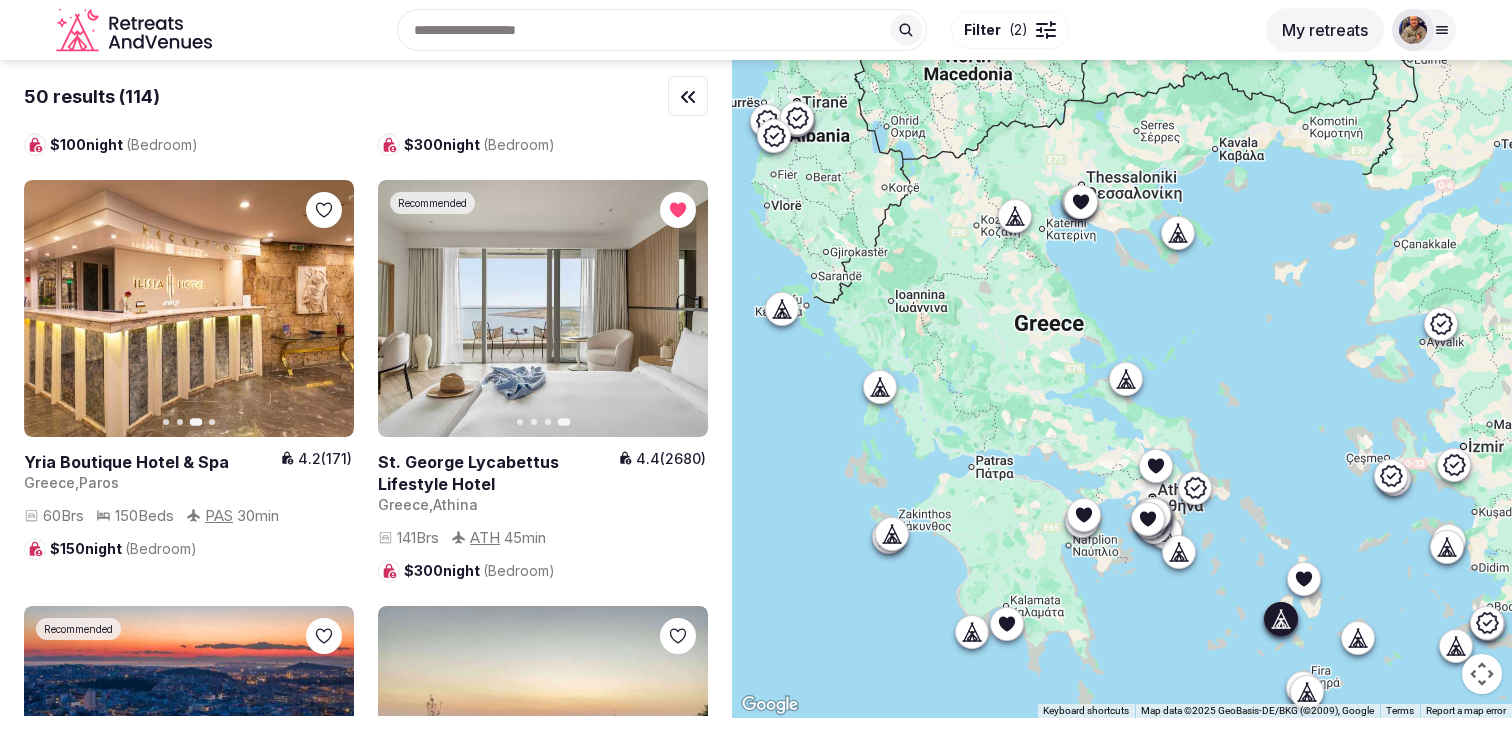 click 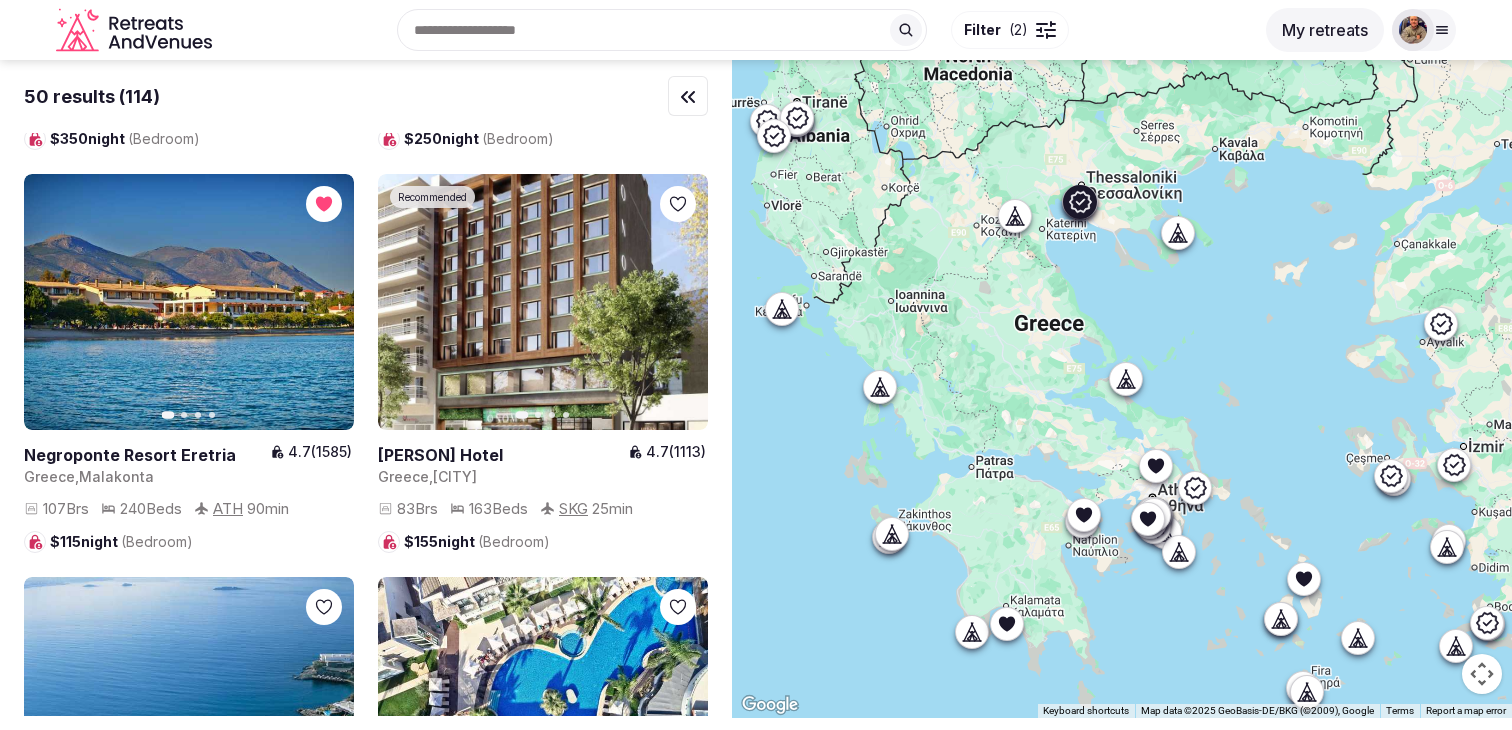 scroll, scrollTop: 7765, scrollLeft: 0, axis: vertical 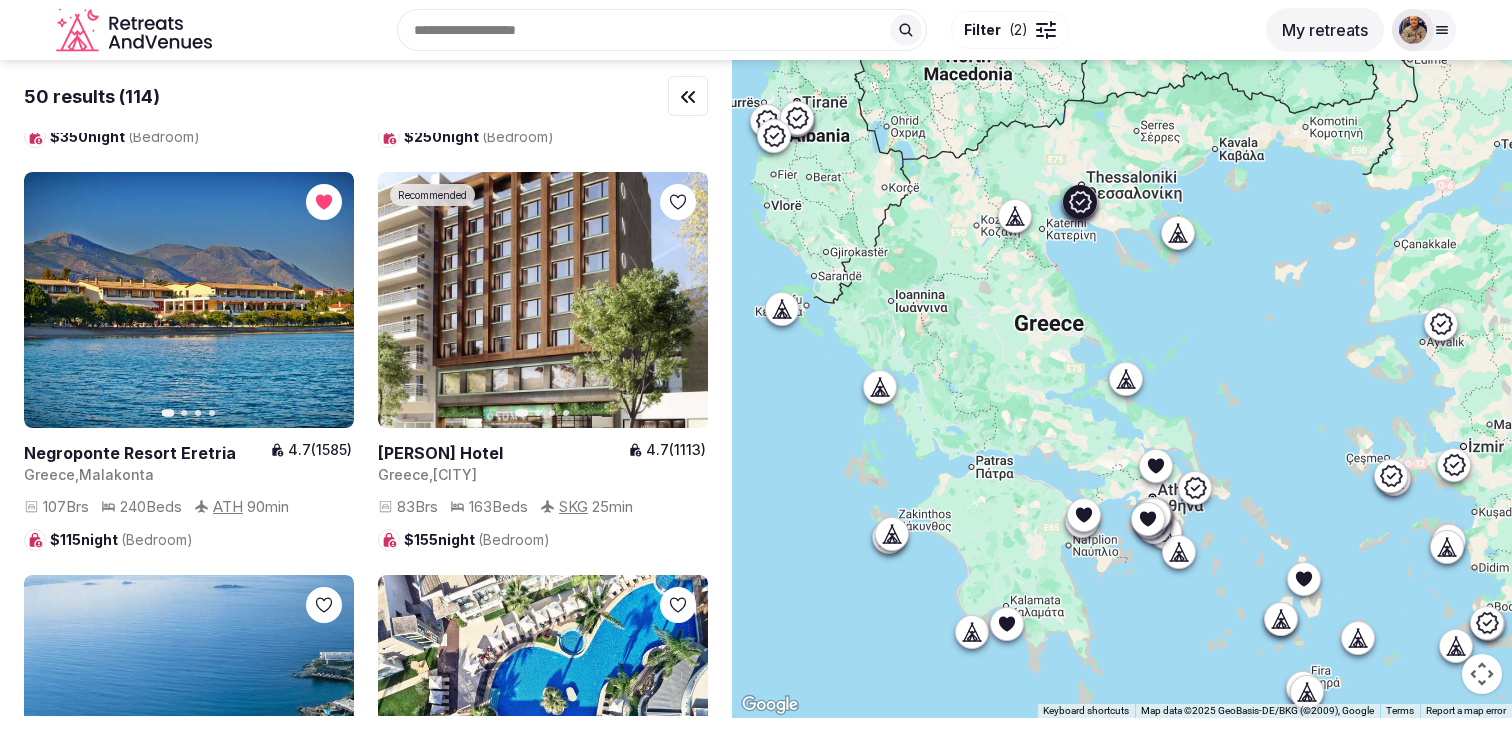 click 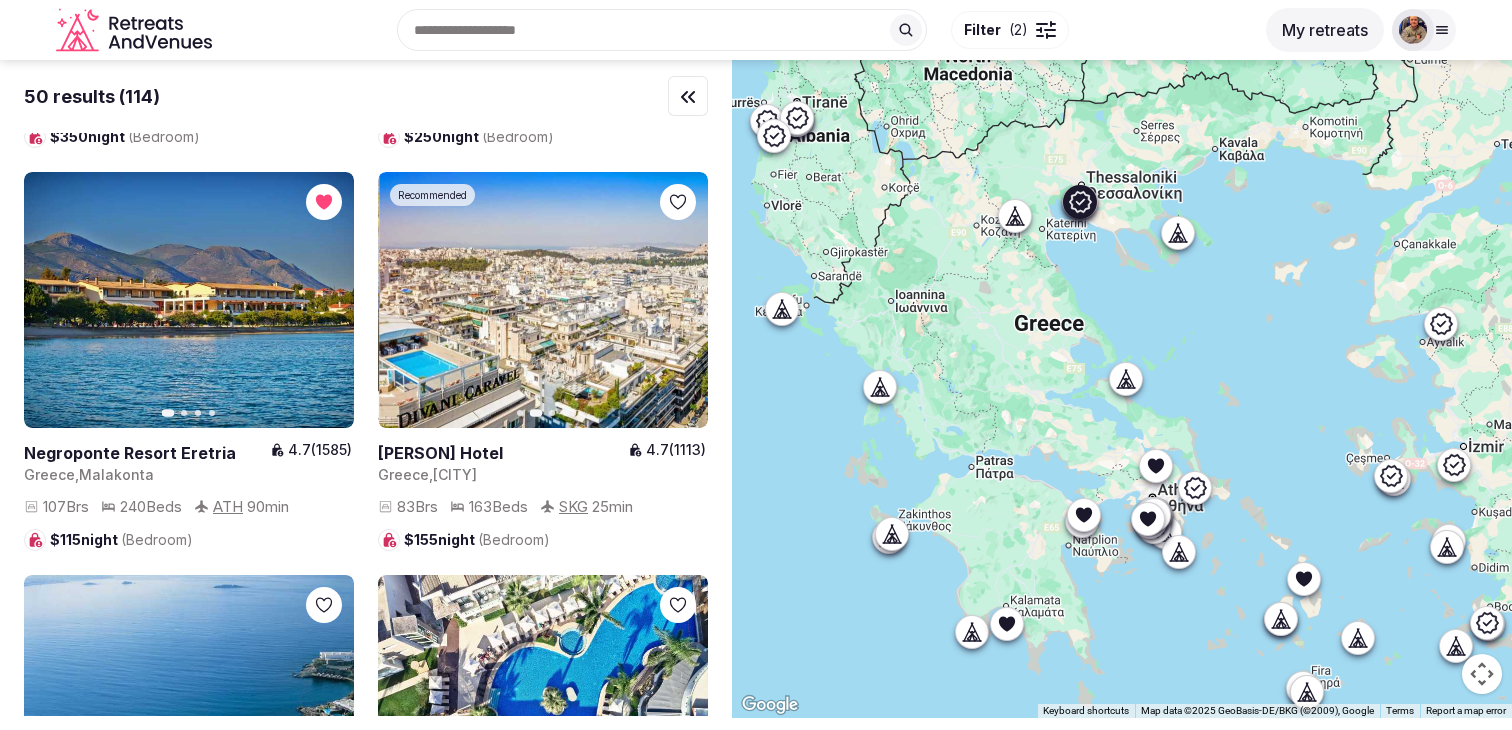 click 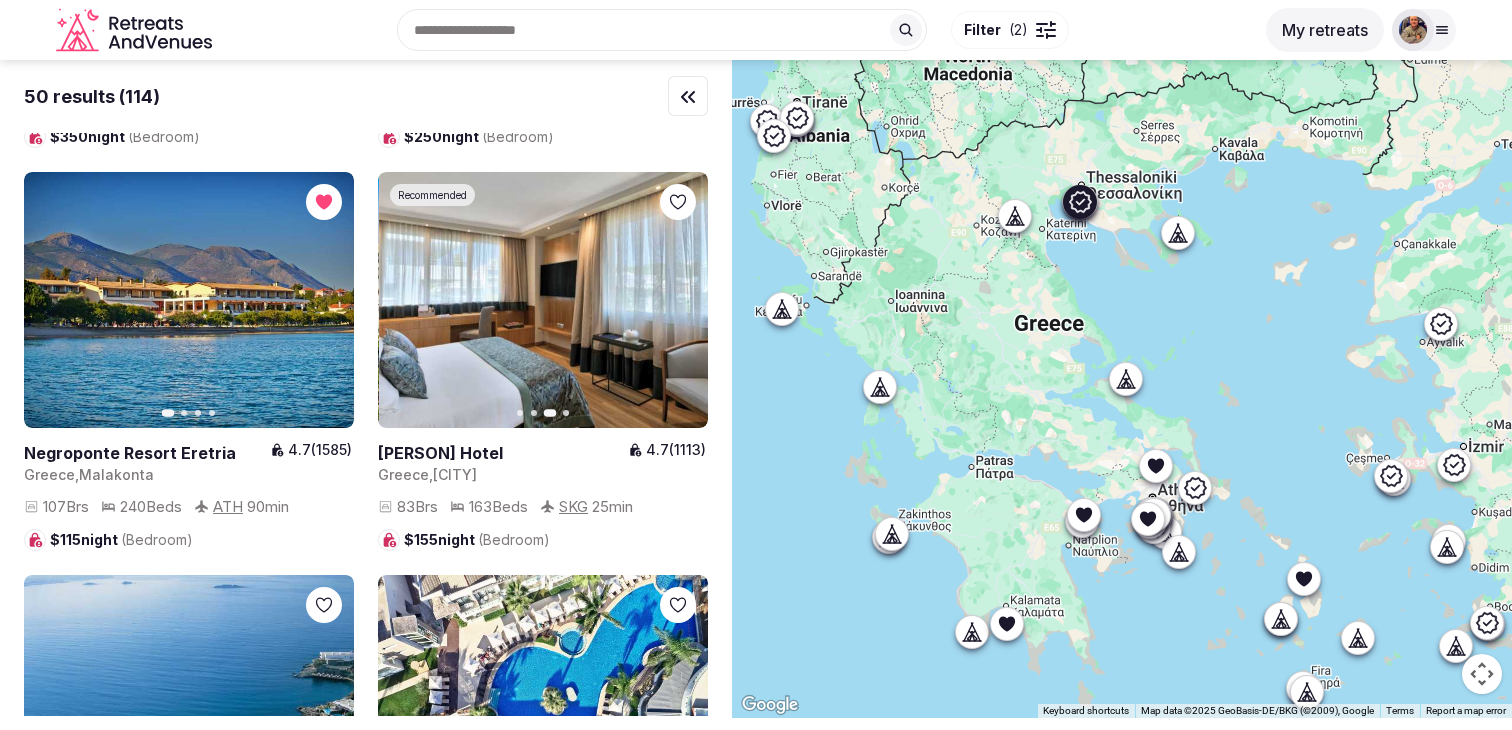 click 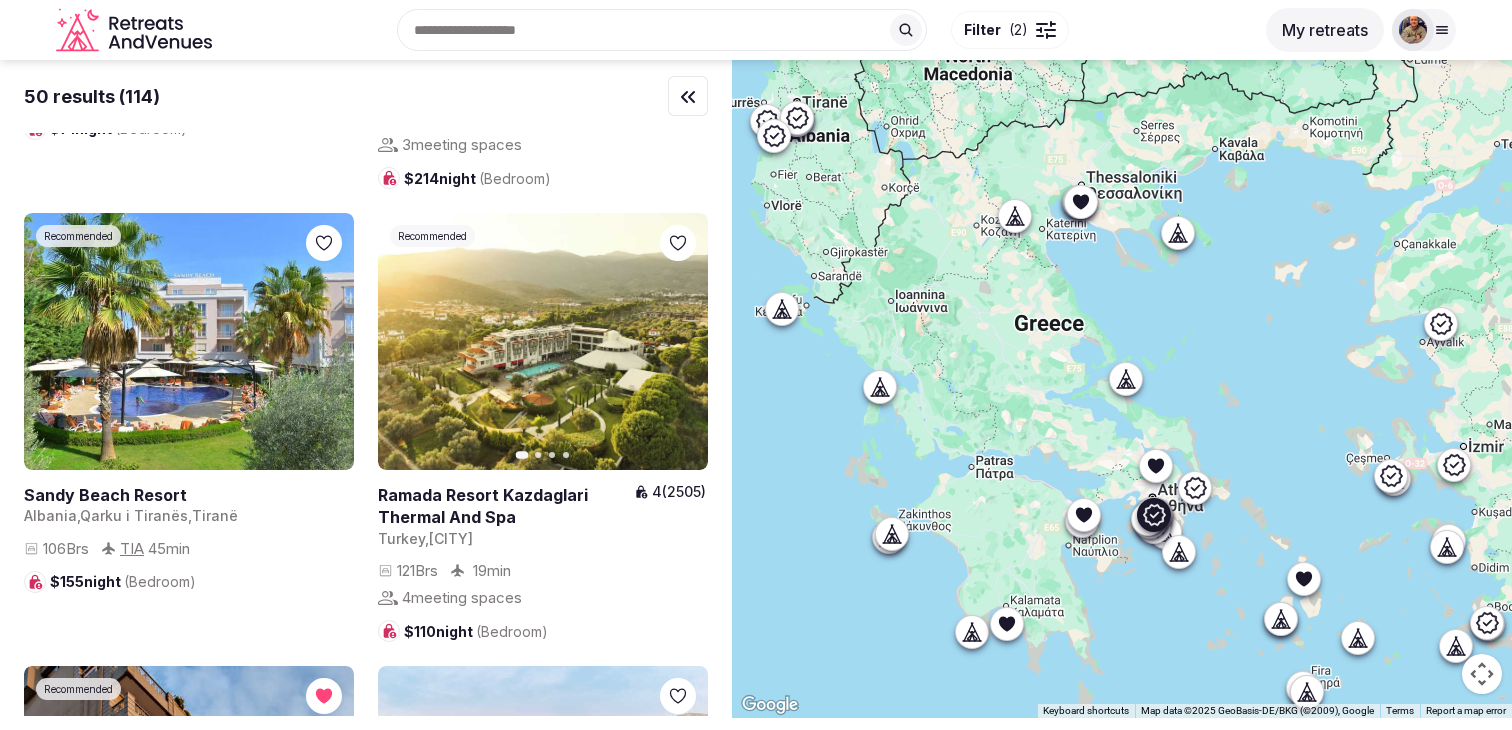 scroll, scrollTop: 9007, scrollLeft: 0, axis: vertical 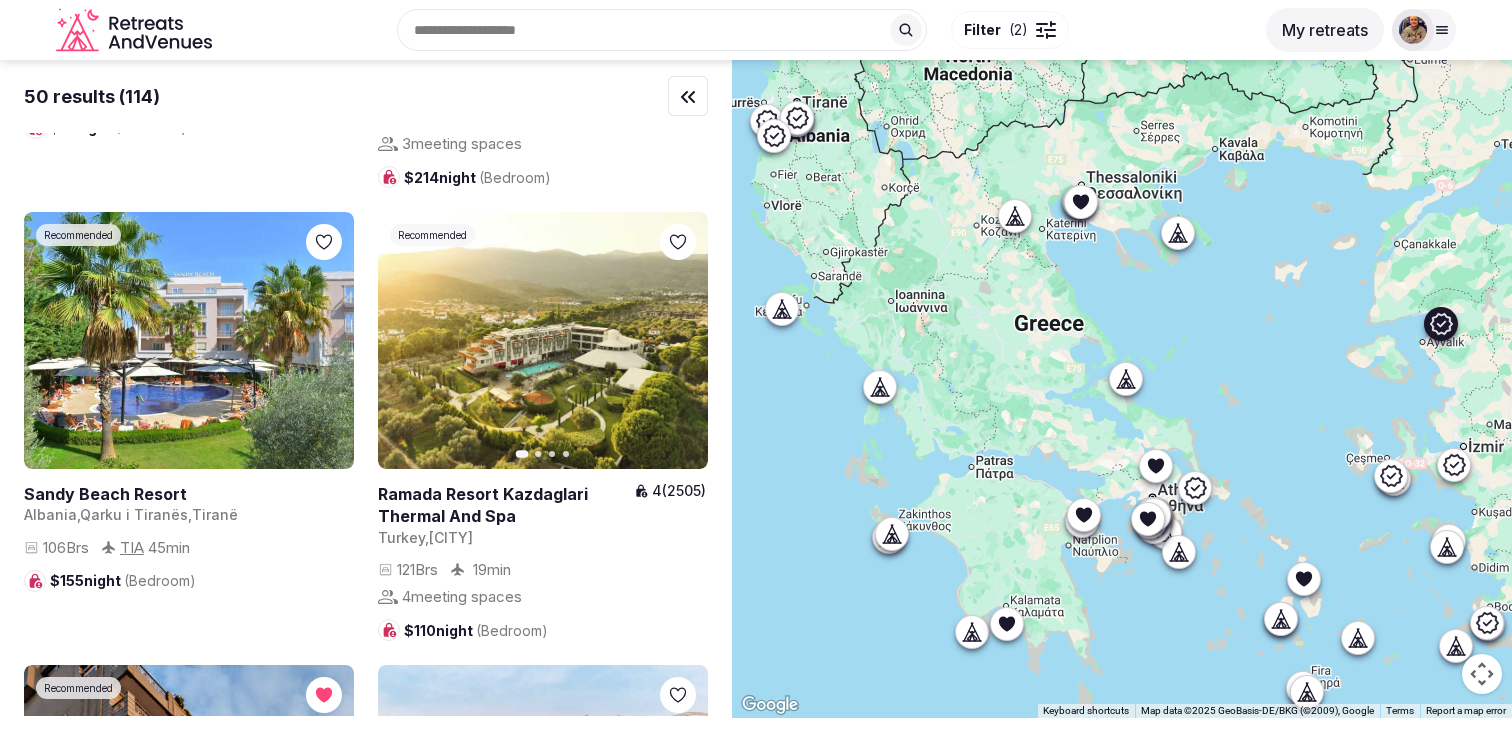 click 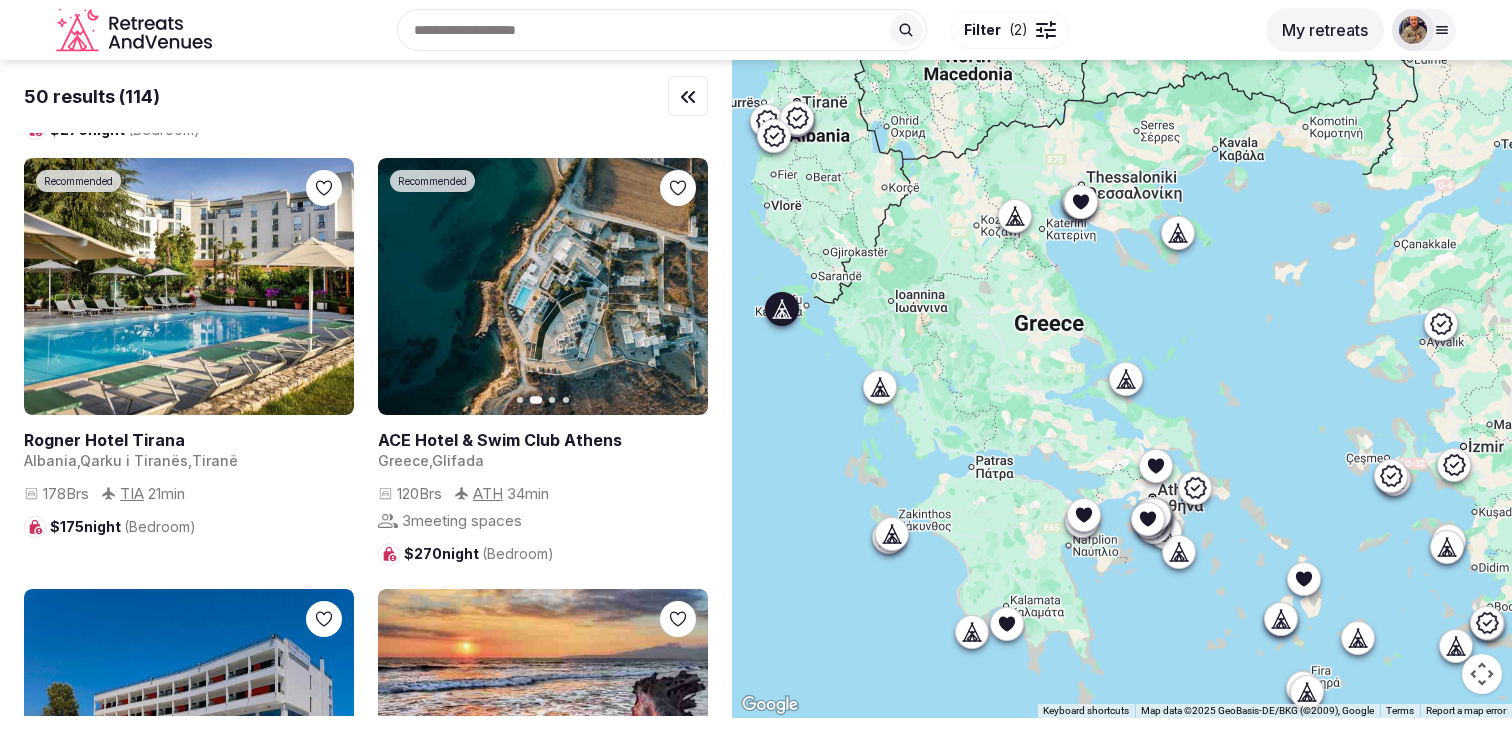 scroll, scrollTop: 3495, scrollLeft: 0, axis: vertical 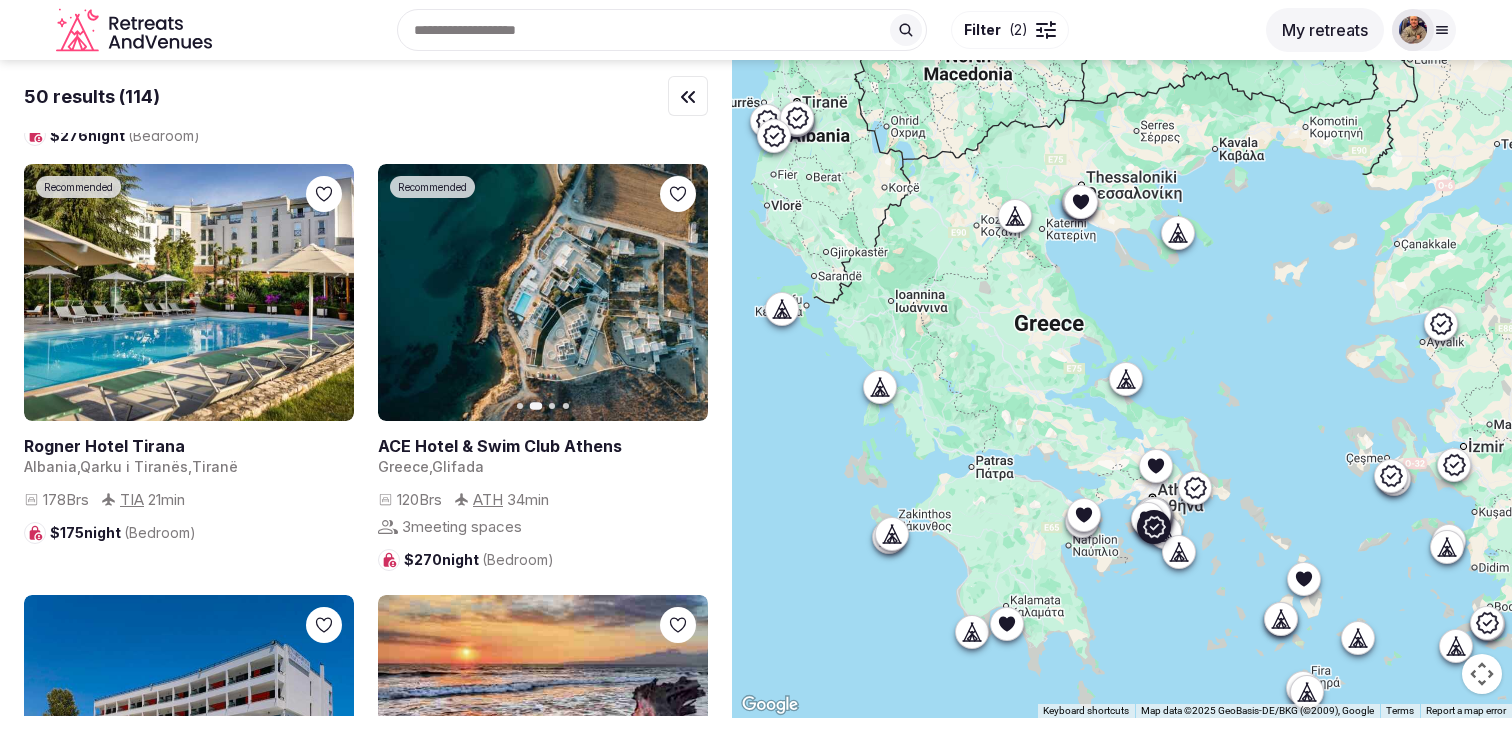 click 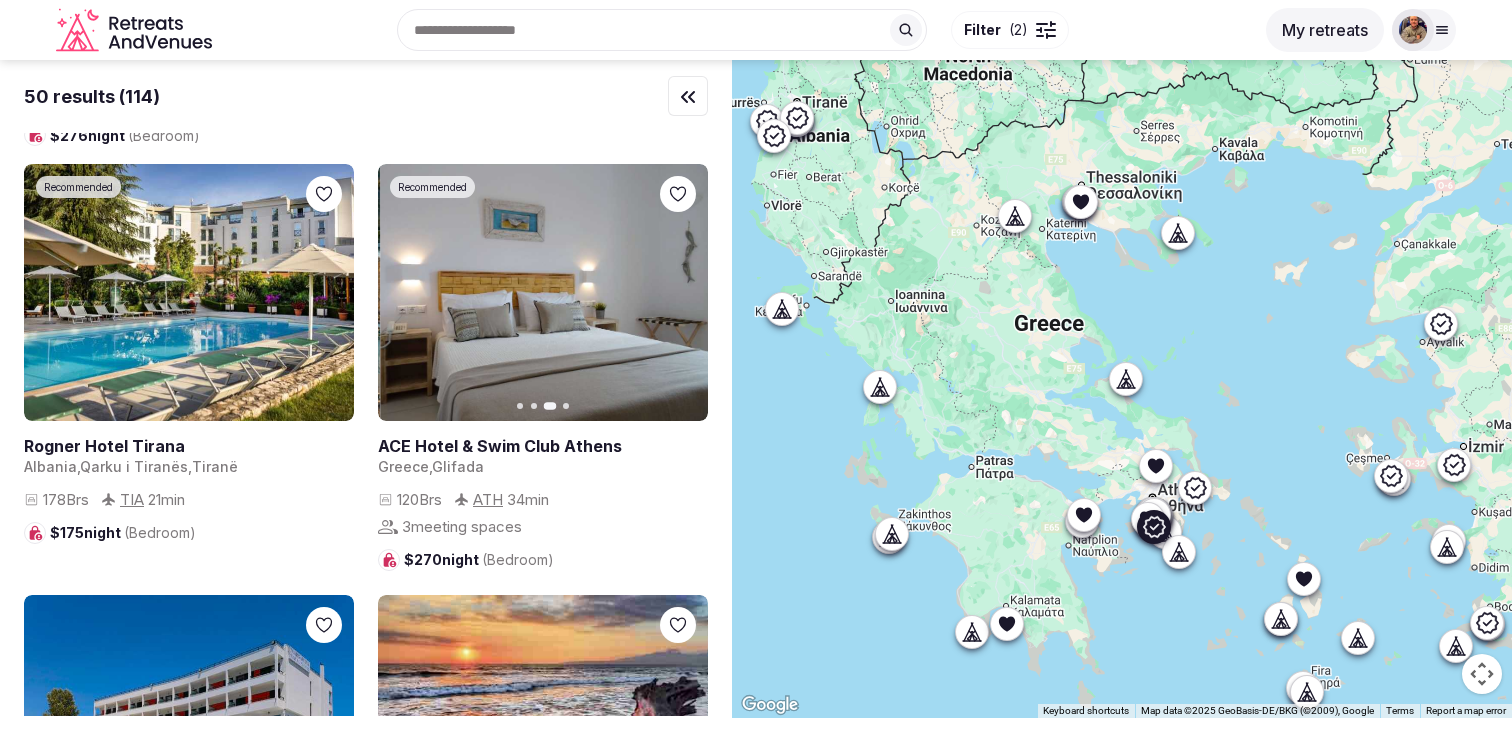 click 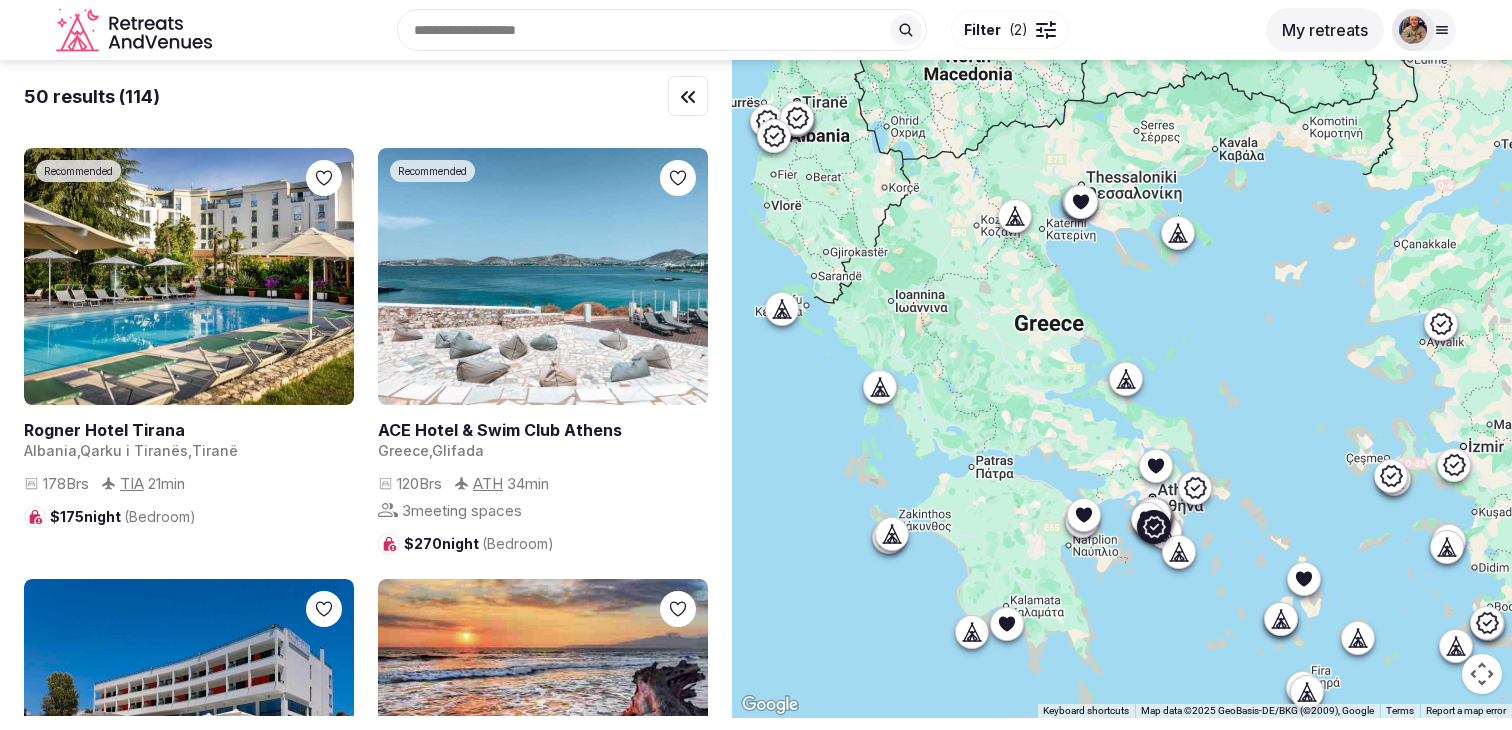 click 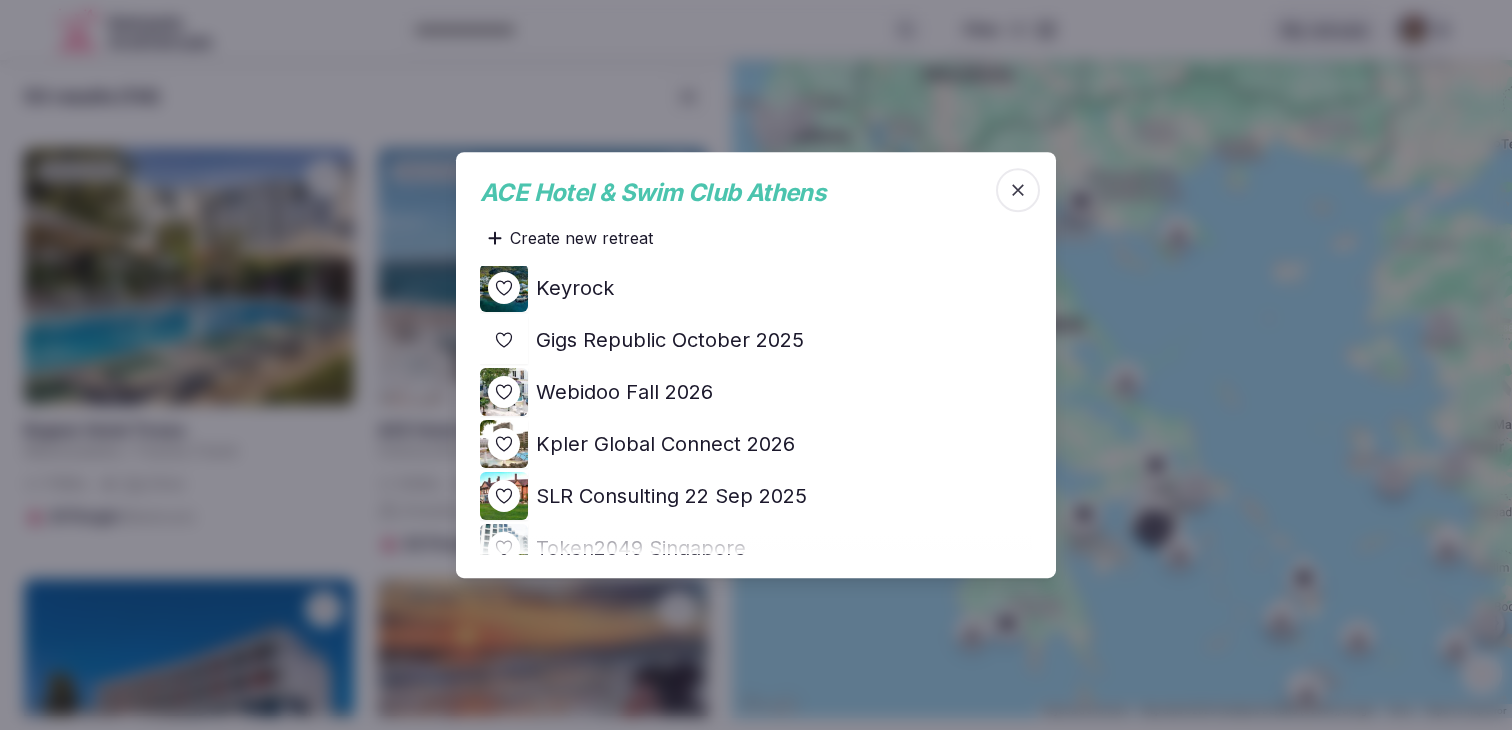 scroll, scrollTop: 109, scrollLeft: 0, axis: vertical 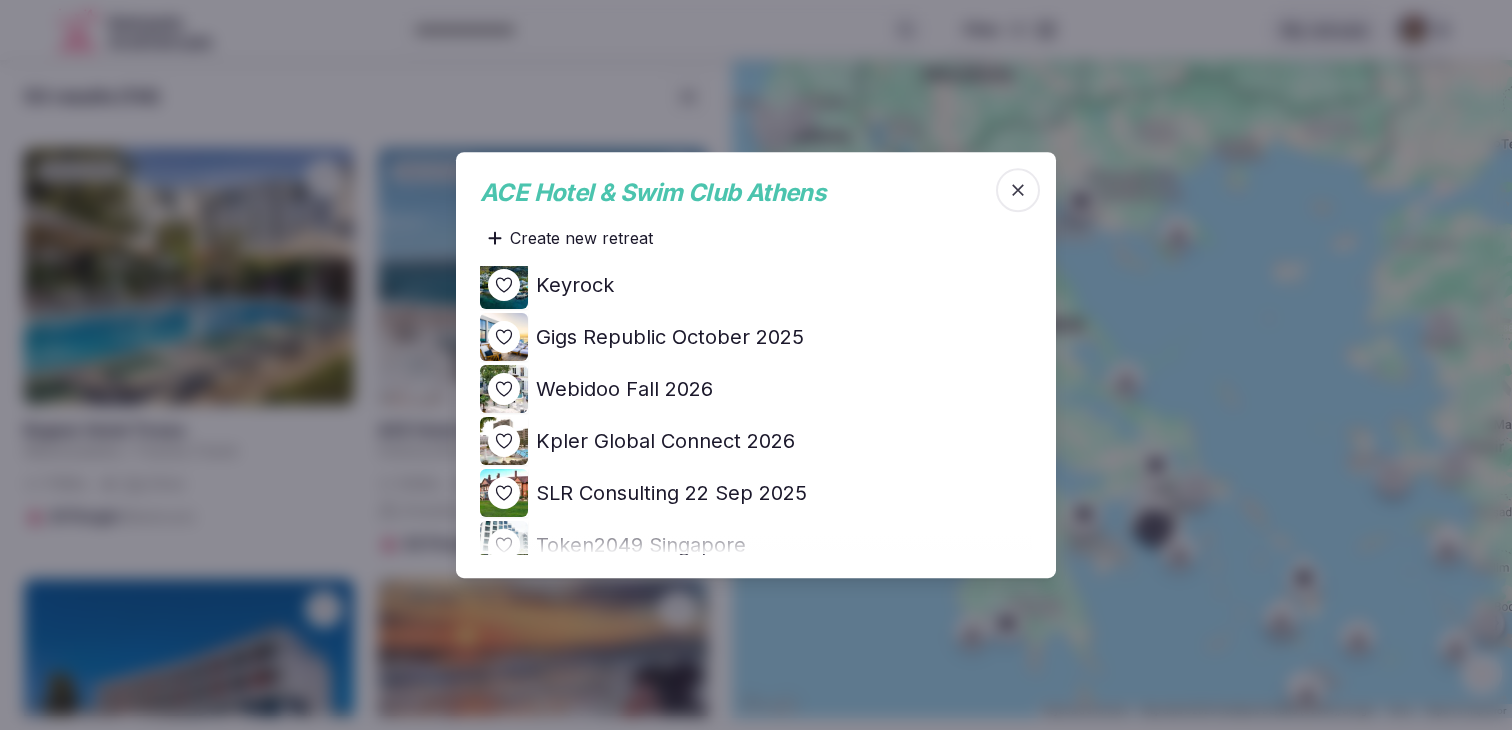 click 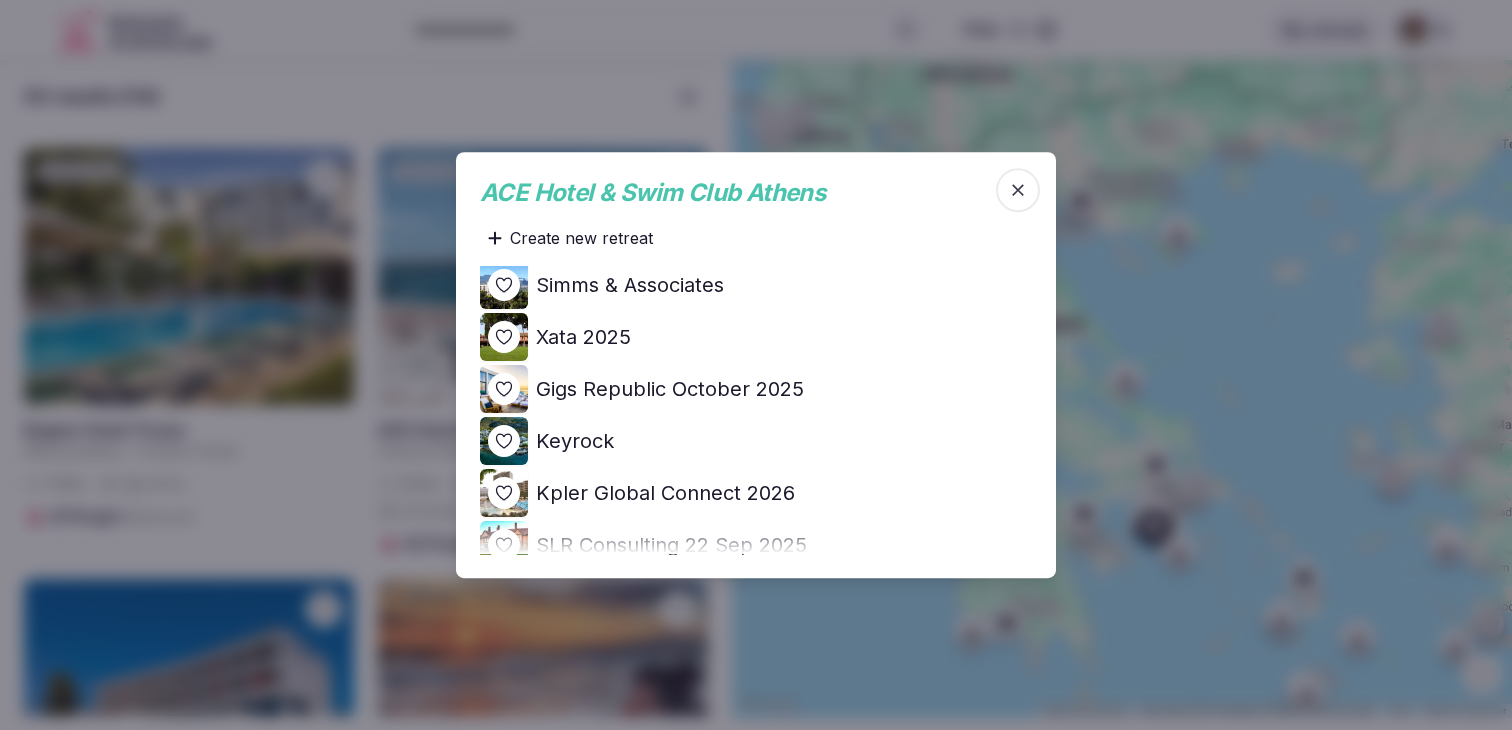 scroll, scrollTop: 0, scrollLeft: 0, axis: both 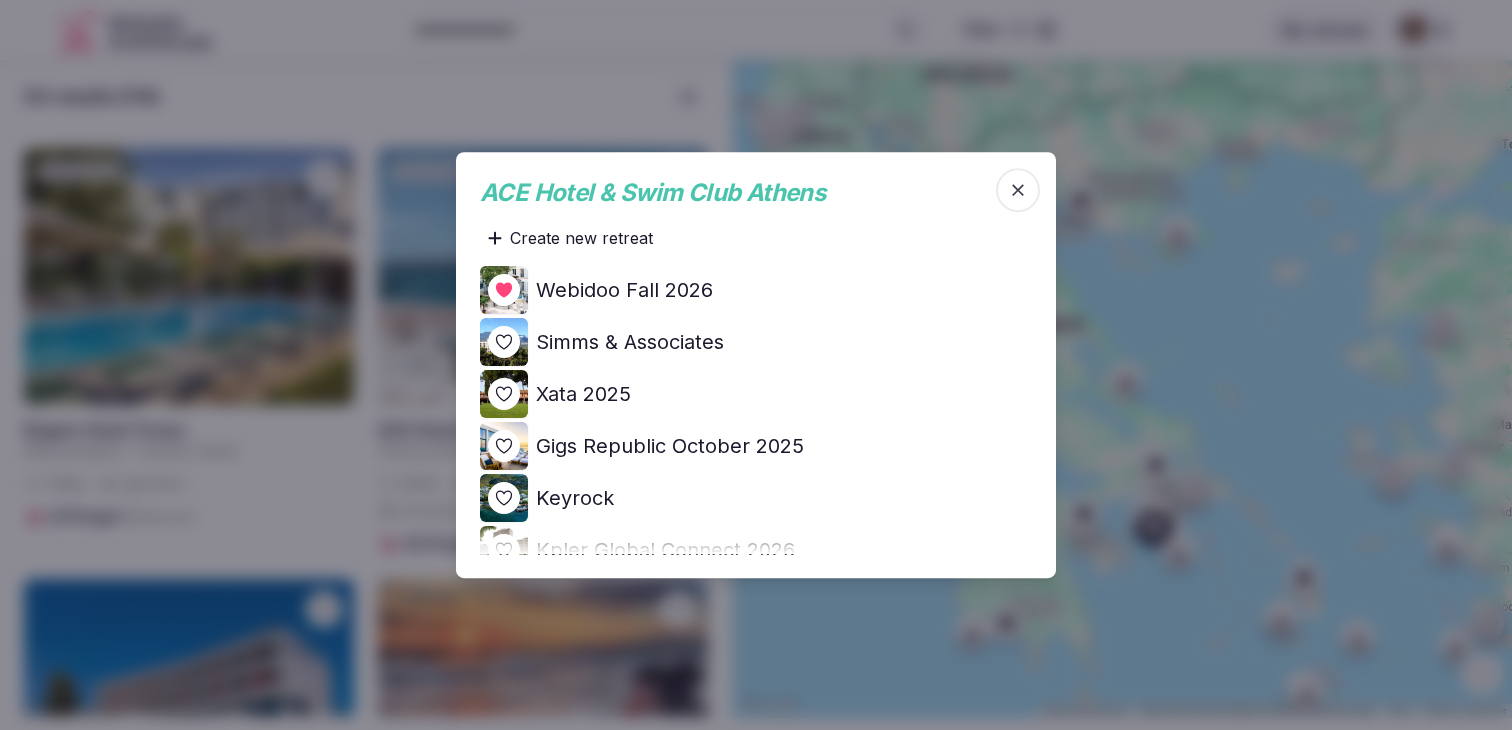 click 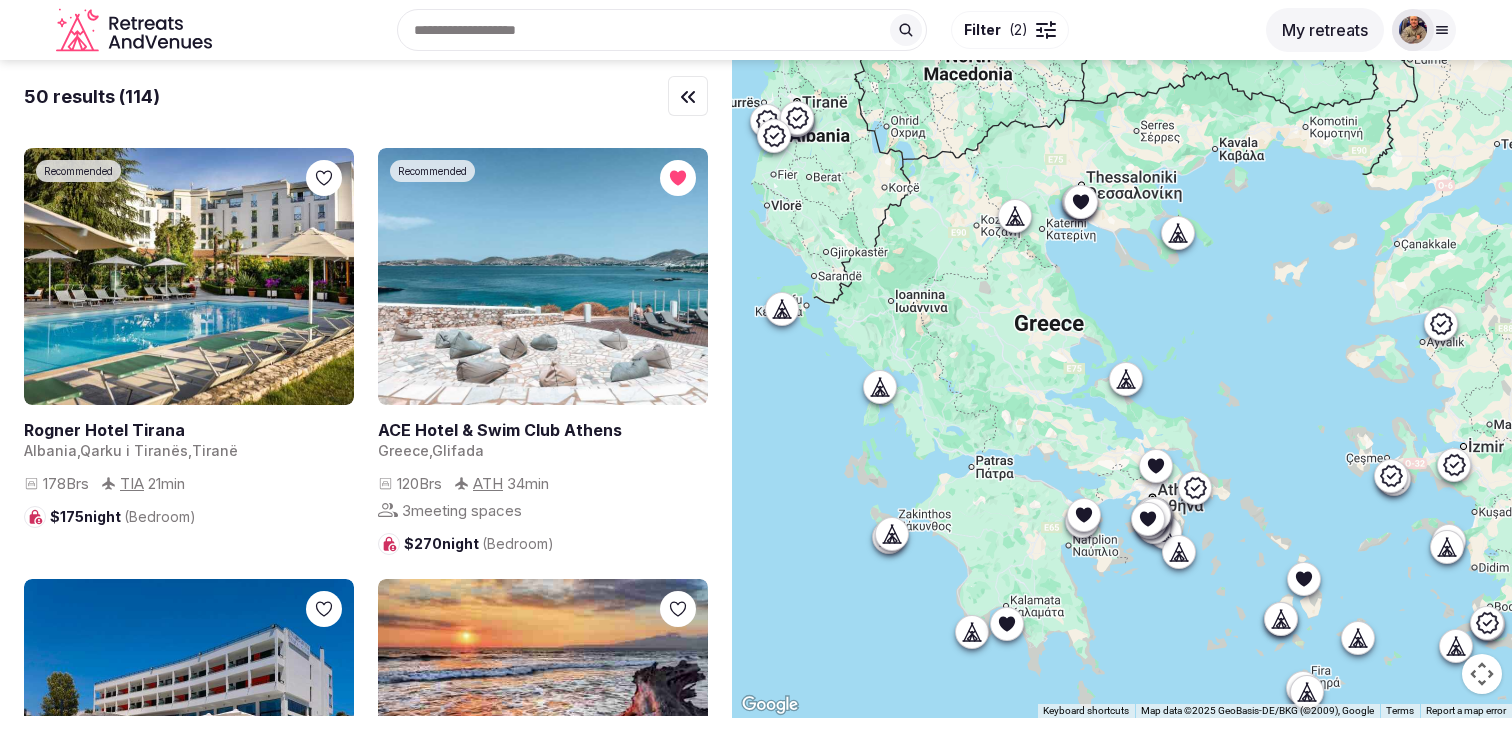 click at bounding box center (662, 30) 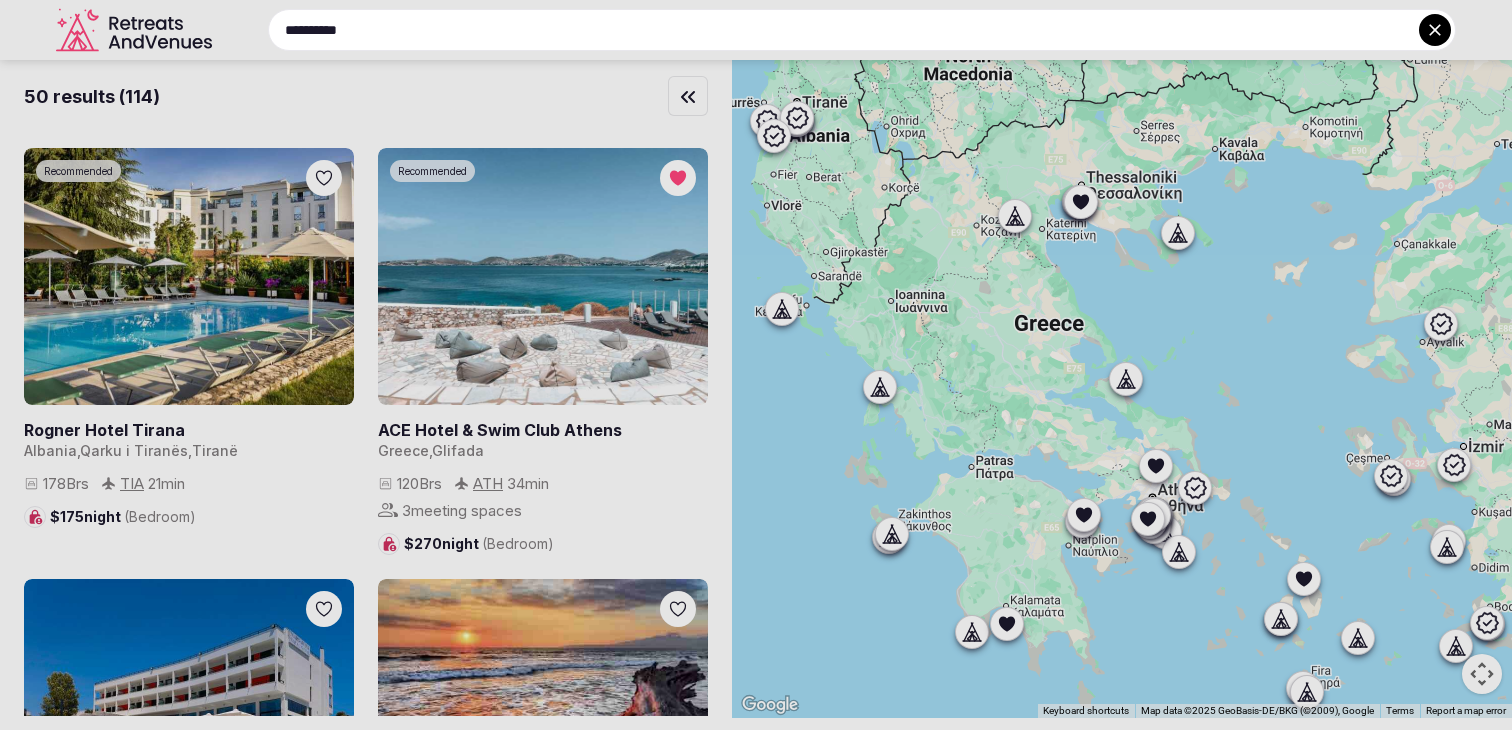 click on "**********" at bounding box center [862, 30] 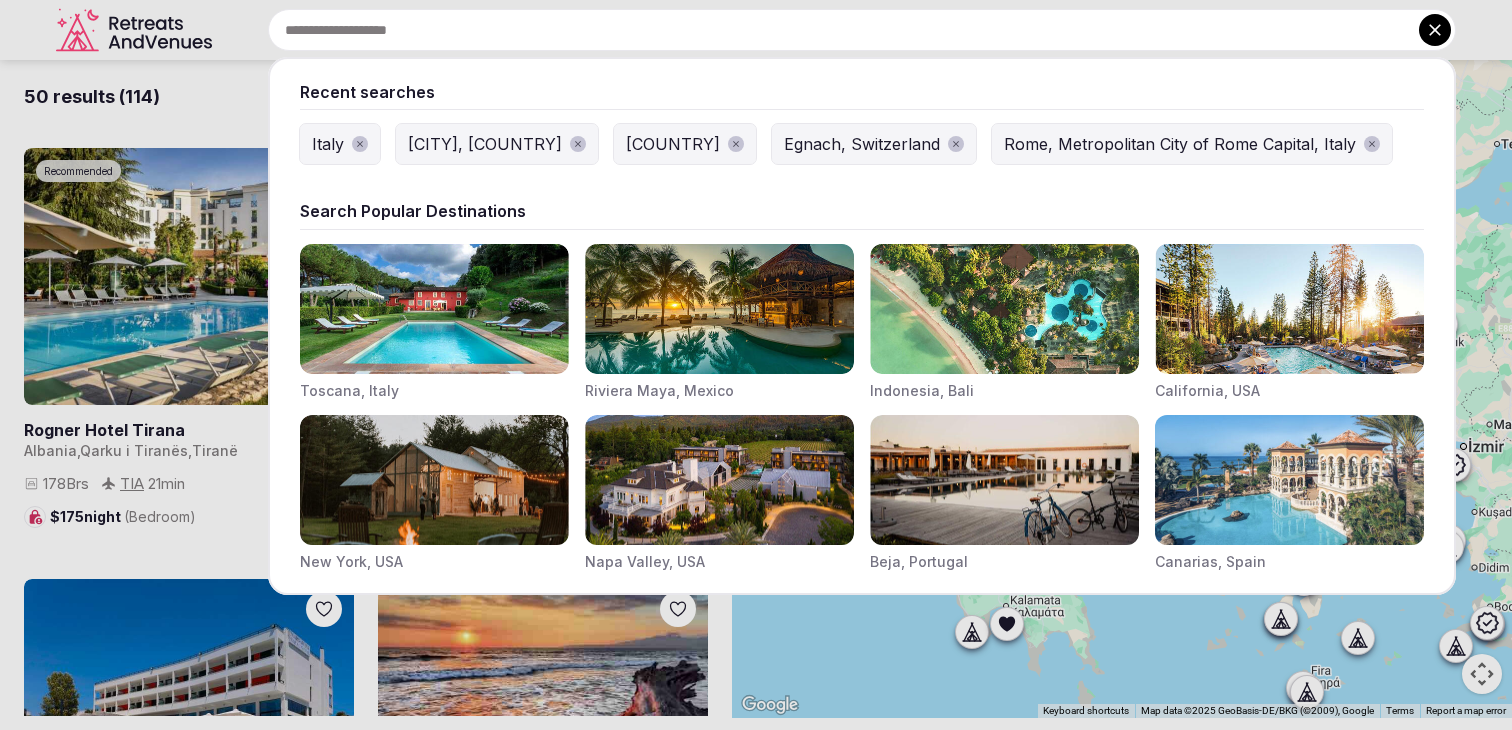 click at bounding box center [756, 365] 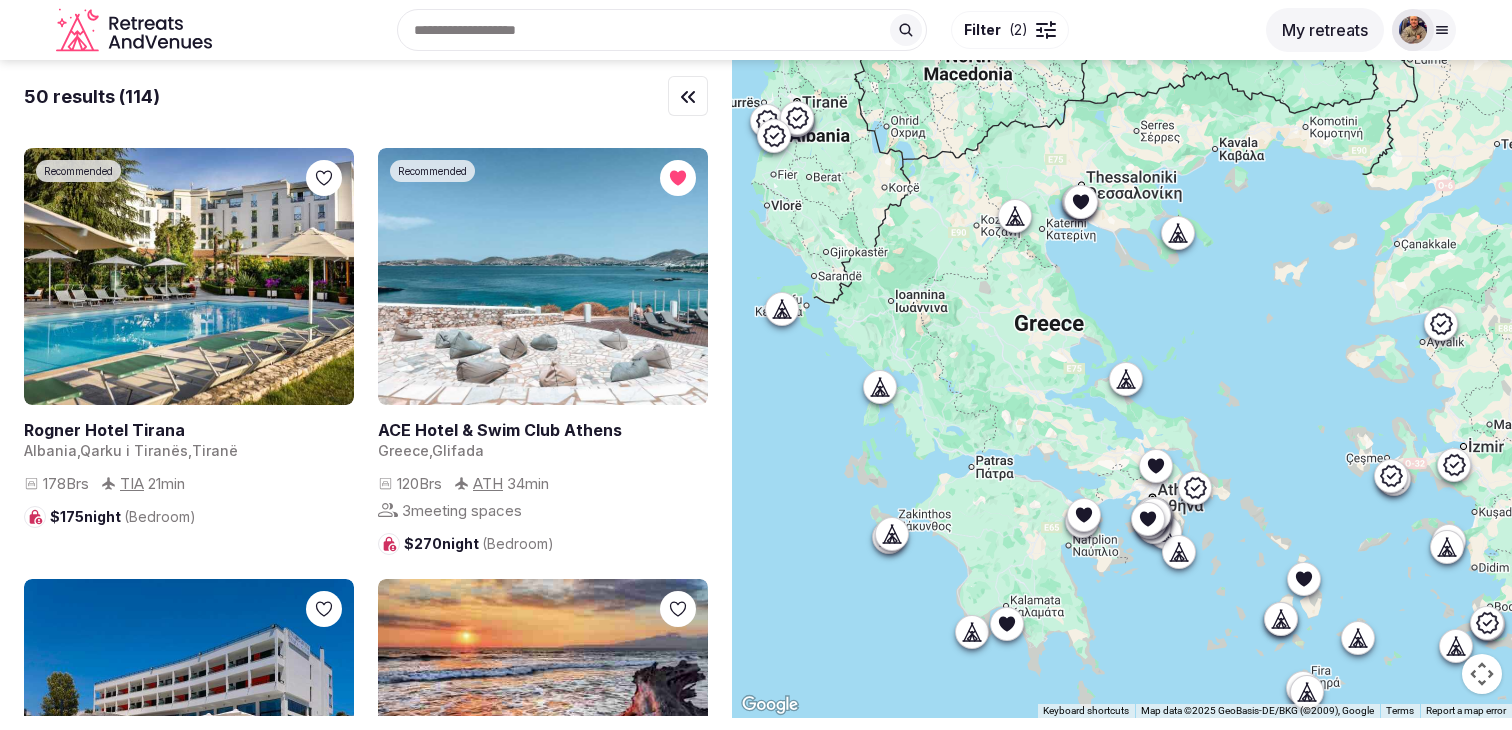 click on "Recent searches Italy Madrid, Spain England, UK Egnach, Switzerland Rome, Metropolitan City of Rome Capital, Italy Search Popular Destinations Toscana, Italy Riviera Maya, Mexico Indonesia, Bali California, USA New York, USA Napa Valley, USA Beja, Portugal Canarias, Spain Filter ( 2 )" at bounding box center (737, 30) 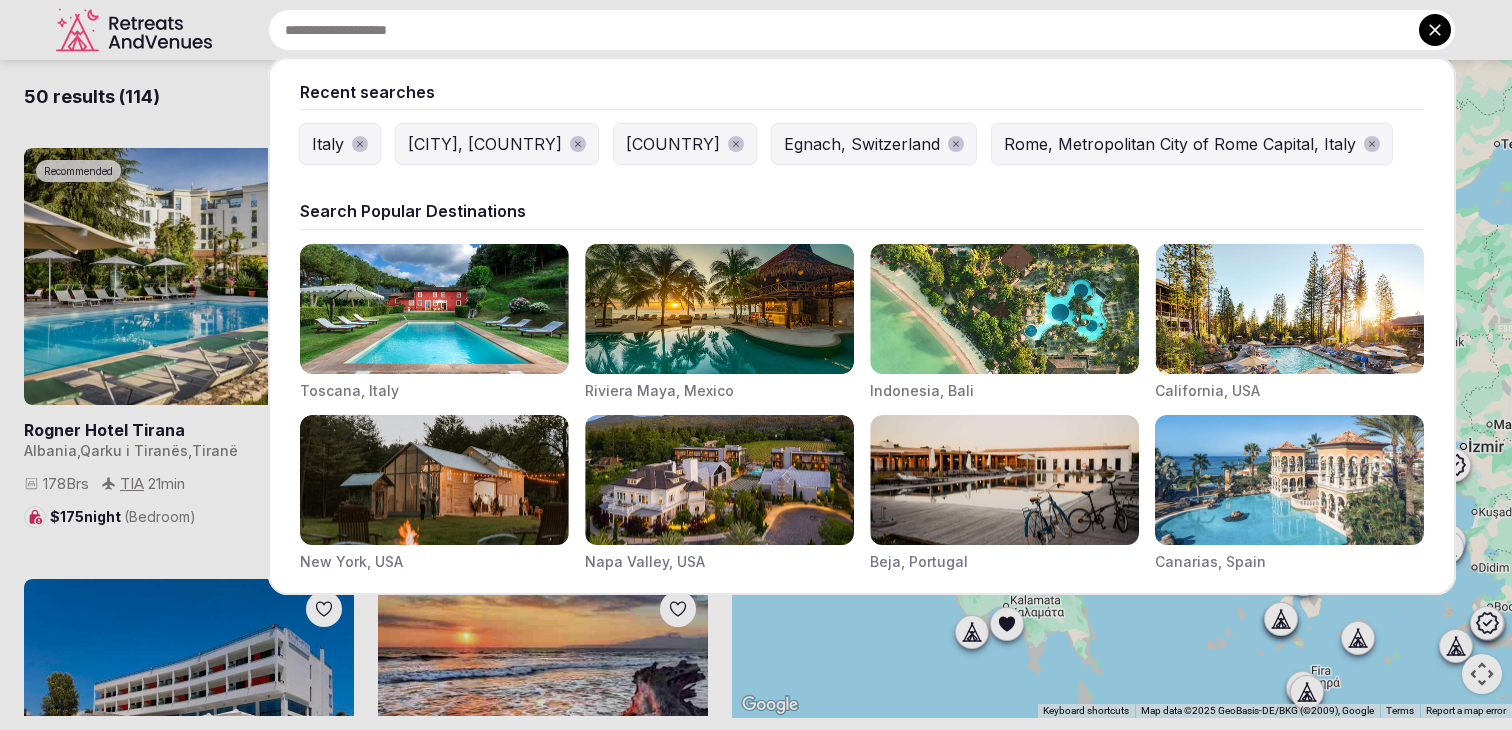 click on "Recent searches Italy Madrid, Spain England, UK Egnach, Switzerland Rome, Metropolitan City of Rome Capital, Italy Search Popular Destinations Toscana, Italy Riviera Maya, Mexico Indonesia, Bali California, USA New York, USA Napa Valley, USA Beja, Portugal Canarias, Spain" at bounding box center [838, 30] 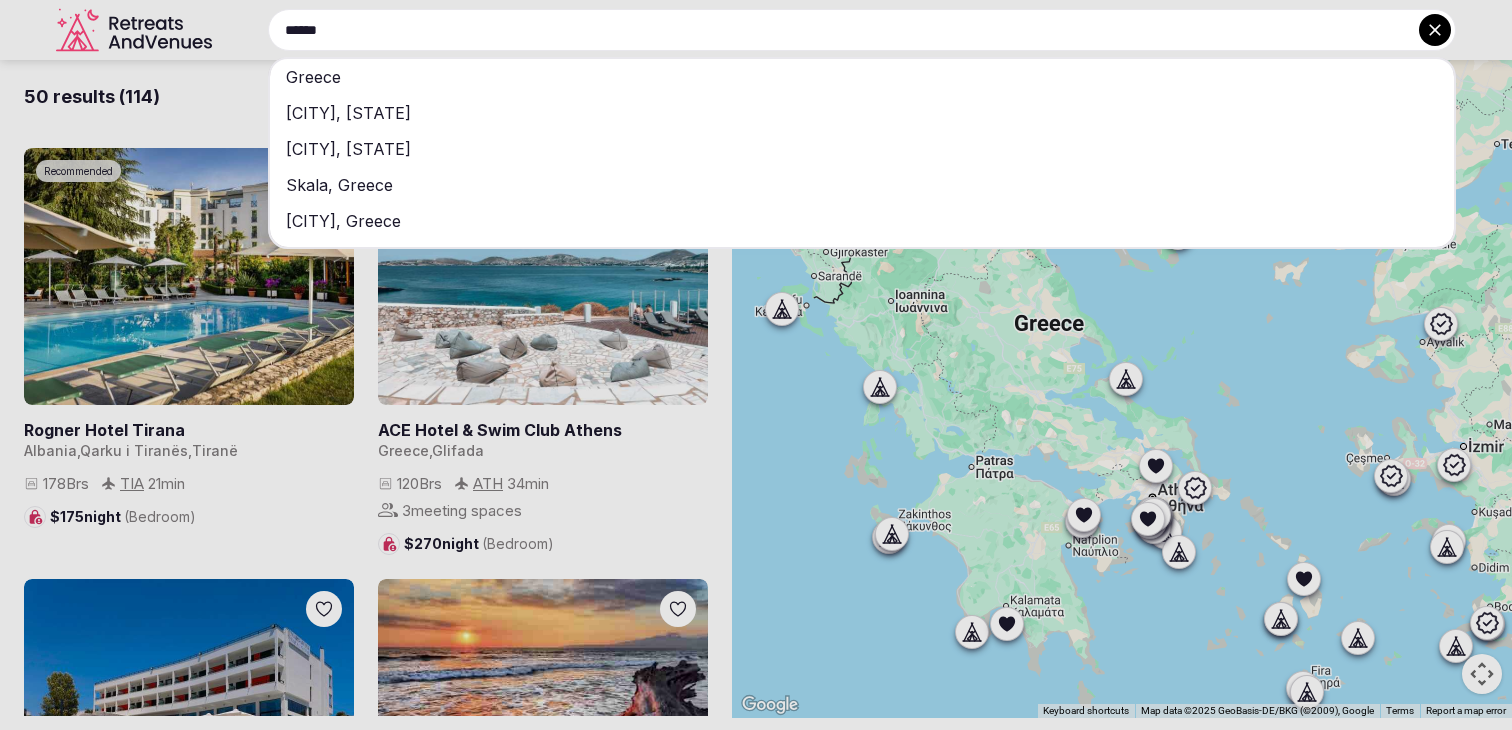 type on "******" 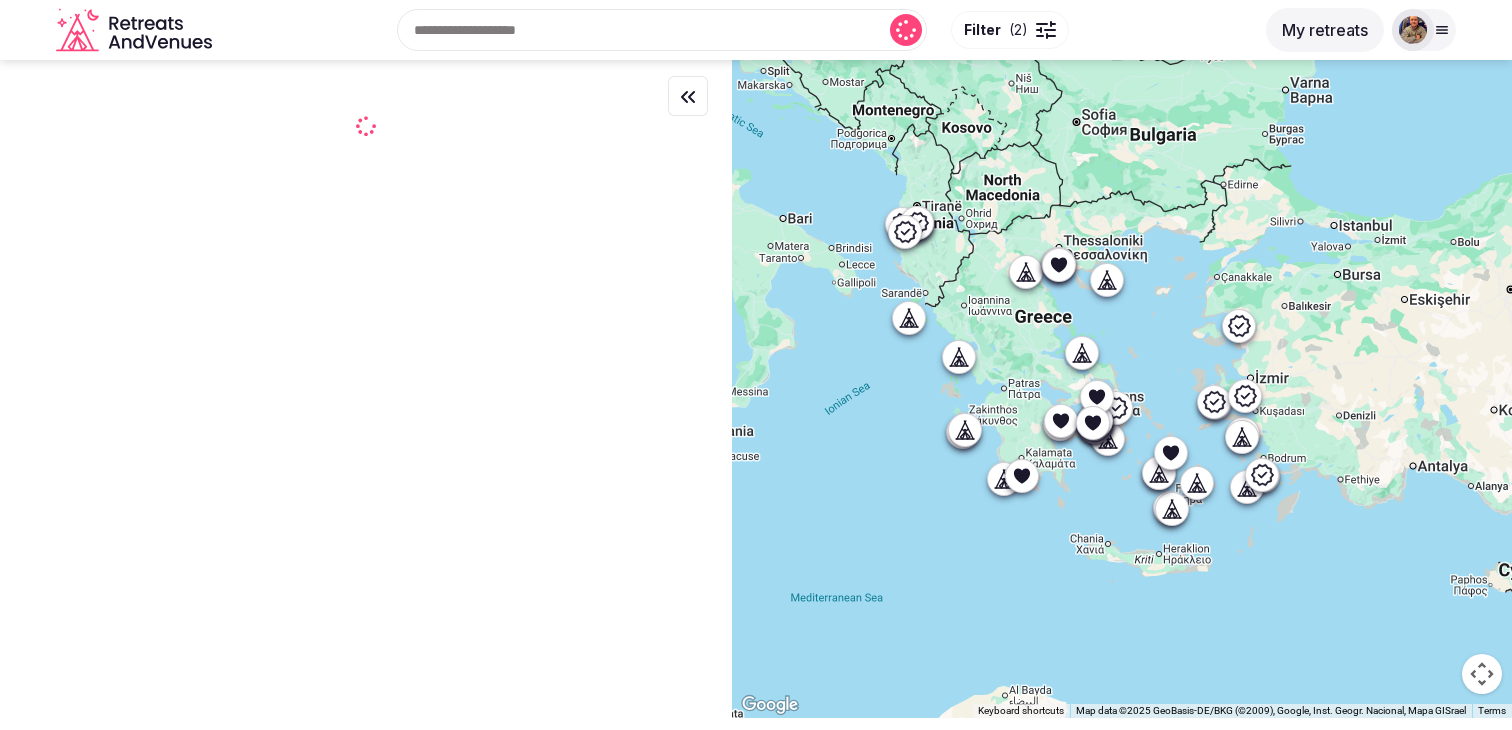 scroll, scrollTop: 0, scrollLeft: 0, axis: both 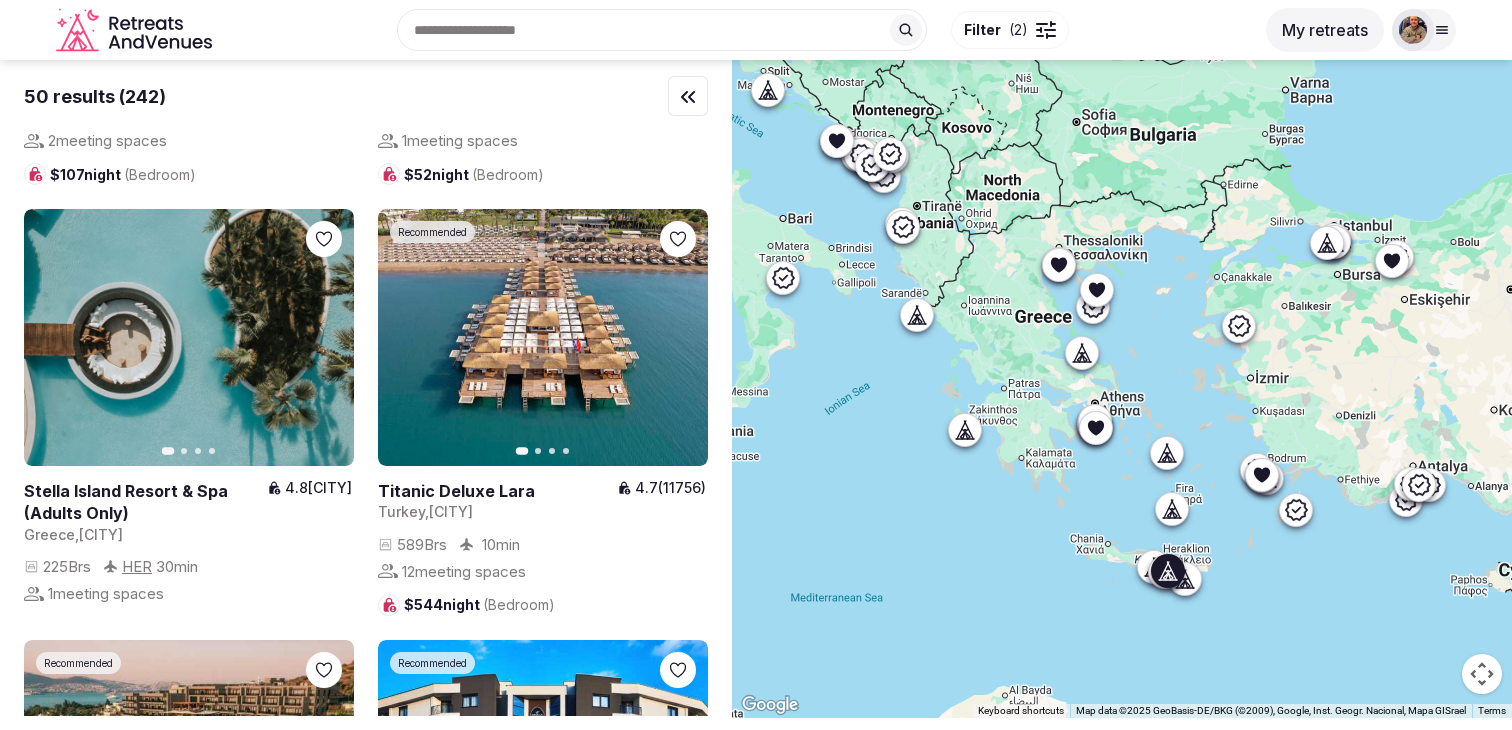 click 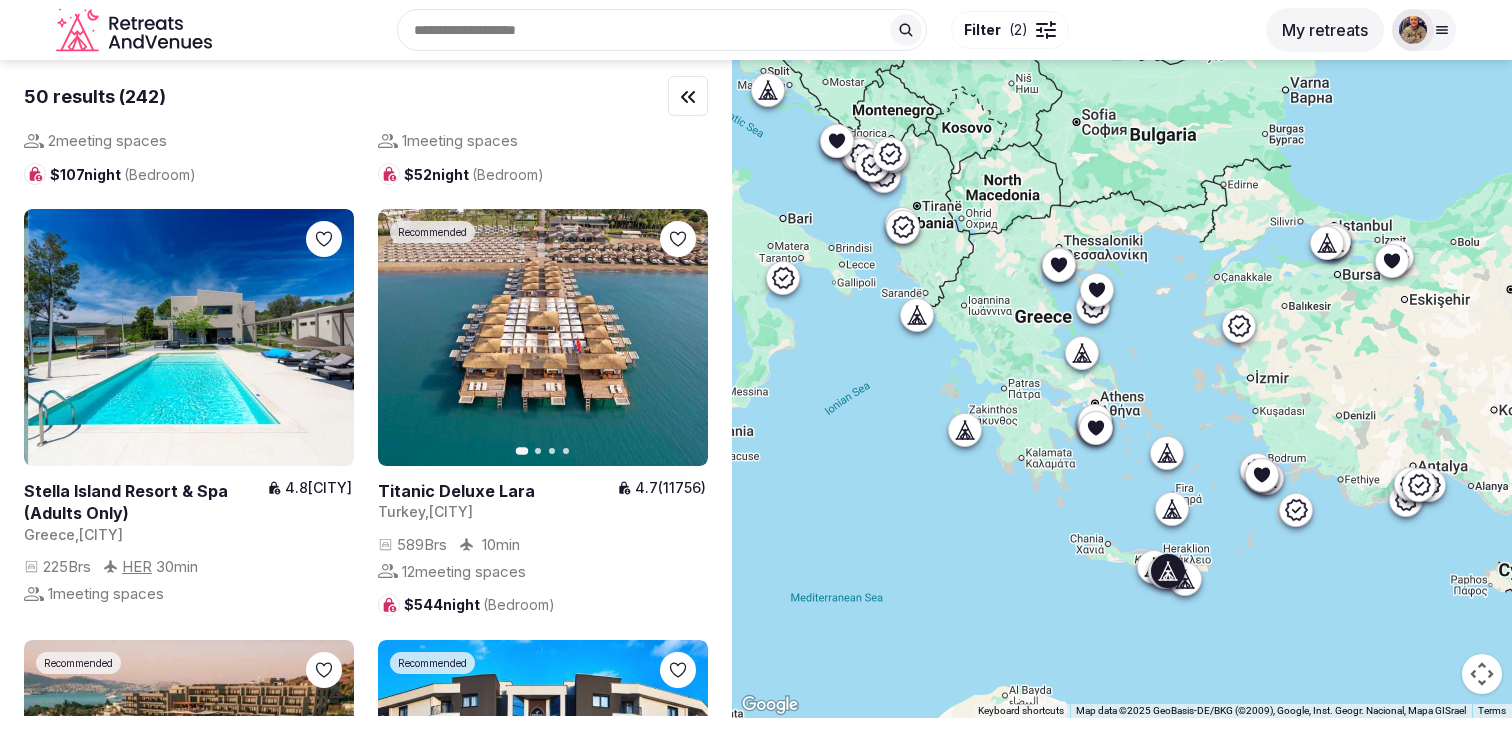 click 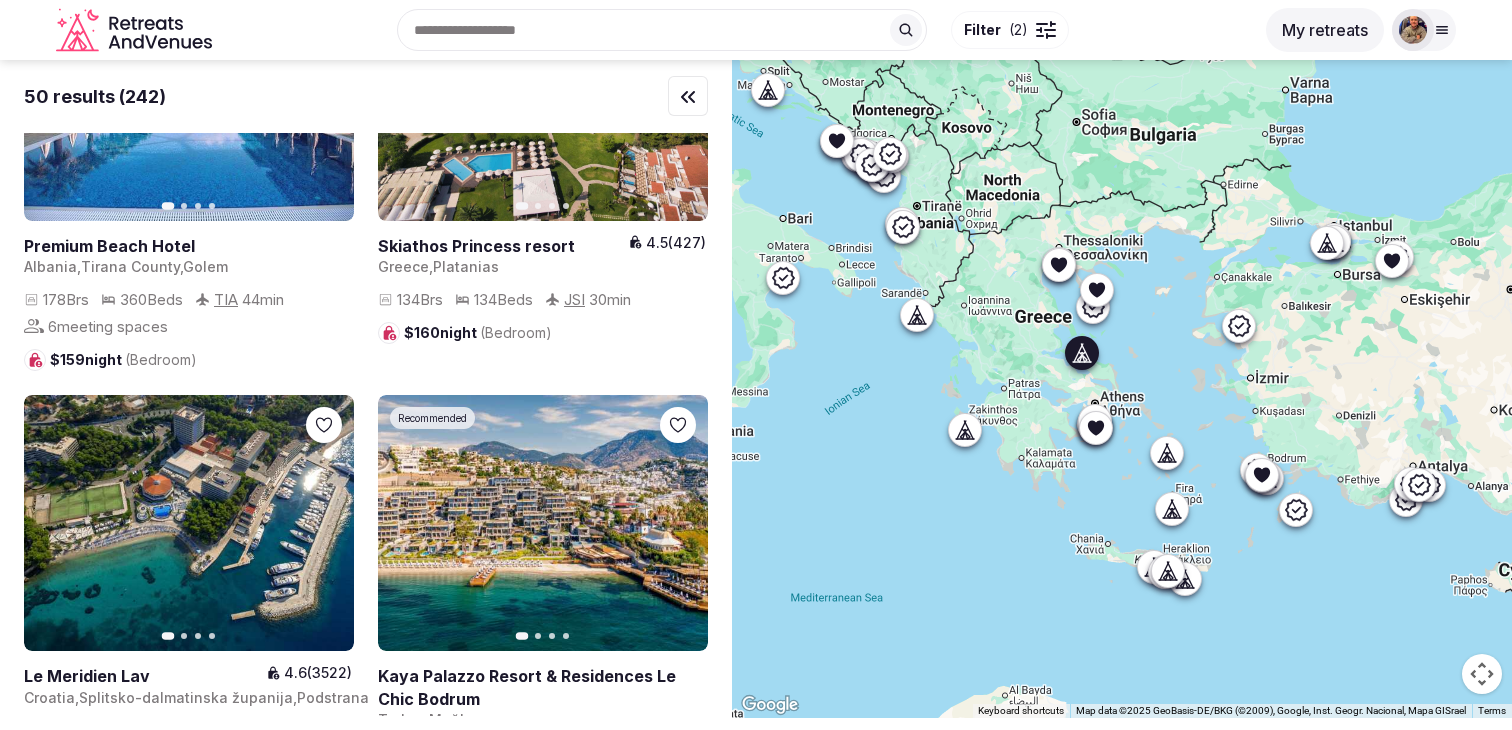 scroll, scrollTop: 10328, scrollLeft: 0, axis: vertical 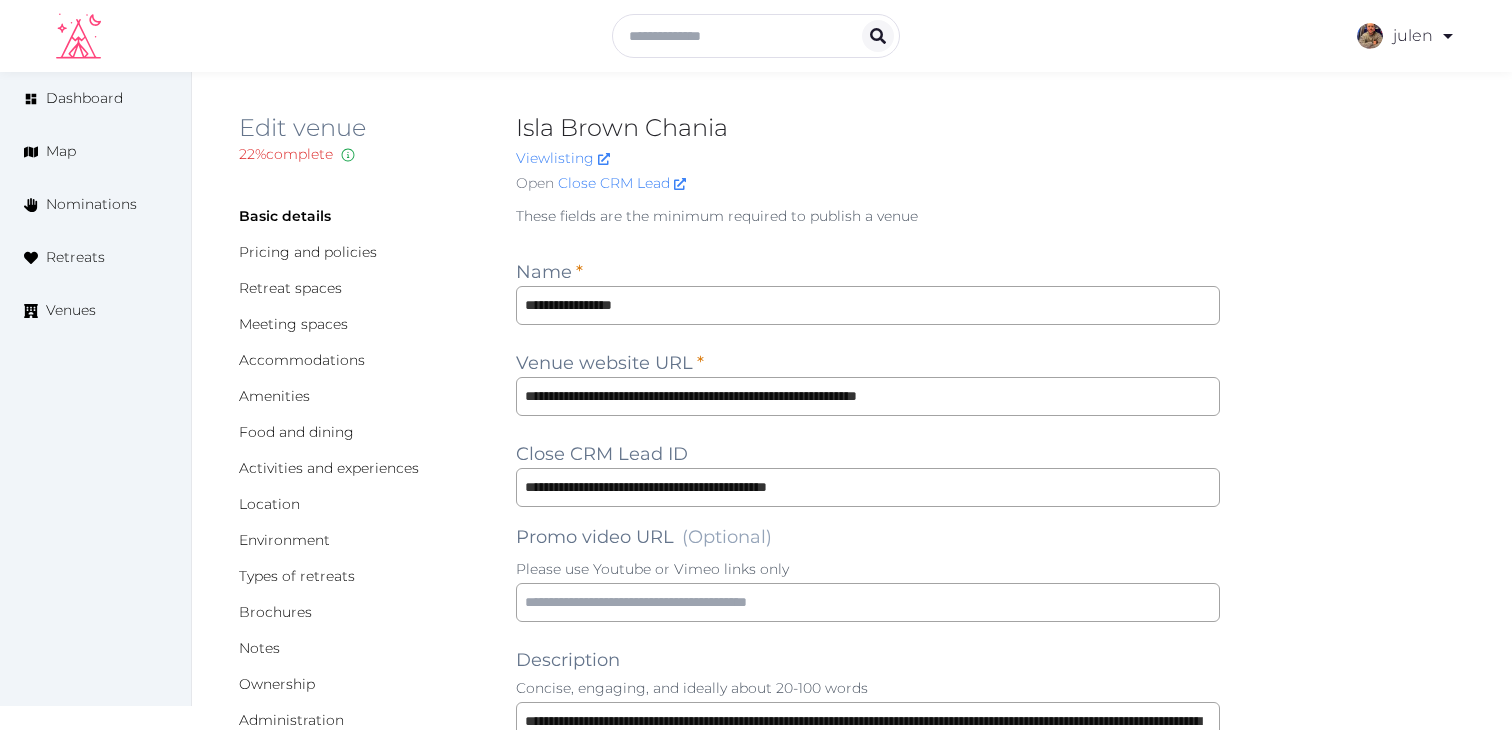 click on "Isla Brown Chania" at bounding box center [868, 128] 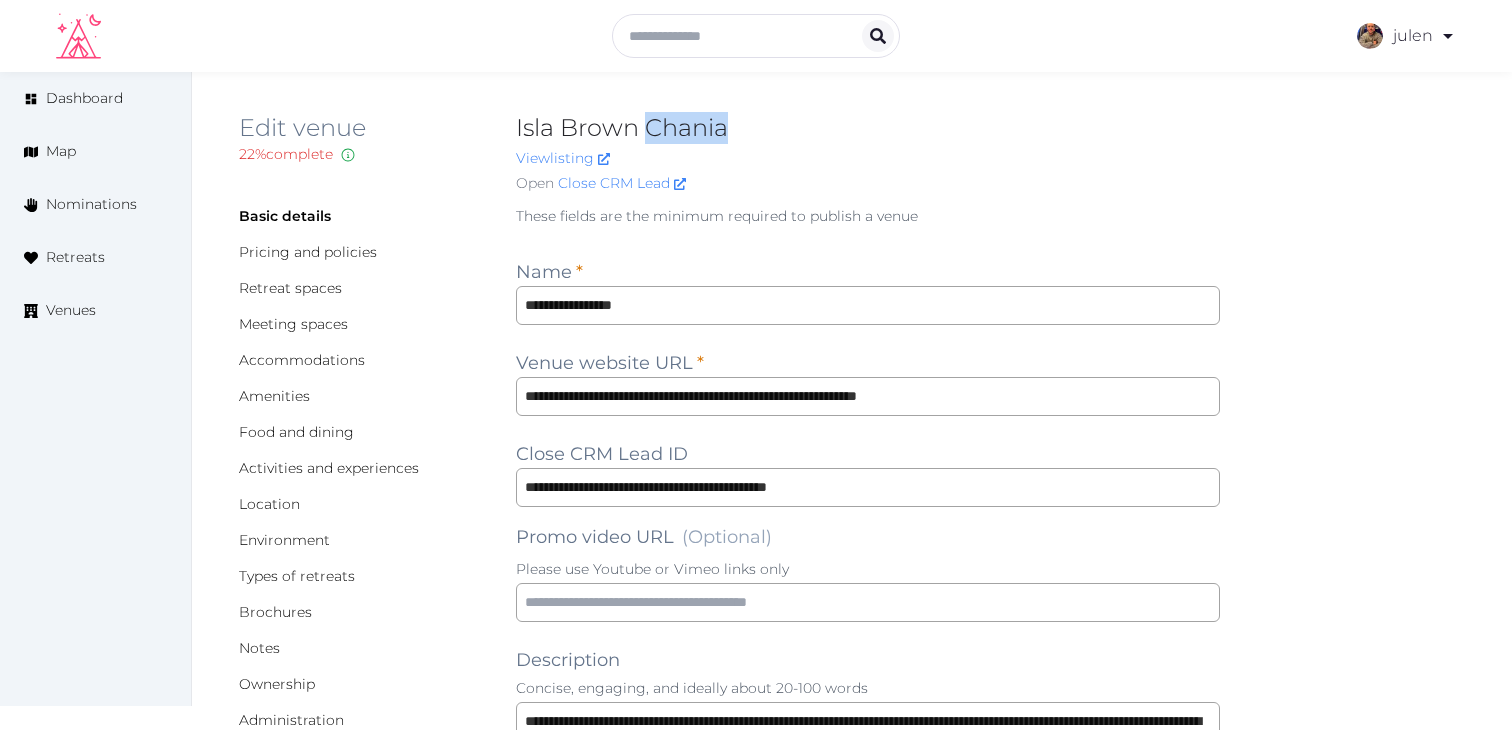 click on "Isla Brown Chania" at bounding box center (868, 128) 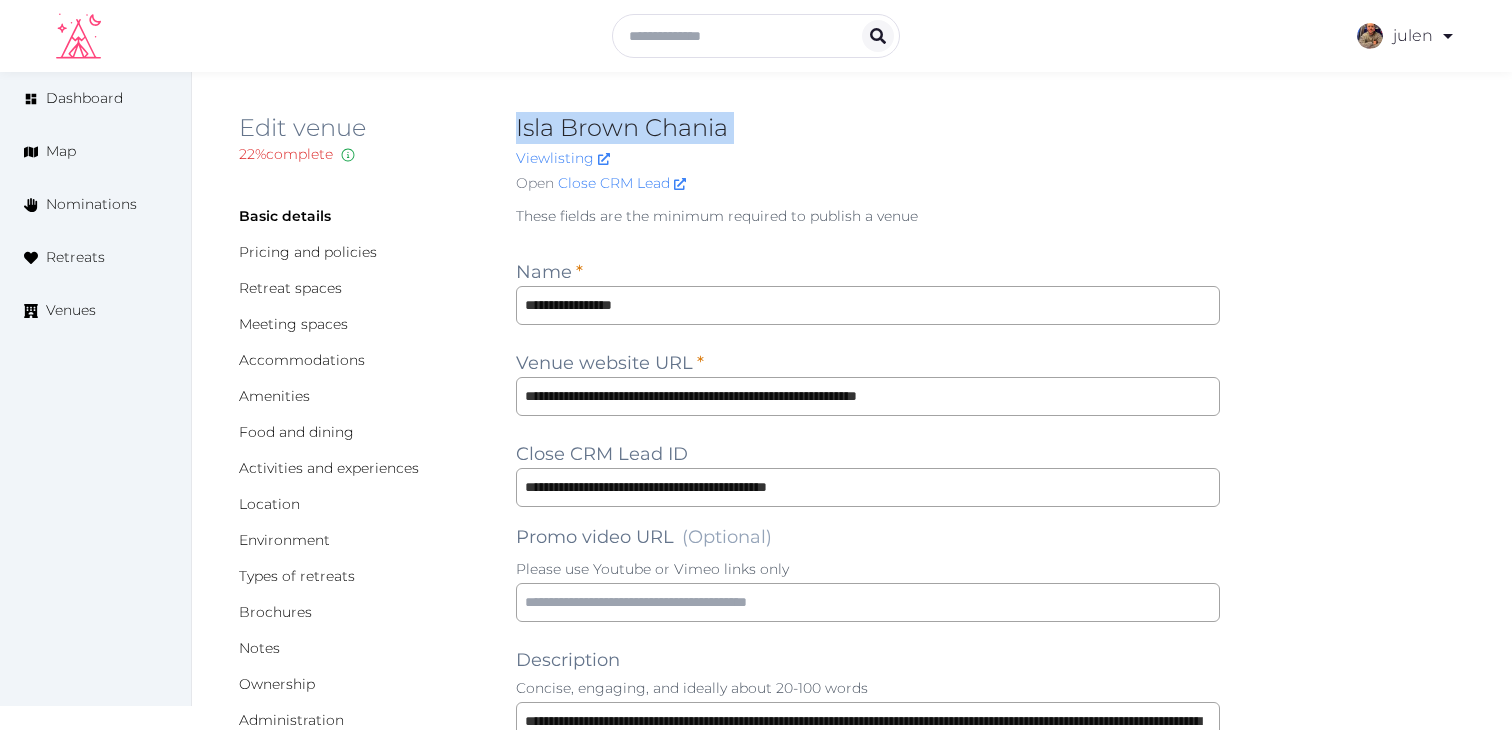 copy on "Isla Brown Chania" 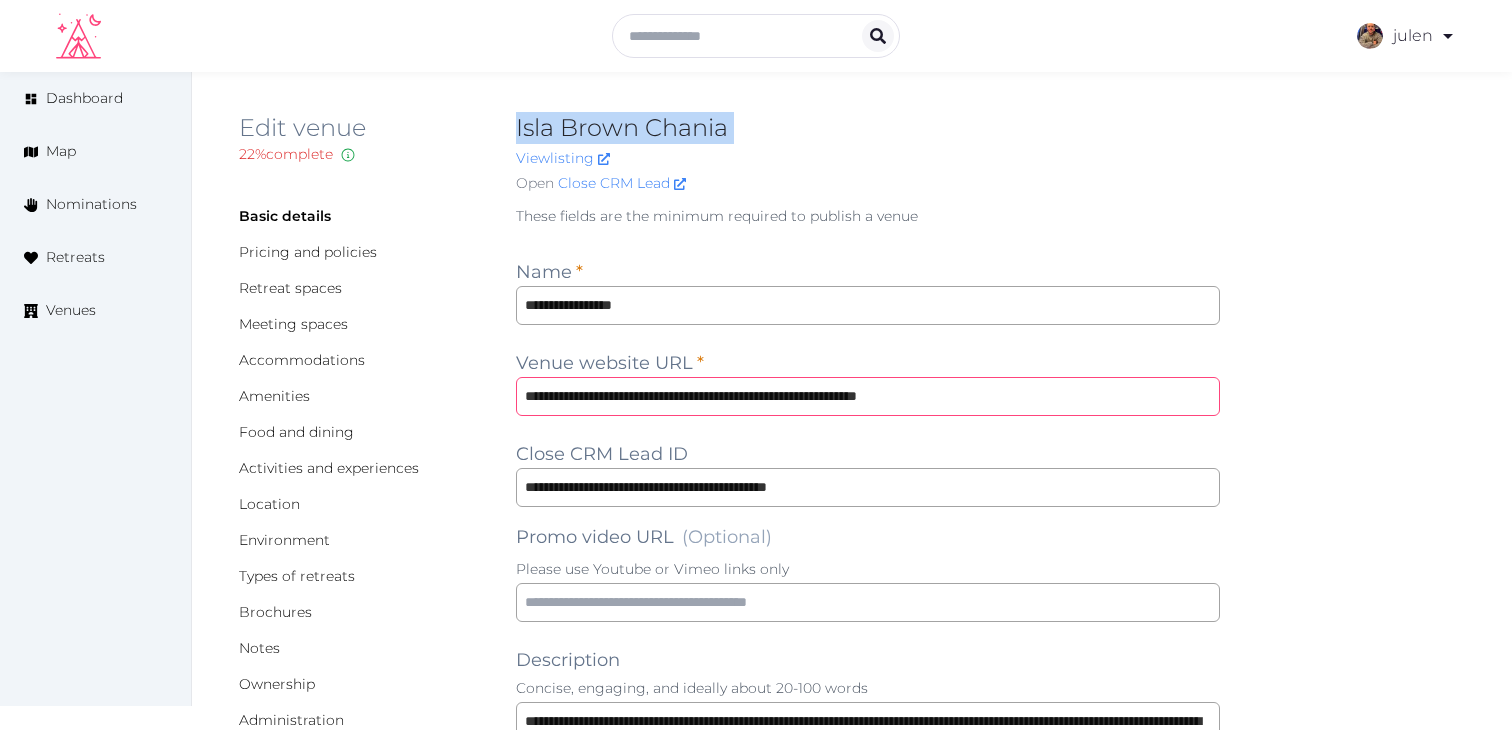 click on "**********" at bounding box center [868, 396] 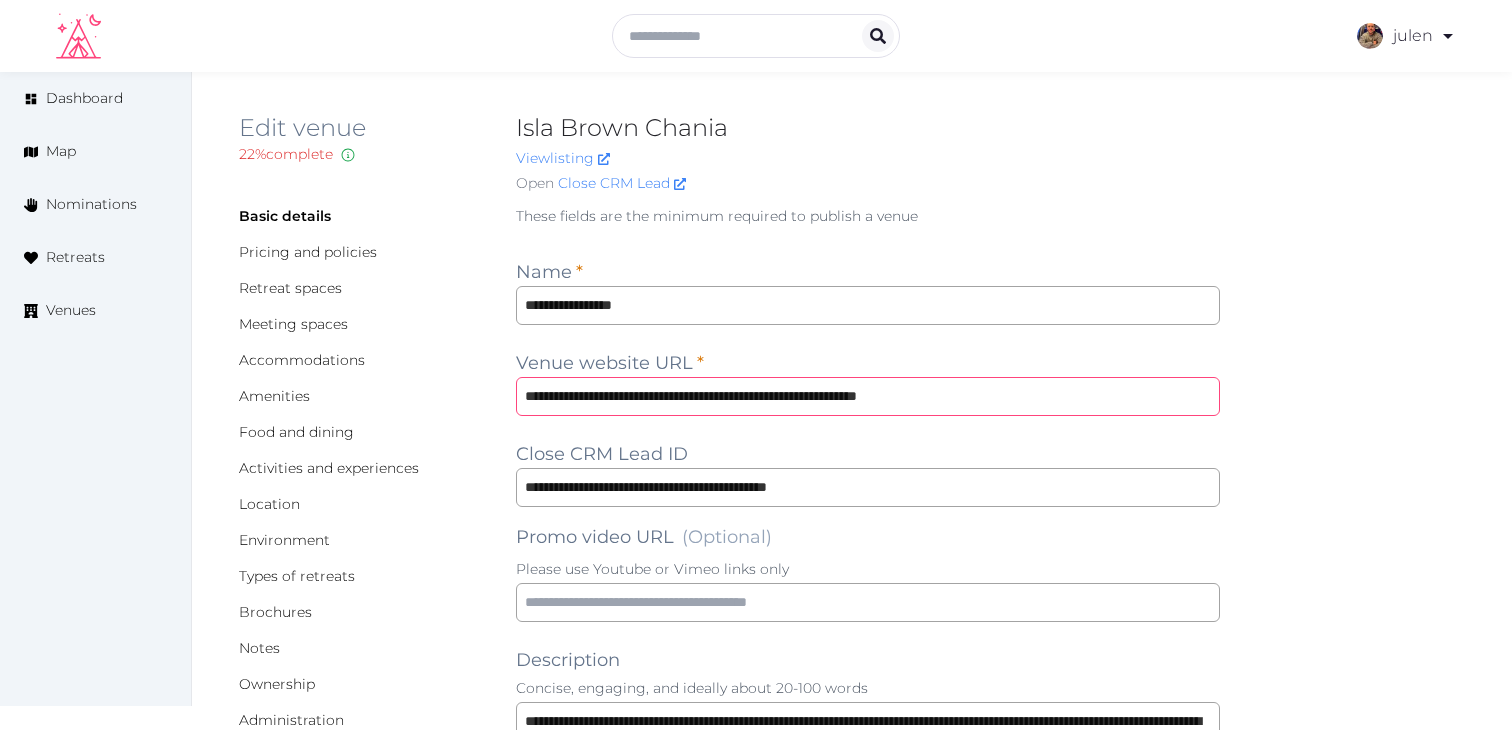 click on "**********" at bounding box center (868, 396) 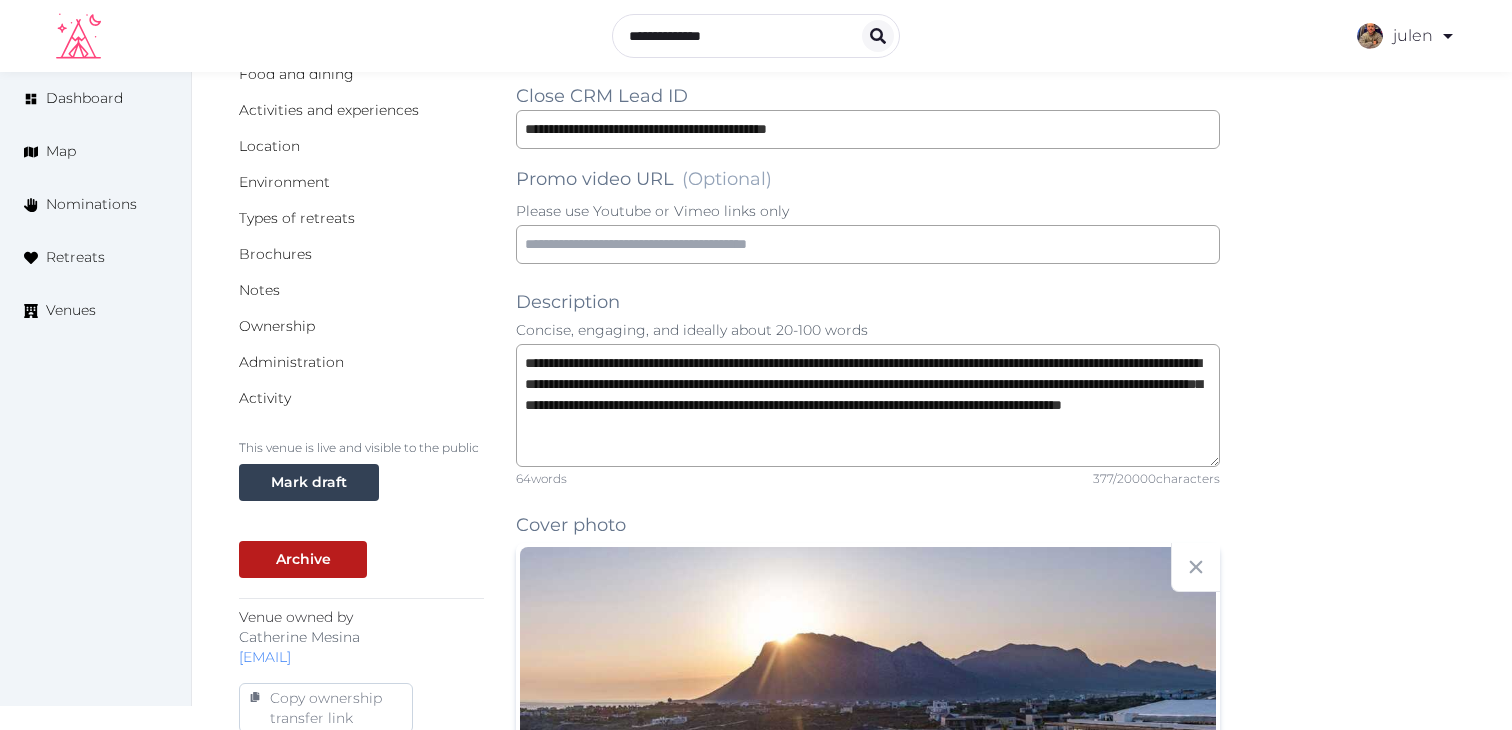 scroll, scrollTop: 0, scrollLeft: 0, axis: both 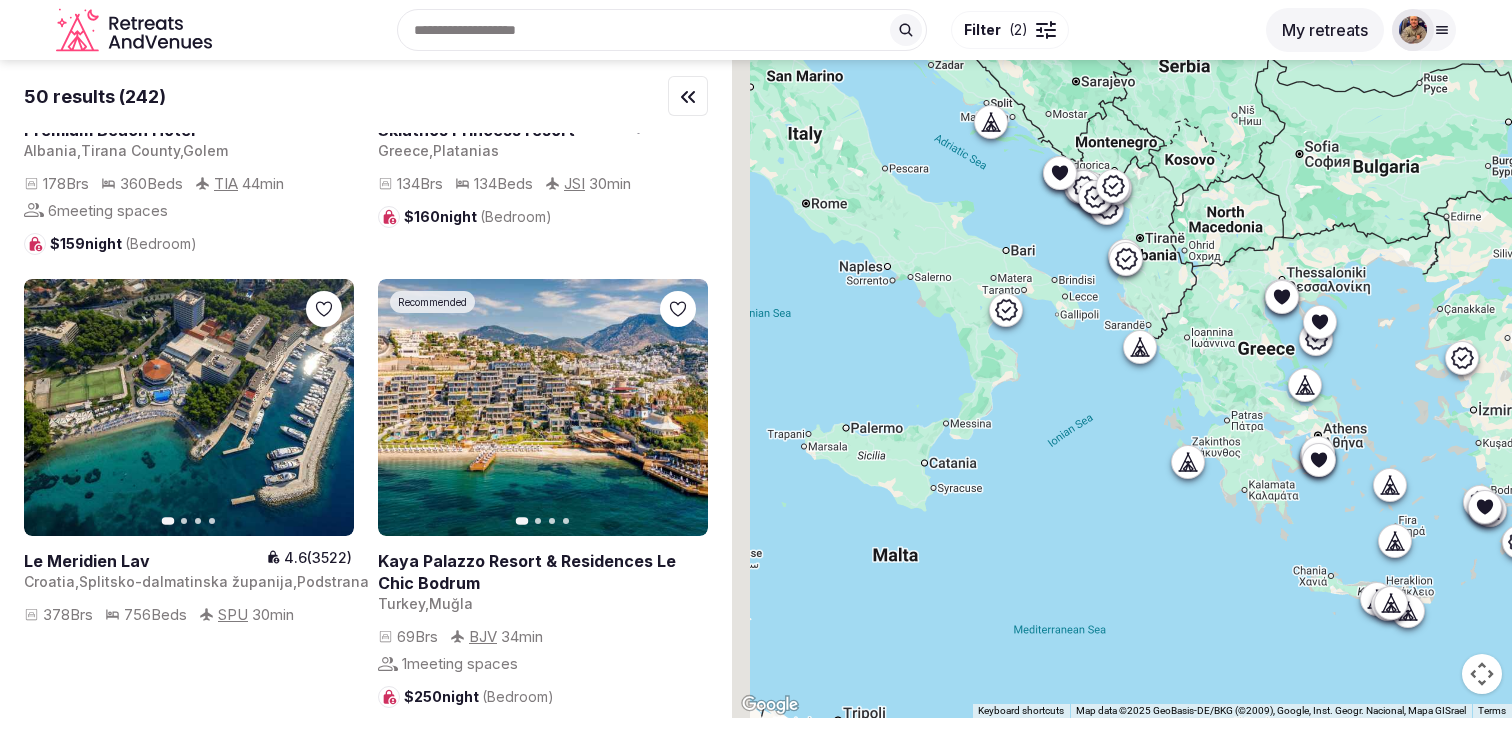 drag, startPoint x: 833, startPoint y: 229, endPoint x: 1195, endPoint y: 268, distance: 364.09476 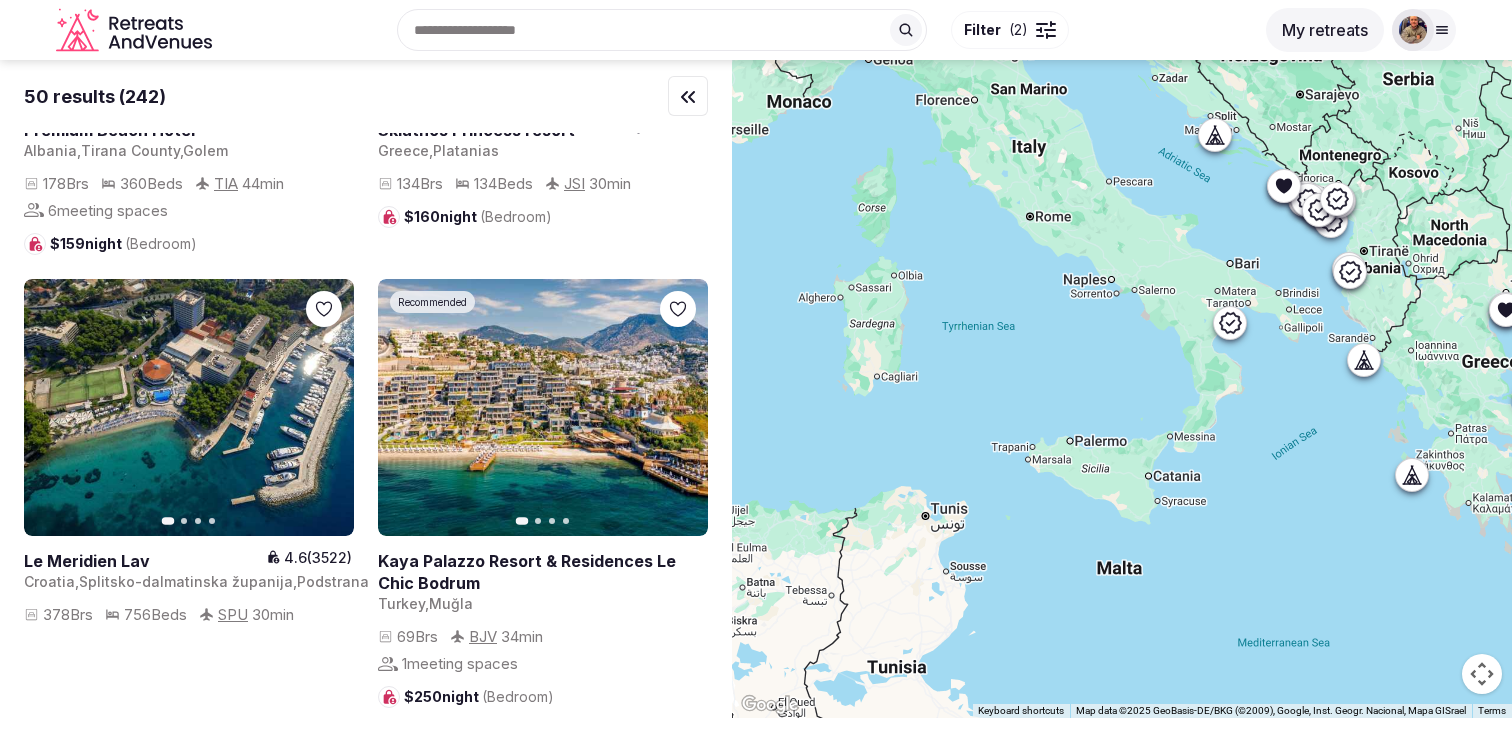 scroll, scrollTop: 0, scrollLeft: 0, axis: both 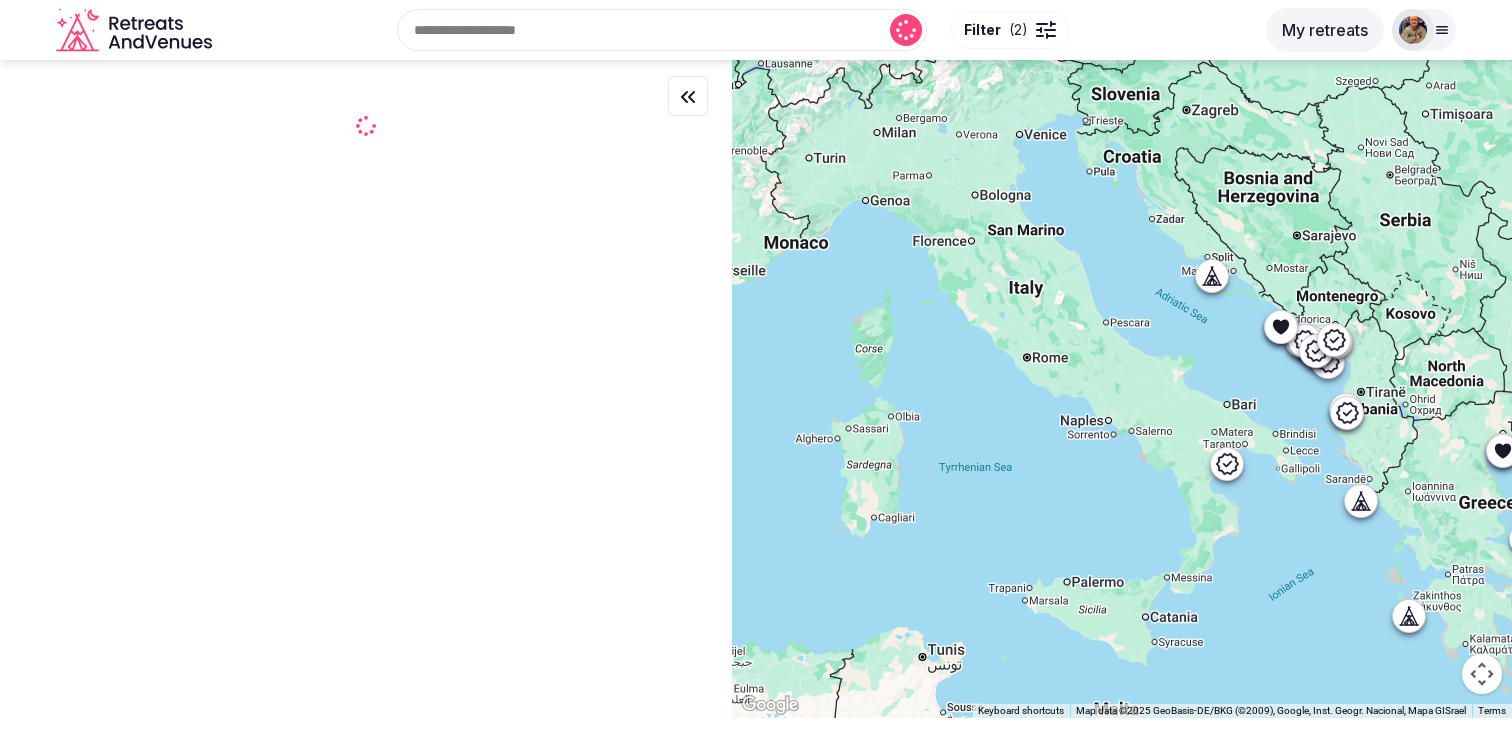 drag, startPoint x: 968, startPoint y: 318, endPoint x: 962, endPoint y: 464, distance: 146.12323 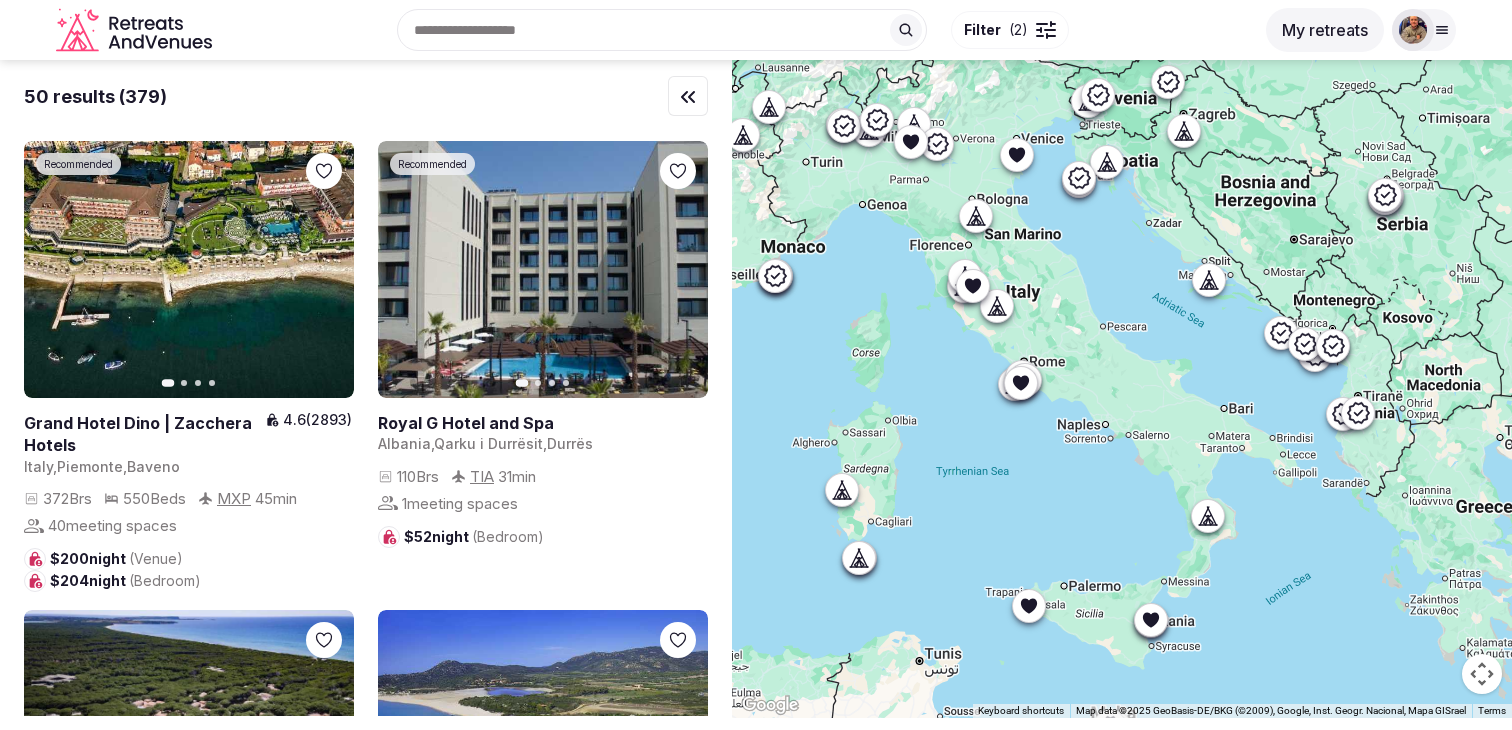 click on "Filter ( 2 )" at bounding box center (1010, 30) 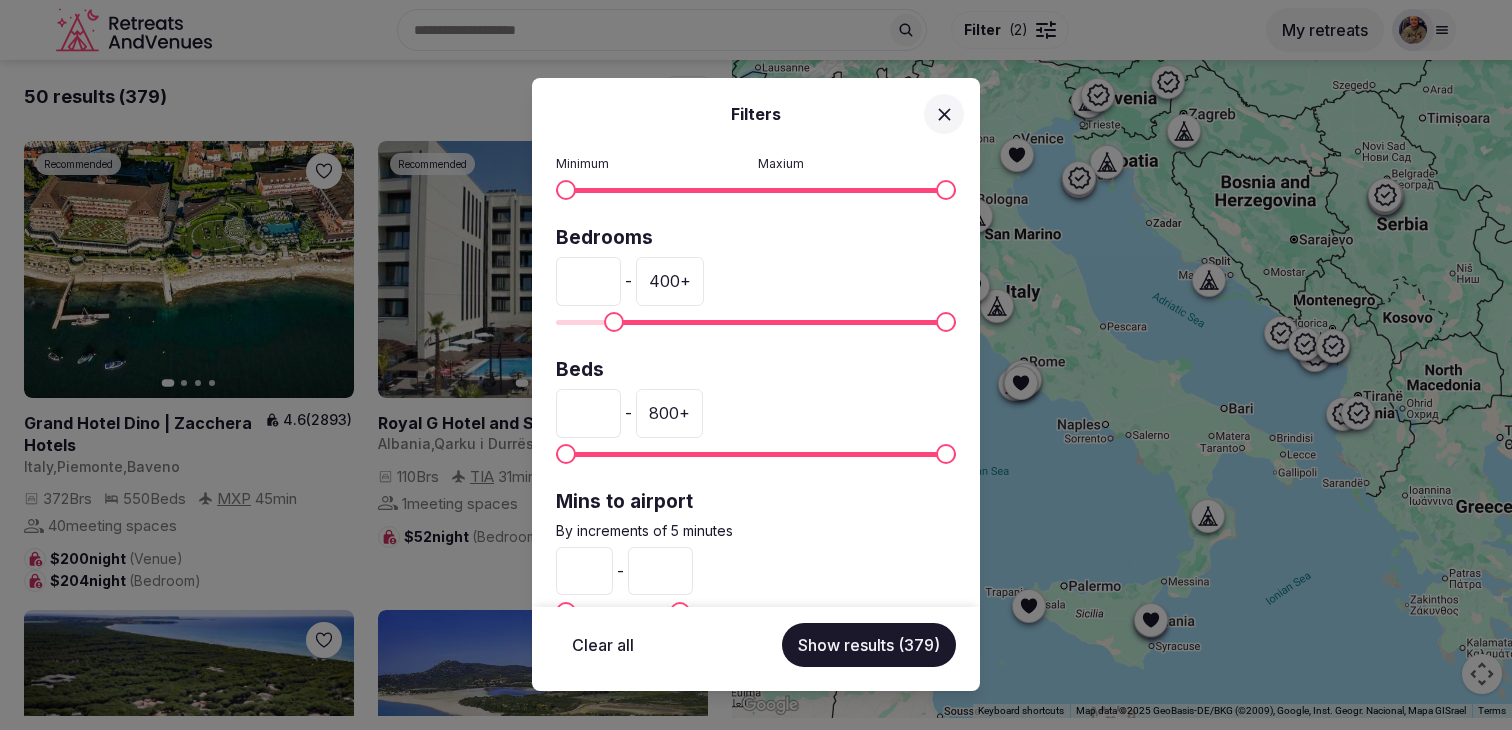 scroll, scrollTop: 568, scrollLeft: 0, axis: vertical 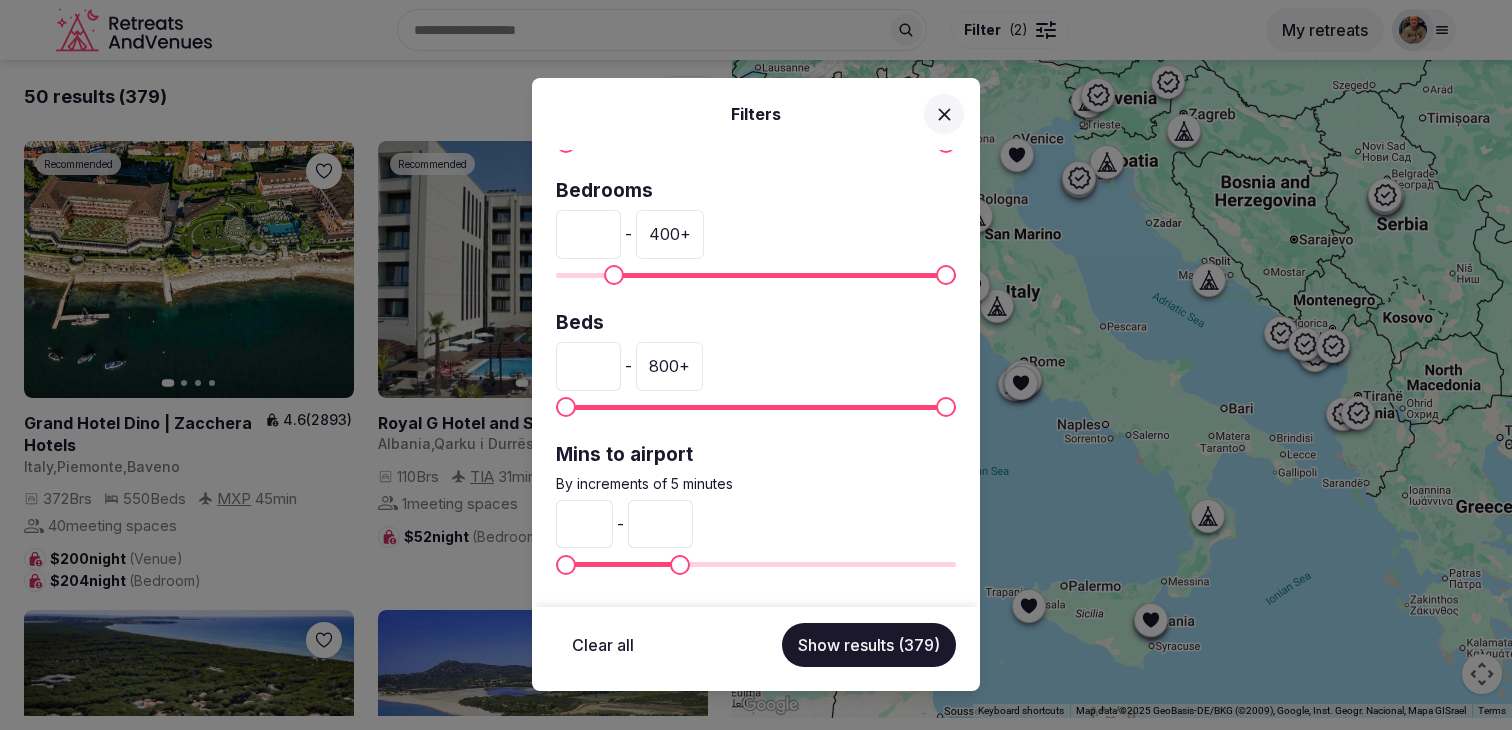 click on "Filters Venue name Status All Published Draft Rating Any Indoor meeting spaces * - 20  + Price per room Including fees and taxes * Minimum 500  + Maxium Bedrooms ** - 400  + Beds * - 800  + Mins to airport By increments of 5 minutes * - ** Clear all Show results   (379)" at bounding box center [756, 365] 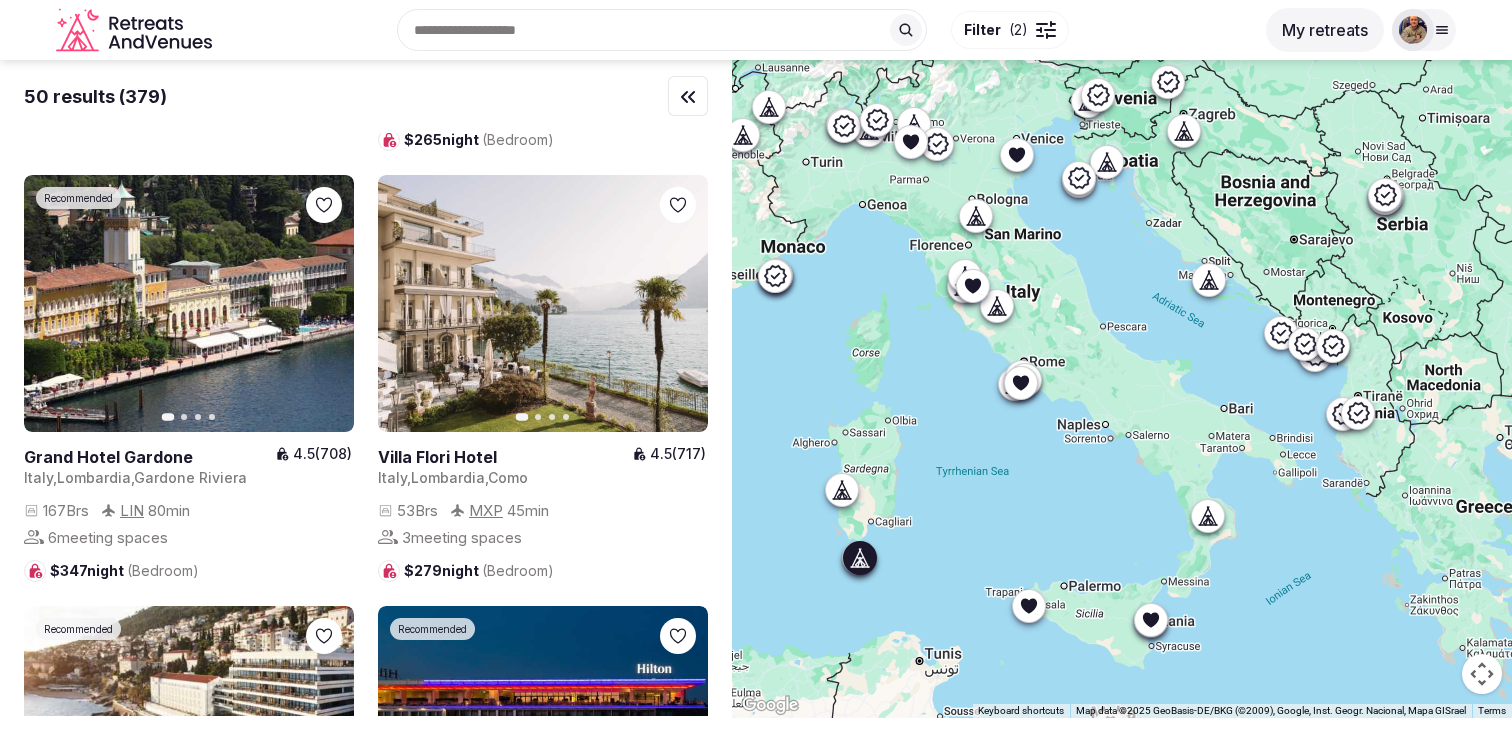 scroll, scrollTop: 921, scrollLeft: 0, axis: vertical 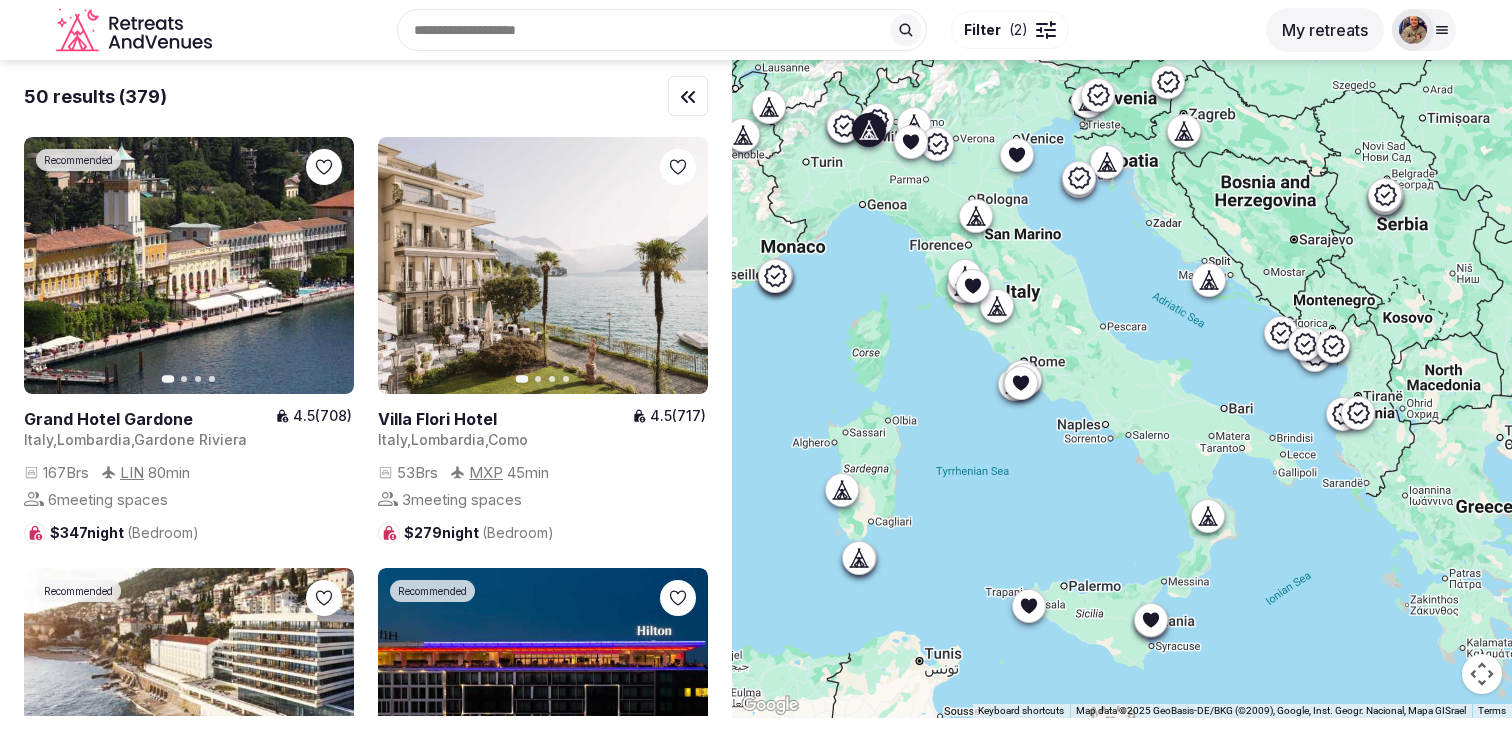 click 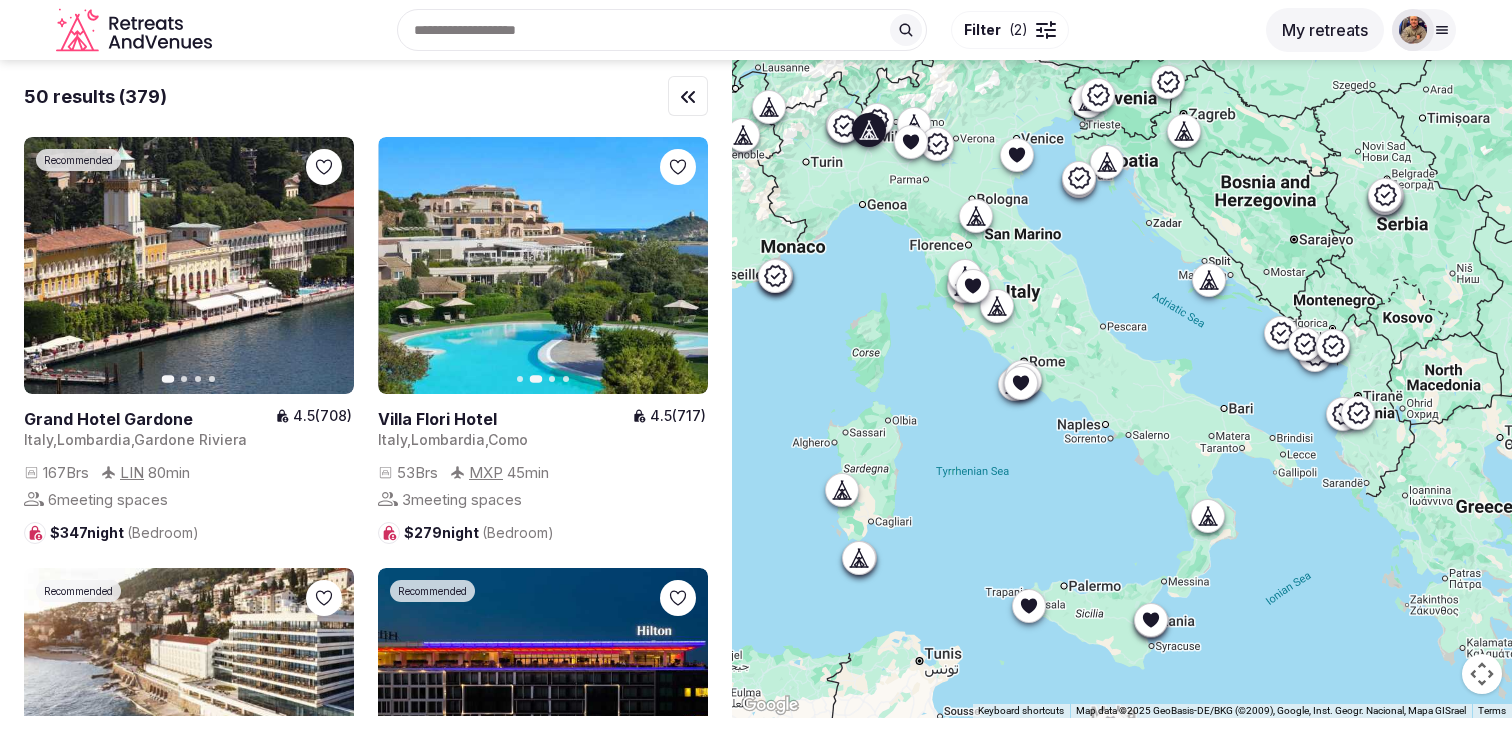 click 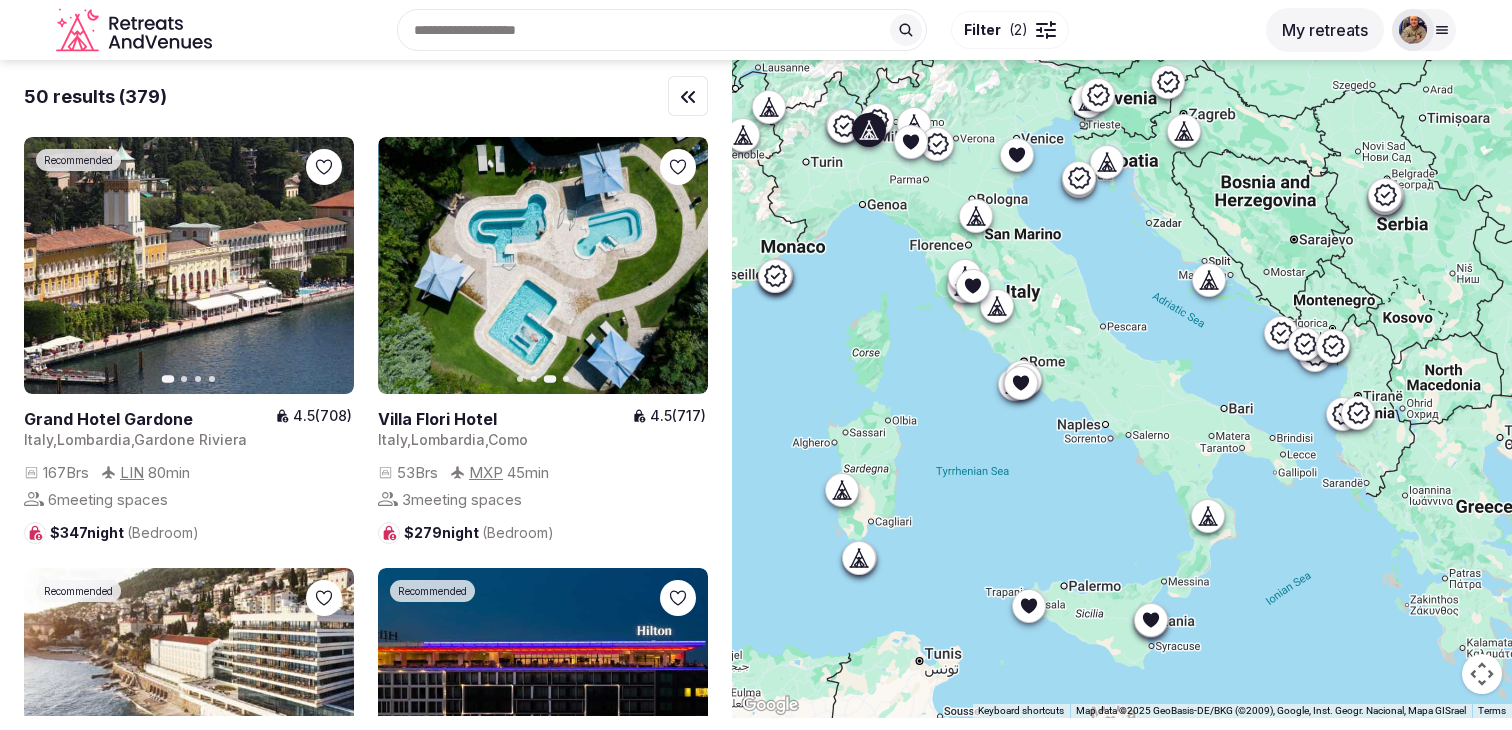 click 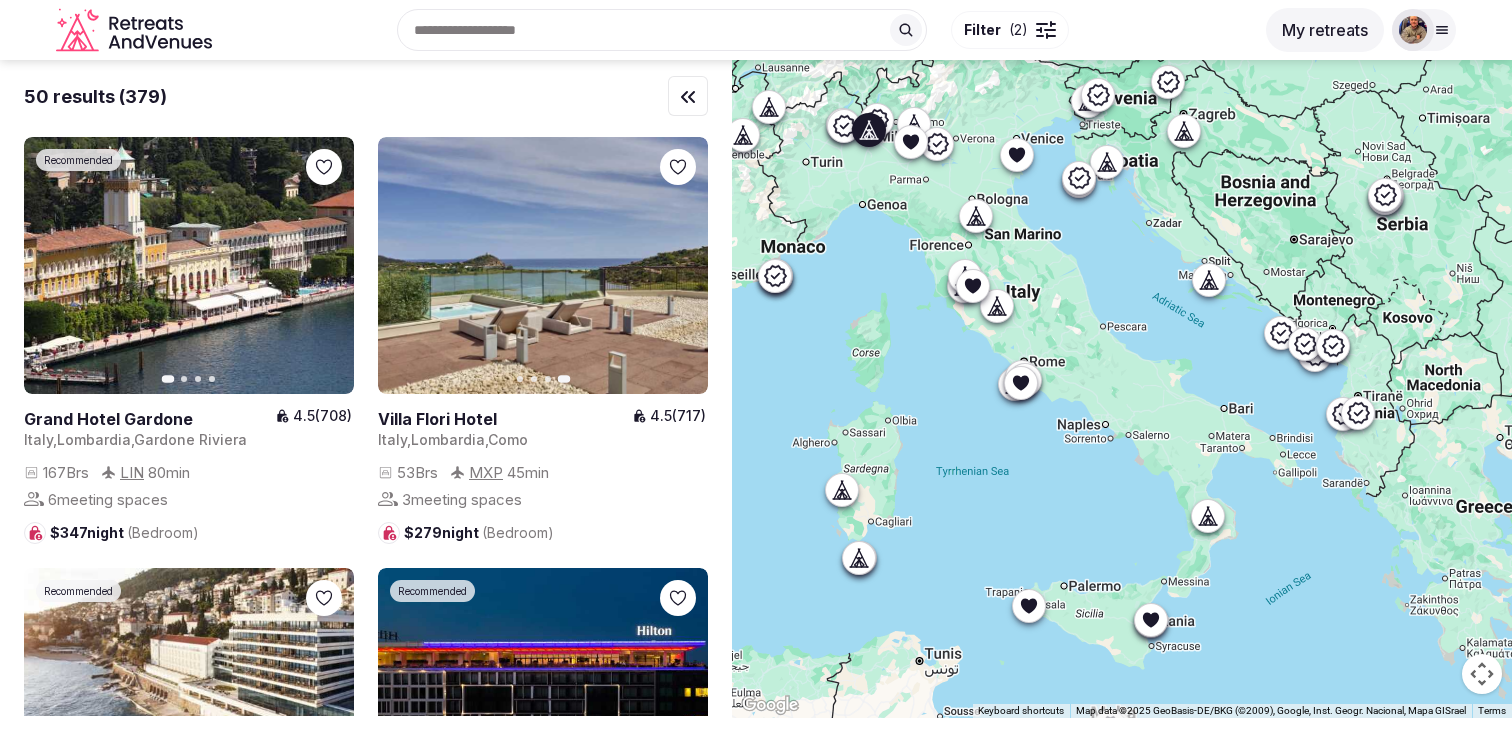 click 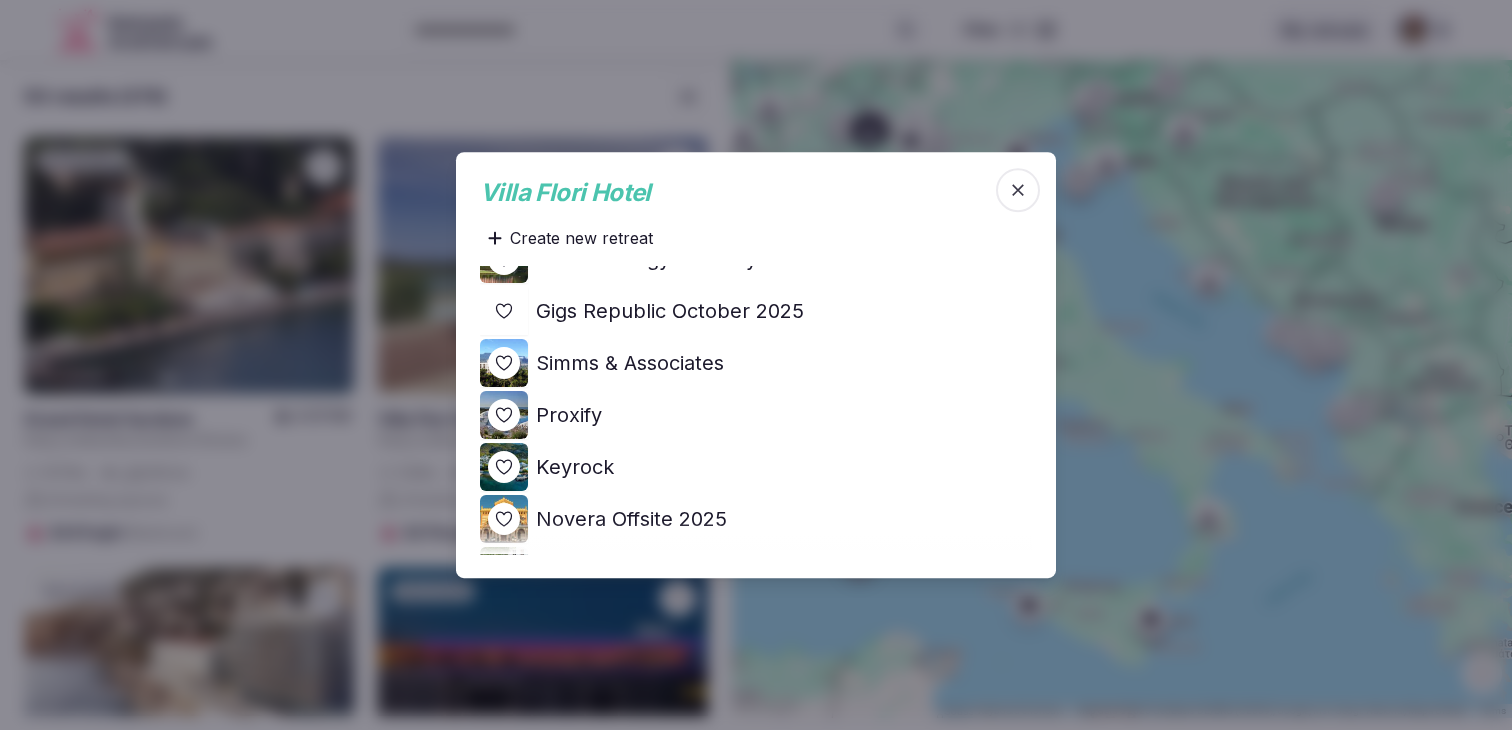 scroll, scrollTop: 0, scrollLeft: 0, axis: both 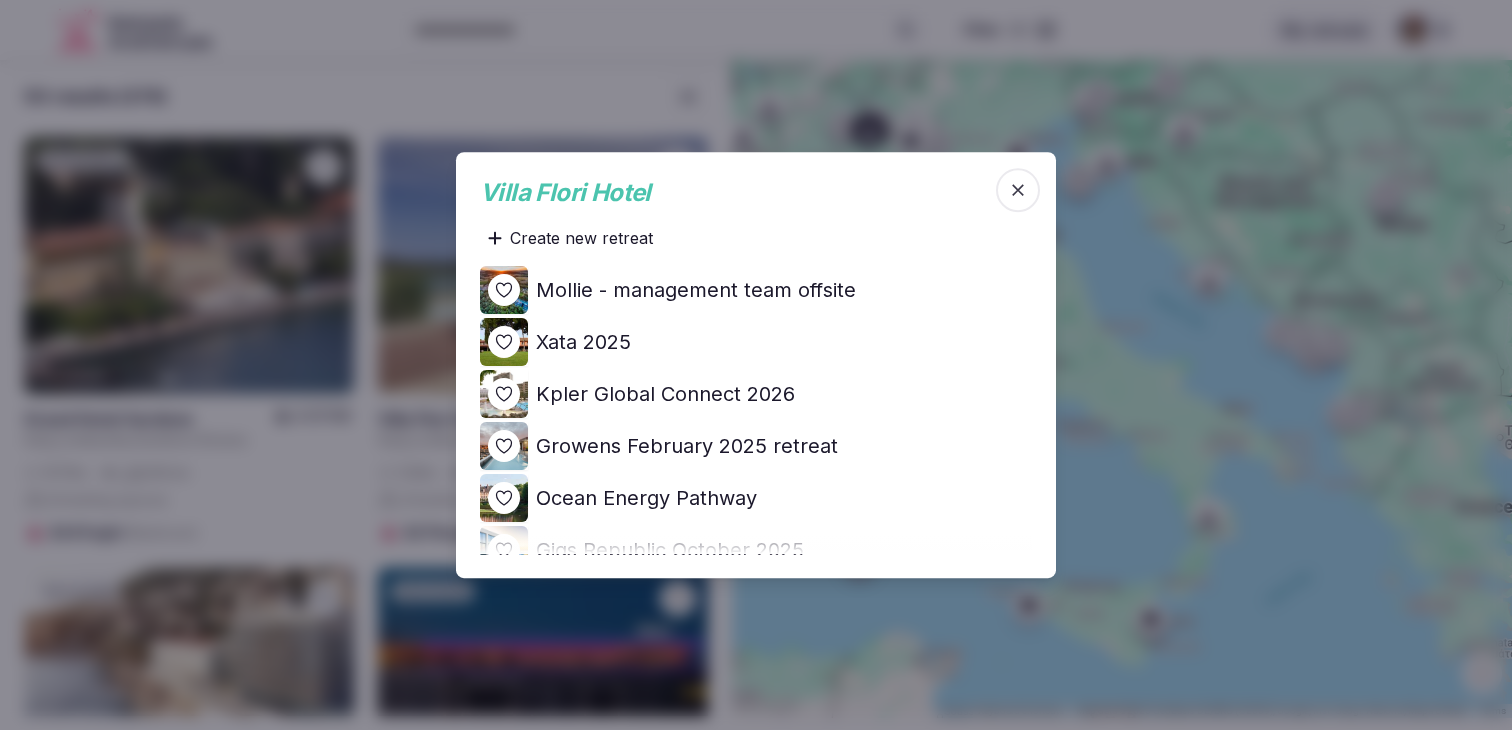 click 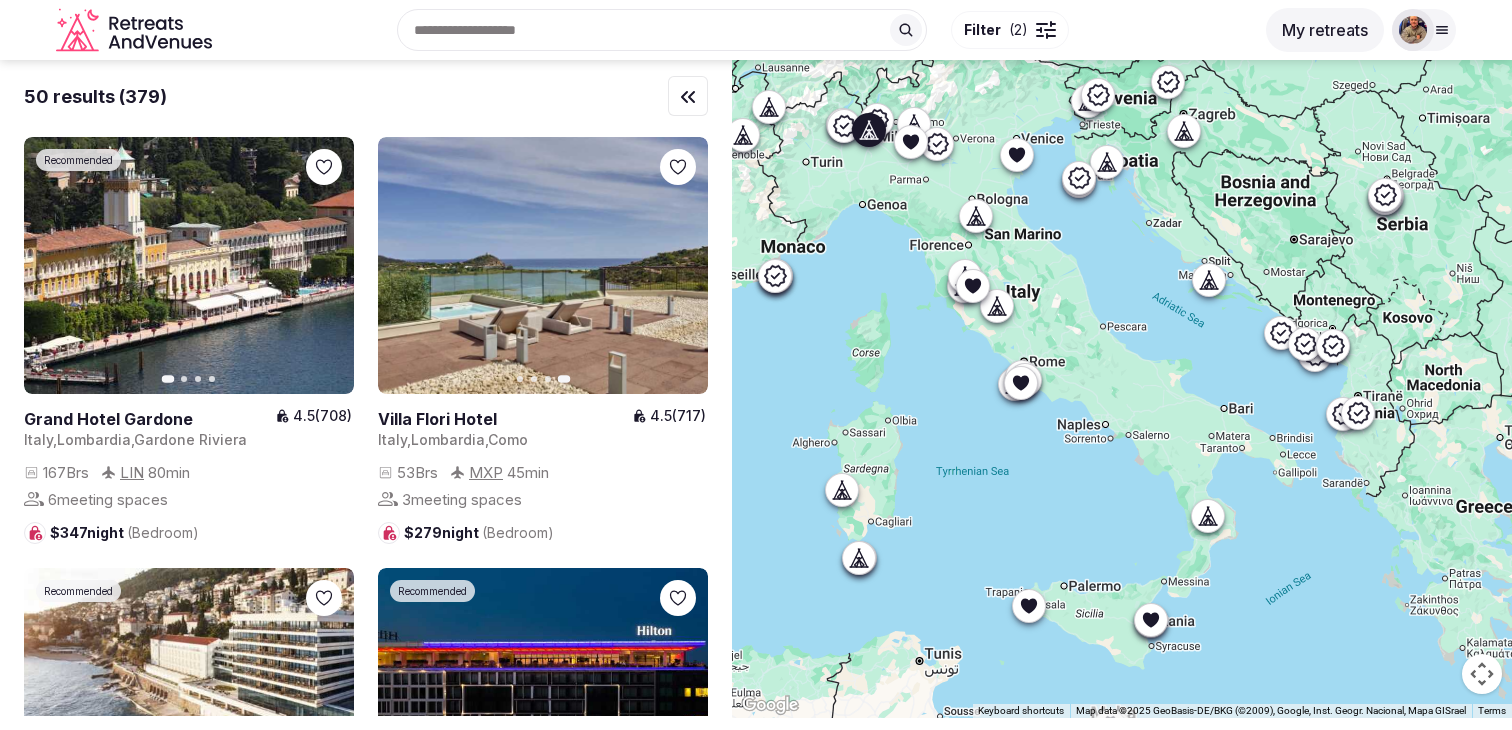 click on "( 2 )" at bounding box center (1018, 30) 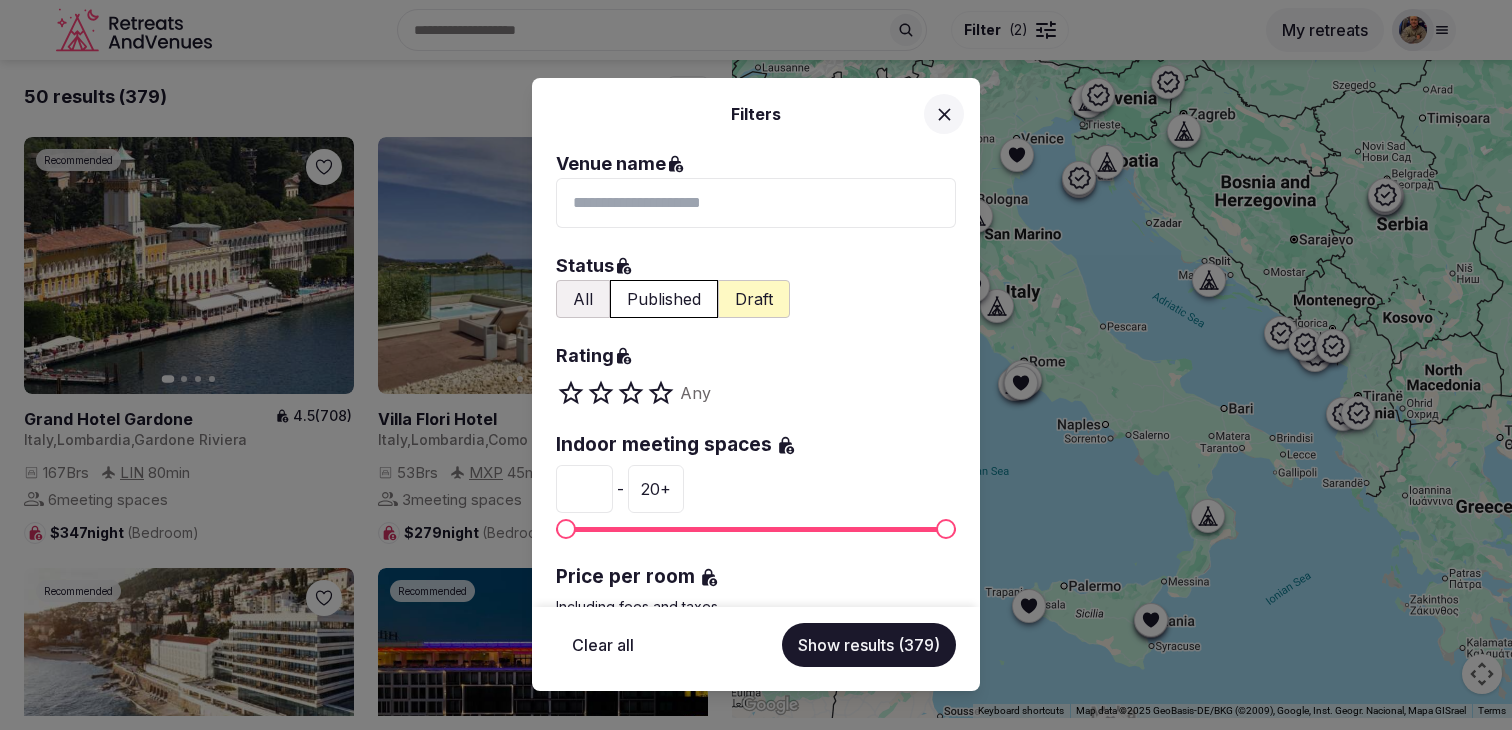 click on "Filters Venue name Status All Published Draft Rating Any Indoor meeting spaces * - 20  + Price per room Including fees and taxes * Minimum 500  + Maxium Bedrooms ** - 400  + Beds * - 800  + Mins to airport By increments of 5 minutes * - ** Clear all Show results   (379)" at bounding box center (756, 365) 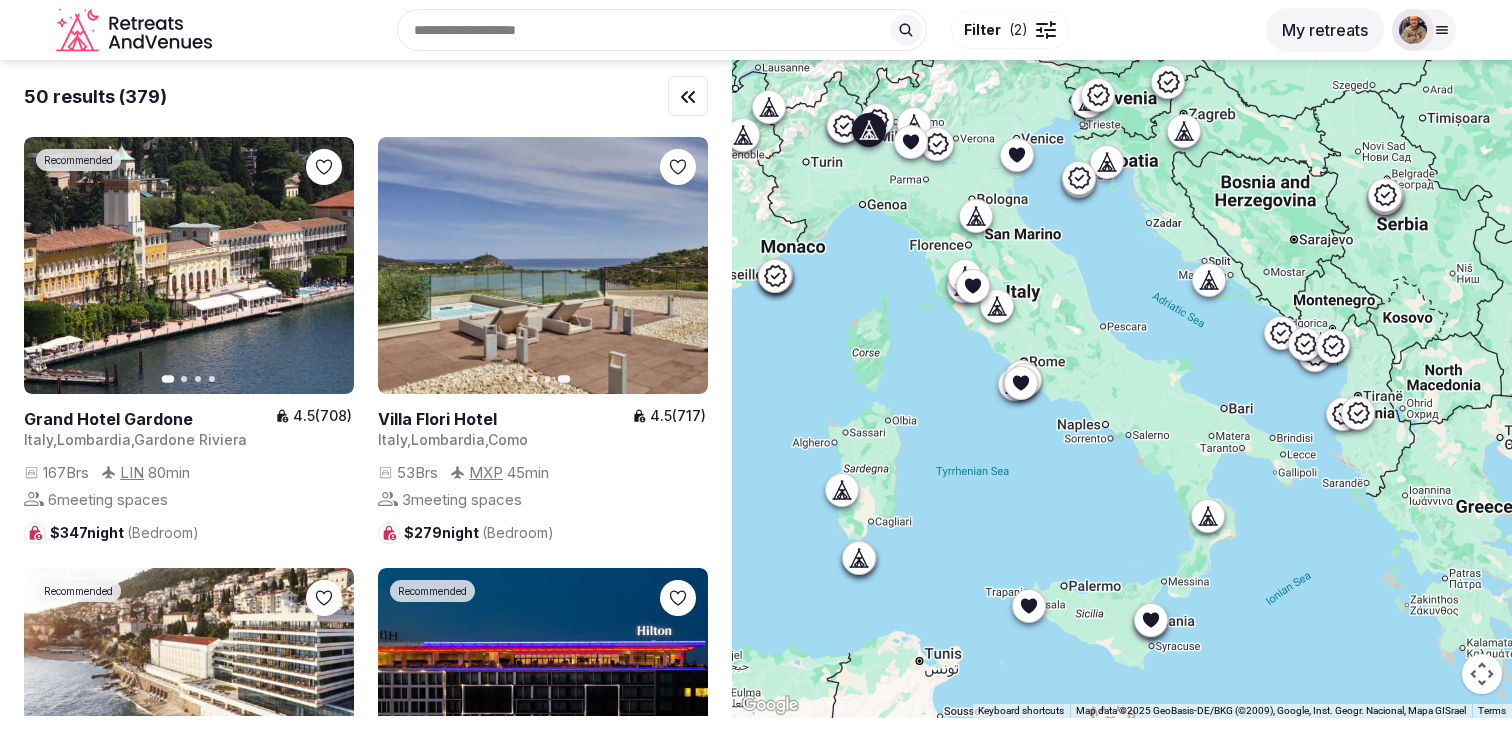 click 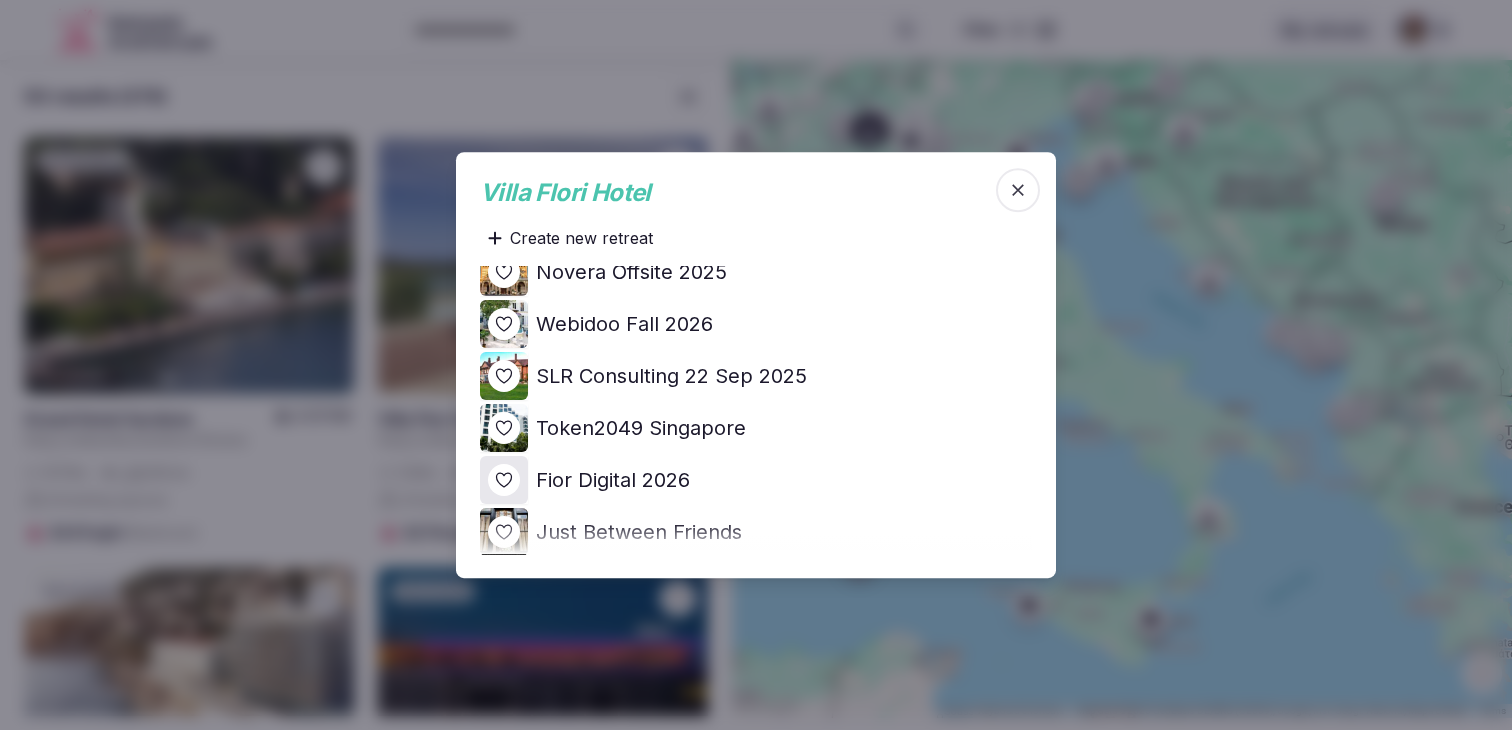 scroll, scrollTop: 468, scrollLeft: 0, axis: vertical 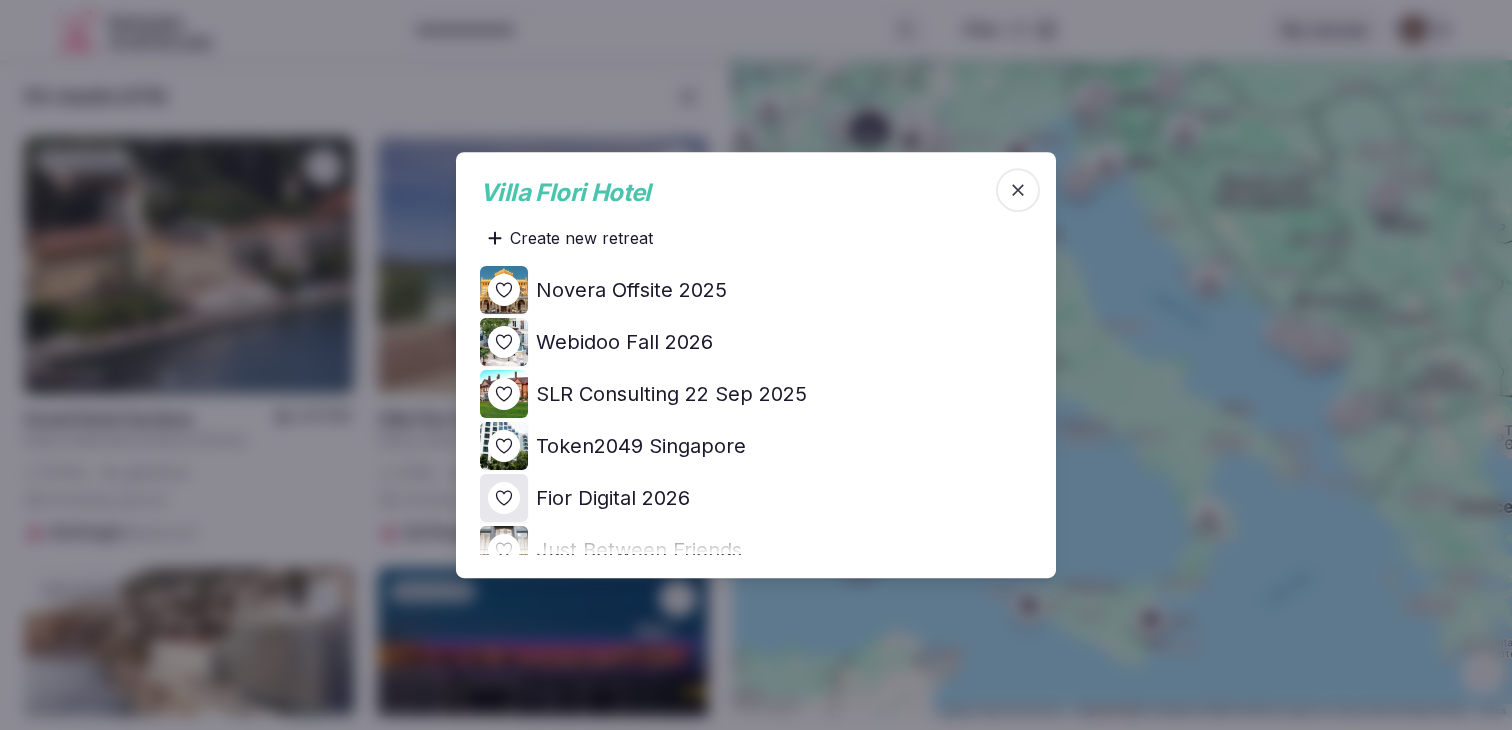 click on "Webidoo Fall 2026" at bounding box center [624, 342] 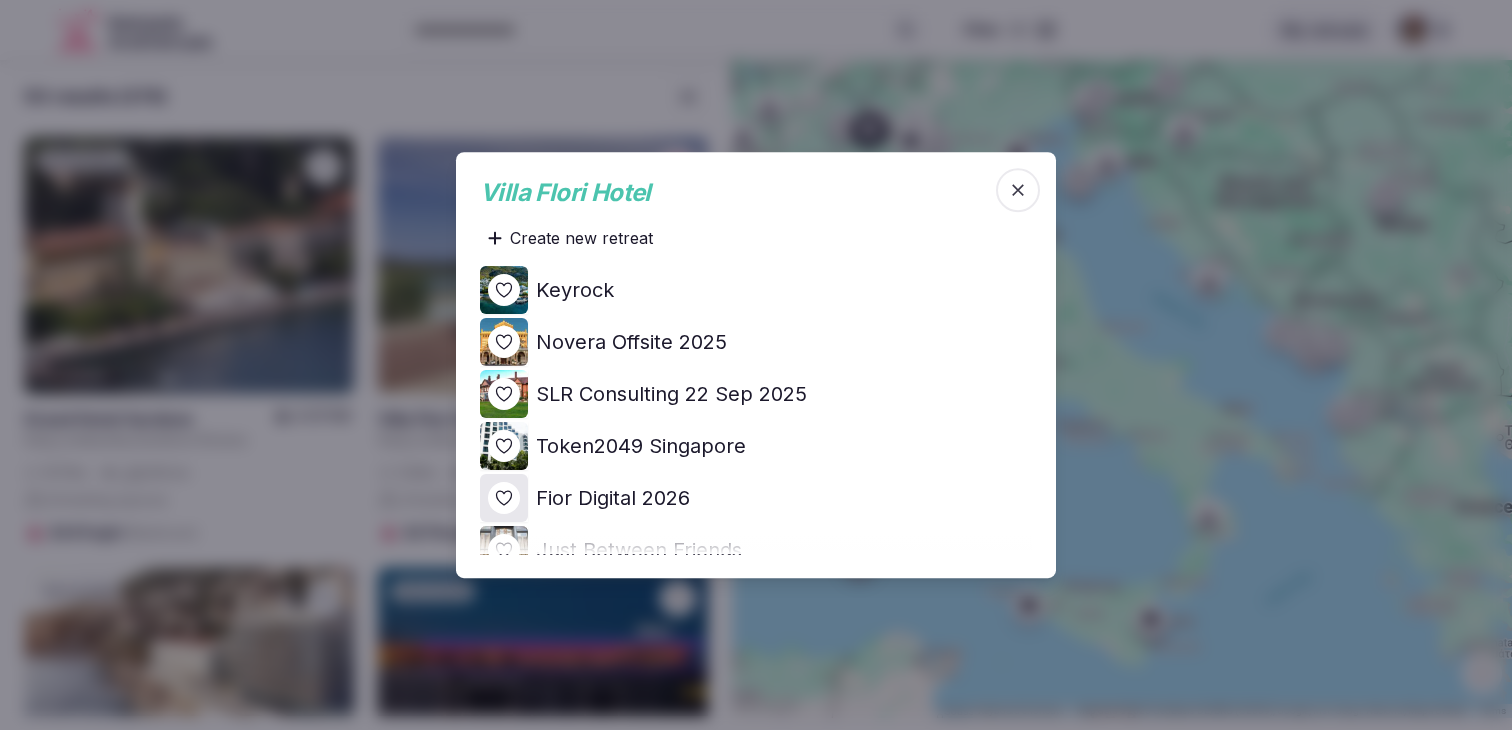scroll, scrollTop: 0, scrollLeft: 0, axis: both 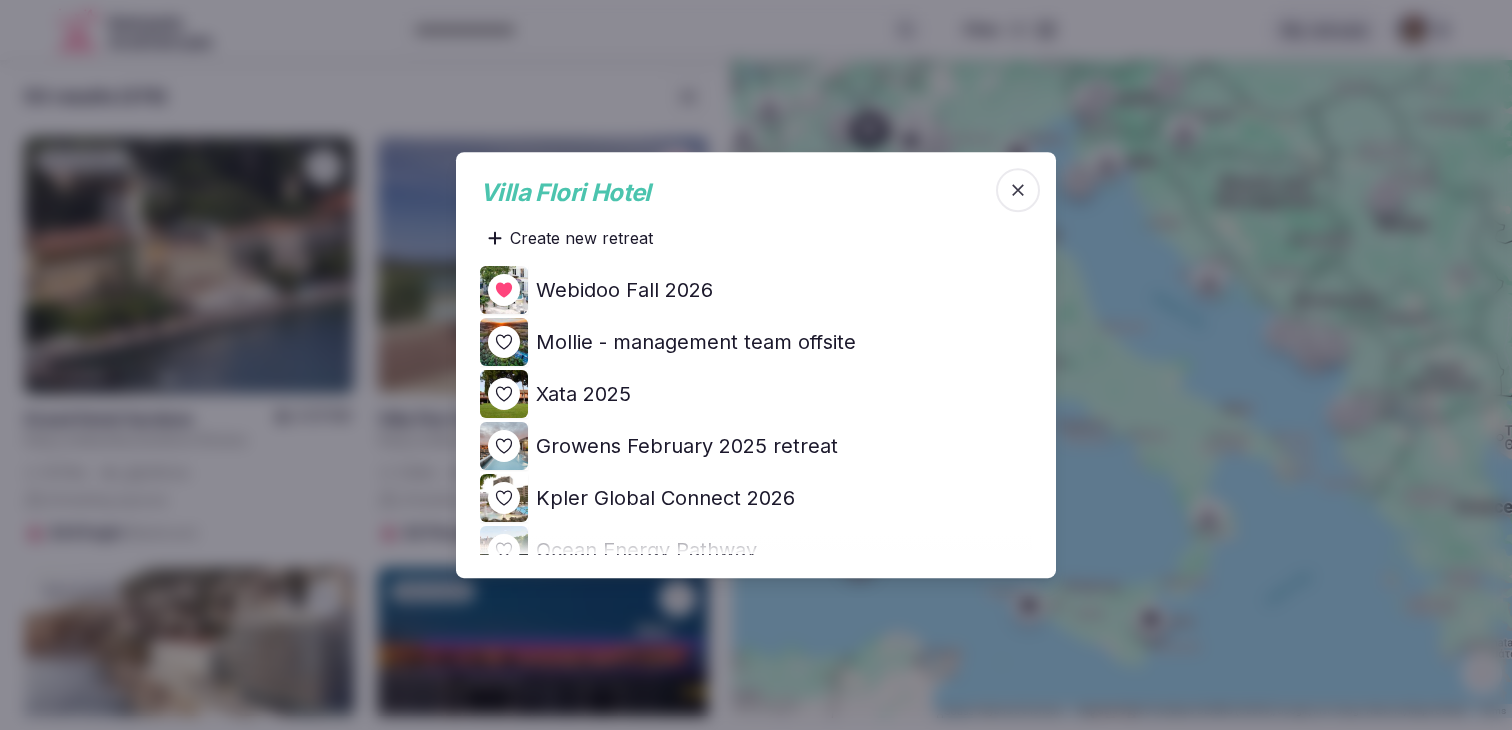 click 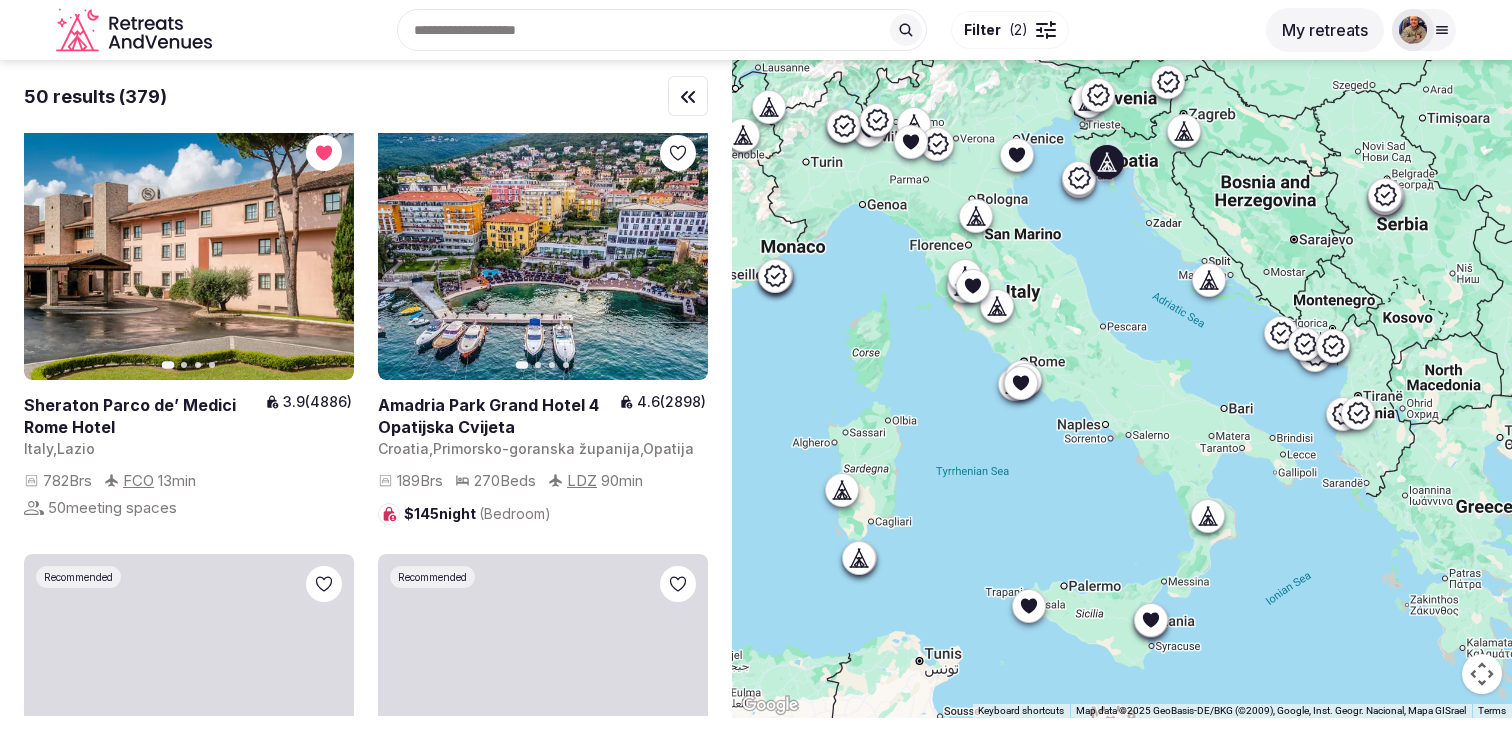 scroll, scrollTop: 2658, scrollLeft: 0, axis: vertical 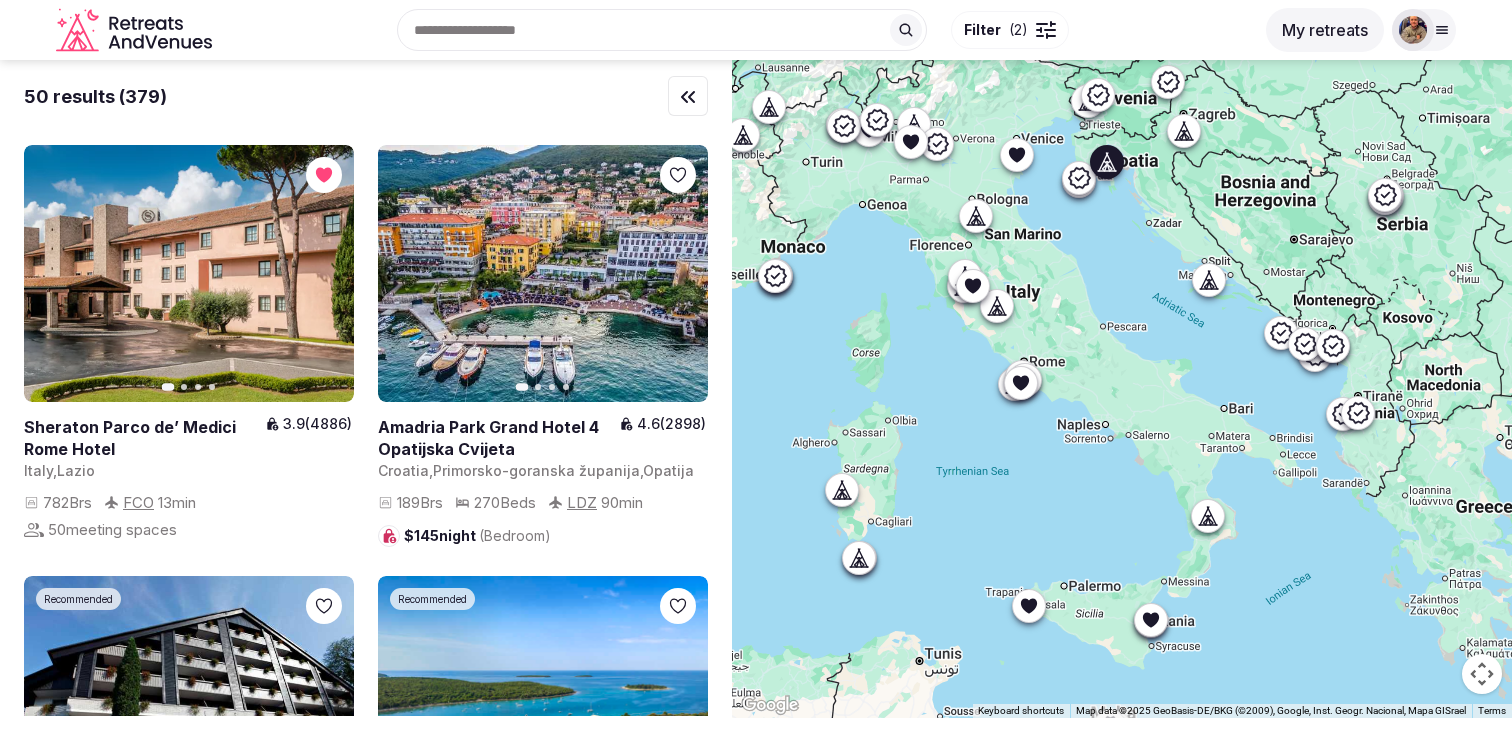 click 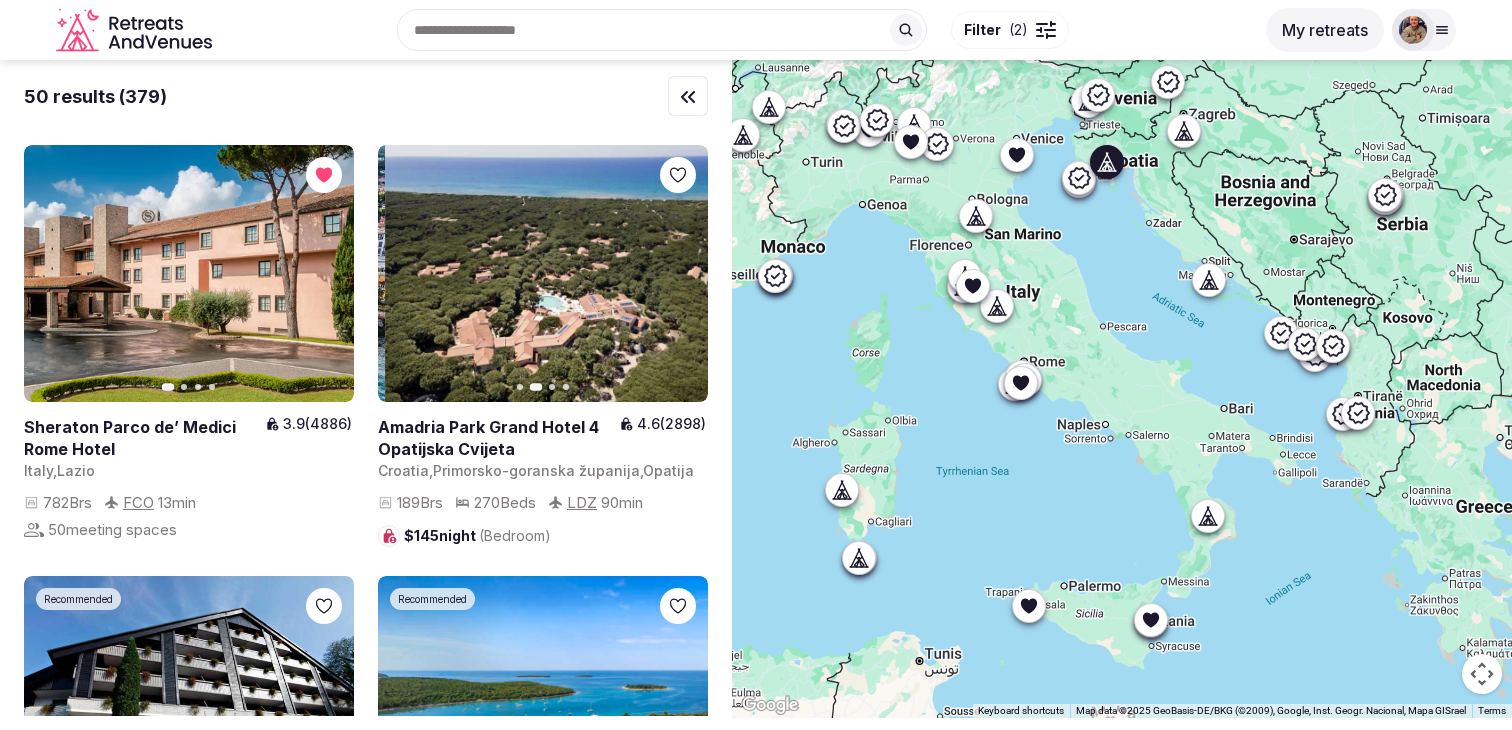 click 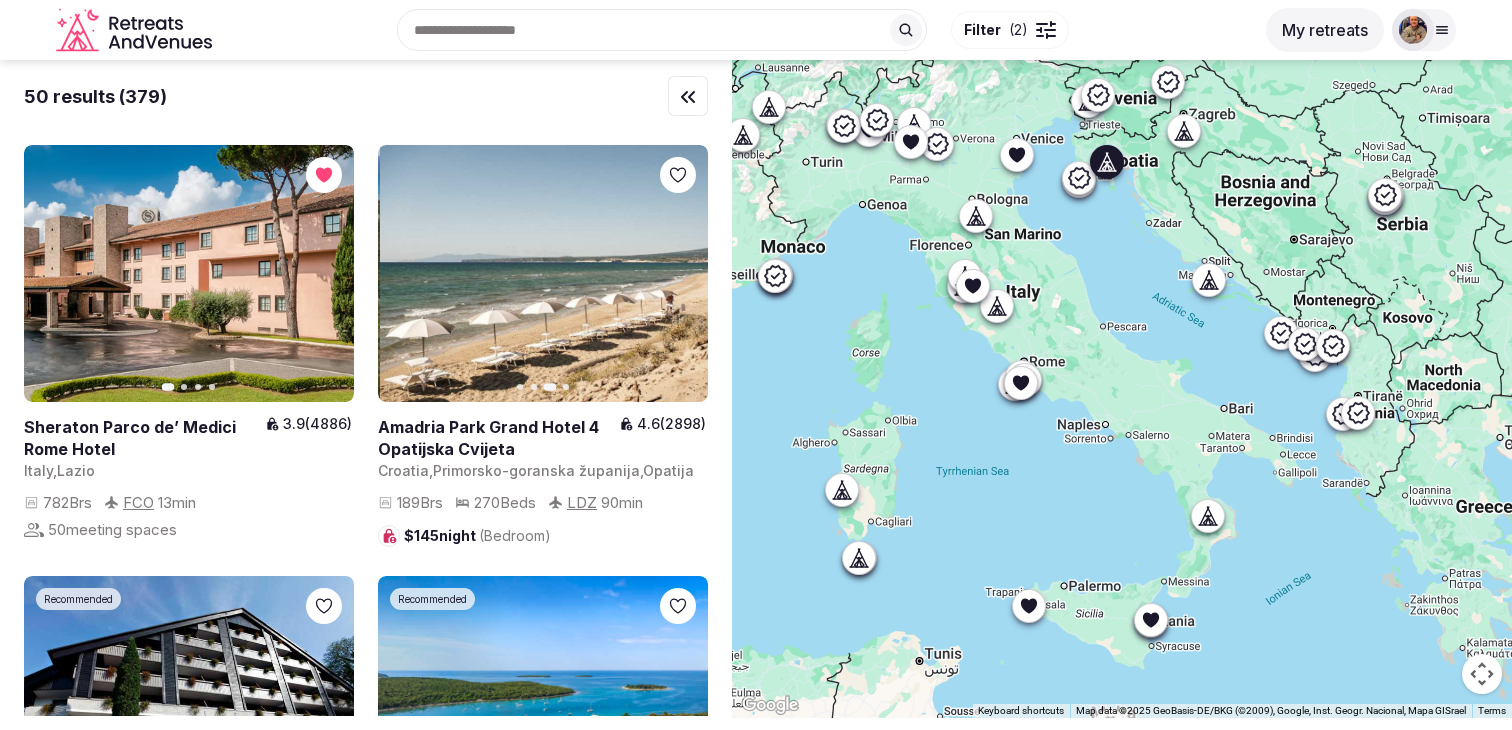 click 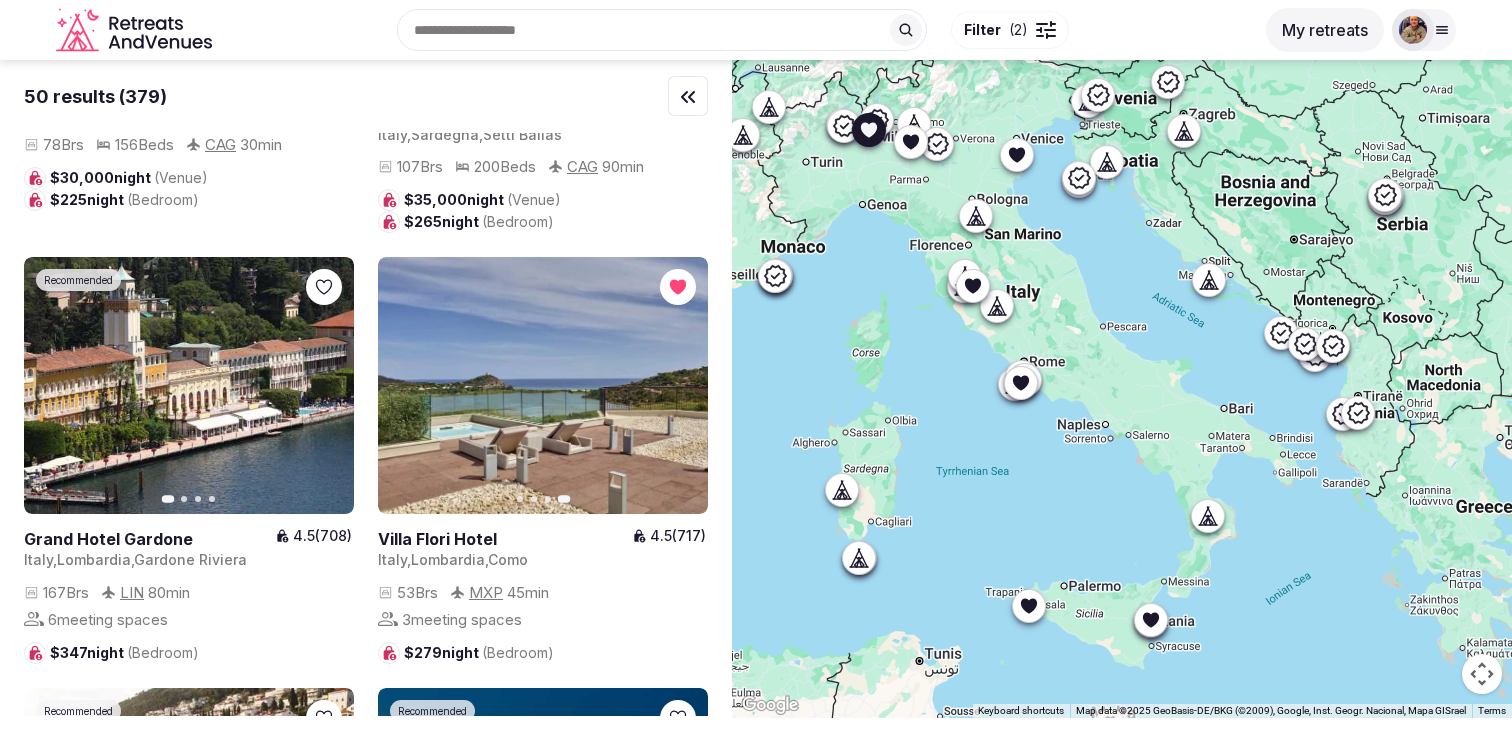 scroll, scrollTop: 808, scrollLeft: 0, axis: vertical 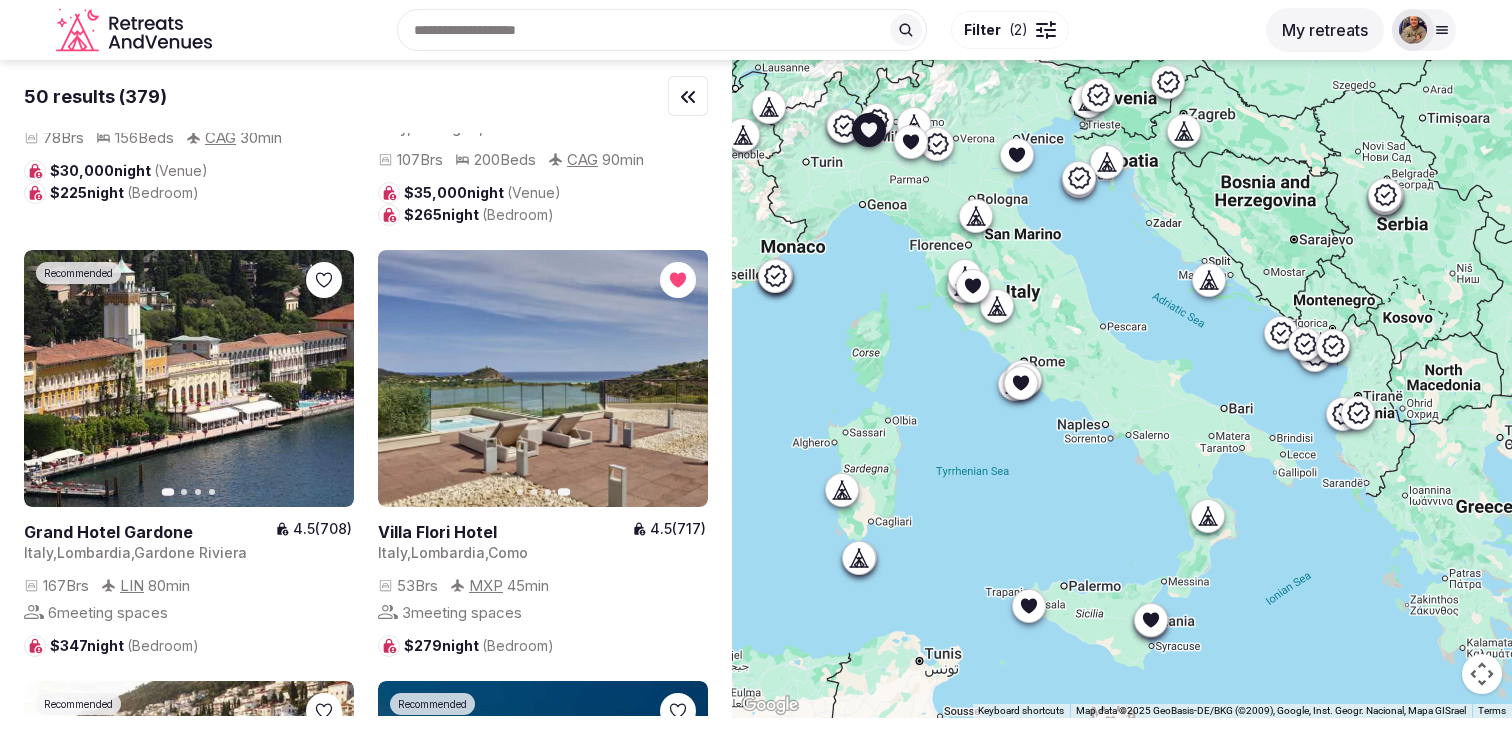 click on "Previous slide" at bounding box center [406, 379] 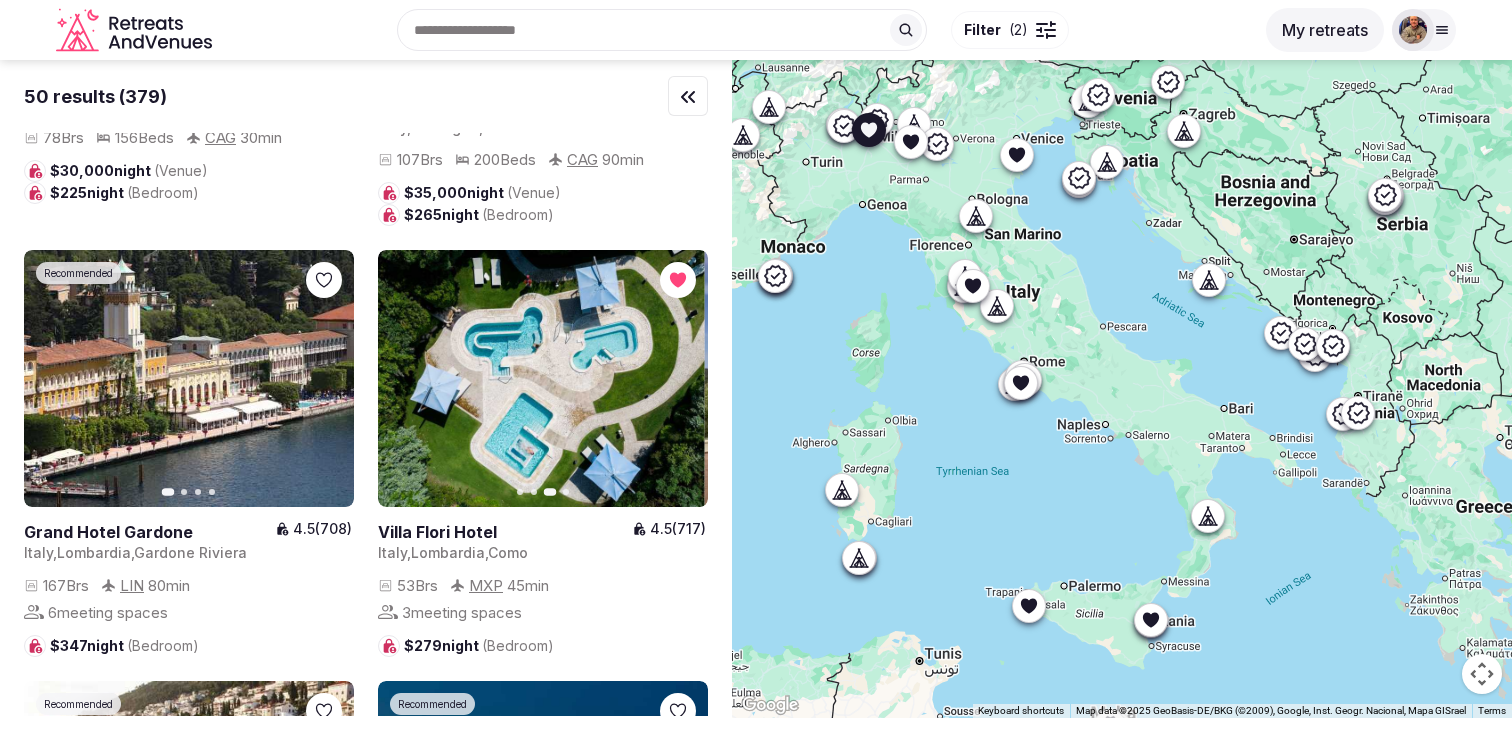 click on "Previous slide" at bounding box center (406, 379) 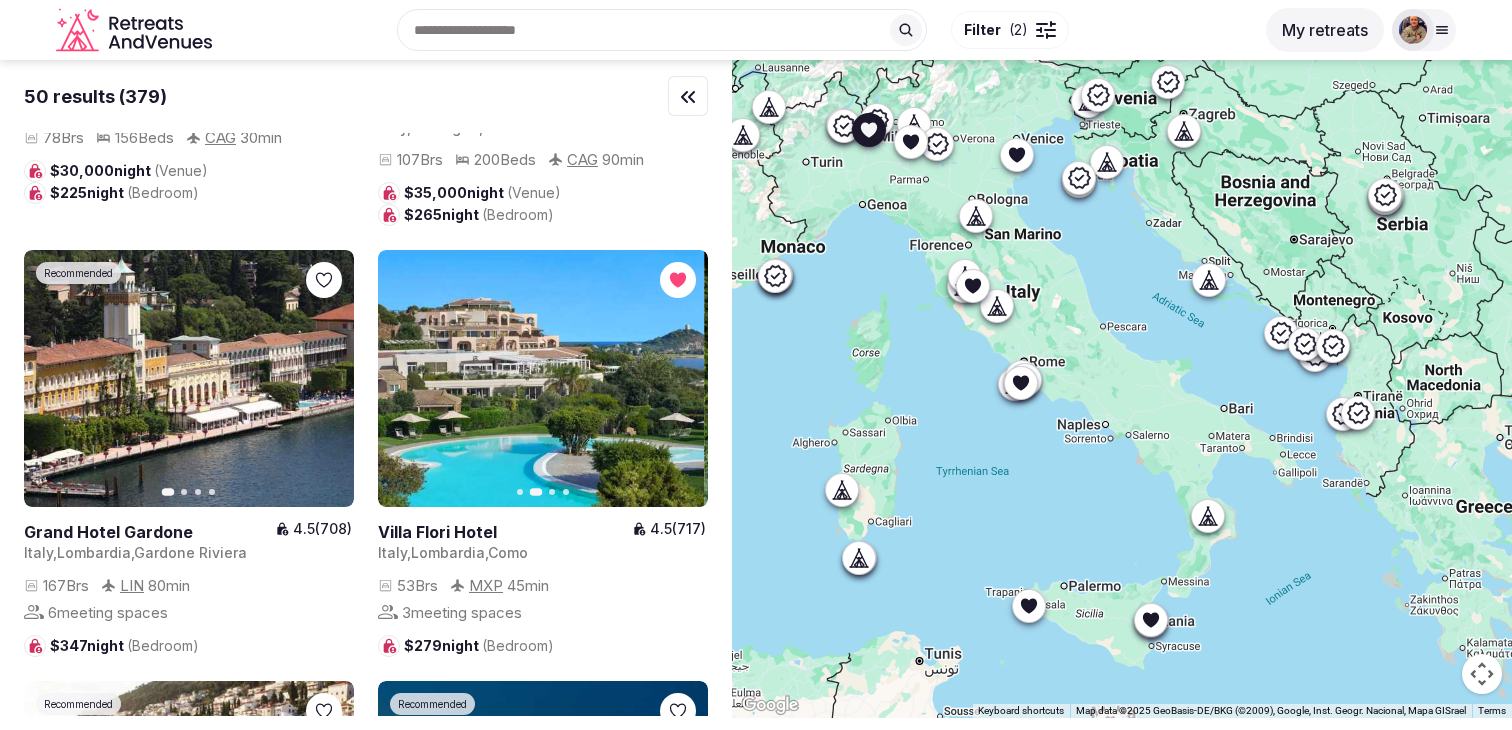 click on "Previous slide" at bounding box center [406, 379] 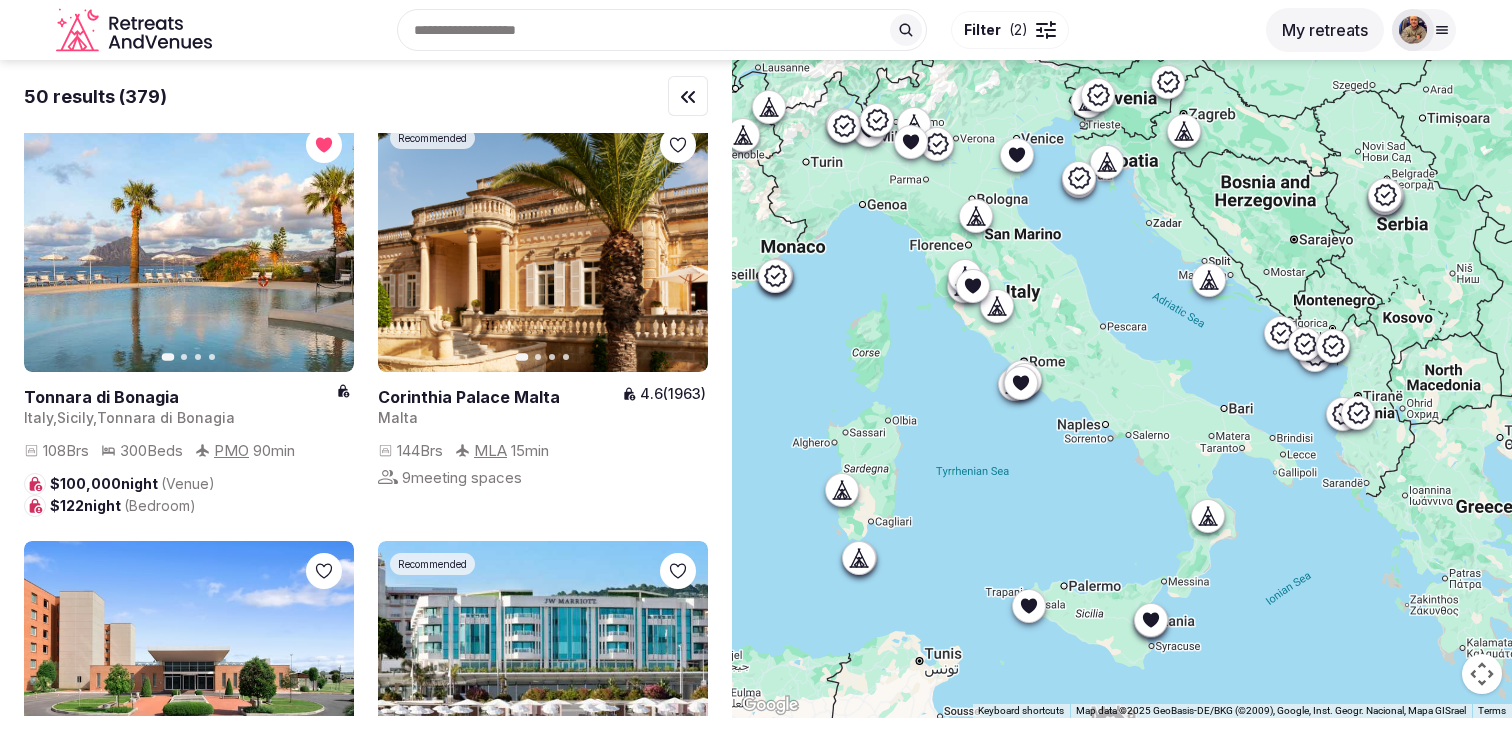 scroll, scrollTop: 5239, scrollLeft: 0, axis: vertical 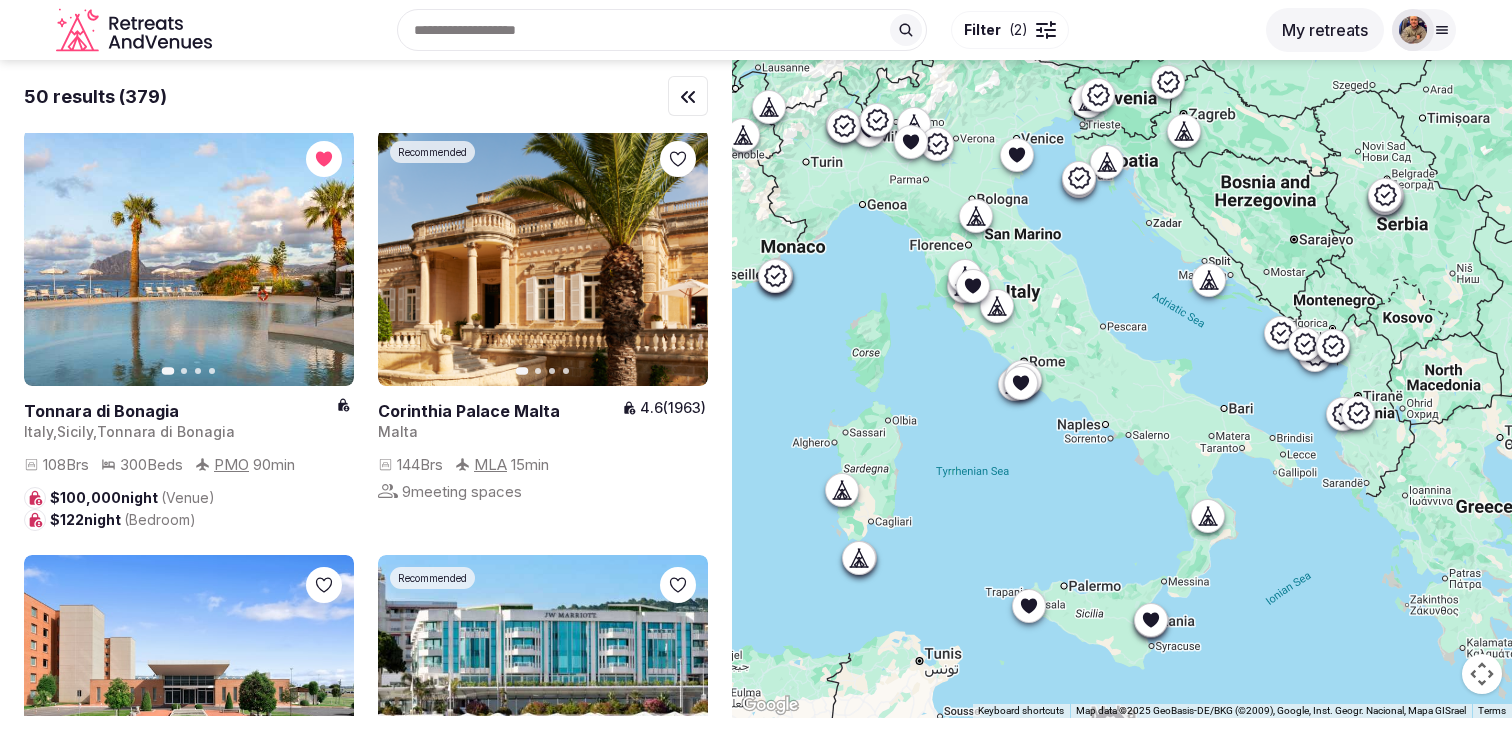 click 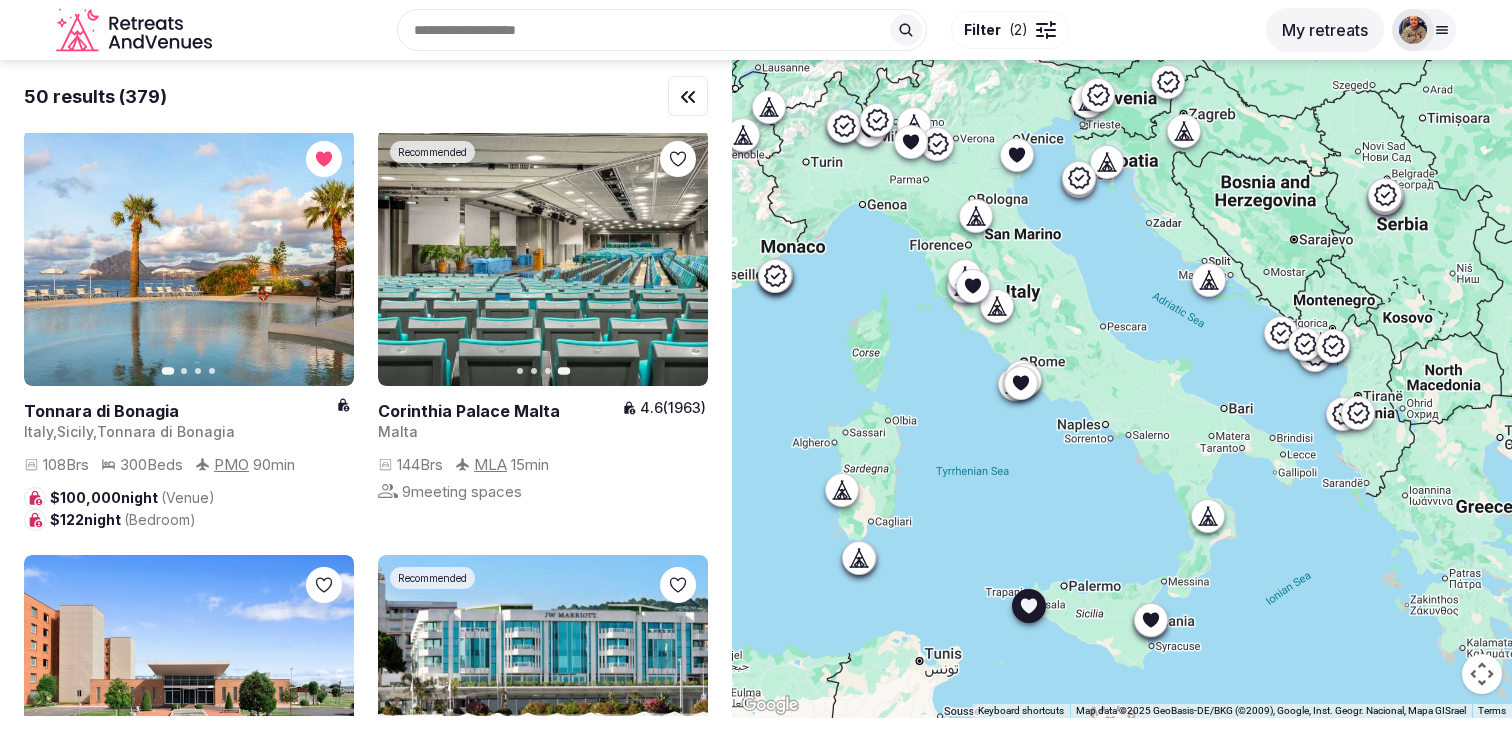 click 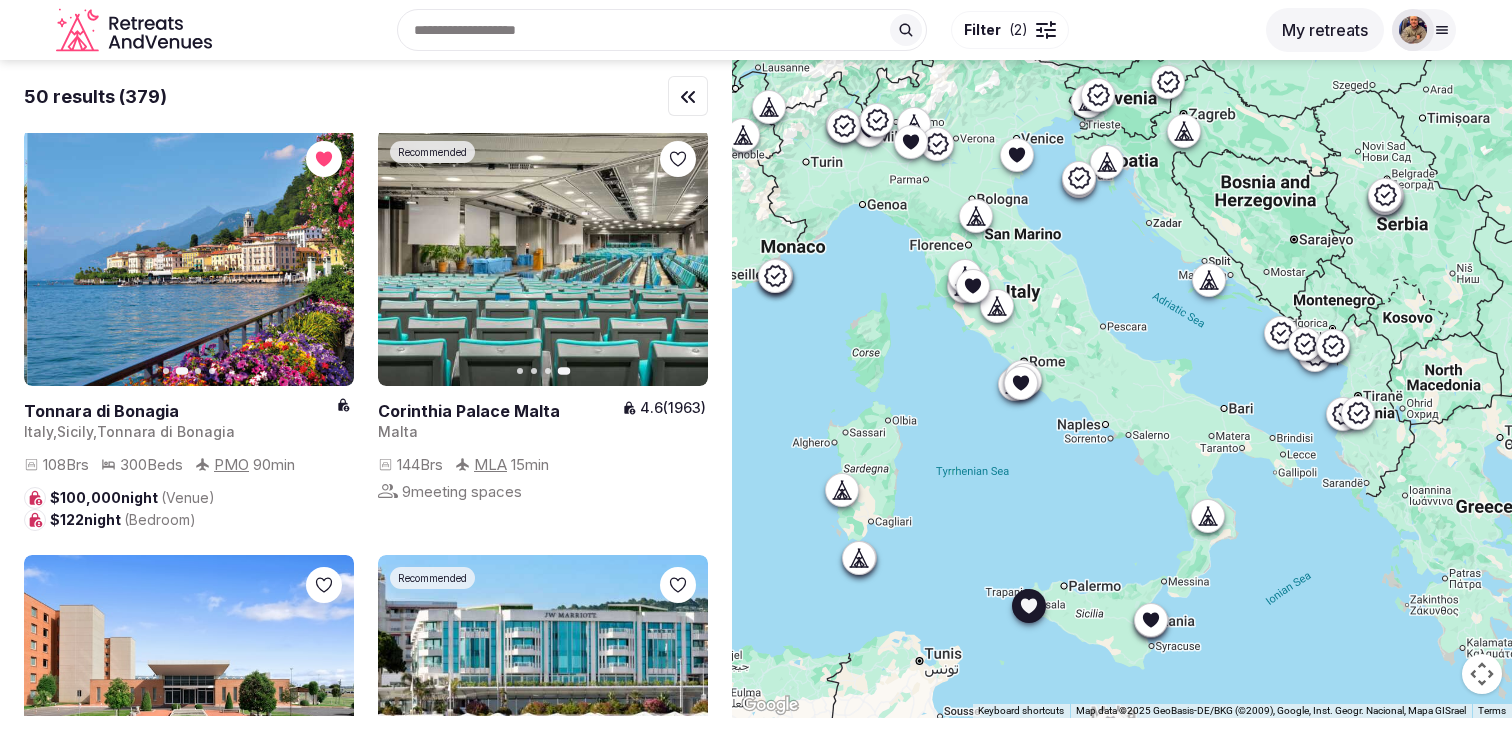 click 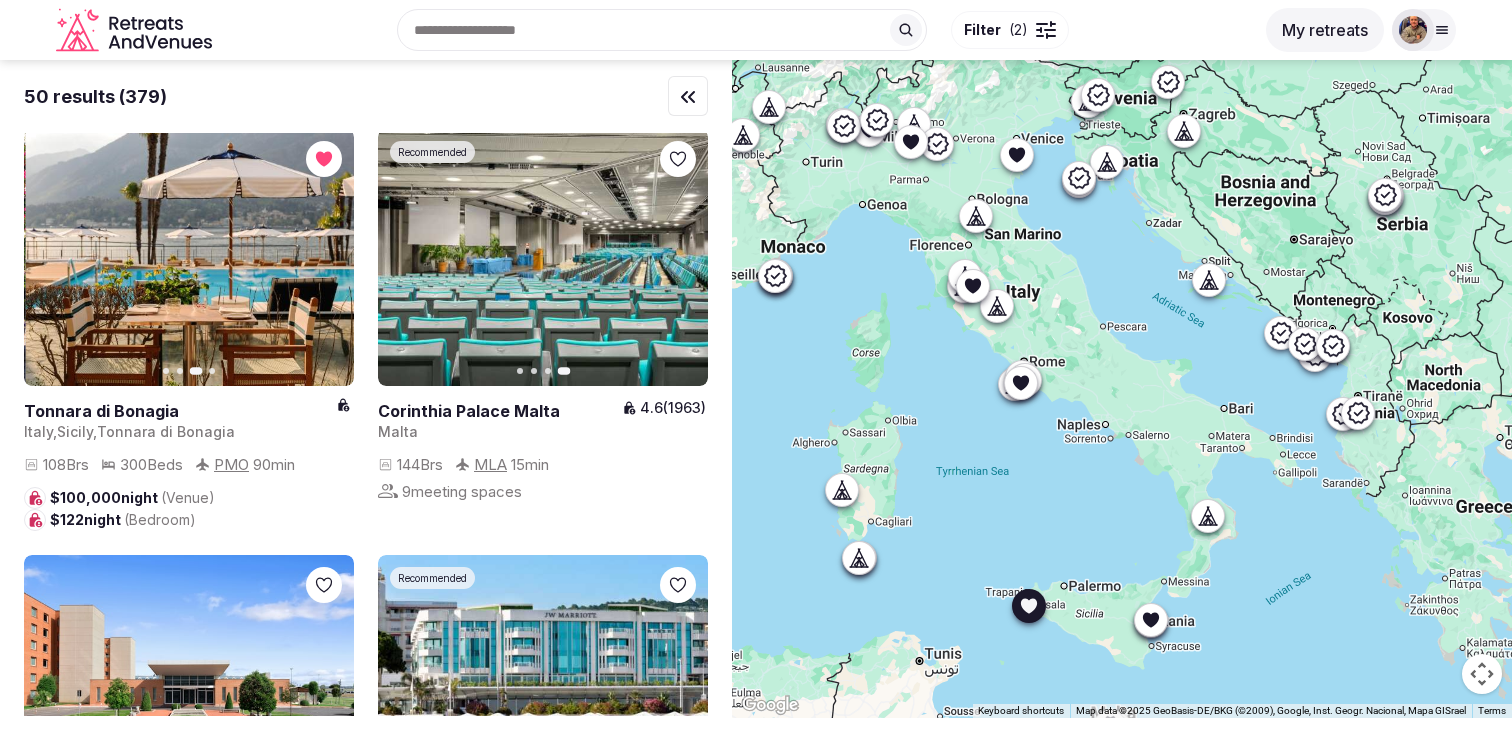 click 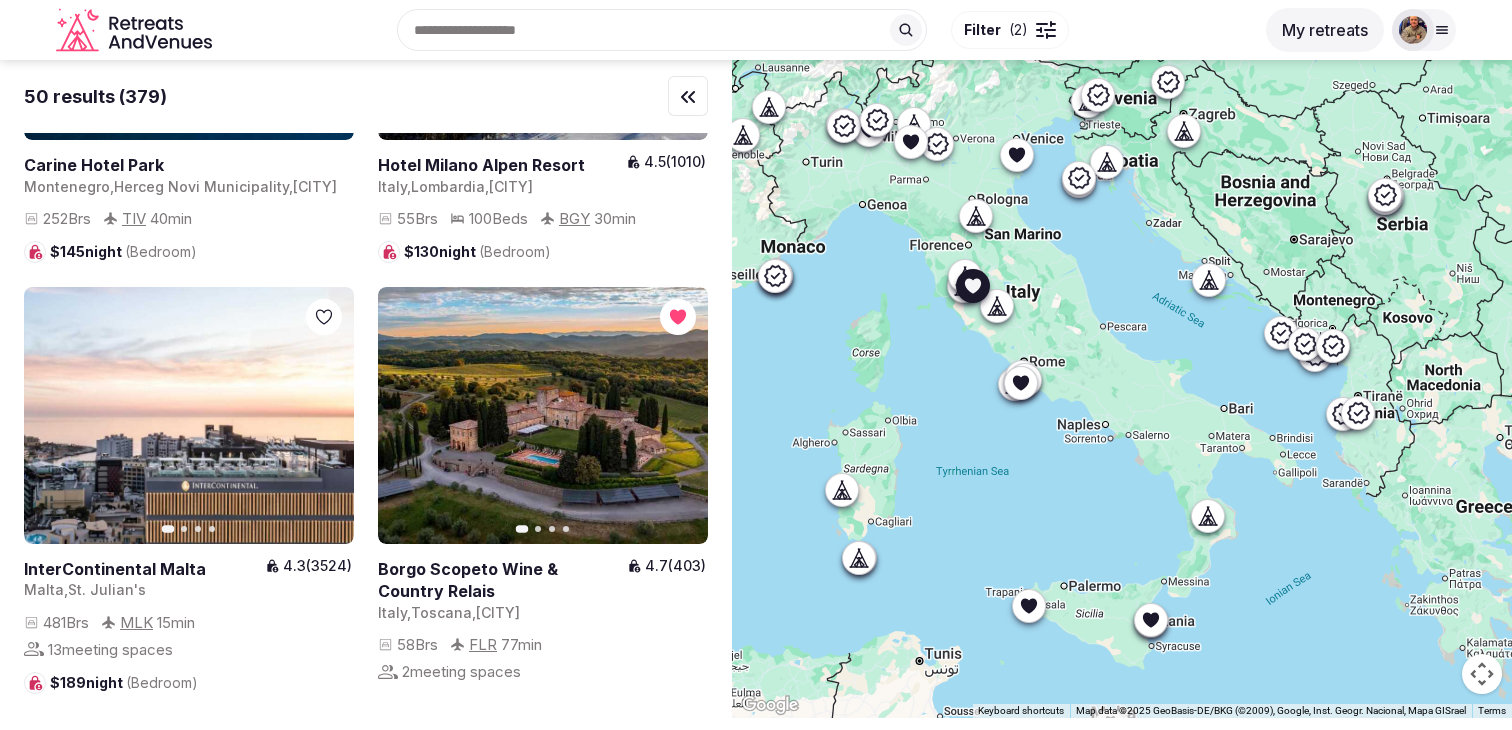 scroll, scrollTop: 8949, scrollLeft: 0, axis: vertical 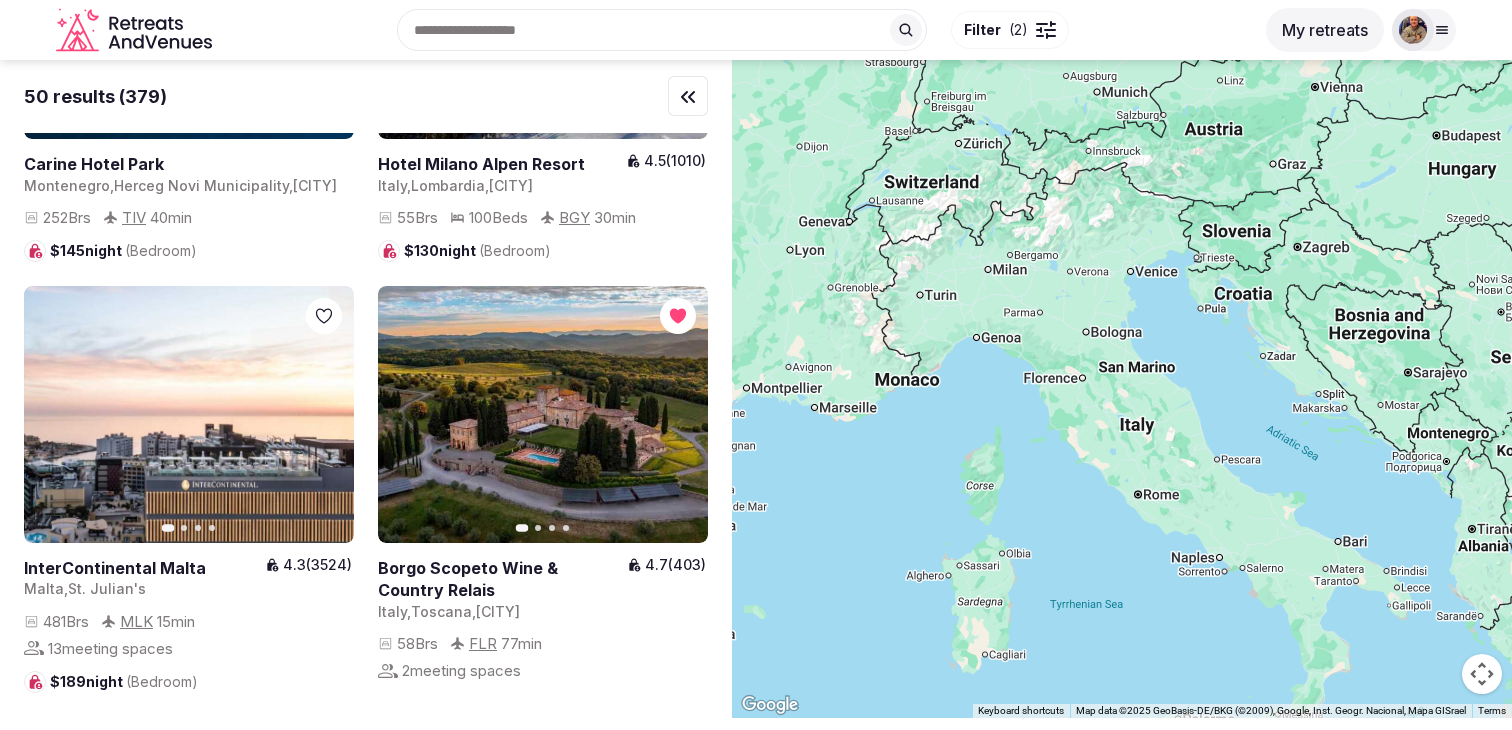 click at bounding box center [1122, 389] 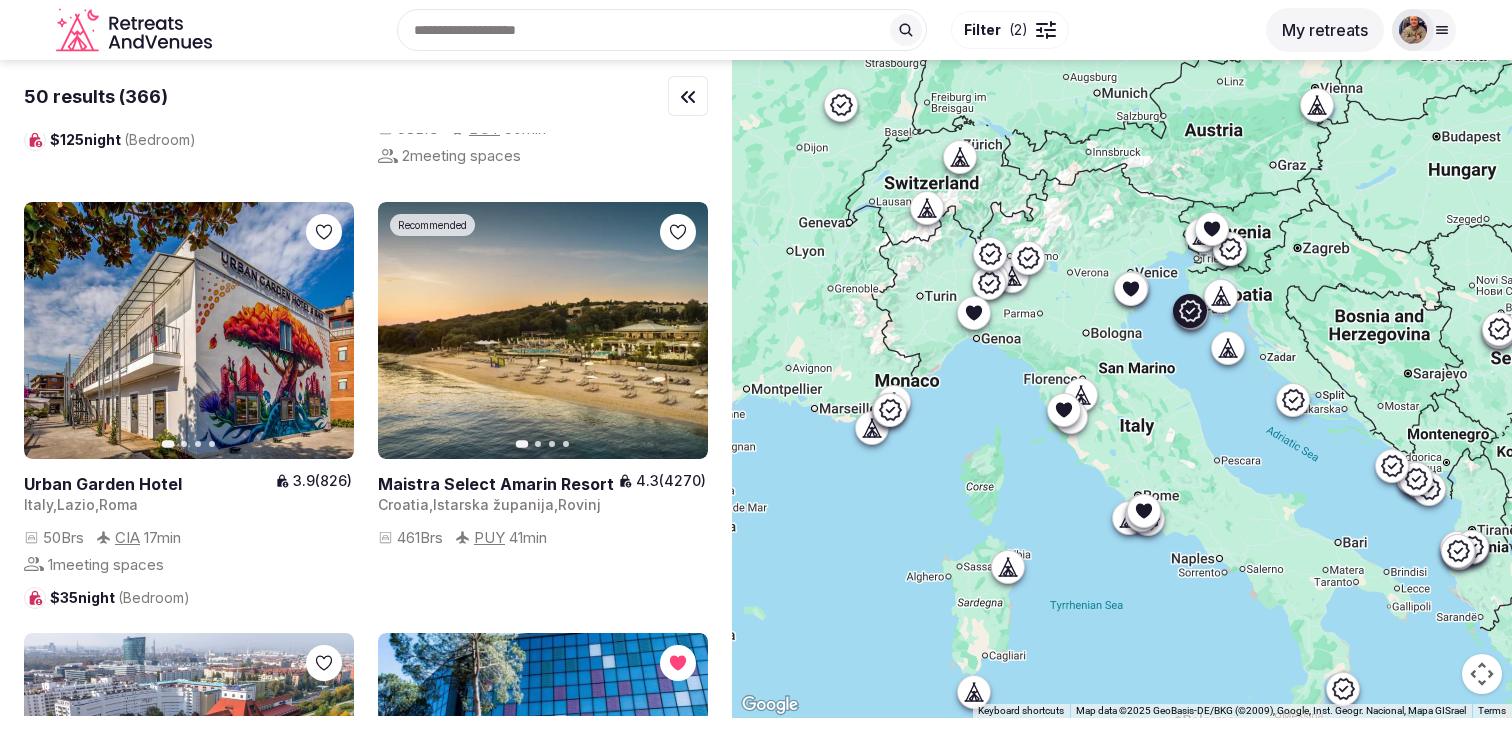 scroll, scrollTop: 371, scrollLeft: 0, axis: vertical 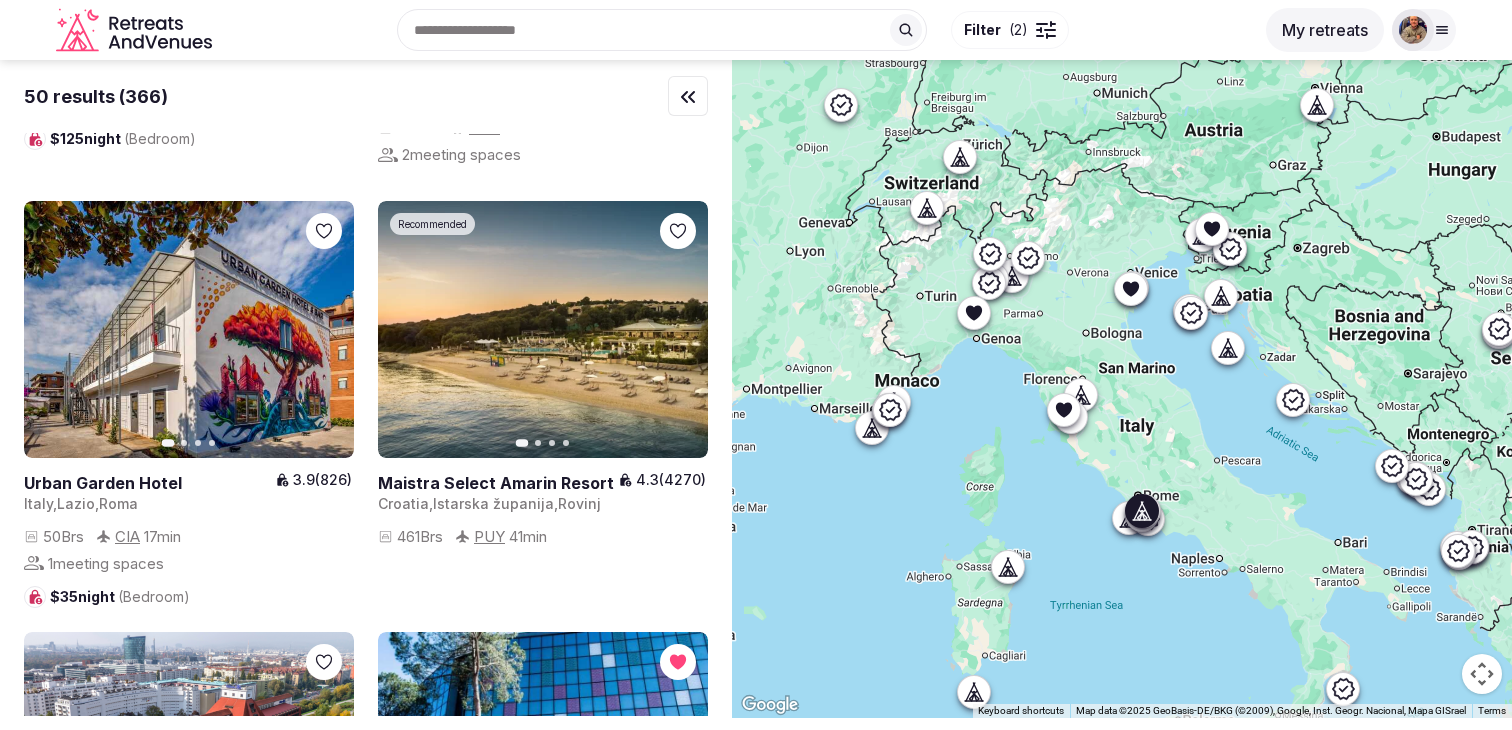 click 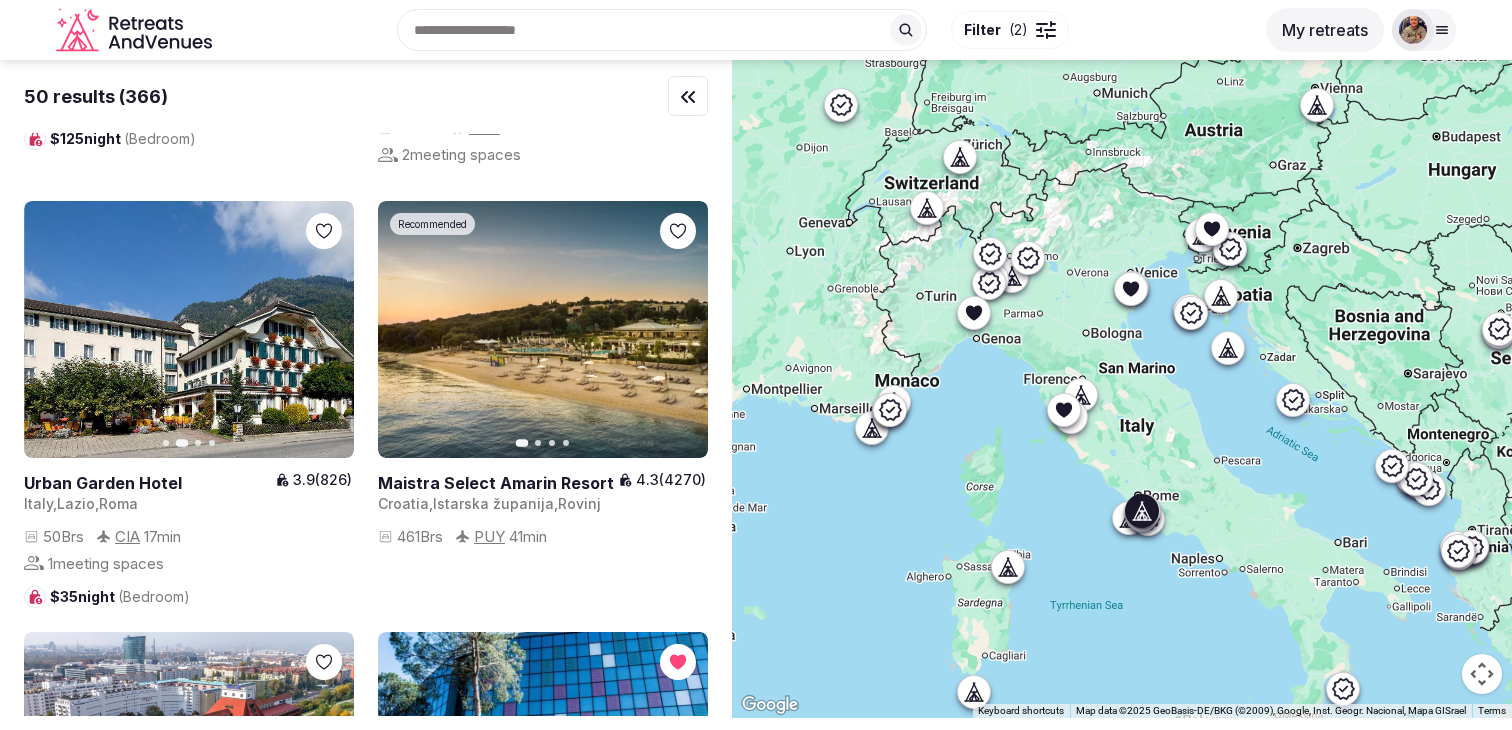 click 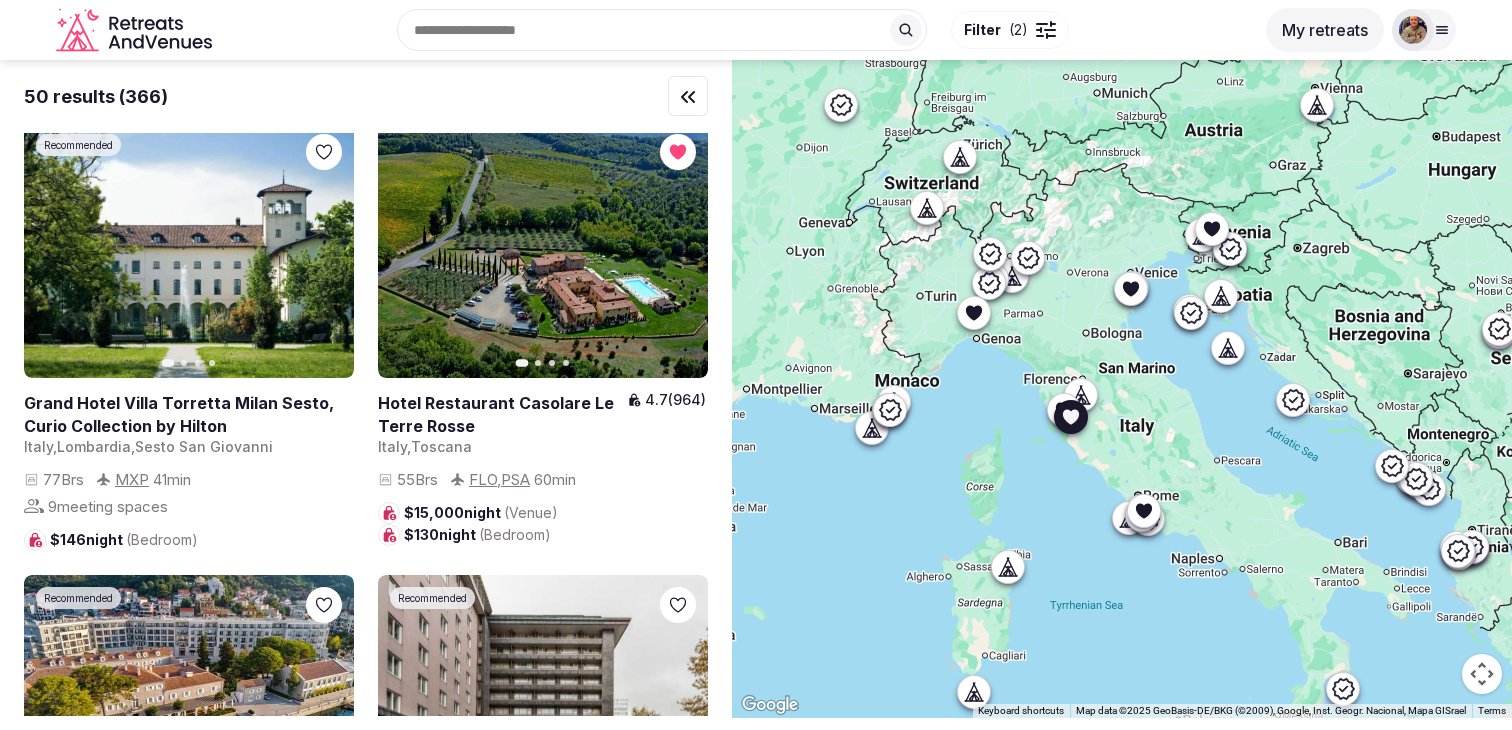 scroll, scrollTop: 1256, scrollLeft: 0, axis: vertical 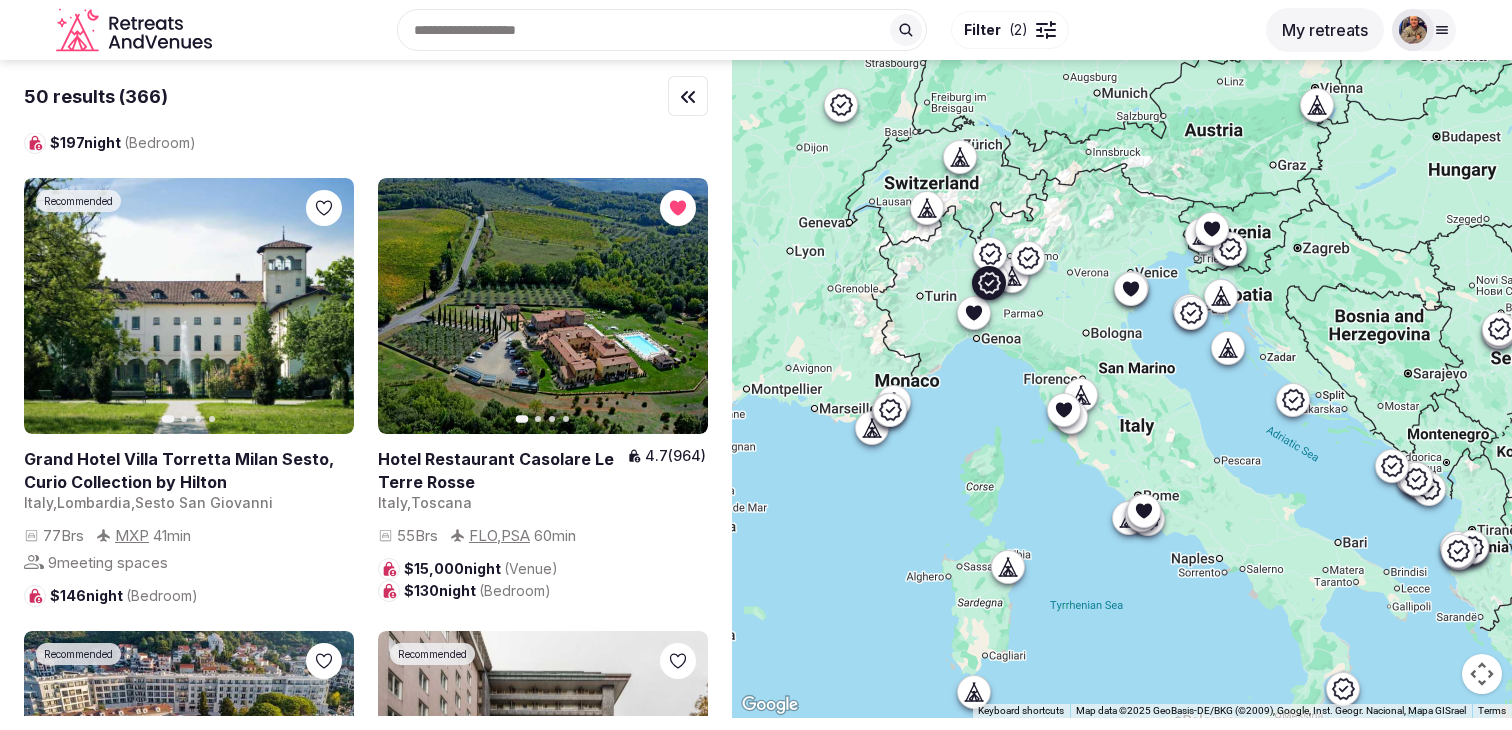 click on "Next slide" at bounding box center (326, 306) 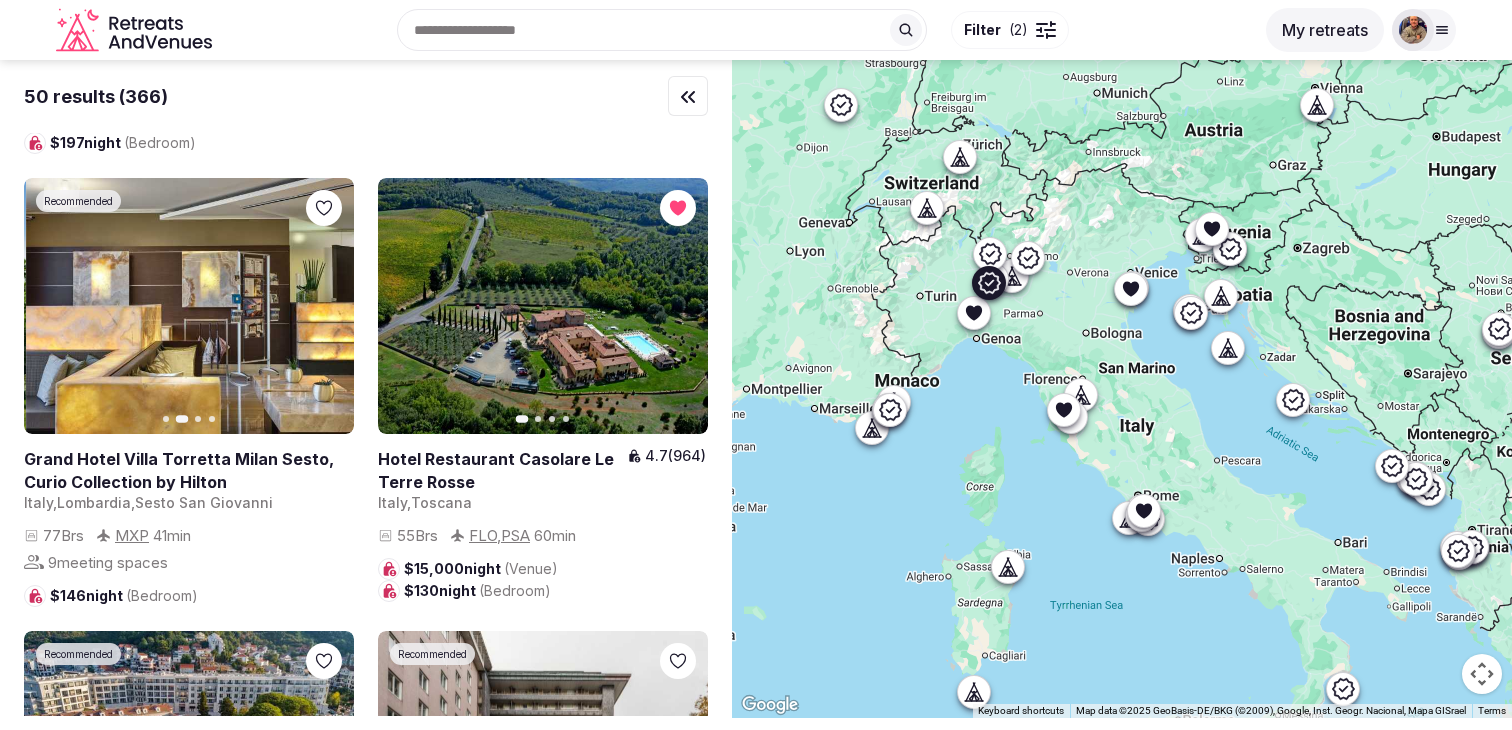 click on "Next slide" at bounding box center (326, 306) 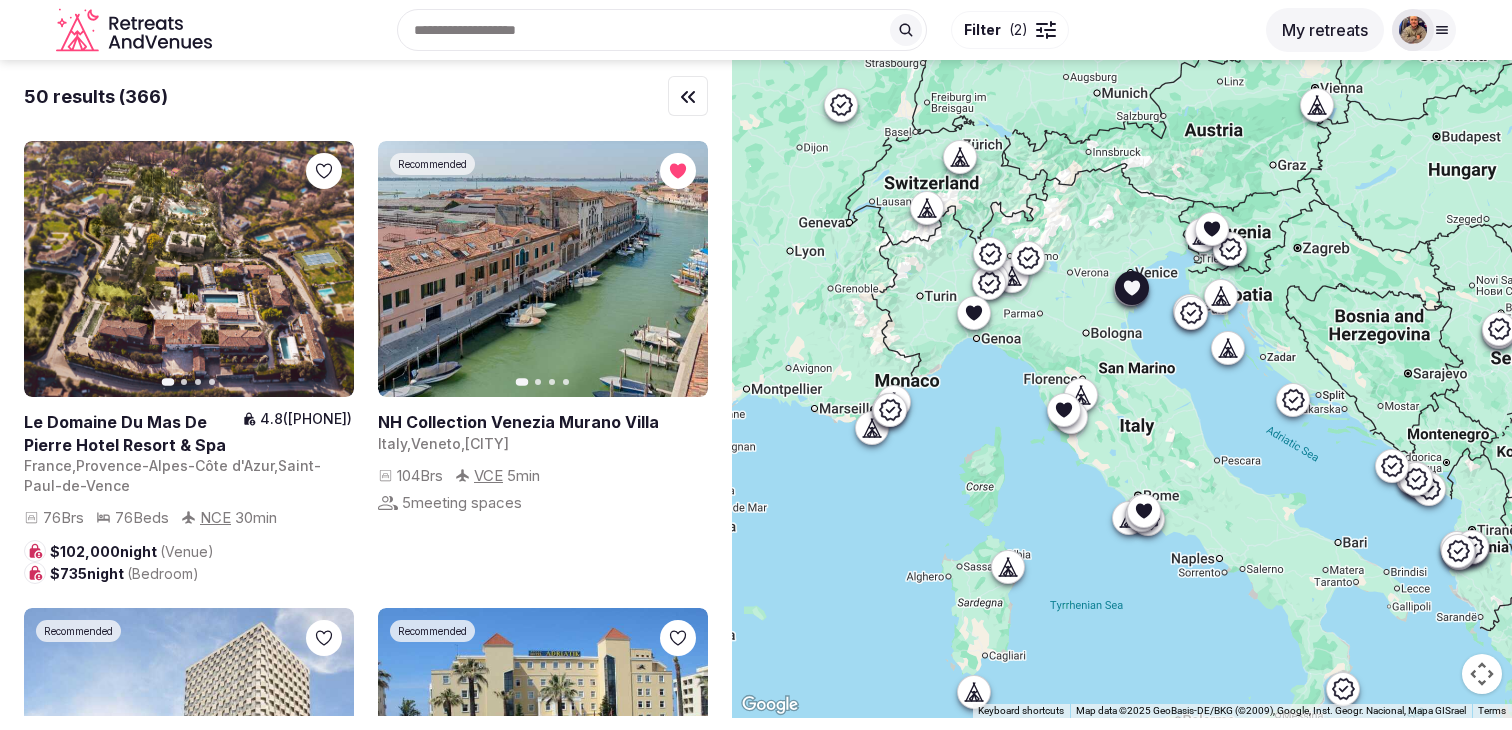 scroll, scrollTop: 2592, scrollLeft: 0, axis: vertical 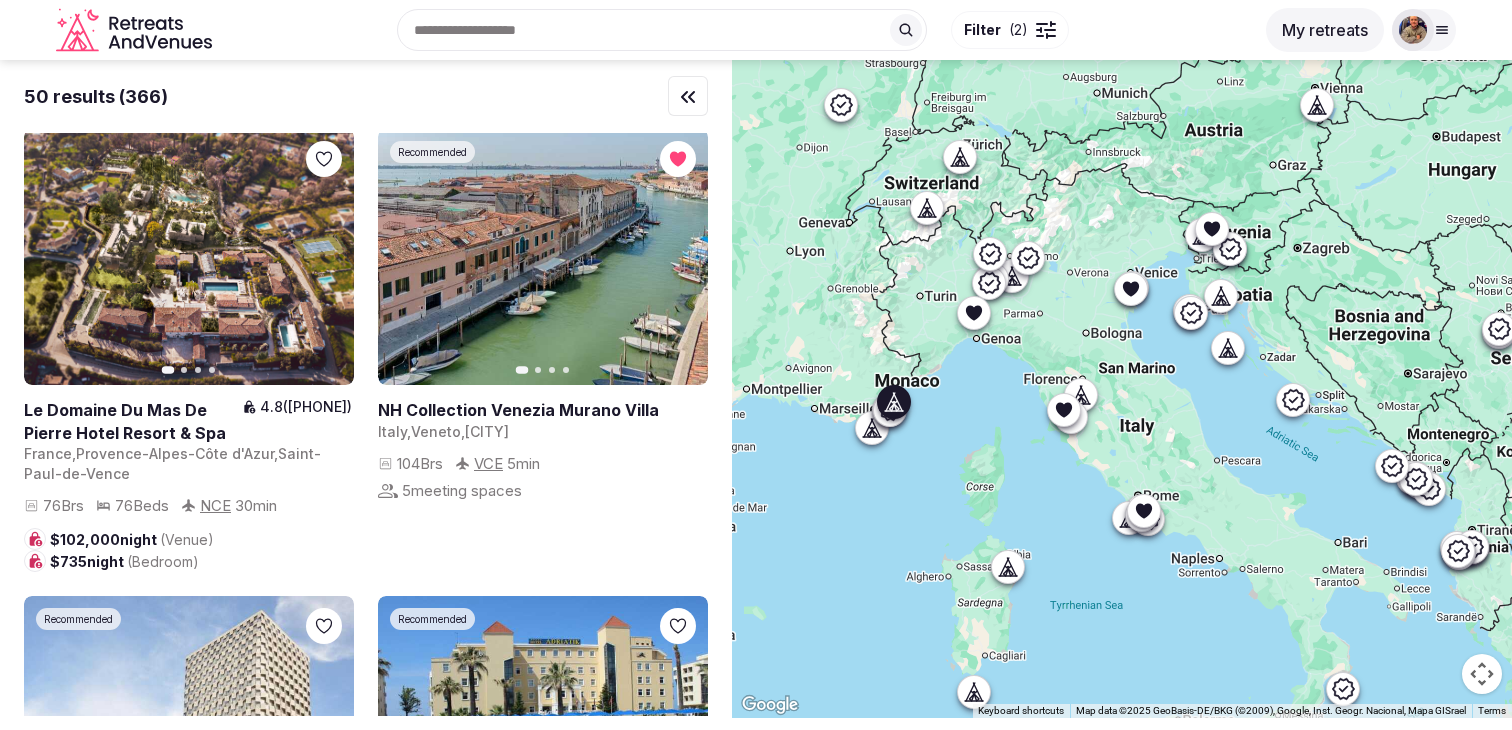 click 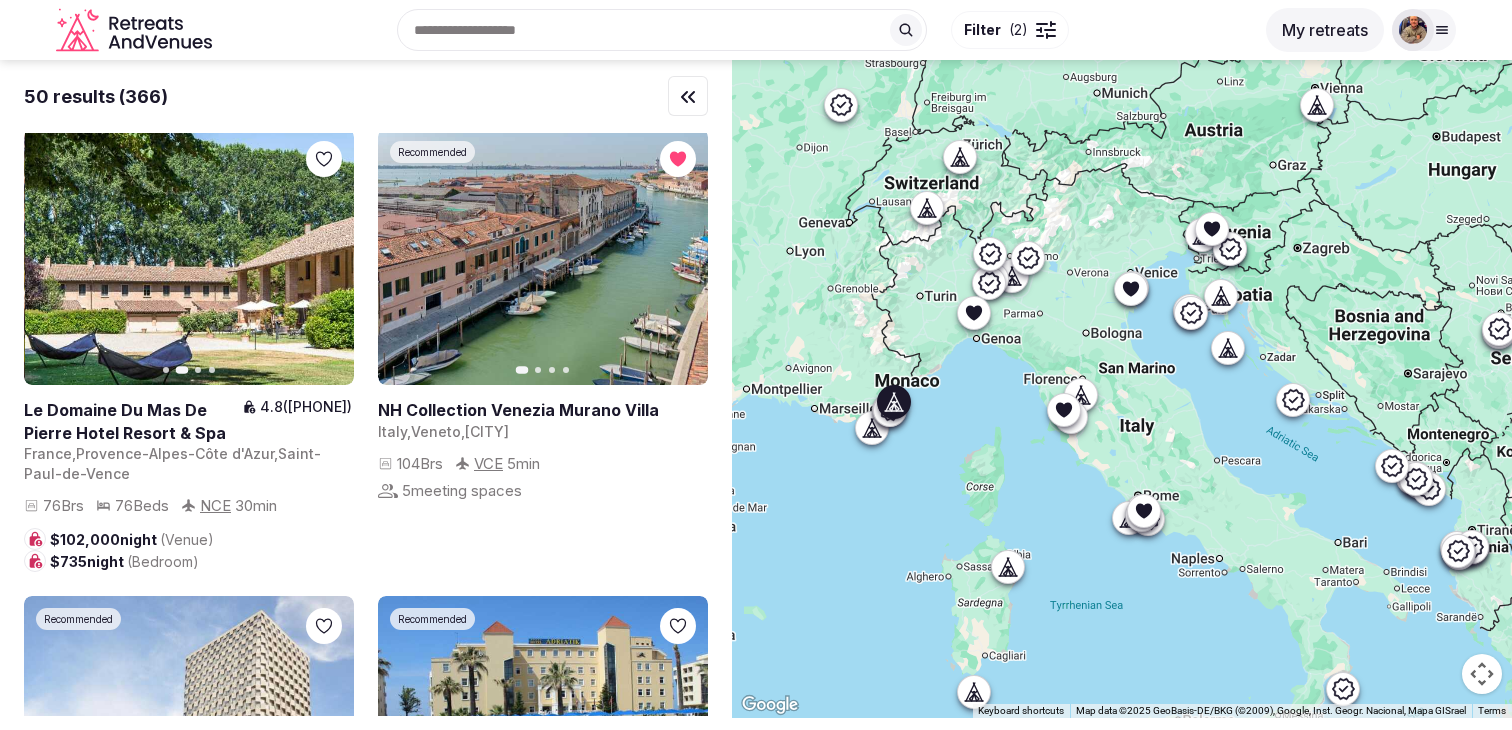 click 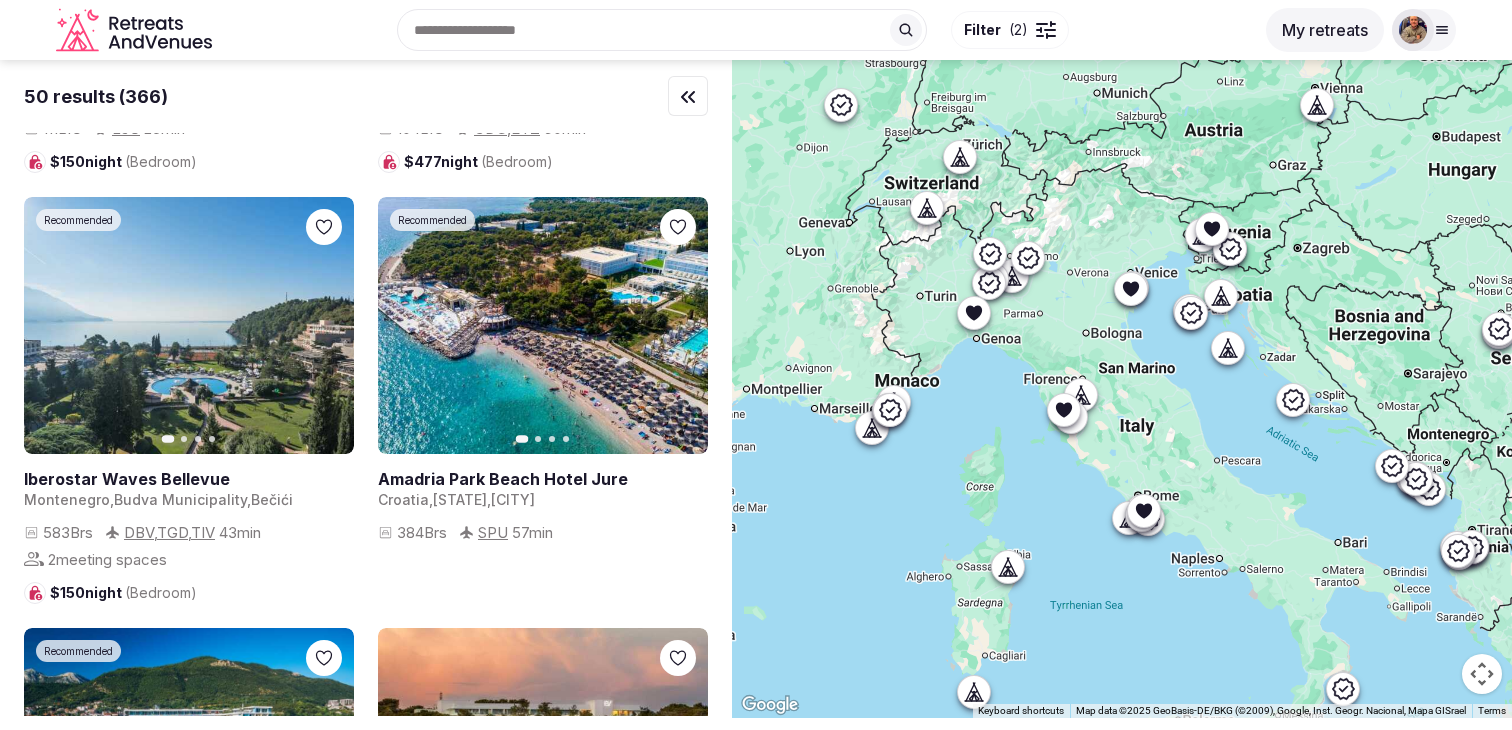 scroll, scrollTop: 6805, scrollLeft: 0, axis: vertical 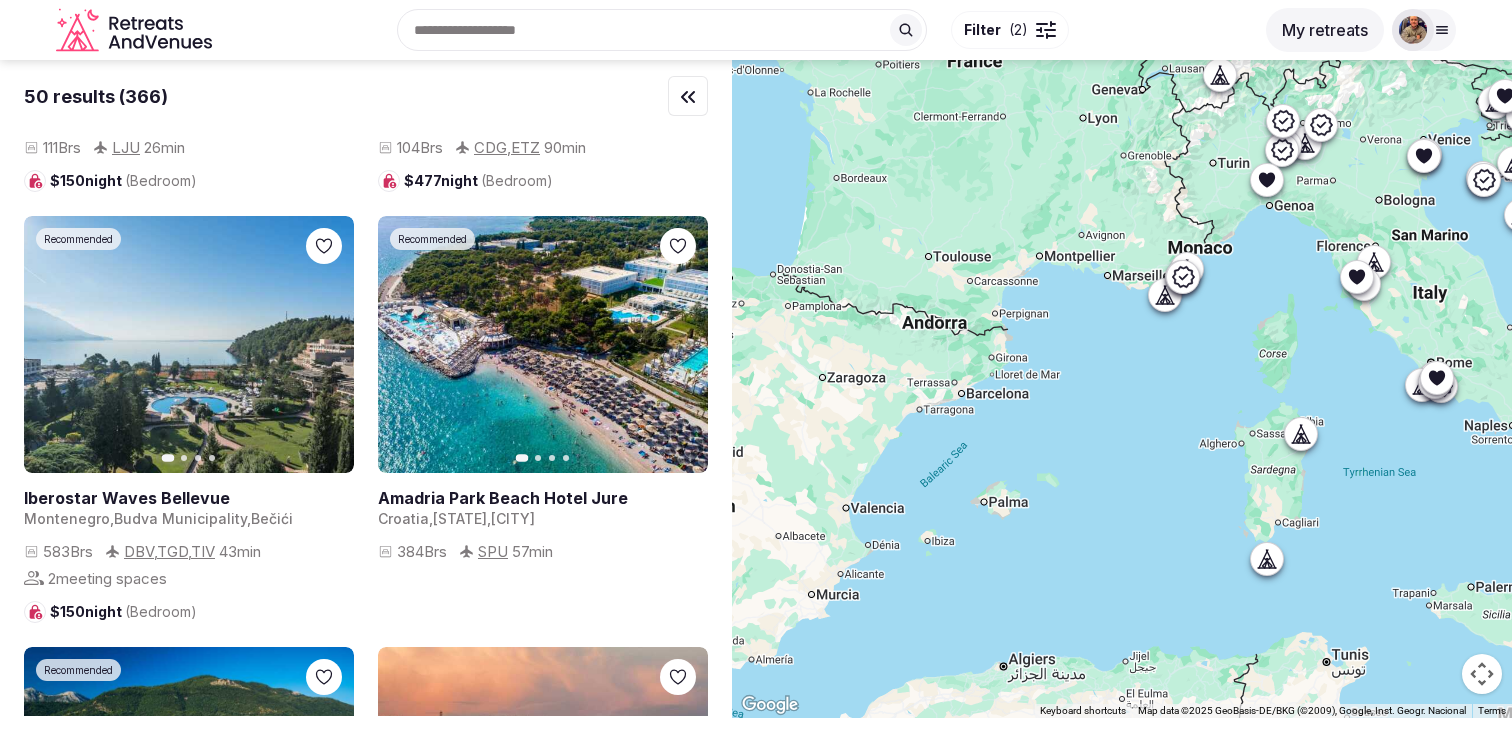 drag, startPoint x: 806, startPoint y: 502, endPoint x: 1104, endPoint y: 365, distance: 327.98325 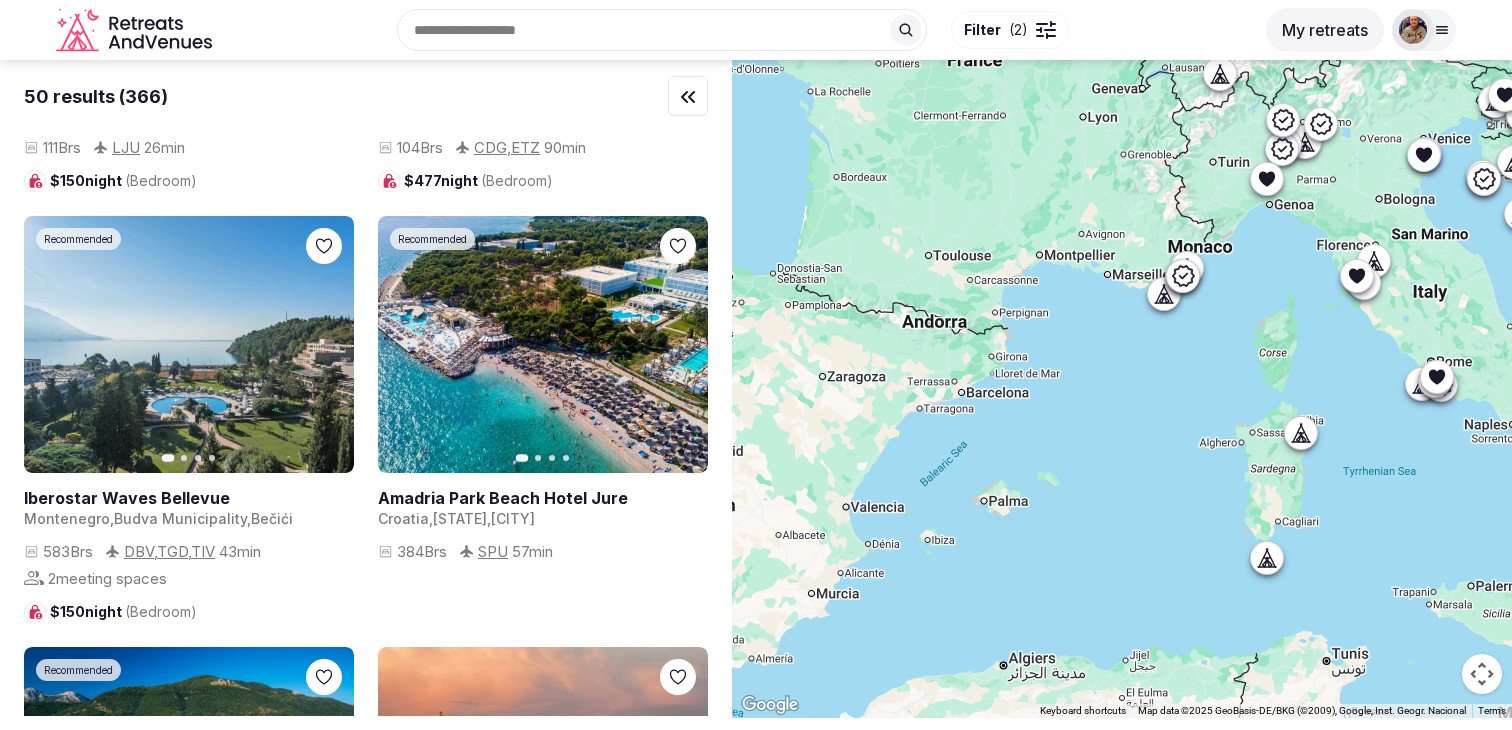 scroll, scrollTop: 0, scrollLeft: 0, axis: both 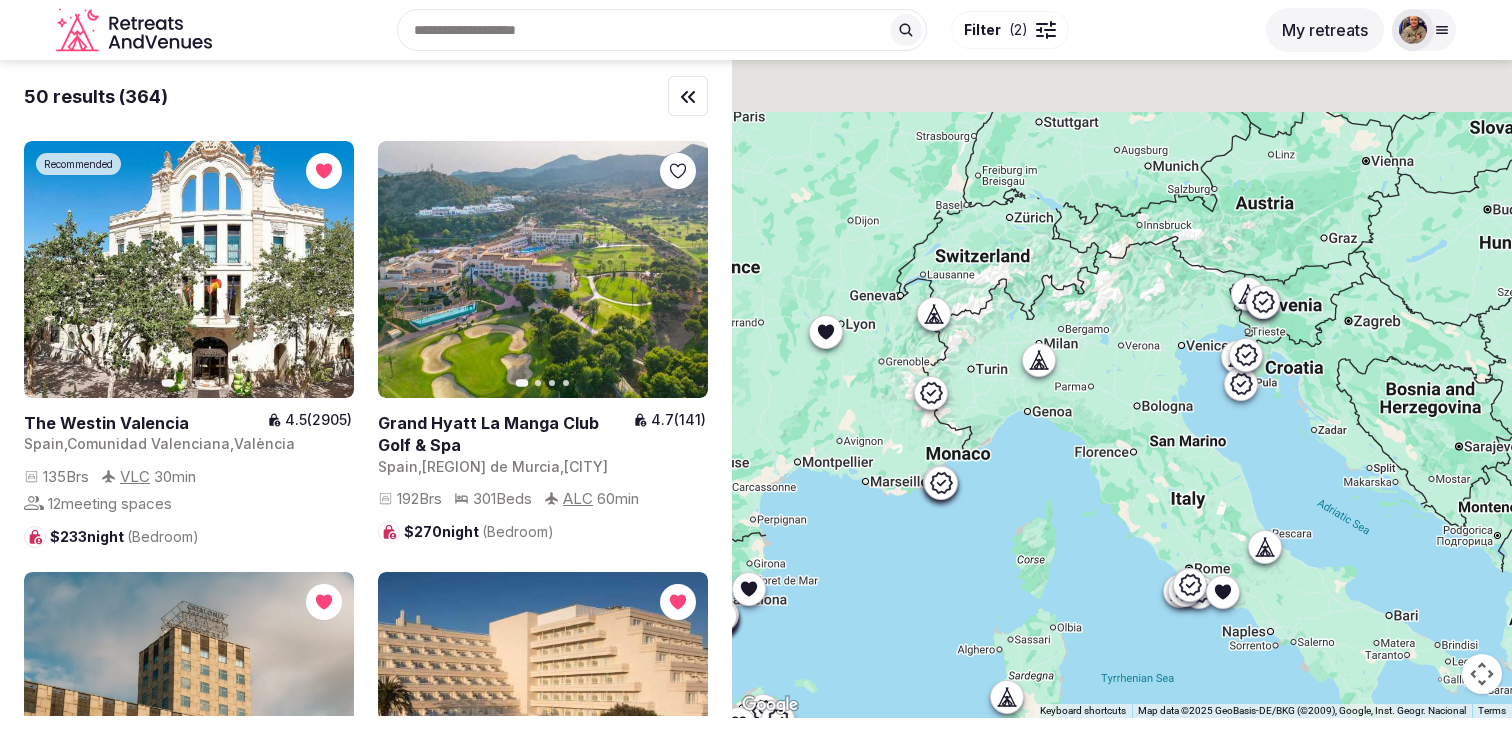 drag, startPoint x: 1185, startPoint y: 348, endPoint x: 926, endPoint y: 565, distance: 337.8905 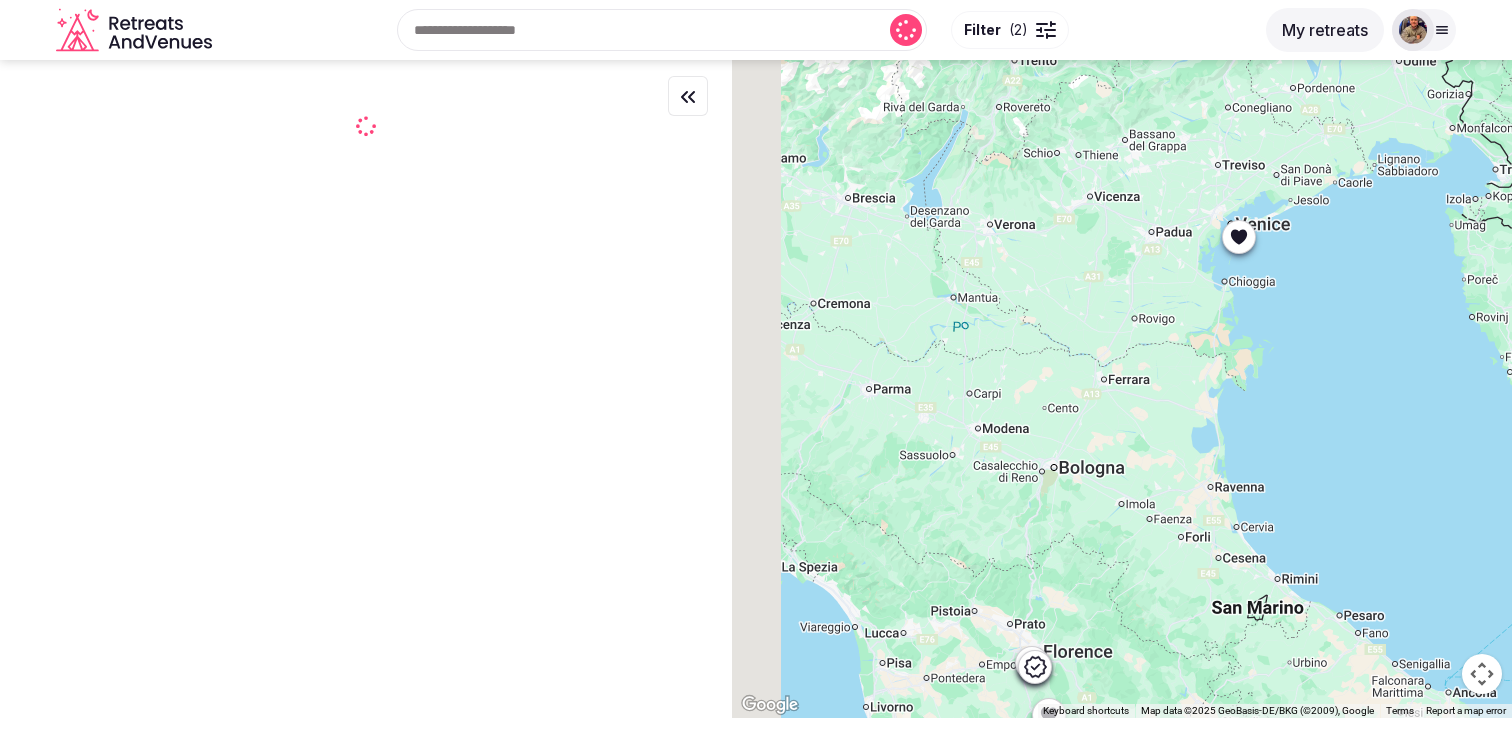 drag, startPoint x: 857, startPoint y: 287, endPoint x: 1123, endPoint y: 474, distance: 325.1538 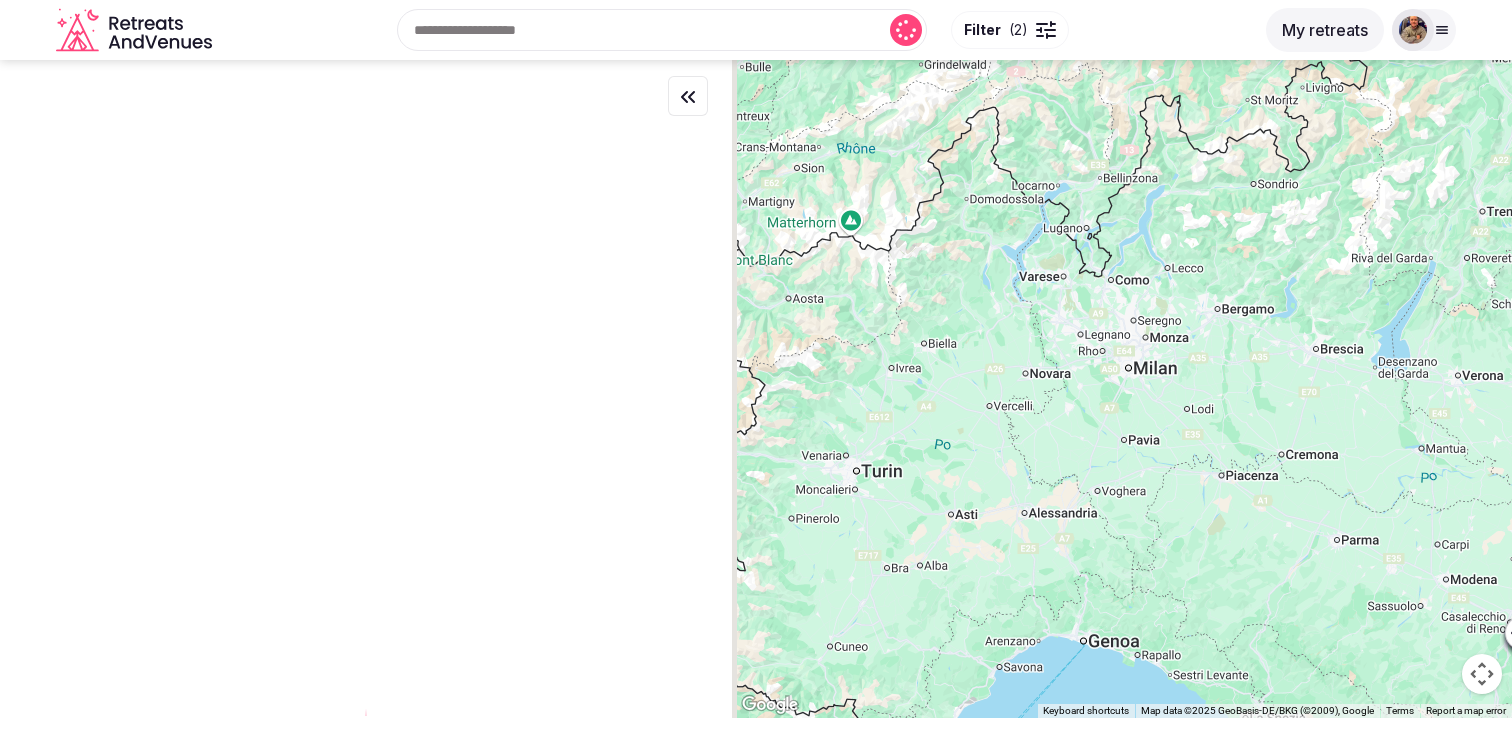 drag, startPoint x: 987, startPoint y: 412, endPoint x: 1408, endPoint y: 486, distance: 427.4541 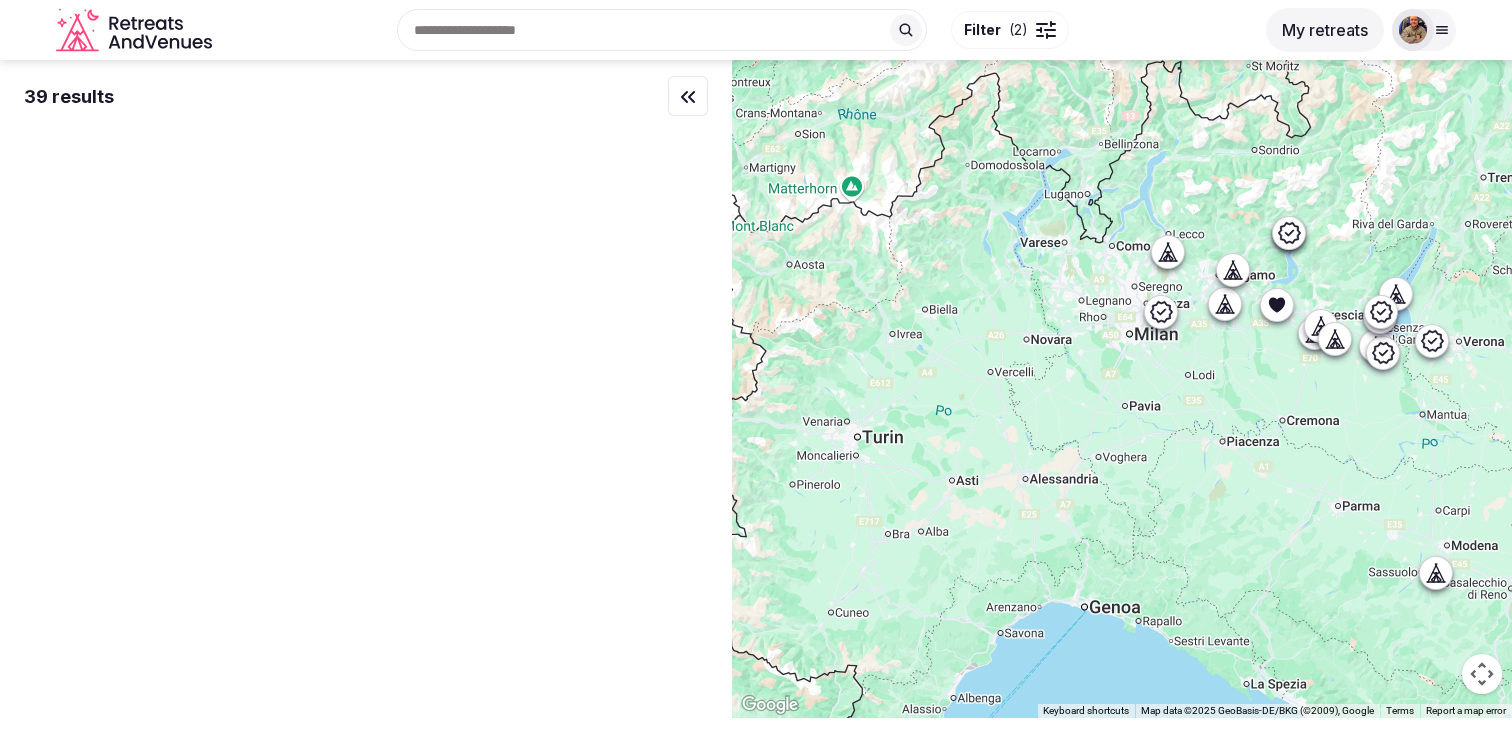 drag, startPoint x: 1279, startPoint y: 496, endPoint x: 1279, endPoint y: 457, distance: 39 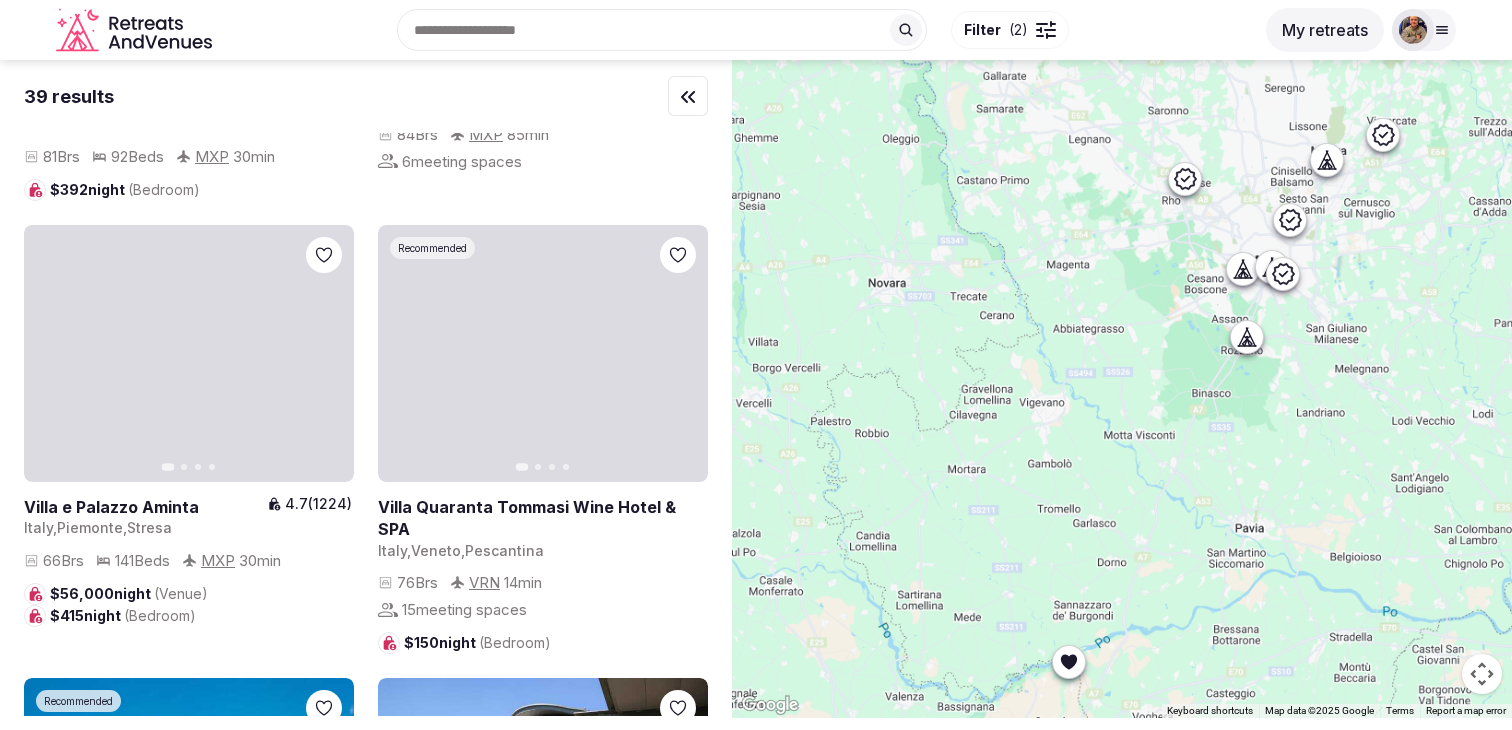 scroll, scrollTop: 0, scrollLeft: 0, axis: both 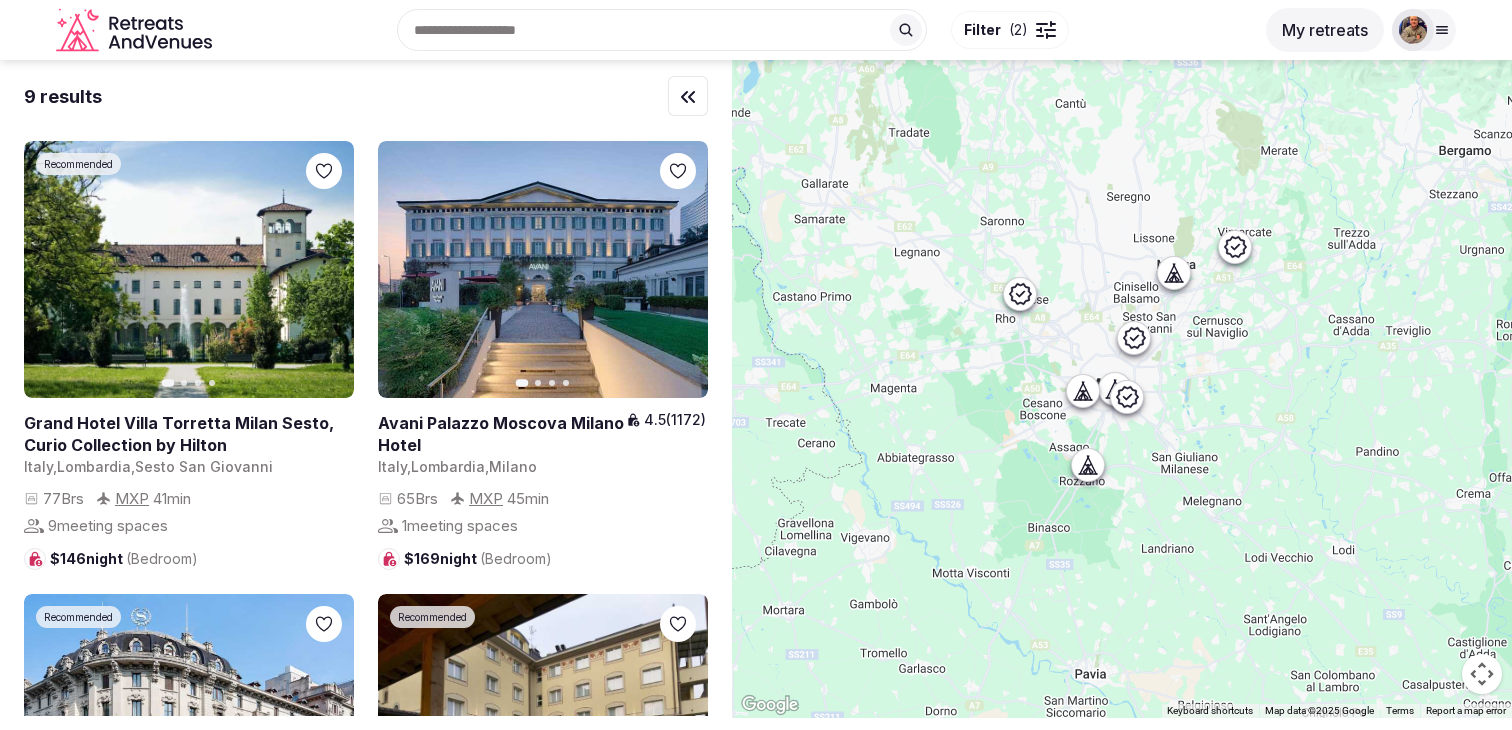 drag, startPoint x: 1216, startPoint y: 328, endPoint x: 1037, endPoint y: 462, distance: 223.60008 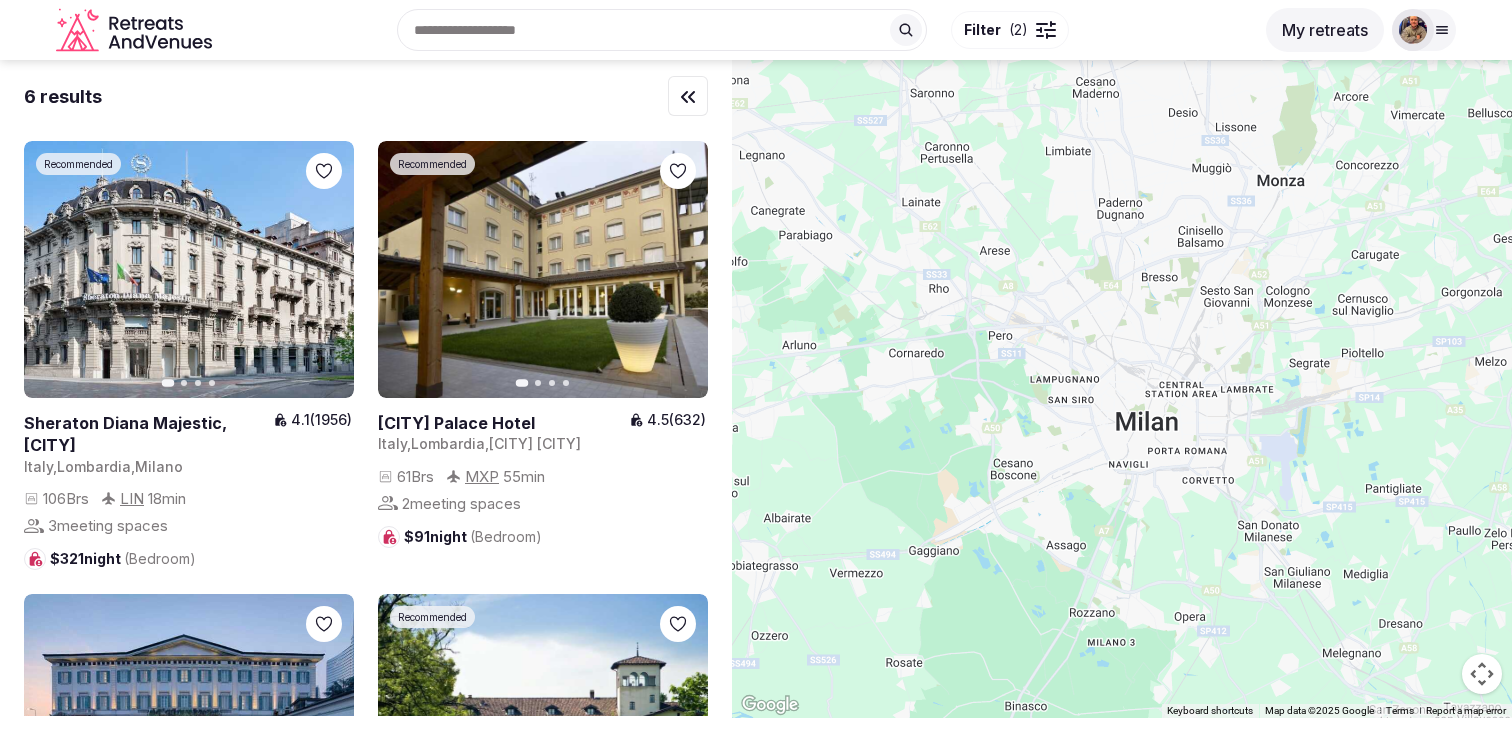 drag, startPoint x: 1017, startPoint y: 427, endPoint x: 978, endPoint y: 550, distance: 129.03488 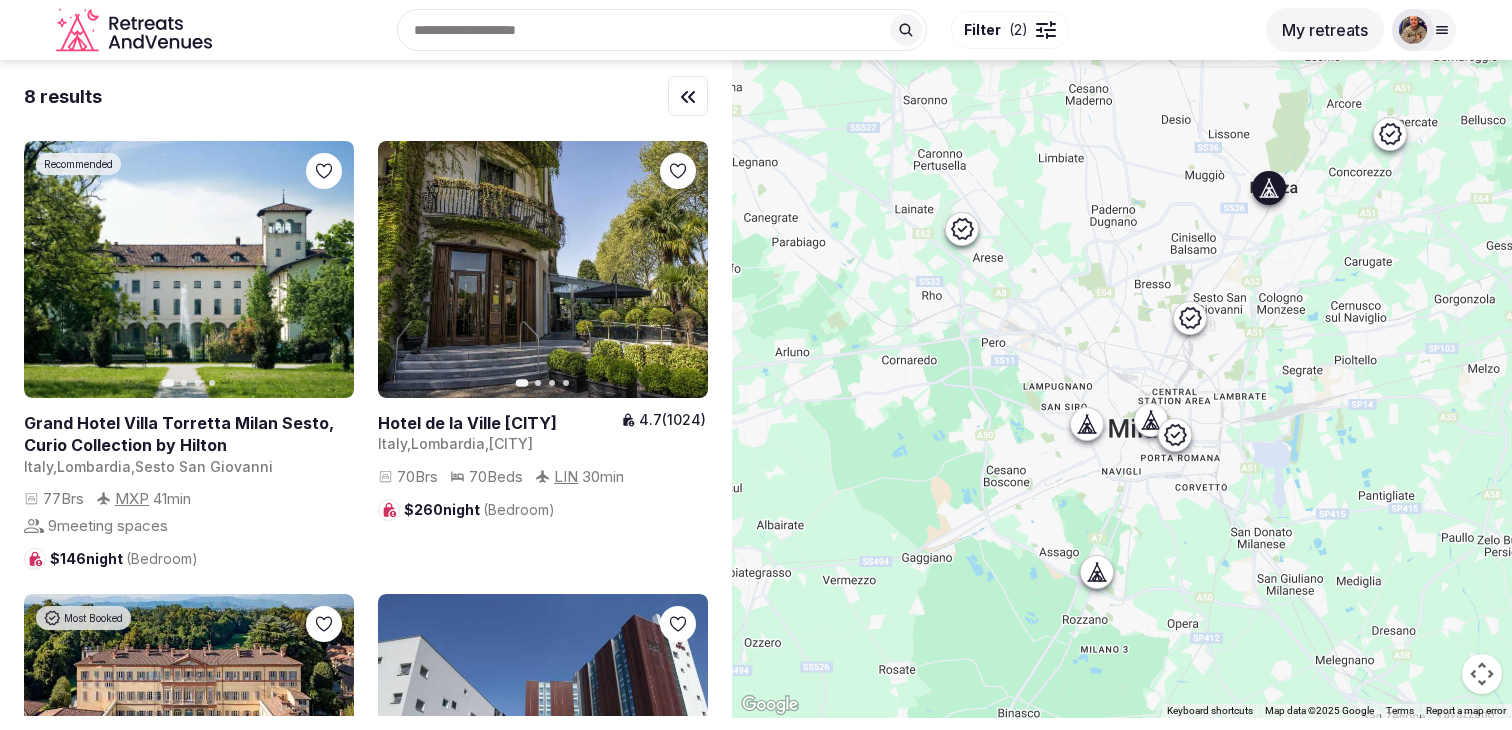 click 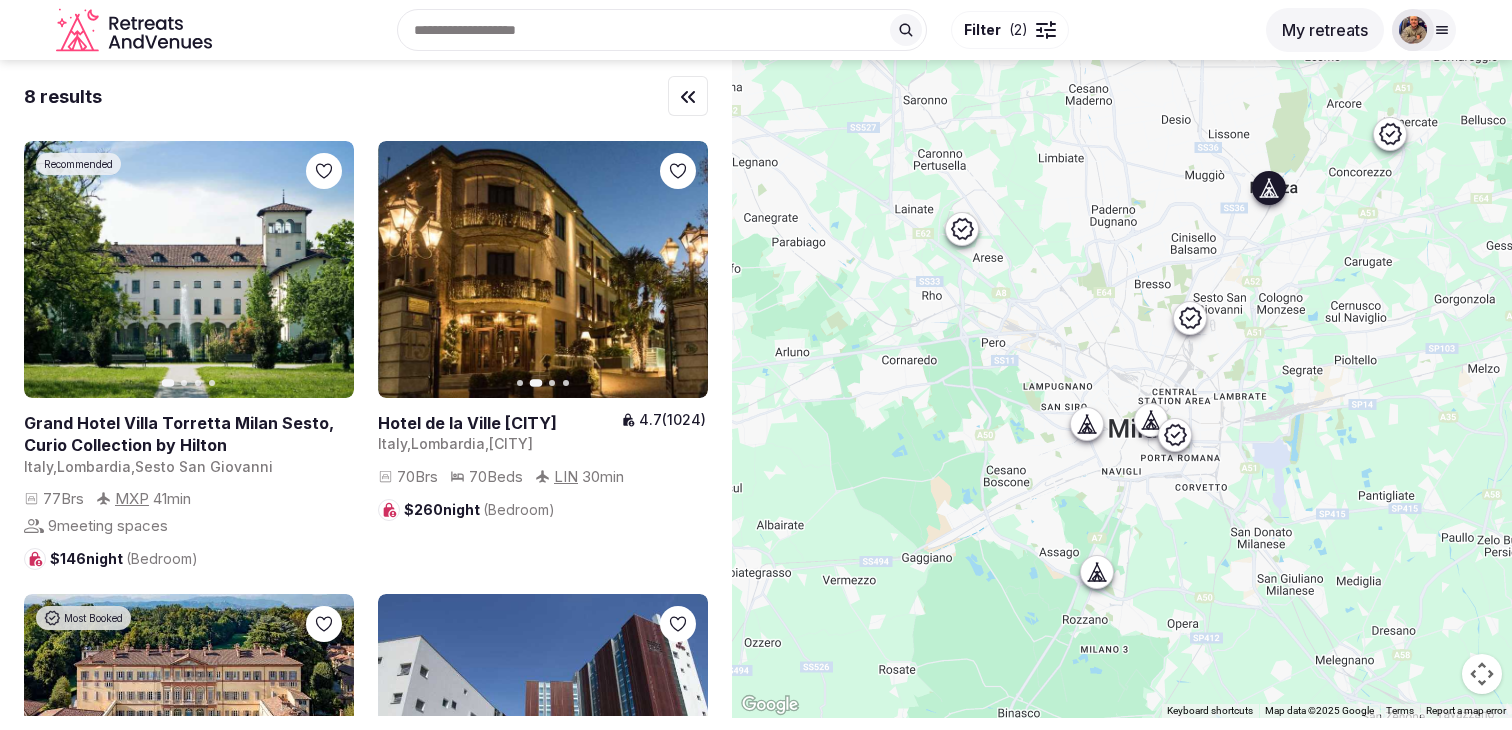 click 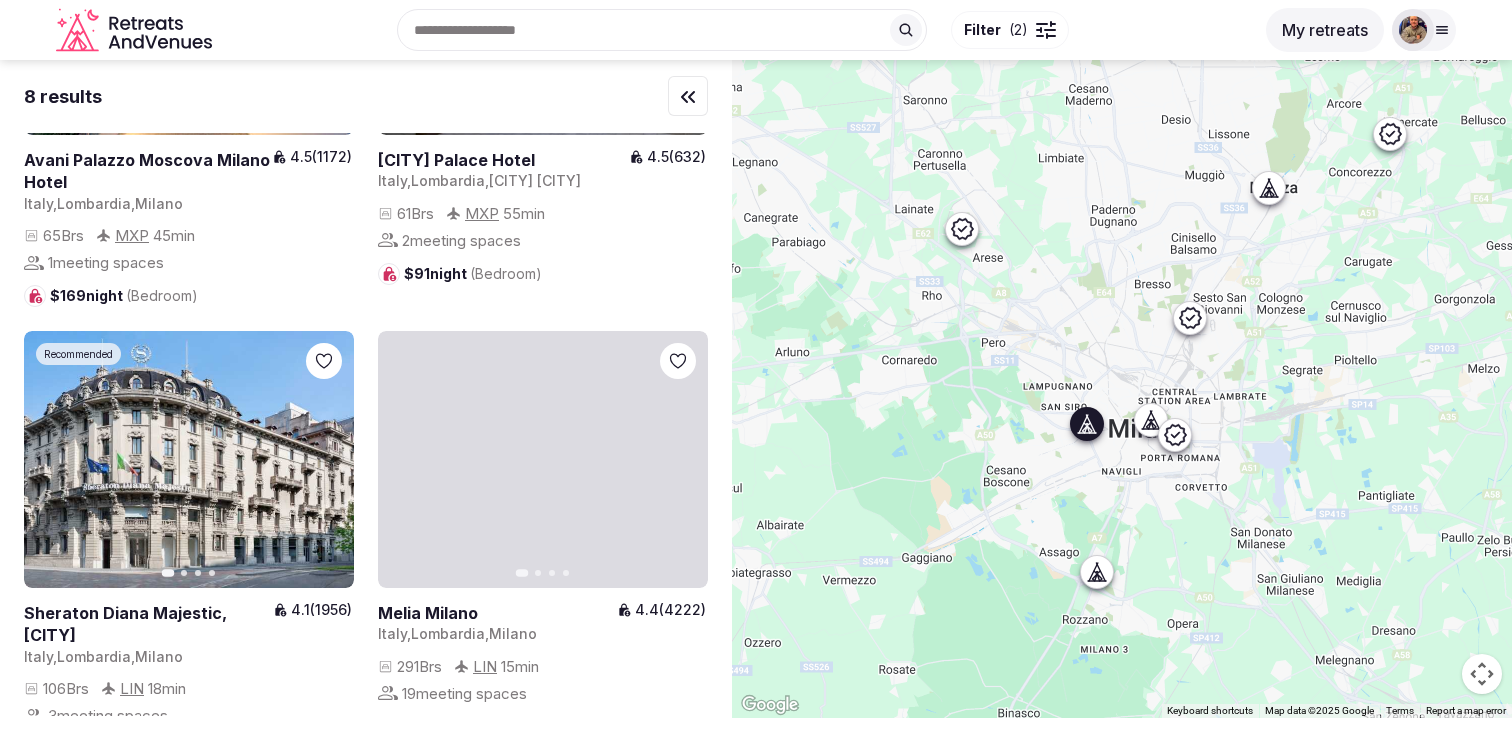 scroll, scrollTop: 1172, scrollLeft: 0, axis: vertical 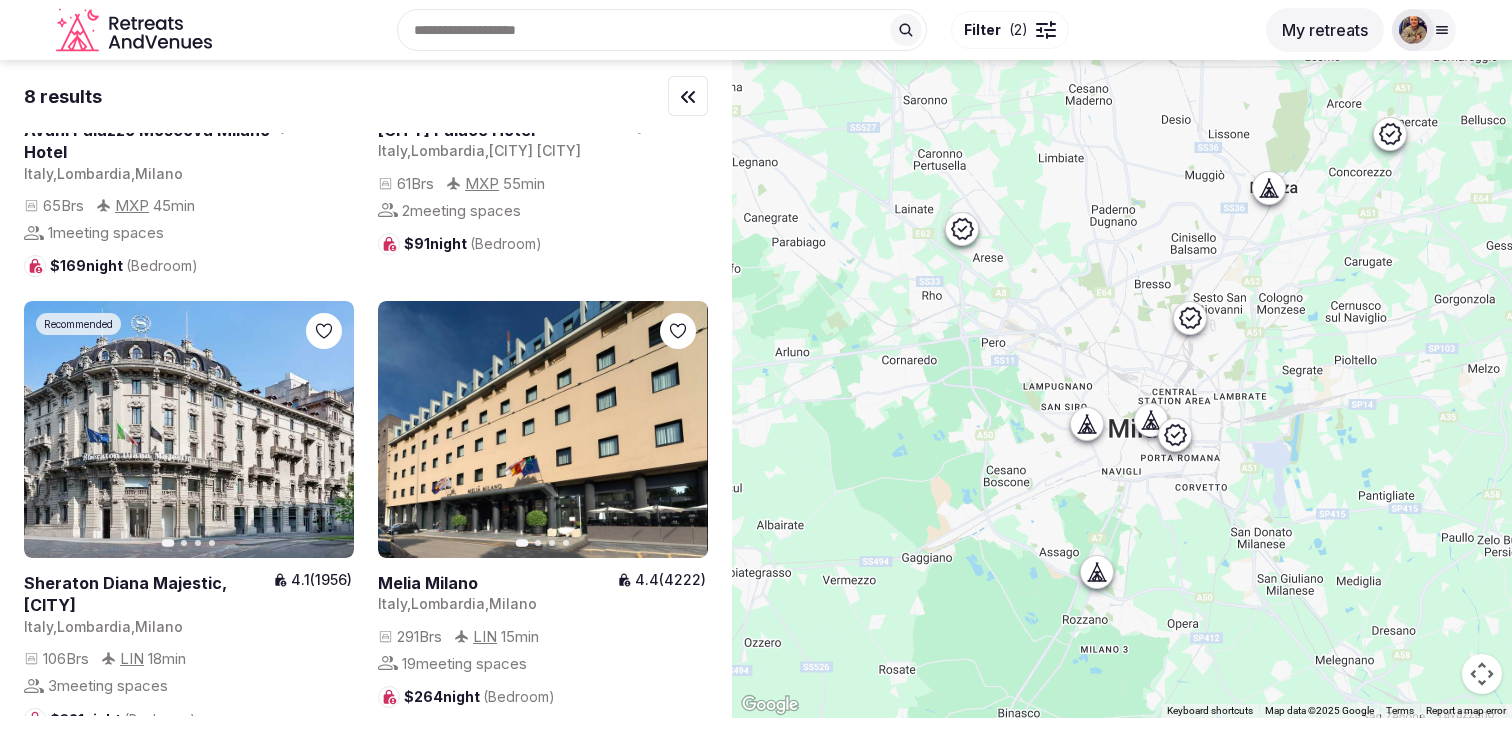 drag, startPoint x: 927, startPoint y: 527, endPoint x: 1182, endPoint y: 285, distance: 351.55228 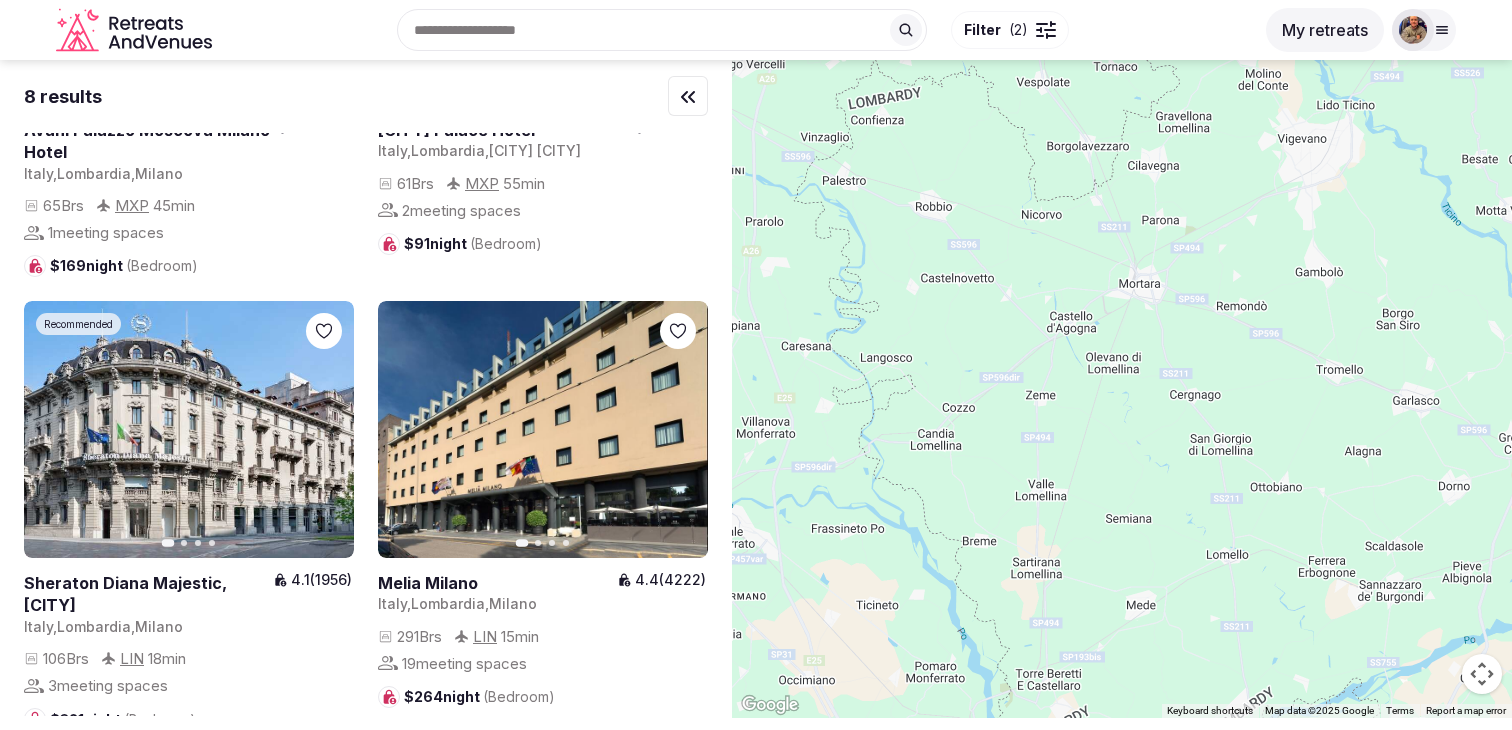 scroll, scrollTop: 0, scrollLeft: 0, axis: both 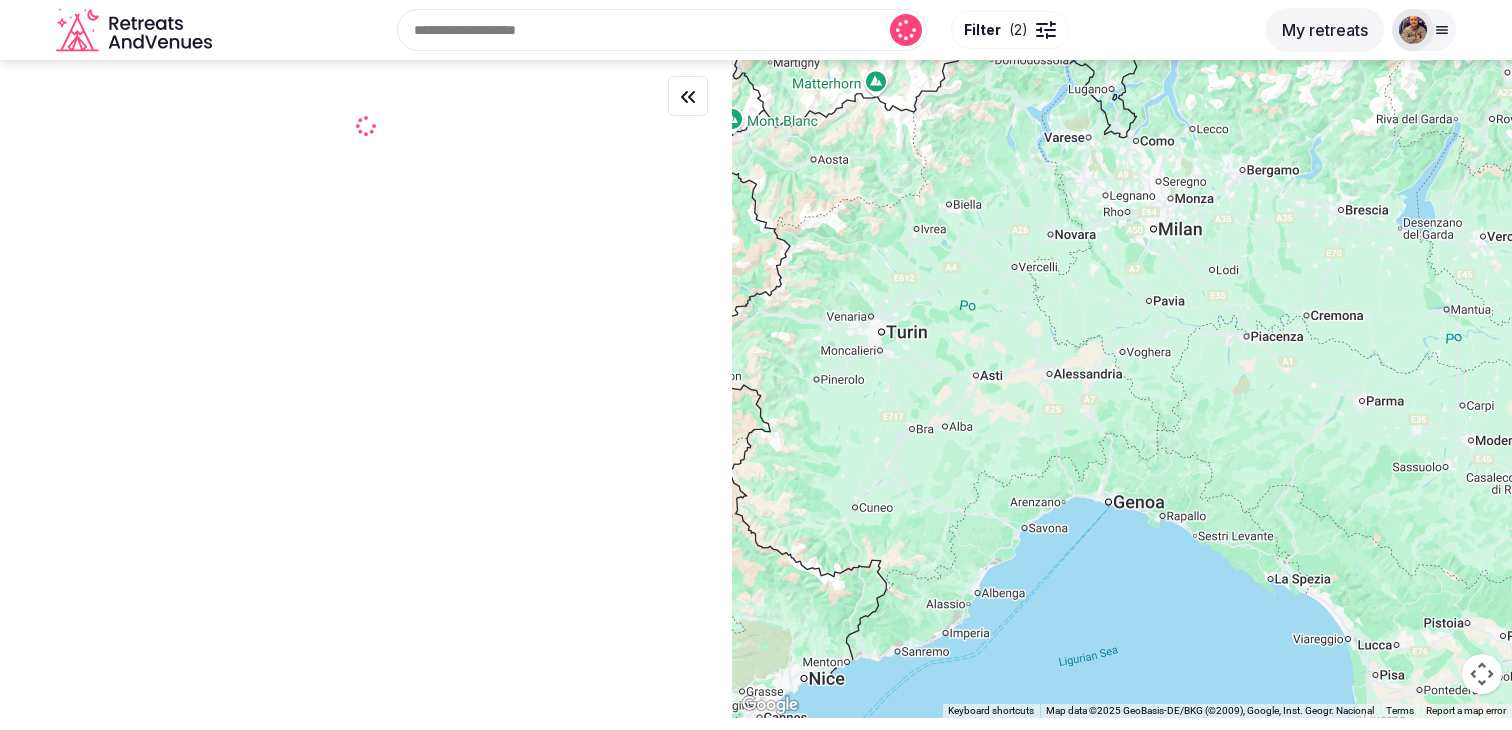 drag, startPoint x: 1206, startPoint y: 431, endPoint x: 925, endPoint y: 403, distance: 282.39157 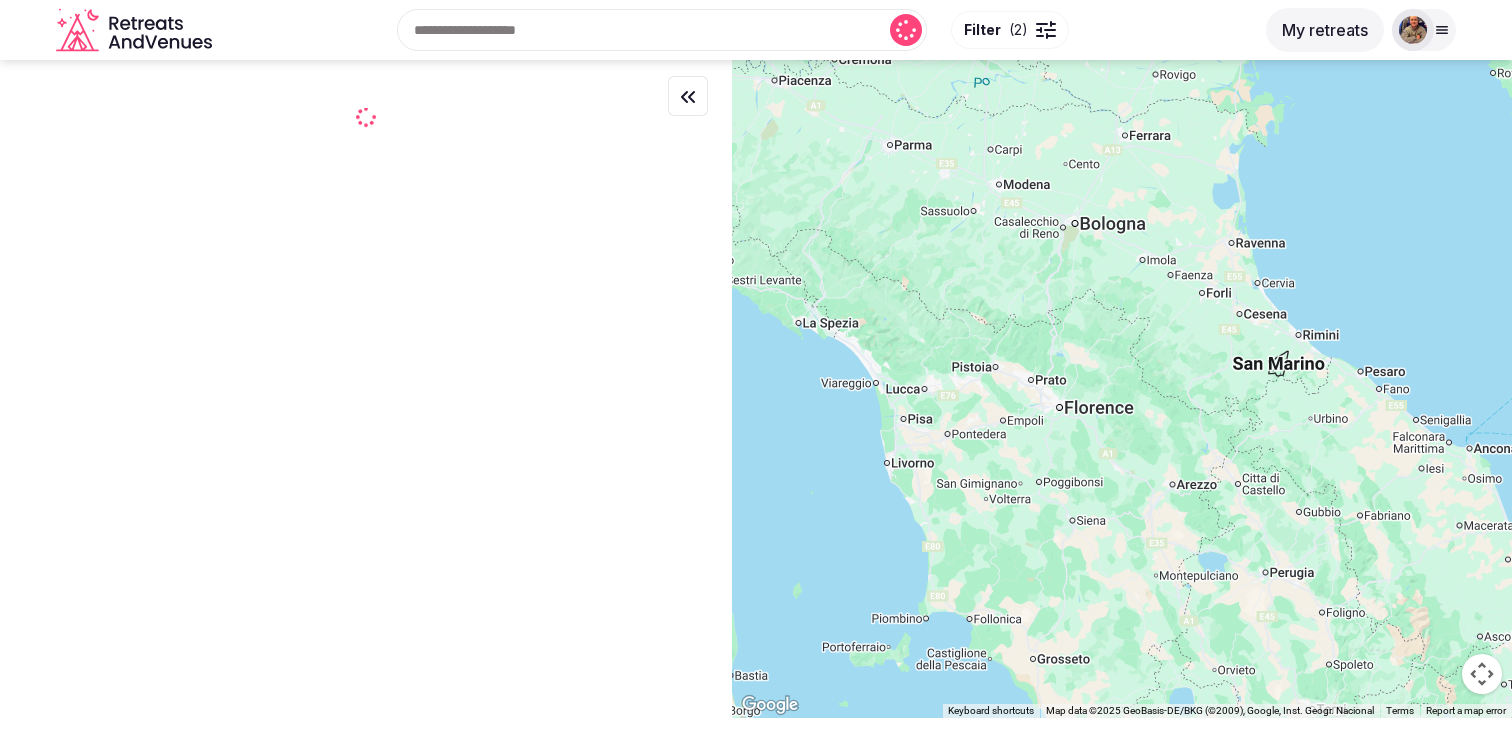 drag, startPoint x: 1058, startPoint y: 522, endPoint x: 1043, endPoint y: 272, distance: 250.4496 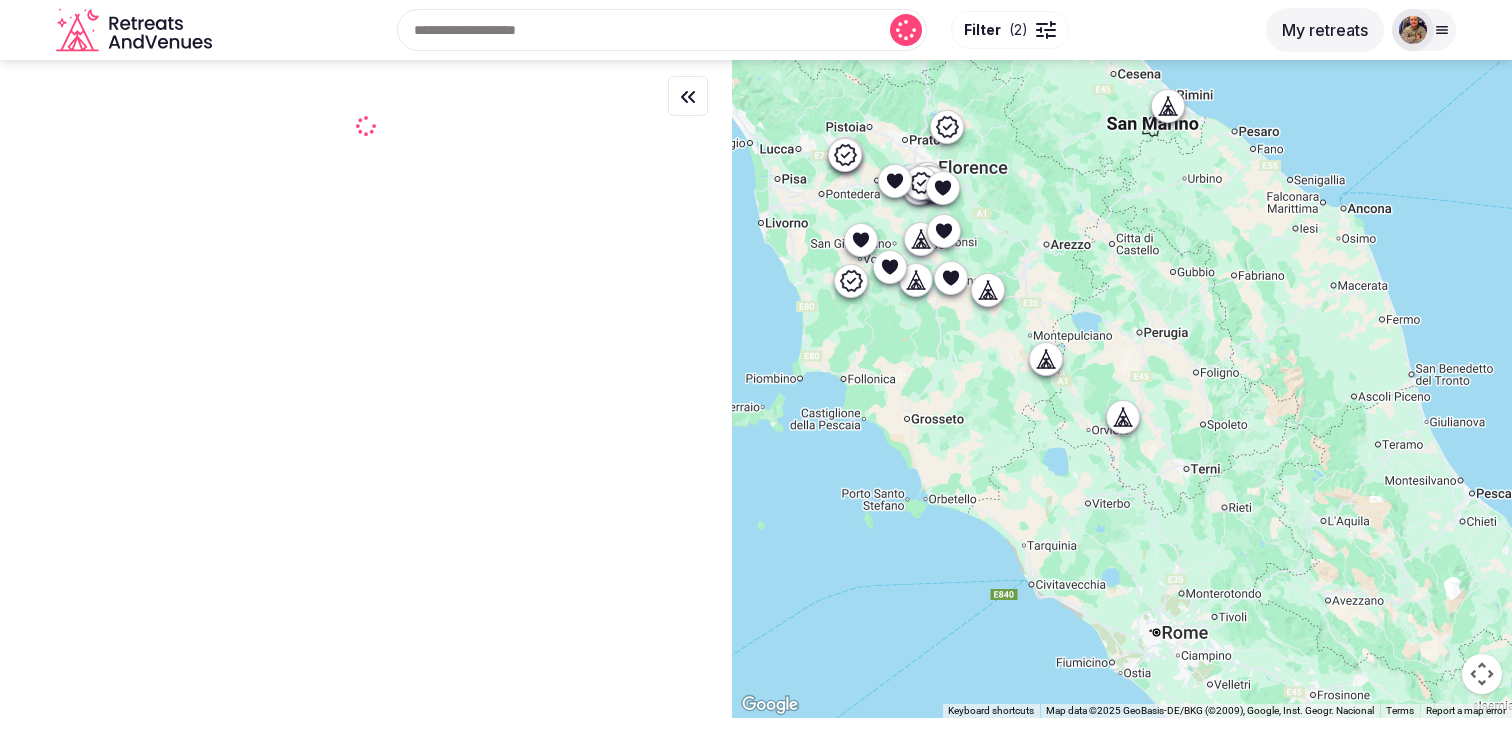 drag, startPoint x: 1102, startPoint y: 415, endPoint x: 910, endPoint y: 137, distance: 337.85797 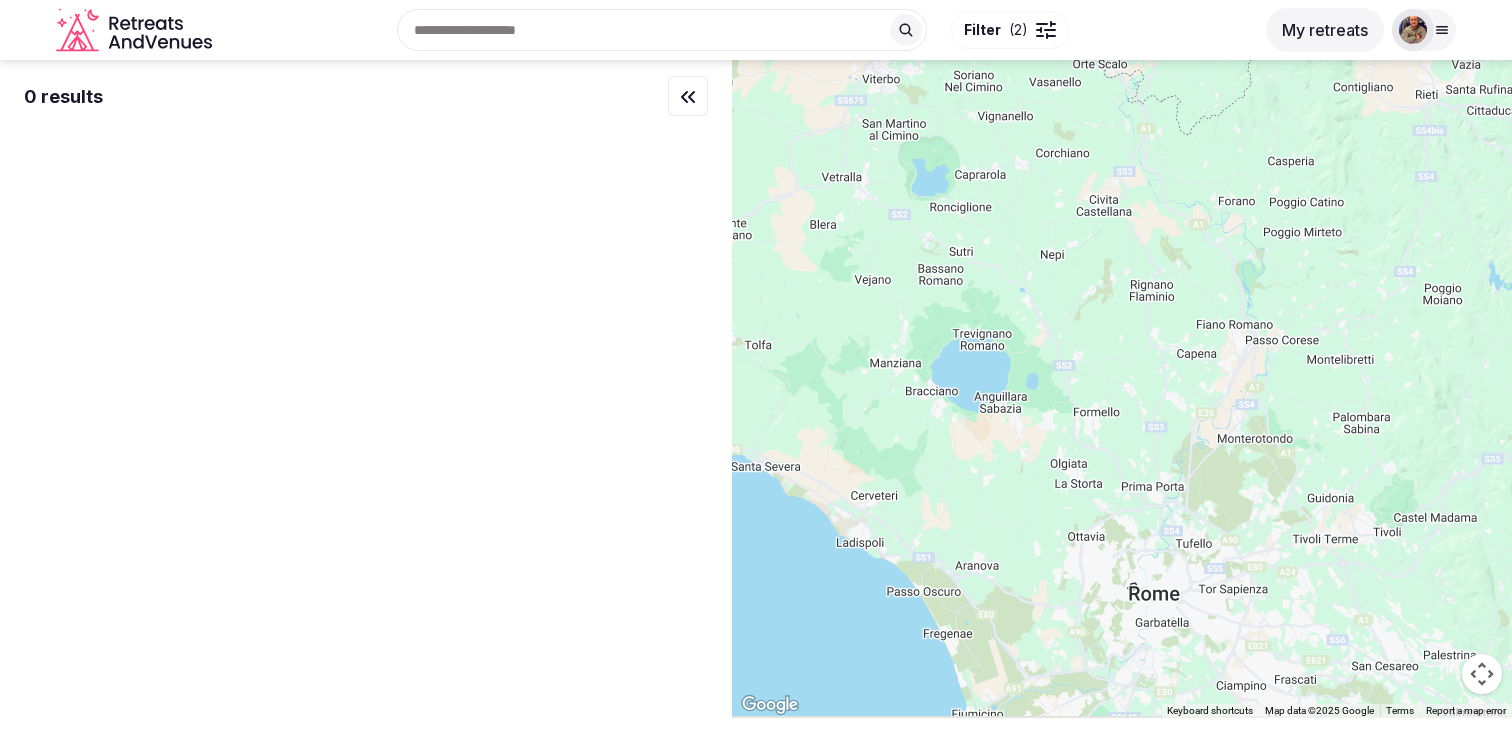 drag, startPoint x: 1007, startPoint y: 510, endPoint x: 932, endPoint y: 172, distance: 346.22104 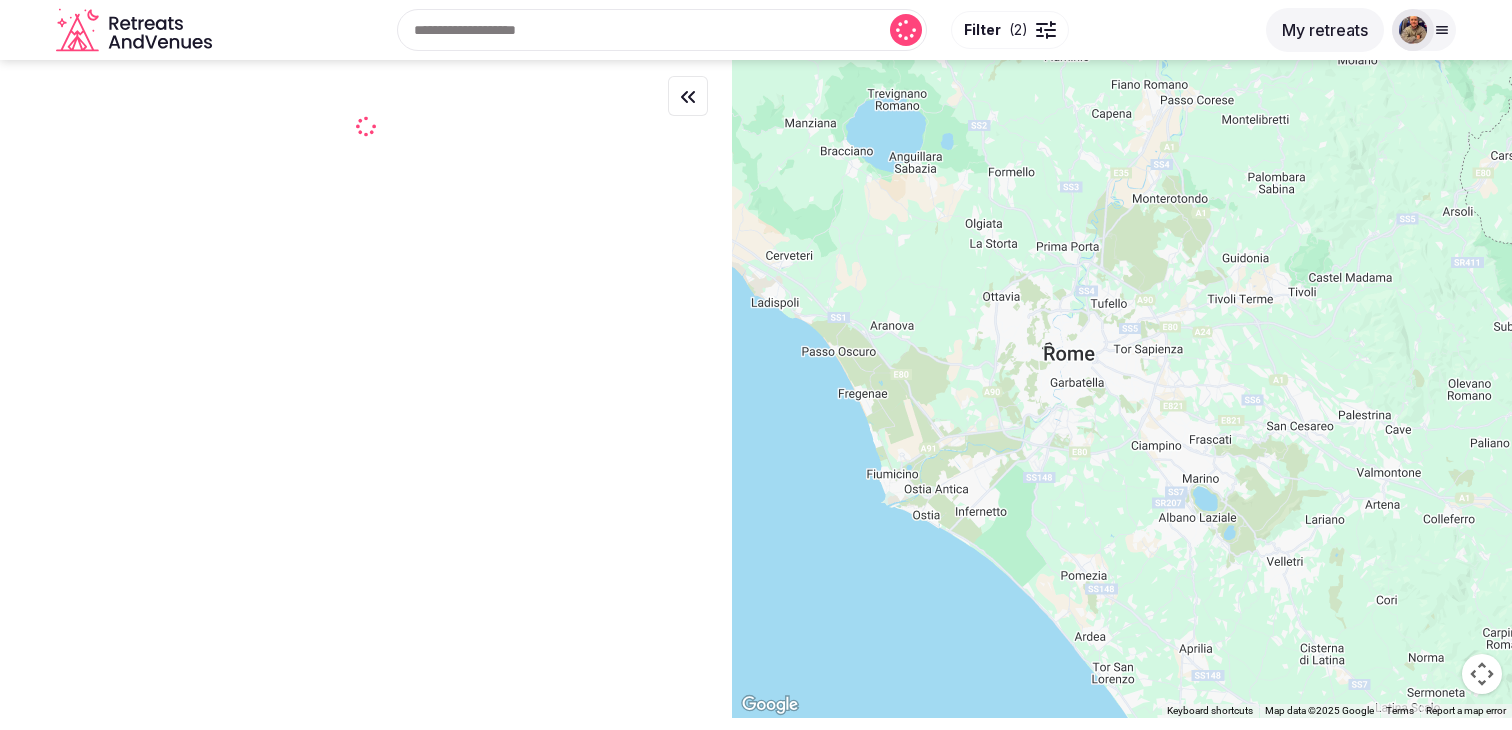 drag, startPoint x: 1013, startPoint y: 341, endPoint x: 958, endPoint y: 287, distance: 77.07788 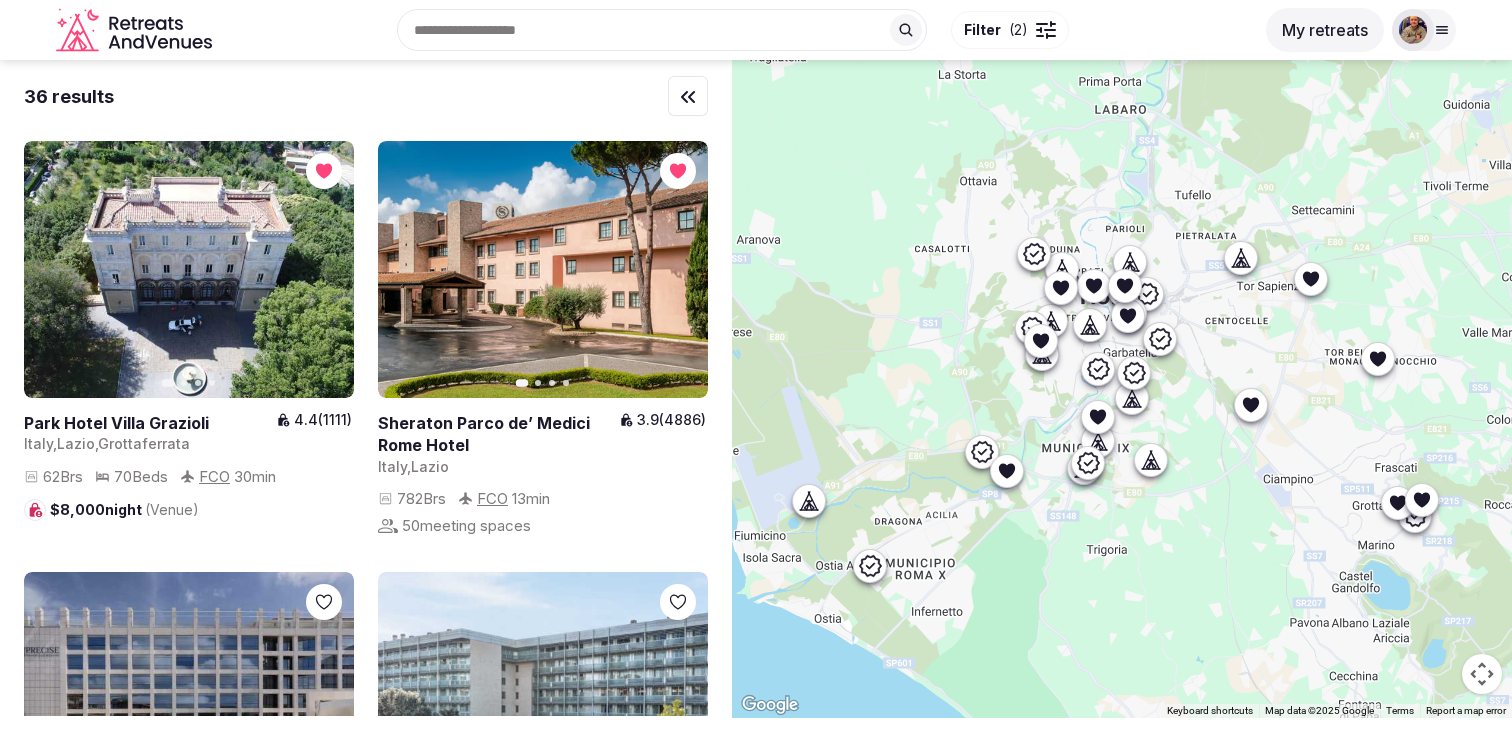 drag, startPoint x: 1003, startPoint y: 336, endPoint x: 938, endPoint y: 210, distance: 141.778 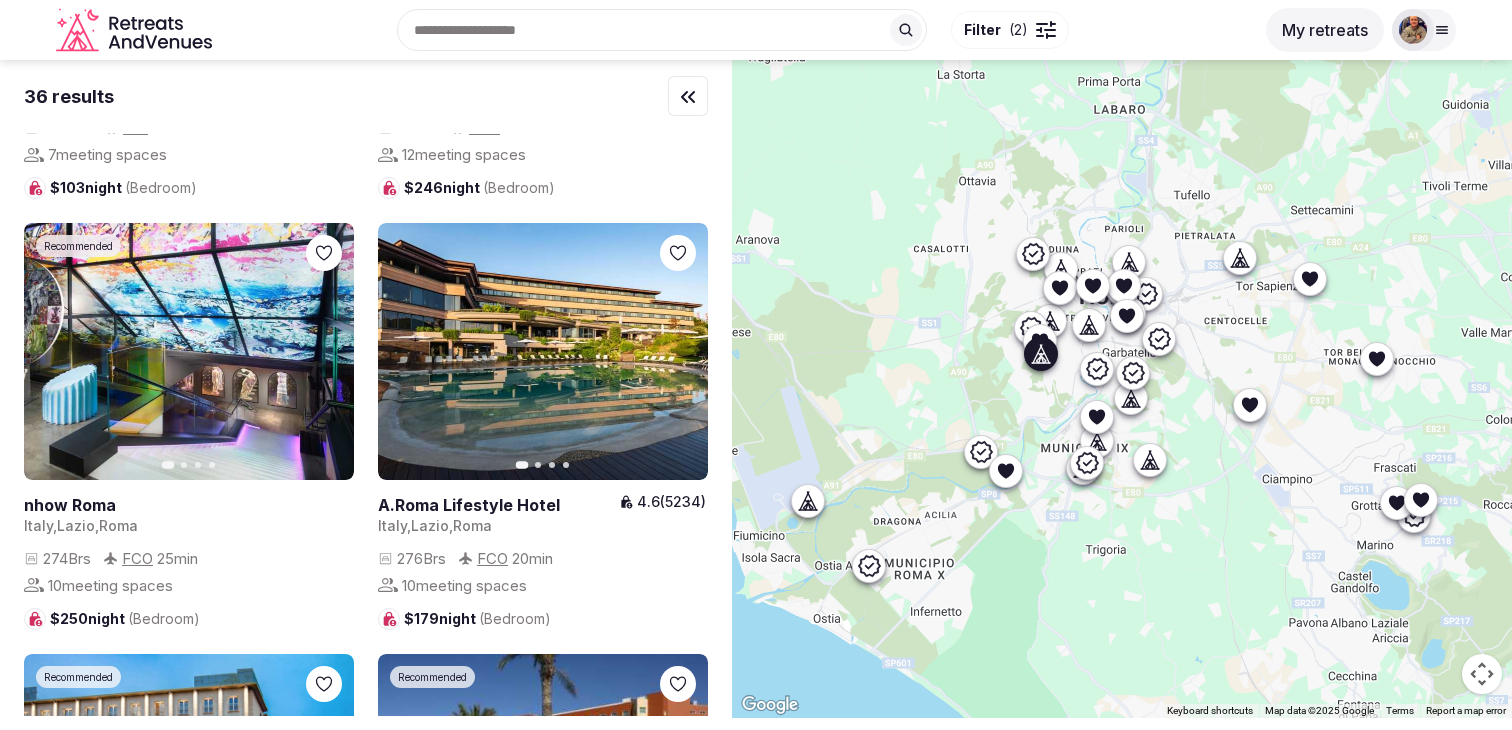 scroll, scrollTop: 1222, scrollLeft: 0, axis: vertical 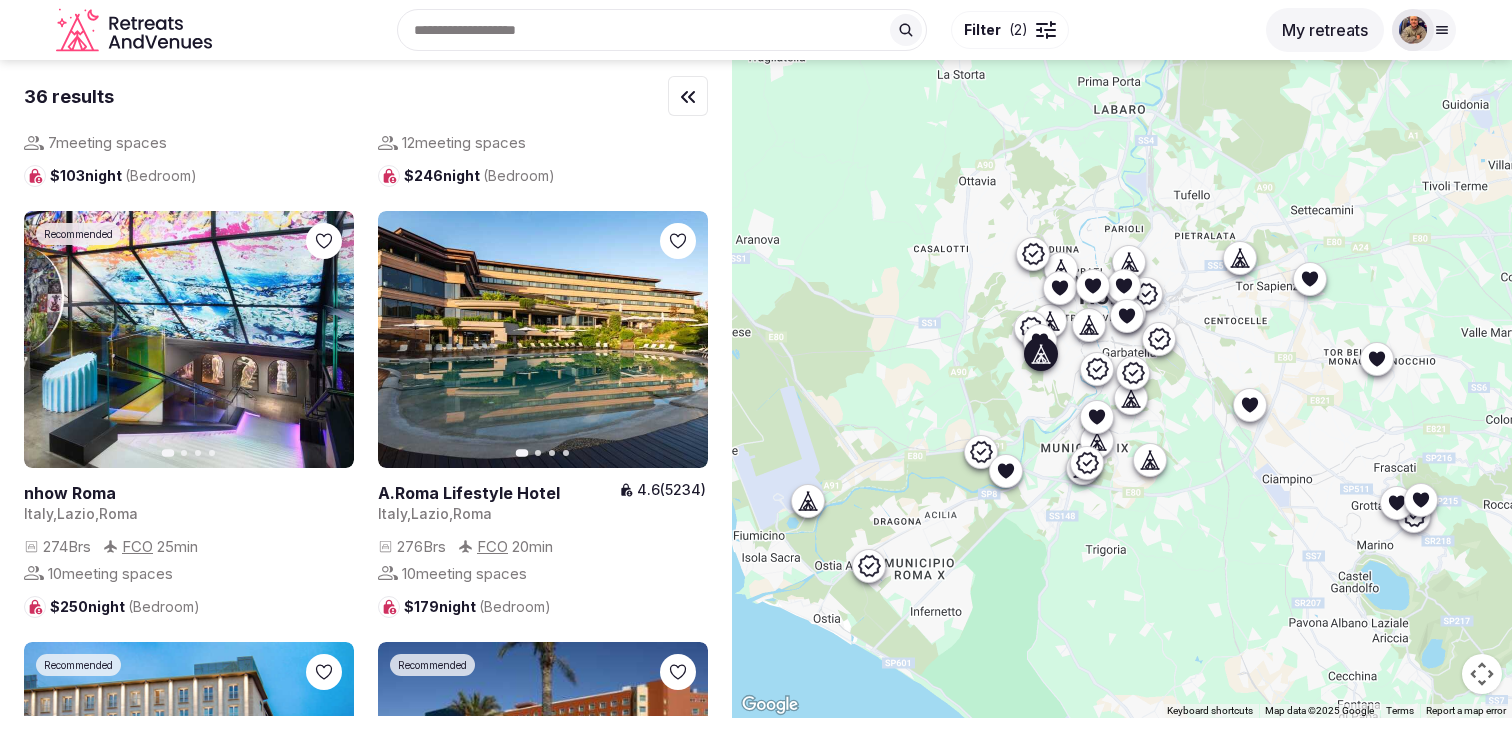 click 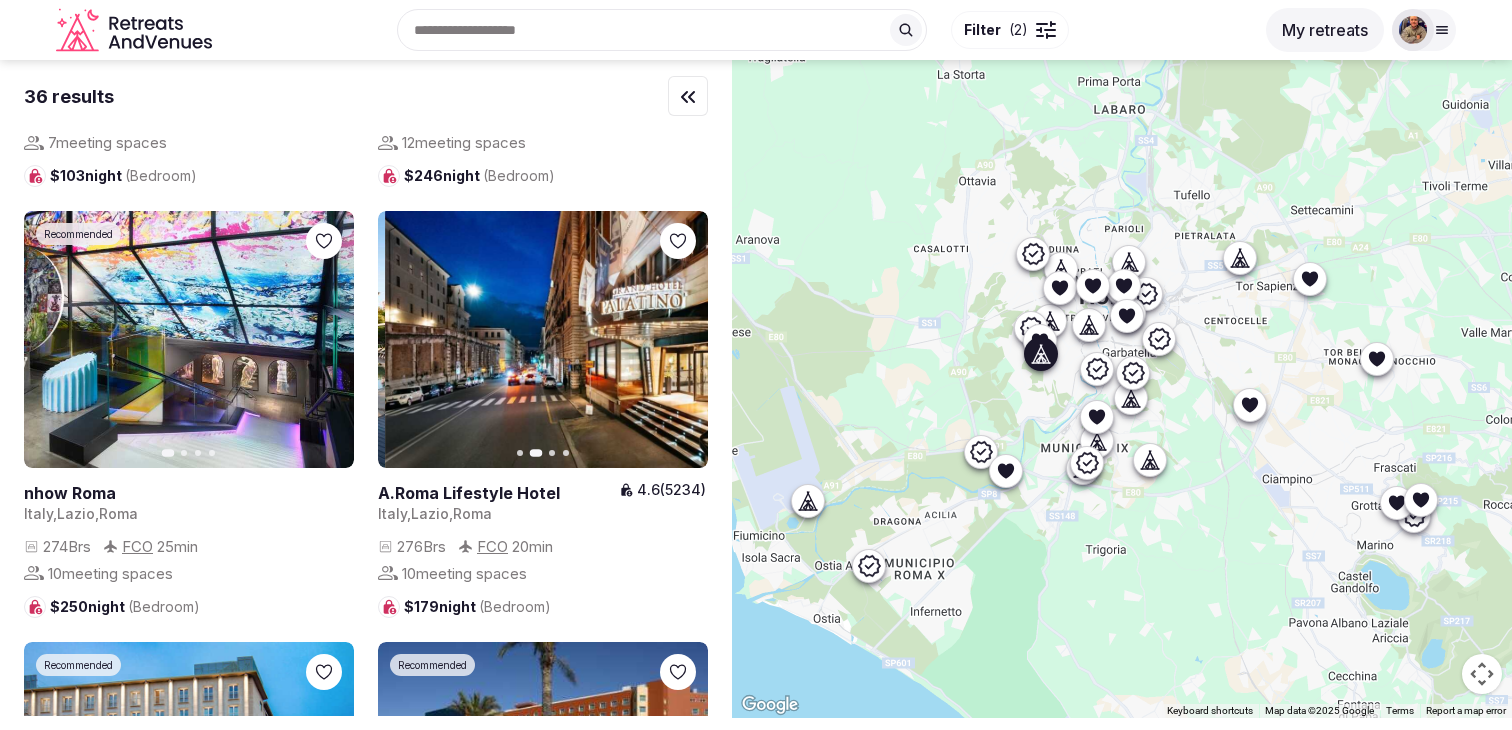 click 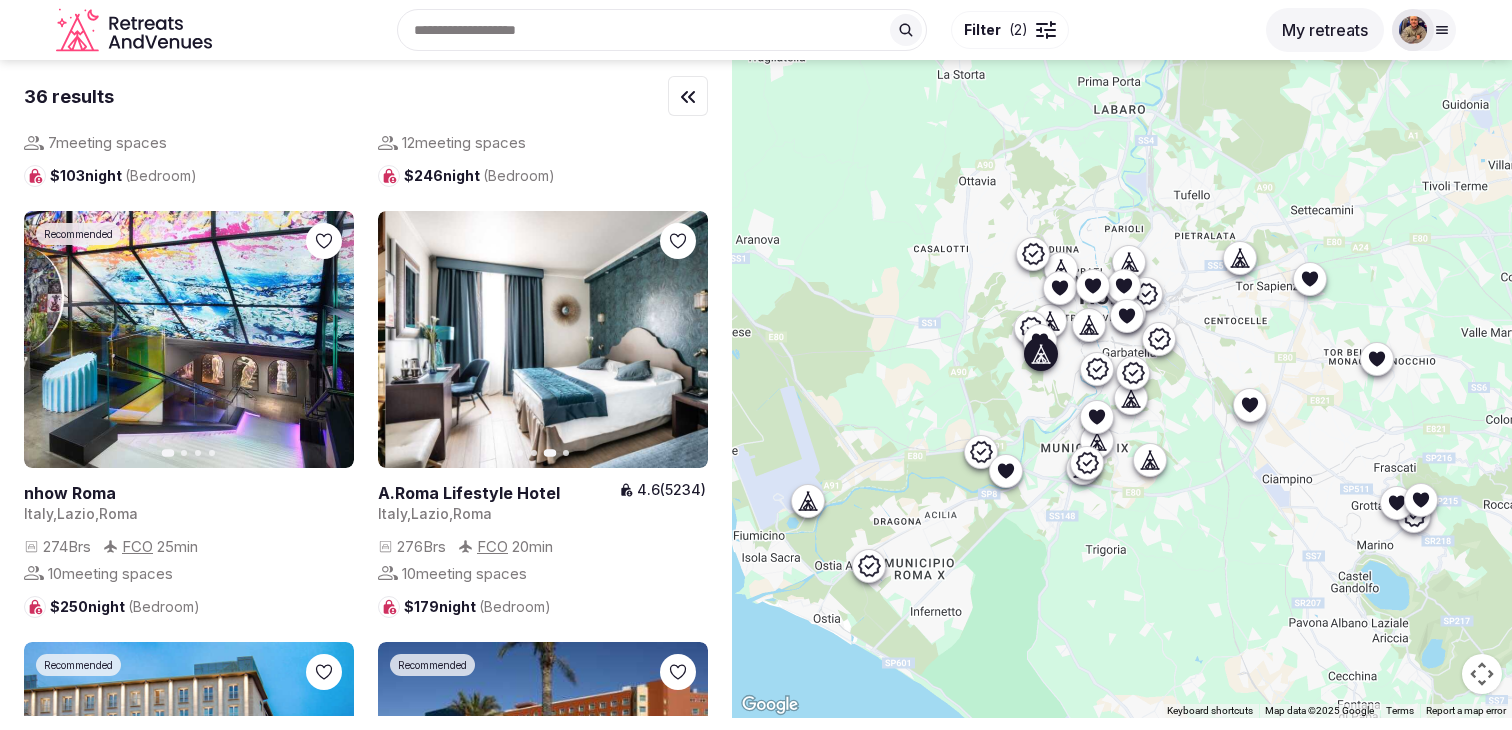 click 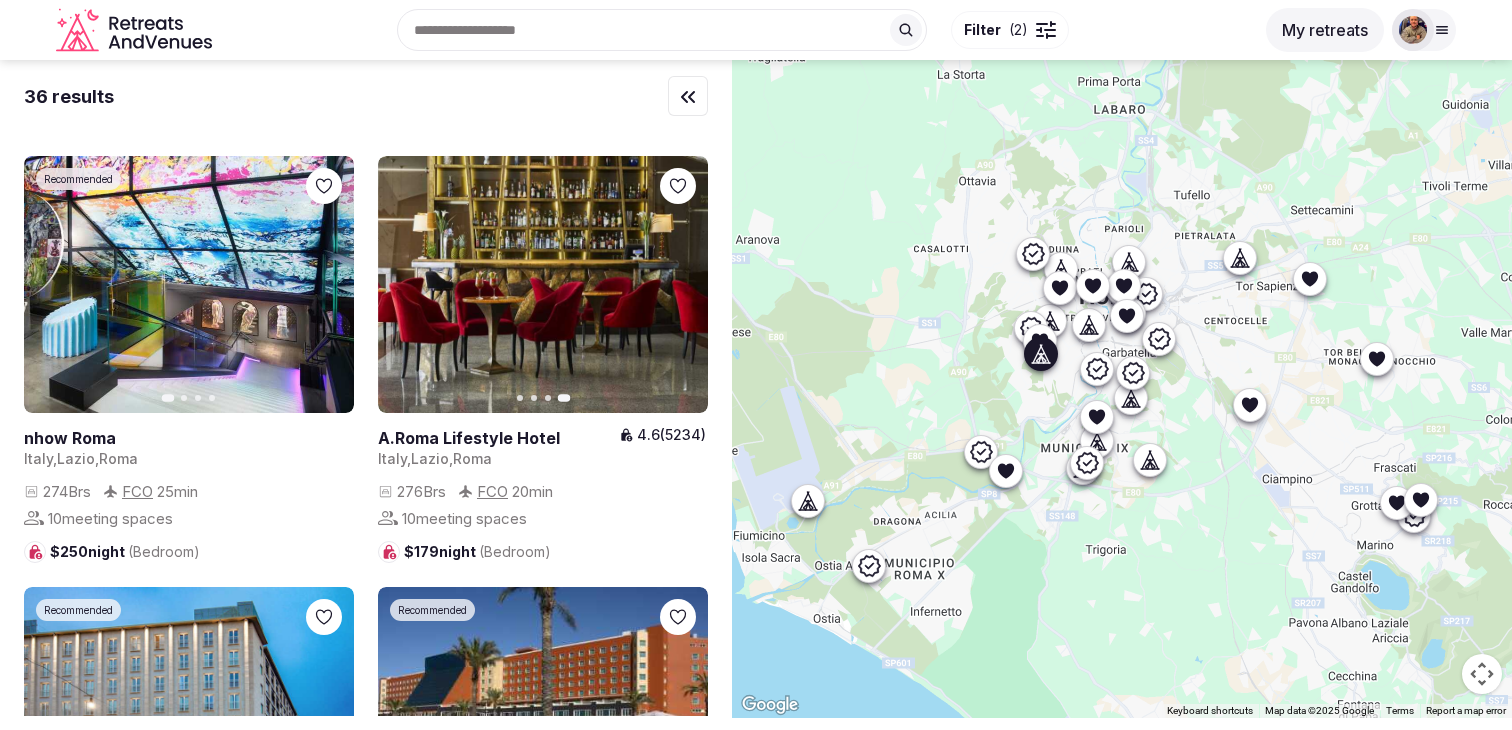 scroll, scrollTop: 1288, scrollLeft: 0, axis: vertical 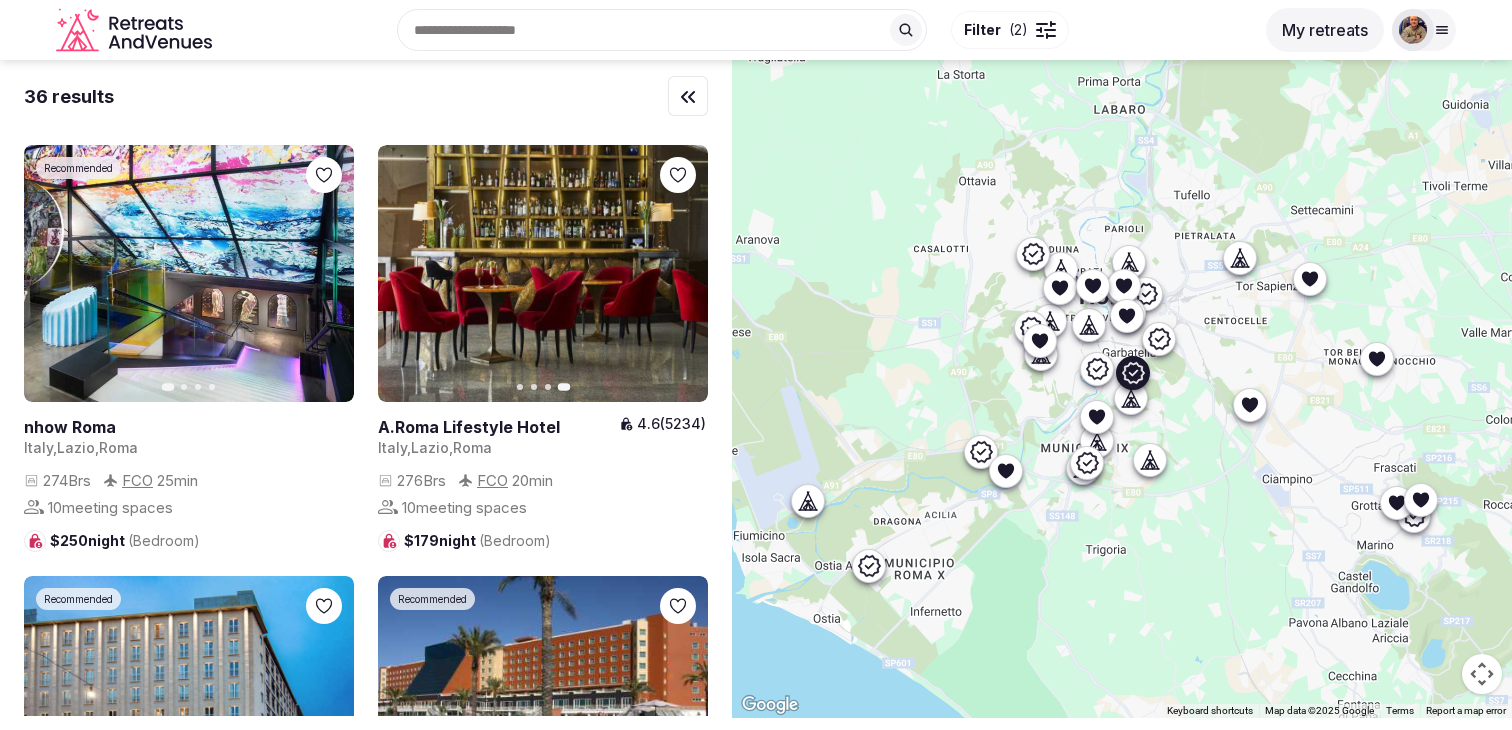 click 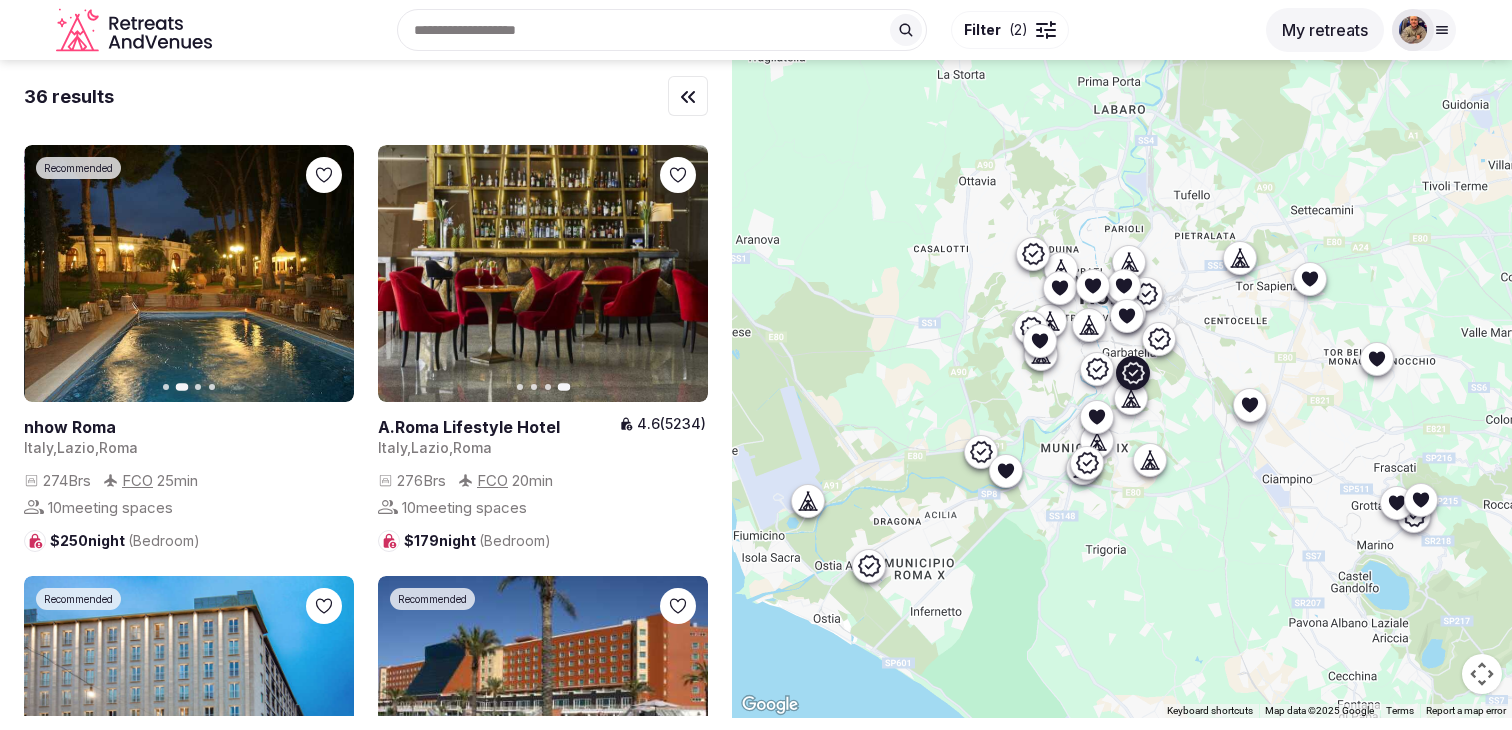 click 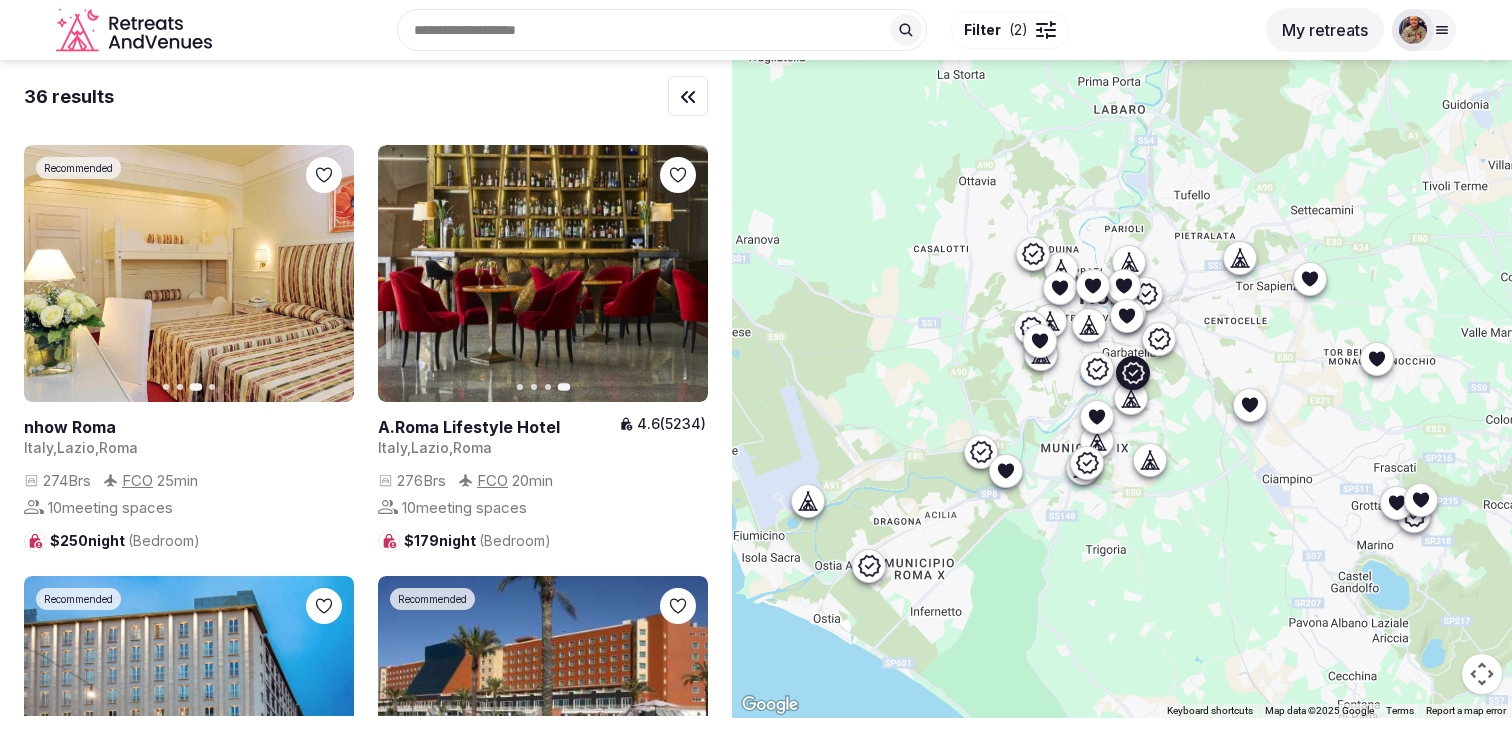 click 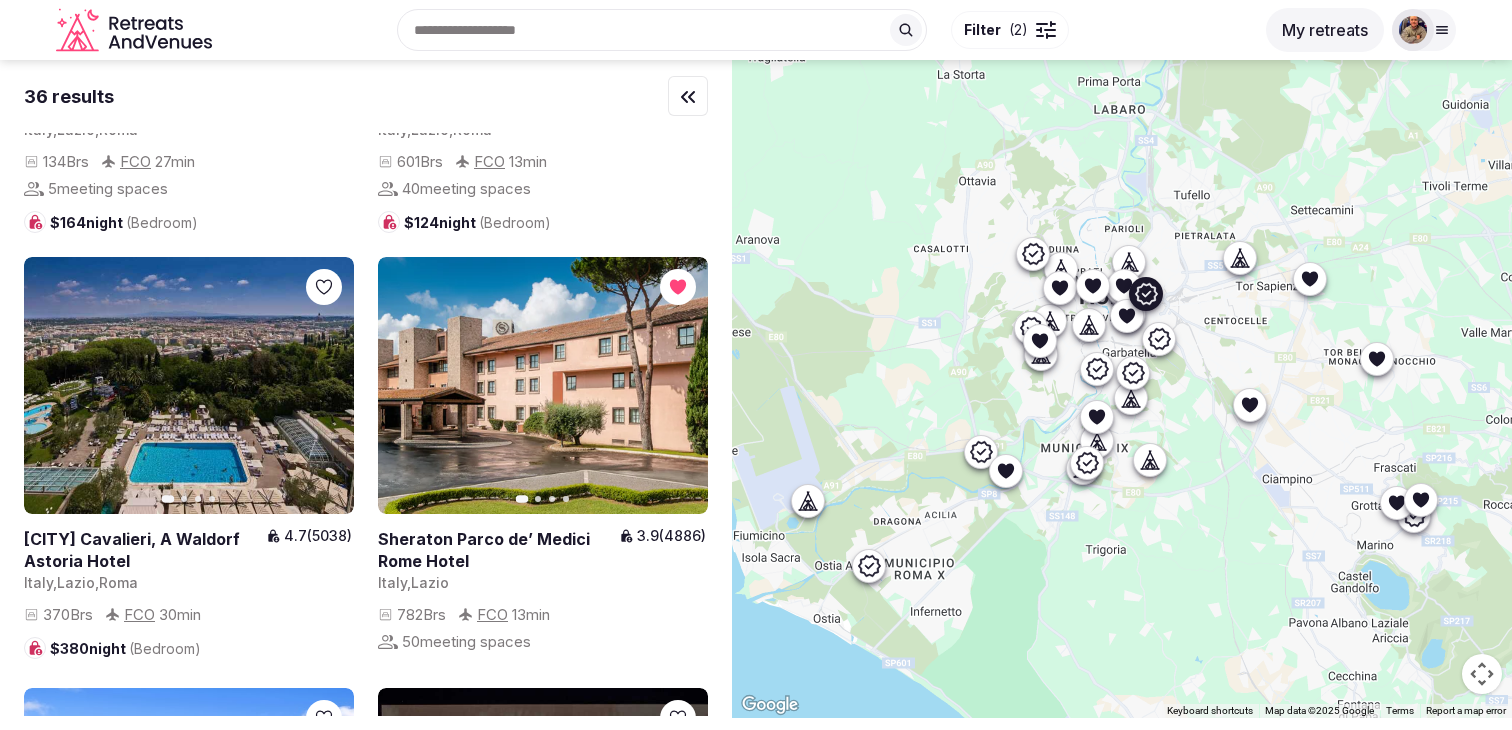 scroll, scrollTop: 2080, scrollLeft: 0, axis: vertical 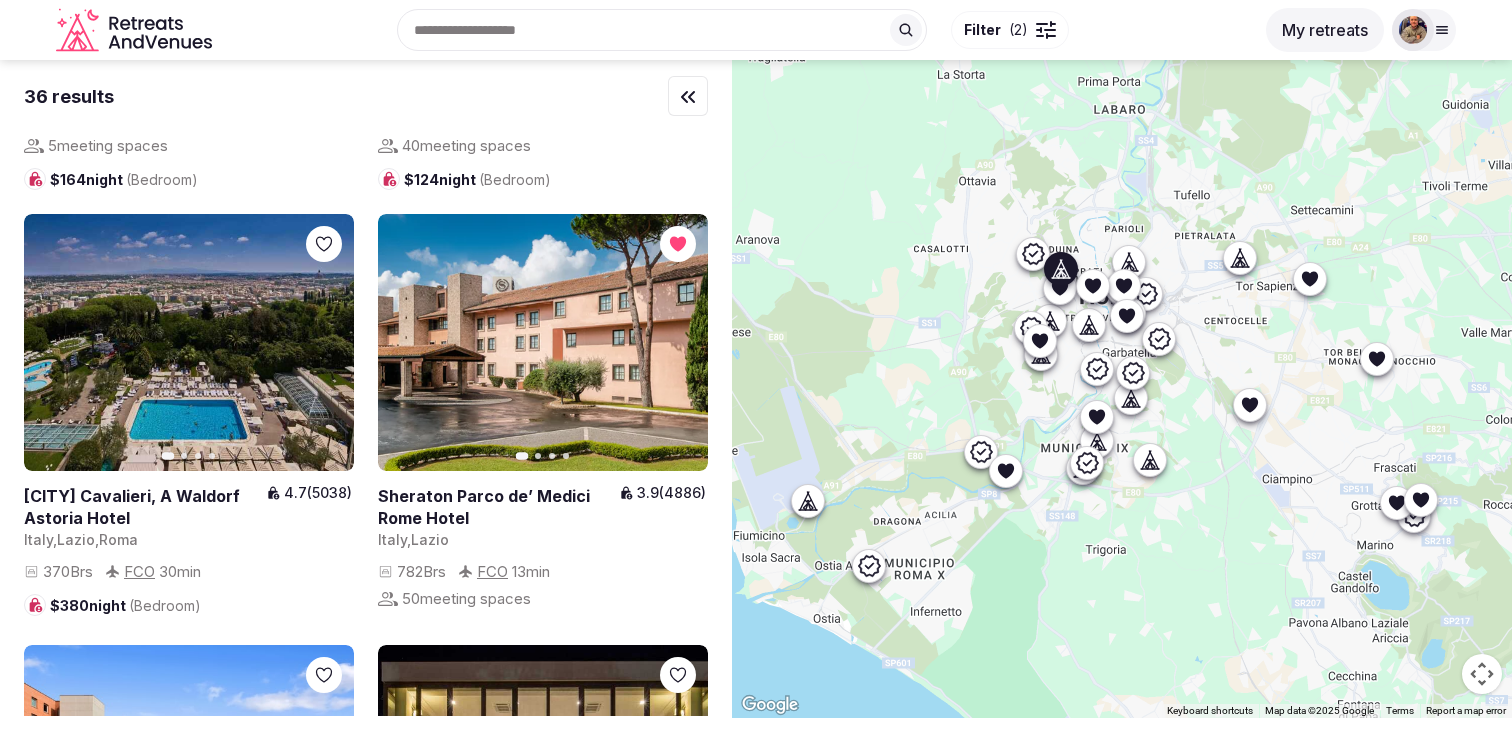 click 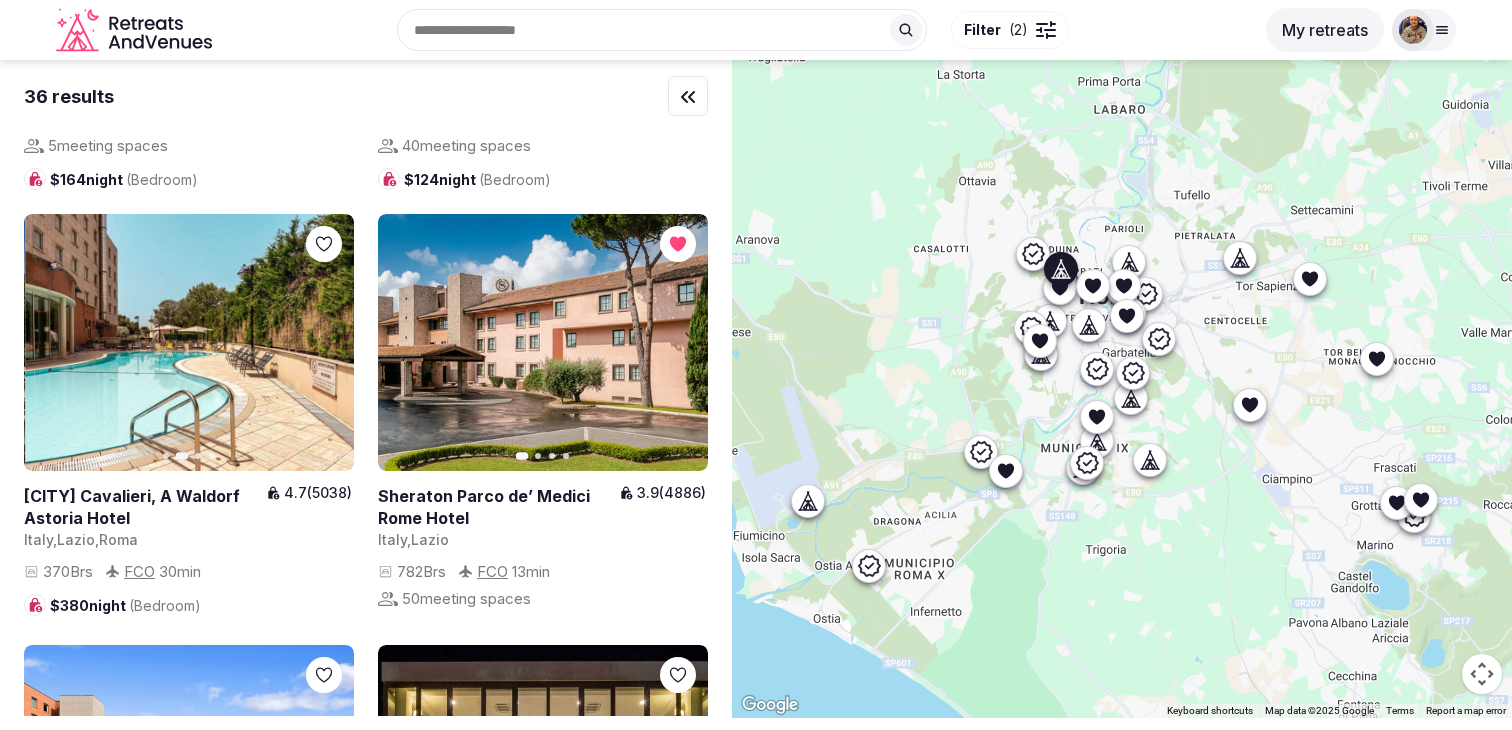 click 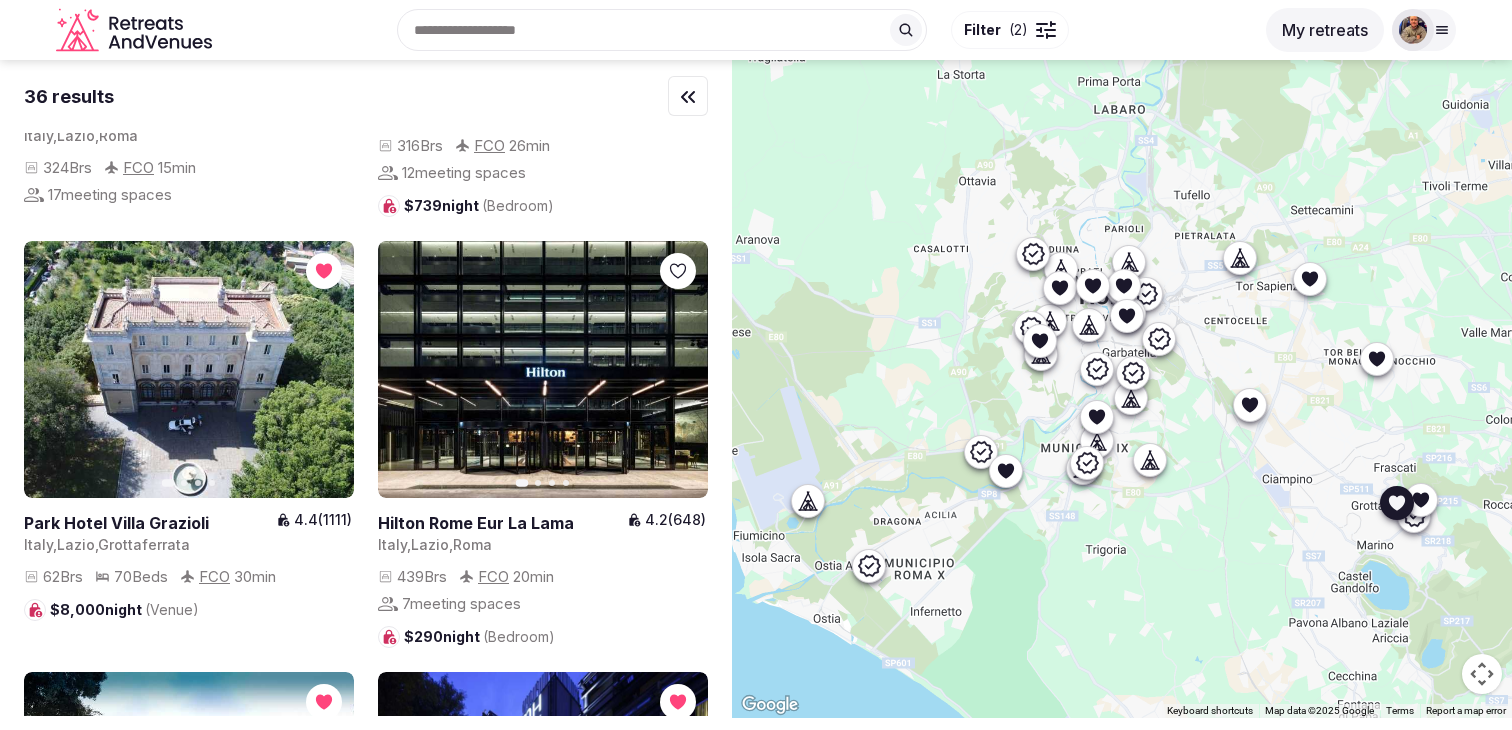 scroll, scrollTop: 3407, scrollLeft: 0, axis: vertical 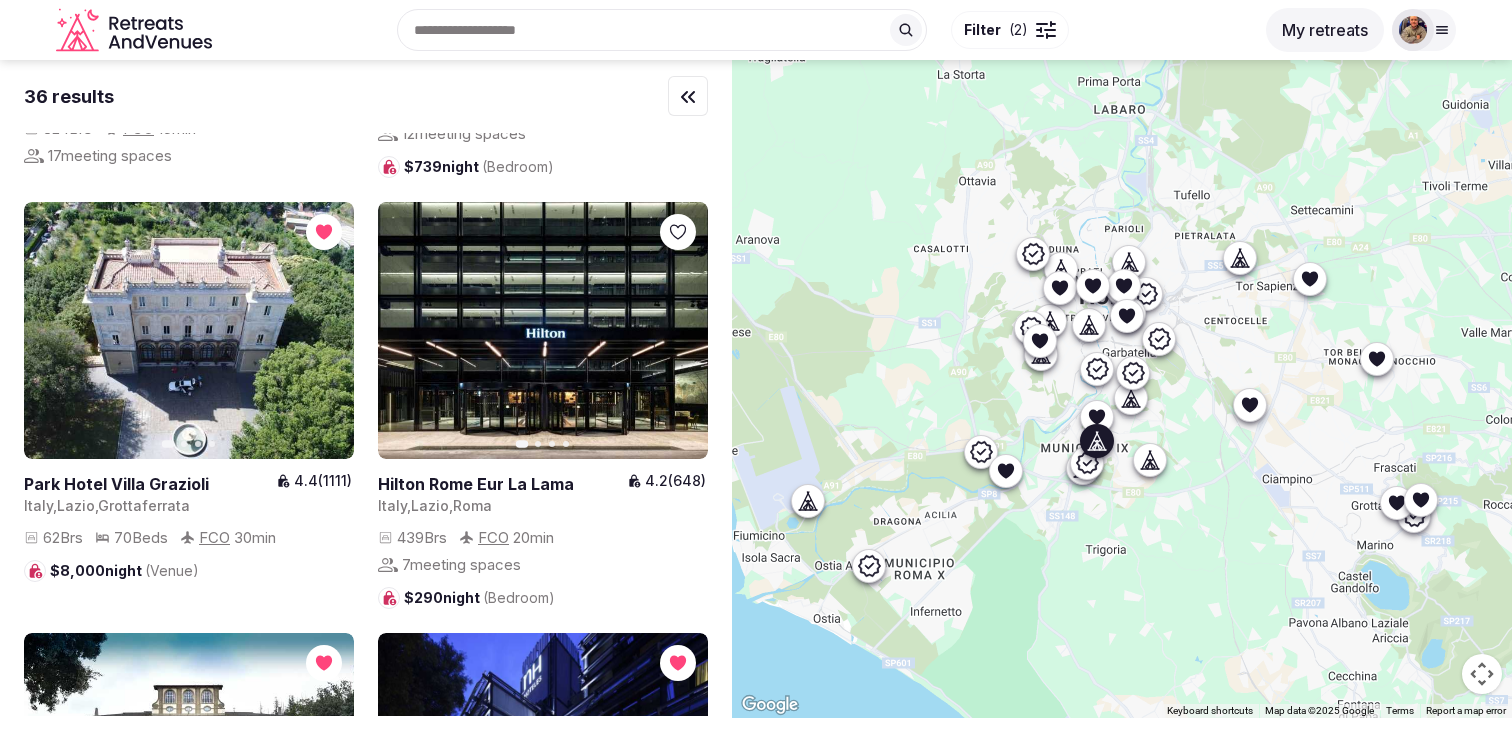 click 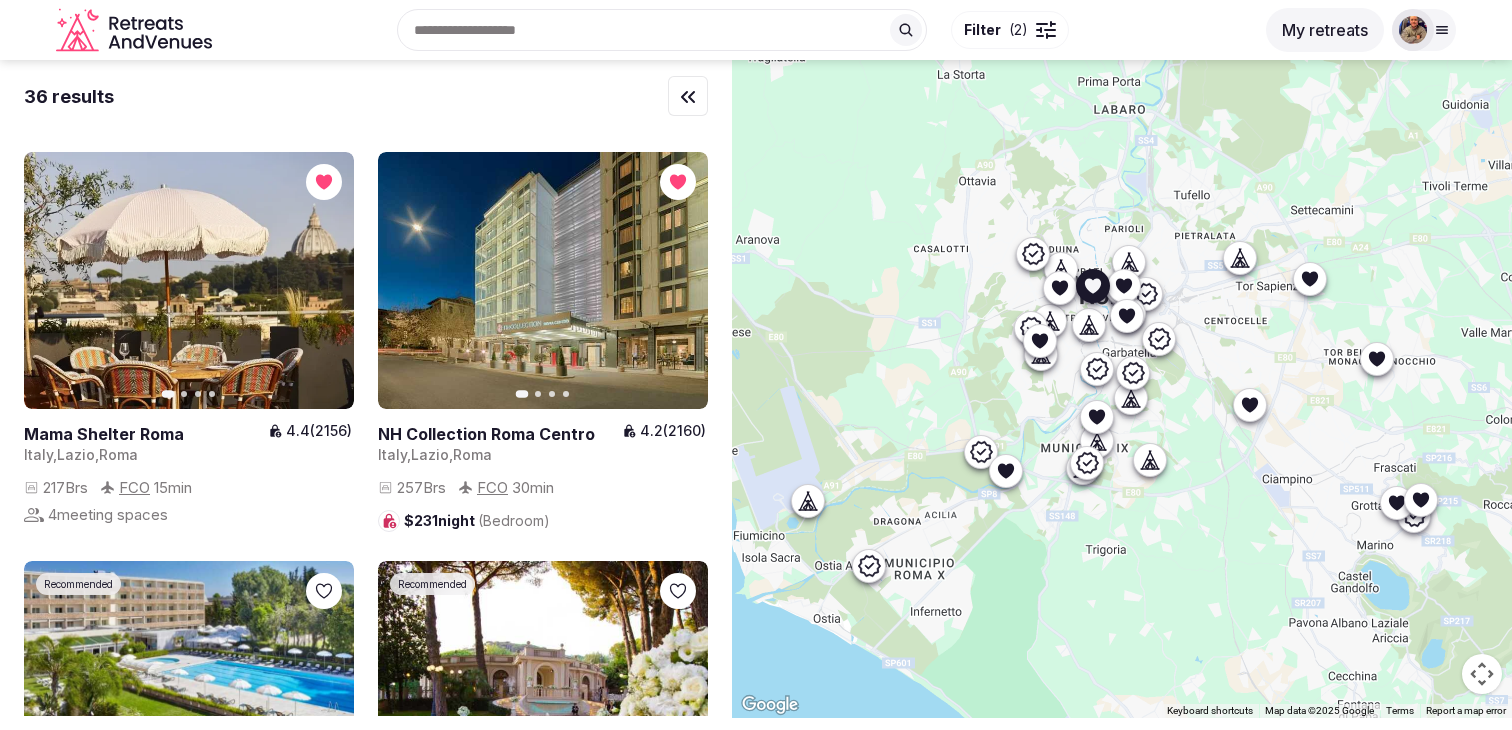 scroll, scrollTop: 4710, scrollLeft: 0, axis: vertical 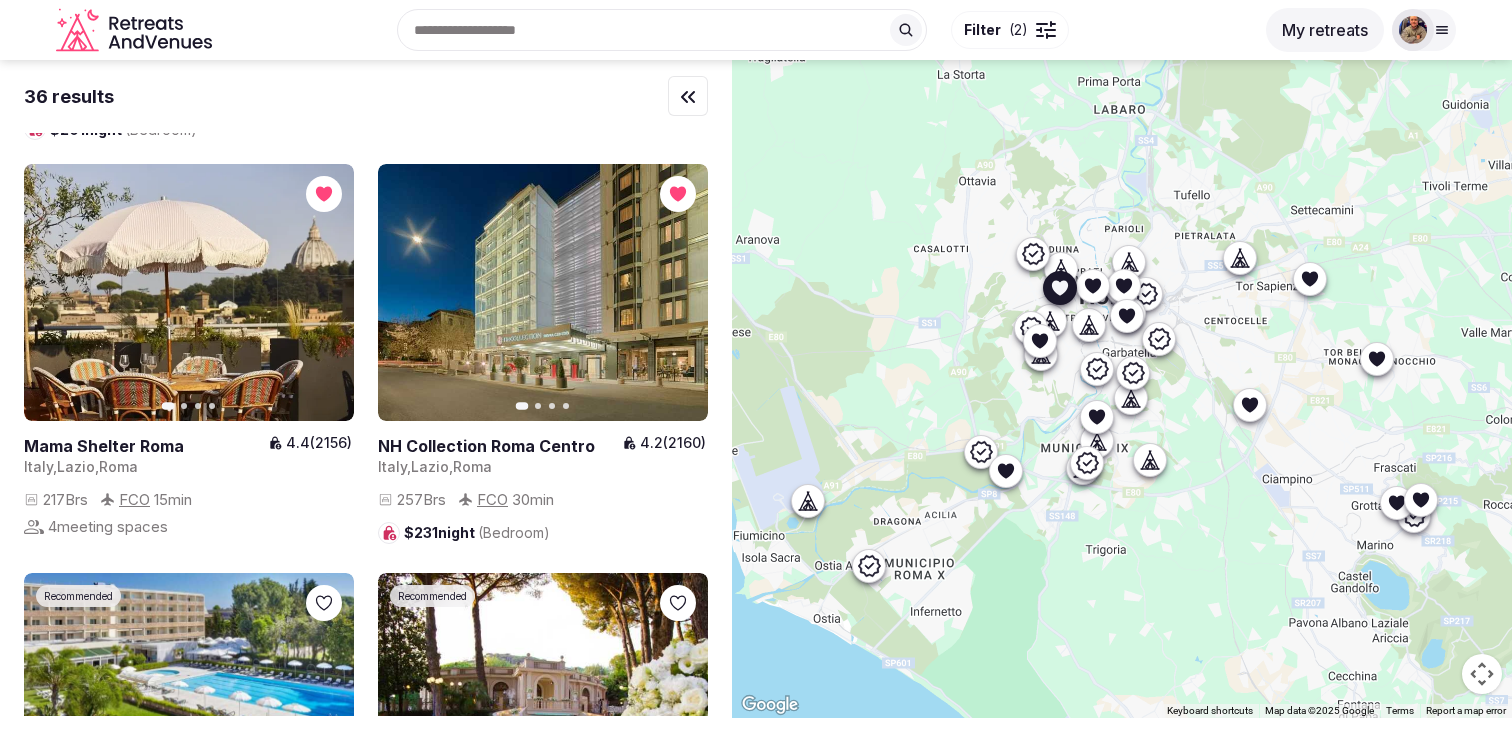 click 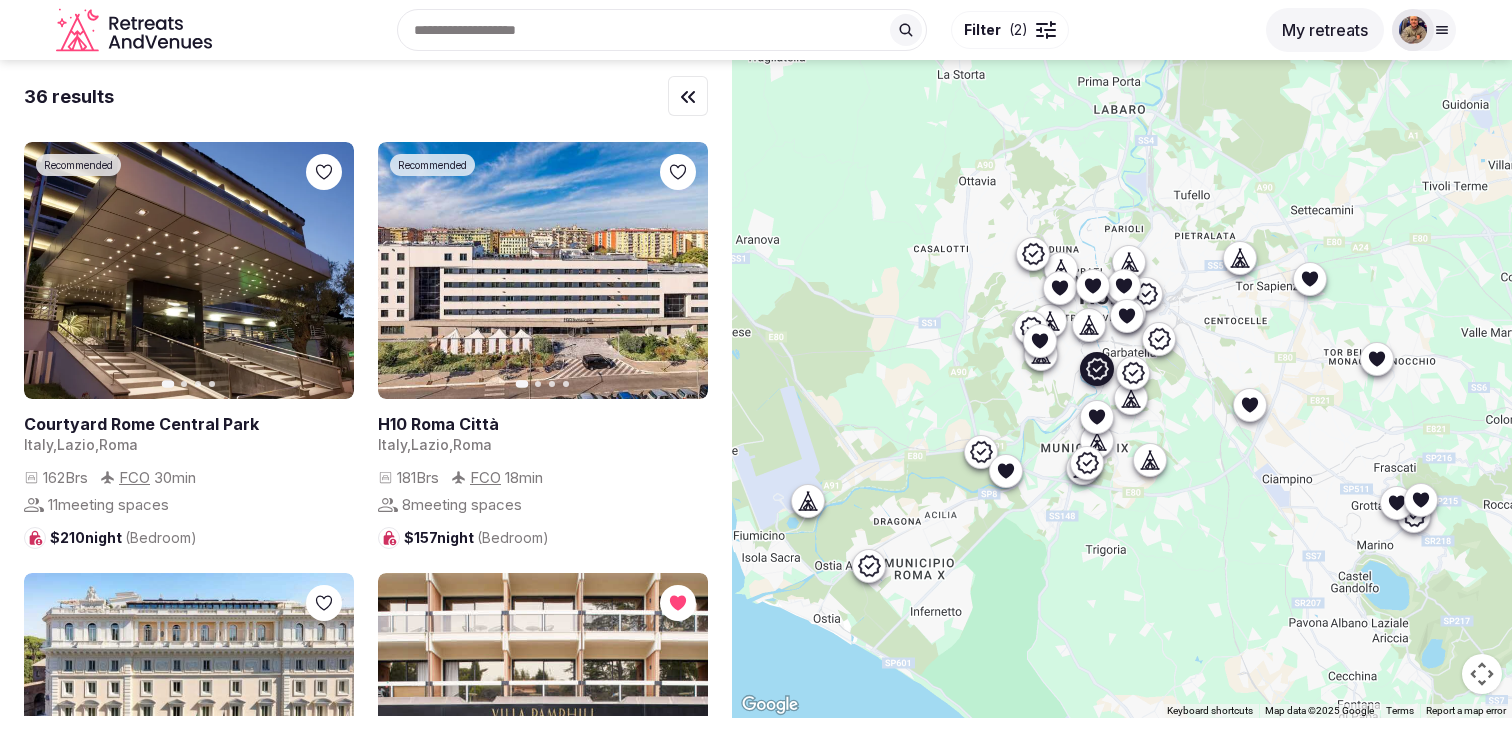 scroll, scrollTop: 6938, scrollLeft: 0, axis: vertical 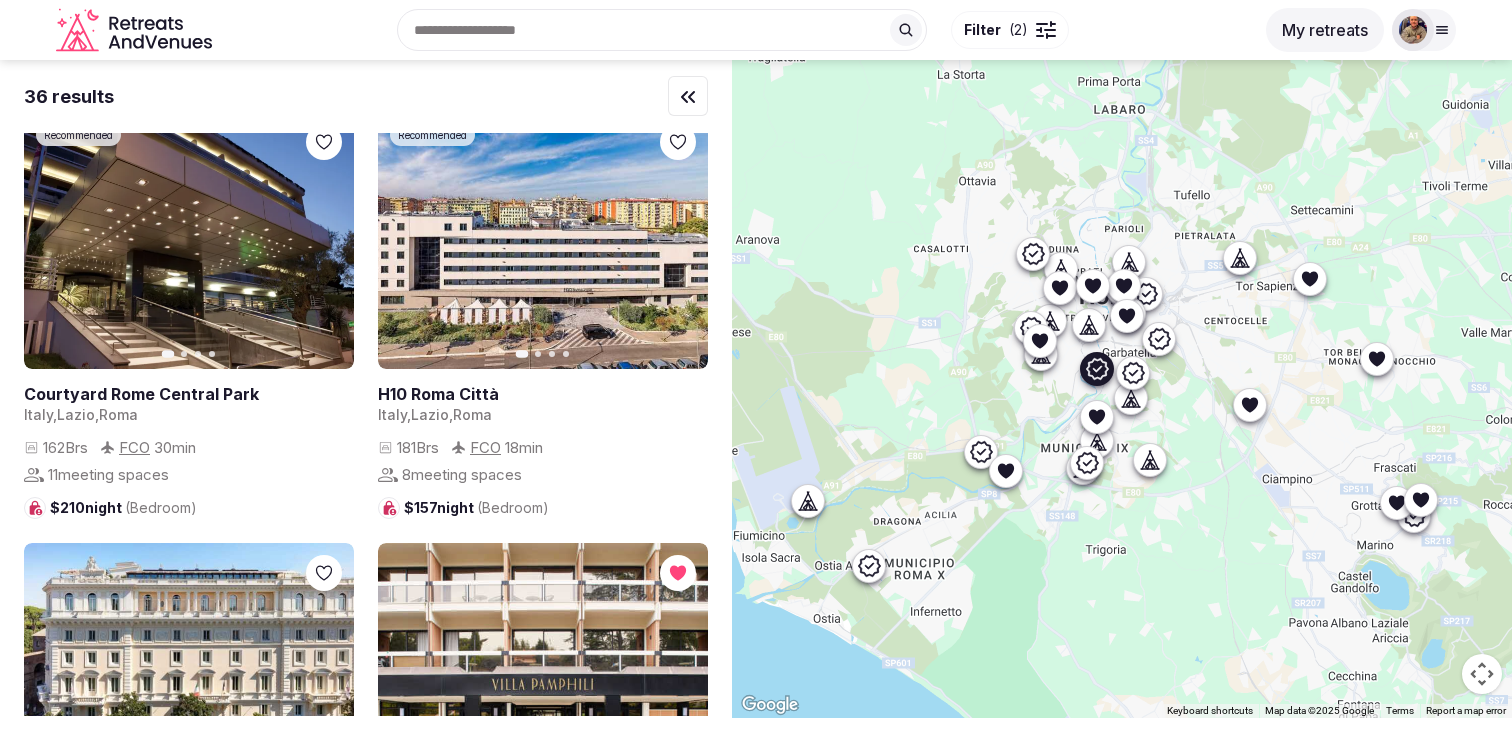 click 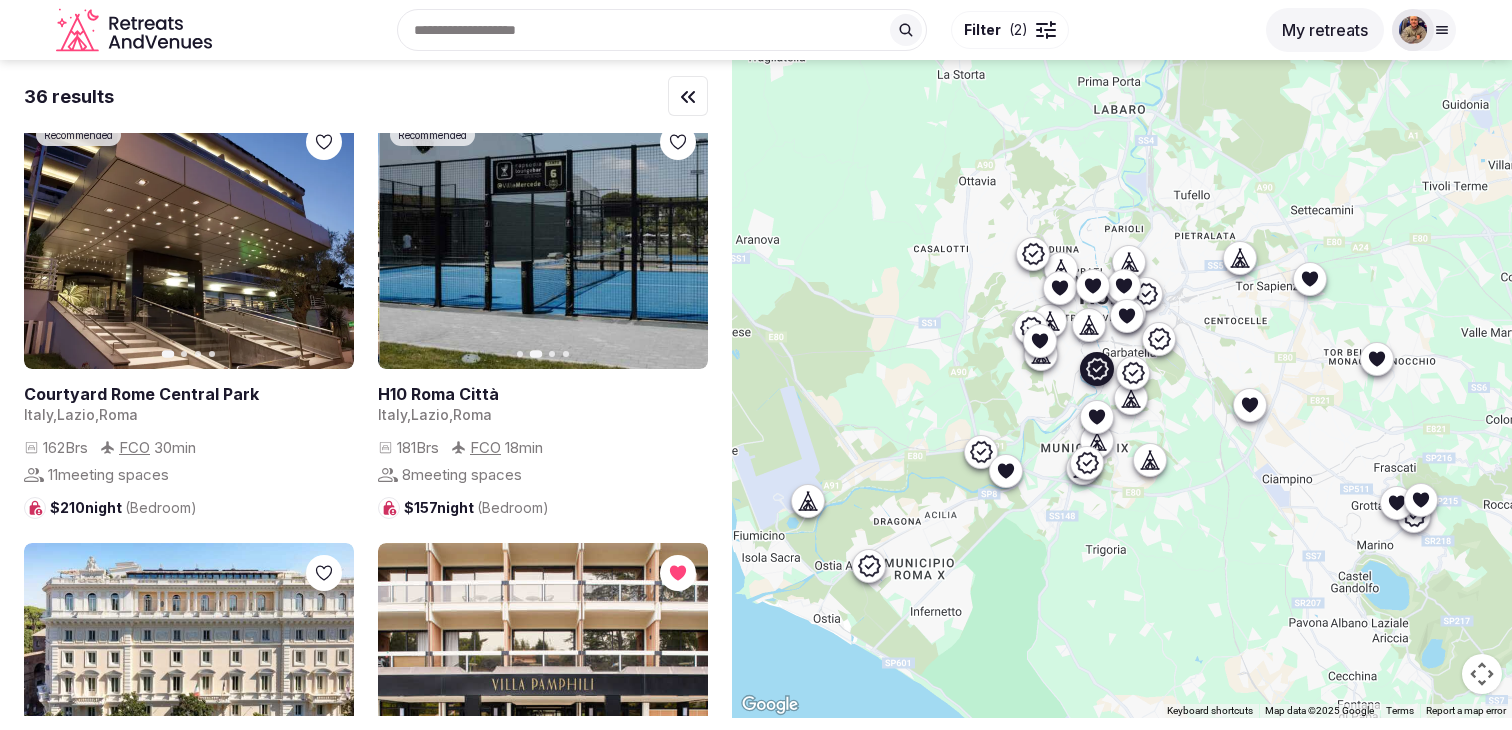 click 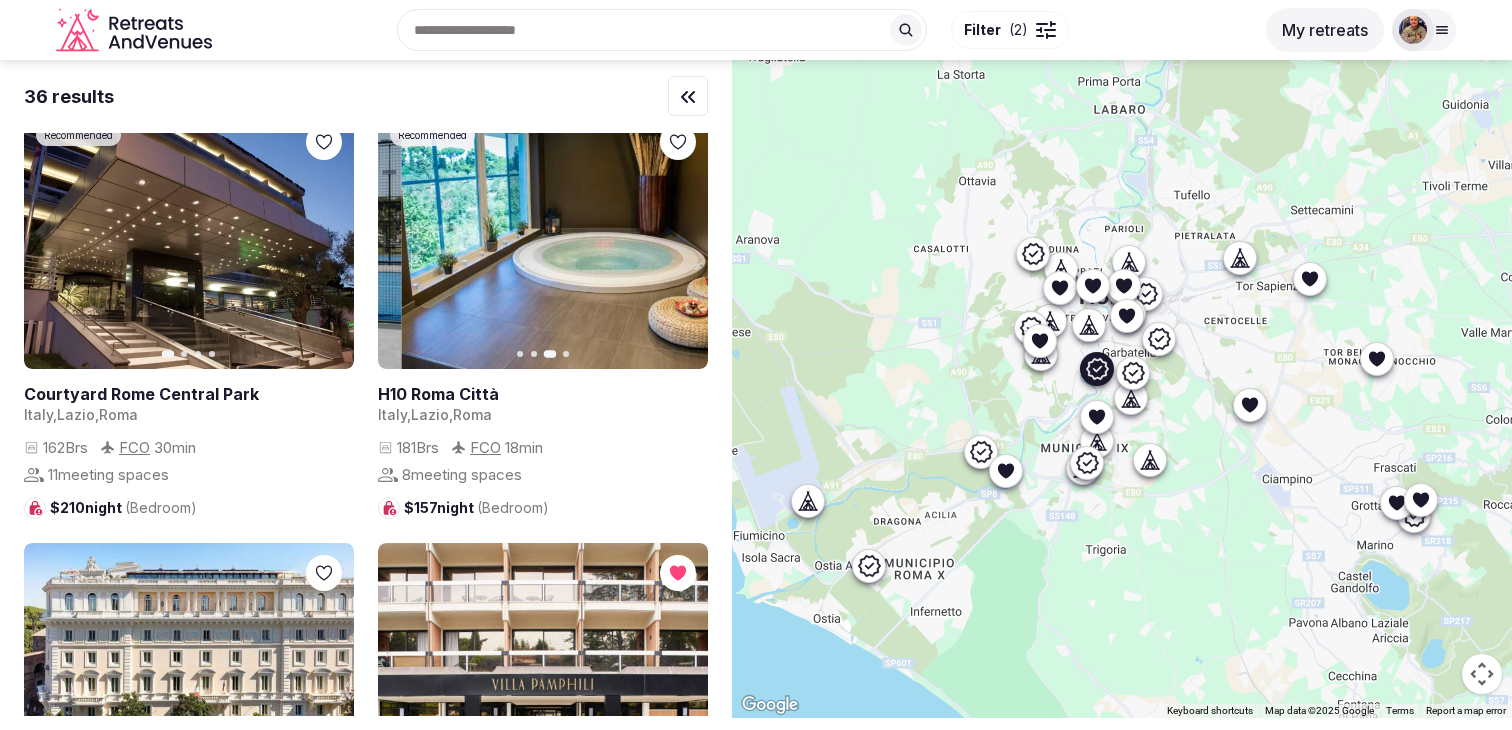 click 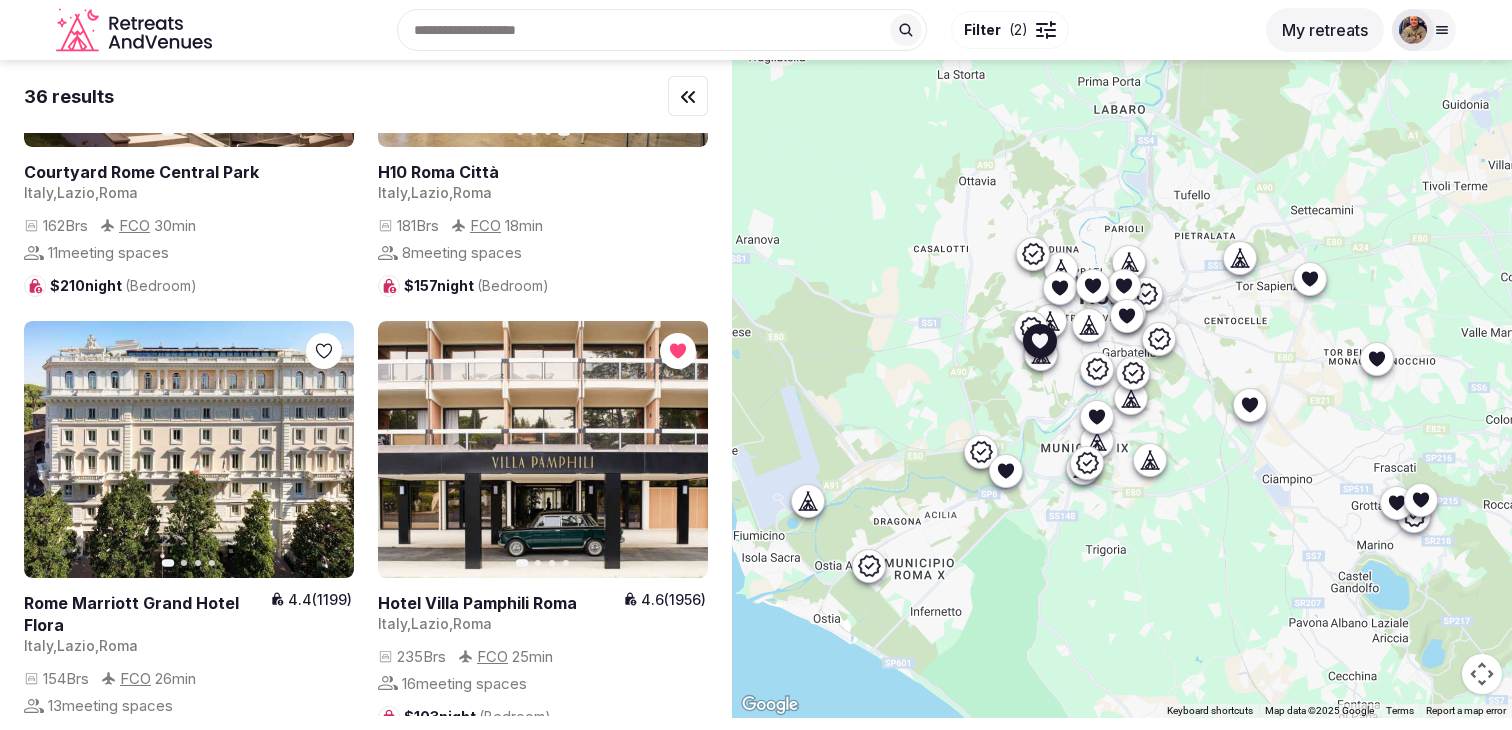 scroll, scrollTop: 7197, scrollLeft: 0, axis: vertical 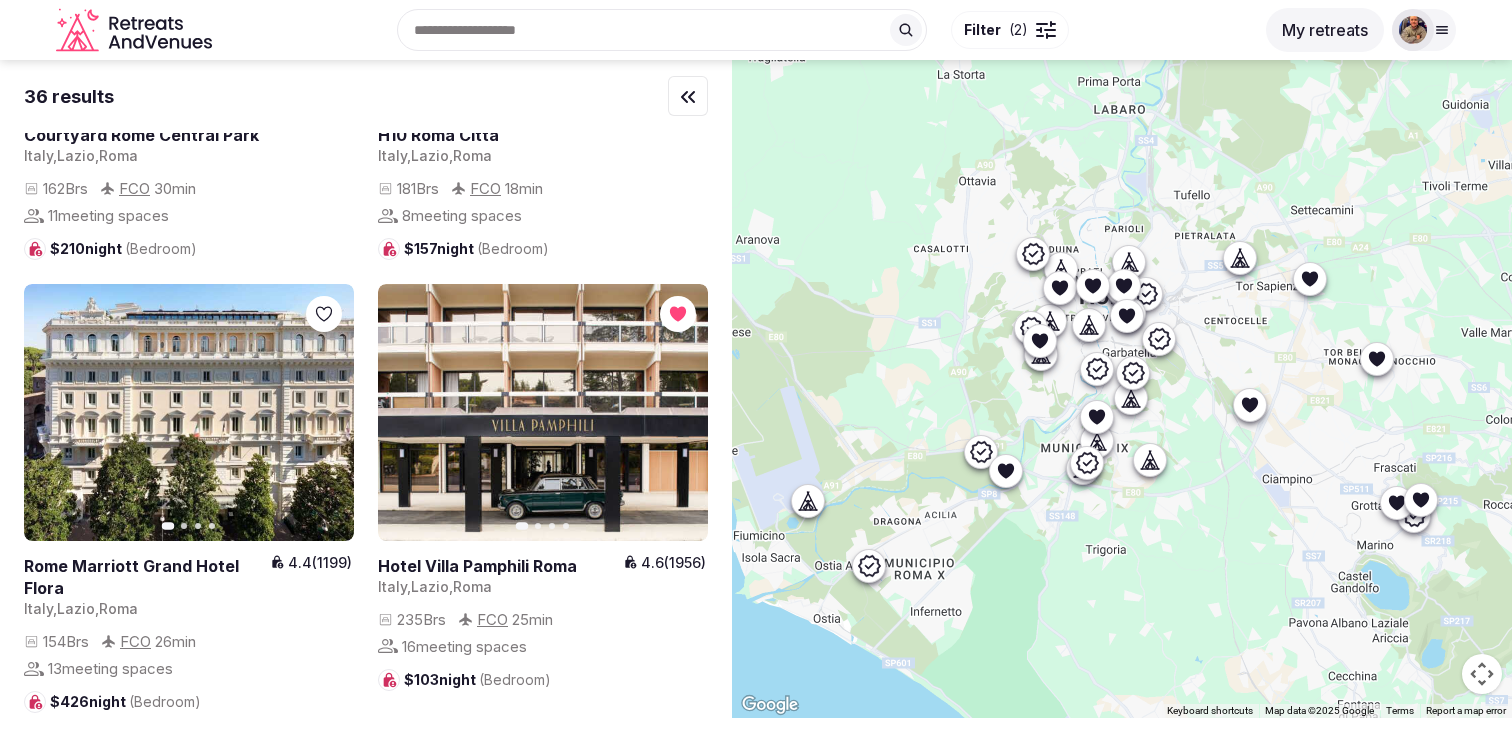 drag, startPoint x: 862, startPoint y: 405, endPoint x: 1433, endPoint y: 218, distance: 600.84106 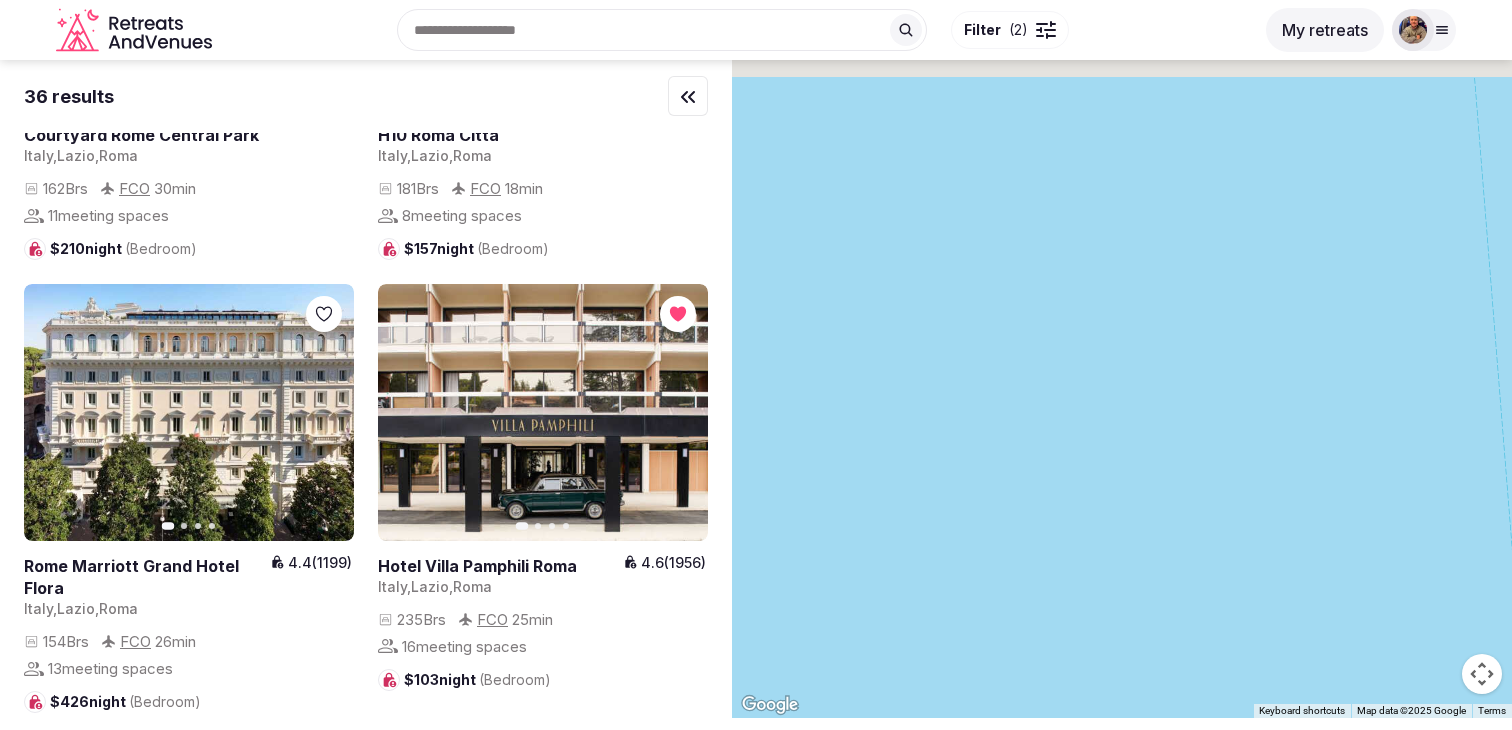scroll, scrollTop: 0, scrollLeft: 0, axis: both 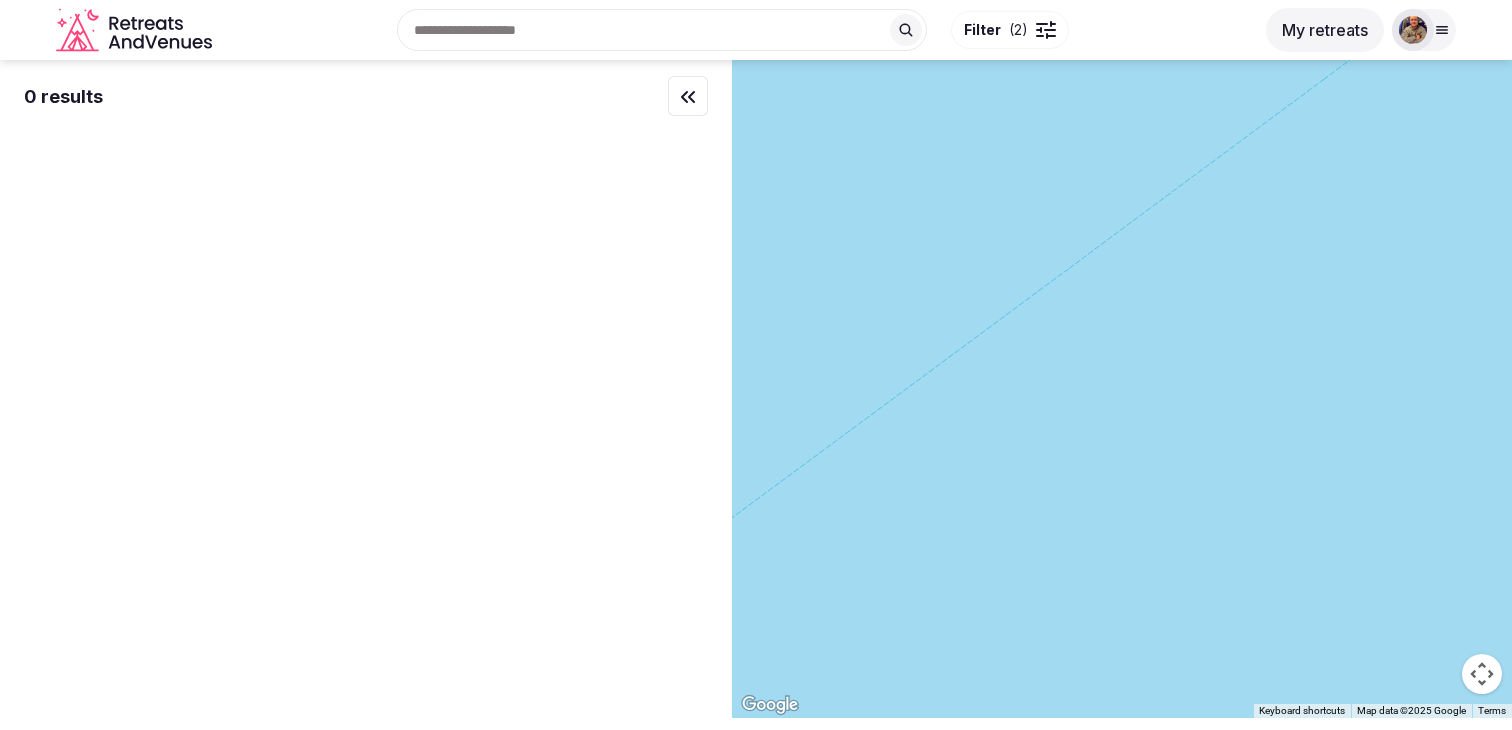 drag, startPoint x: 1105, startPoint y: 566, endPoint x: 1229, endPoint y: 358, distance: 242.15697 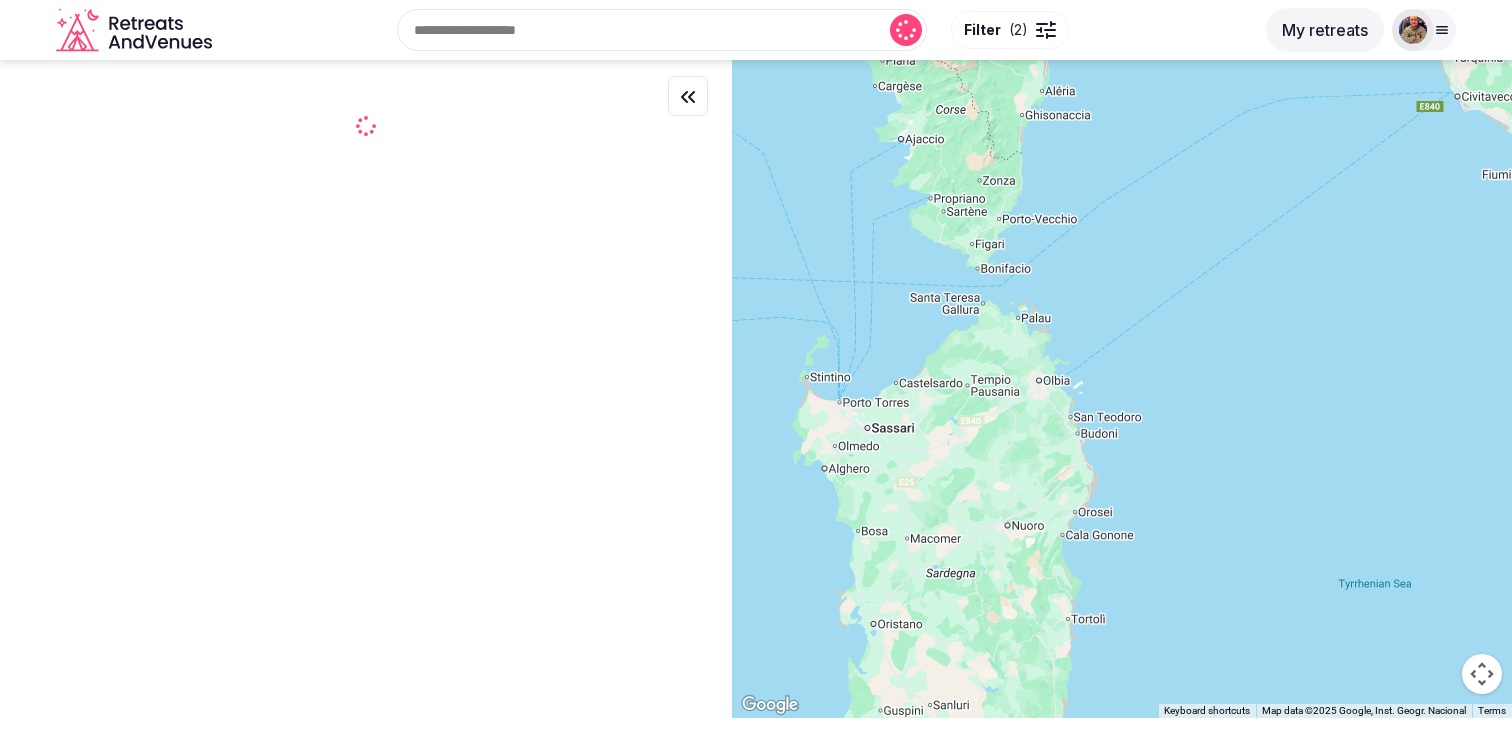 drag, startPoint x: 1070, startPoint y: 382, endPoint x: 1312, endPoint y: 401, distance: 242.74472 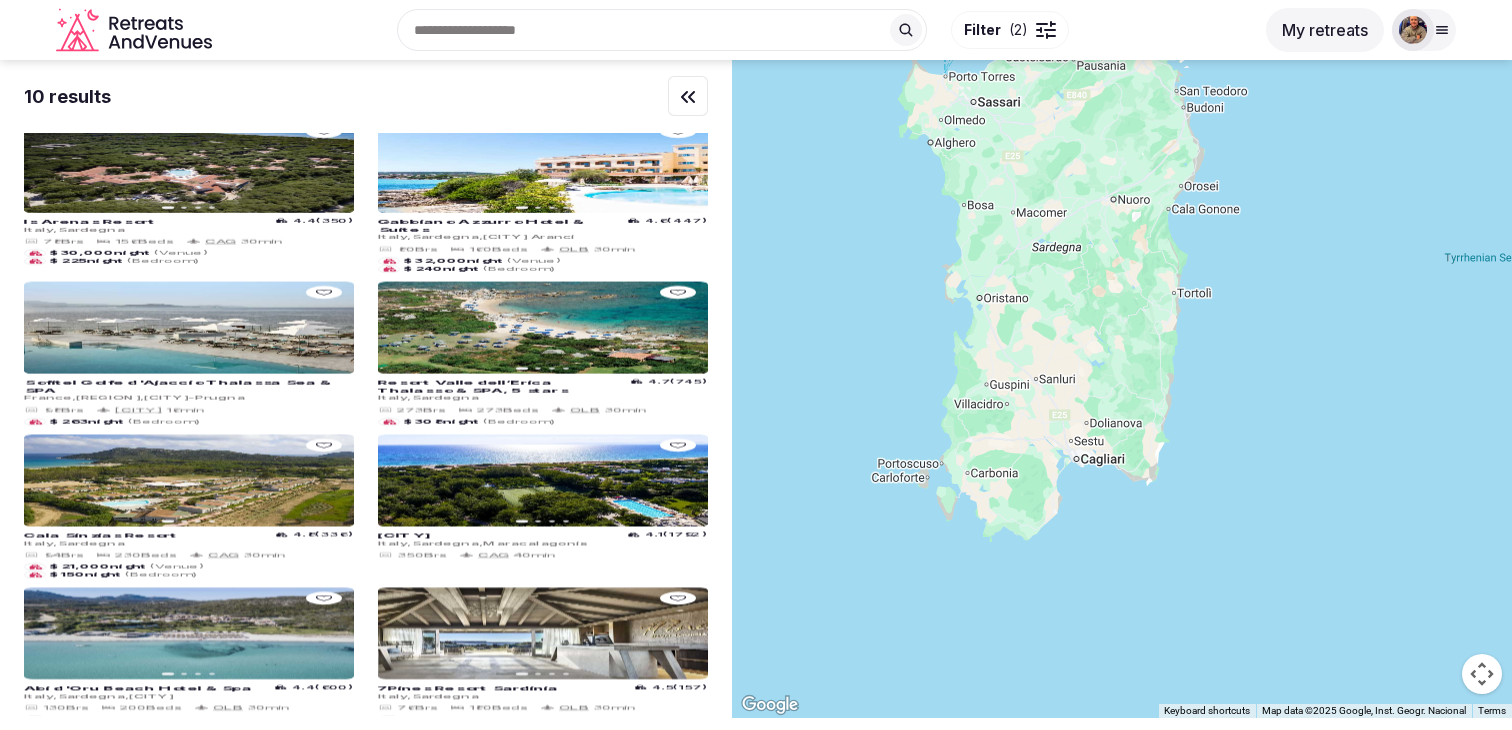 drag, startPoint x: 1199, startPoint y: 522, endPoint x: 1140, endPoint y: 228, distance: 299.86163 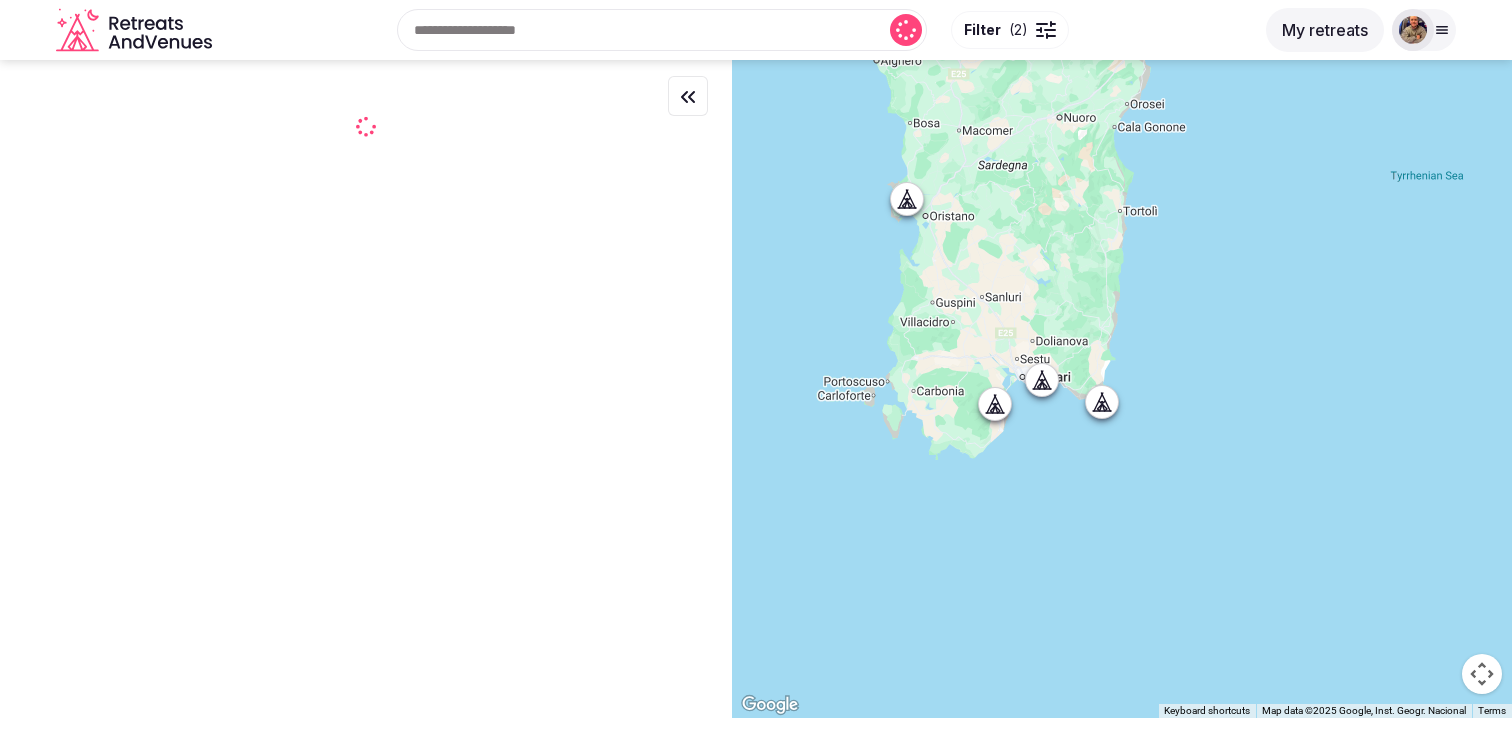 drag, startPoint x: 1218, startPoint y: 469, endPoint x: 1075, endPoint y: 182, distance: 320.65247 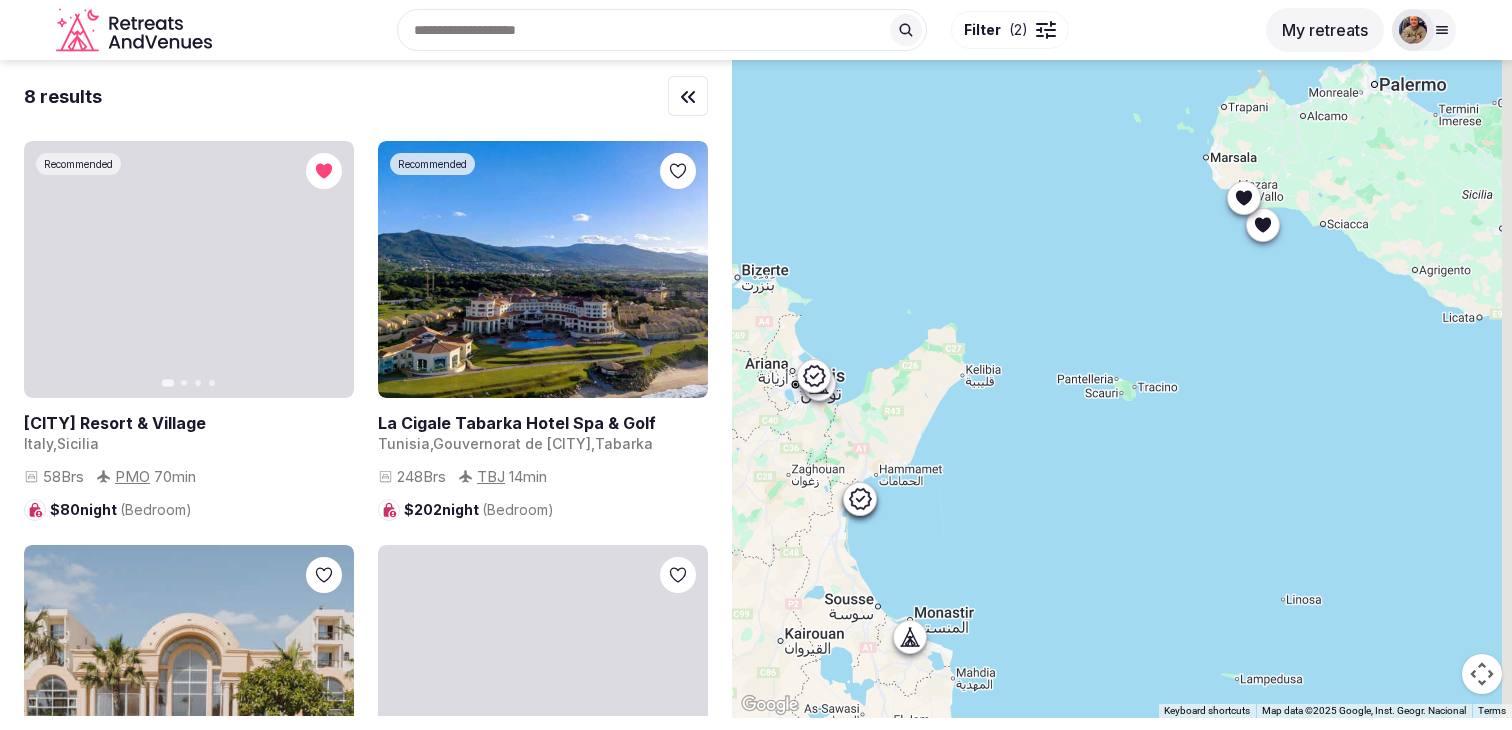 drag, startPoint x: 1105, startPoint y: 438, endPoint x: 848, endPoint y: 608, distance: 308.13797 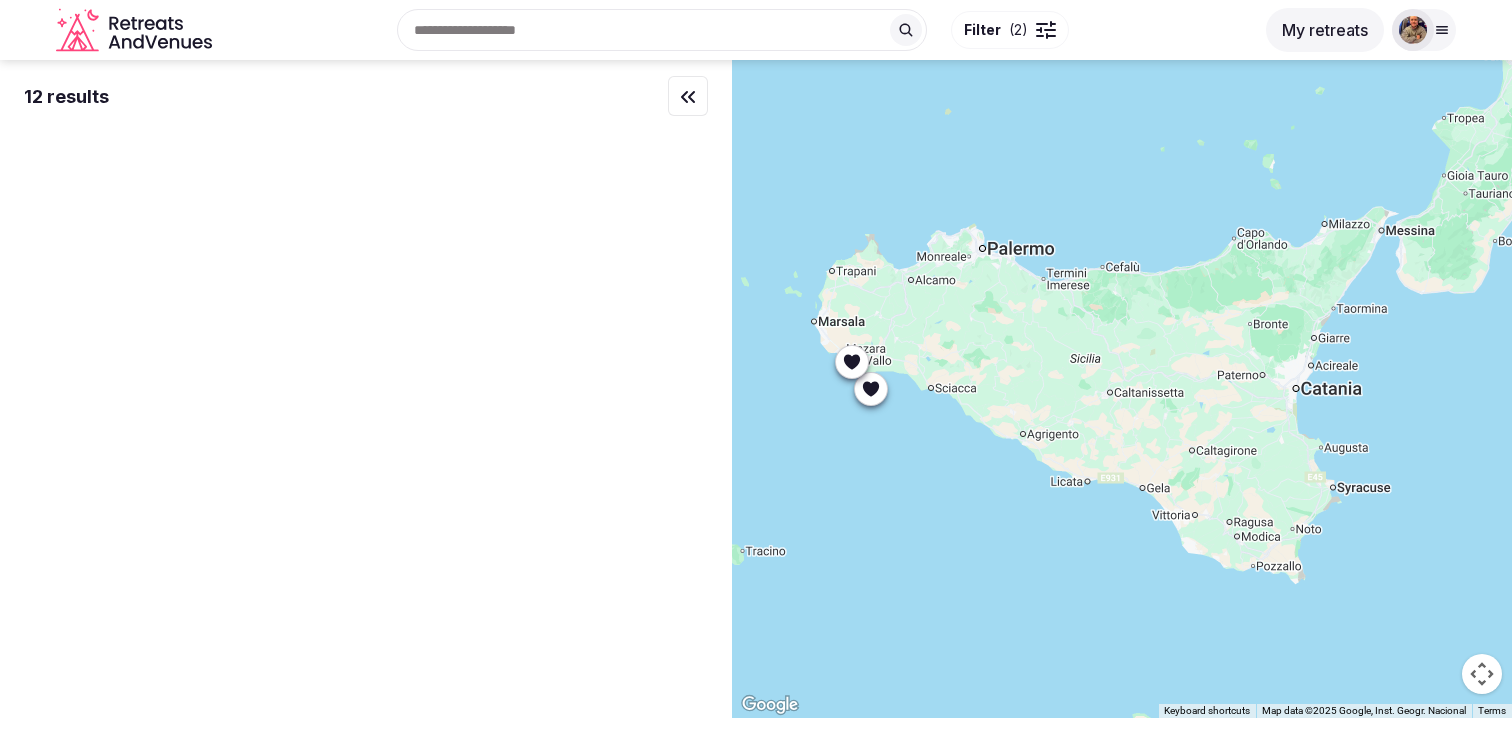 drag, startPoint x: 1148, startPoint y: 472, endPoint x: 825, endPoint y: 468, distance: 323.02478 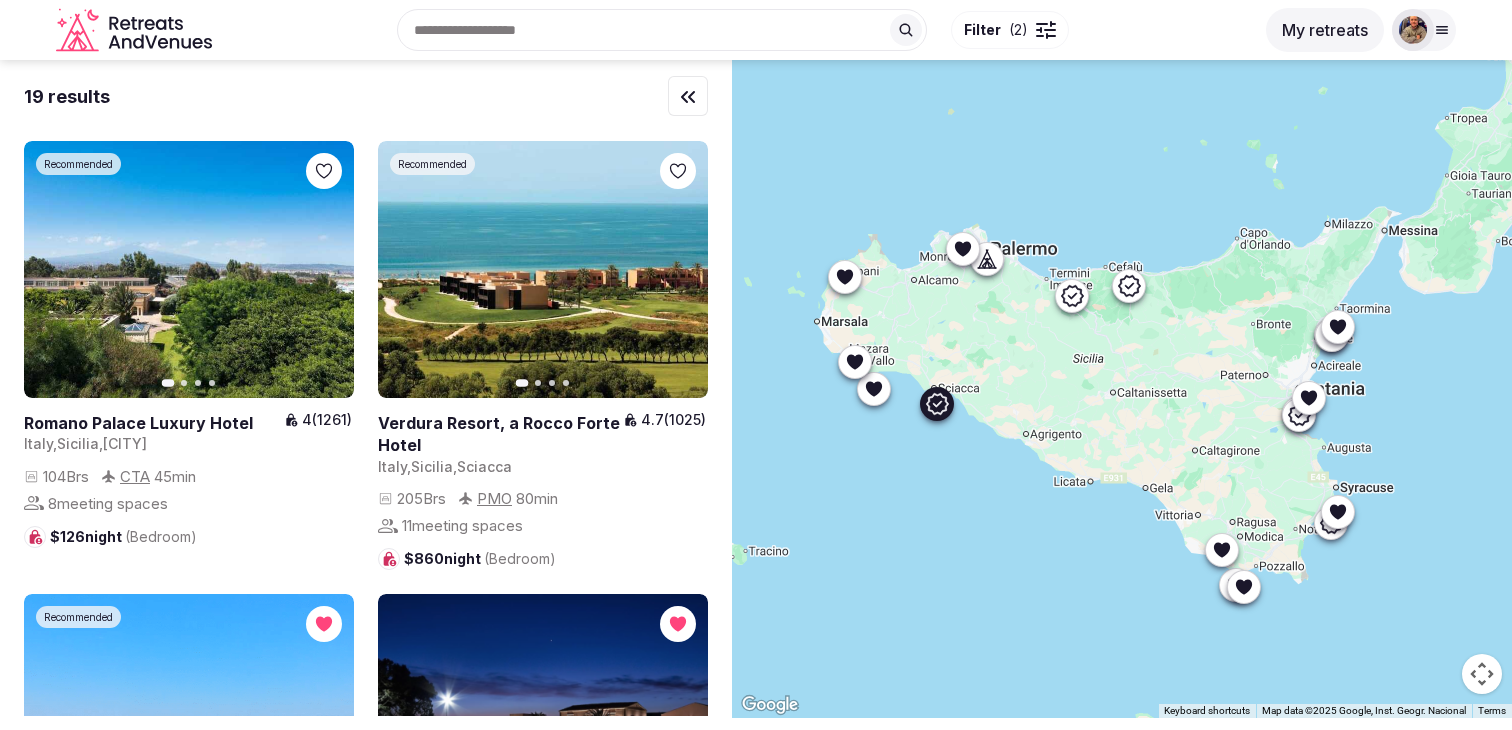 click at bounding box center [543, 269] 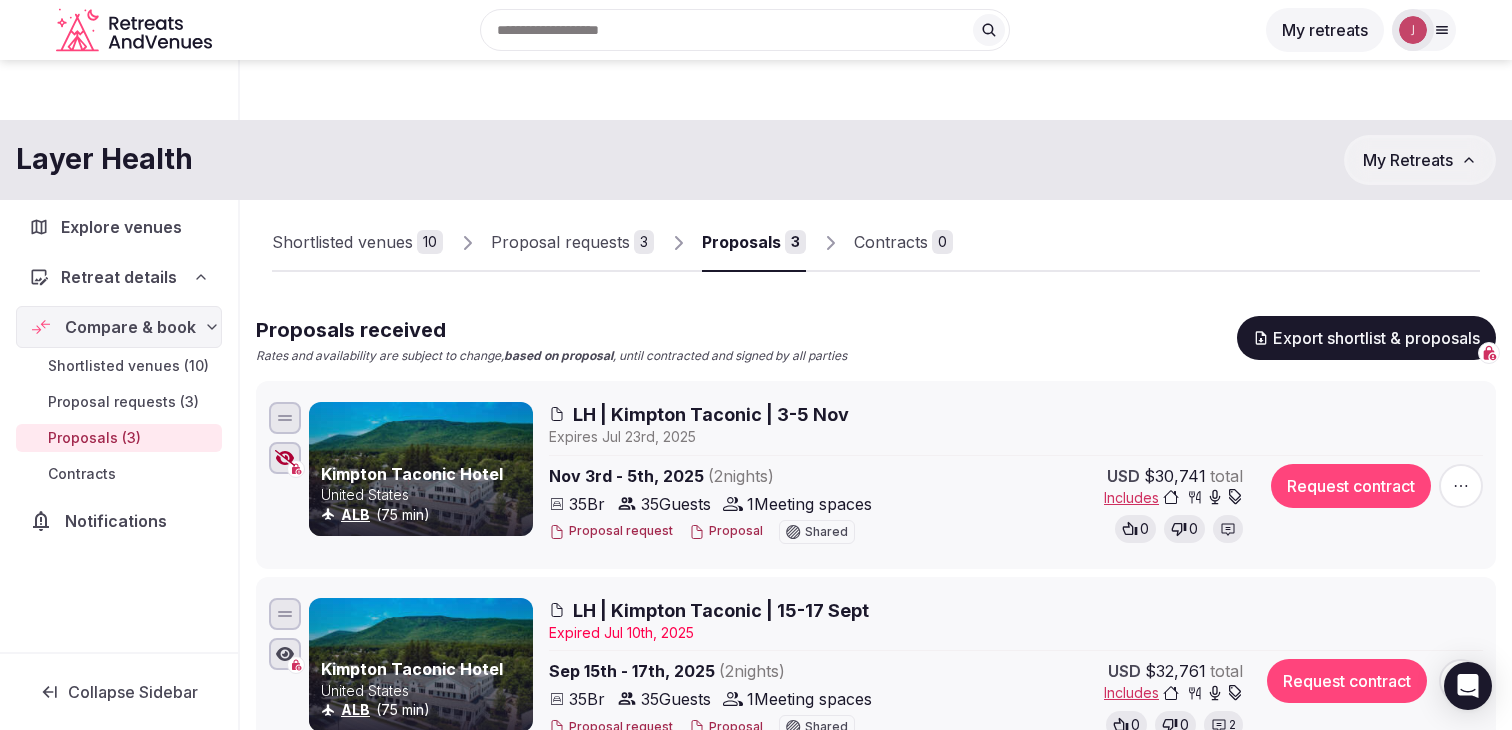 scroll, scrollTop: 236, scrollLeft: 0, axis: vertical 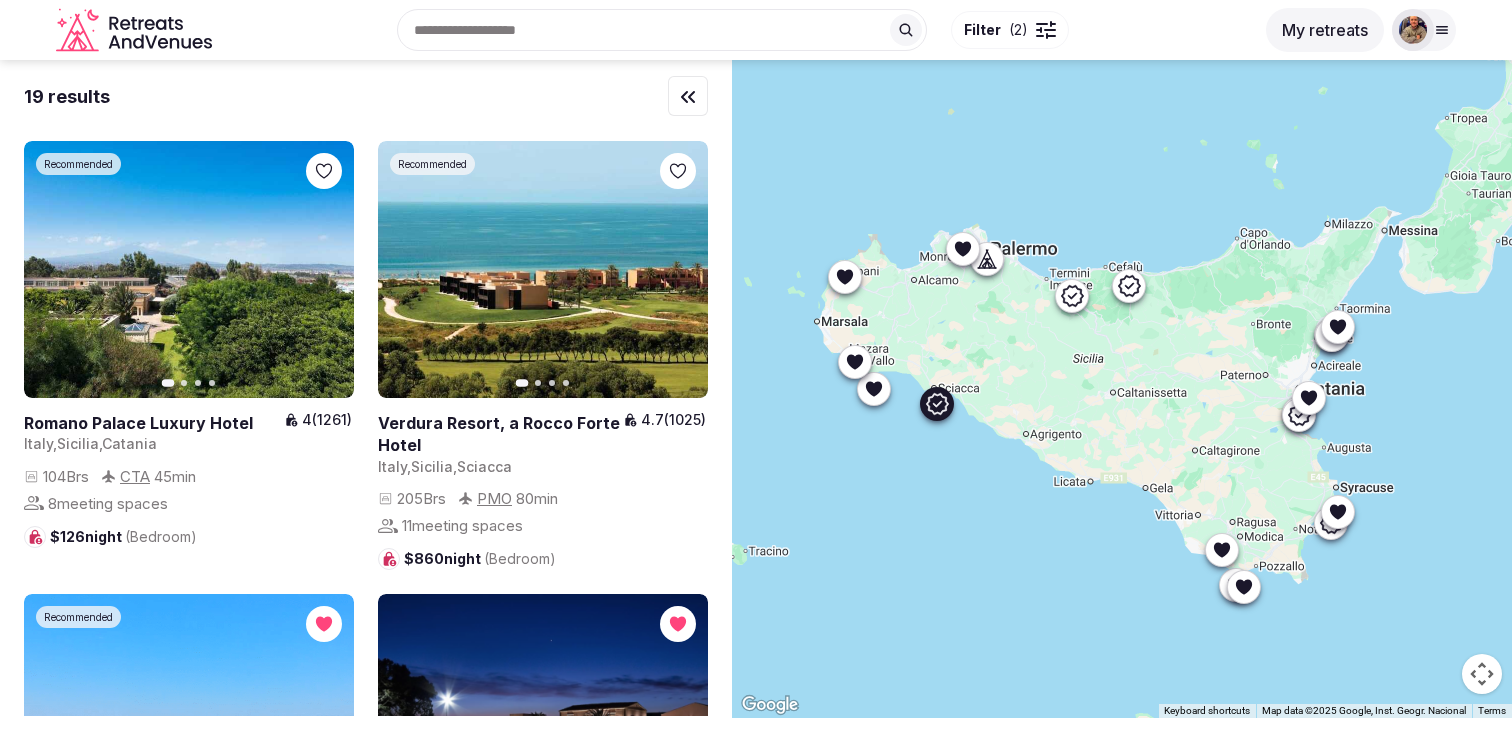 click 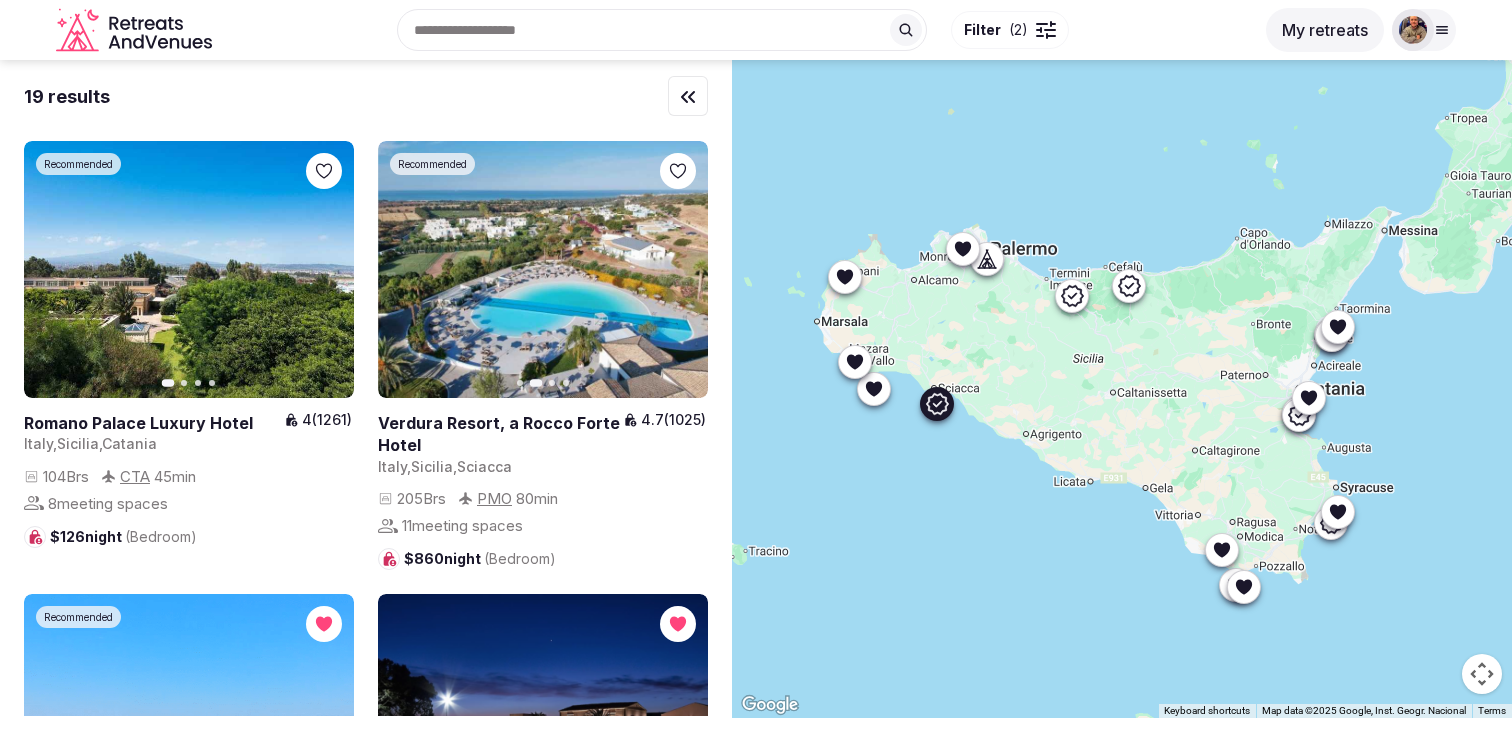 click 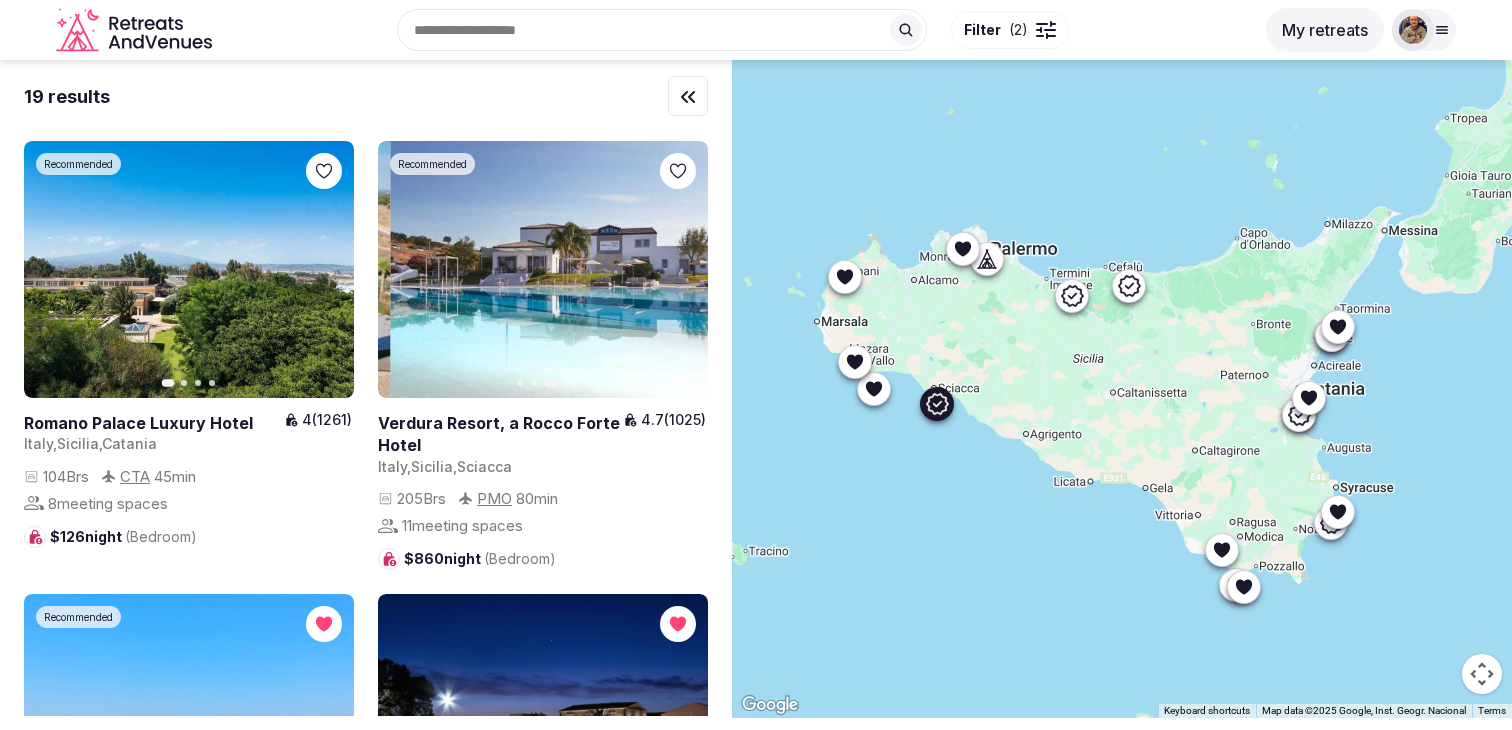 click 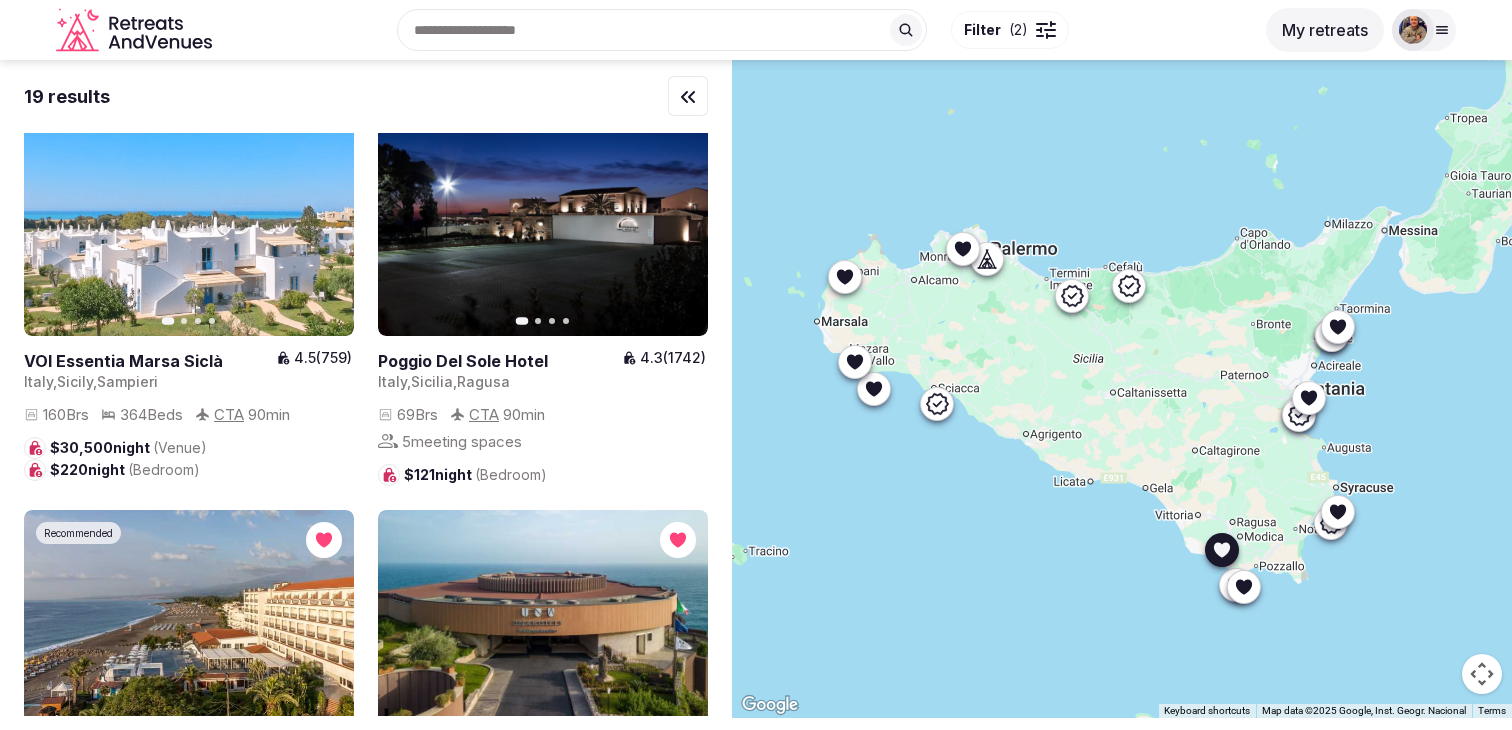 scroll, scrollTop: 501, scrollLeft: 0, axis: vertical 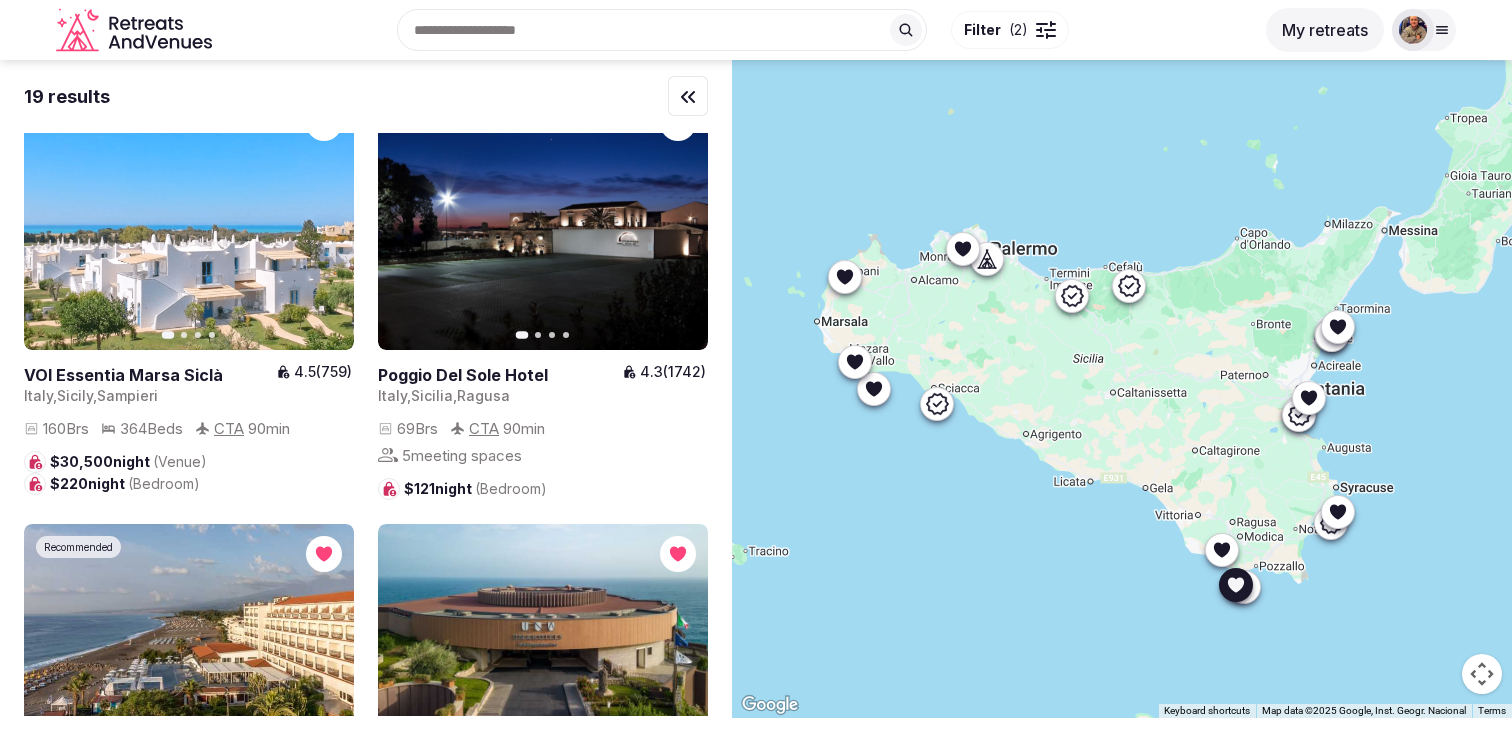 click 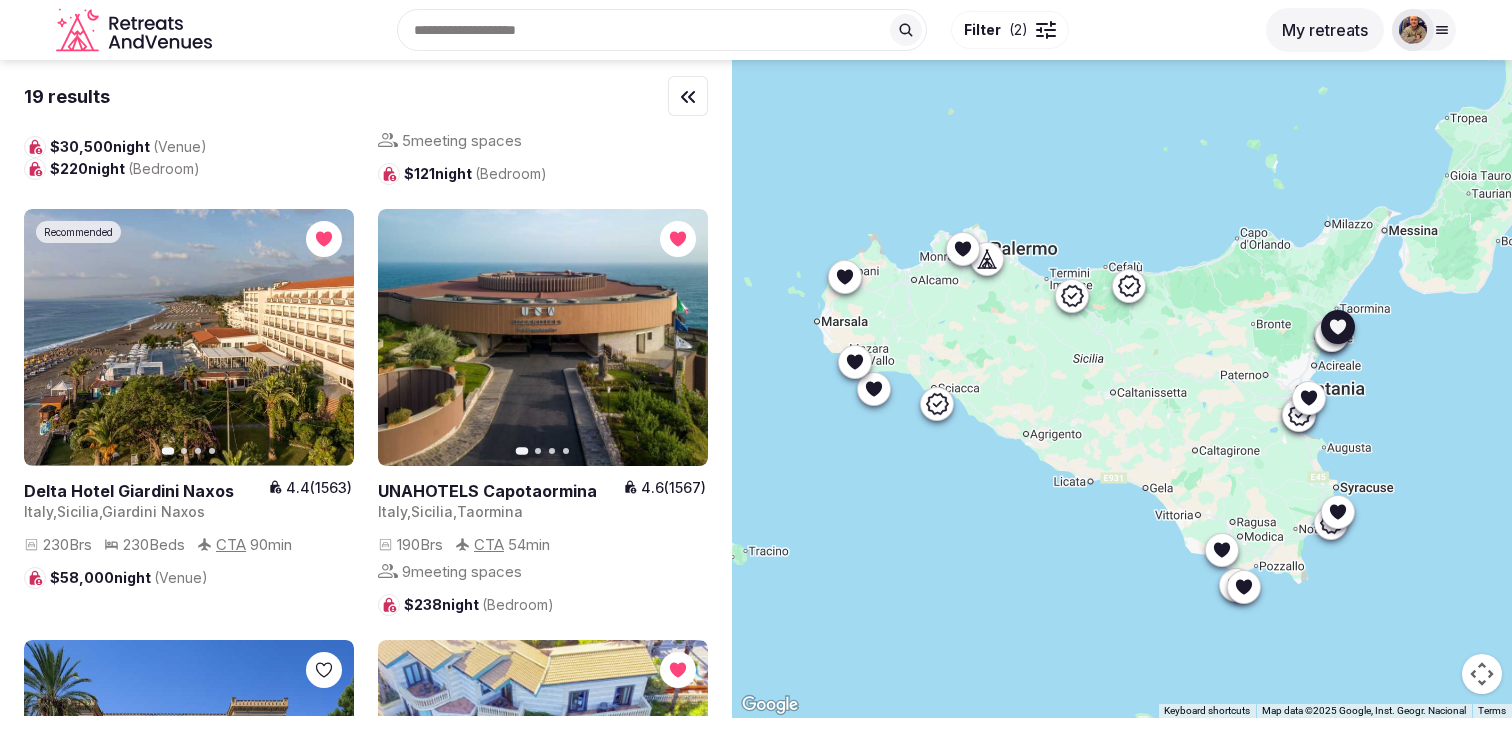 scroll, scrollTop: 821, scrollLeft: 0, axis: vertical 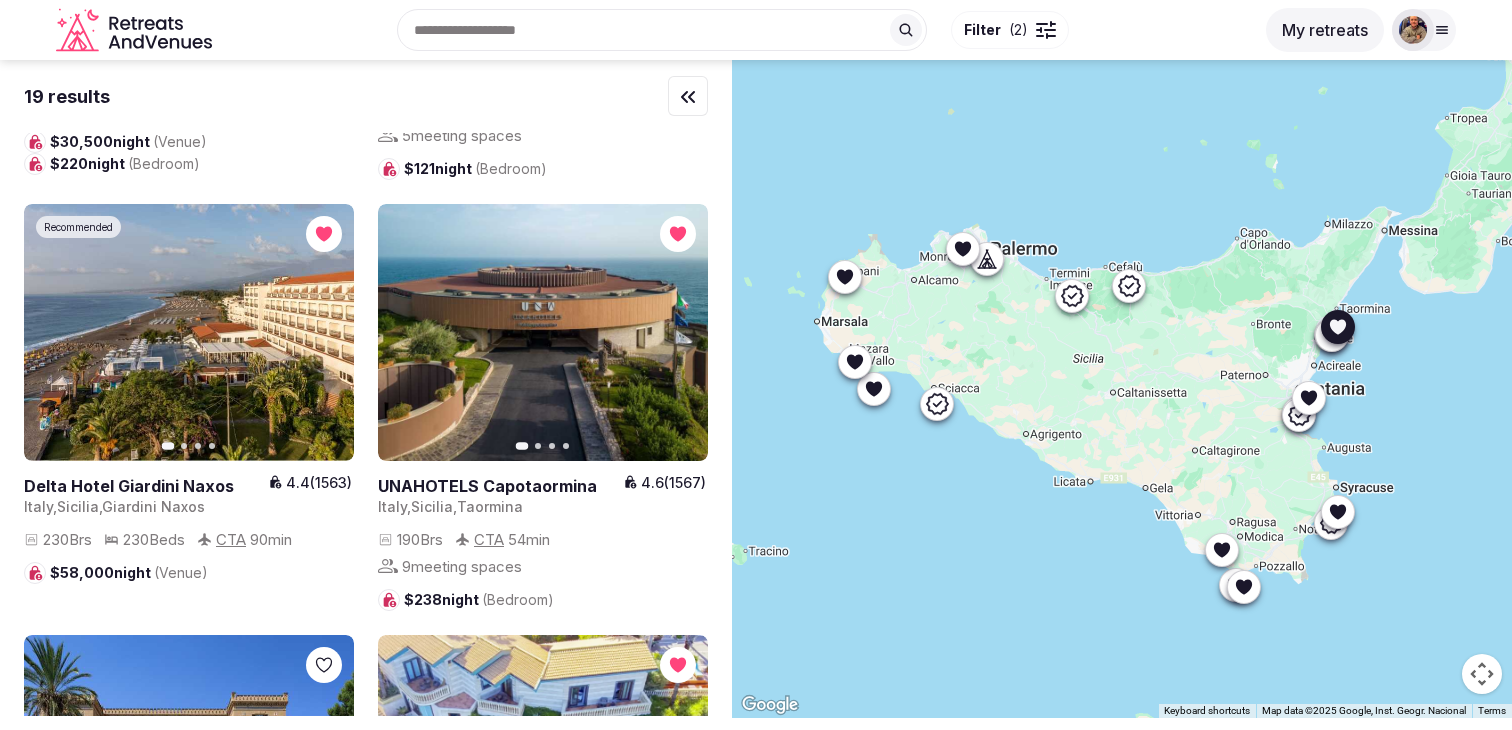 click 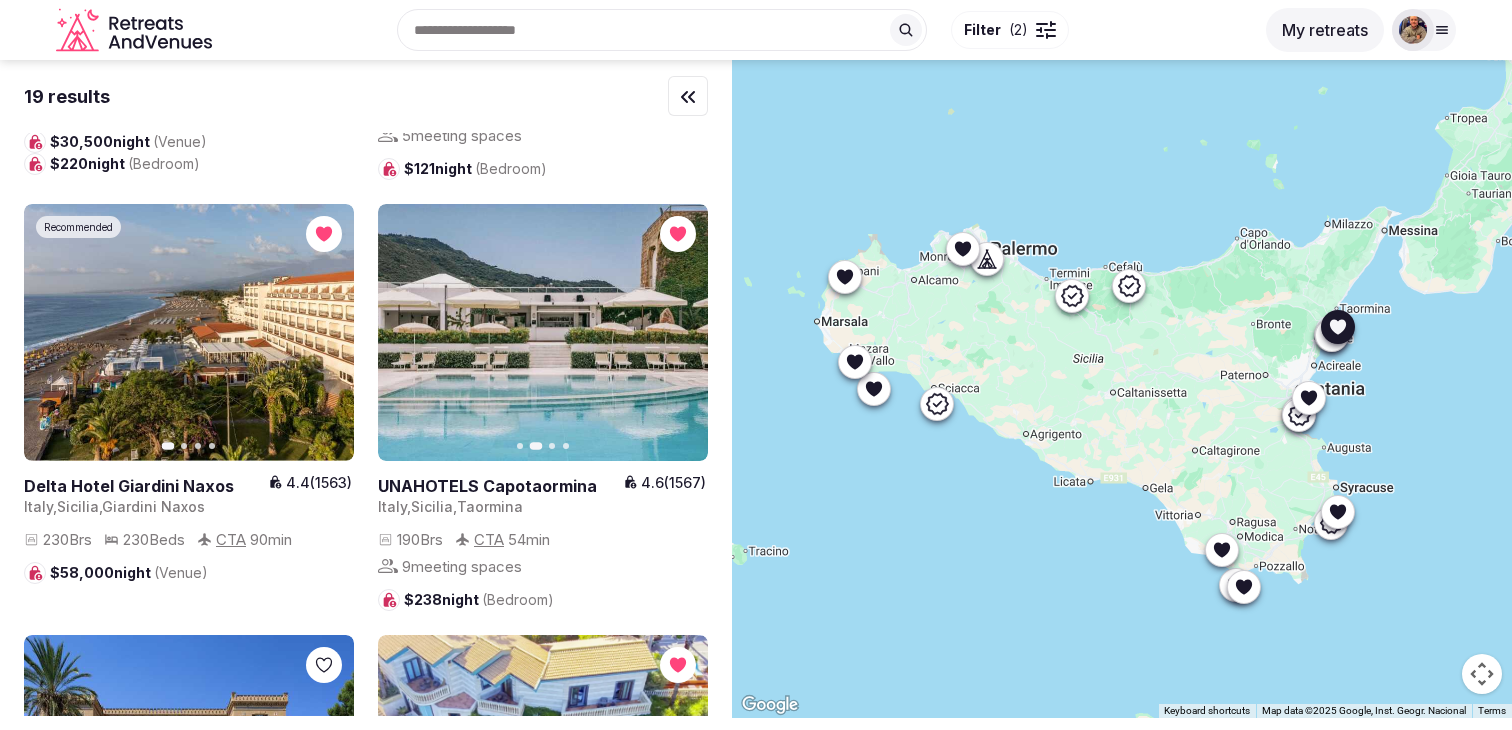 click 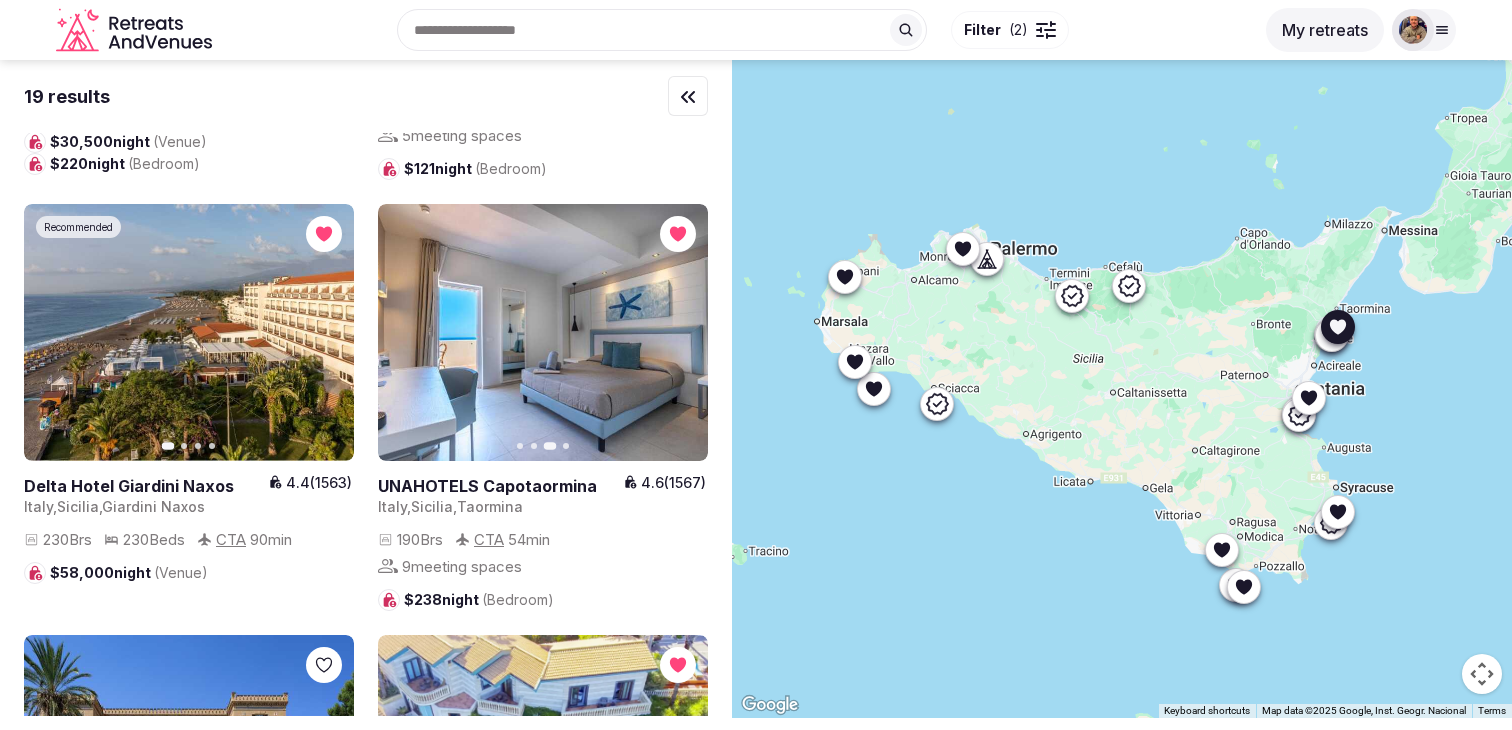 click 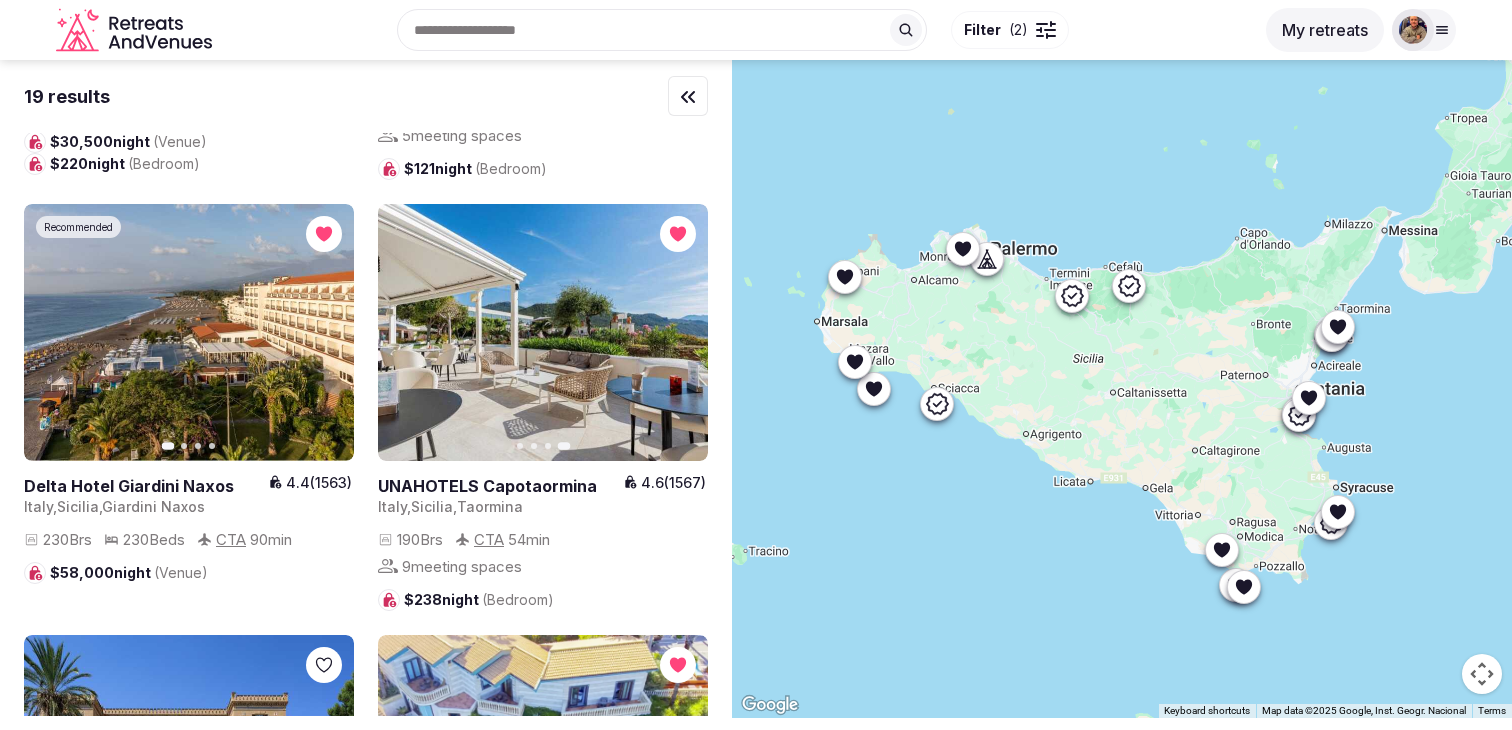 click 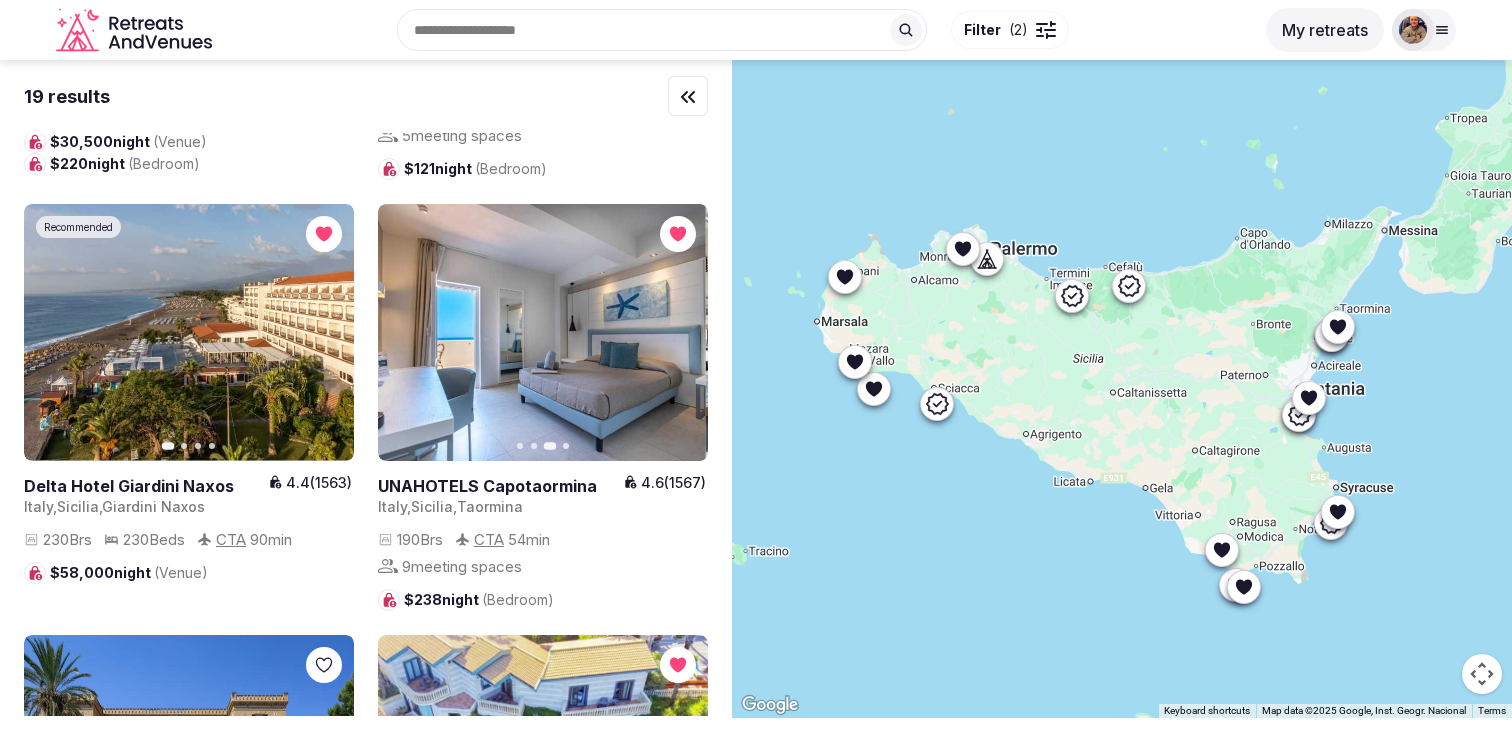 click 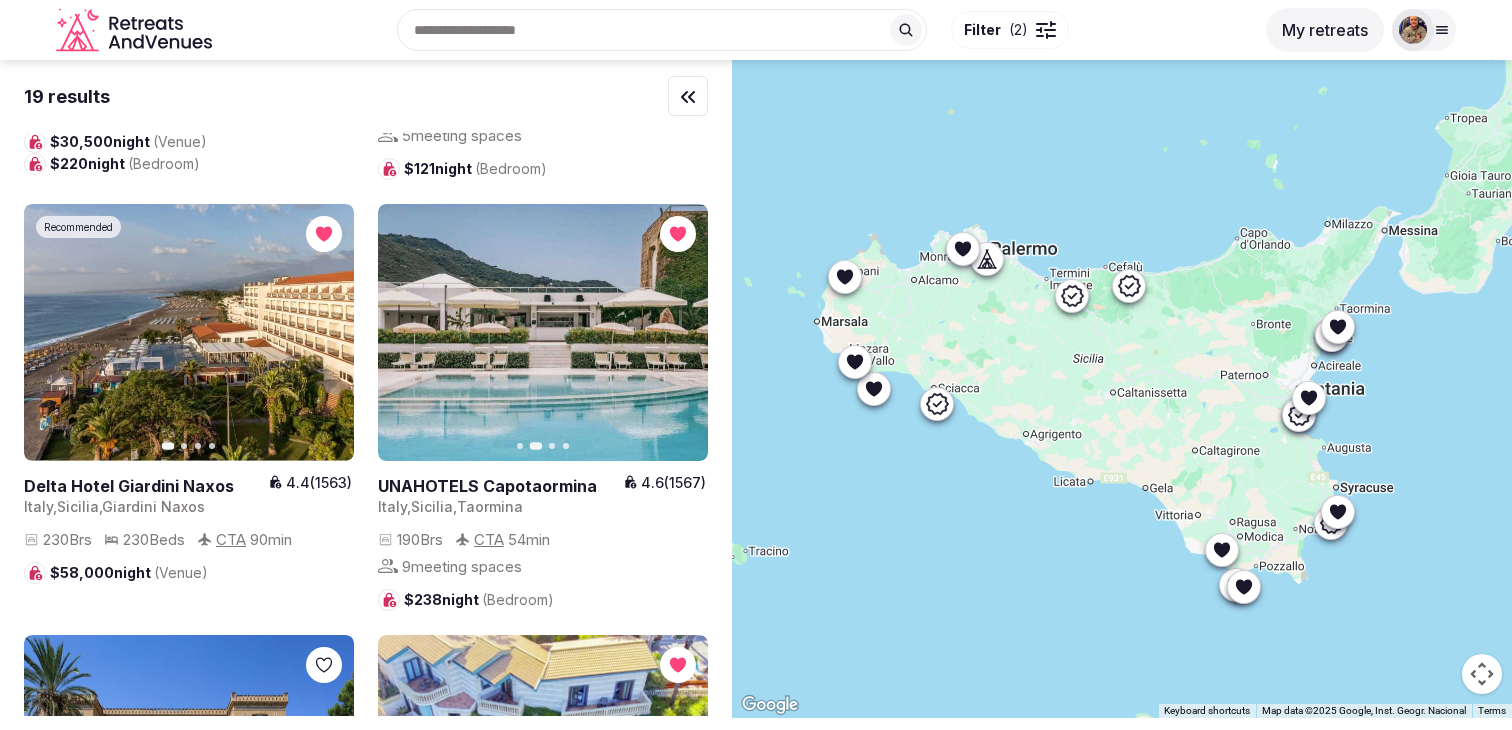 click 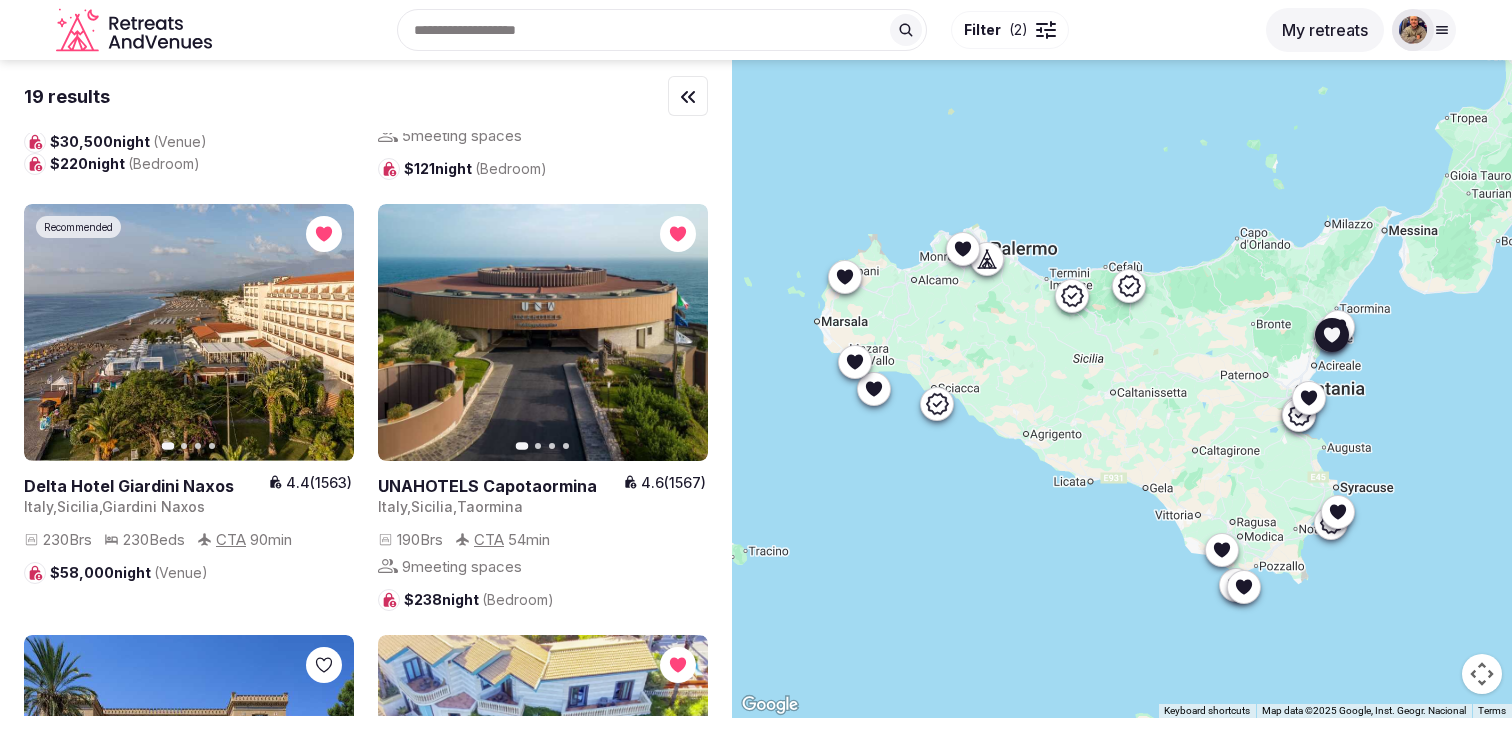click 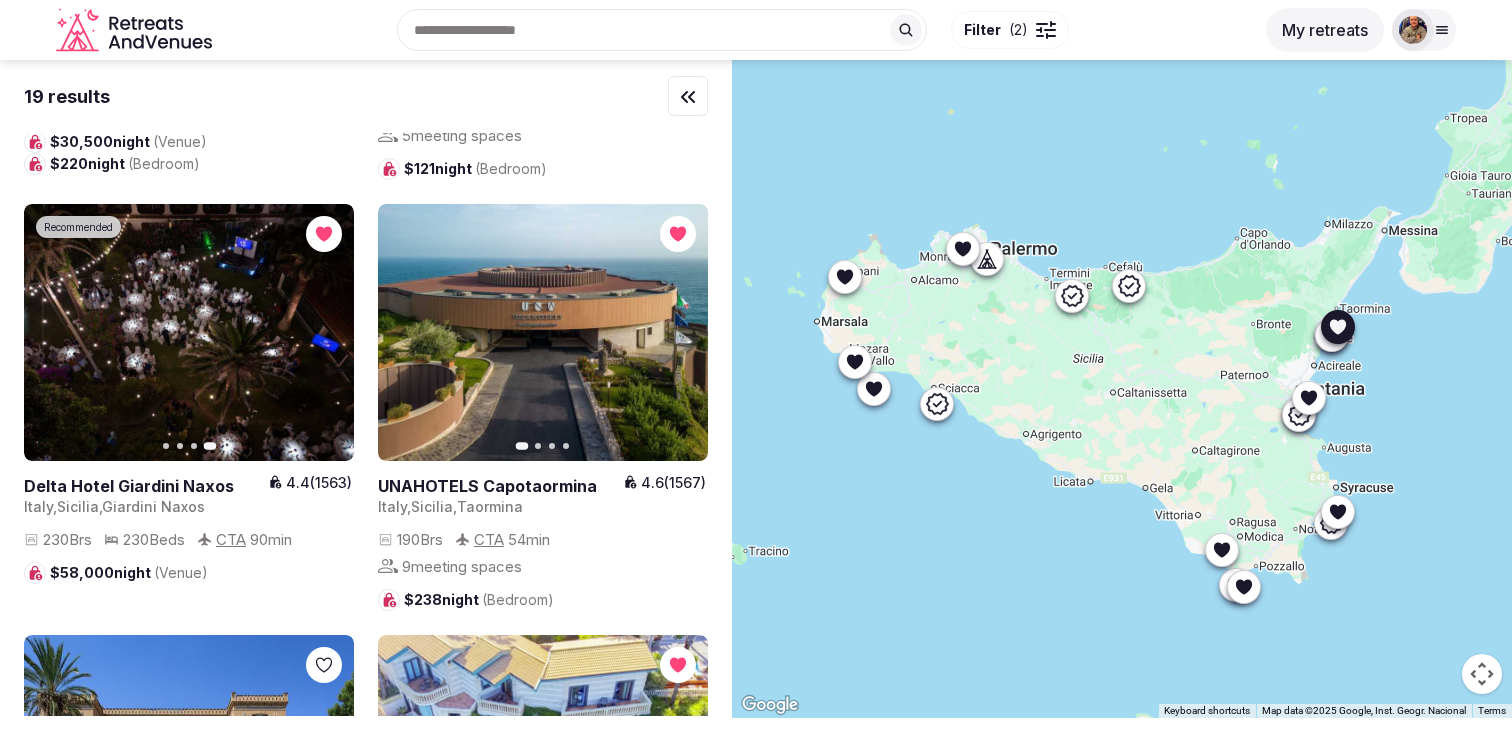 click 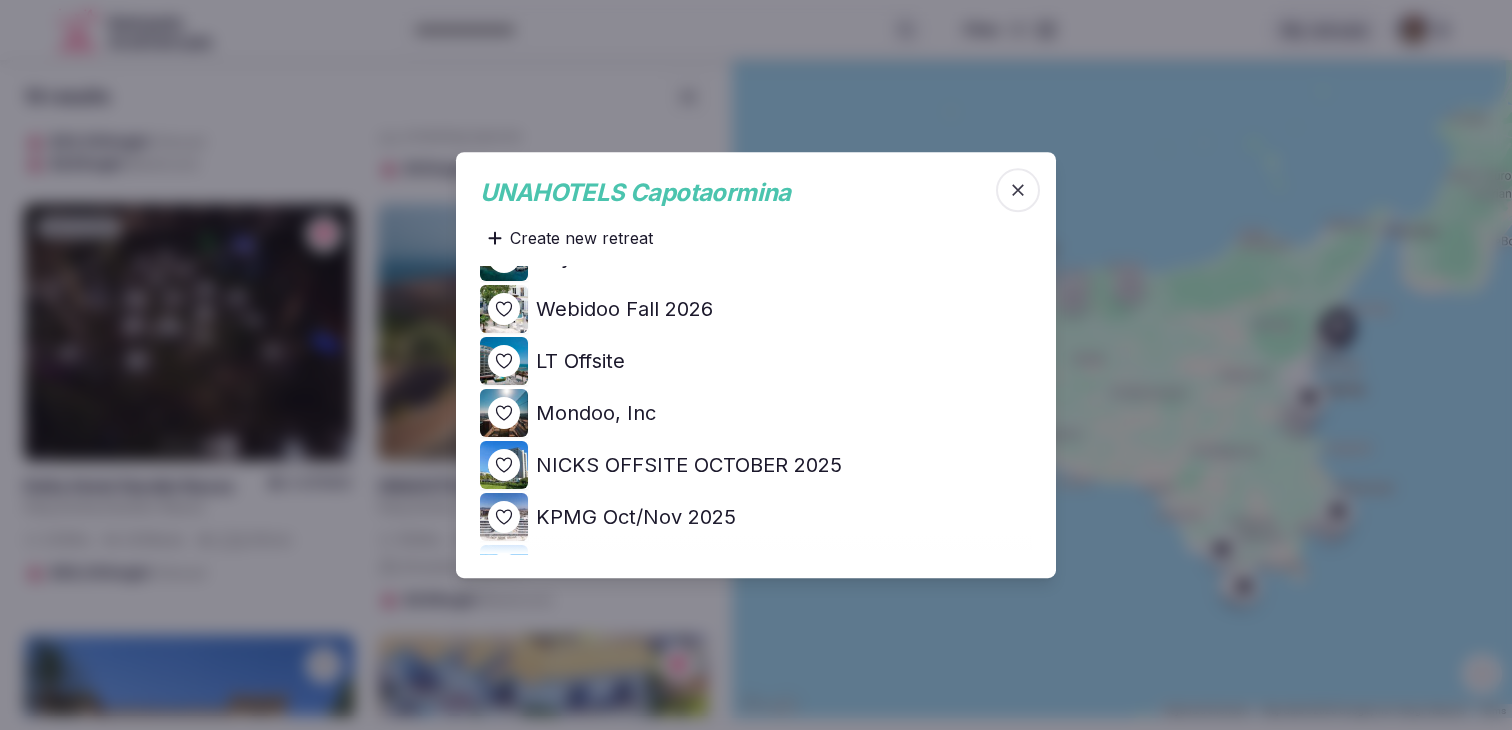scroll, scrollTop: 528, scrollLeft: 0, axis: vertical 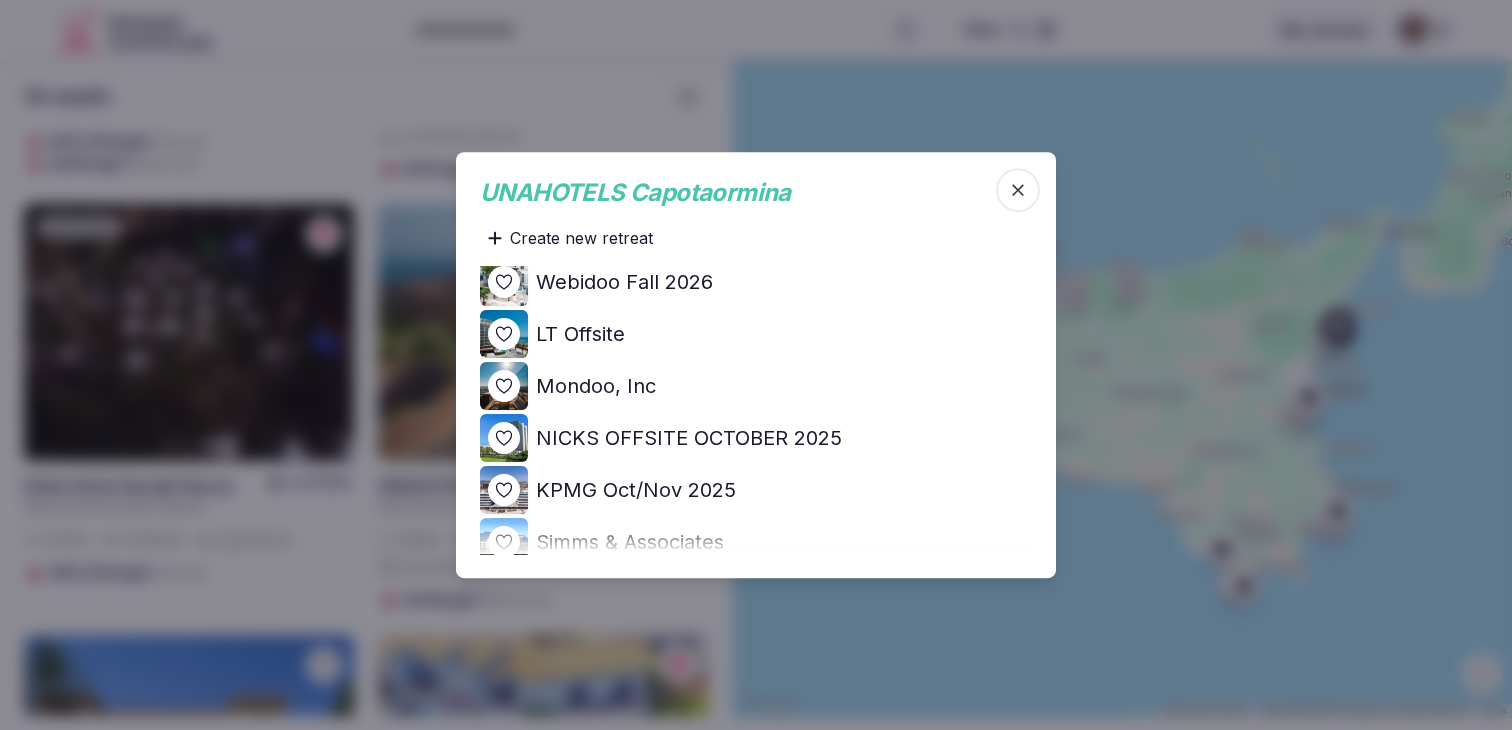 click on "Webidoo Fall 2026" at bounding box center (624, 282) 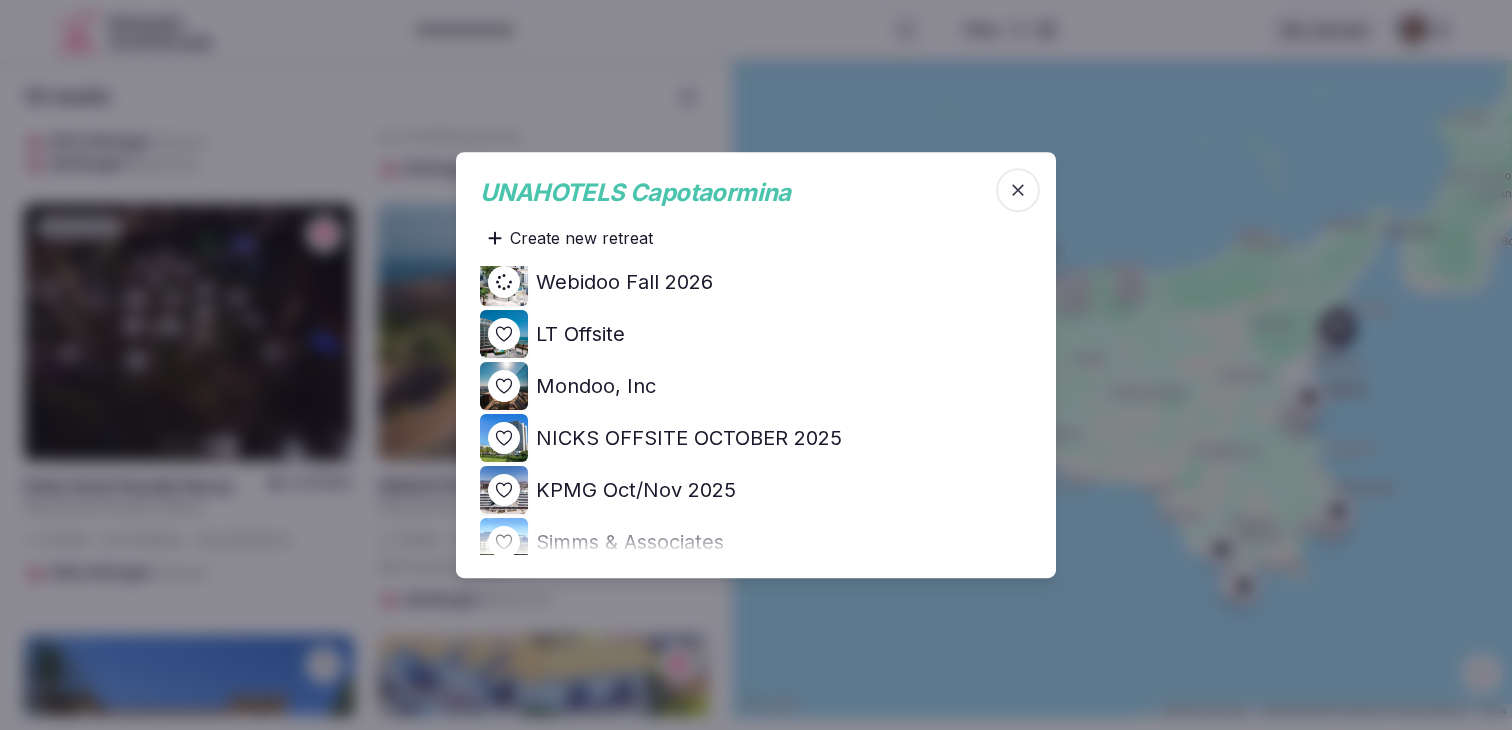 scroll, scrollTop: 8, scrollLeft: 0, axis: vertical 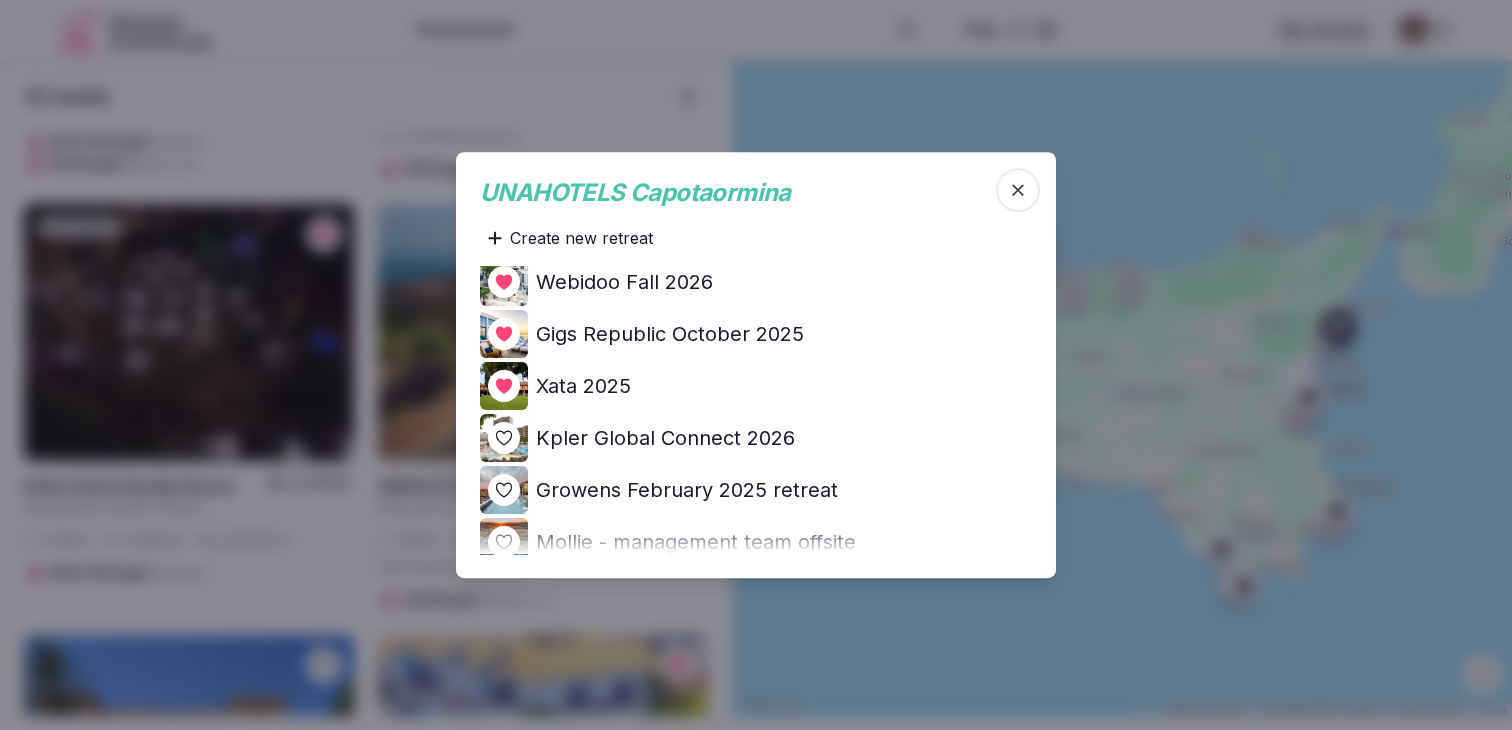 click 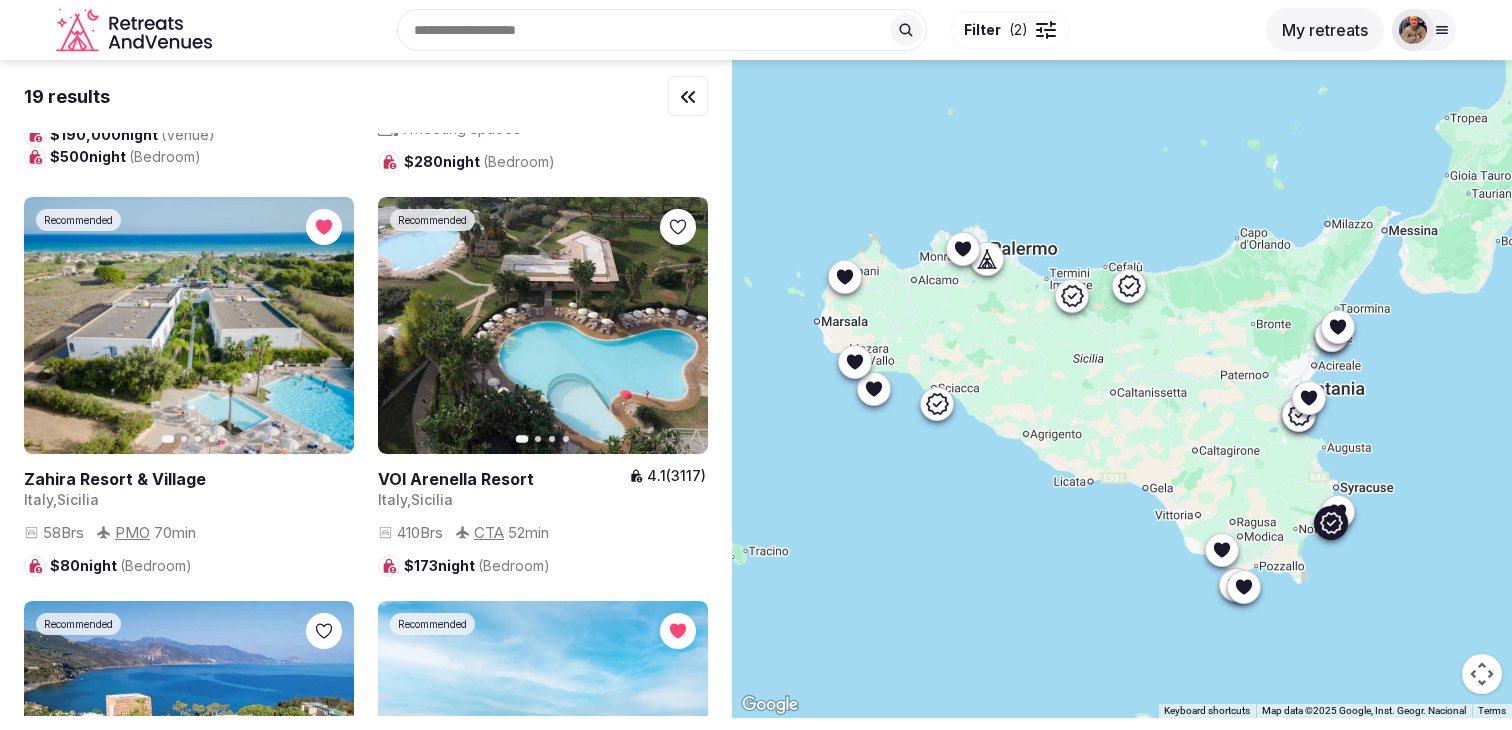 scroll, scrollTop: 1694, scrollLeft: 0, axis: vertical 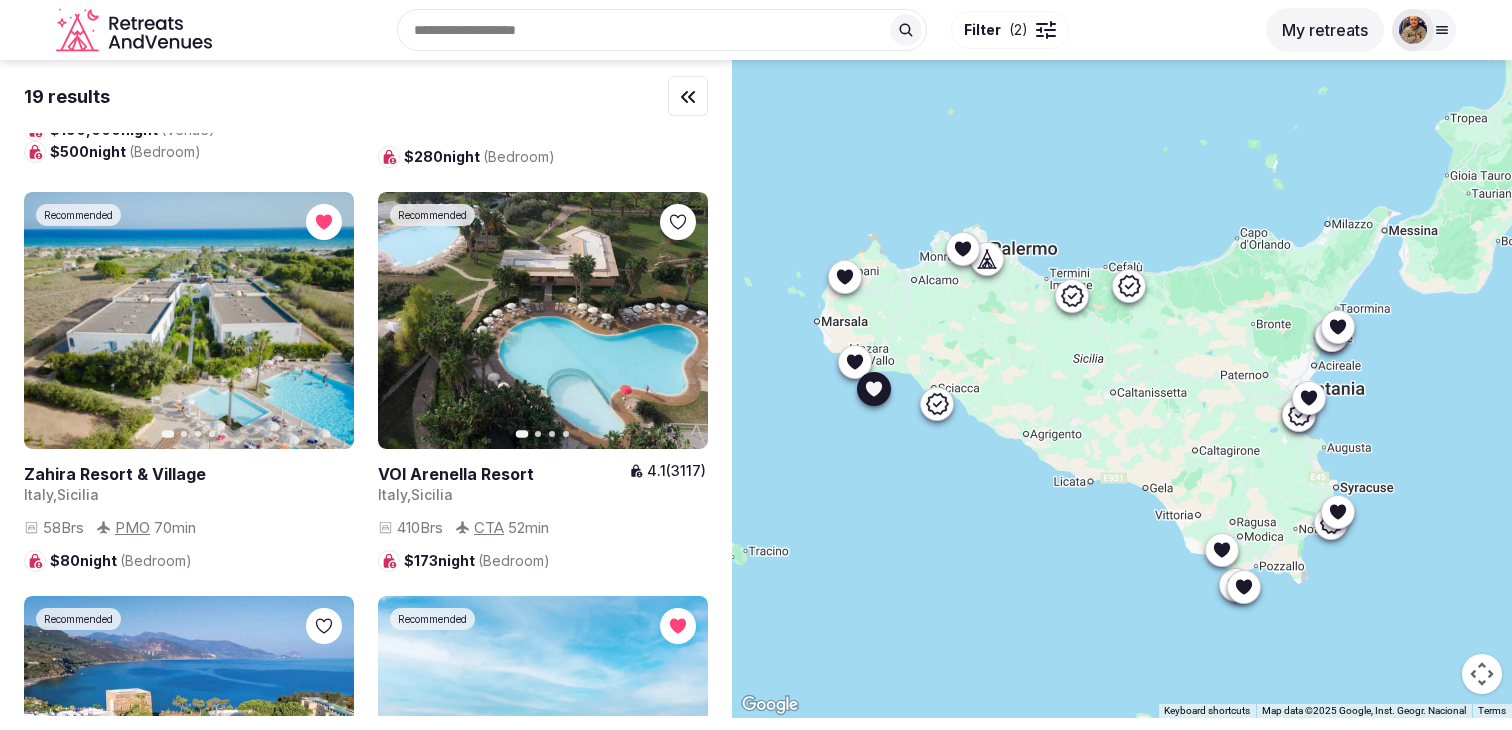 click 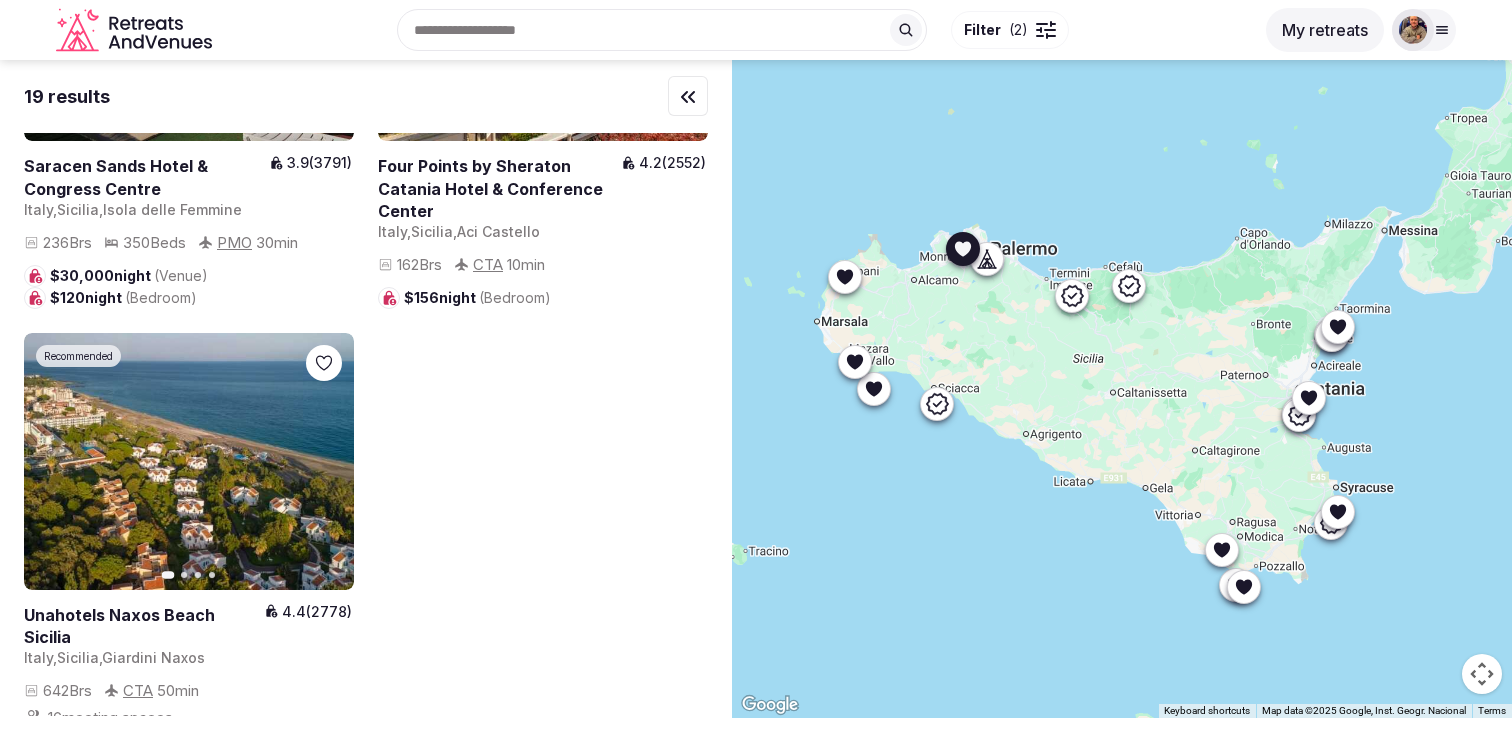 scroll, scrollTop: 3774, scrollLeft: 0, axis: vertical 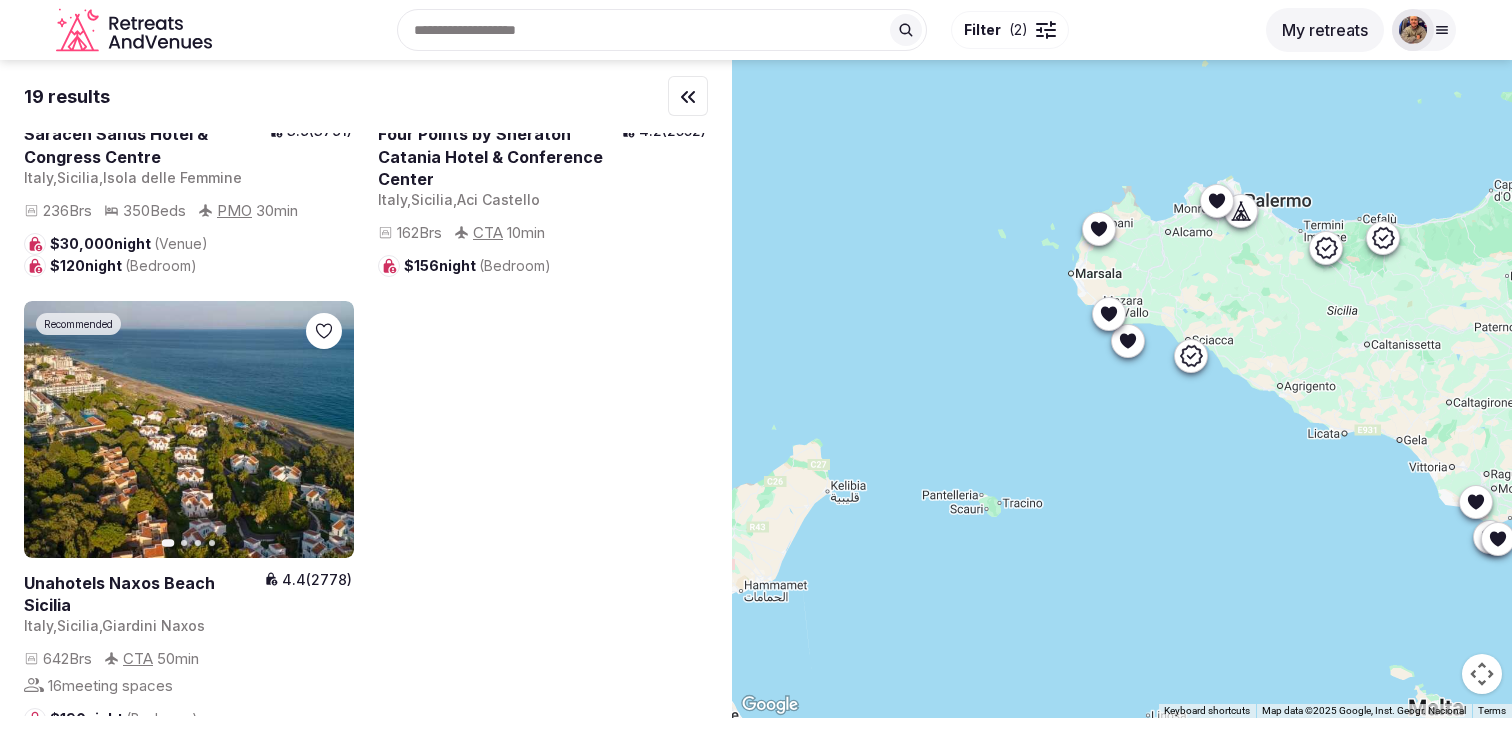 drag, startPoint x: 811, startPoint y: 441, endPoint x: 1123, endPoint y: 334, distance: 329.83783 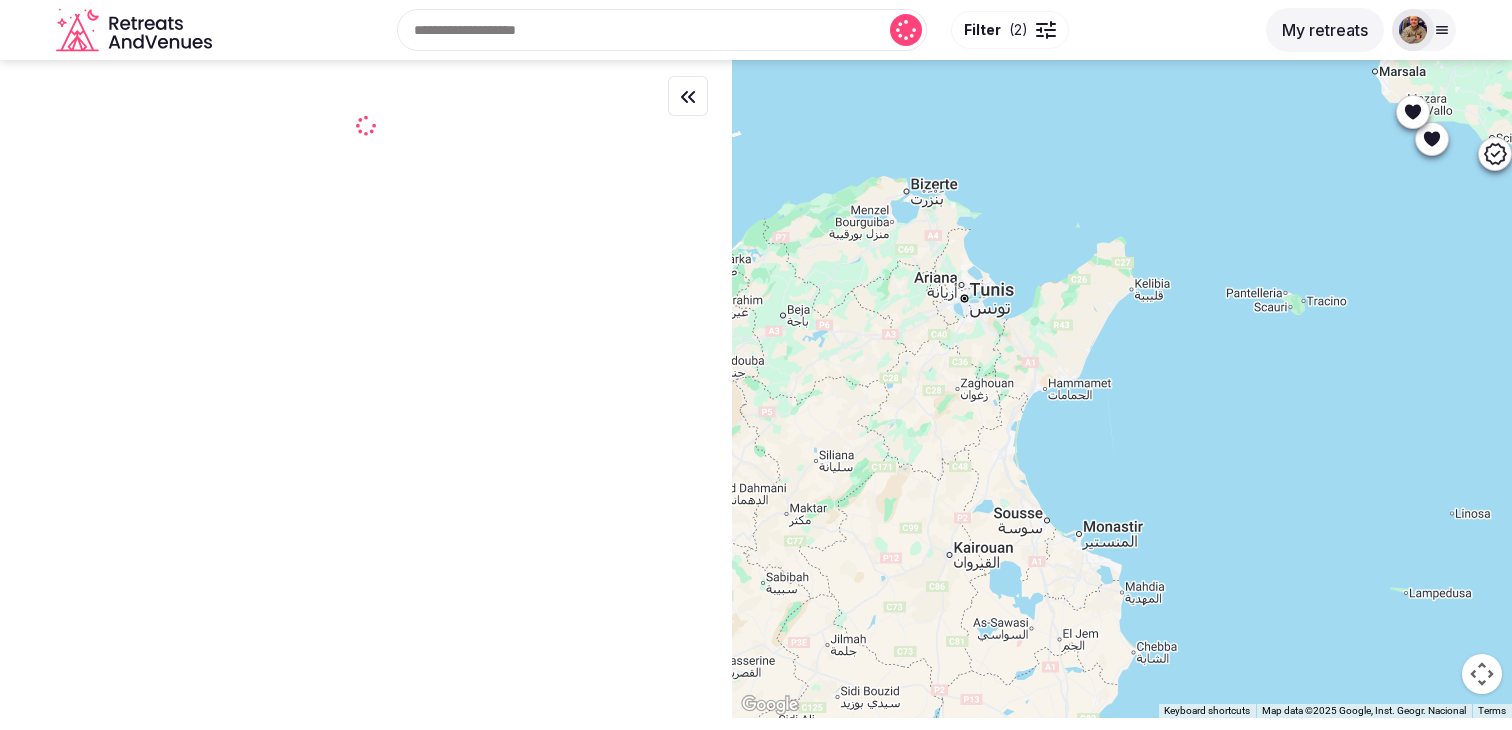scroll, scrollTop: 0, scrollLeft: 0, axis: both 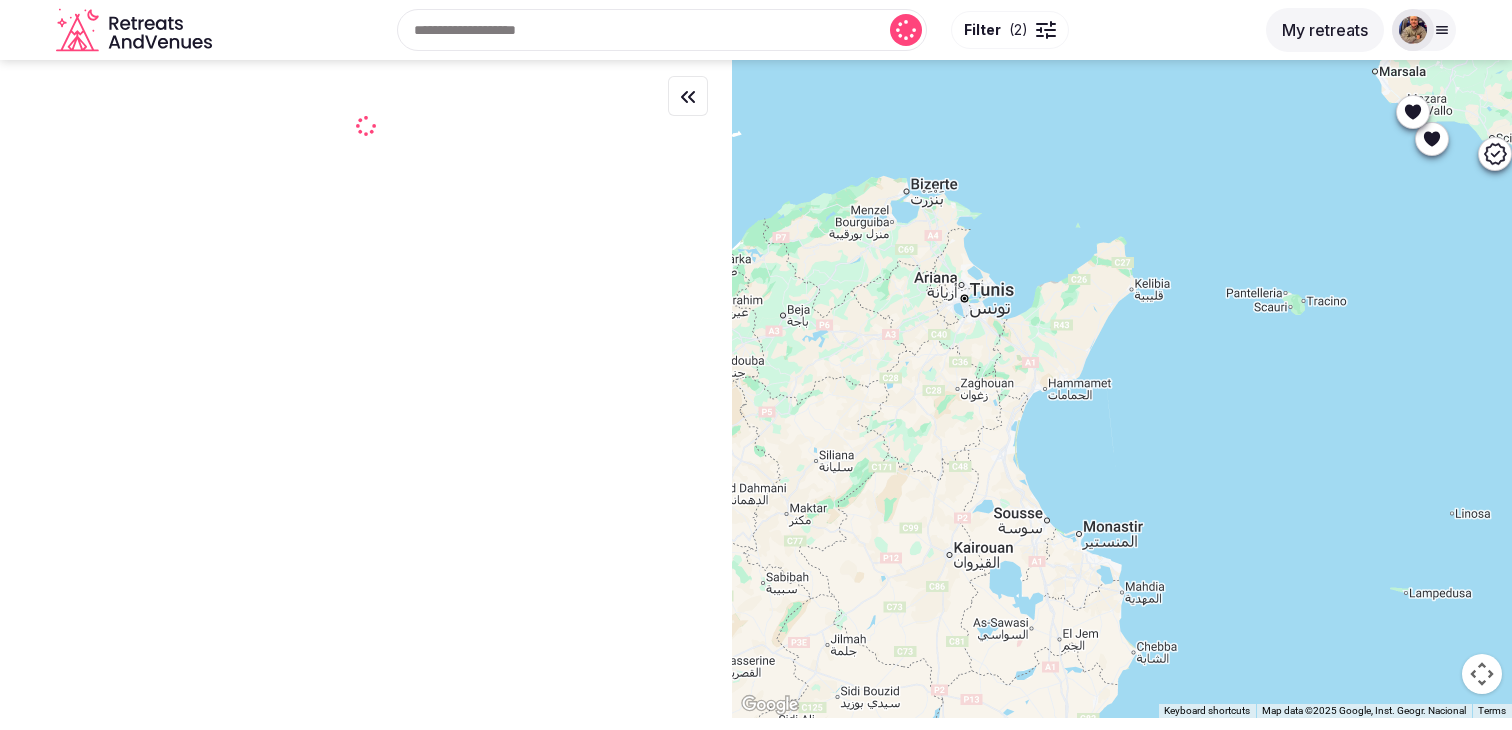 drag, startPoint x: 891, startPoint y: 388, endPoint x: 1193, endPoint y: 592, distance: 364.4448 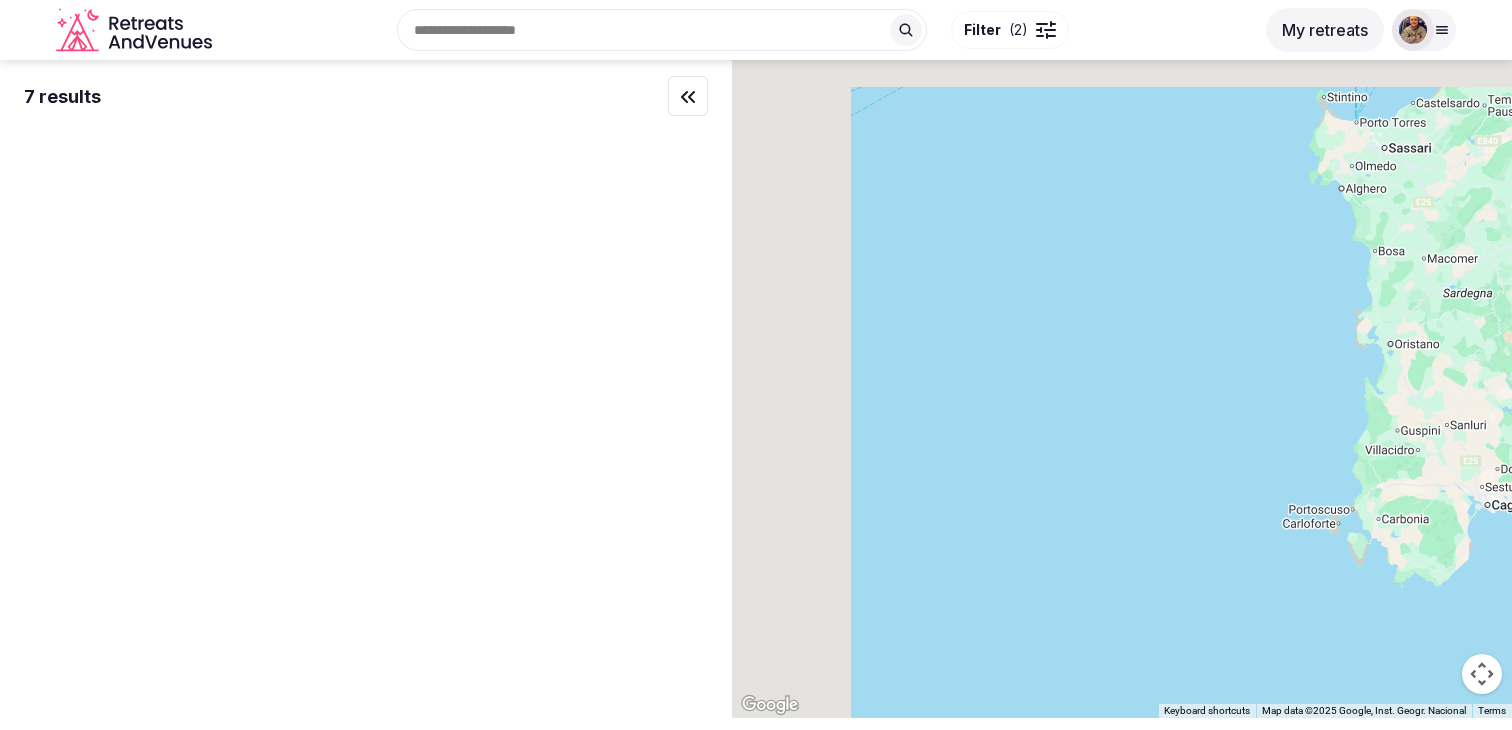 drag, startPoint x: 994, startPoint y: 375, endPoint x: 1149, endPoint y: 656, distance: 320.9143 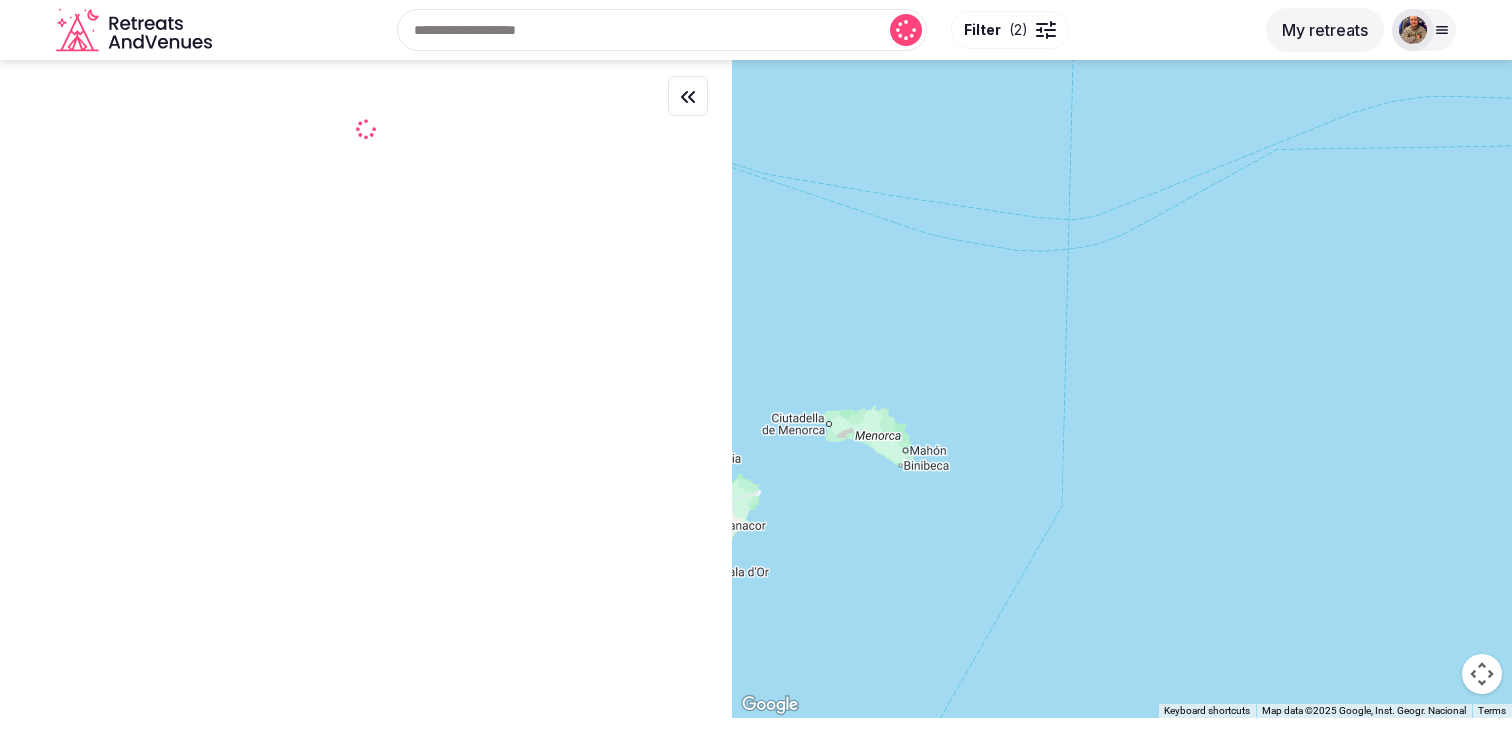 drag, startPoint x: 1004, startPoint y: 424, endPoint x: 1278, endPoint y: 469, distance: 277.67065 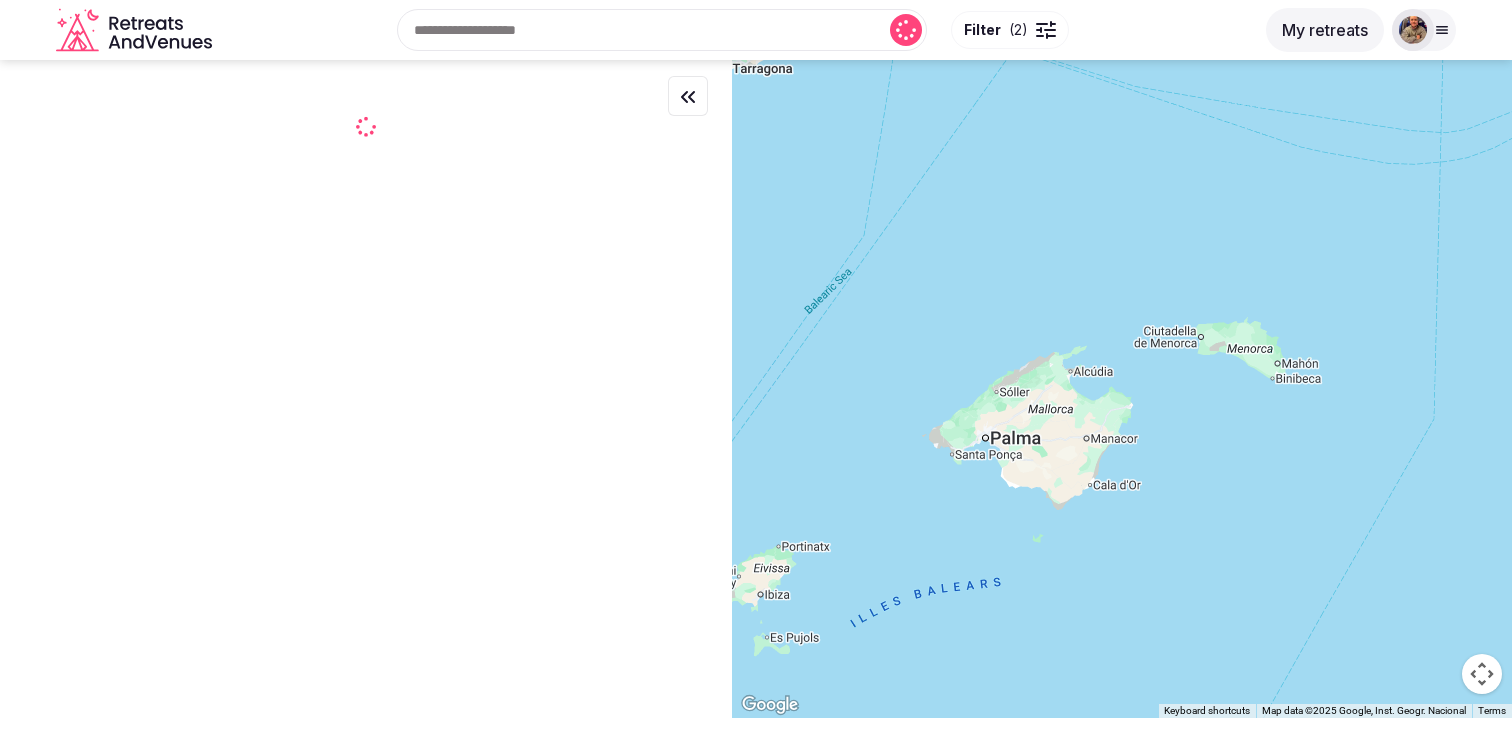 drag, startPoint x: 1197, startPoint y: 591, endPoint x: 1144, endPoint y: 400, distance: 198.21706 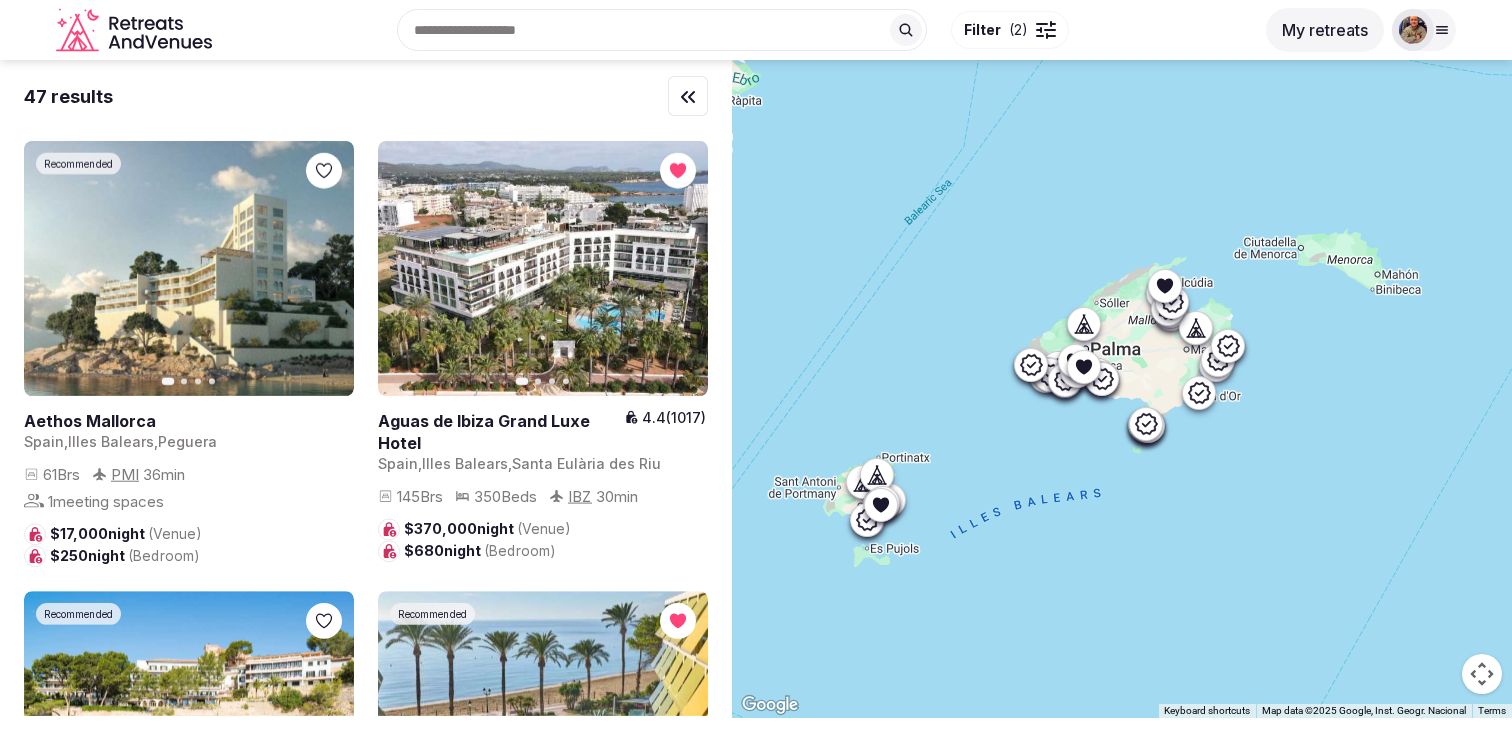 drag, startPoint x: 1160, startPoint y: 428, endPoint x: 1265, endPoint y: 341, distance: 136.35982 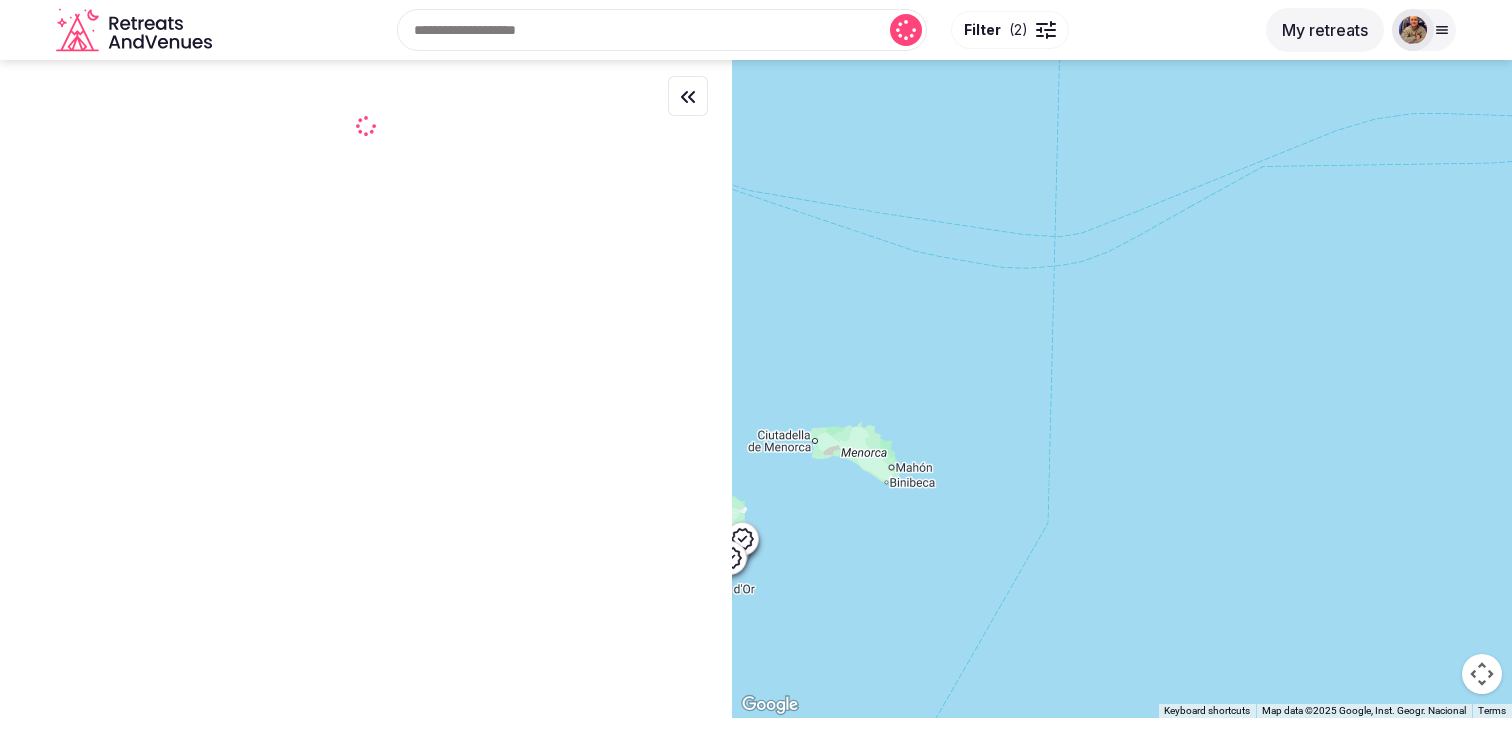drag, startPoint x: 1265, startPoint y: 341, endPoint x: 779, endPoint y: 538, distance: 524.4092 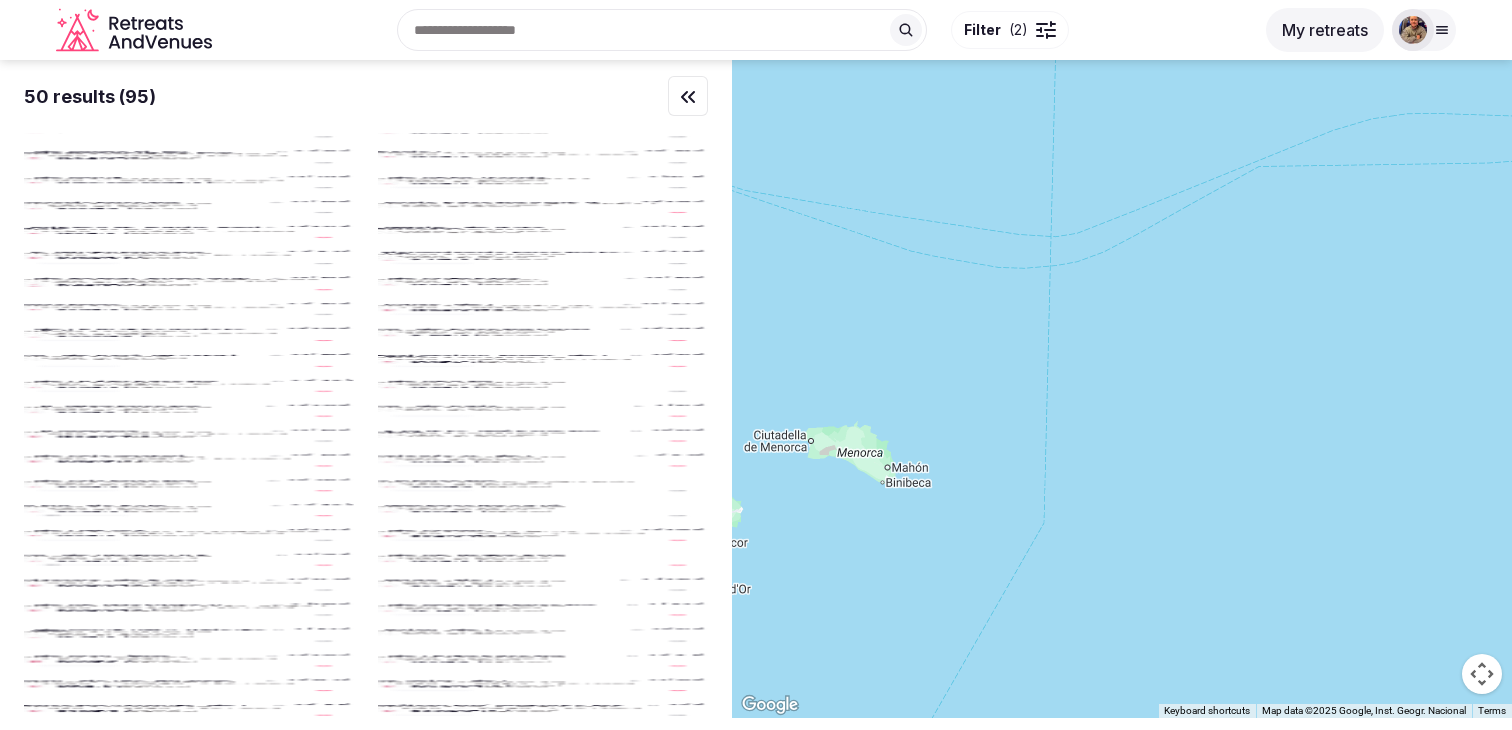drag, startPoint x: 1233, startPoint y: 386, endPoint x: 870, endPoint y: 486, distance: 376.52225 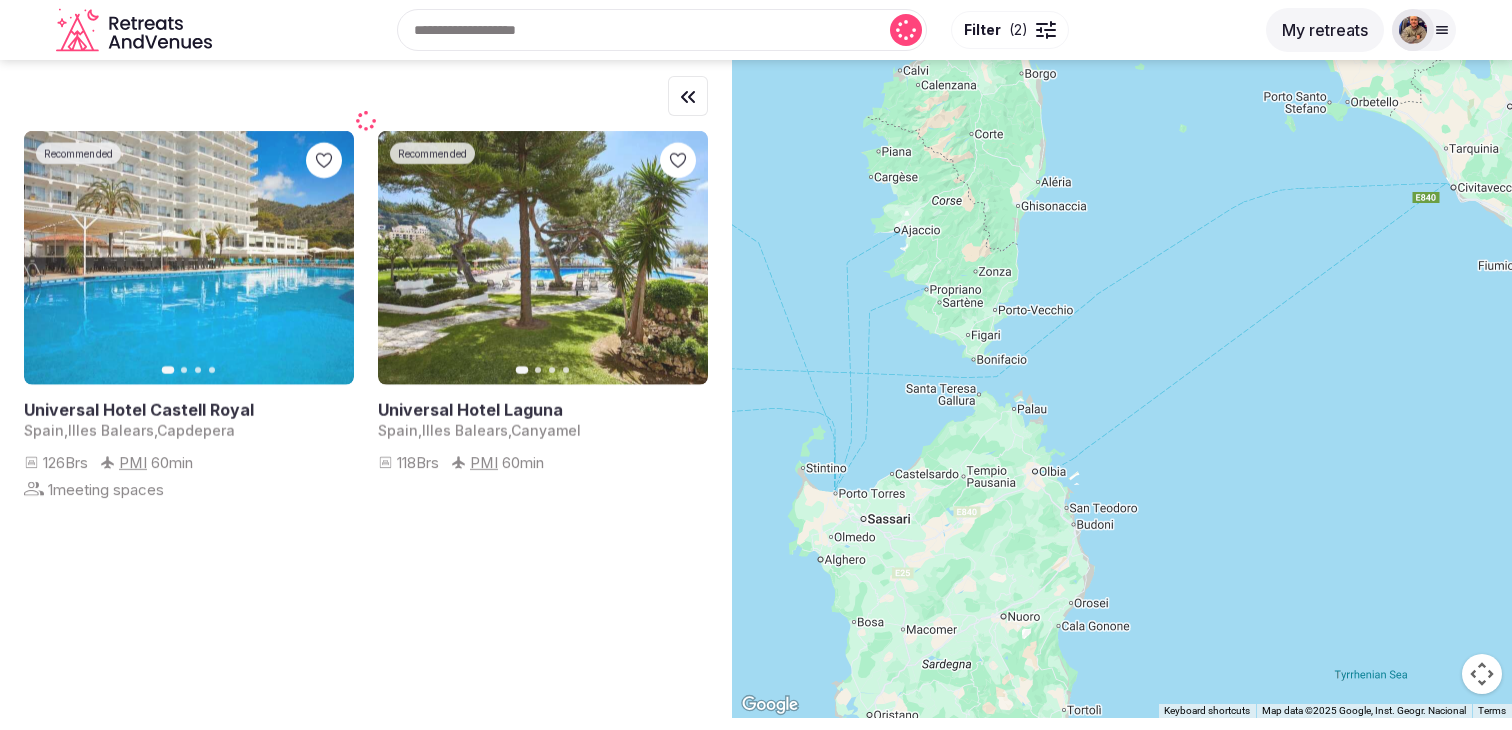 drag, startPoint x: 868, startPoint y: 488, endPoint x: 1159, endPoint y: 595, distance: 310.04837 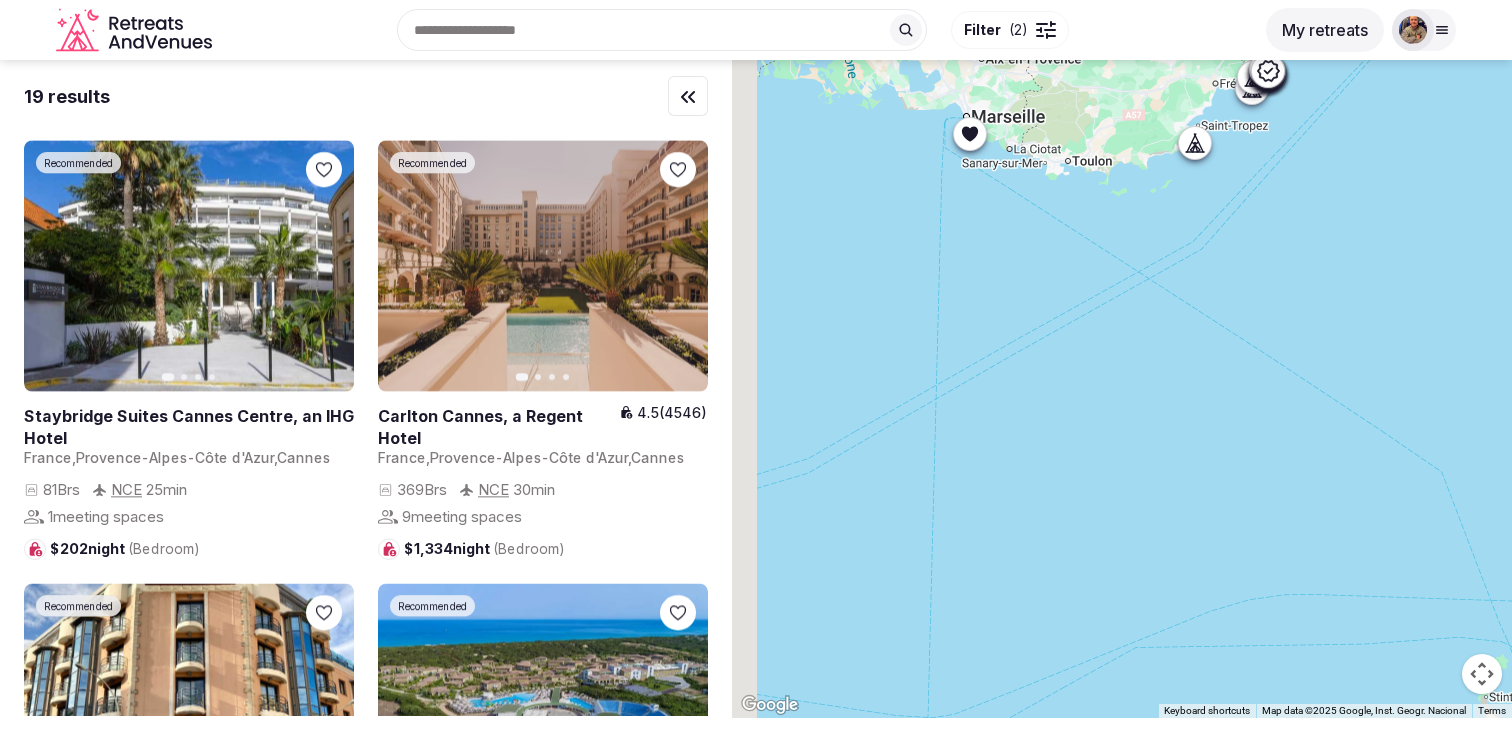 drag, startPoint x: 990, startPoint y: 480, endPoint x: 1323, endPoint y: 212, distance: 427.4494 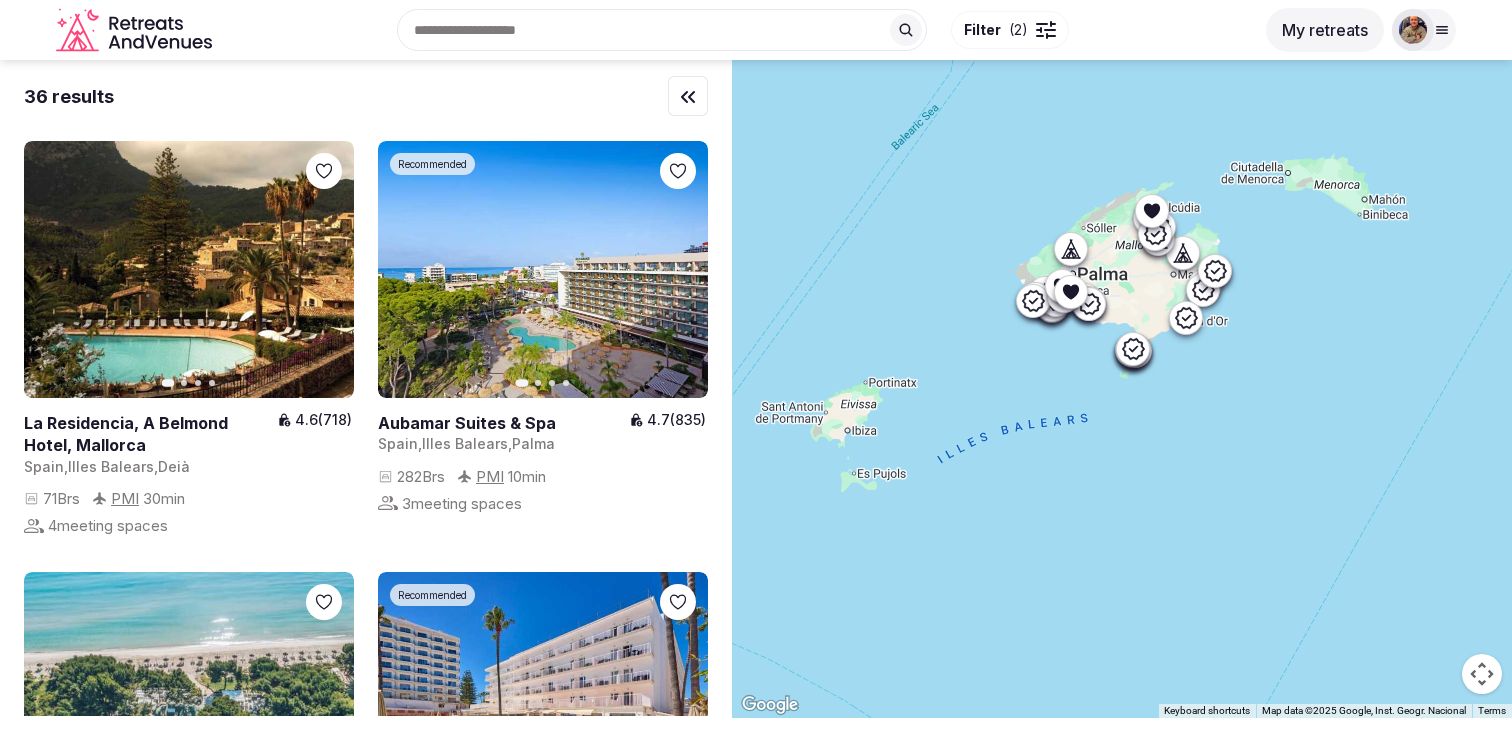drag, startPoint x: 1030, startPoint y: 563, endPoint x: 1318, endPoint y: 282, distance: 402.3742 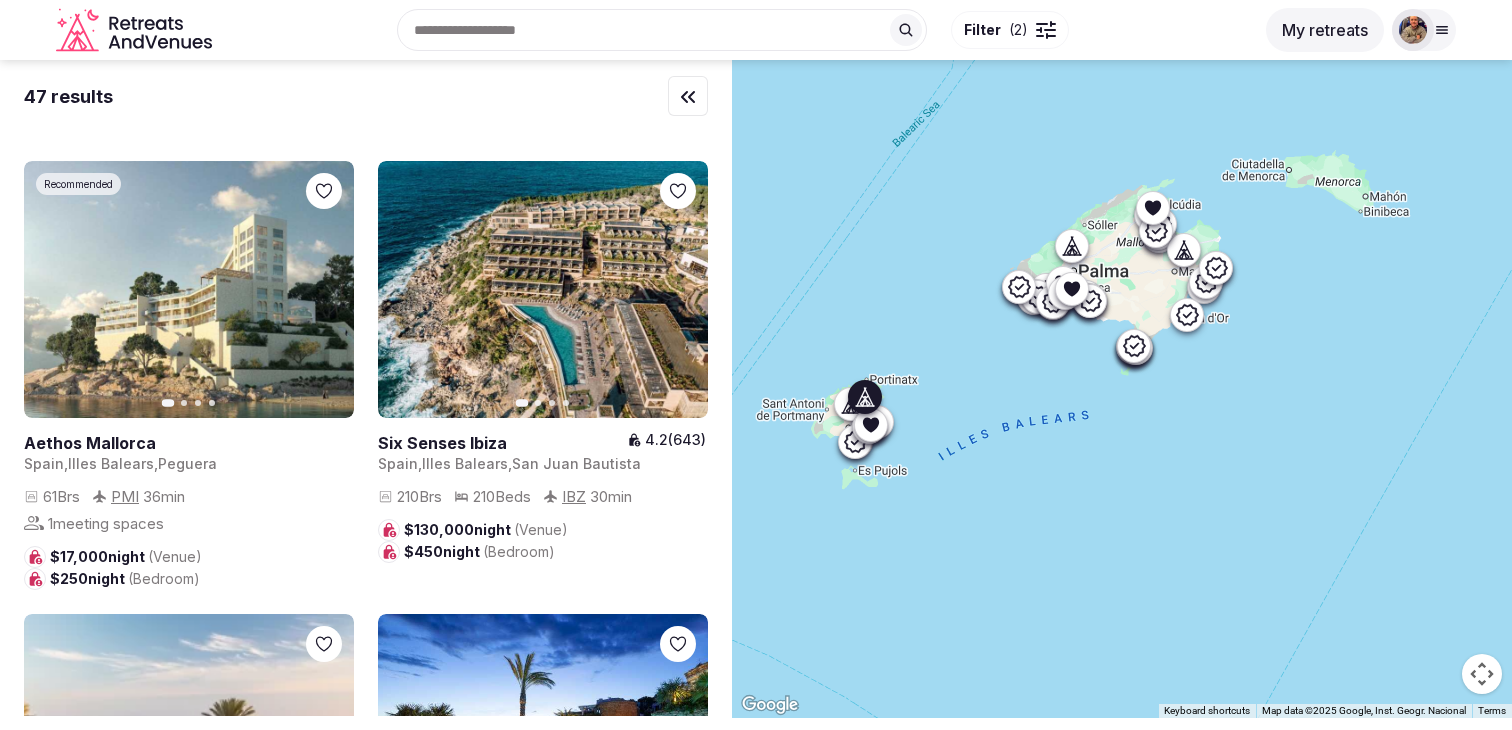 scroll, scrollTop: 4715, scrollLeft: 0, axis: vertical 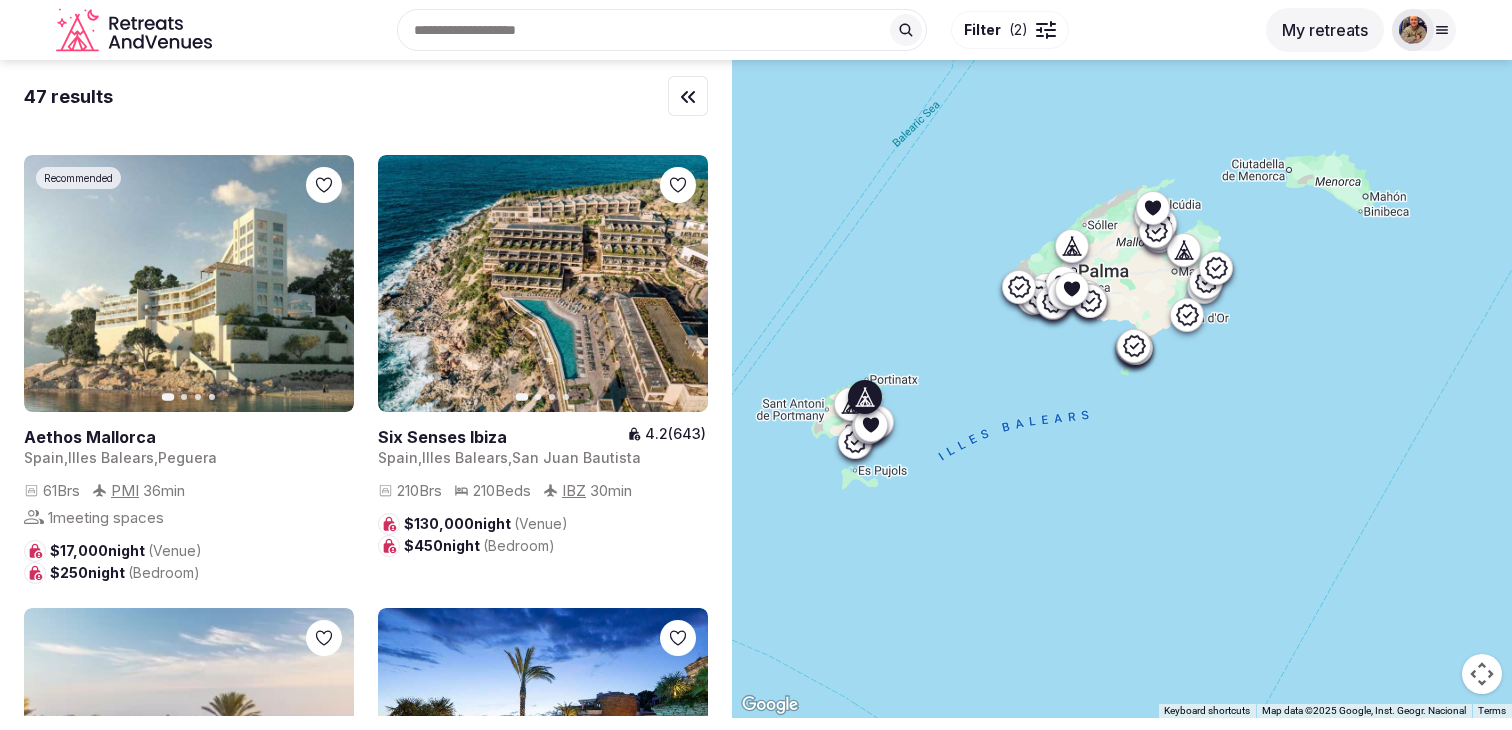 click 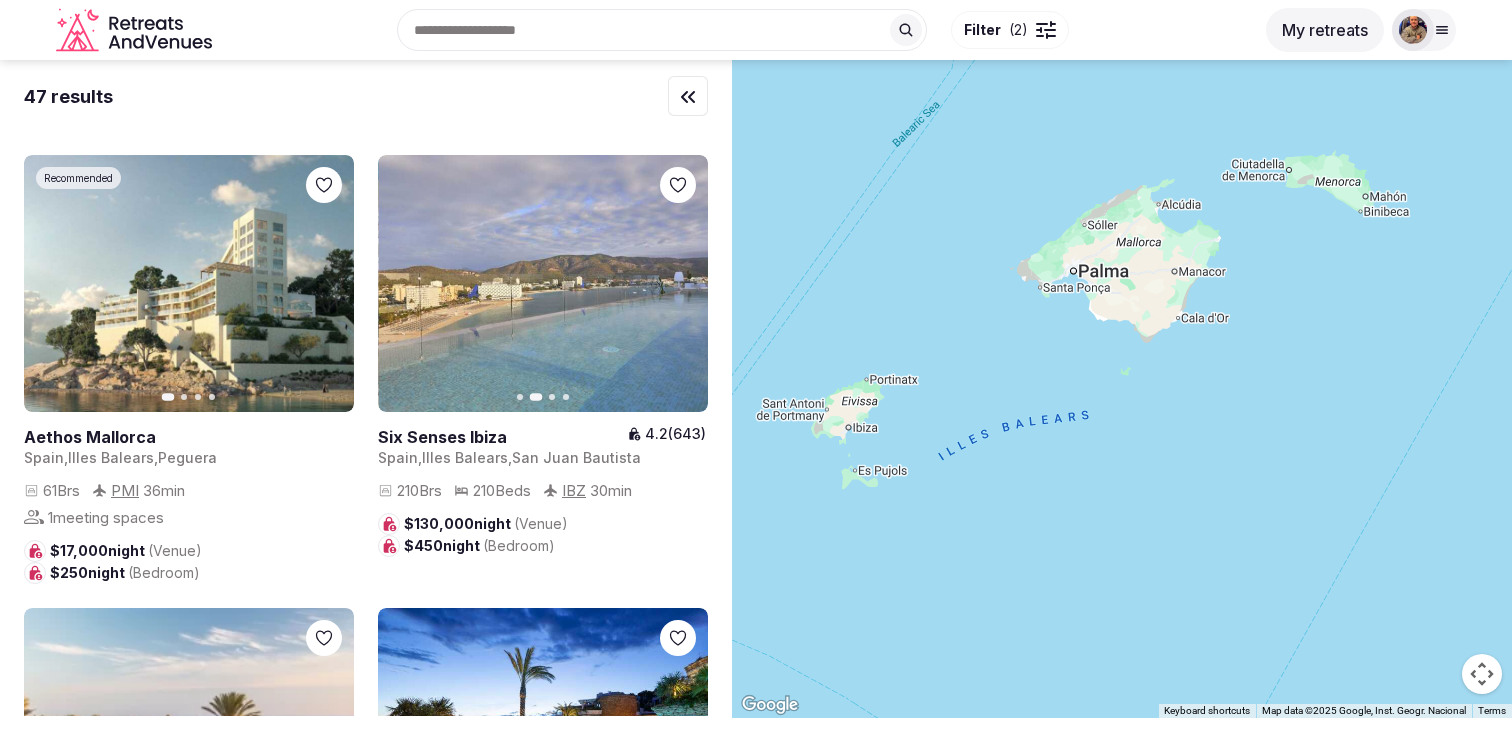 click 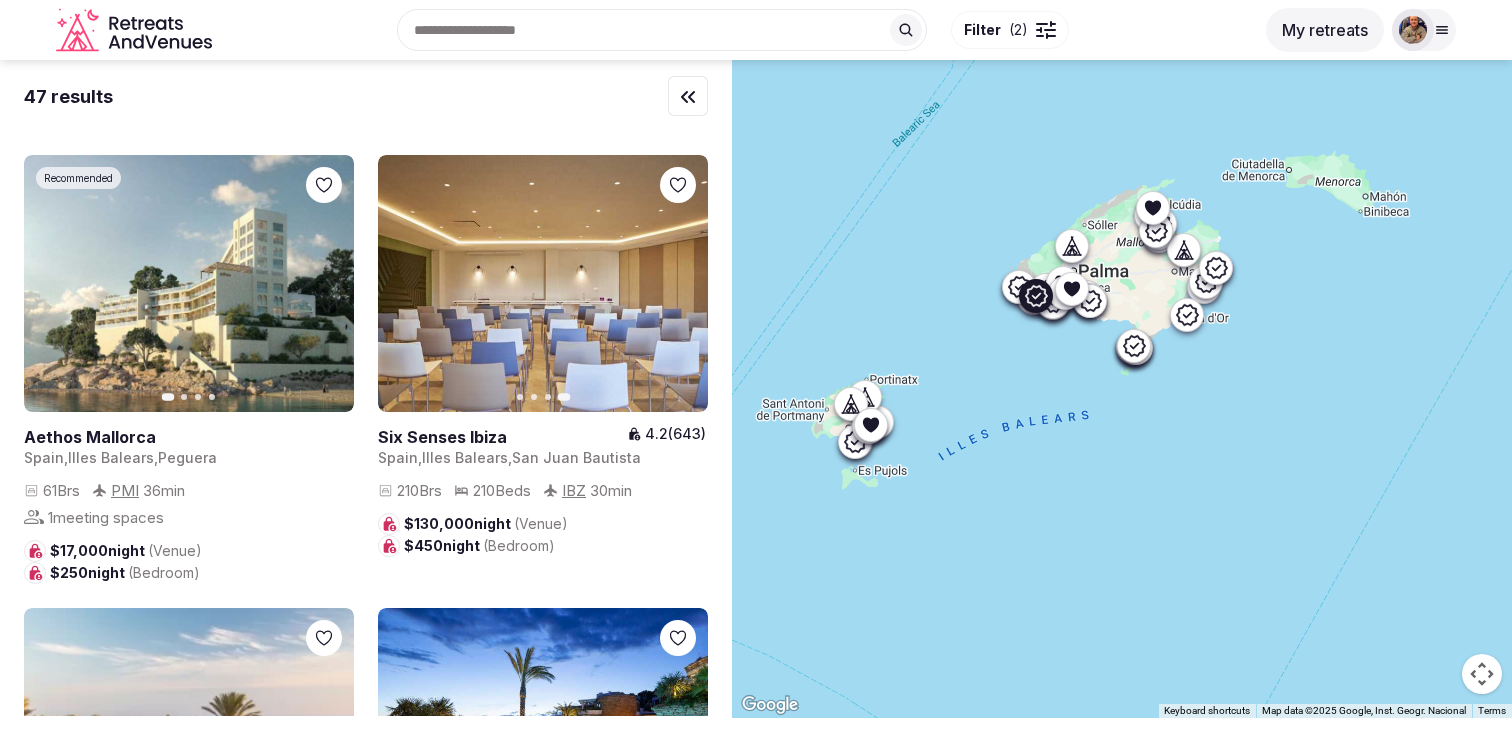 click 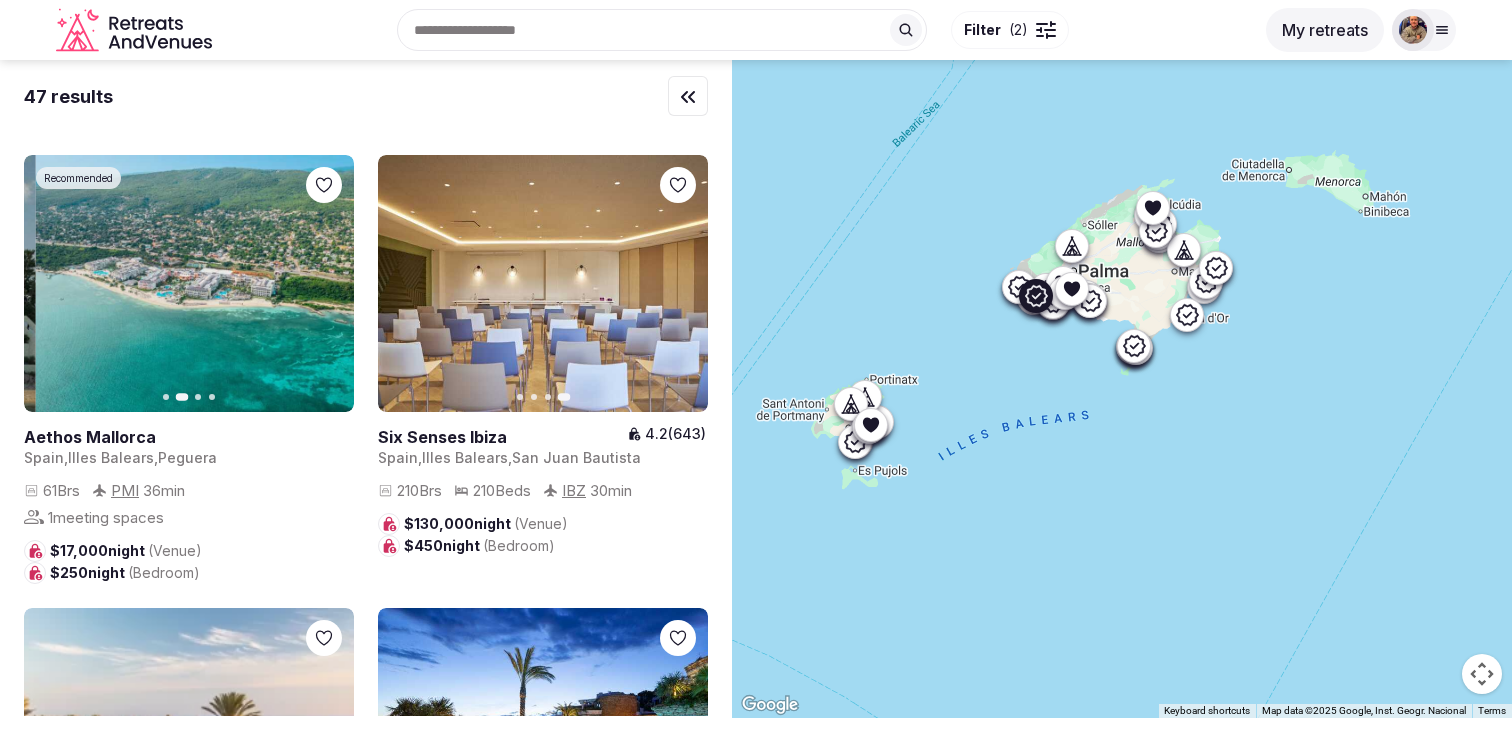 click 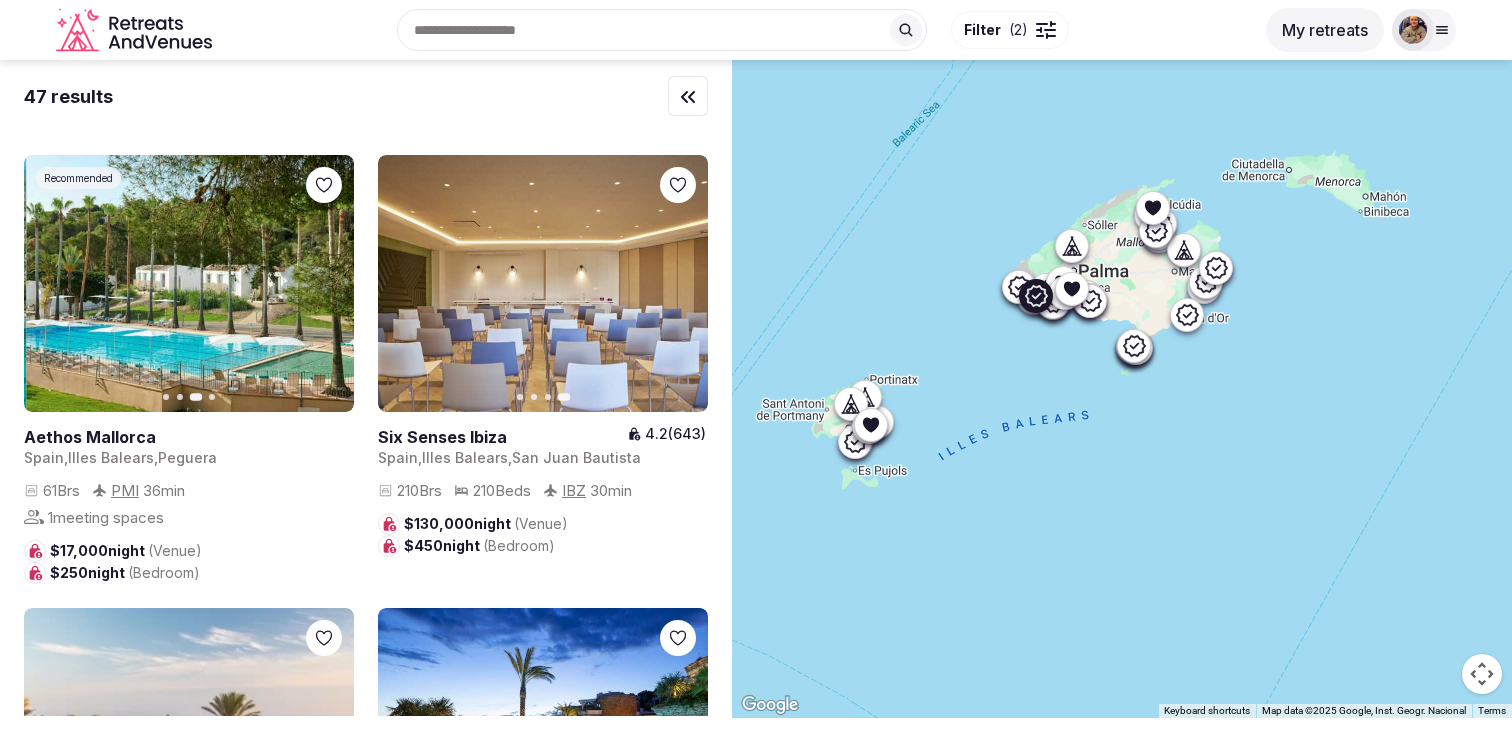 click 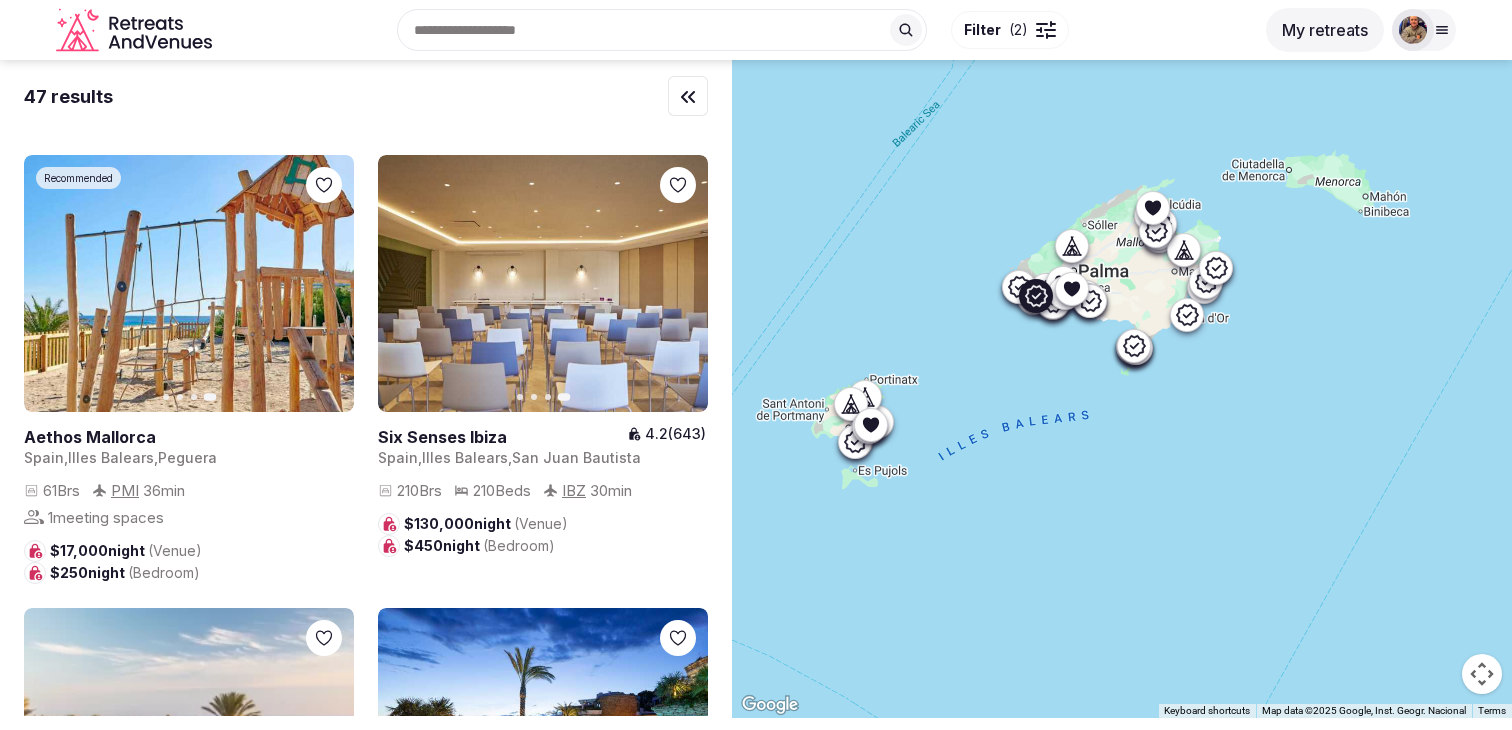 click 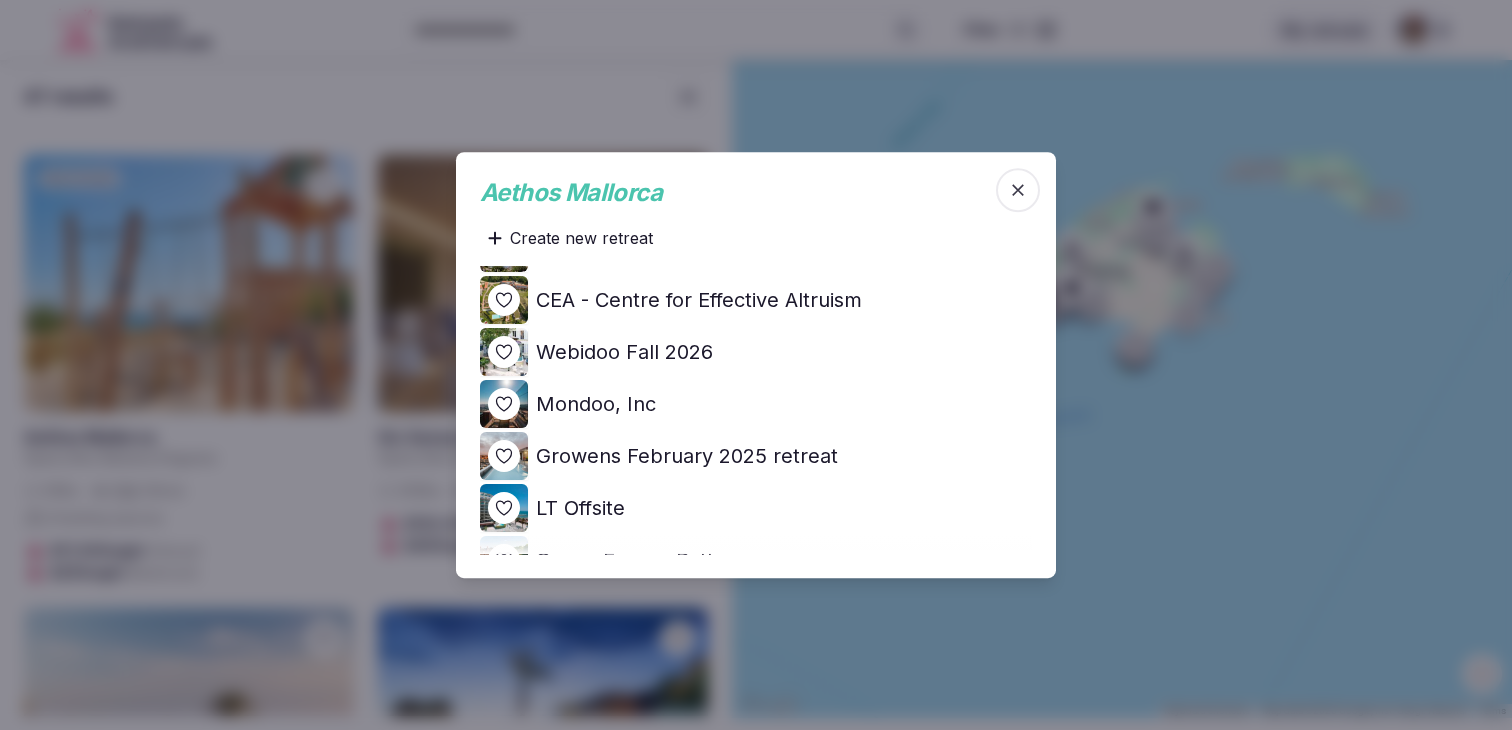 scroll, scrollTop: 104, scrollLeft: 0, axis: vertical 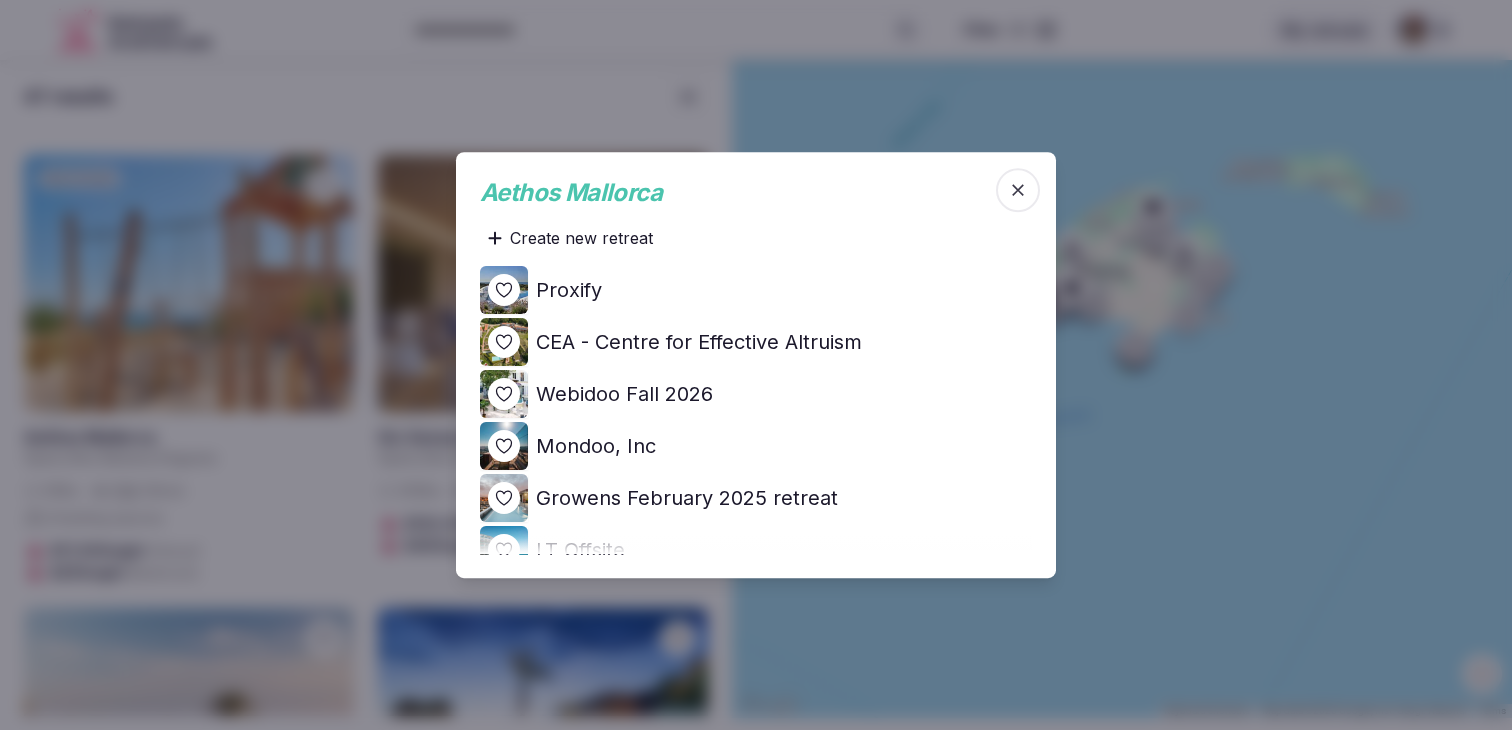 click 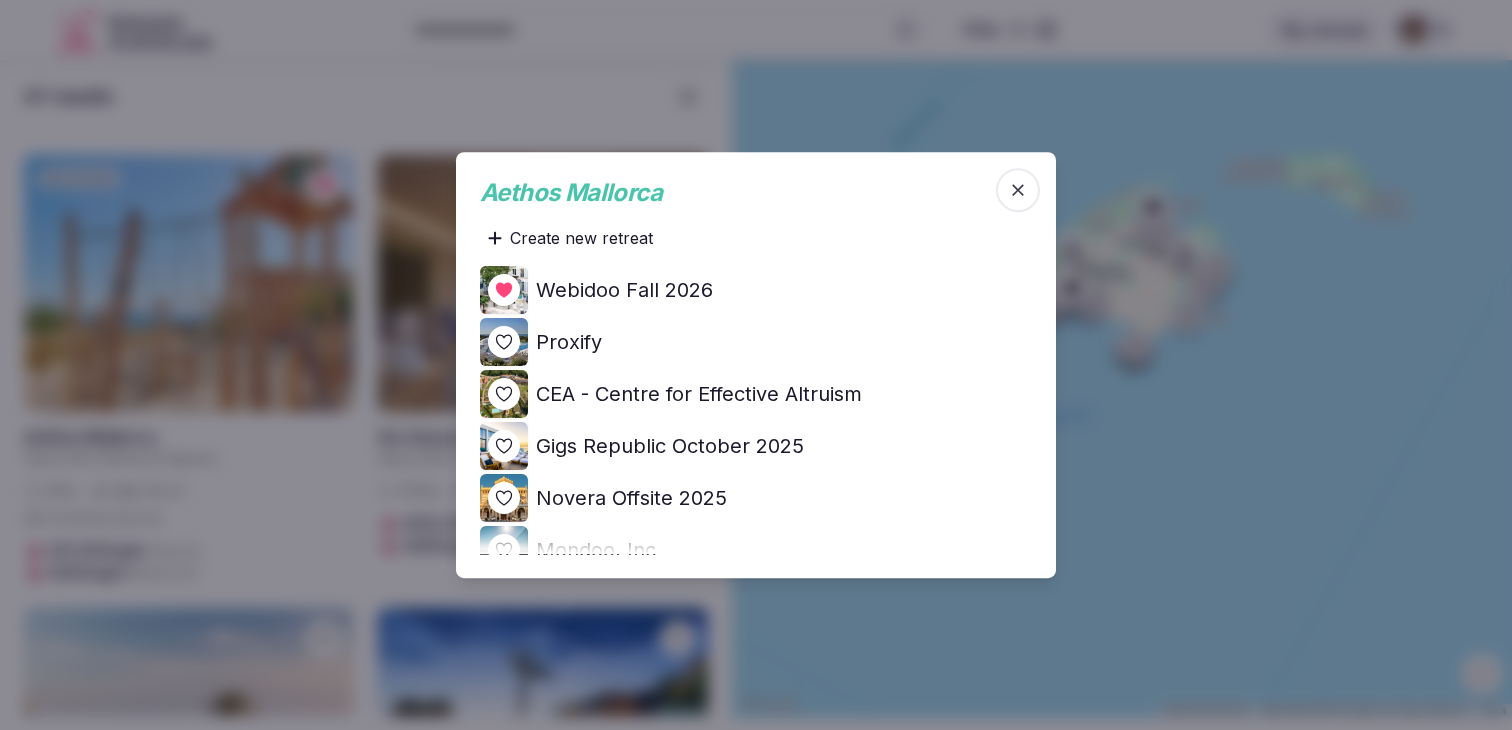 click 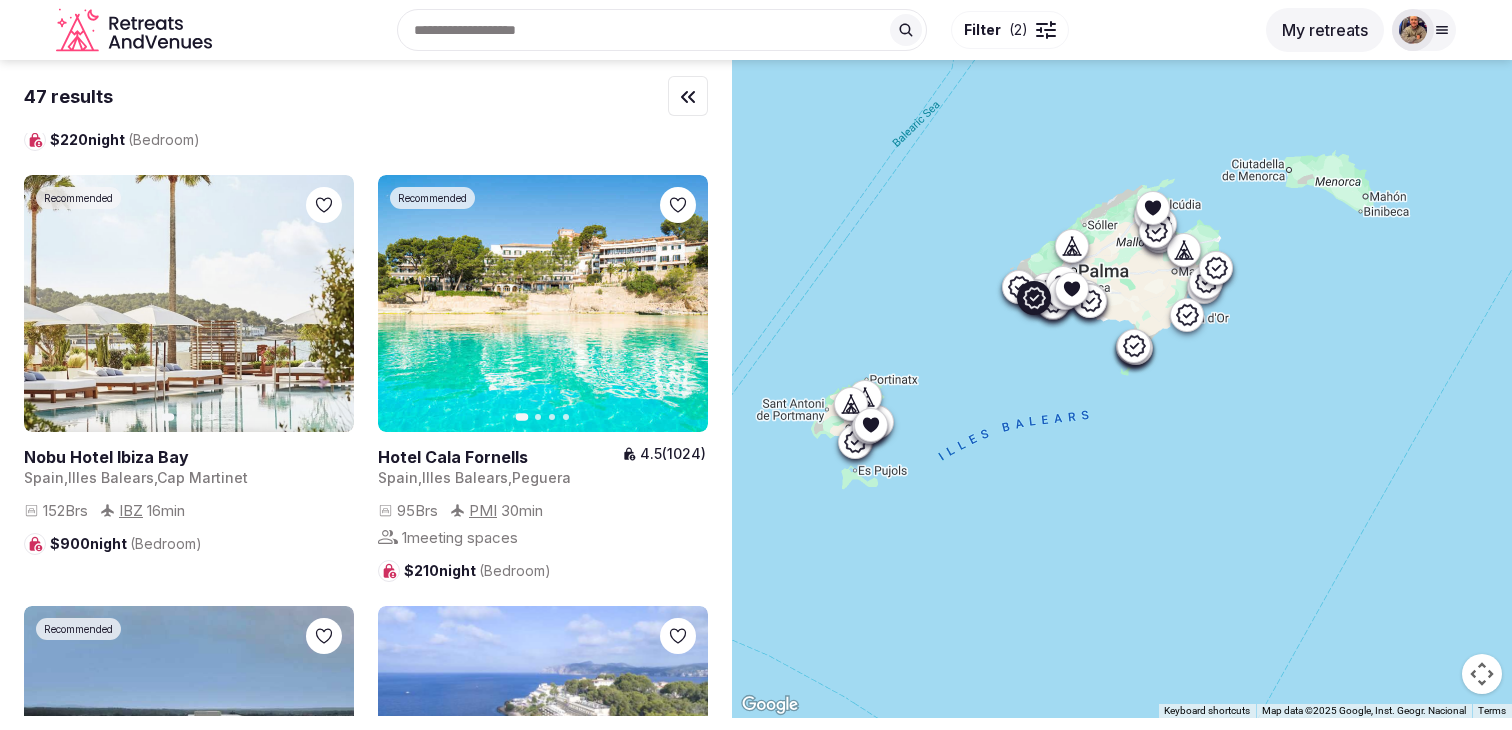 scroll, scrollTop: 6005, scrollLeft: 0, axis: vertical 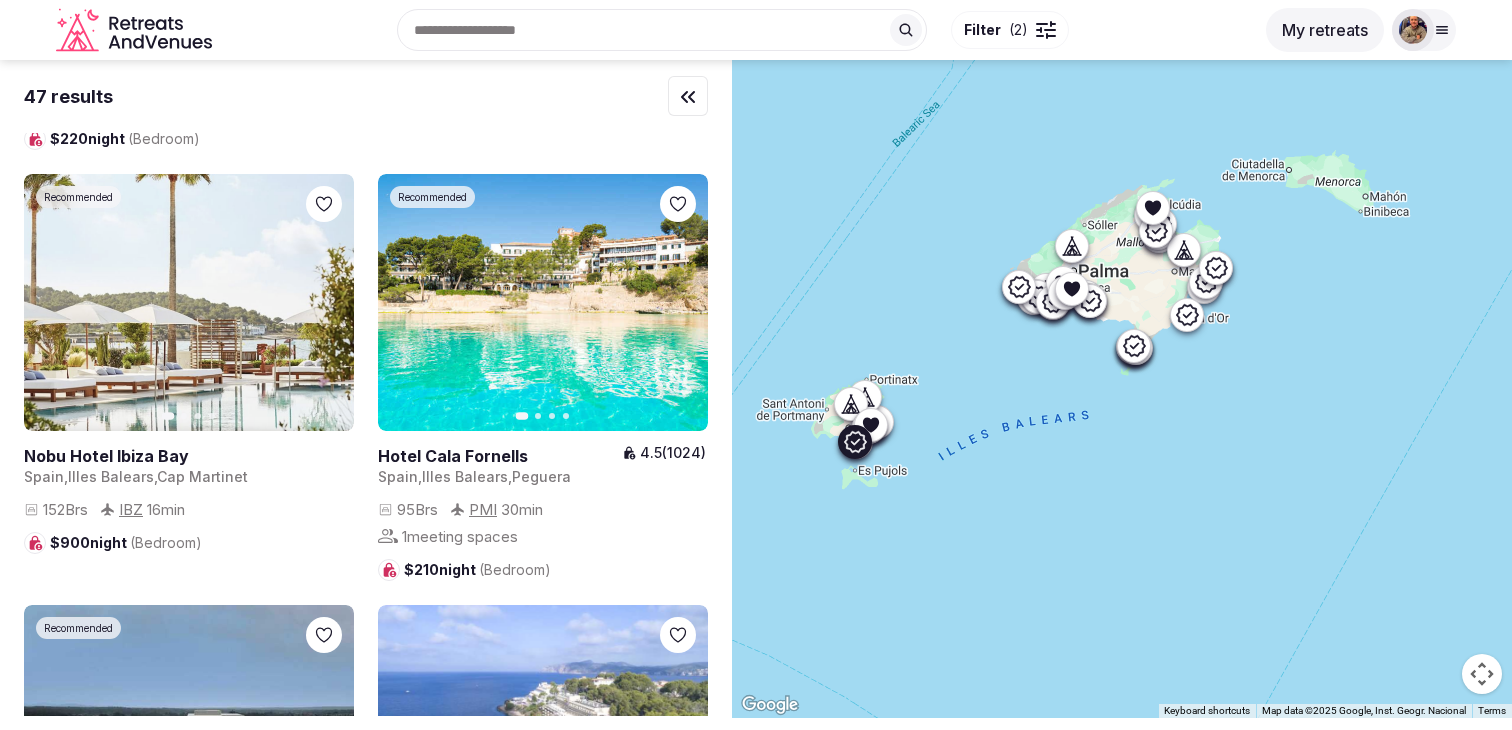 click 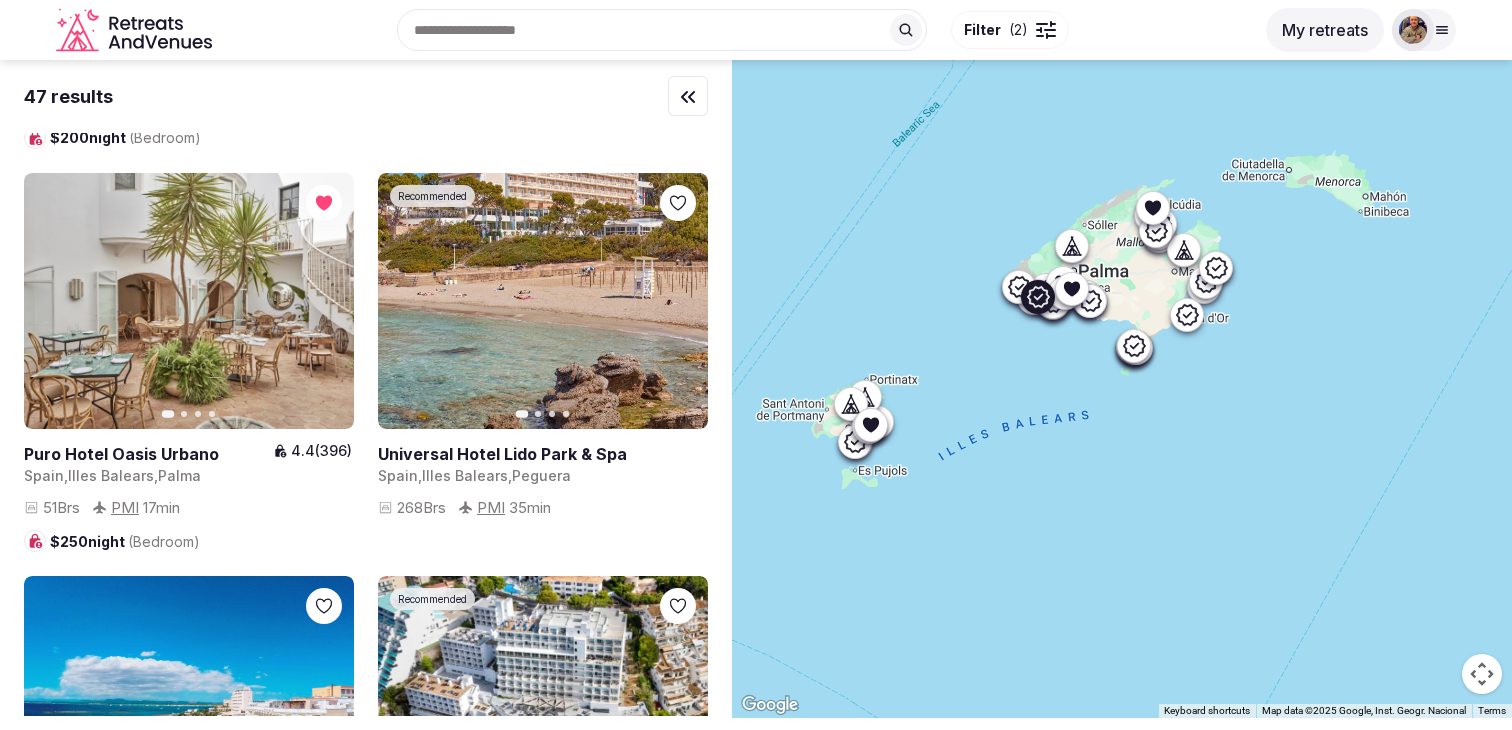 scroll, scrollTop: 7323, scrollLeft: 0, axis: vertical 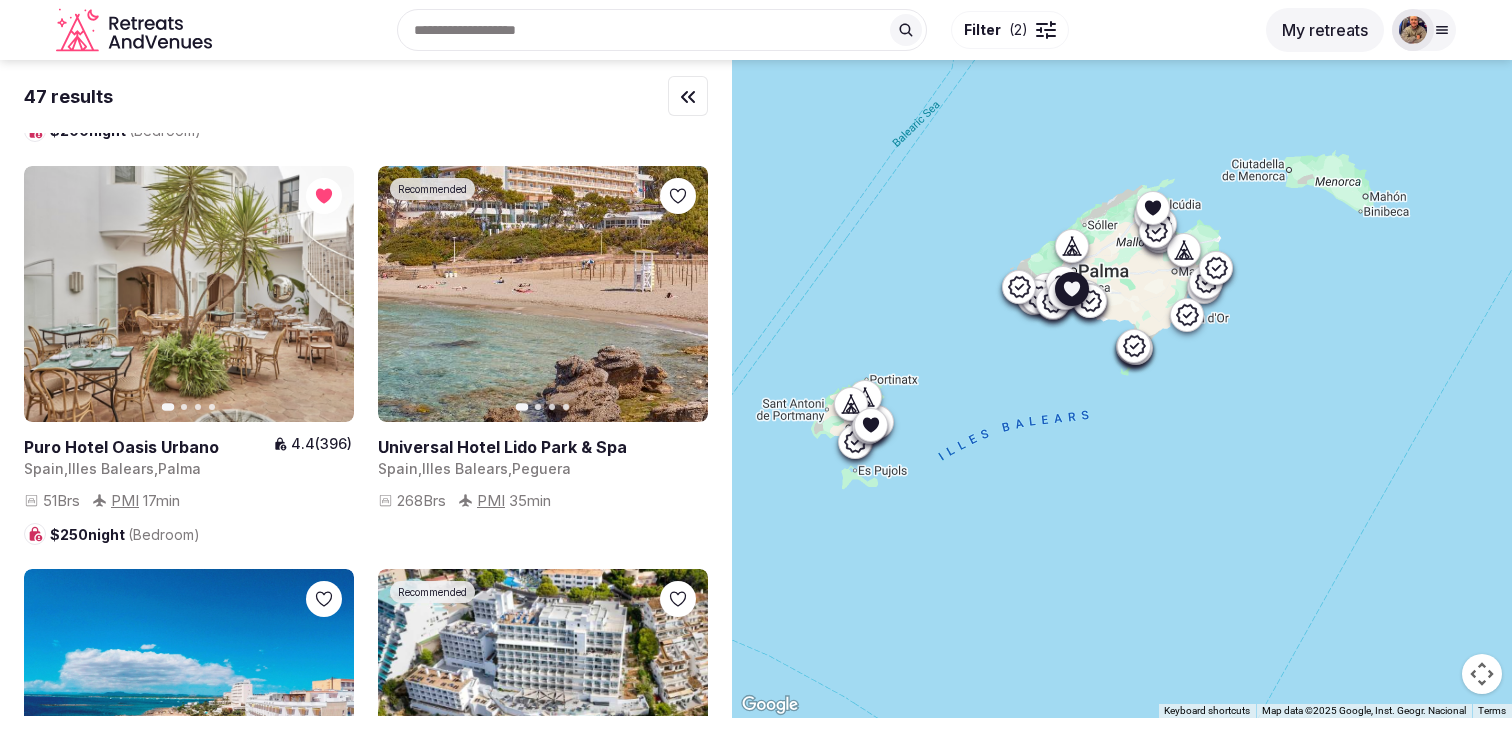 click 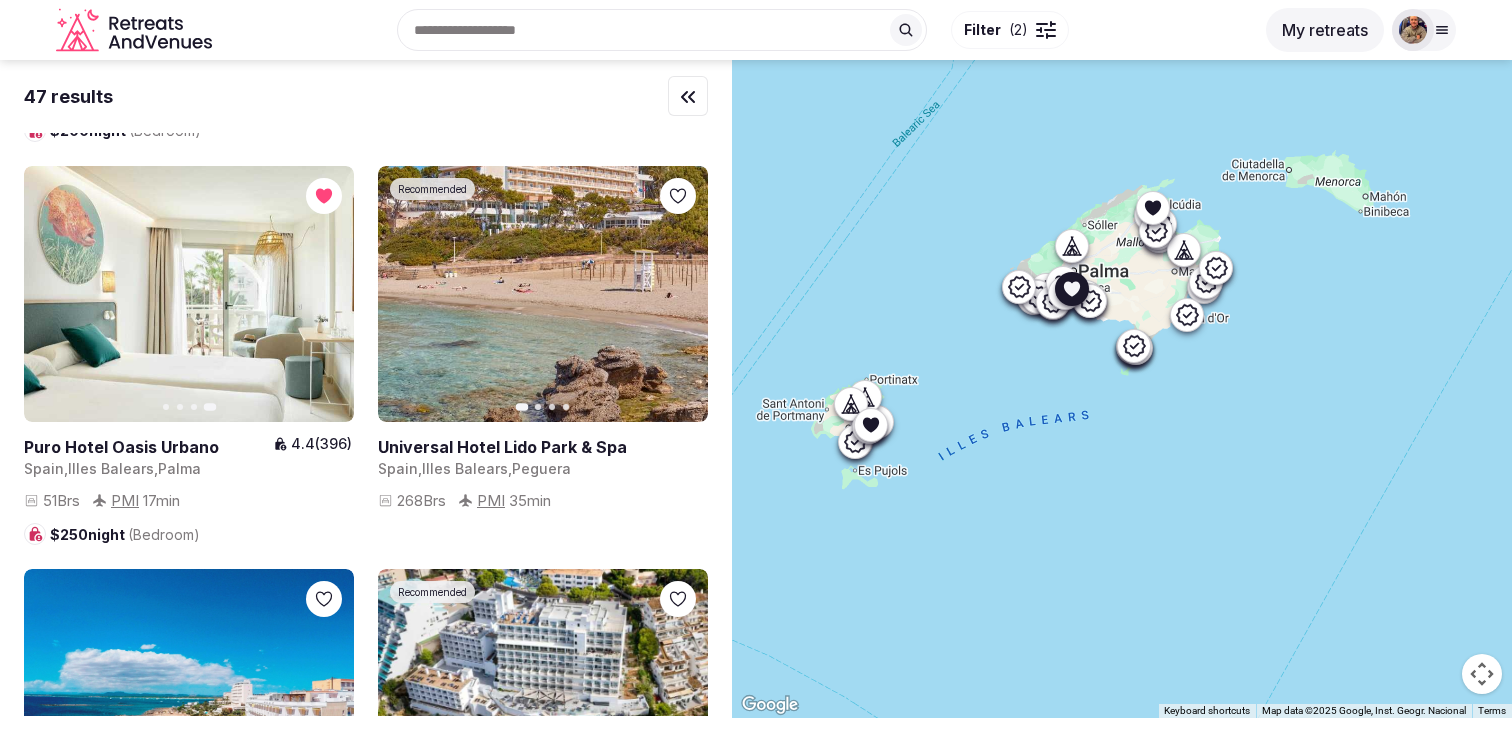 click 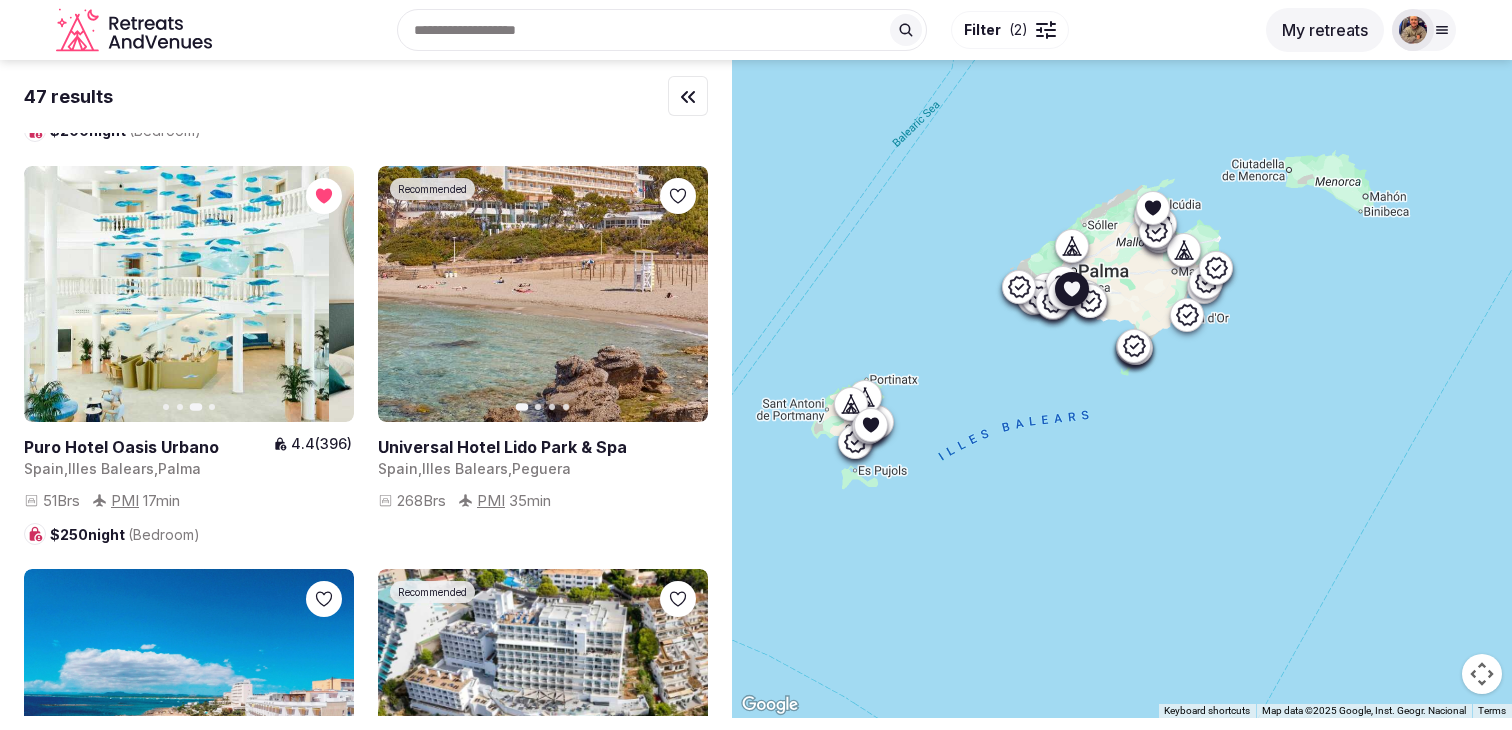 click 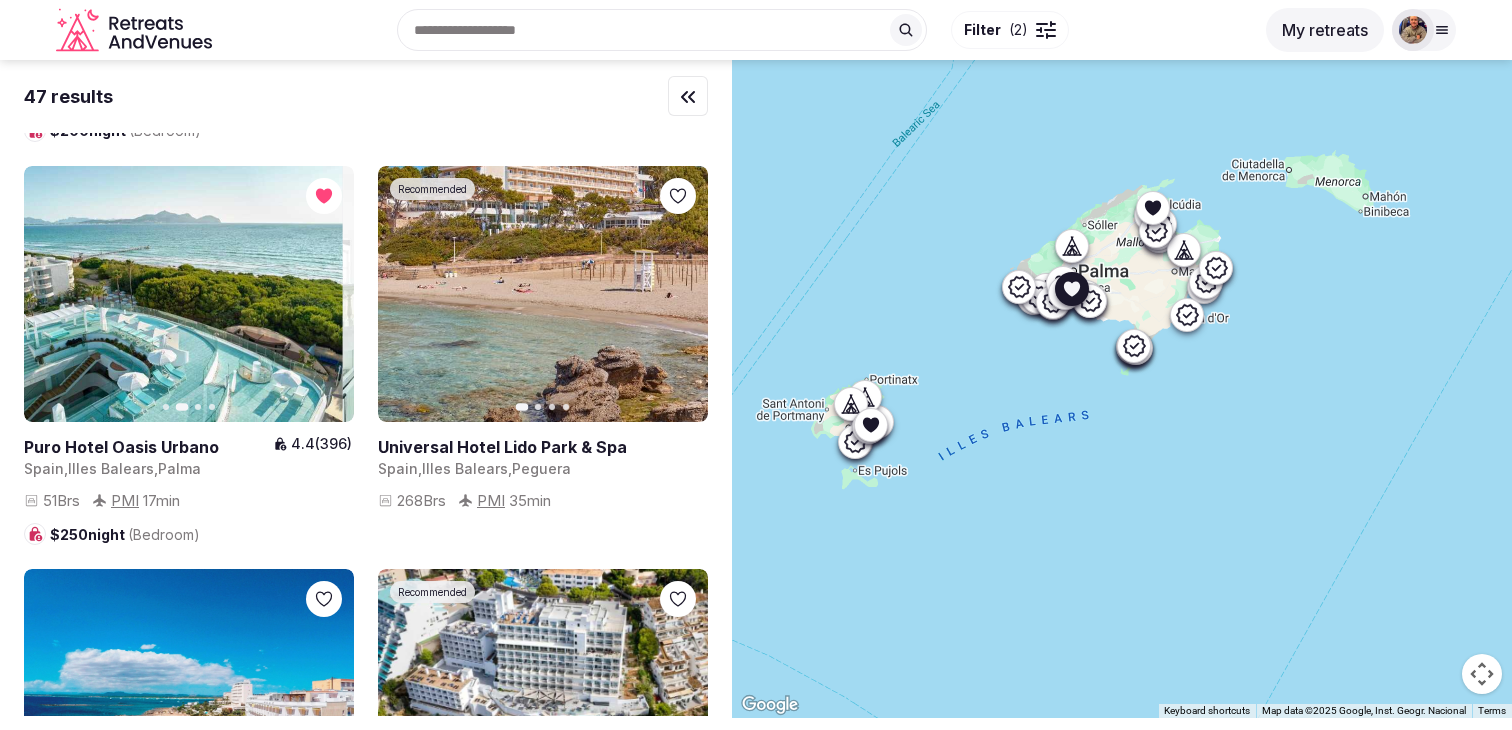 click 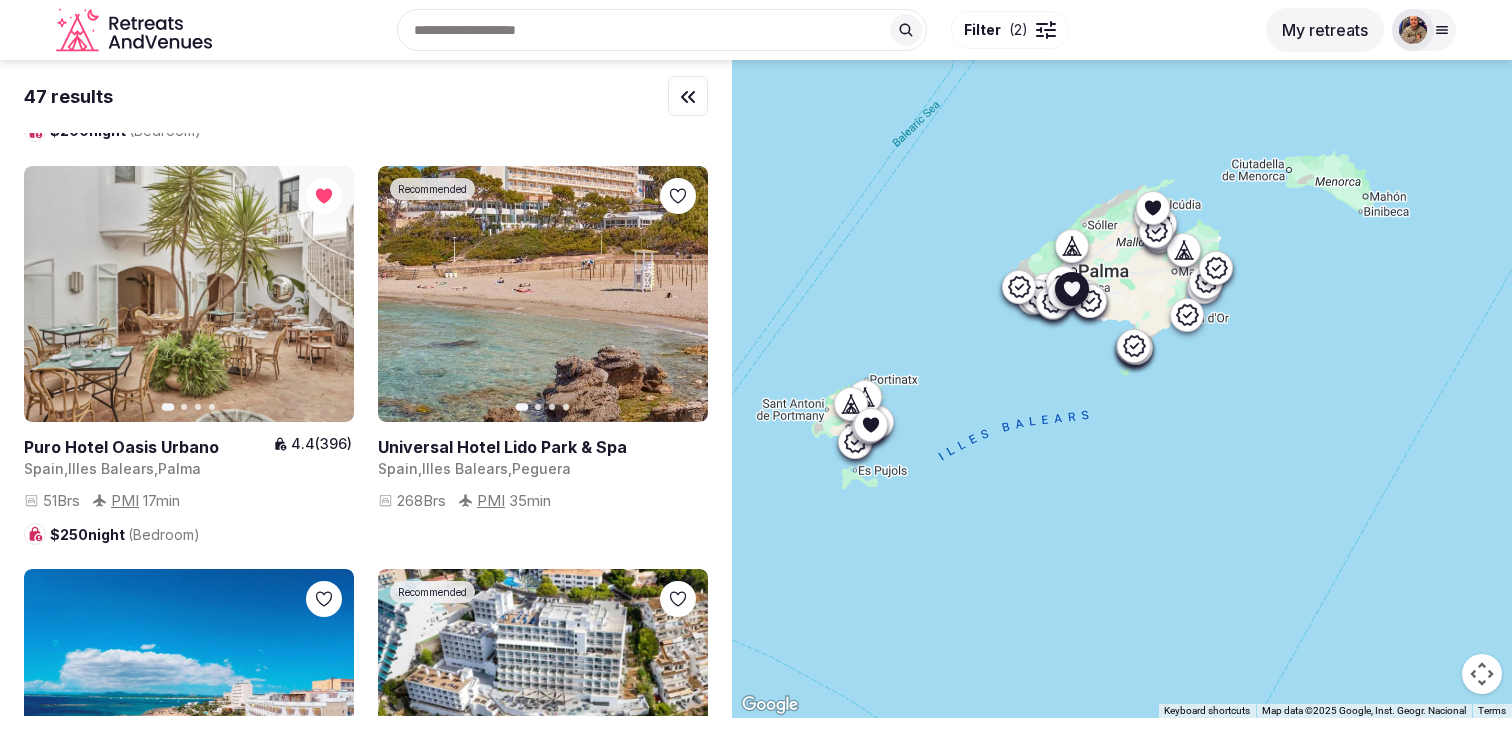 click 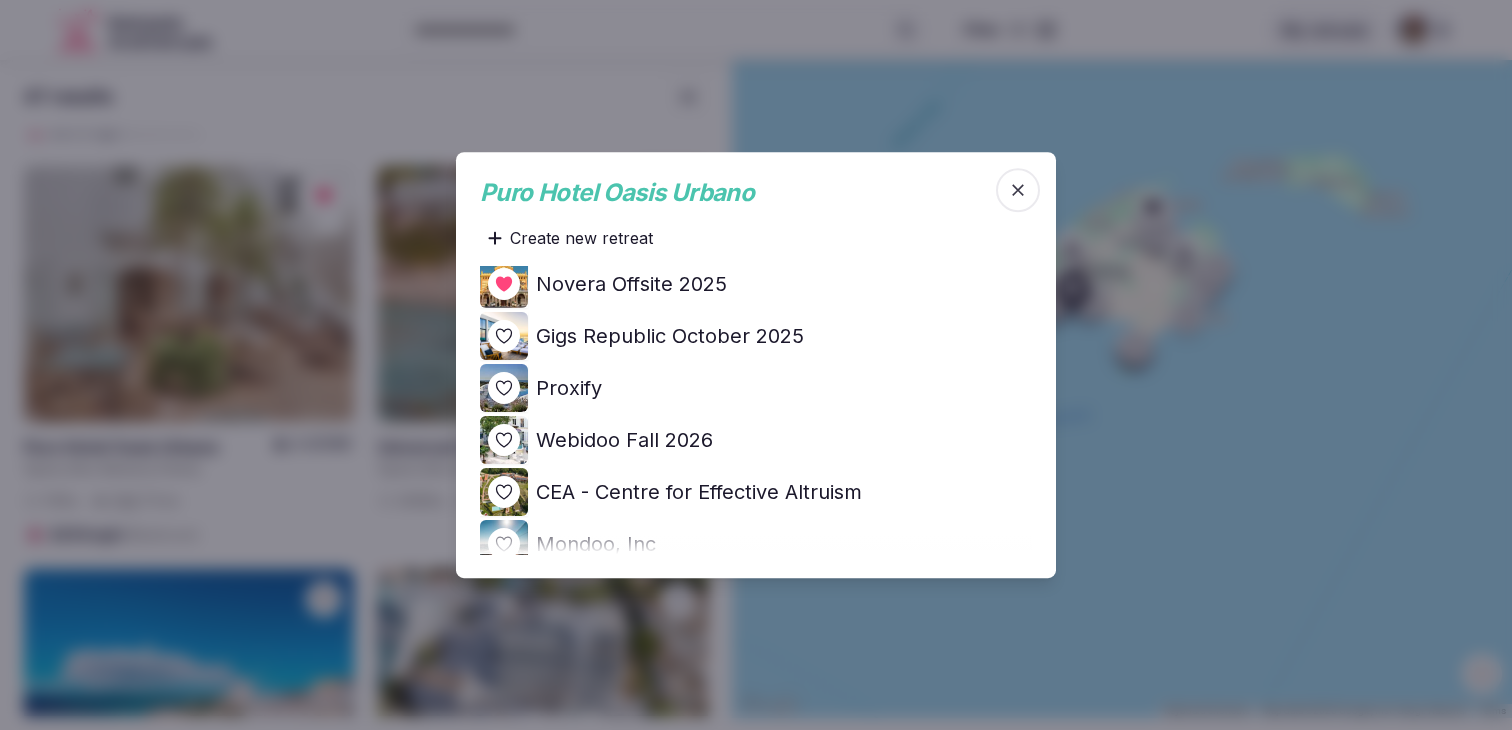 scroll, scrollTop: 0, scrollLeft: 0, axis: both 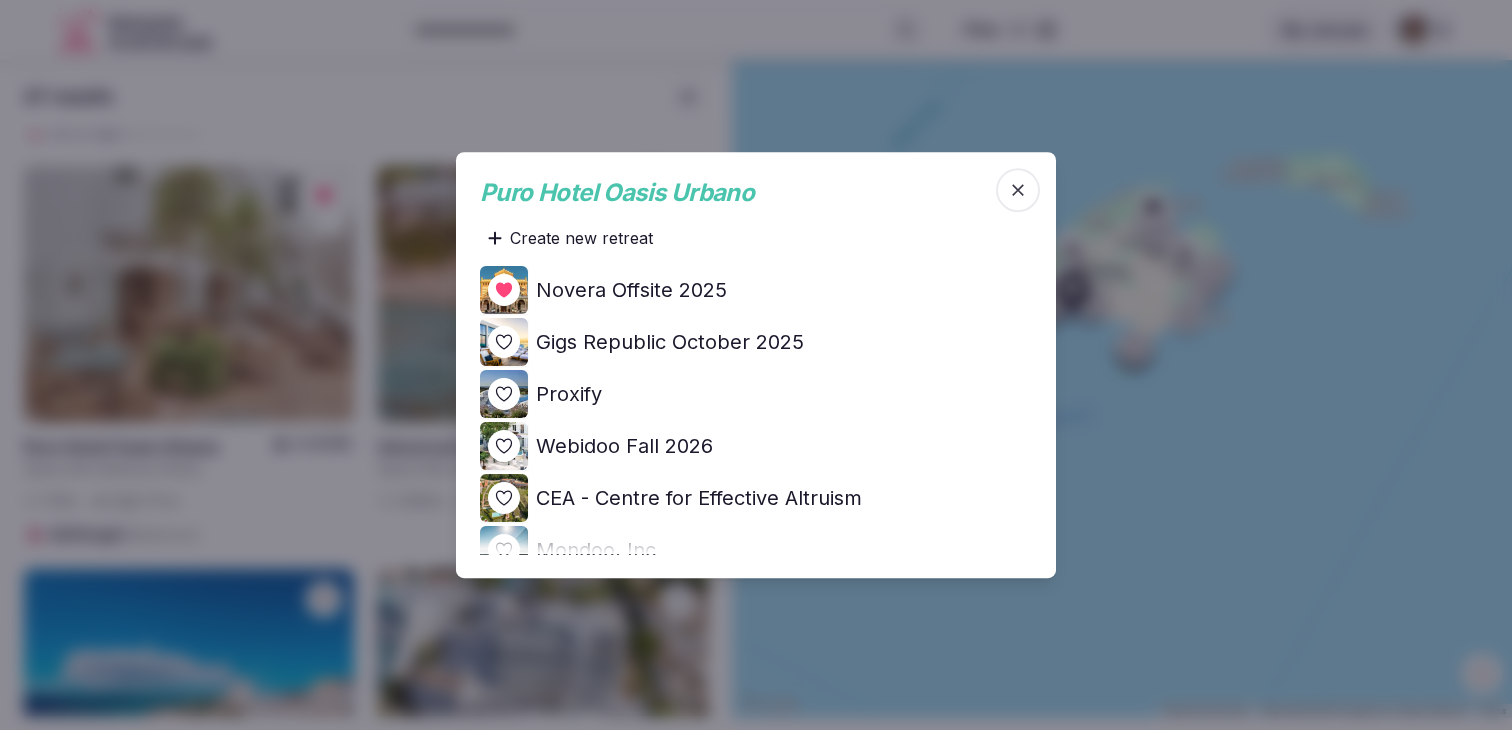click on "Webidoo Fall 2026" at bounding box center (756, 446) 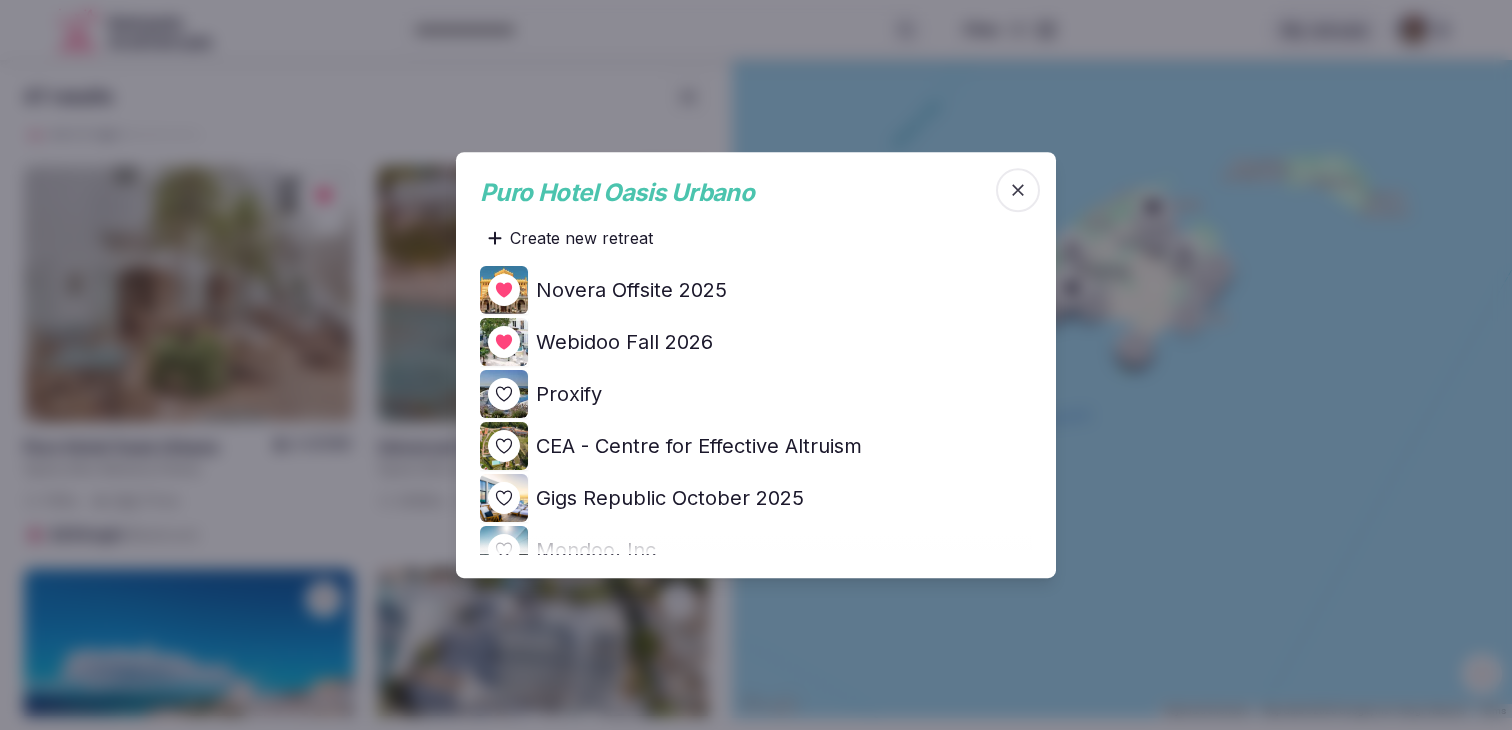 click at bounding box center (1018, 190) 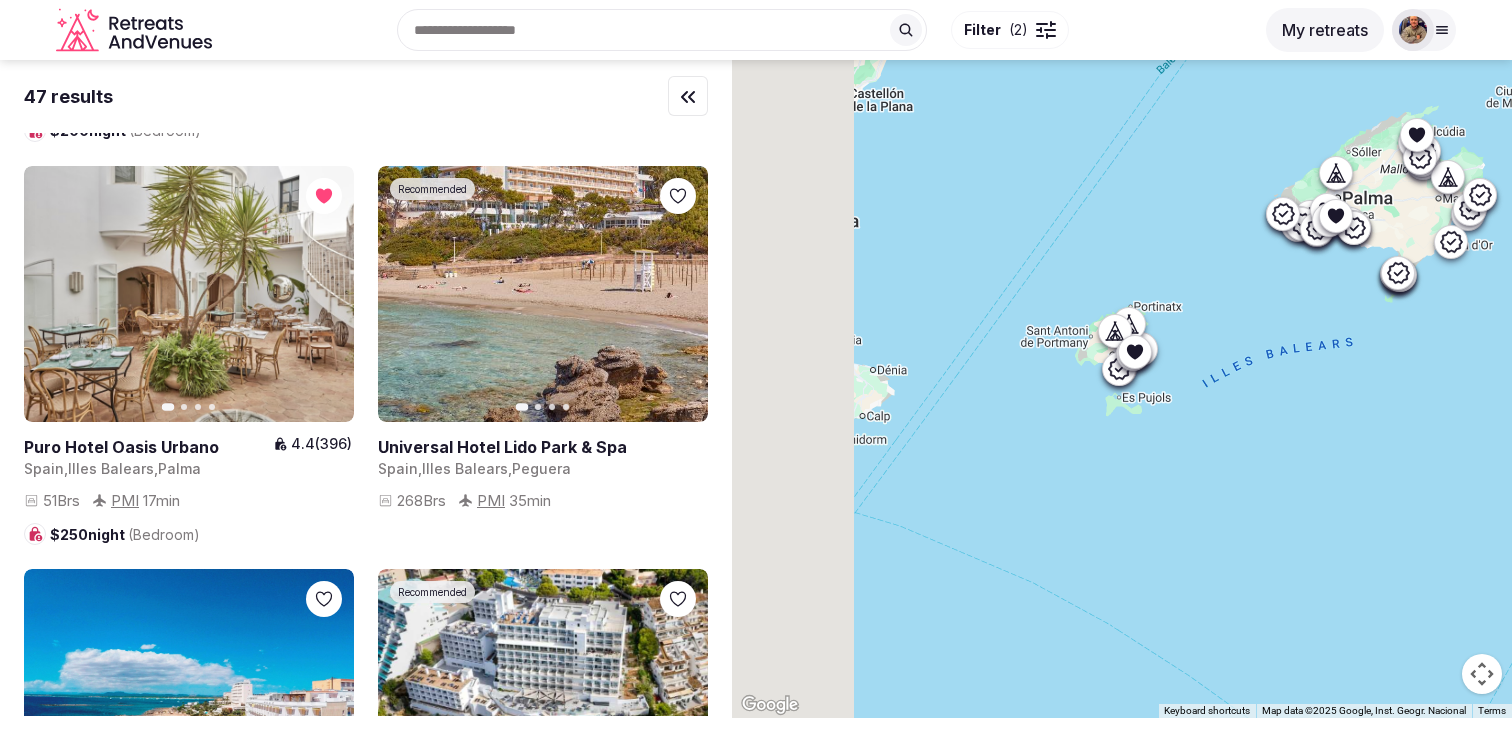 drag, startPoint x: 788, startPoint y: 496, endPoint x: 1067, endPoint y: 420, distance: 289.16605 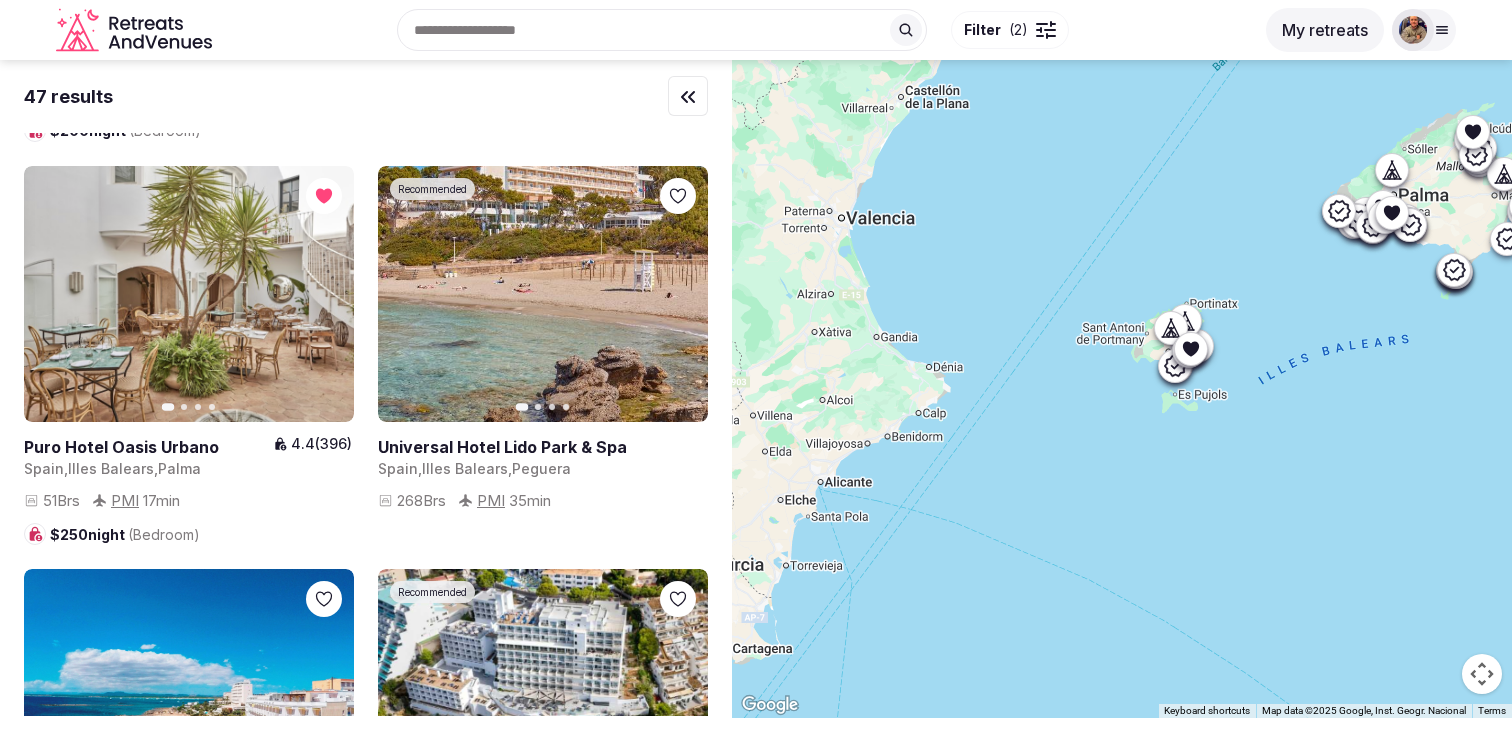 scroll, scrollTop: 0, scrollLeft: 0, axis: both 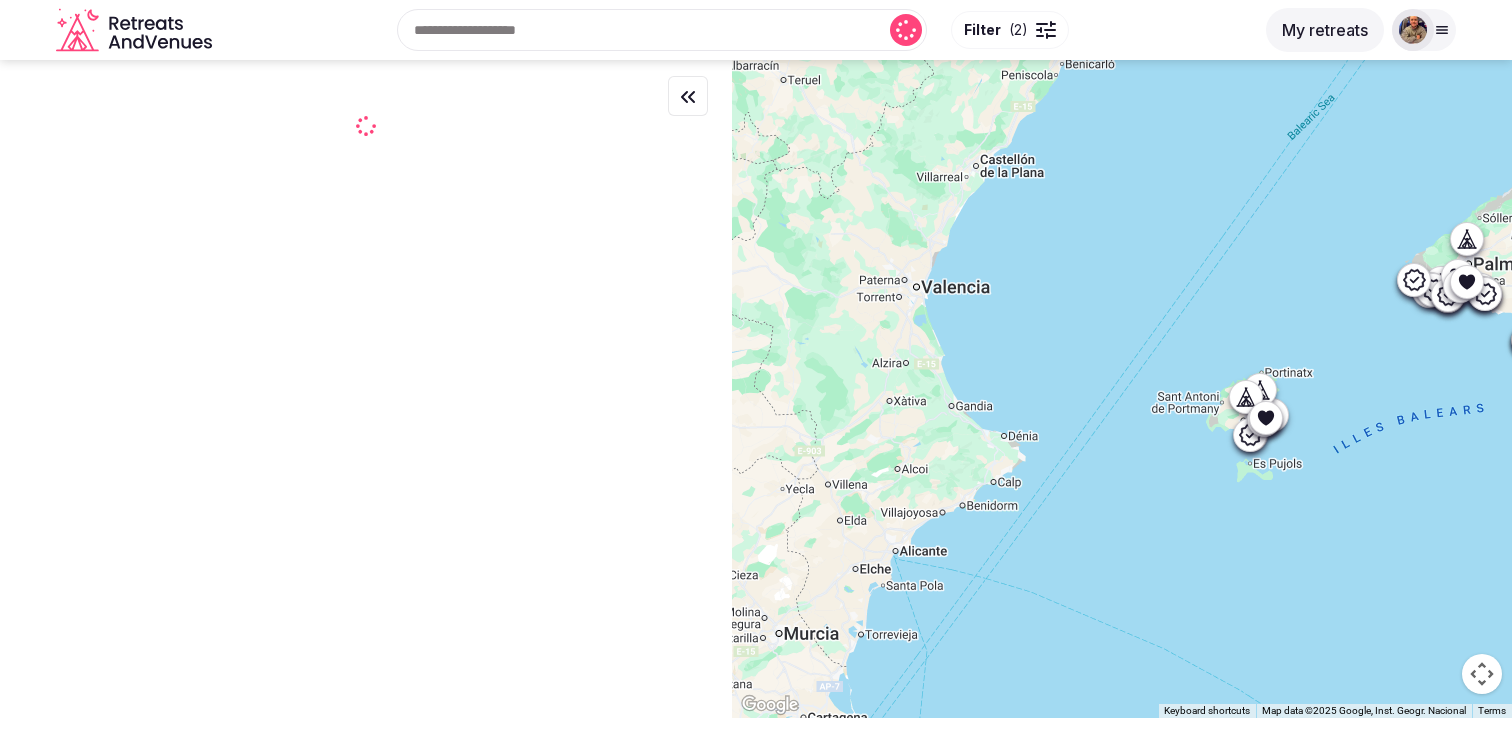 drag, startPoint x: 882, startPoint y: 529, endPoint x: 957, endPoint y: 626, distance: 122.61321 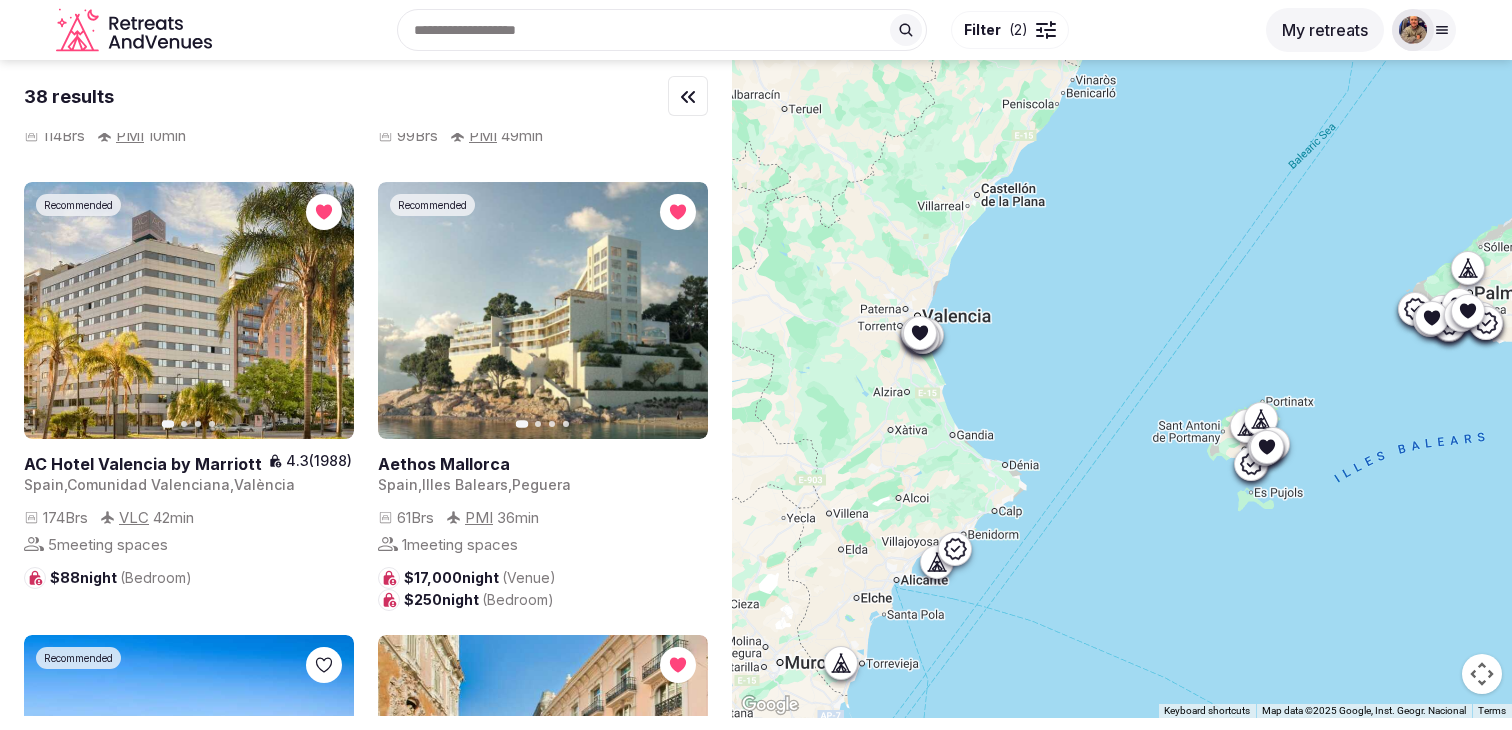 scroll, scrollTop: 2099, scrollLeft: 0, axis: vertical 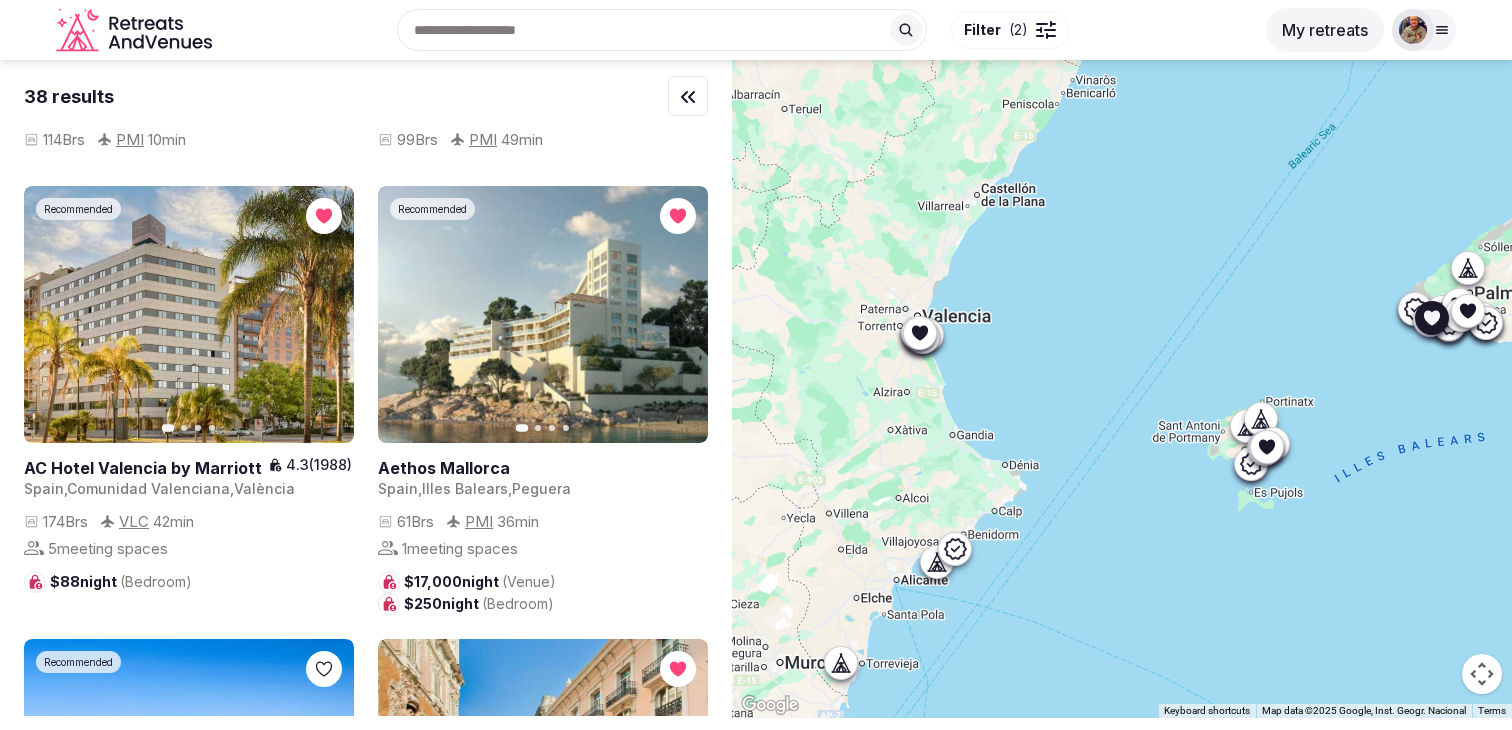 click on "Next slide" at bounding box center (680, 315) 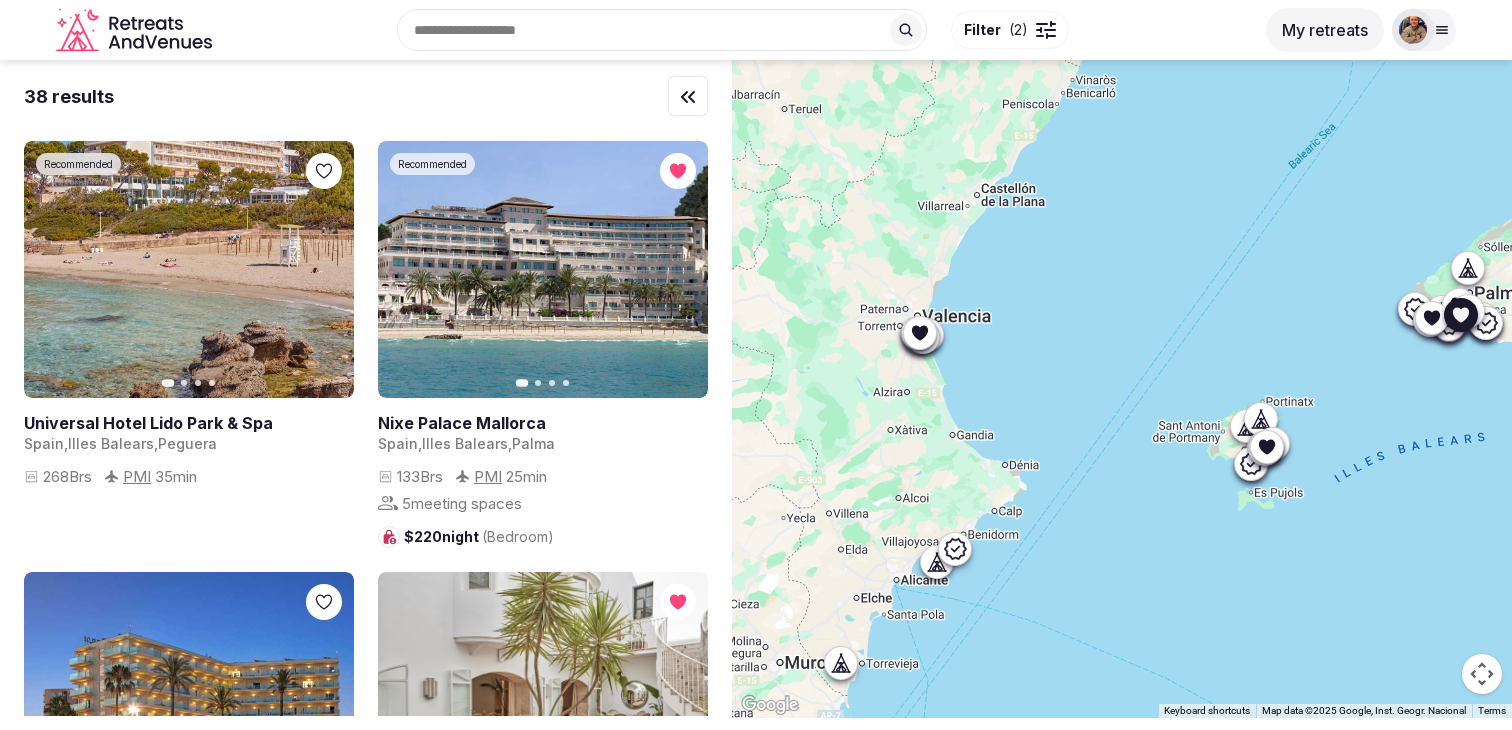 scroll, scrollTop: 3890, scrollLeft: 0, axis: vertical 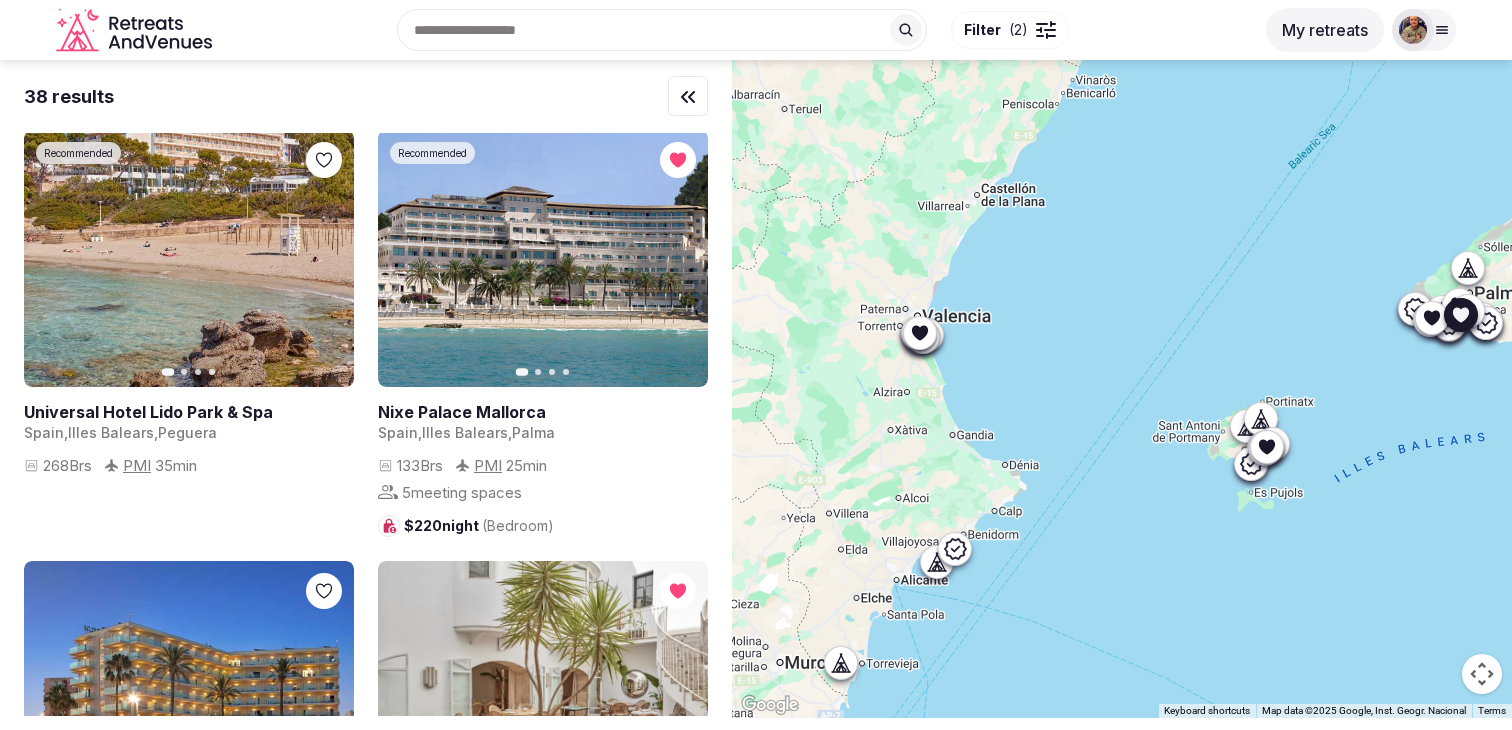 click 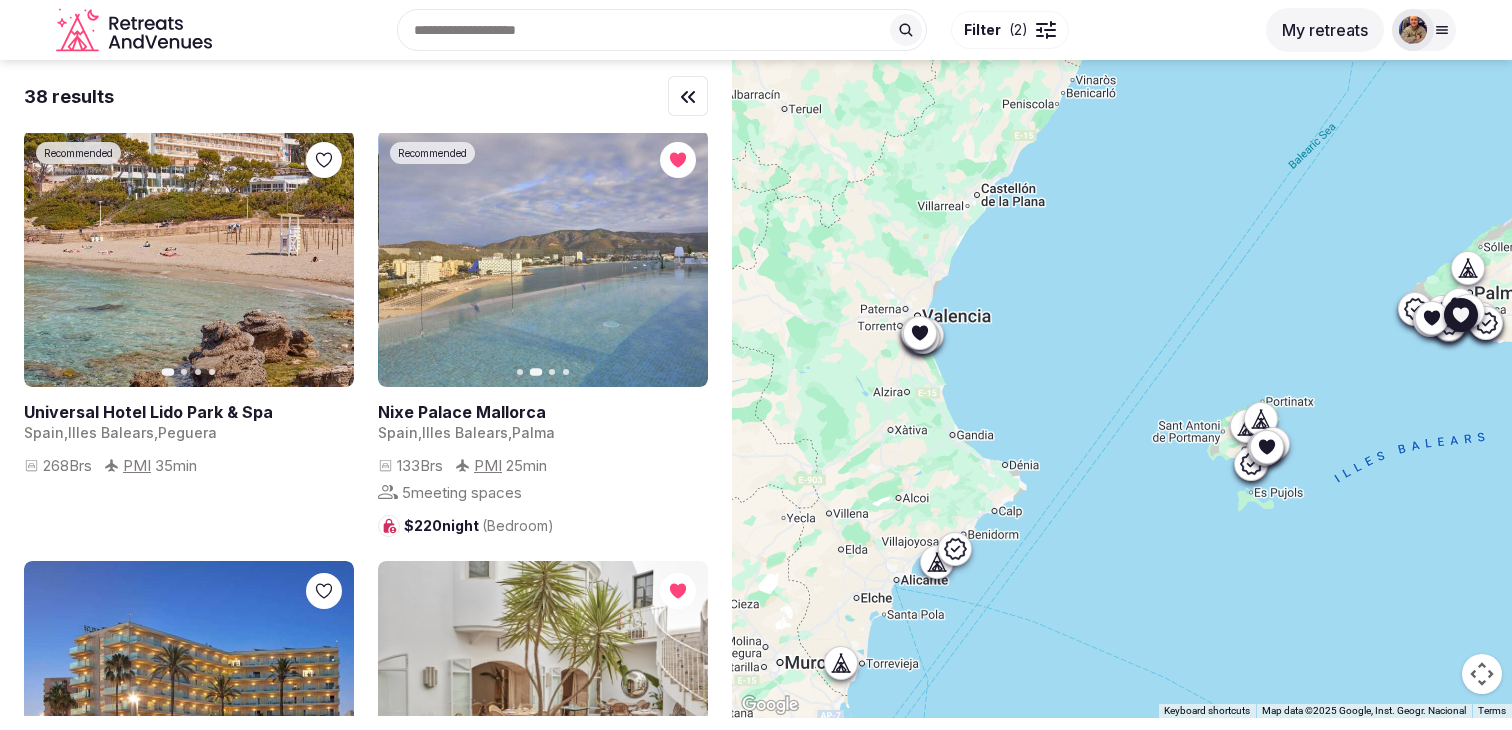click 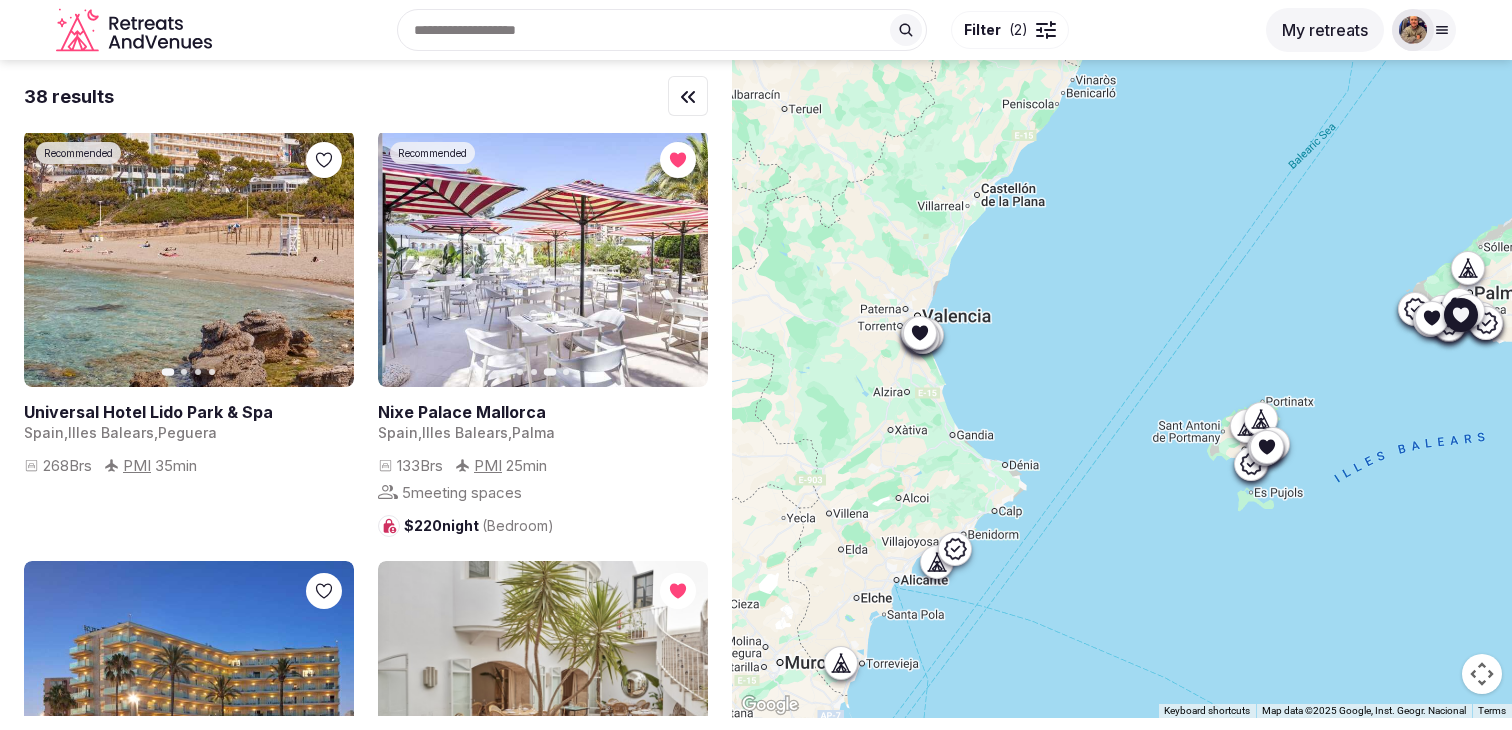click 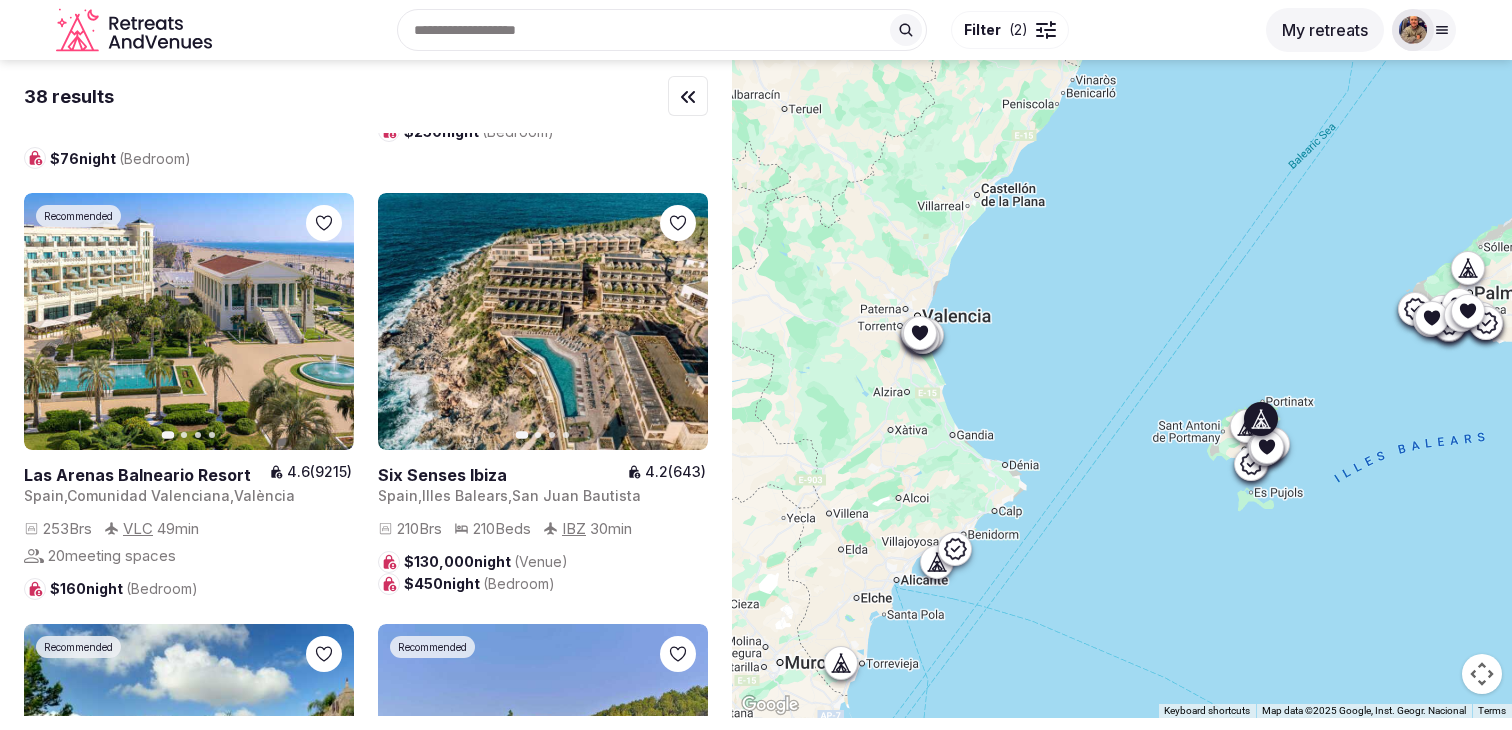 scroll, scrollTop: 4680, scrollLeft: 0, axis: vertical 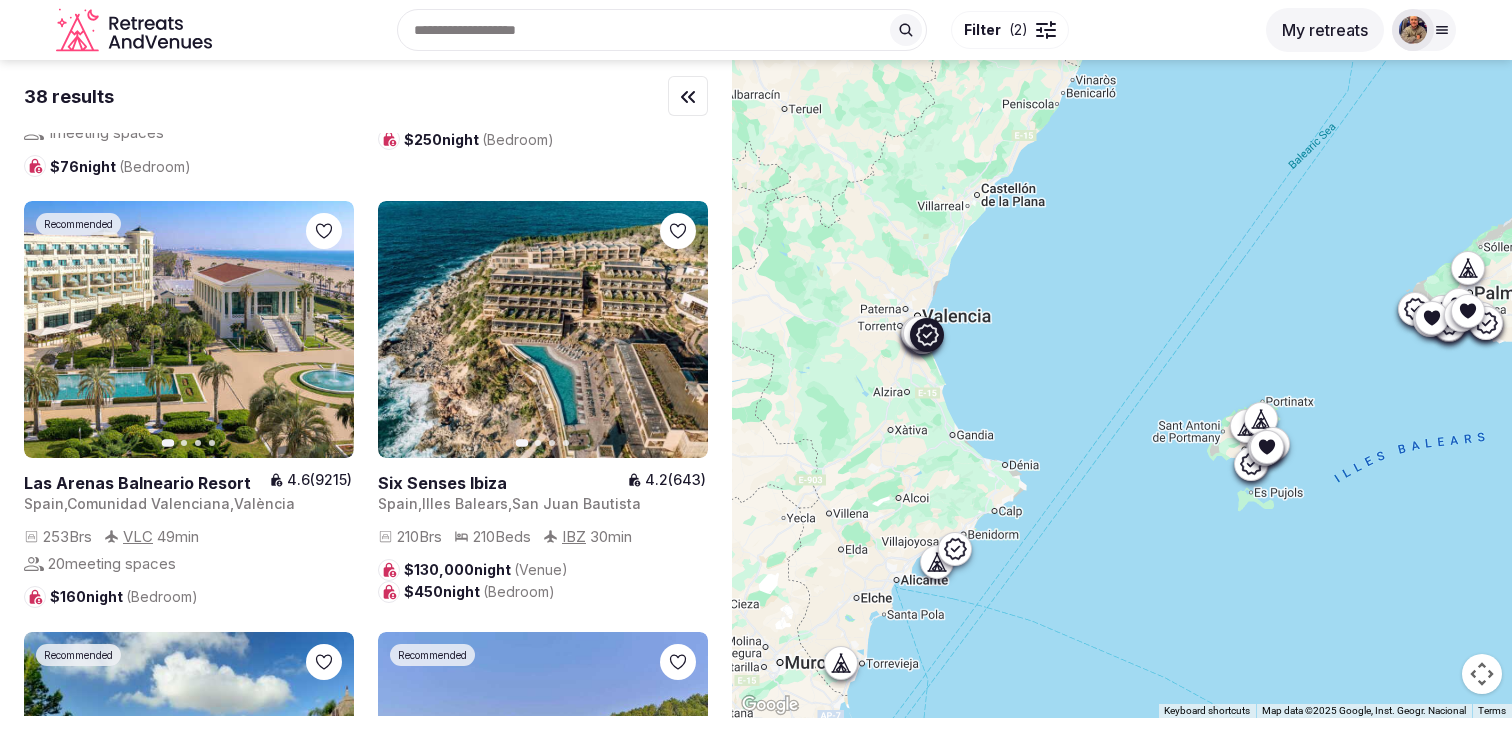 click 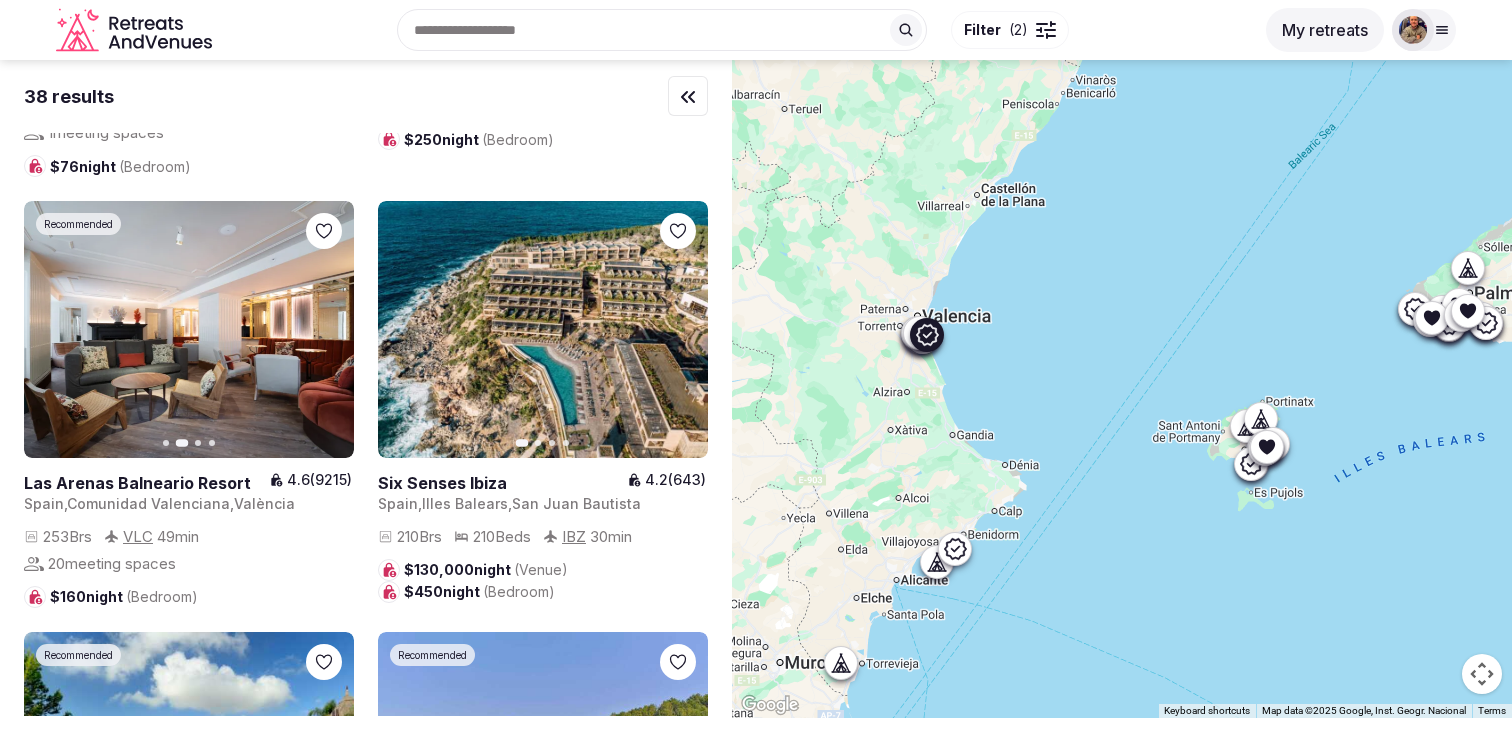 click 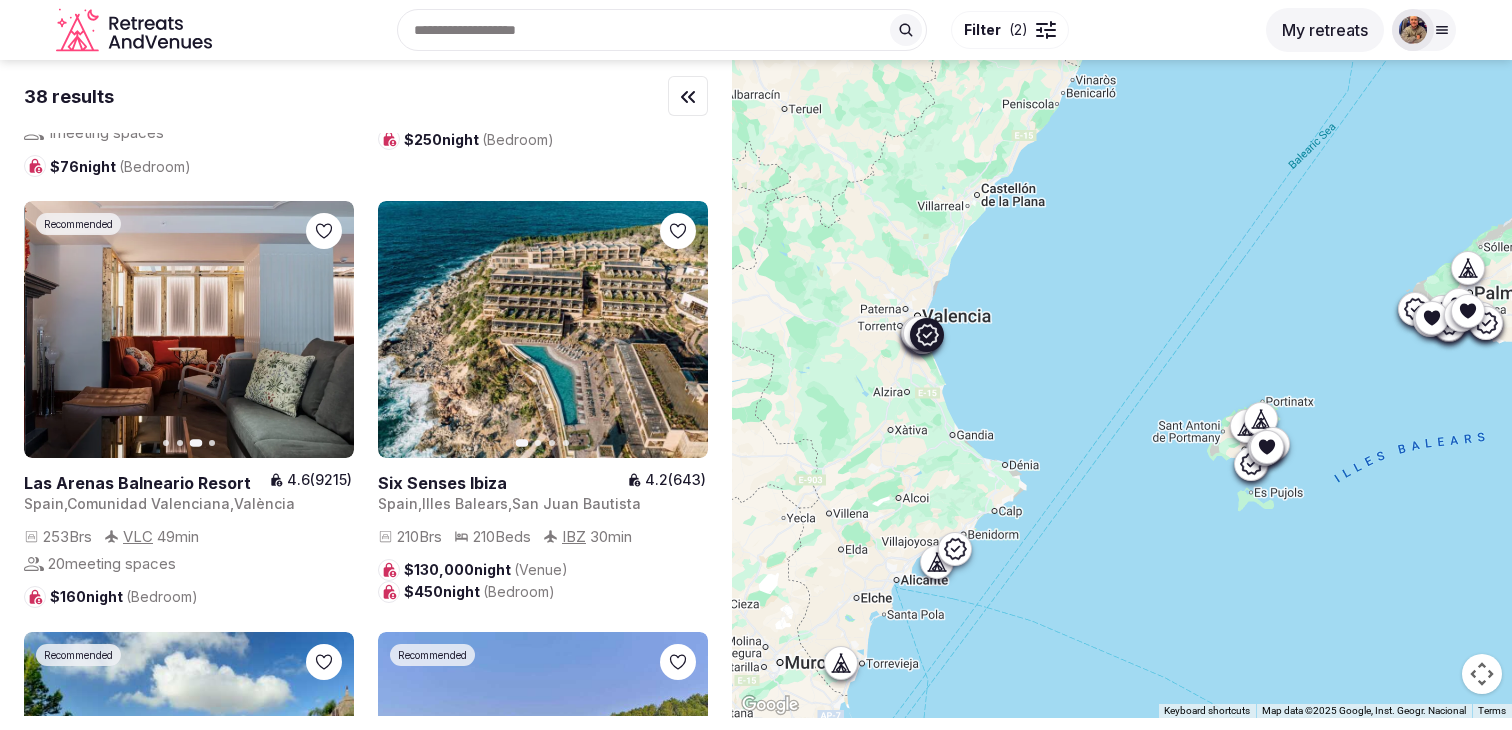 click 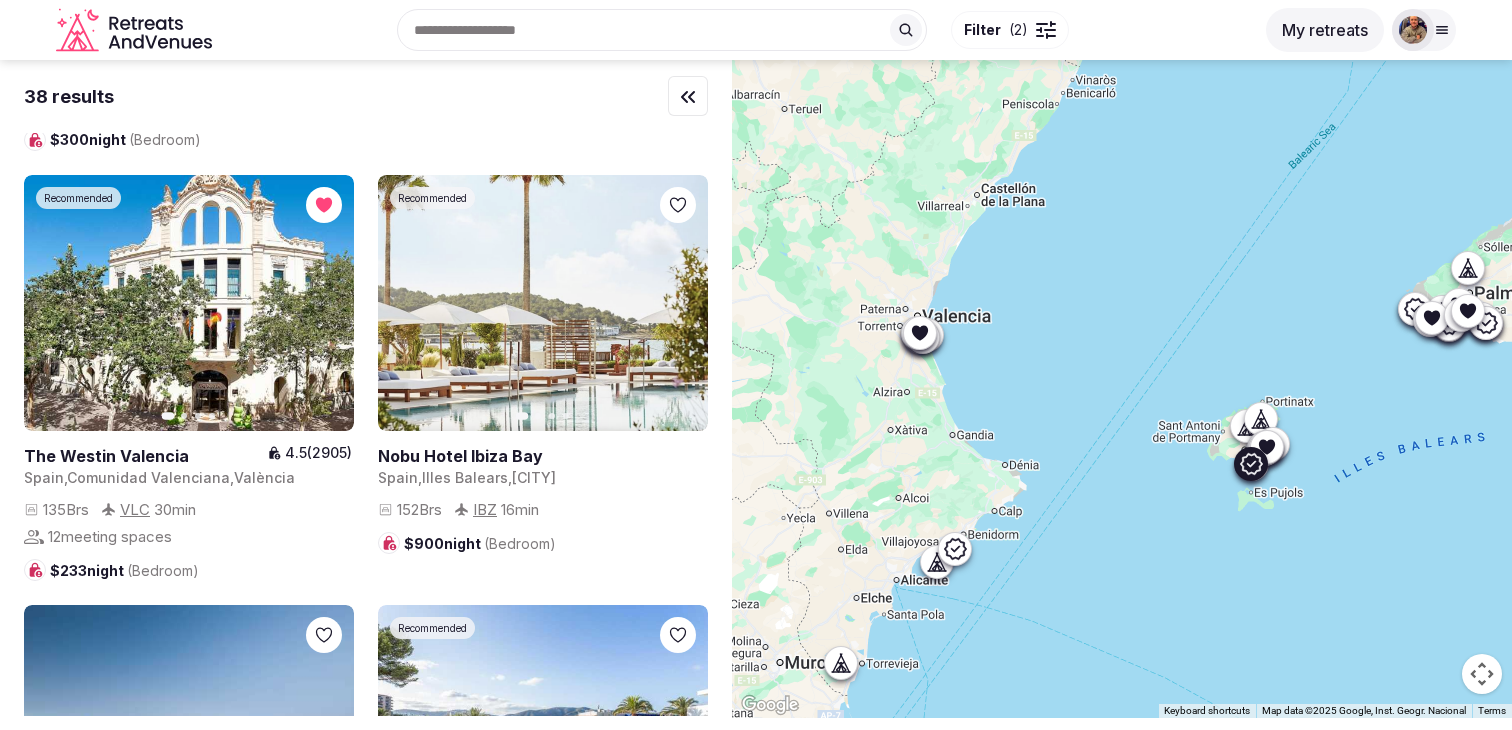 scroll, scrollTop: 5570, scrollLeft: 0, axis: vertical 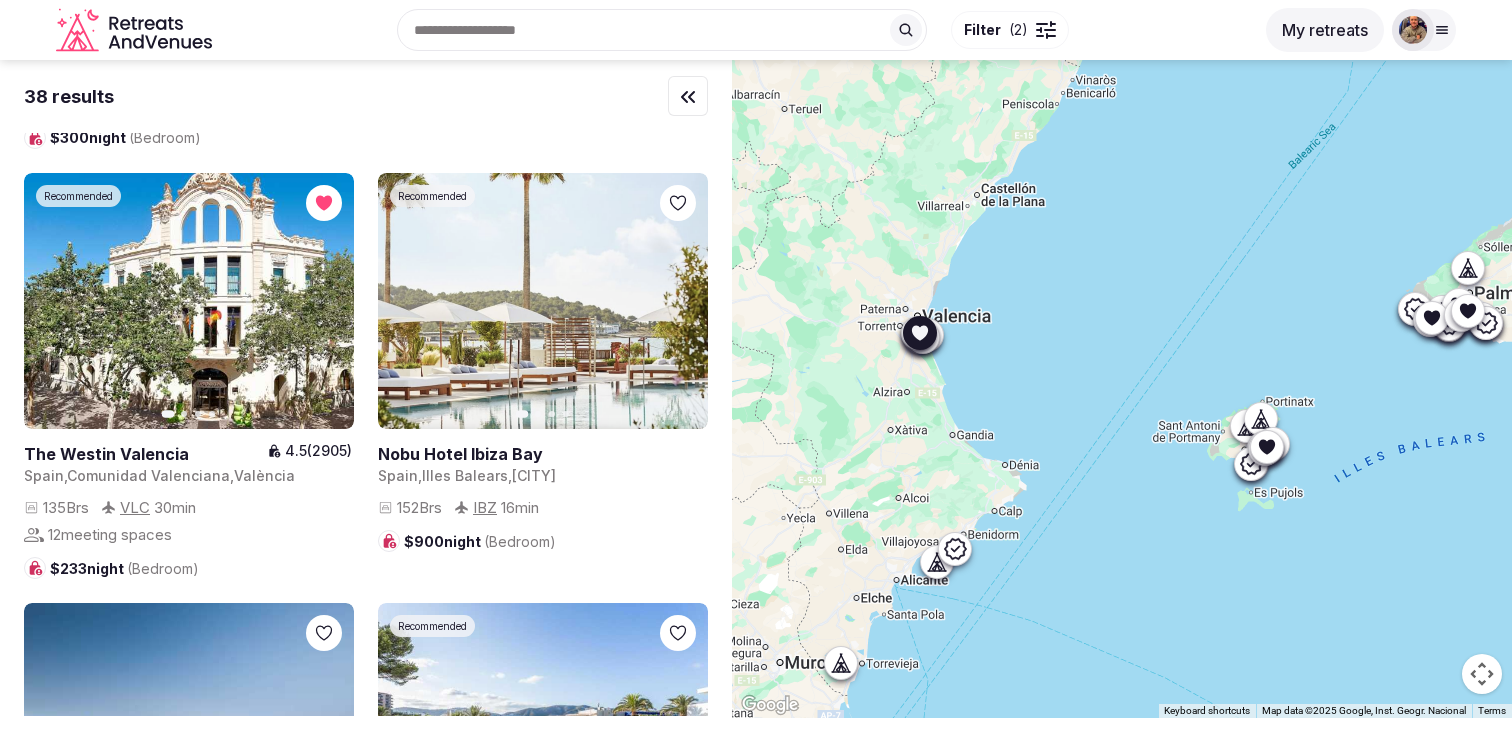click 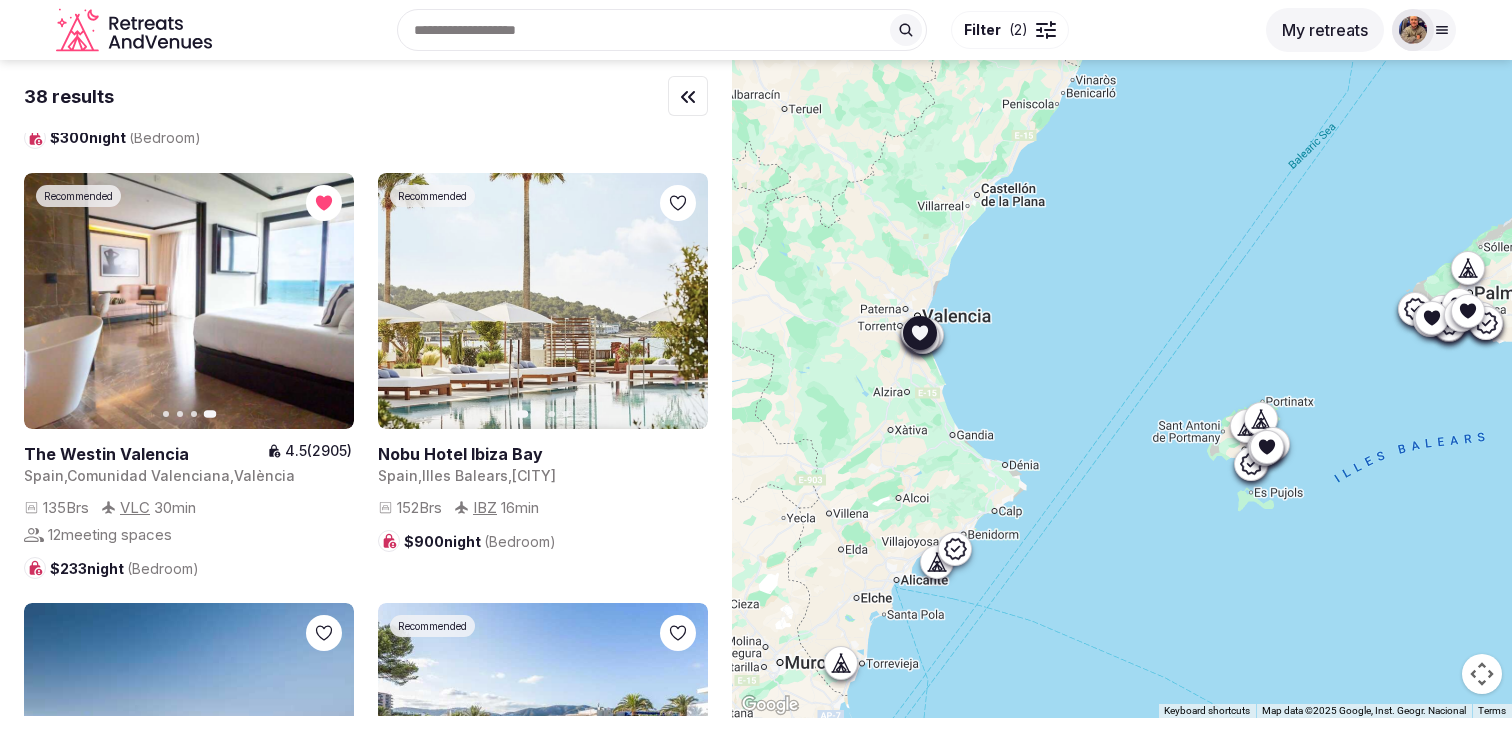 click at bounding box center [324, 203] 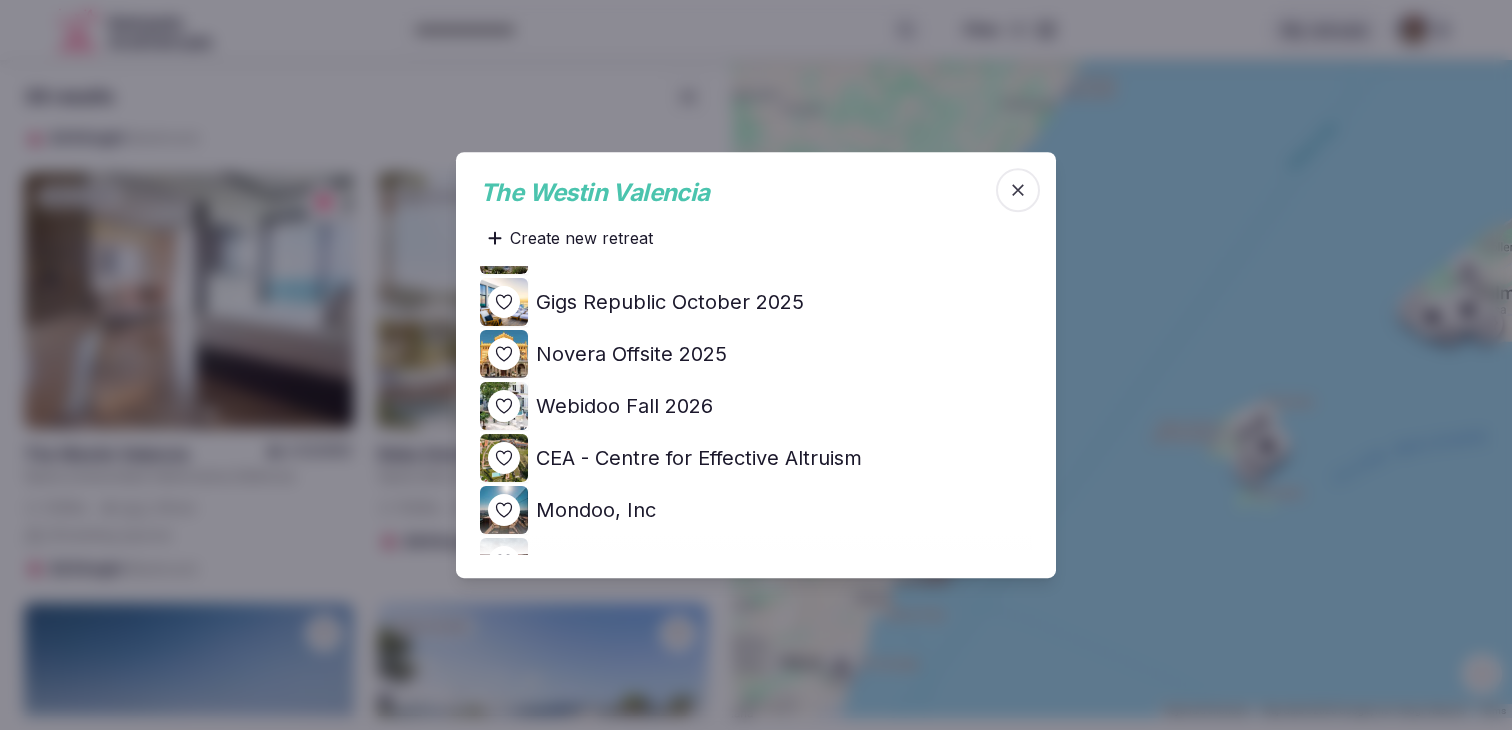scroll, scrollTop: 44, scrollLeft: 0, axis: vertical 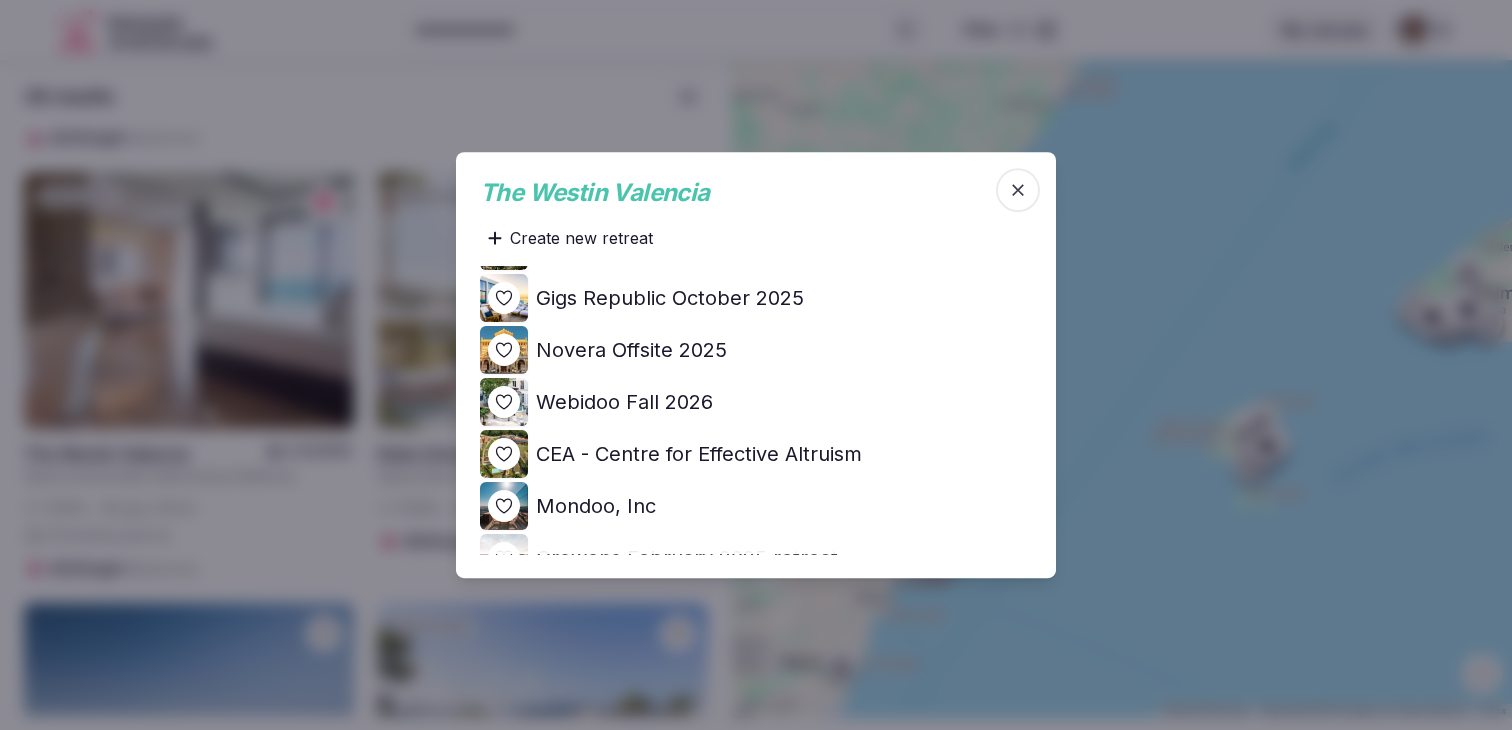 click on "Webidoo Fall 2026" at bounding box center (624, 402) 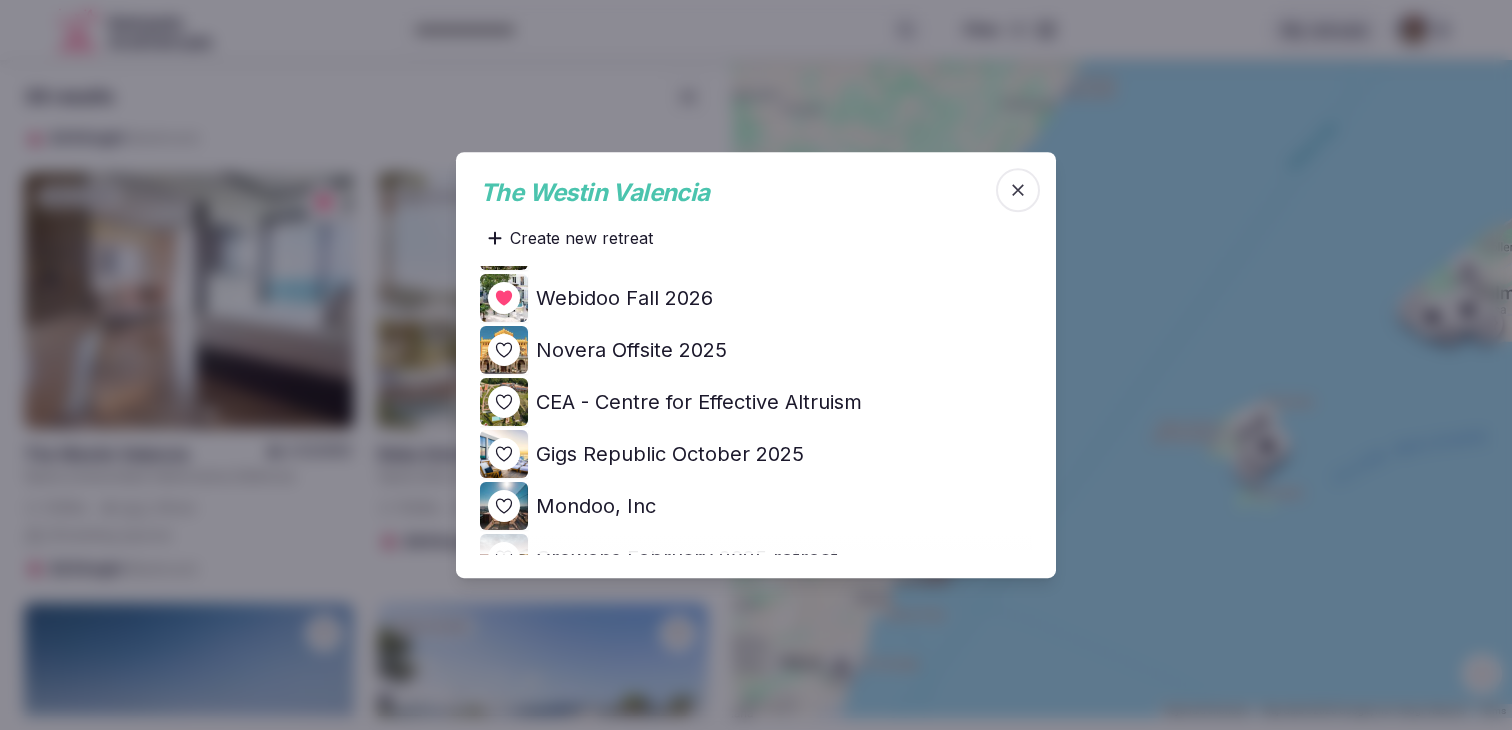 click 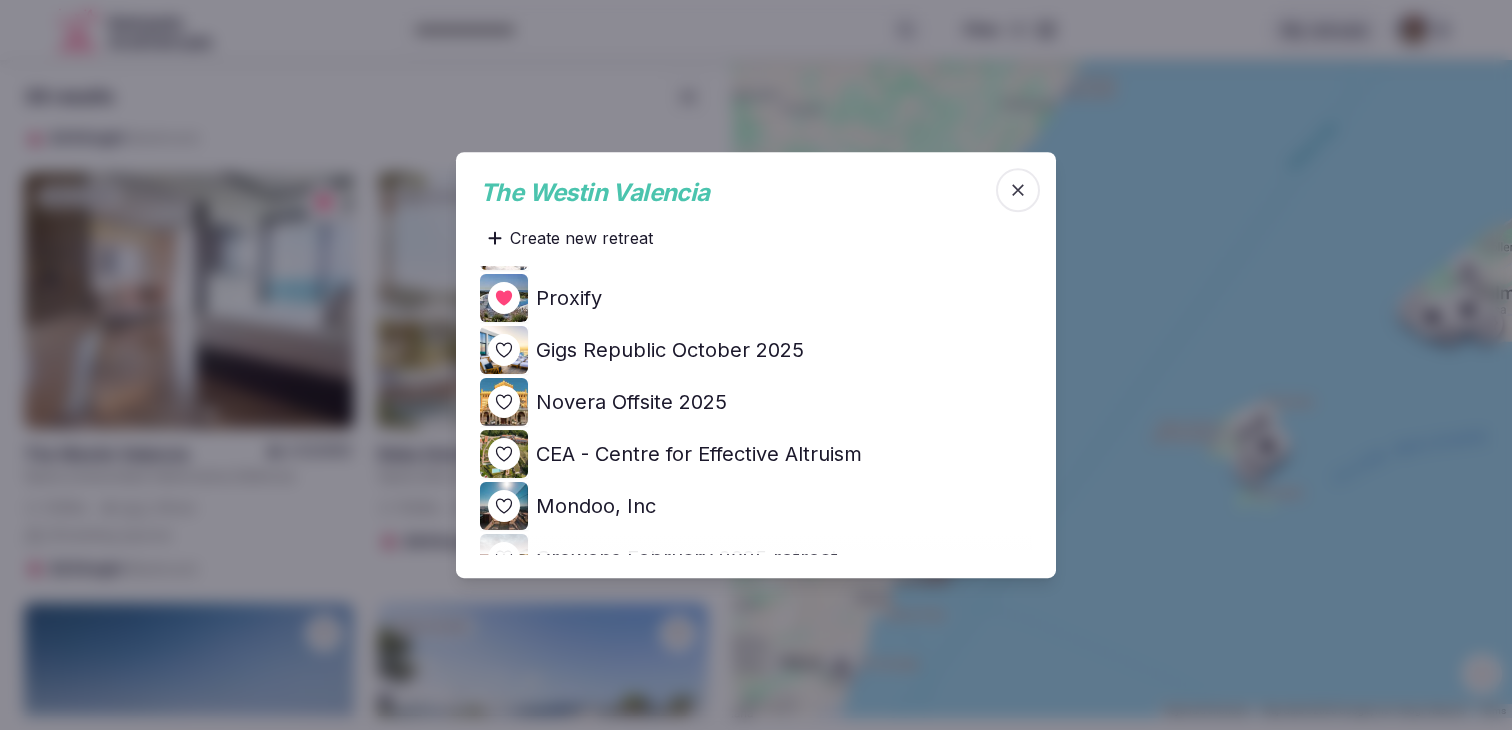 scroll, scrollTop: 0, scrollLeft: 0, axis: both 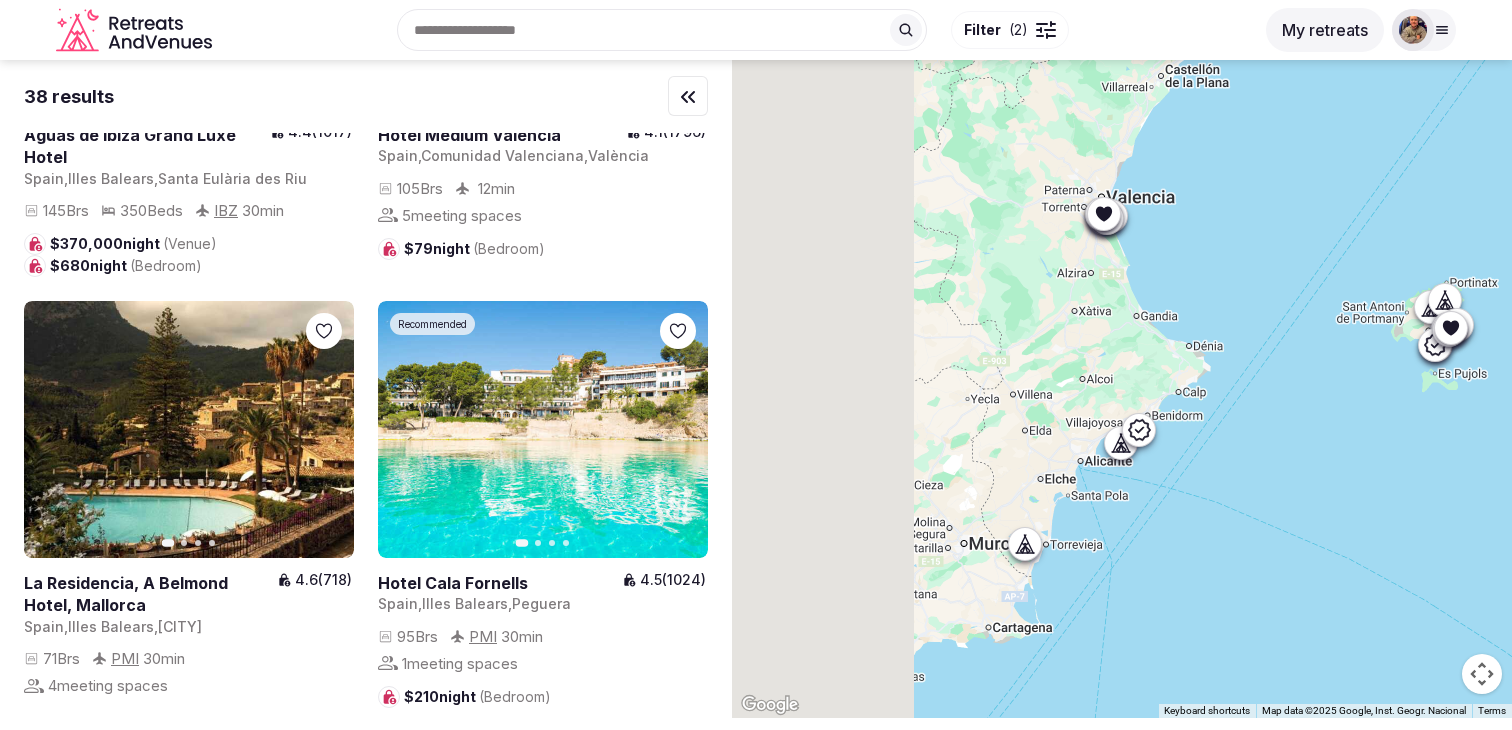 drag, startPoint x: 783, startPoint y: 496, endPoint x: 977, endPoint y: 369, distance: 231.8728 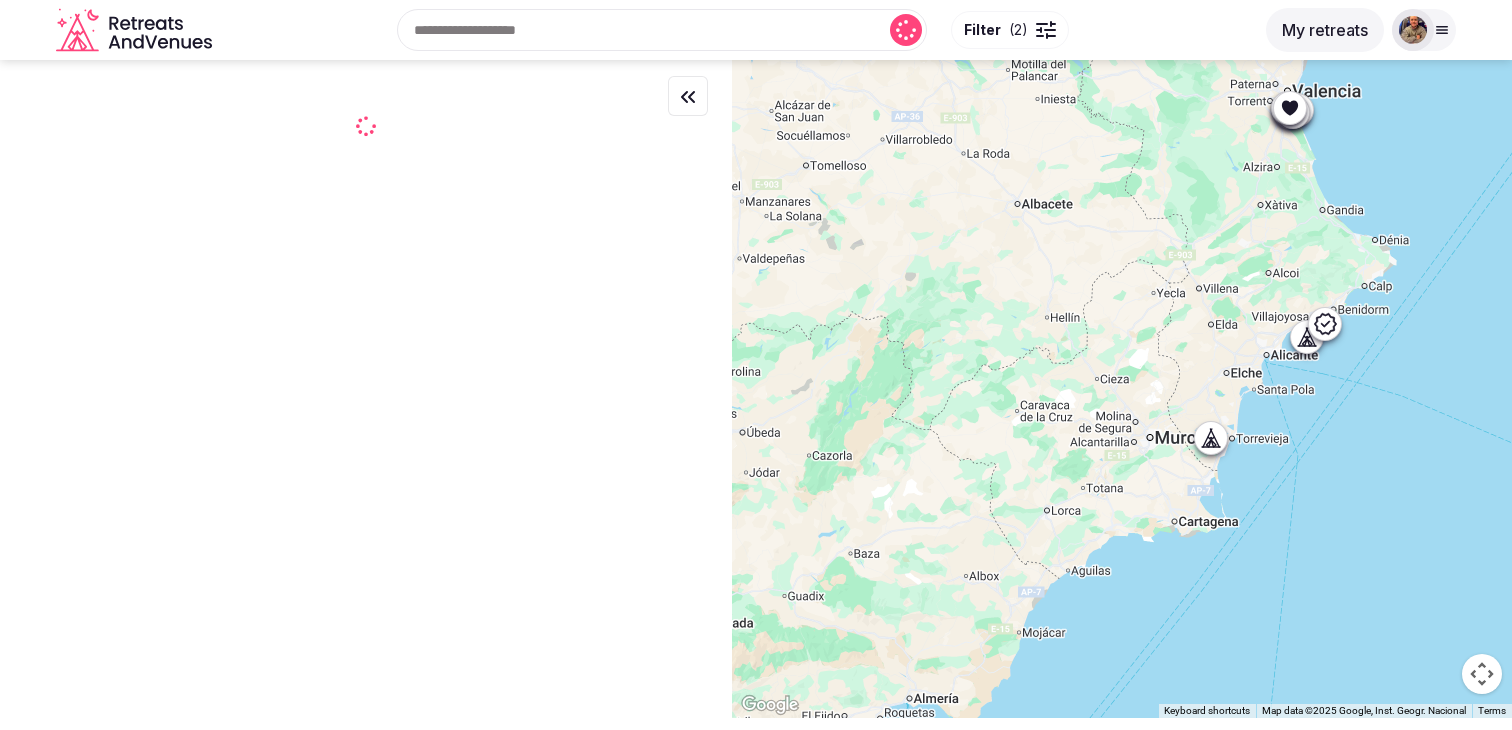 scroll, scrollTop: 0, scrollLeft: 0, axis: both 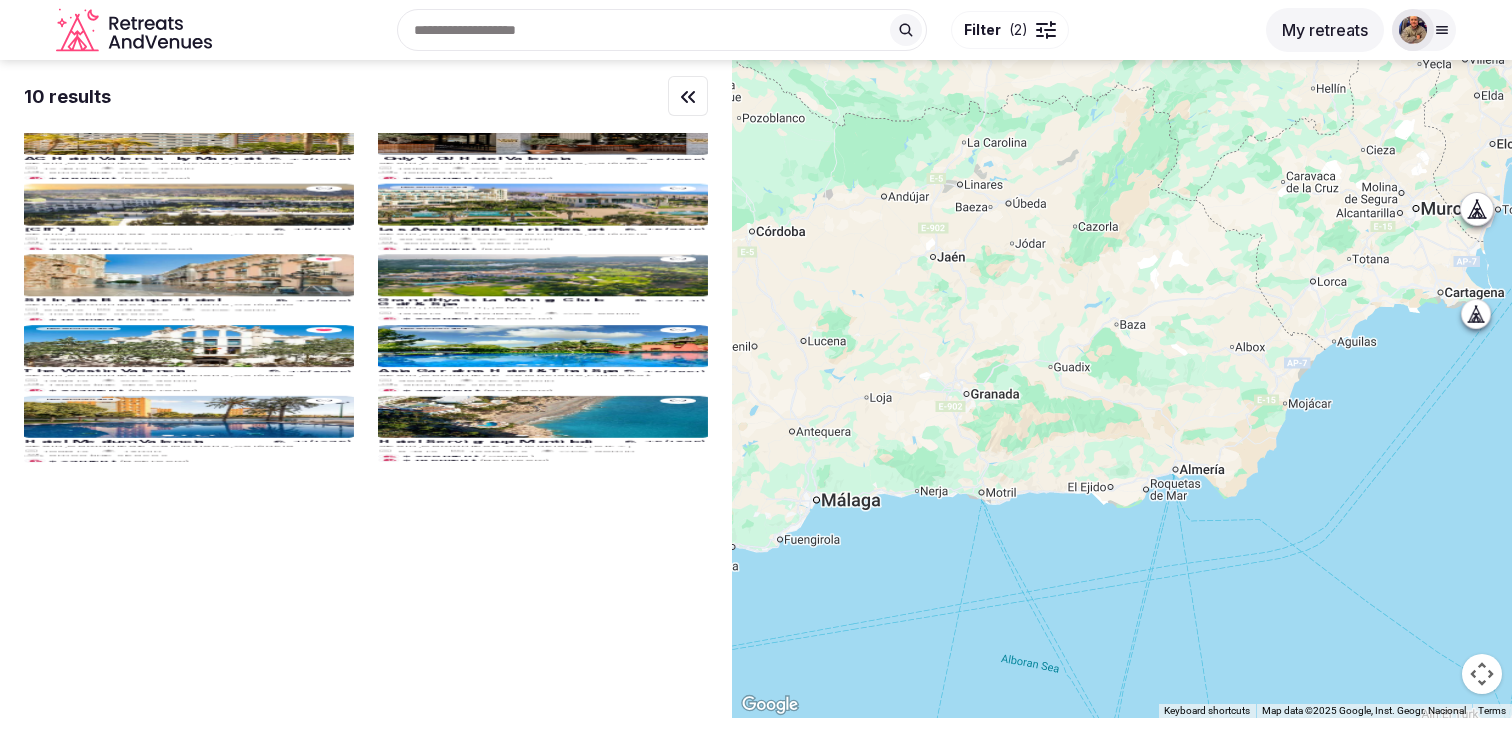 drag, startPoint x: 828, startPoint y: 556, endPoint x: 1108, endPoint y: 316, distance: 368.78177 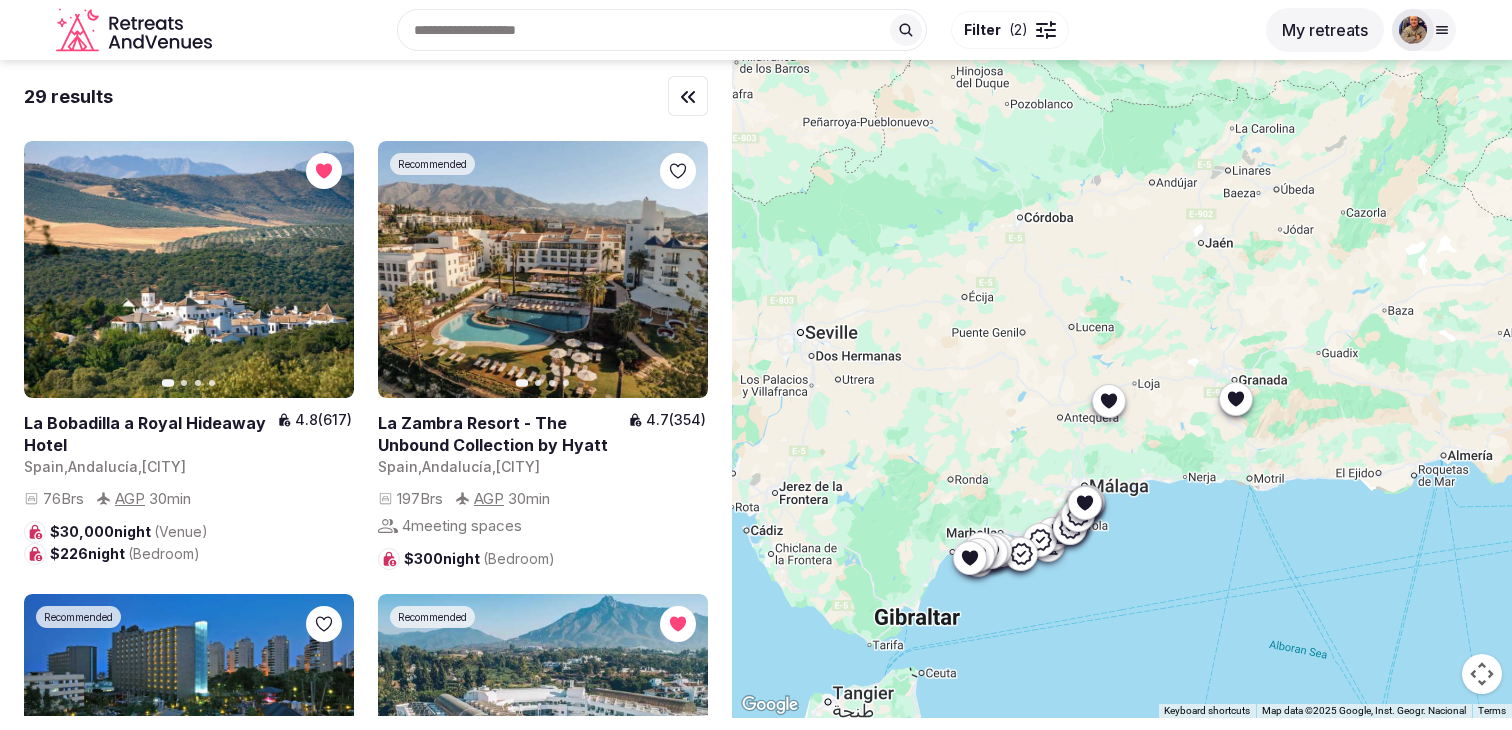drag, startPoint x: 893, startPoint y: 385, endPoint x: 1132, endPoint y: 381, distance: 239.03348 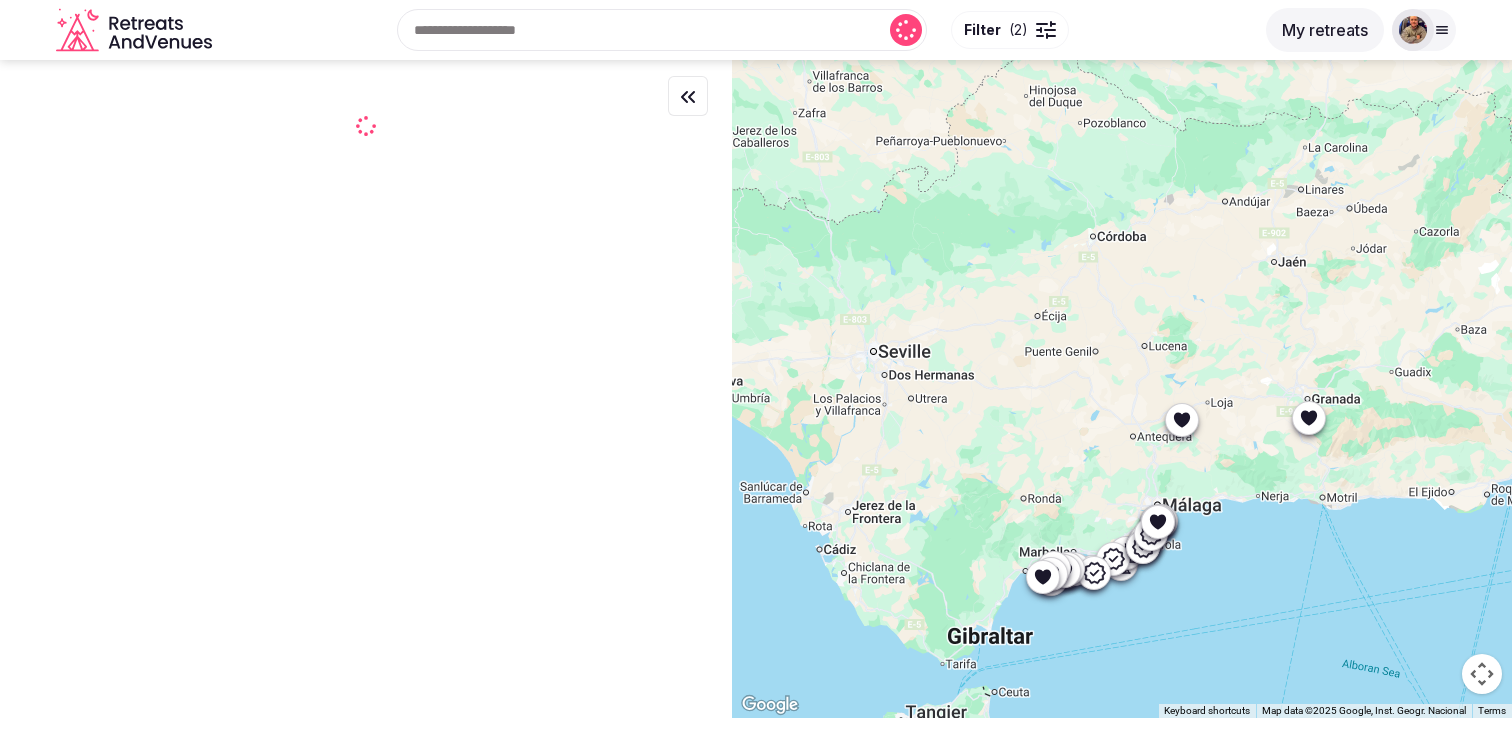 drag, startPoint x: 912, startPoint y: 428, endPoint x: 987, endPoint y: 447, distance: 77.36925 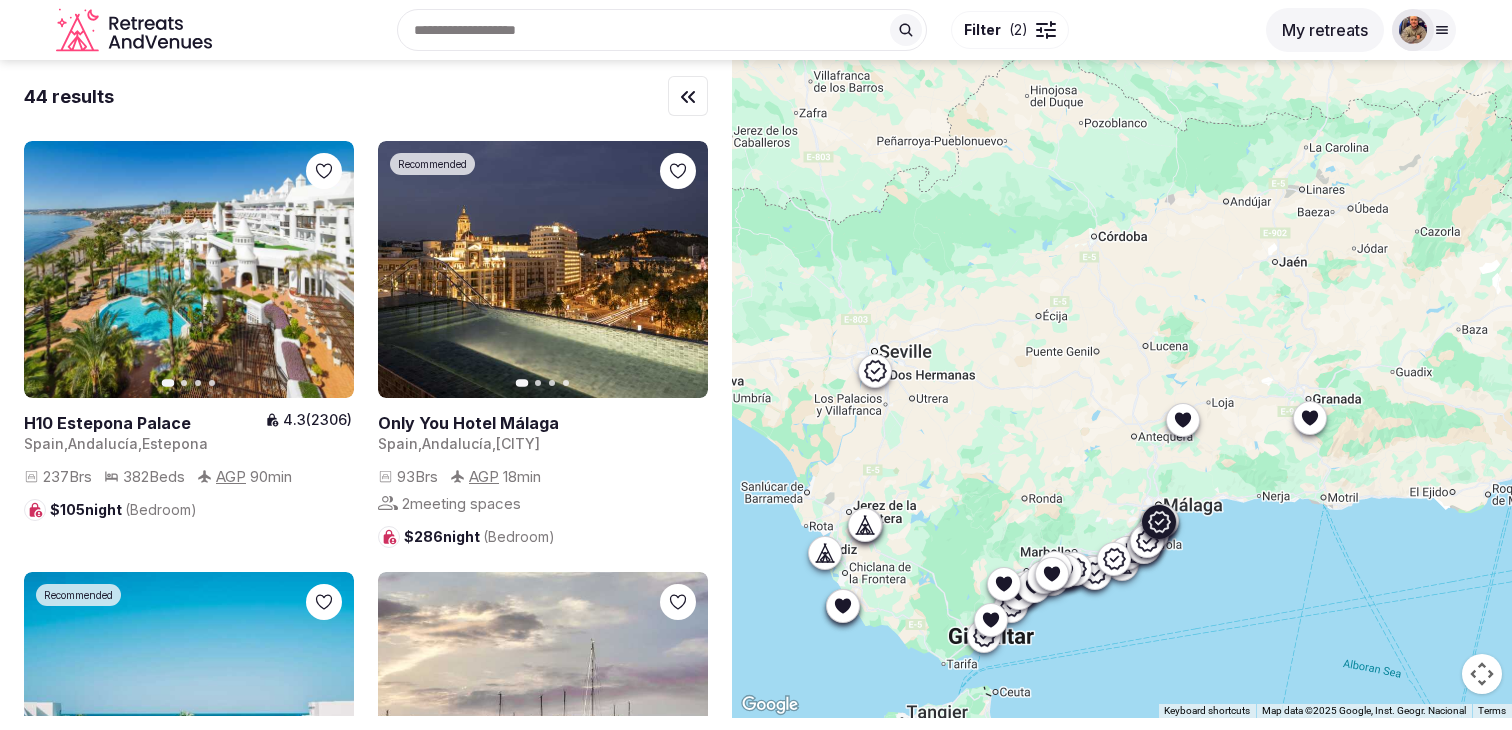 click 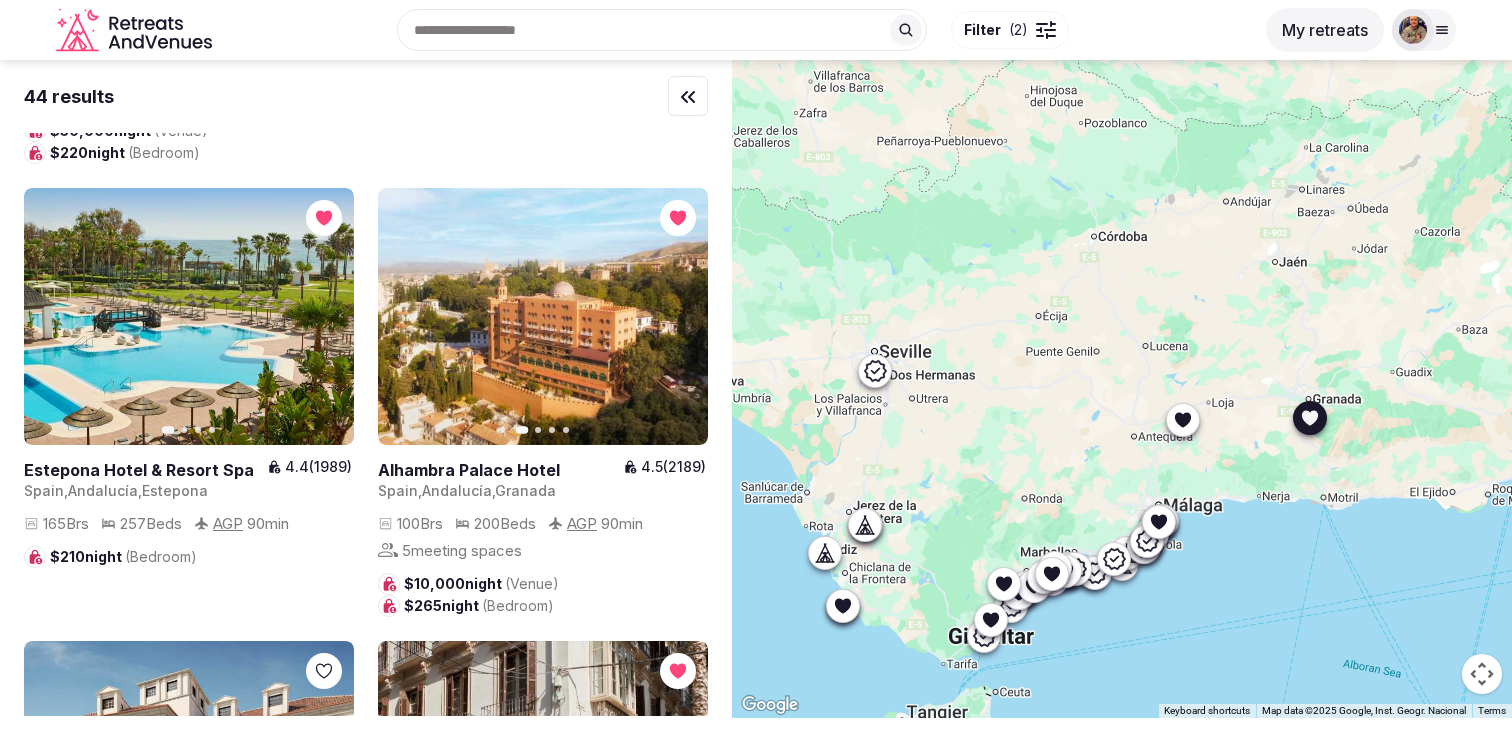 scroll, scrollTop: 1664, scrollLeft: 0, axis: vertical 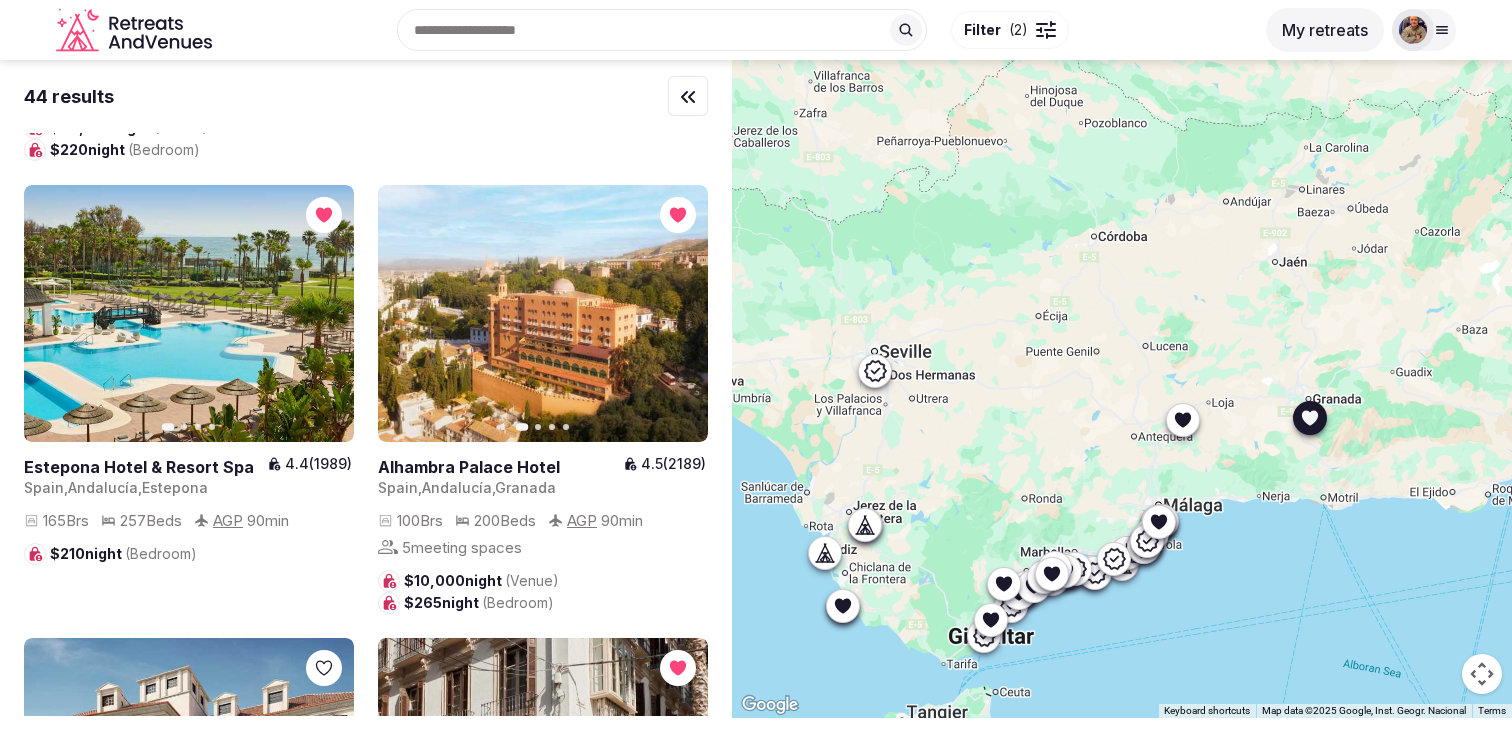 click 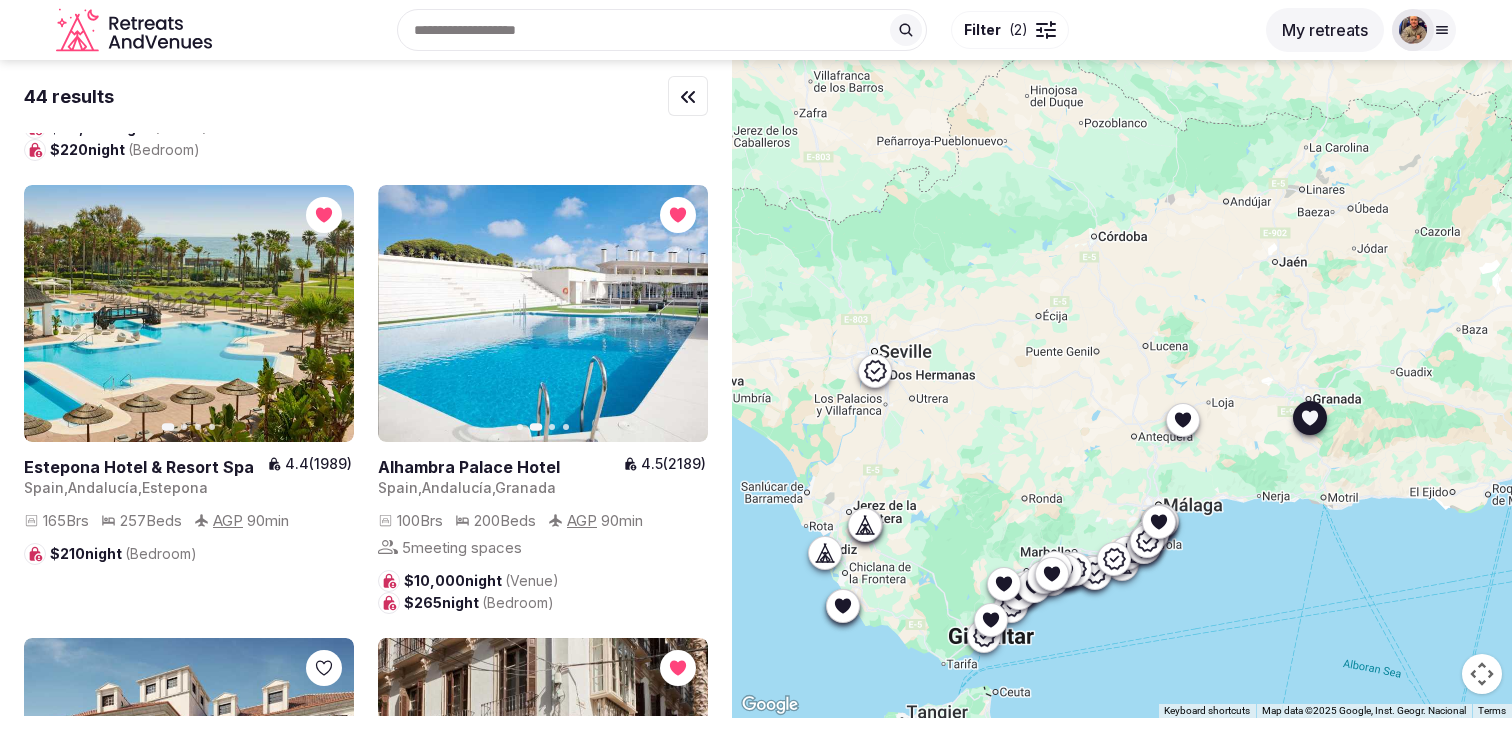 click 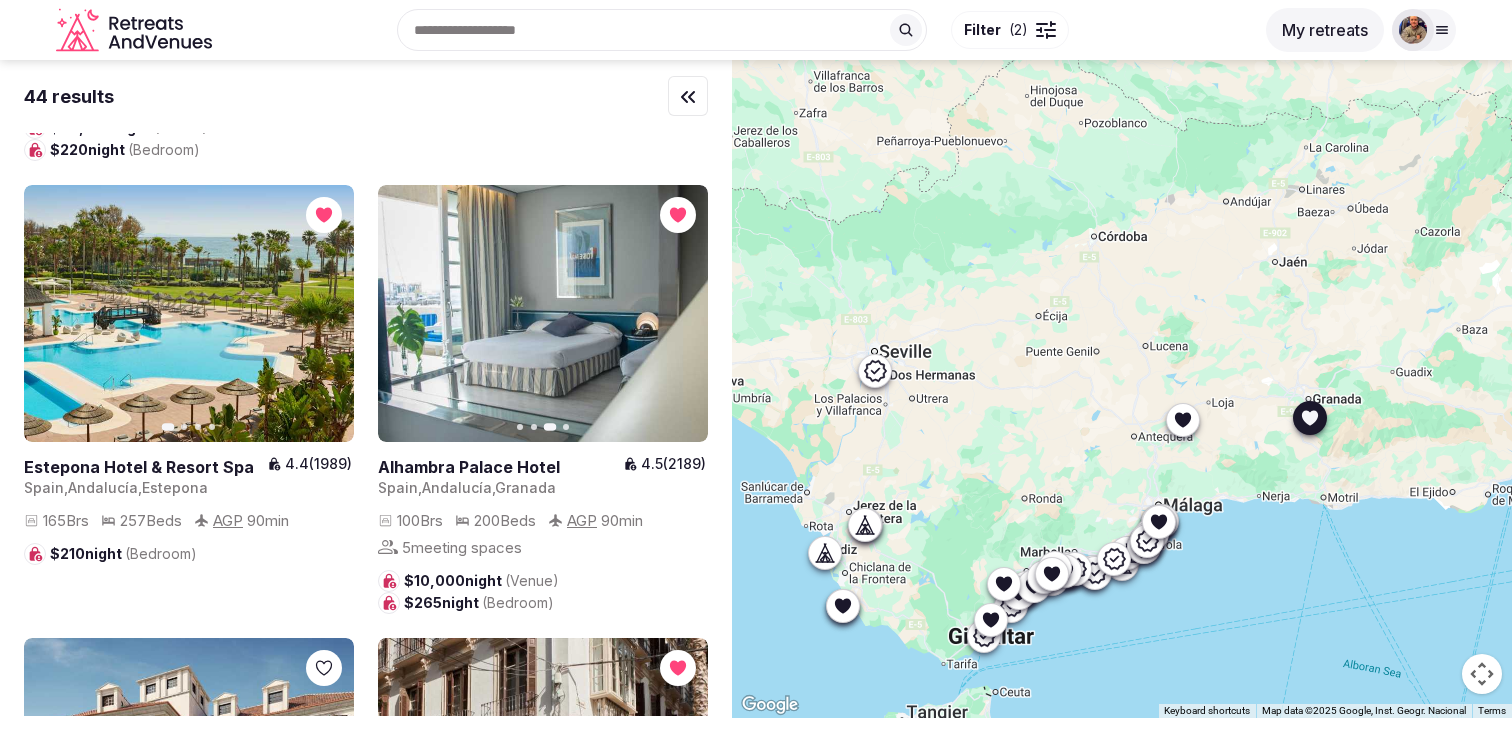 click 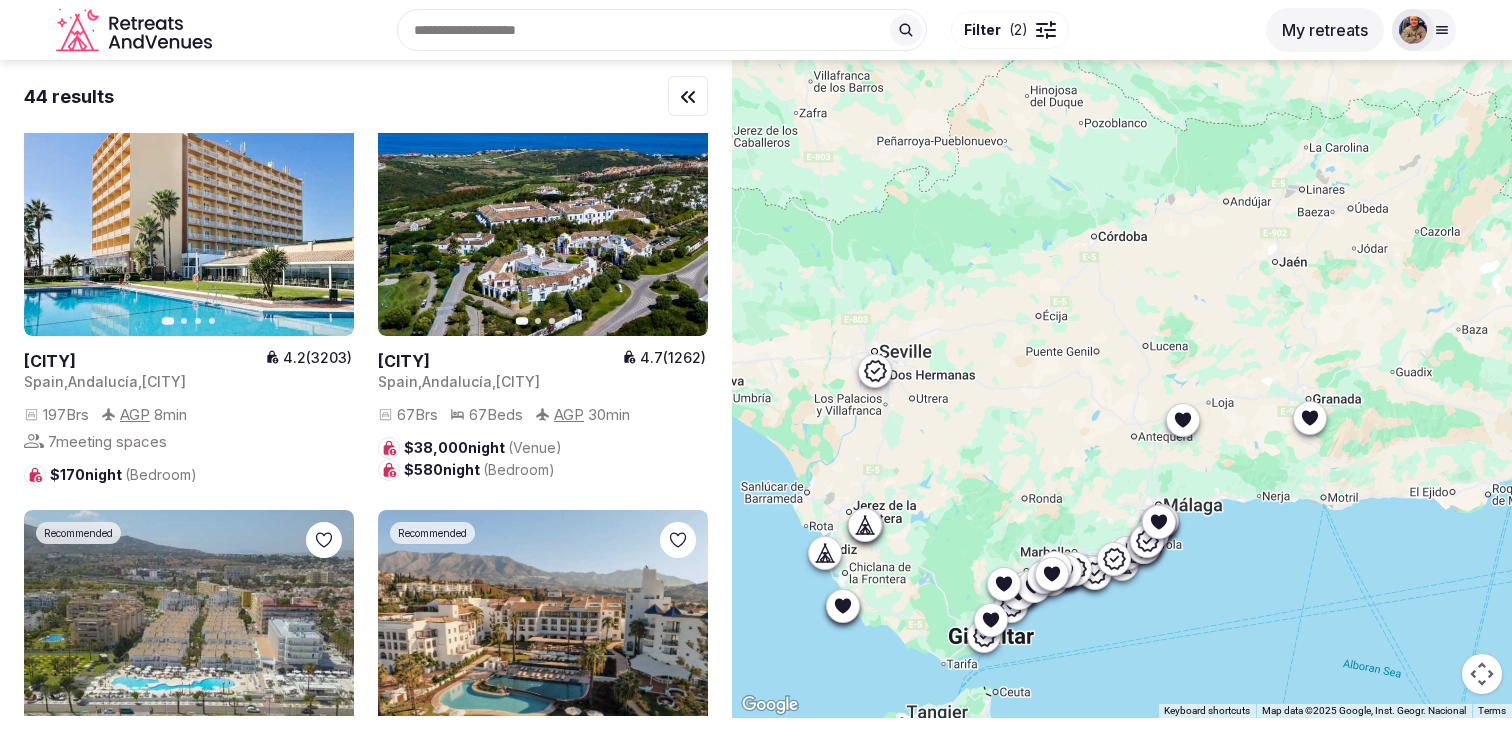 scroll, scrollTop: 6941, scrollLeft: 0, axis: vertical 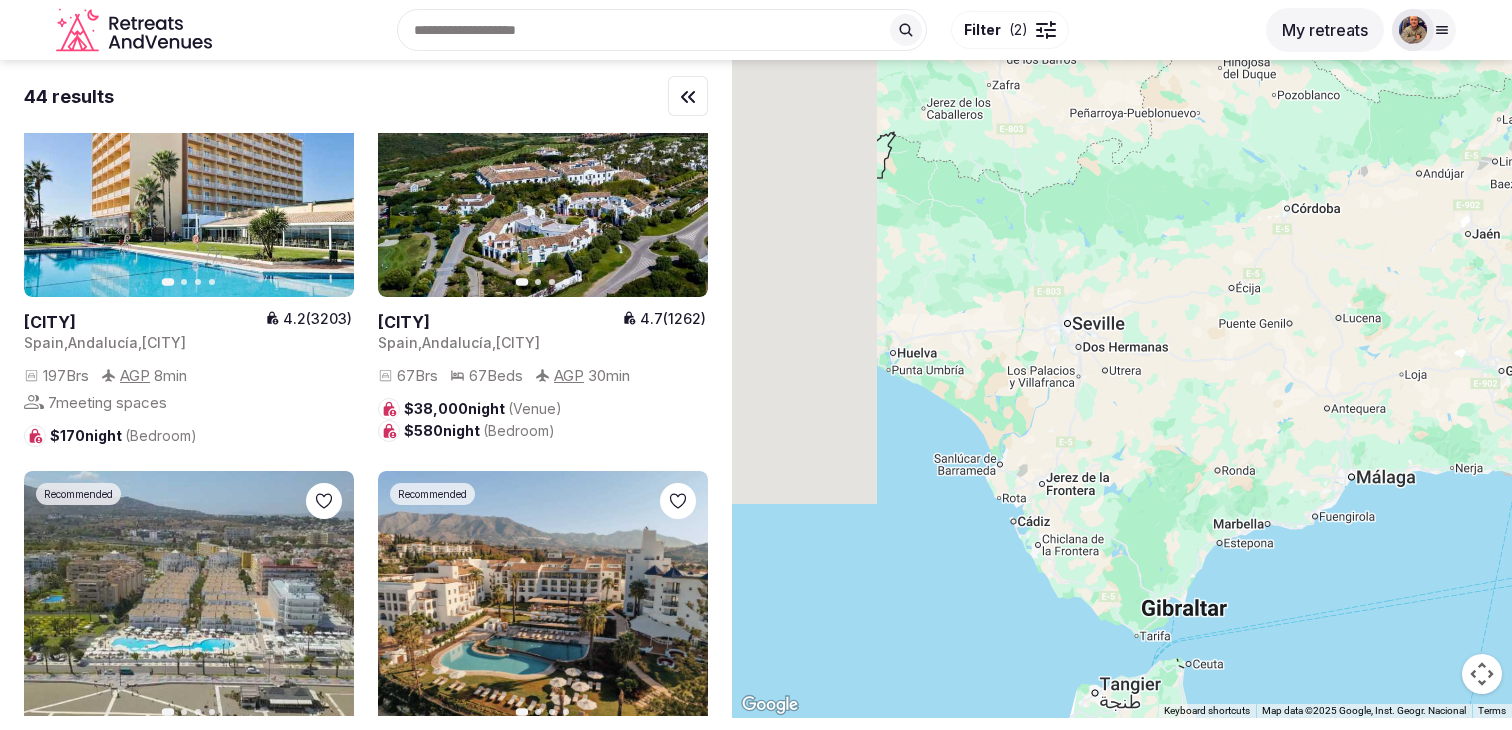 drag, startPoint x: 1034, startPoint y: 454, endPoint x: 1221, endPoint y: 423, distance: 189.55211 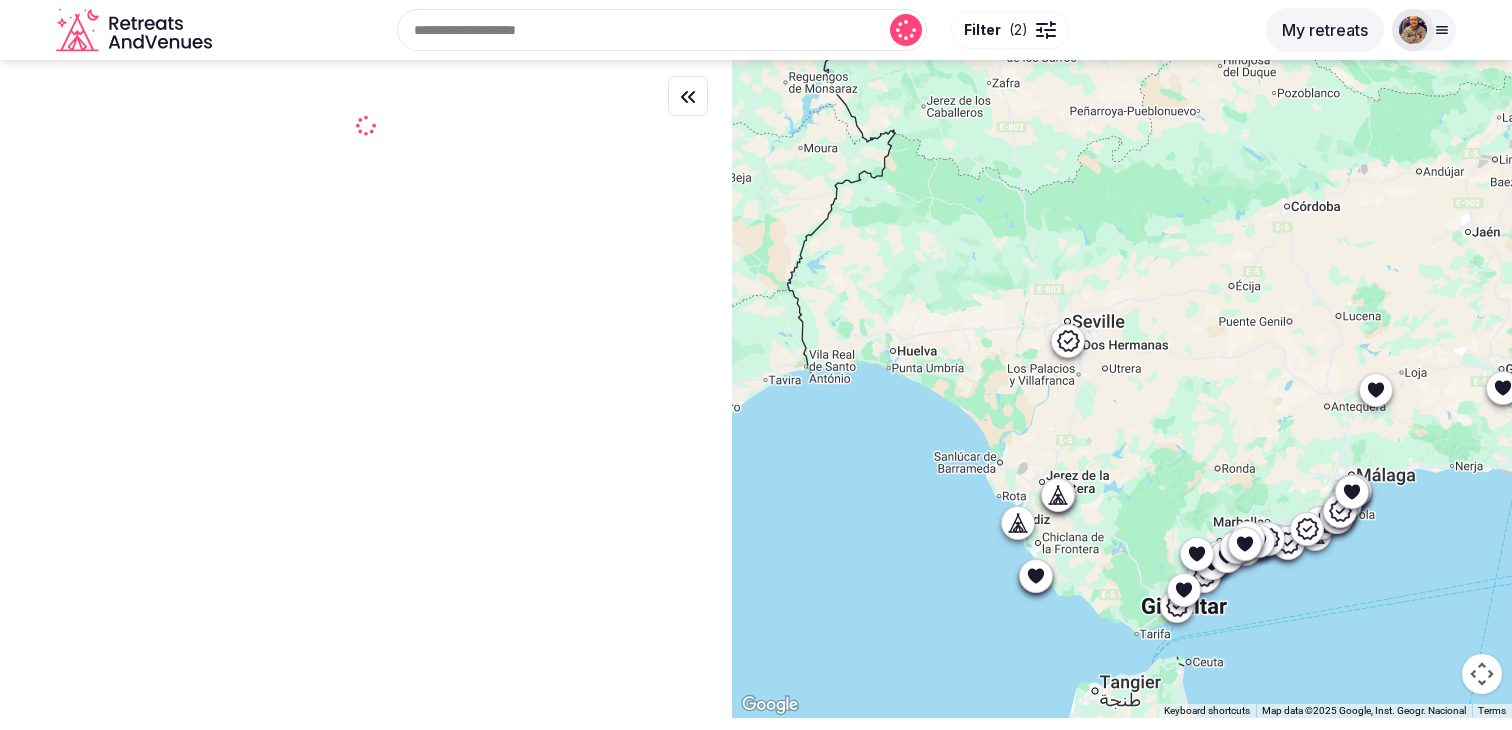 scroll, scrollTop: 0, scrollLeft: 0, axis: both 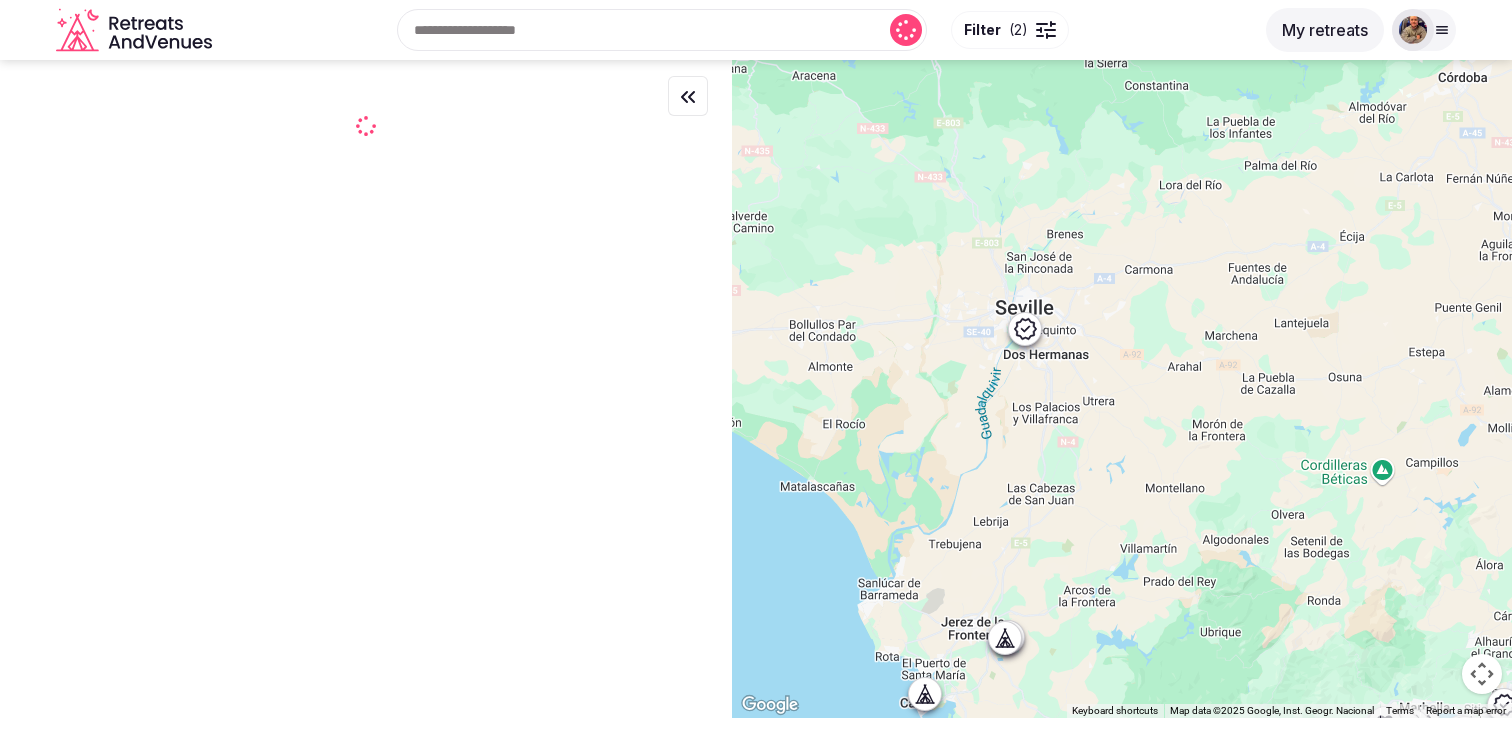 drag, startPoint x: 1053, startPoint y: 363, endPoint x: 1091, endPoint y: 456, distance: 100.46392 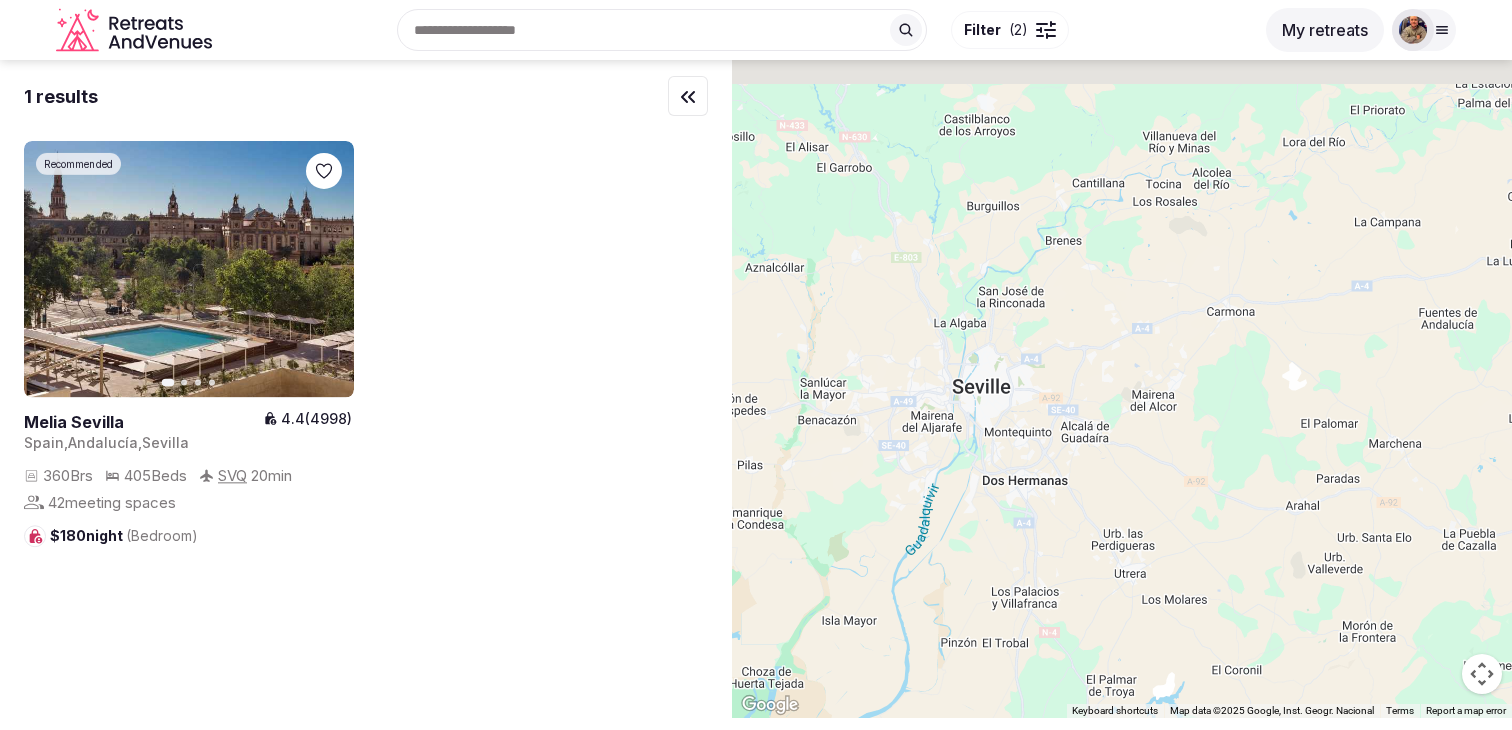 drag, startPoint x: 1065, startPoint y: 392, endPoint x: 1065, endPoint y: 559, distance: 167 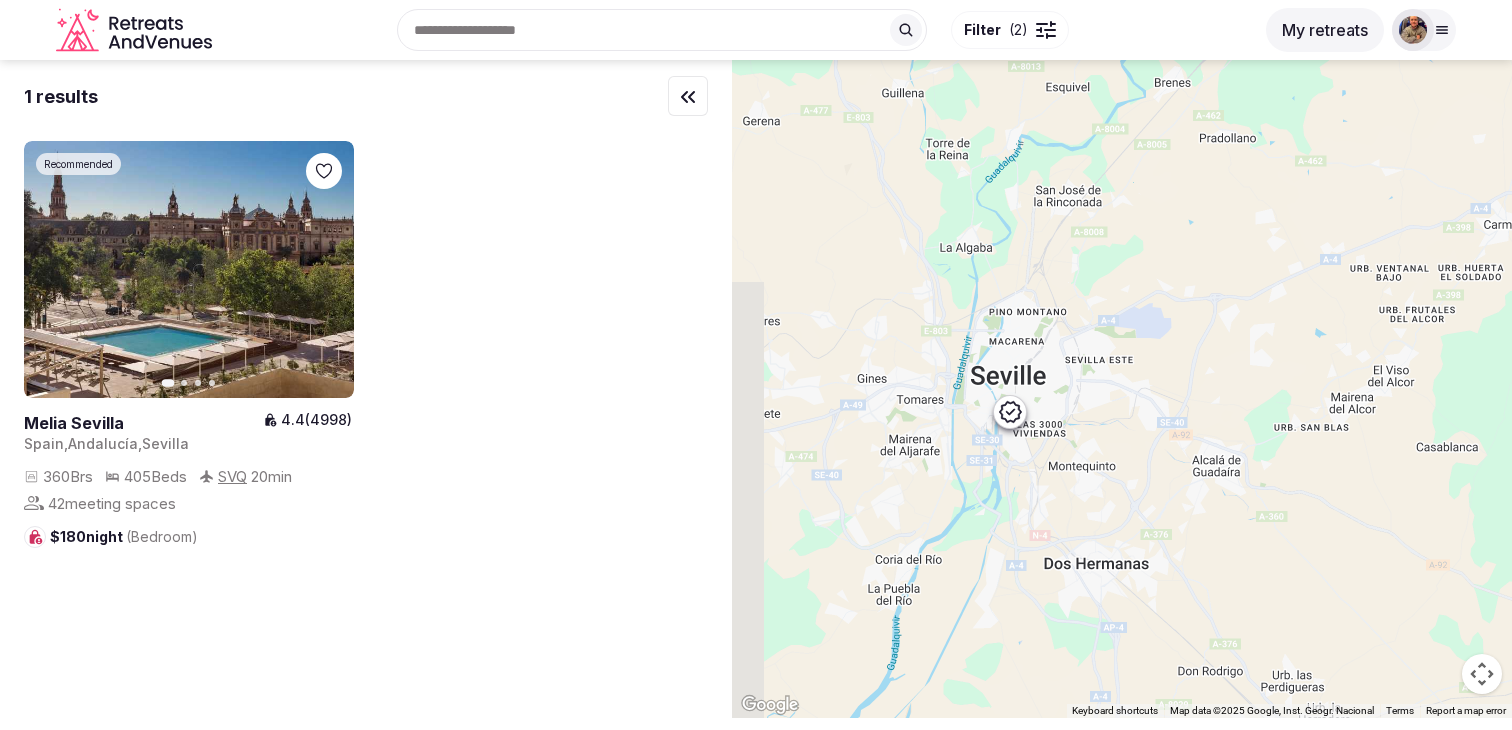 drag, startPoint x: 957, startPoint y: 367, endPoint x: 1068, endPoint y: 482, distance: 159.83116 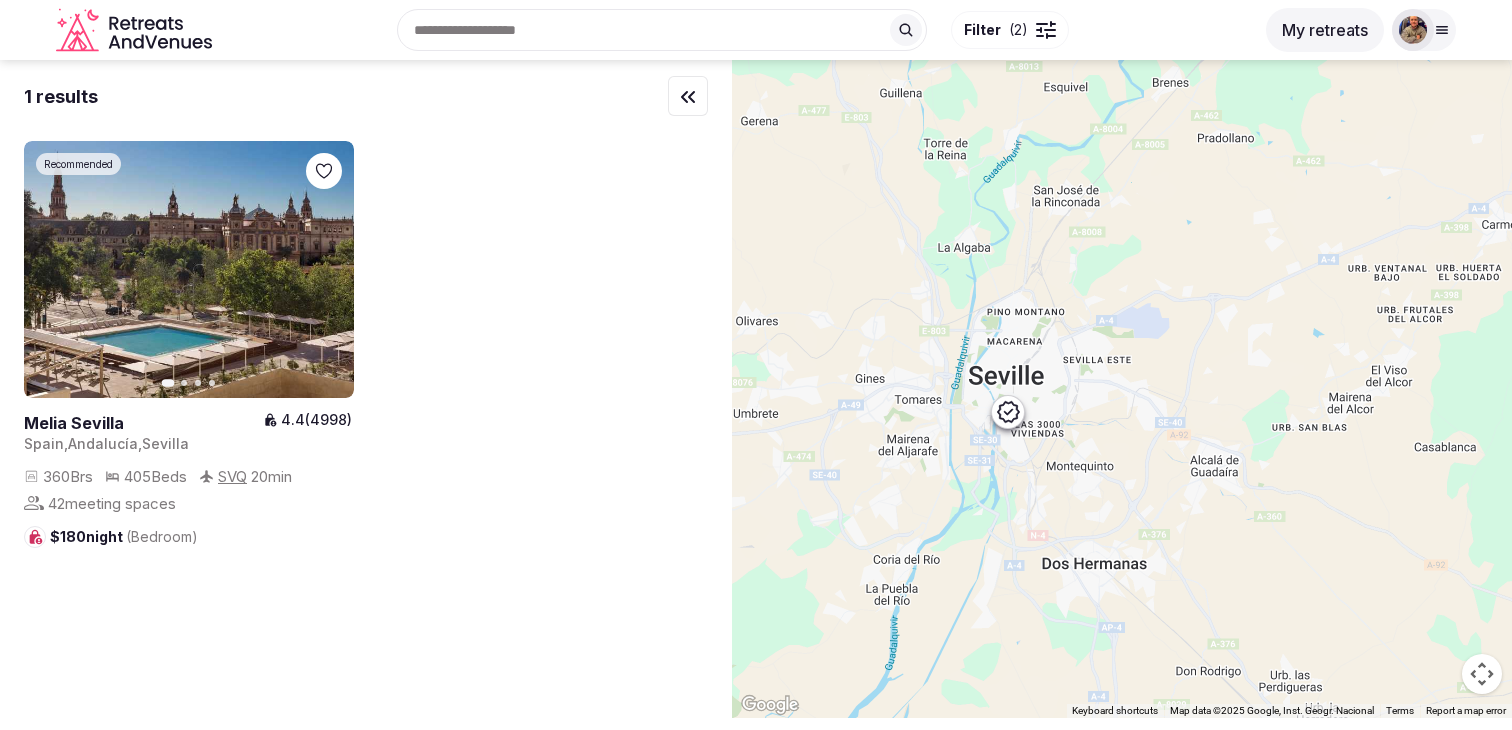 scroll, scrollTop: 0, scrollLeft: 0, axis: both 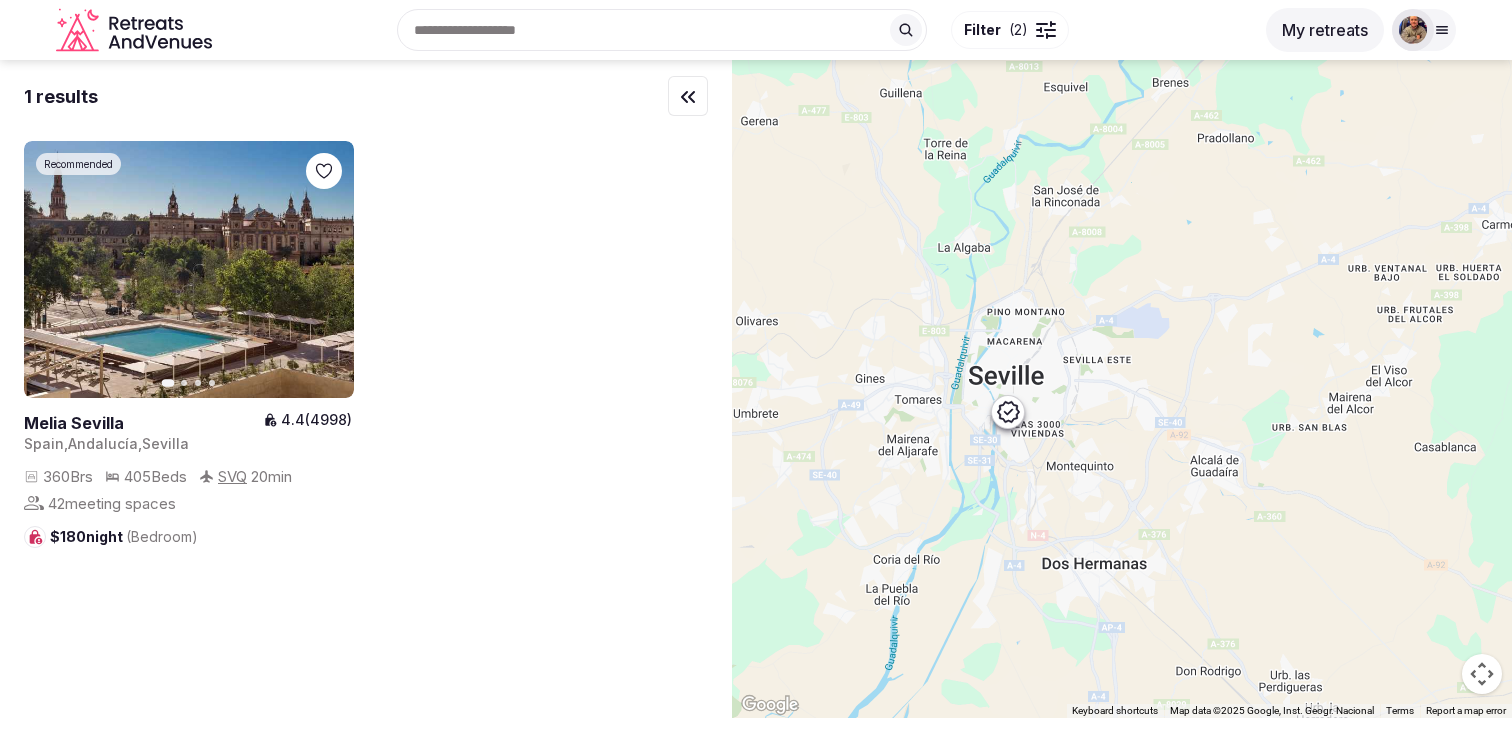 click on "Filter" at bounding box center (982, 30) 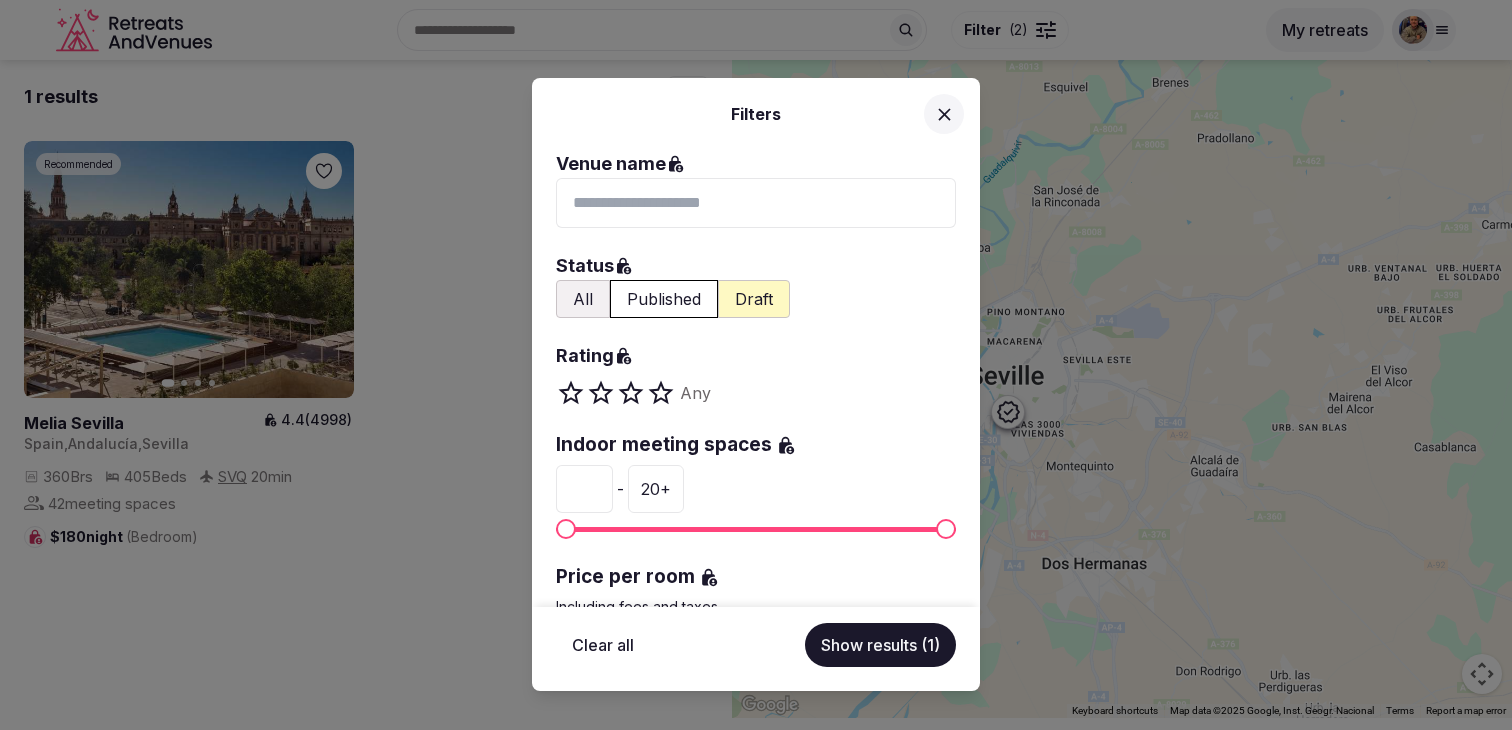 click on "All" at bounding box center [583, 299] 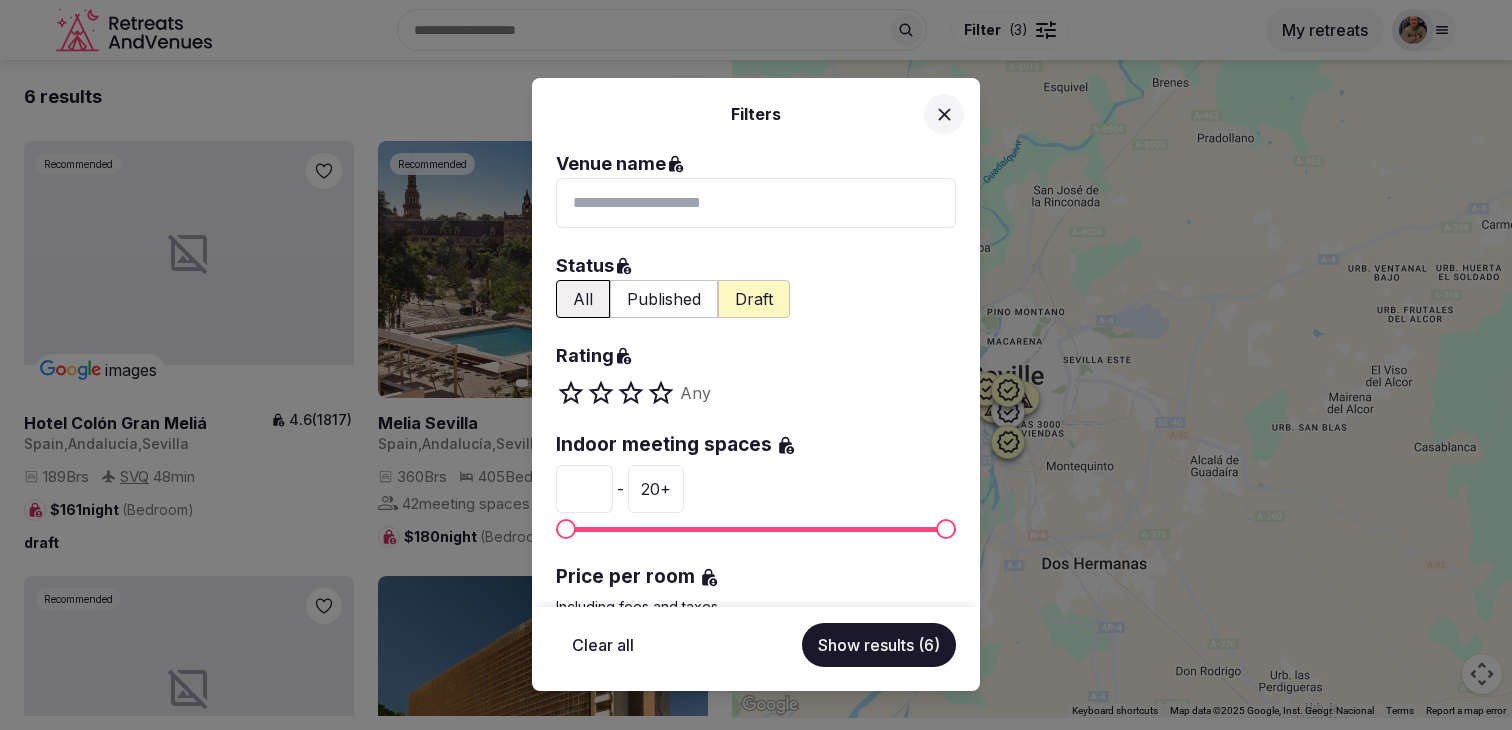click on "Filters Venue name Status All Published Draft Rating Any Indoor meeting spaces * - 20  + Price per room Including fees and taxes * Minimum 500  + Maxium Bedrooms ** - 400  + Beds * - 800  + Mins to airport By increments of 5 minutes * - ** Clear all Show results   (6)" at bounding box center (756, 365) 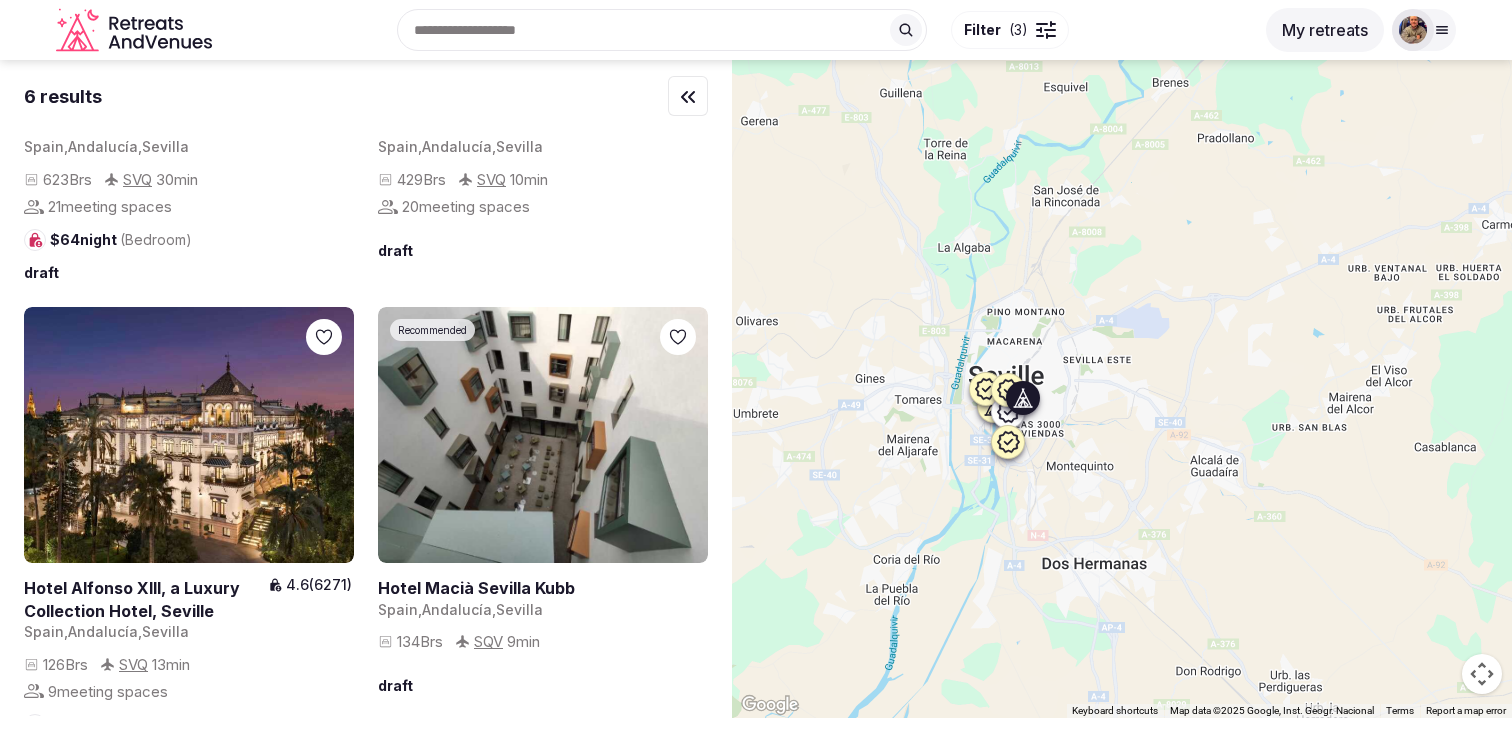 scroll, scrollTop: 783, scrollLeft: 0, axis: vertical 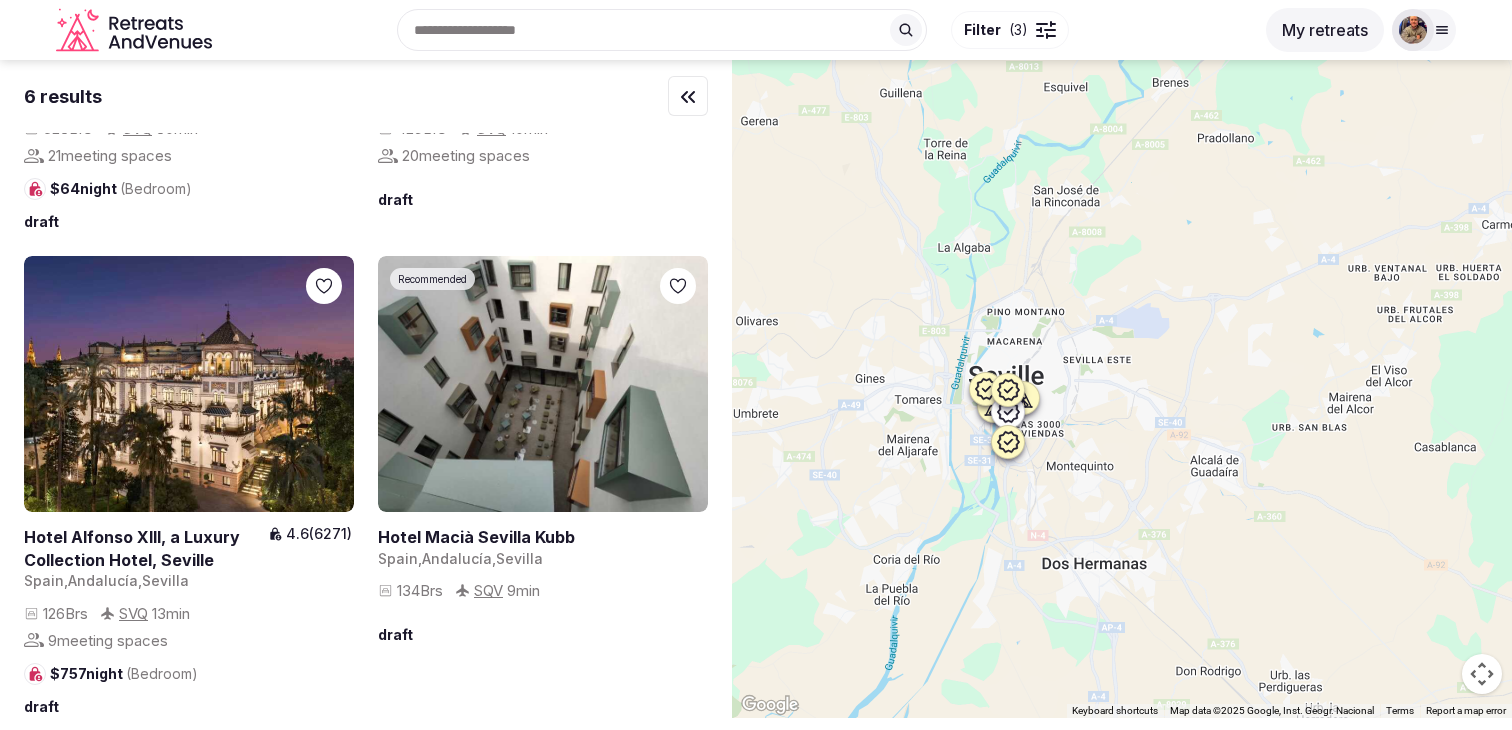 drag, startPoint x: 924, startPoint y: 493, endPoint x: 1325, endPoint y: 453, distance: 402.99008 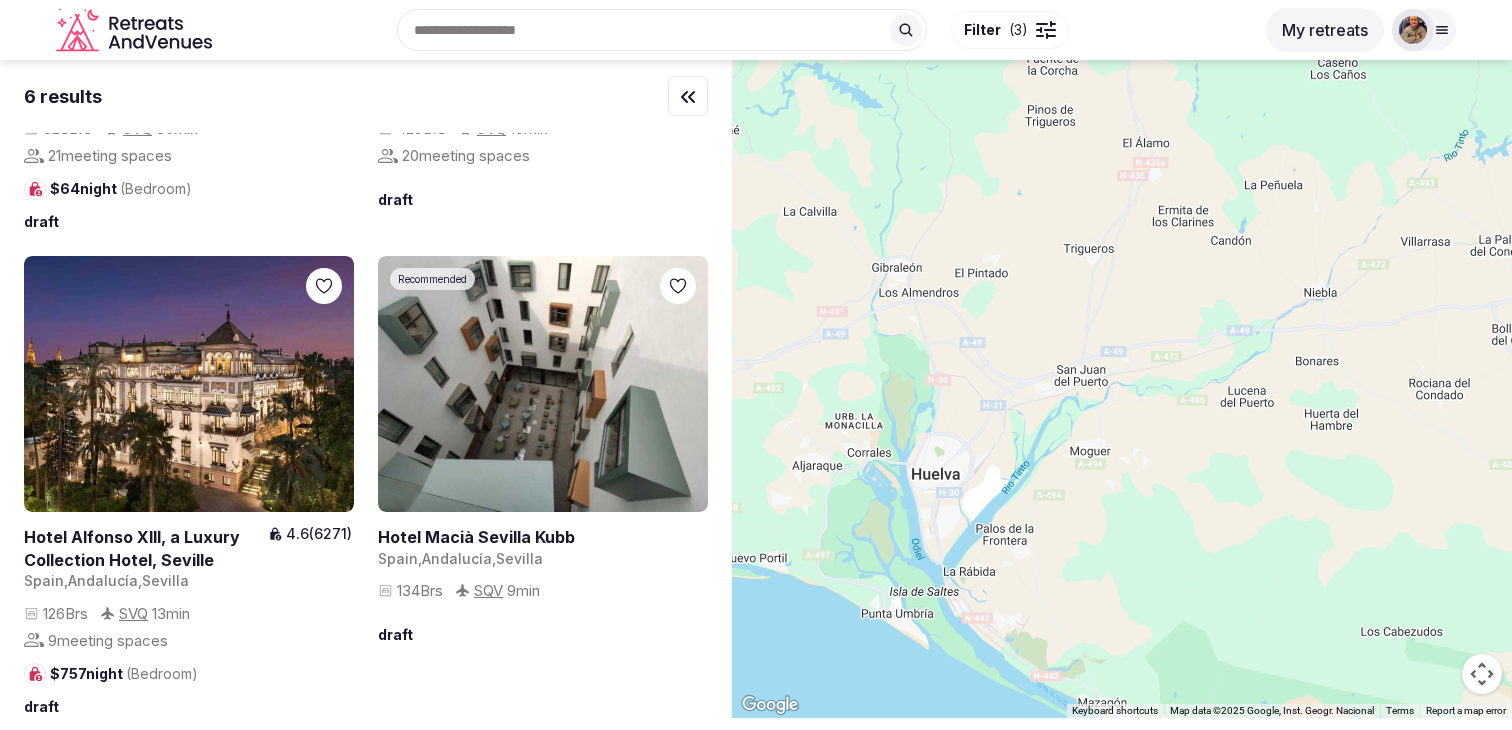 scroll, scrollTop: 0, scrollLeft: 0, axis: both 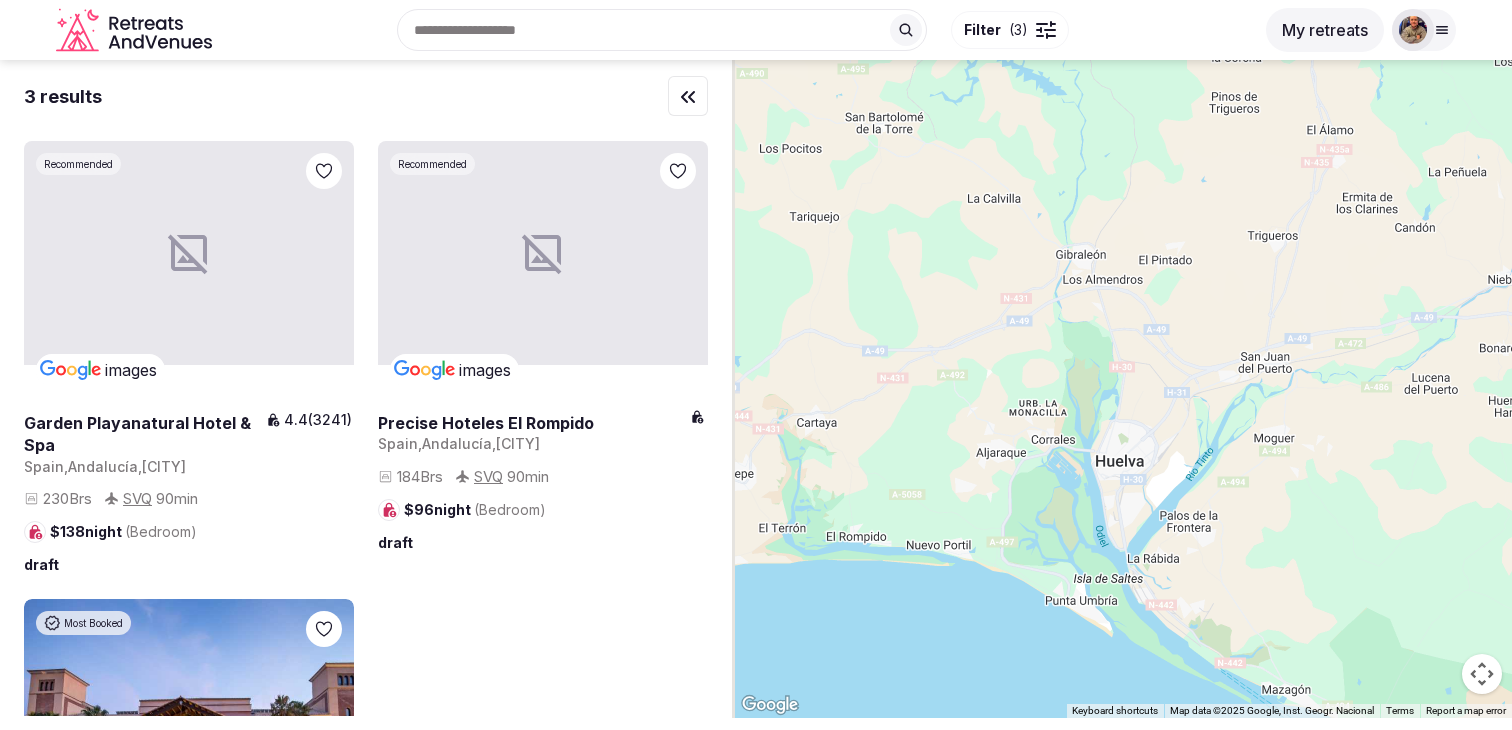 drag, startPoint x: 967, startPoint y: 335, endPoint x: 1194, endPoint y: 334, distance: 227.0022 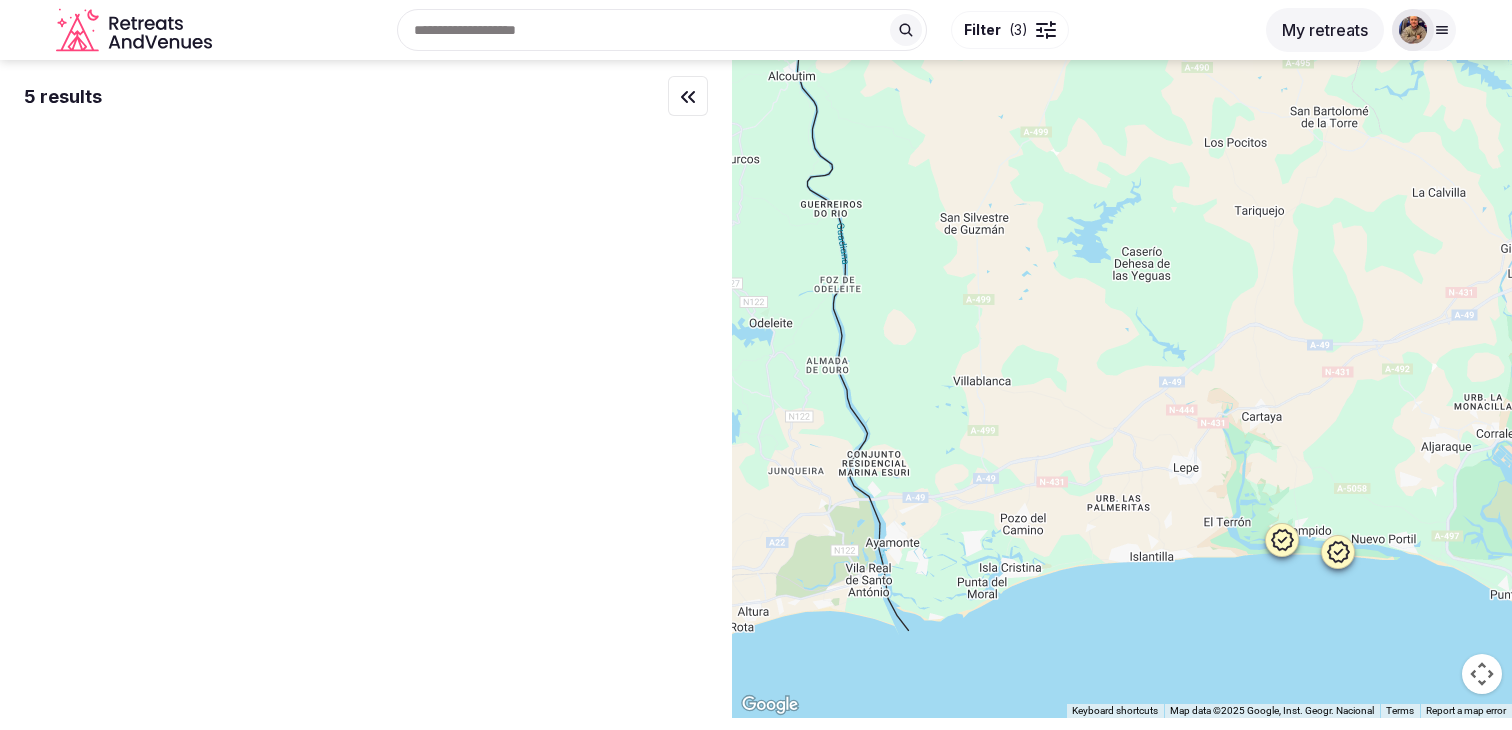 drag, startPoint x: 848, startPoint y: 417, endPoint x: 1185, endPoint y: 414, distance: 337.01337 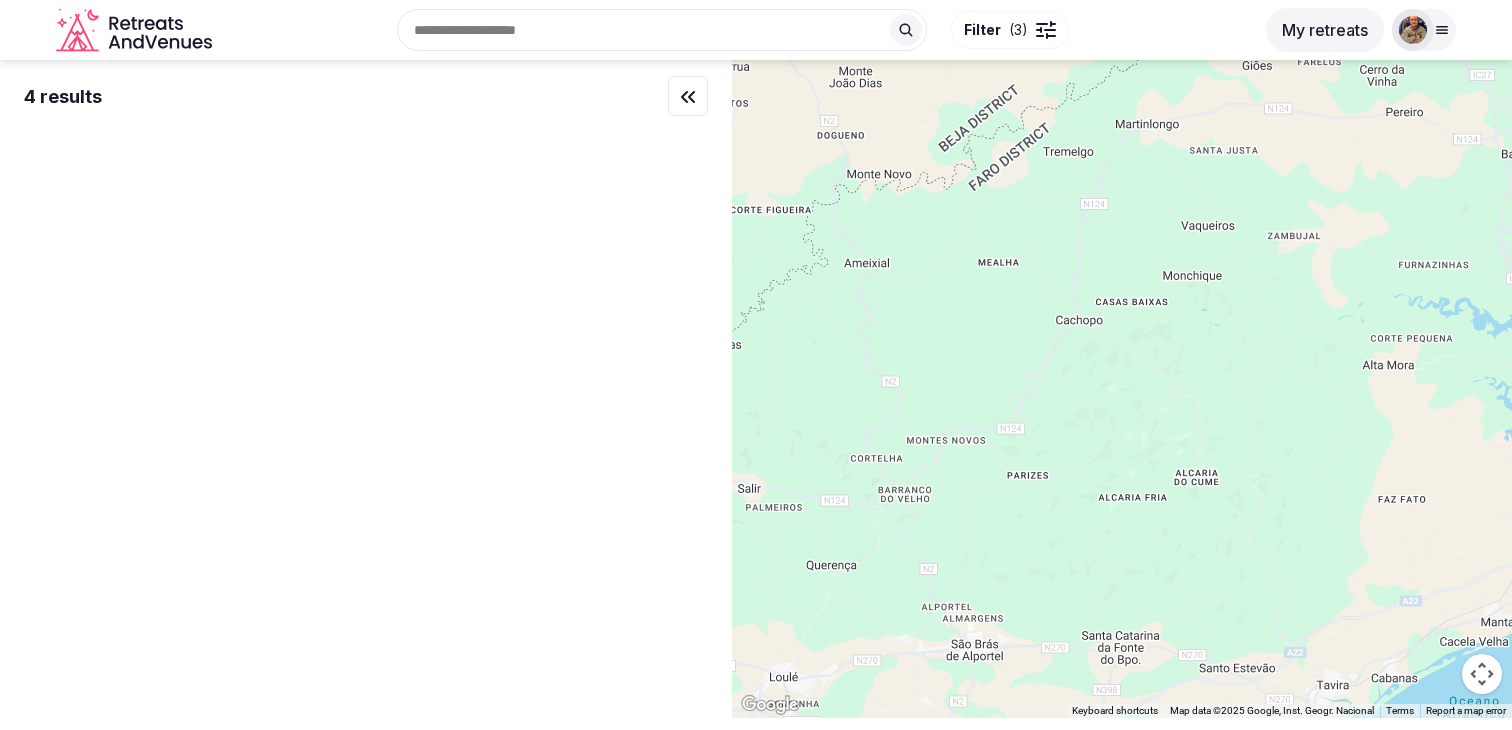 drag, startPoint x: 1131, startPoint y: 462, endPoint x: 1246, endPoint y: 461, distance: 115.00435 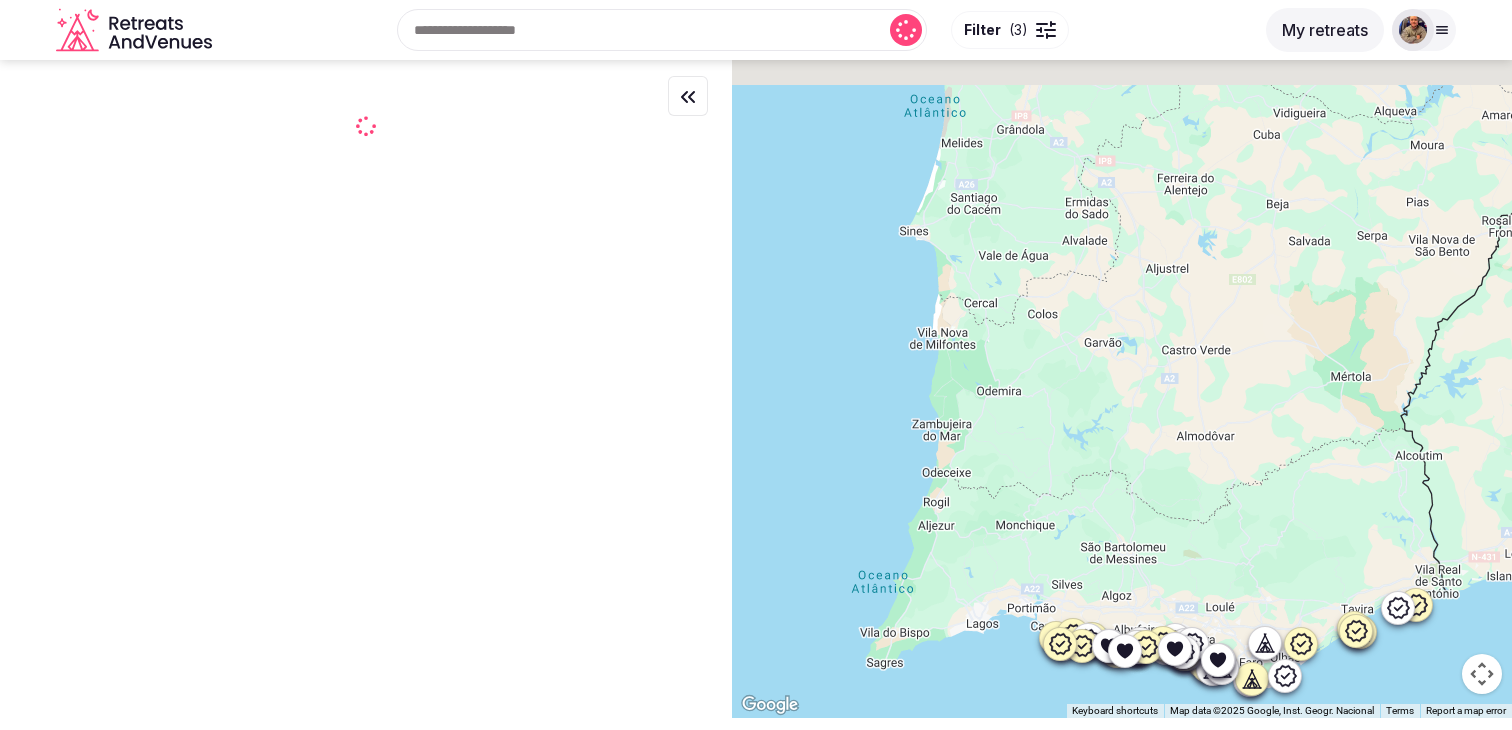 drag, startPoint x: 937, startPoint y: 374, endPoint x: 1104, endPoint y: 512, distance: 216.64026 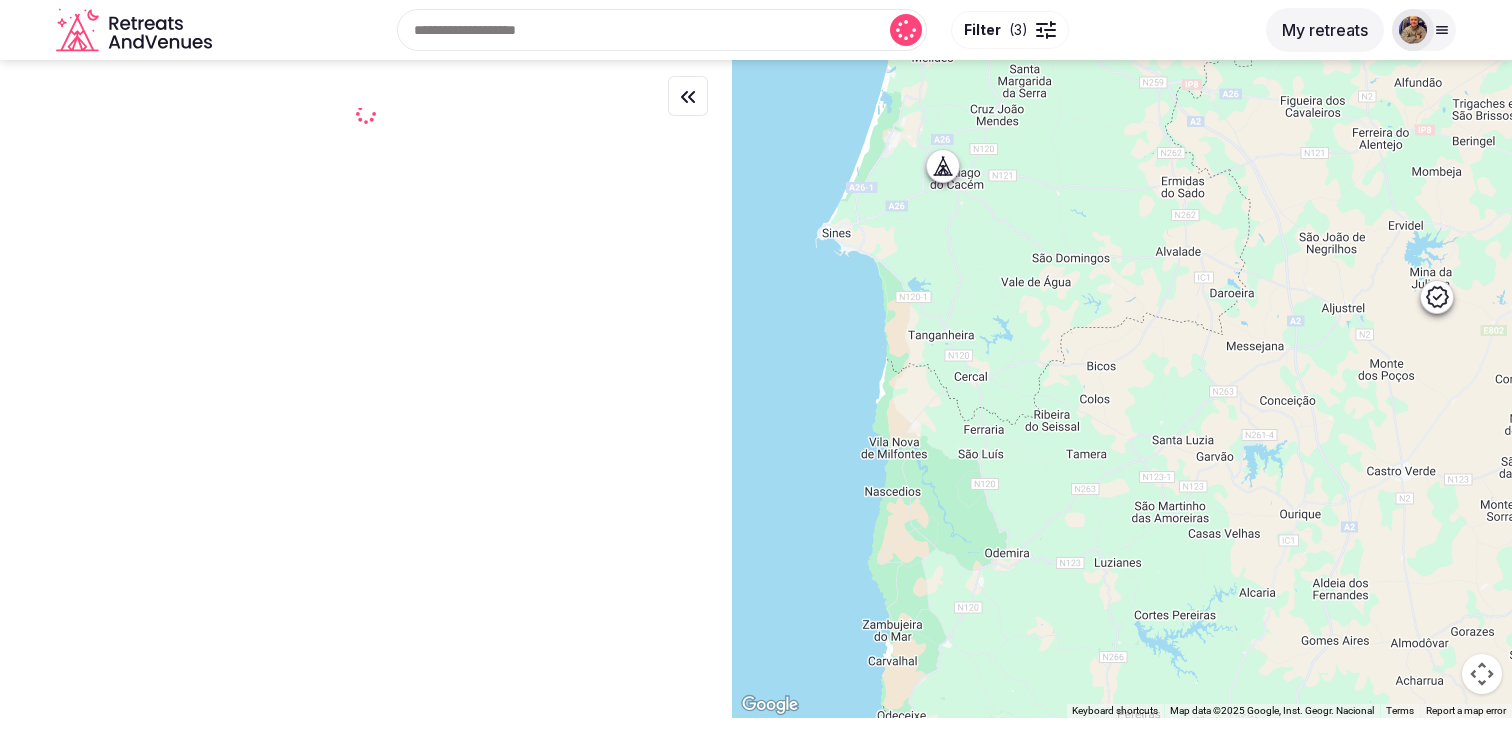 drag, startPoint x: 1027, startPoint y: 261, endPoint x: 1135, endPoint y: 614, distance: 369.15173 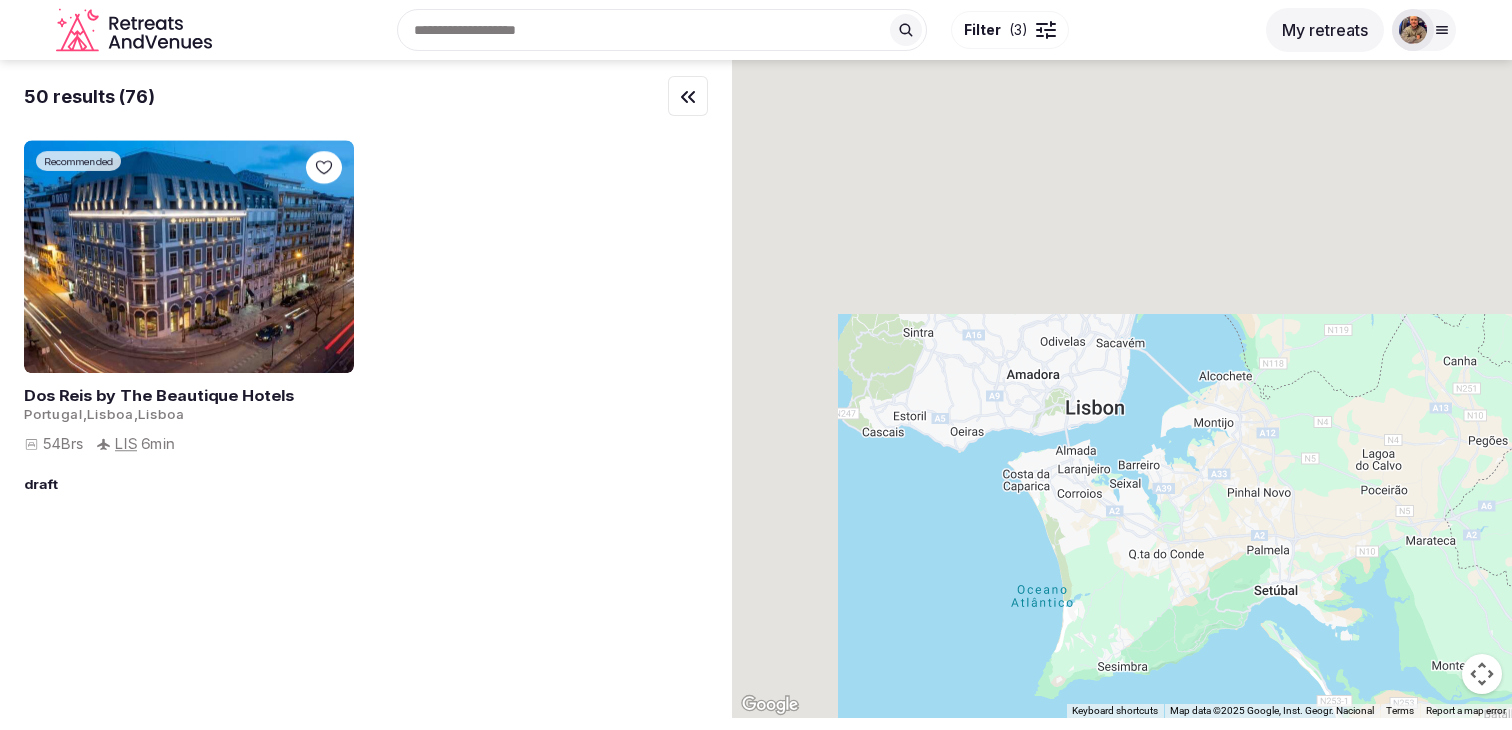 drag, startPoint x: 1009, startPoint y: 287, endPoint x: 1289, endPoint y: 557, distance: 388.973 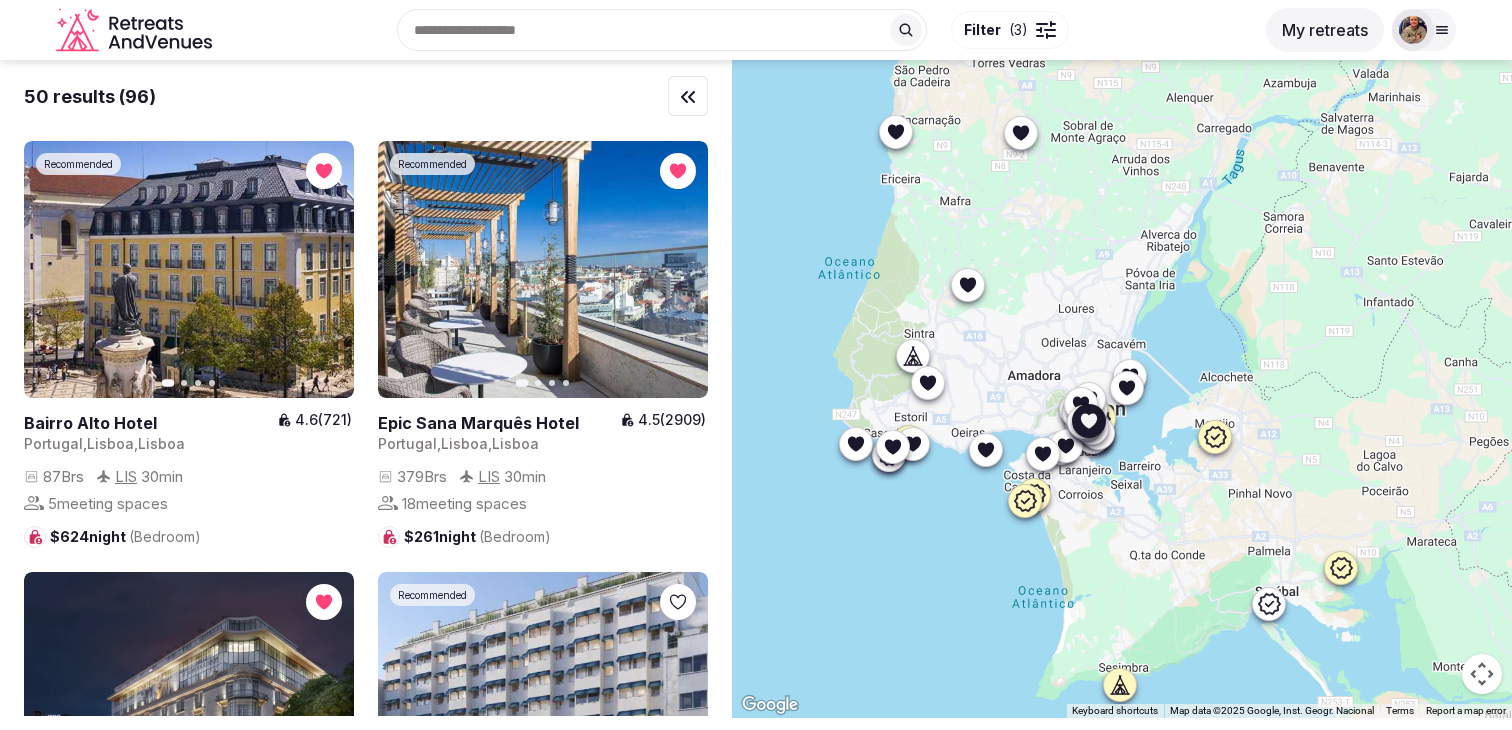 click 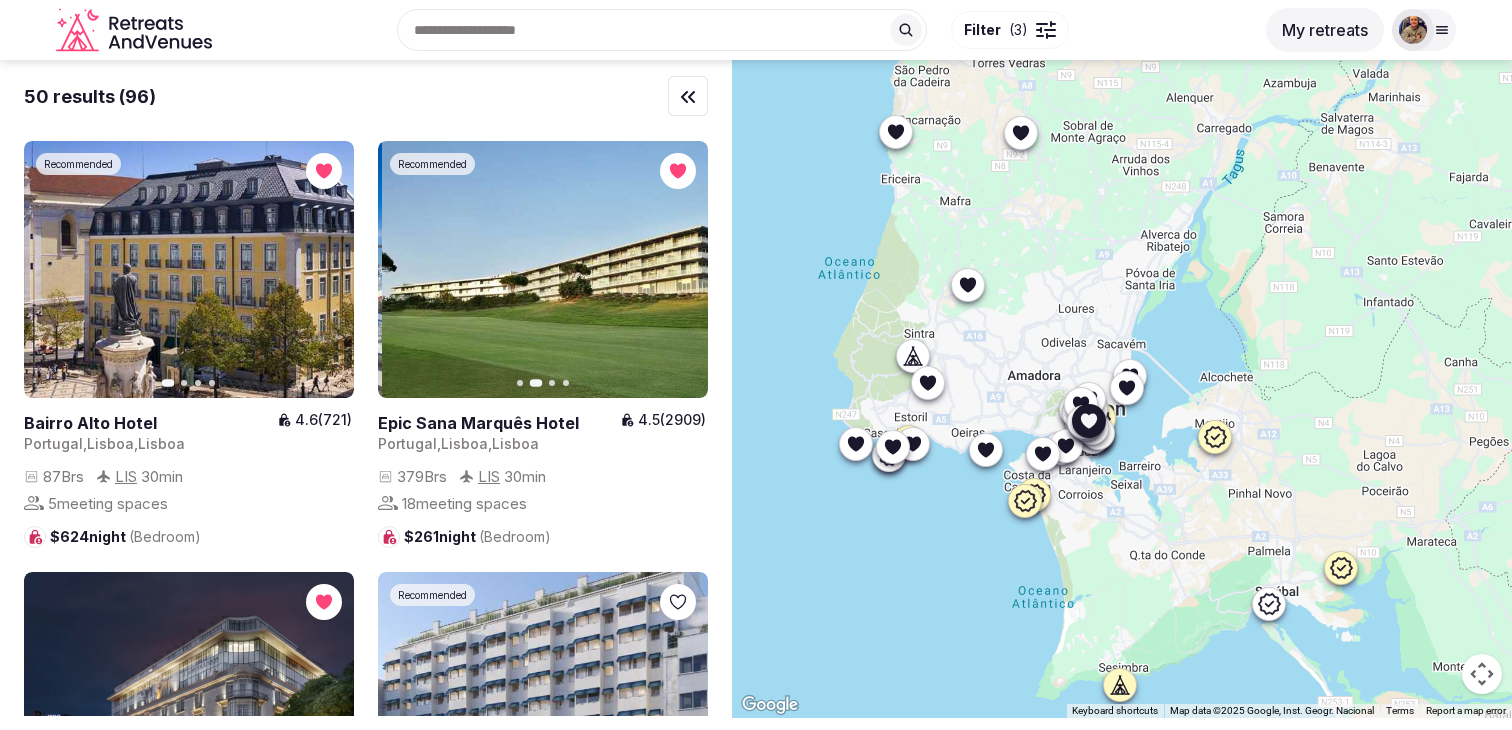 click 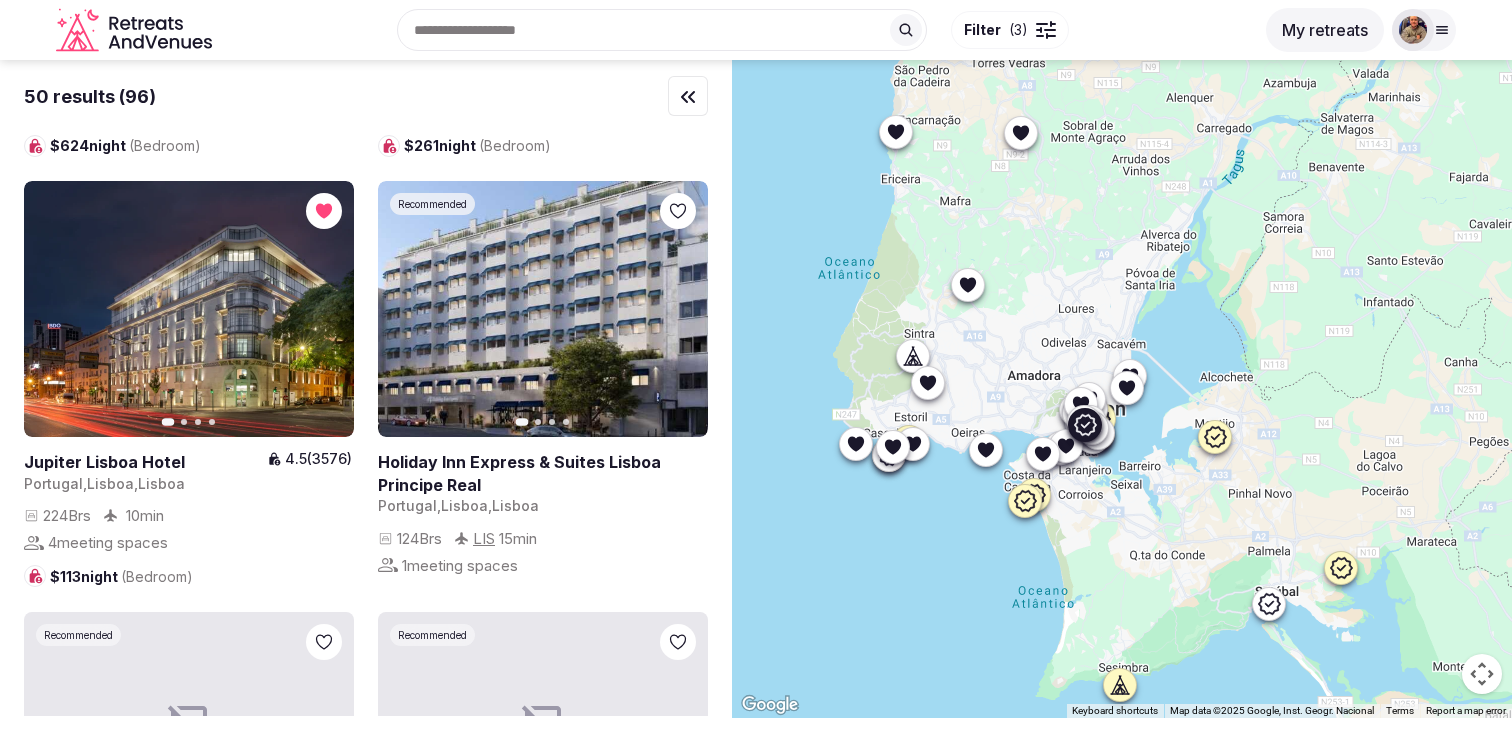 scroll, scrollTop: 407, scrollLeft: 0, axis: vertical 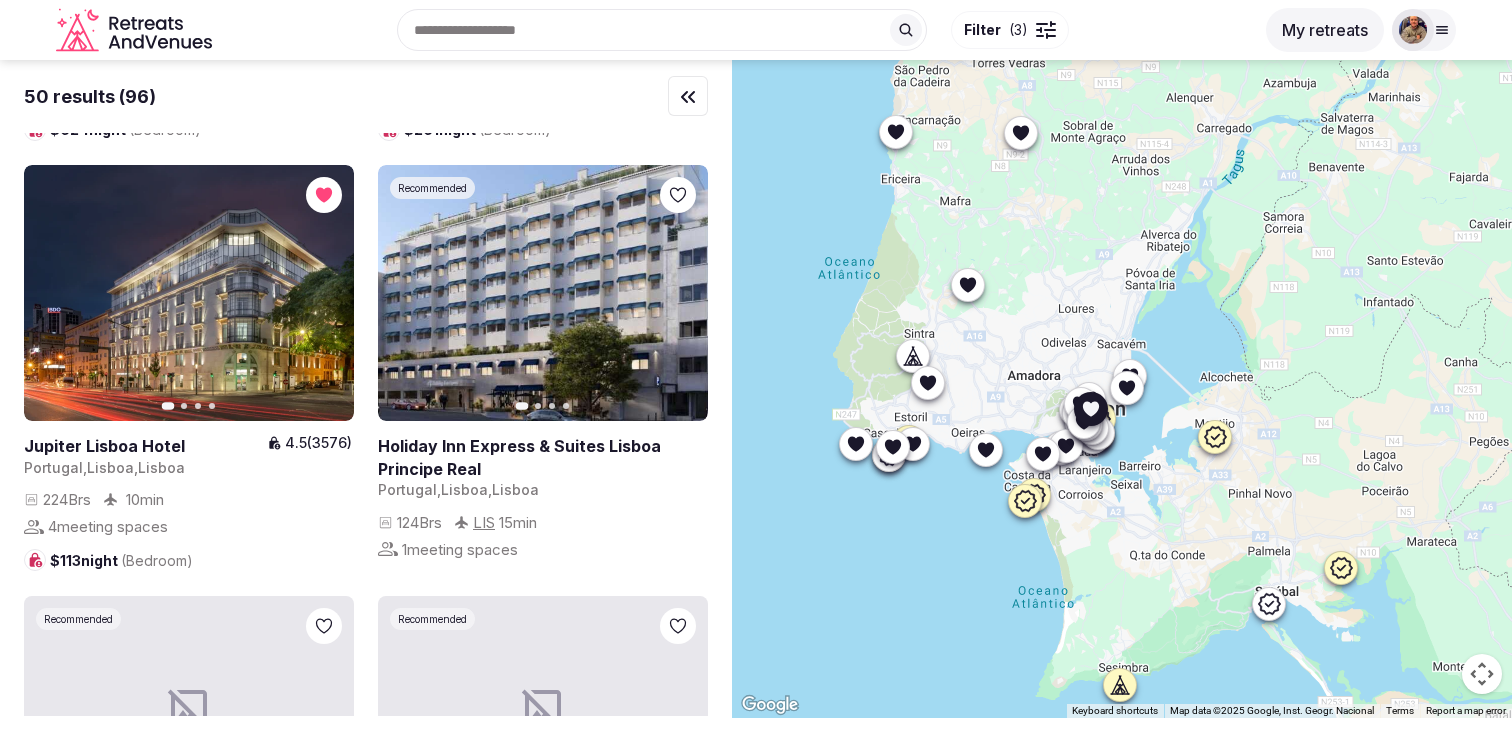 click 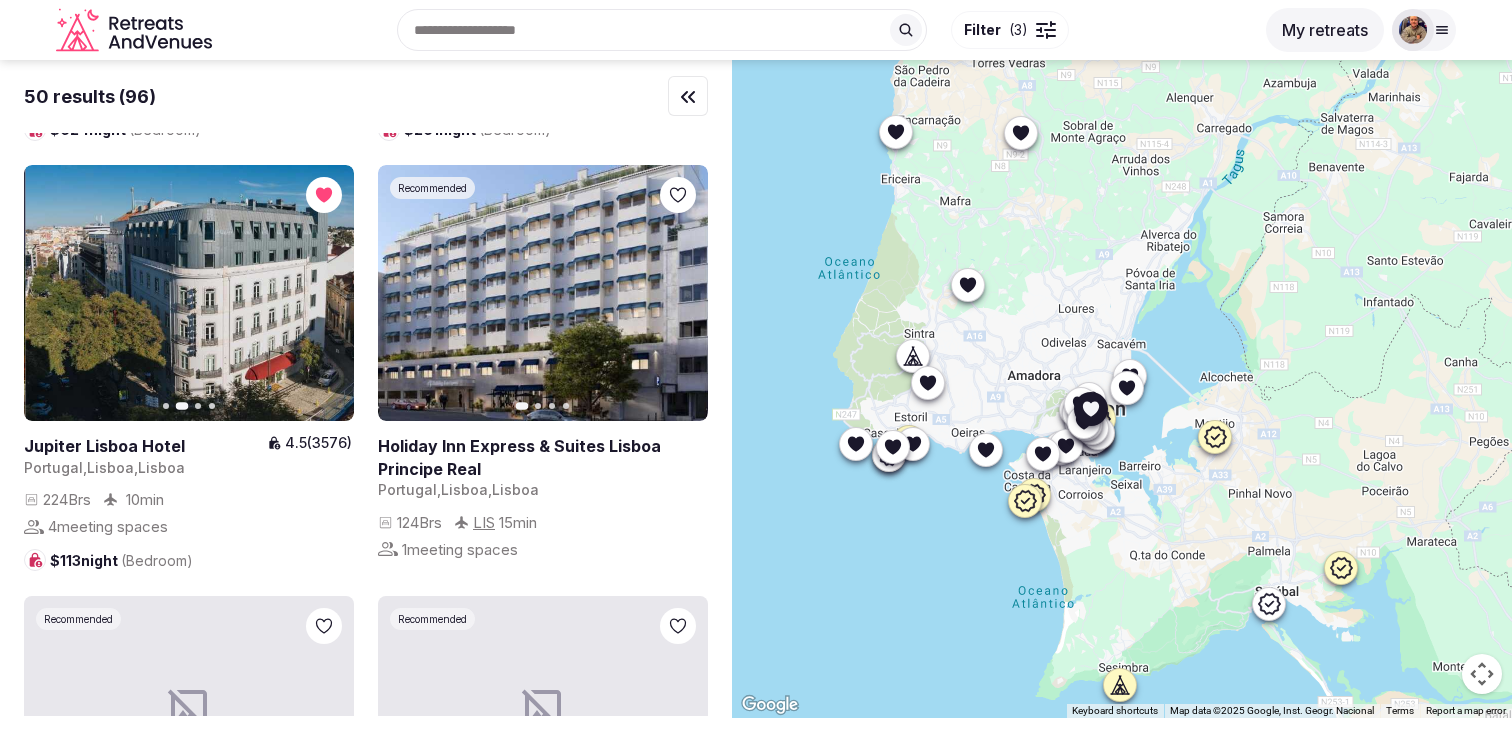 click 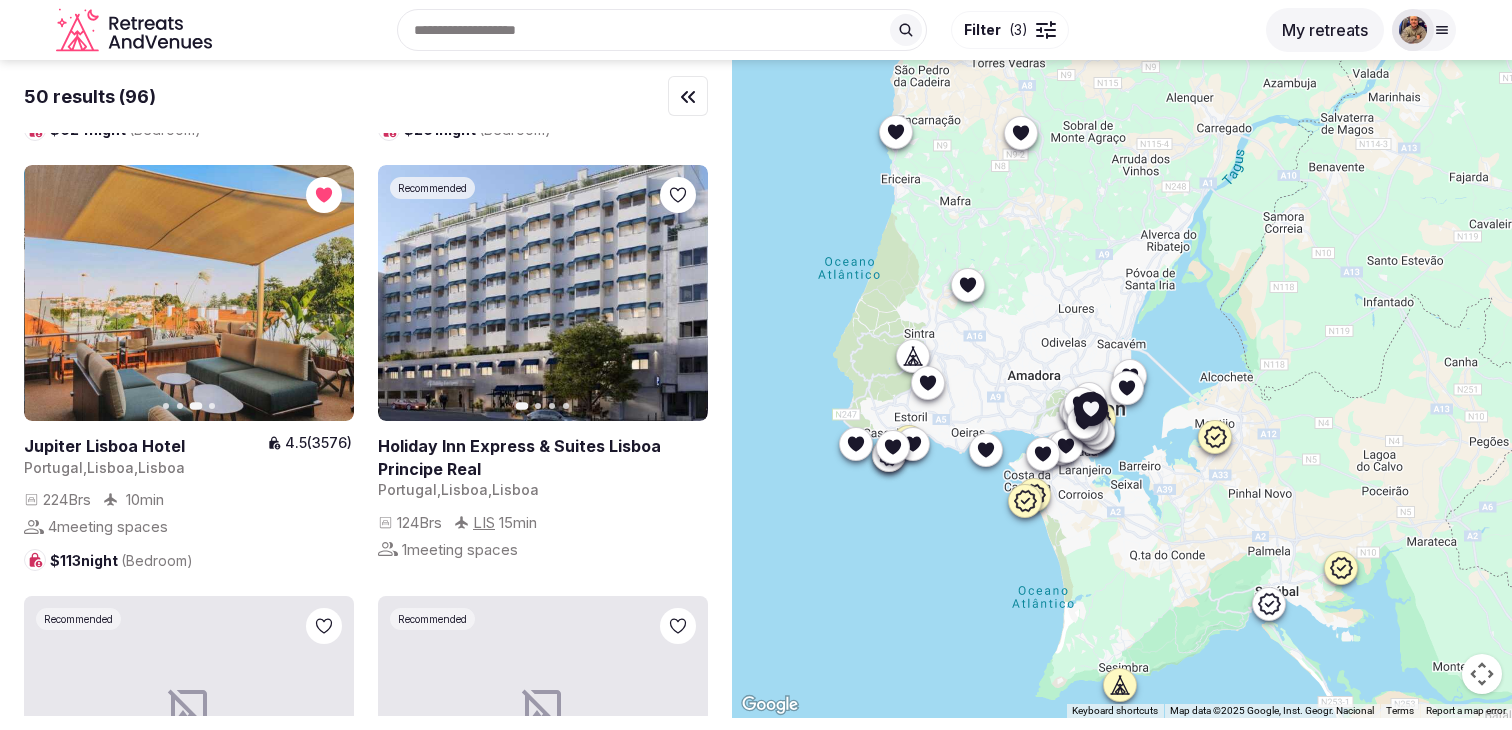 click 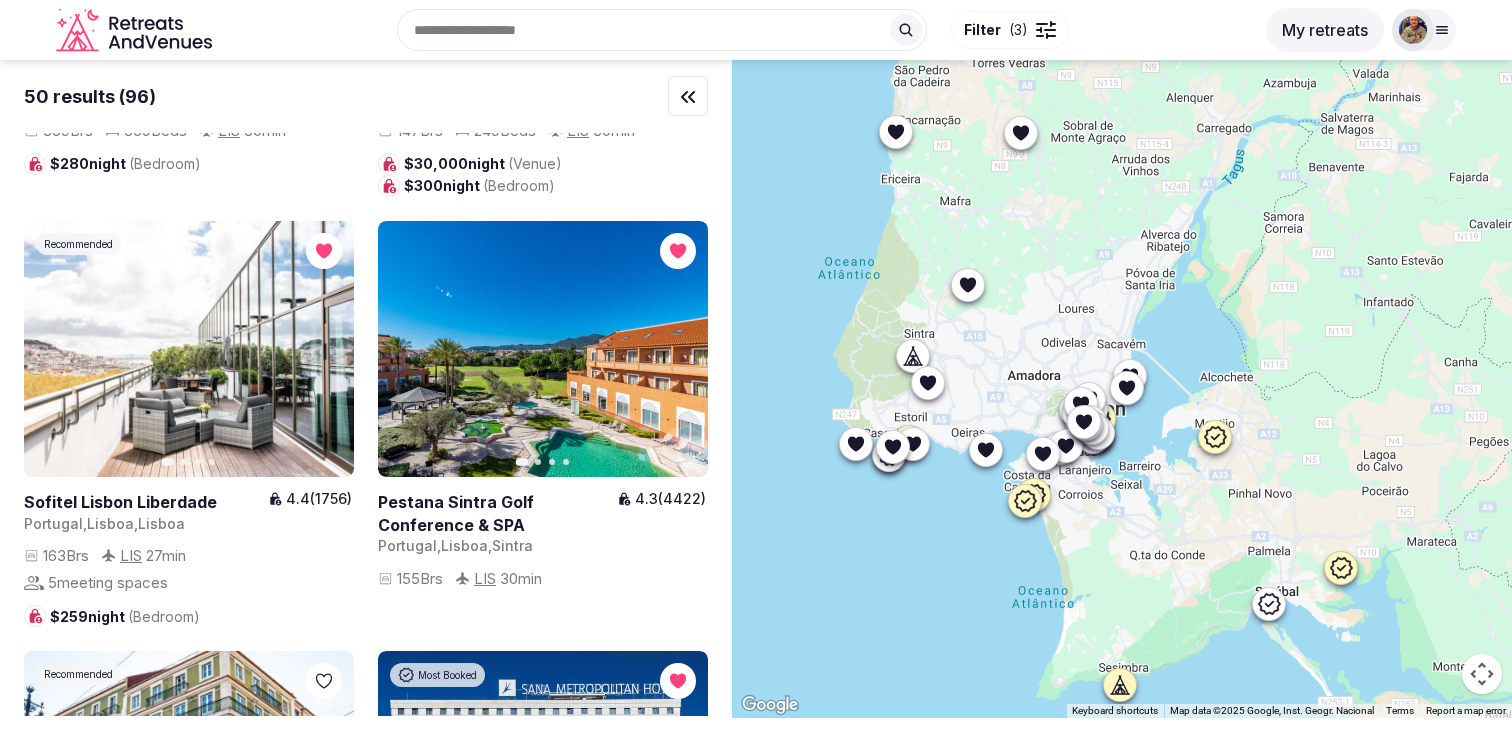 scroll, scrollTop: 2548, scrollLeft: 0, axis: vertical 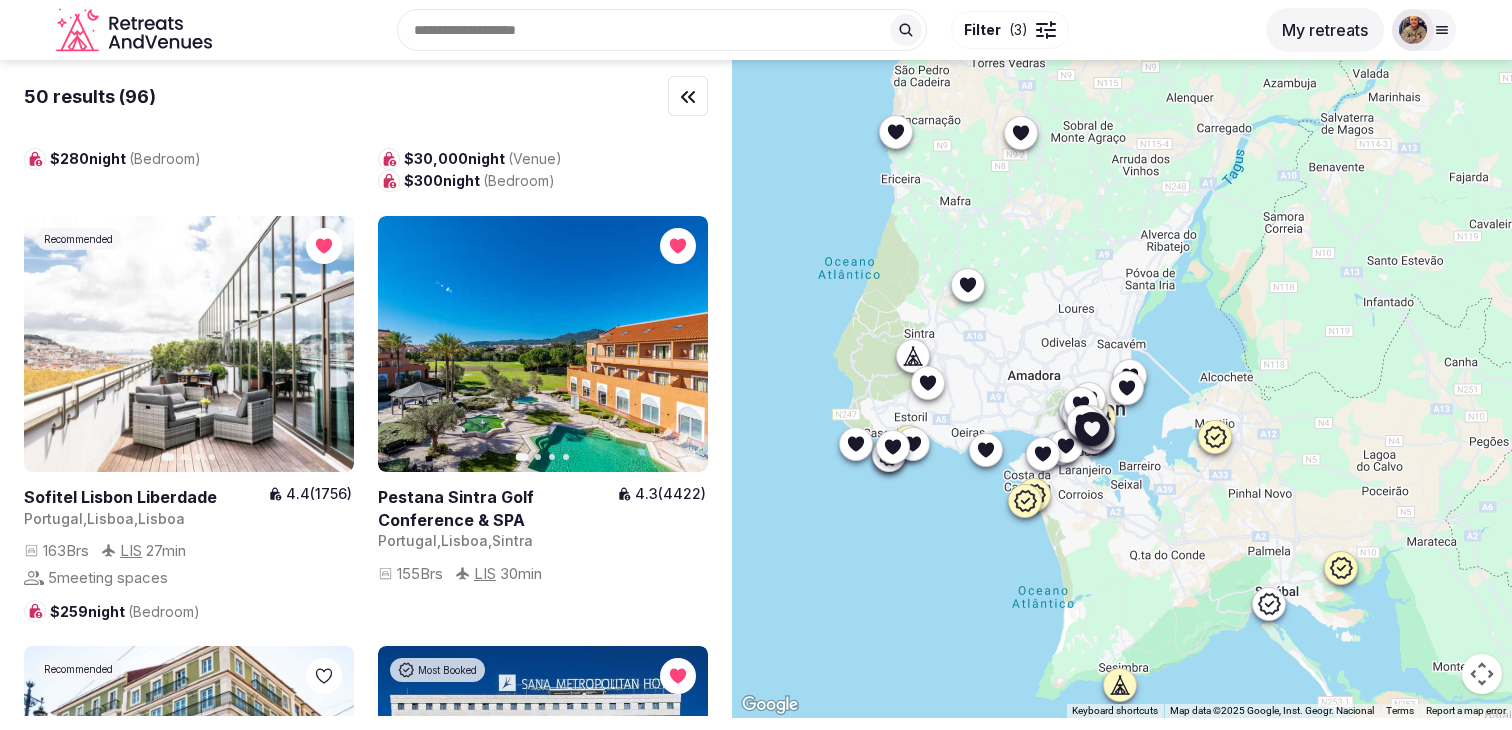 click 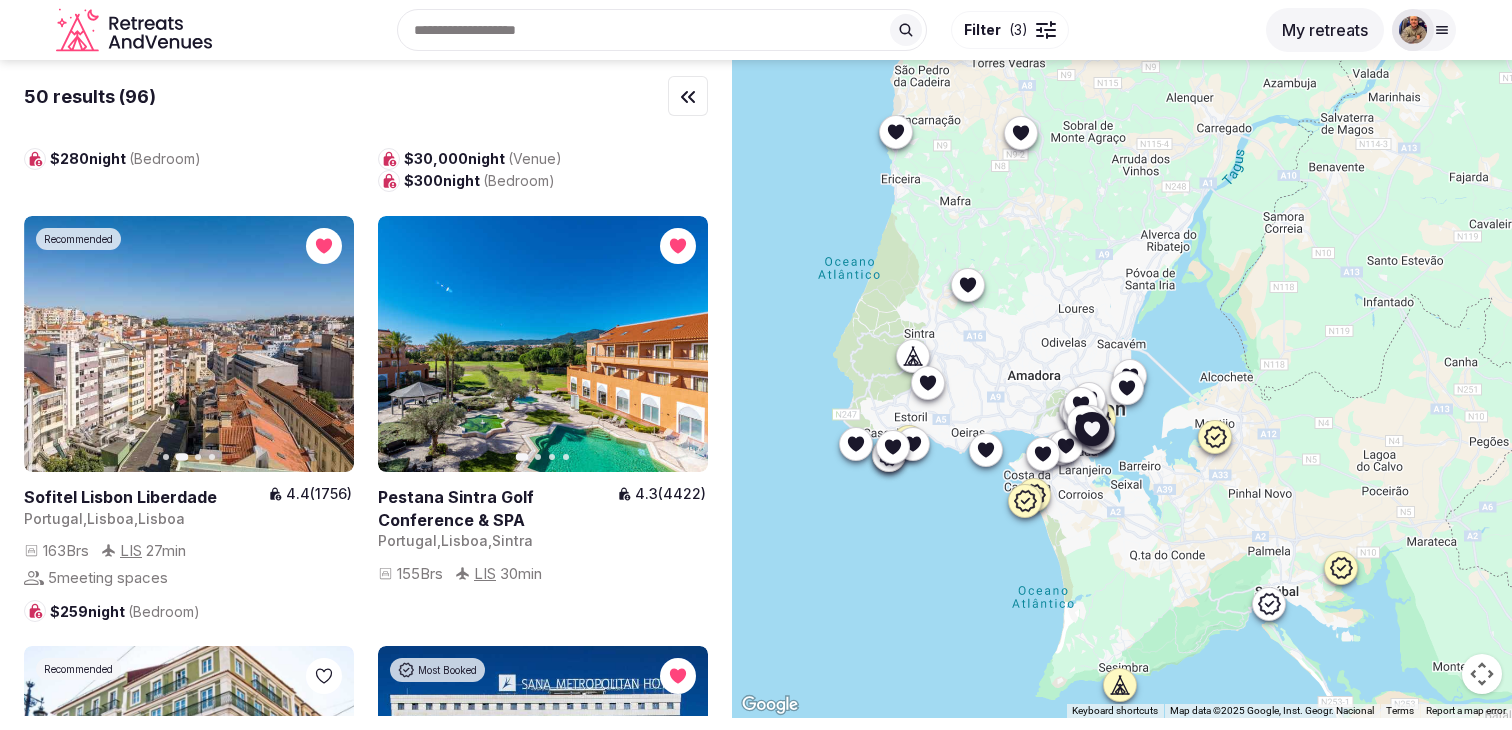 click 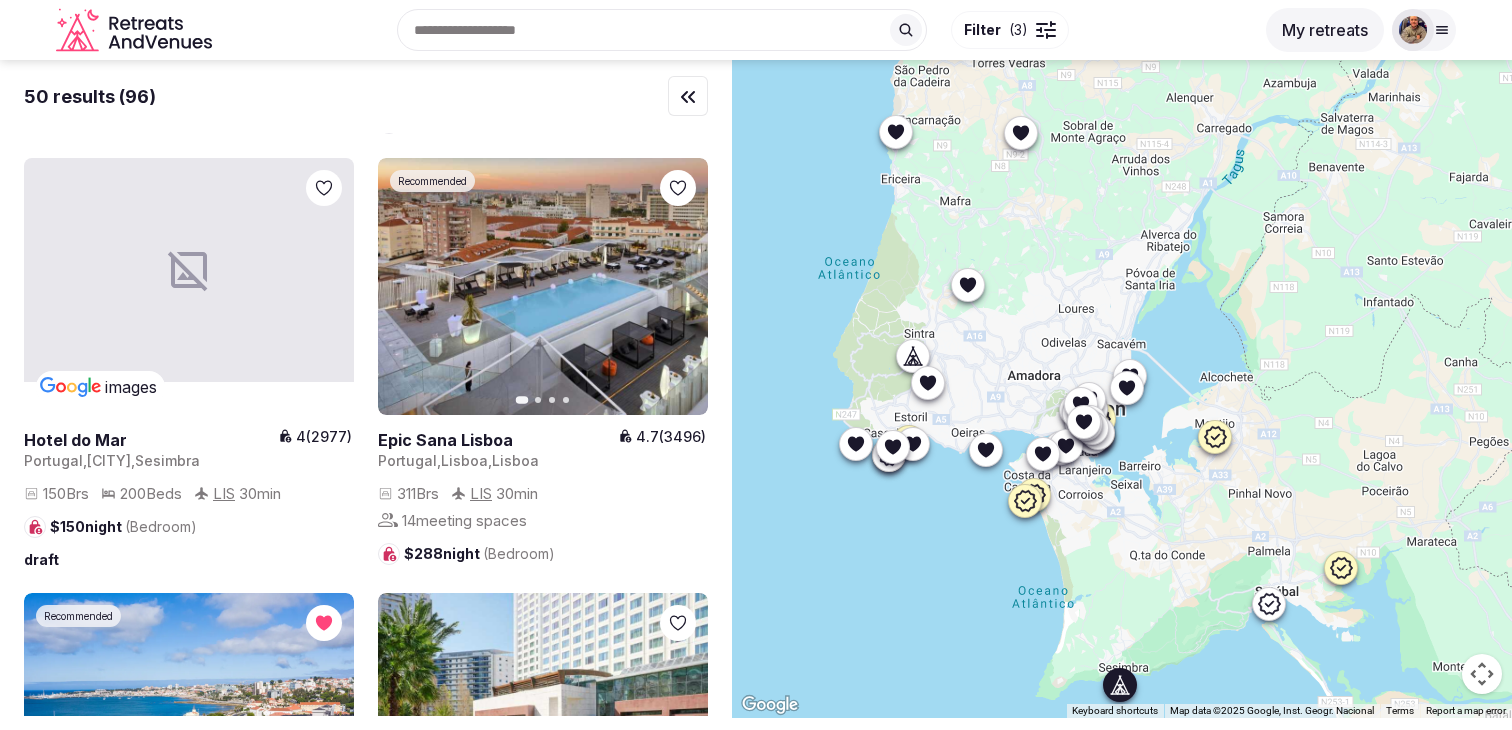 scroll, scrollTop: 3506, scrollLeft: 0, axis: vertical 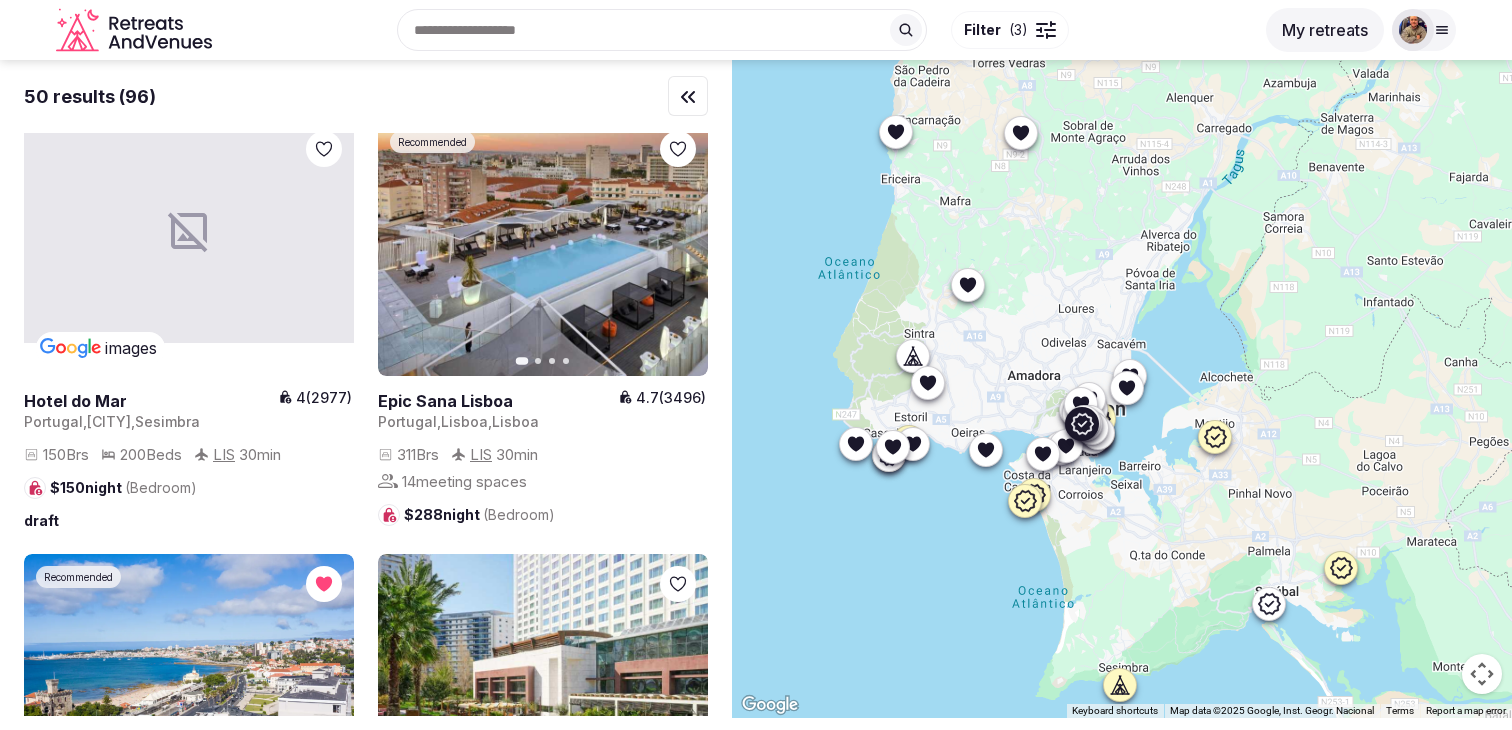 click 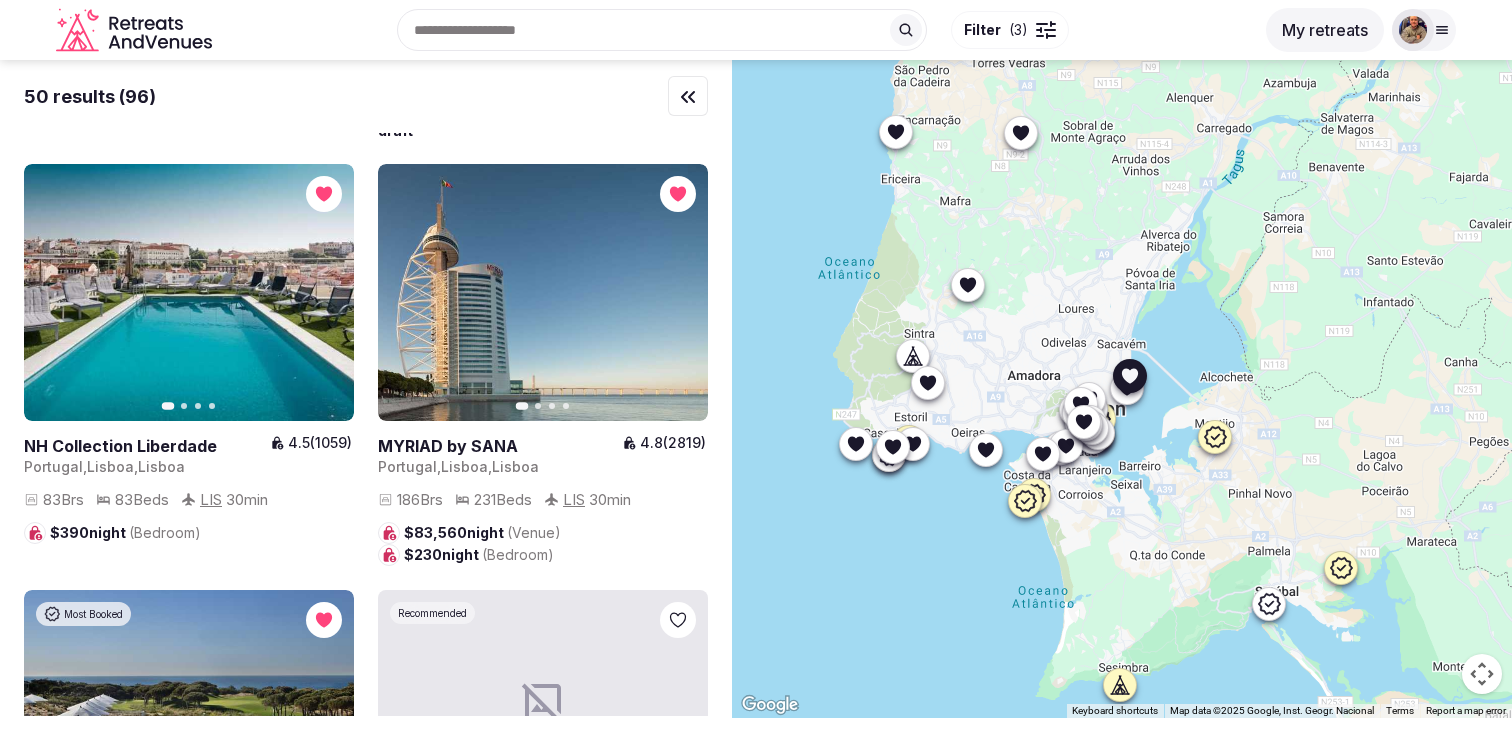 scroll, scrollTop: 5634, scrollLeft: 0, axis: vertical 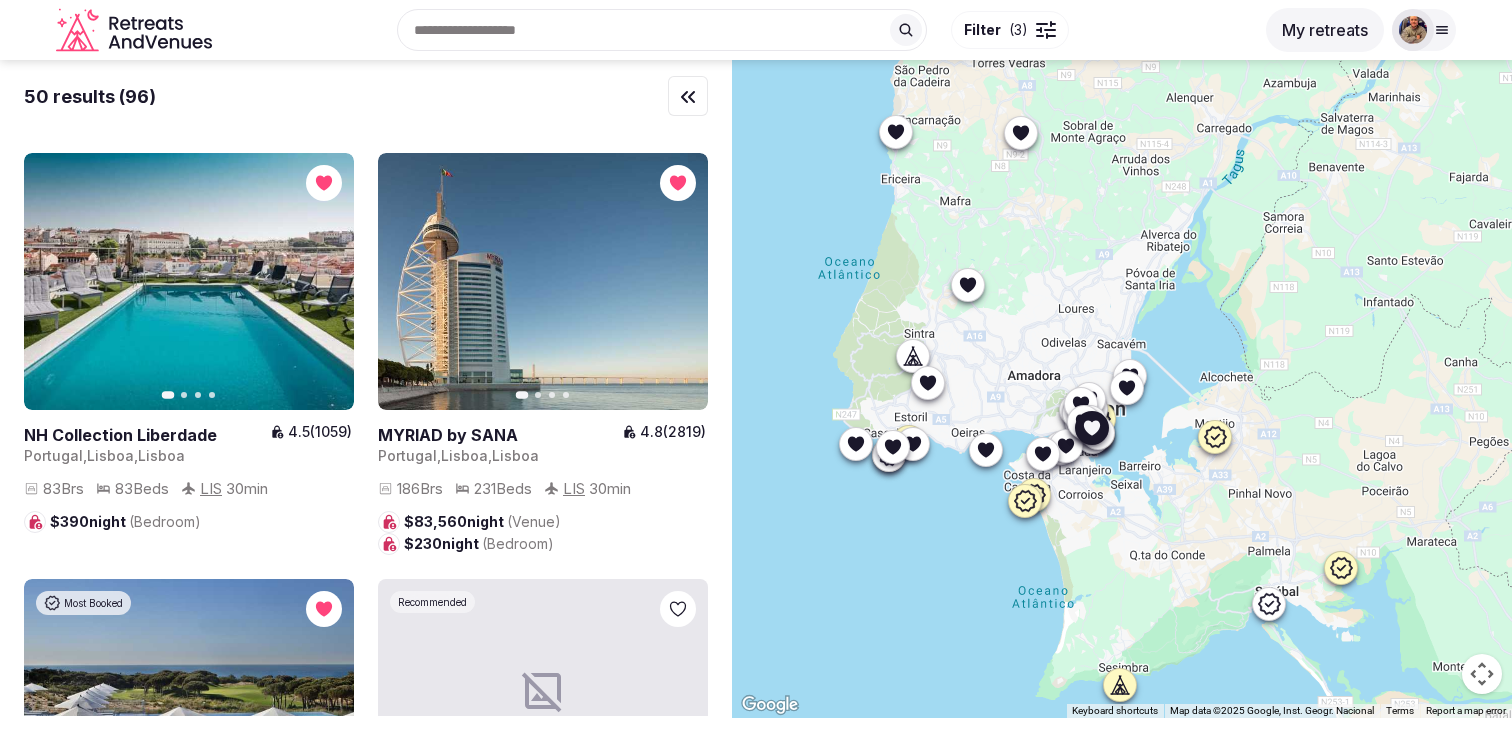 click on "Next slide" at bounding box center [326, 282] 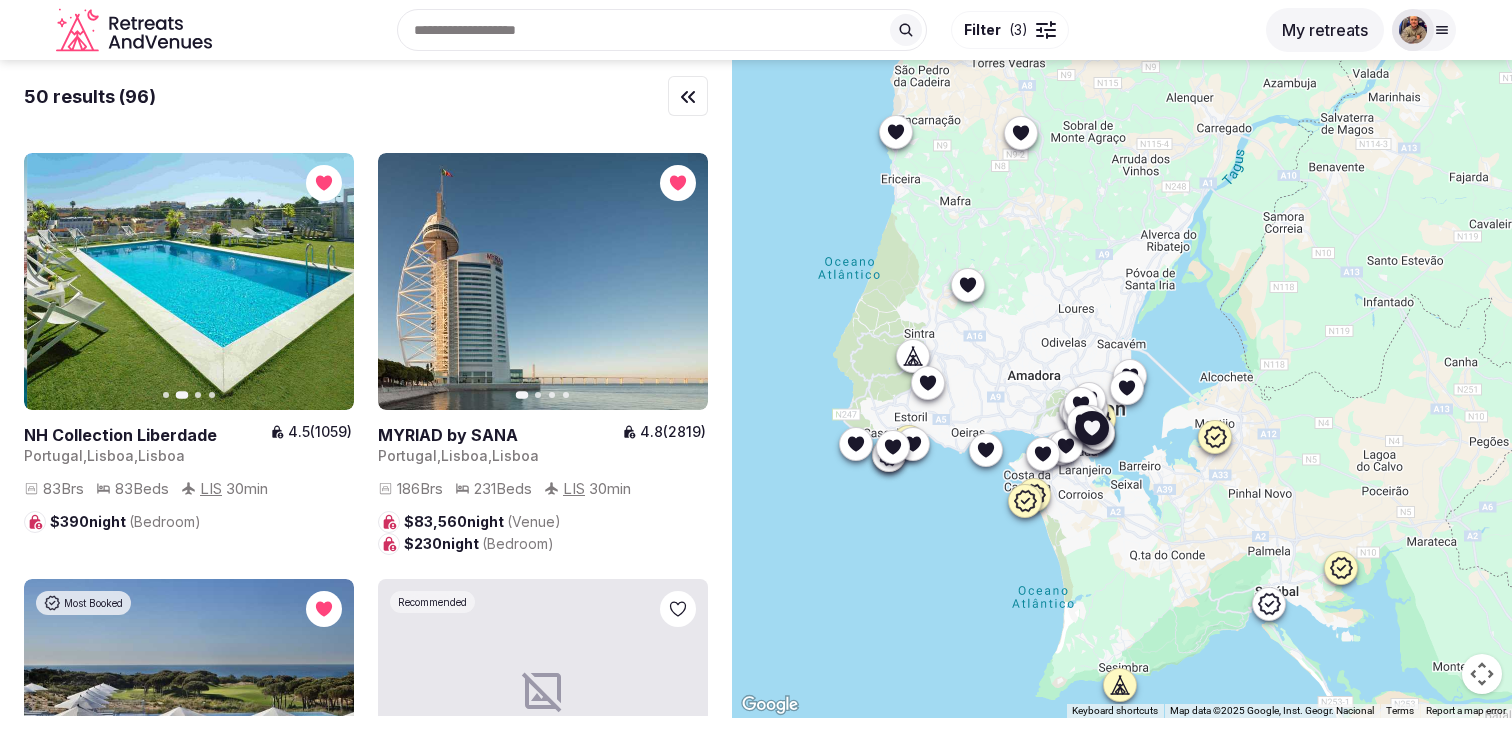 click on "Next slide" at bounding box center (326, 282) 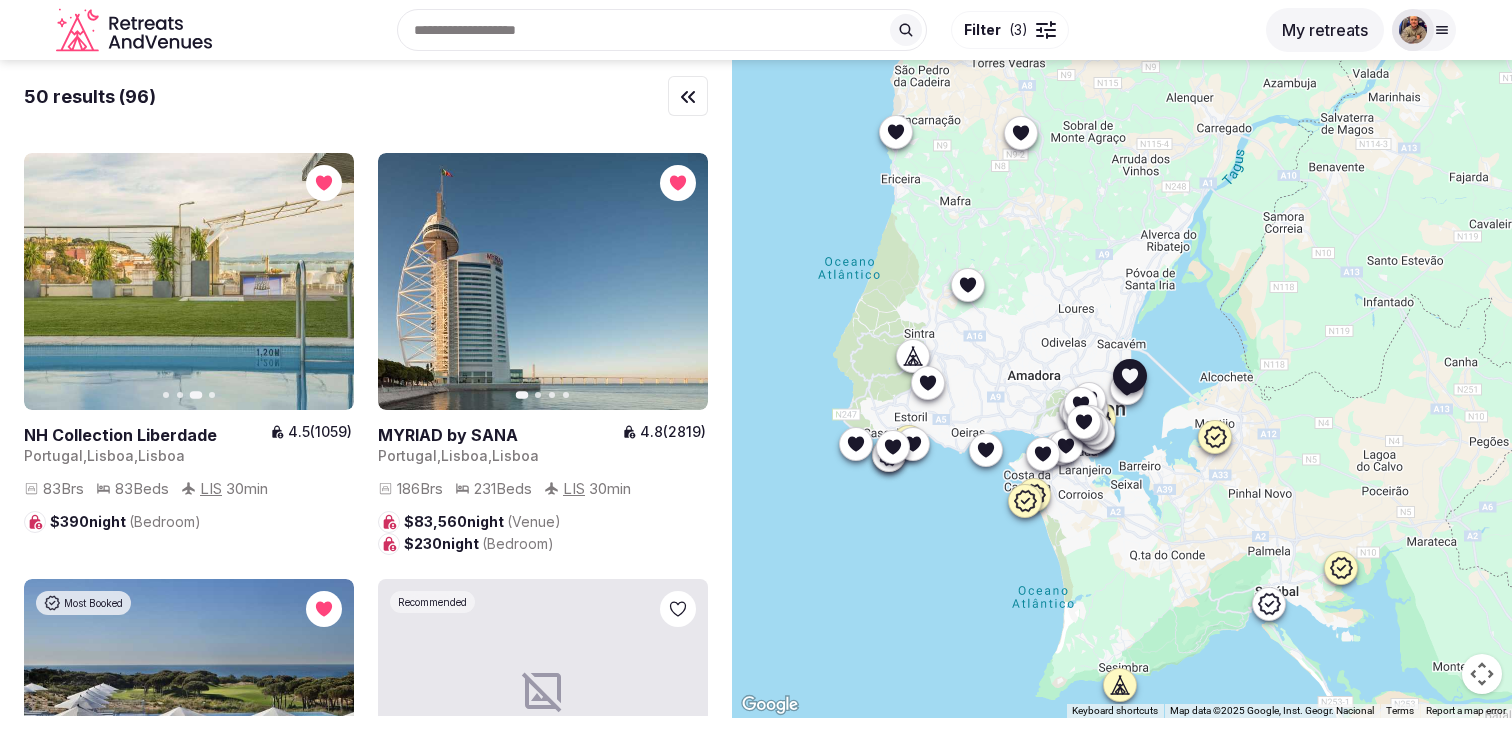 click 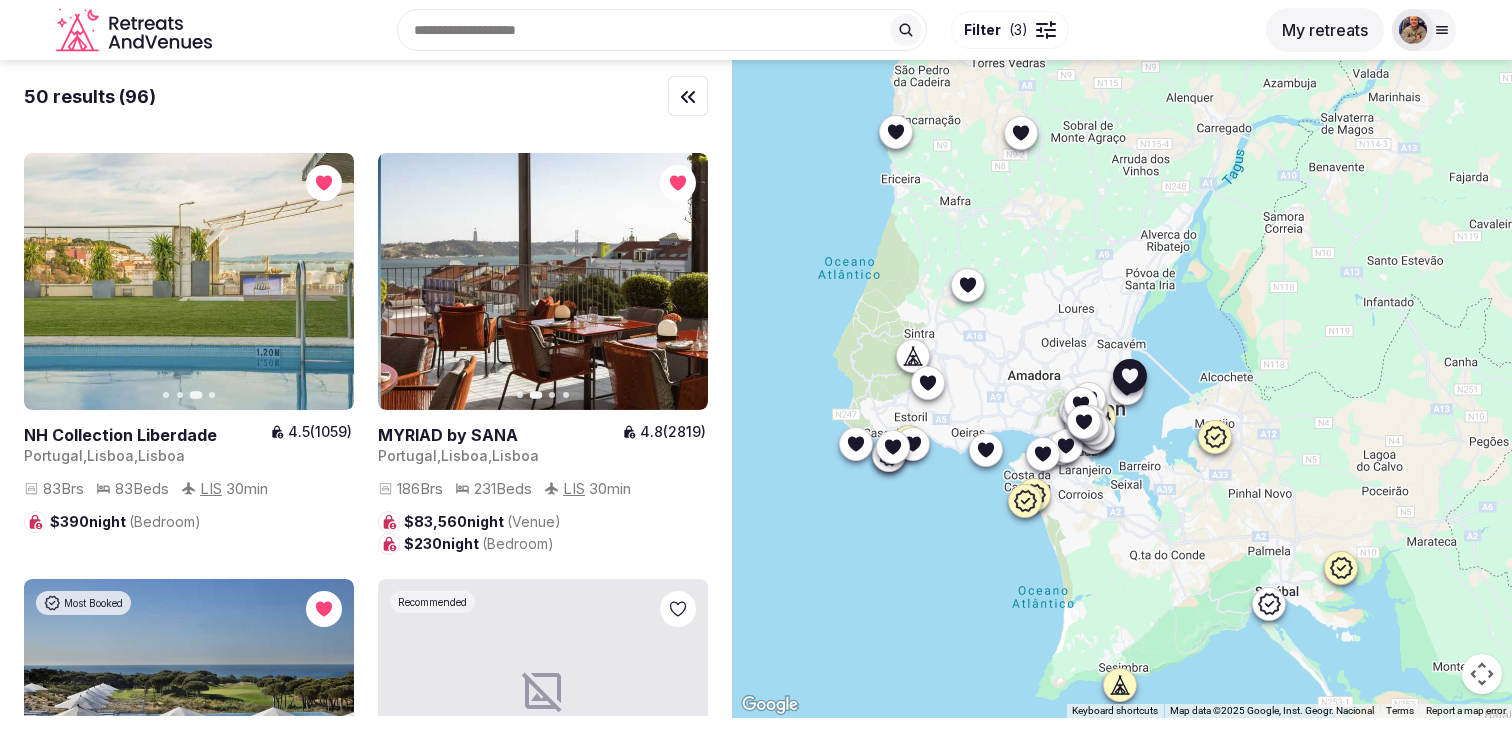 click 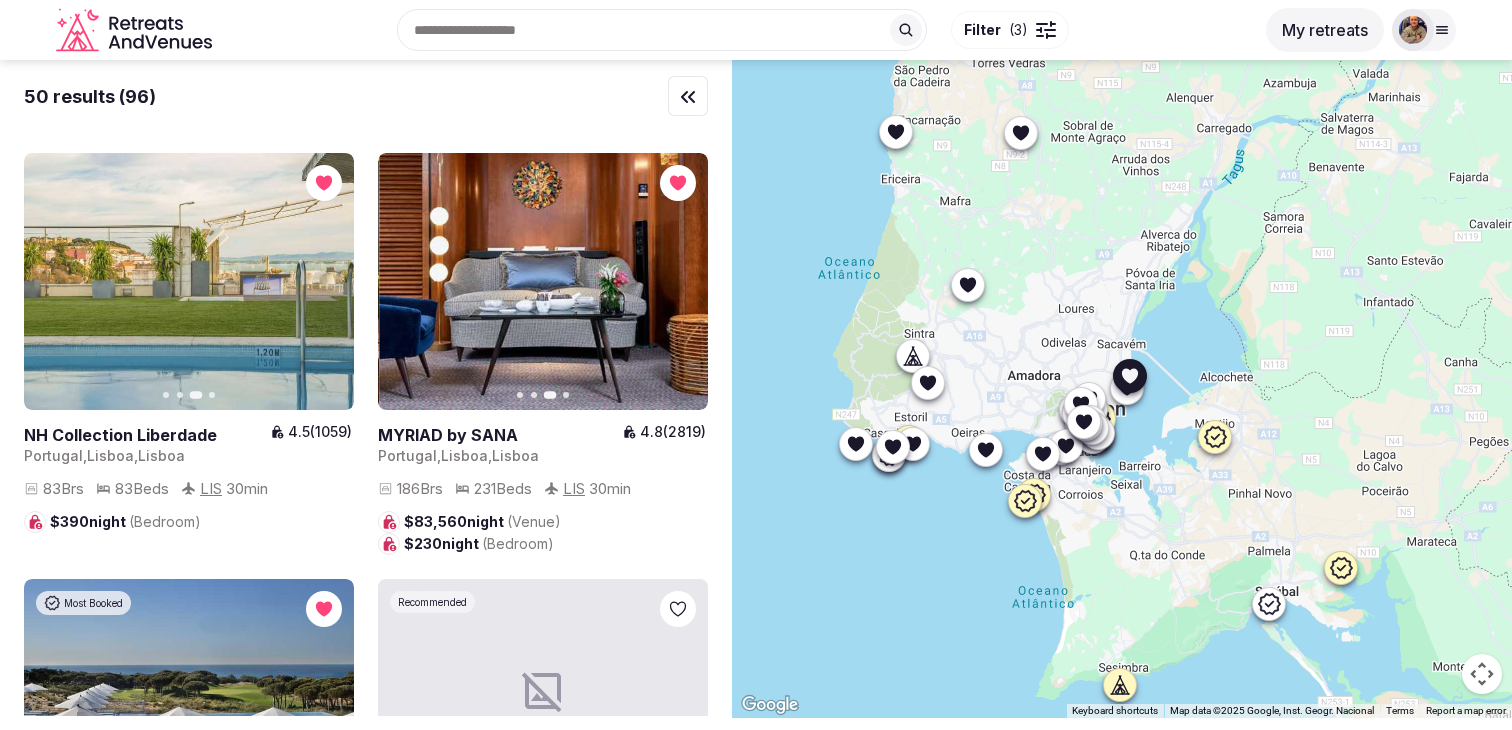 click 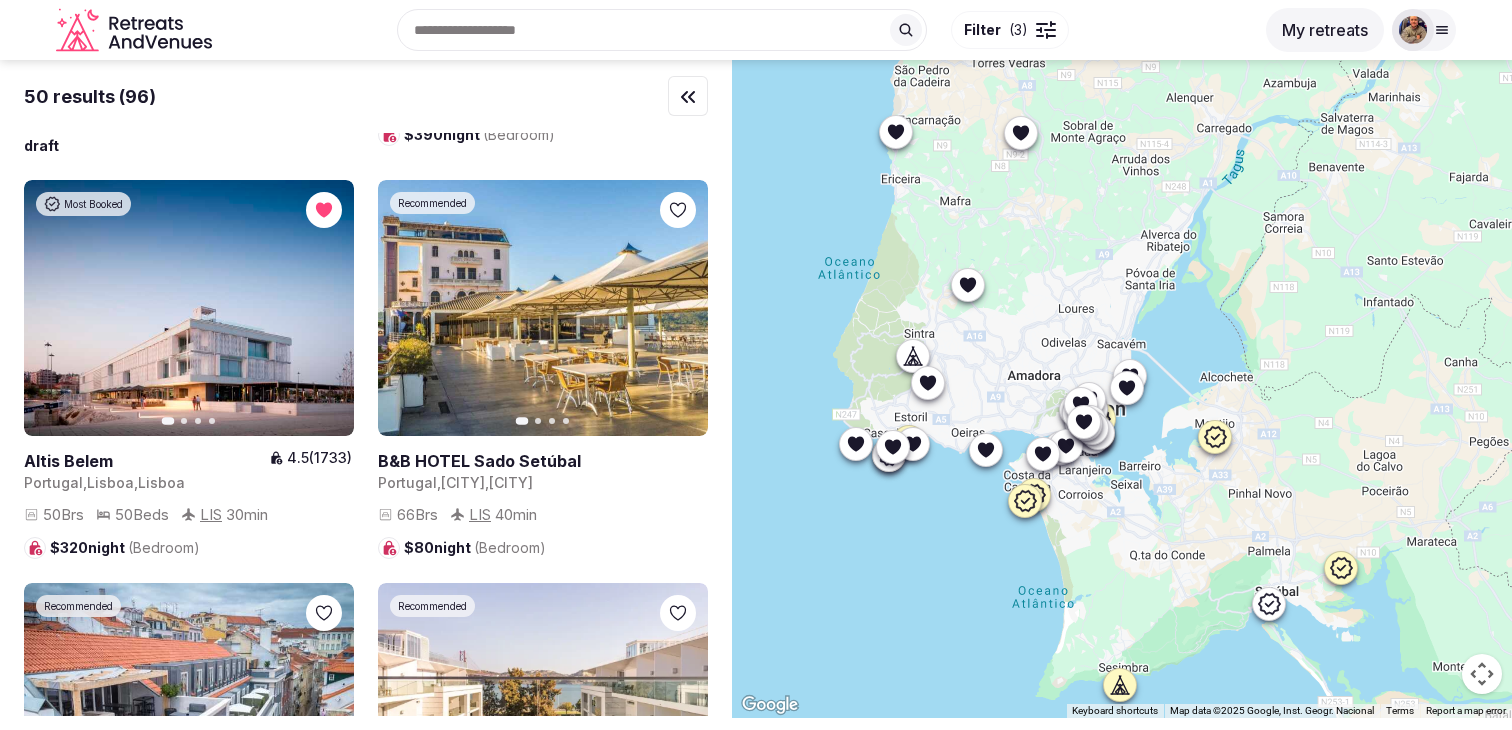 scroll, scrollTop: 7417, scrollLeft: 0, axis: vertical 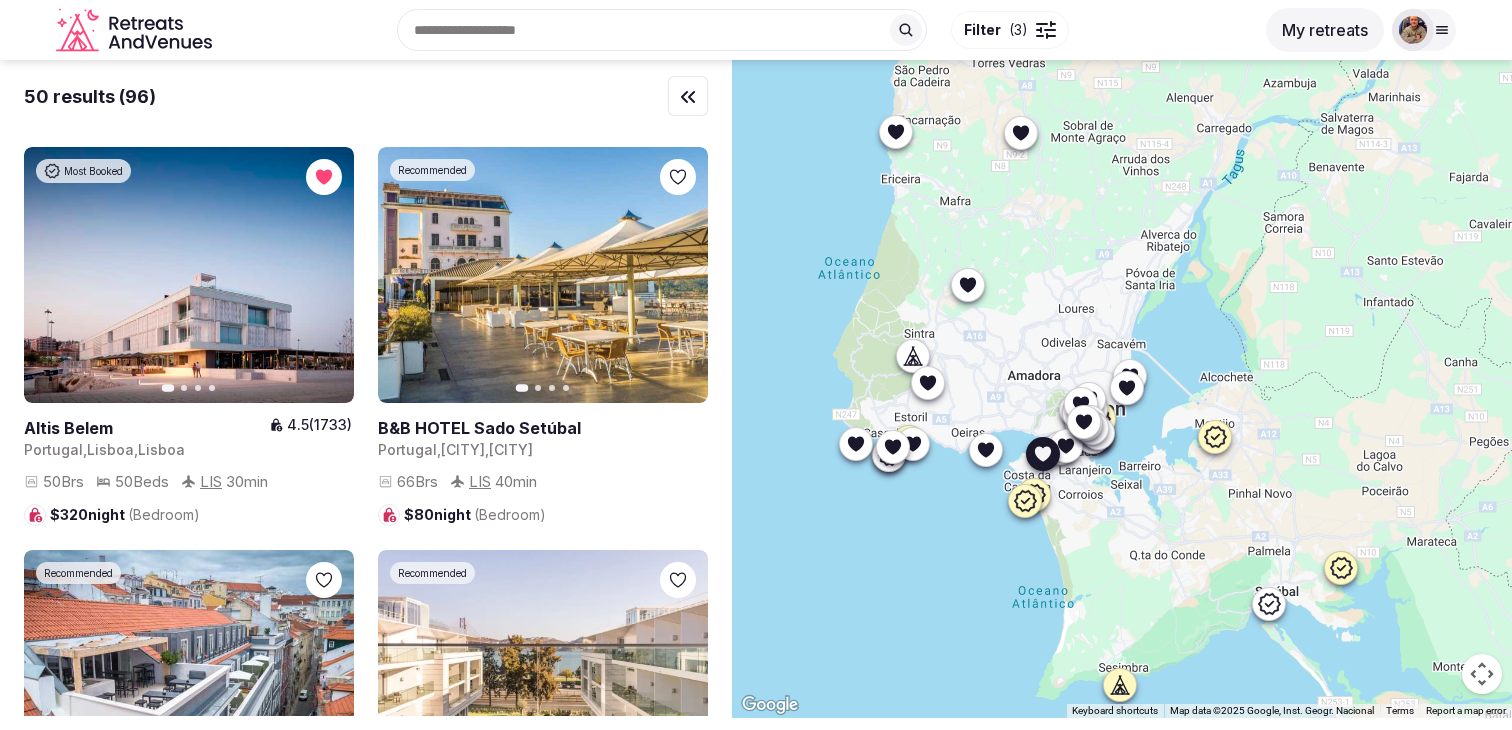 click 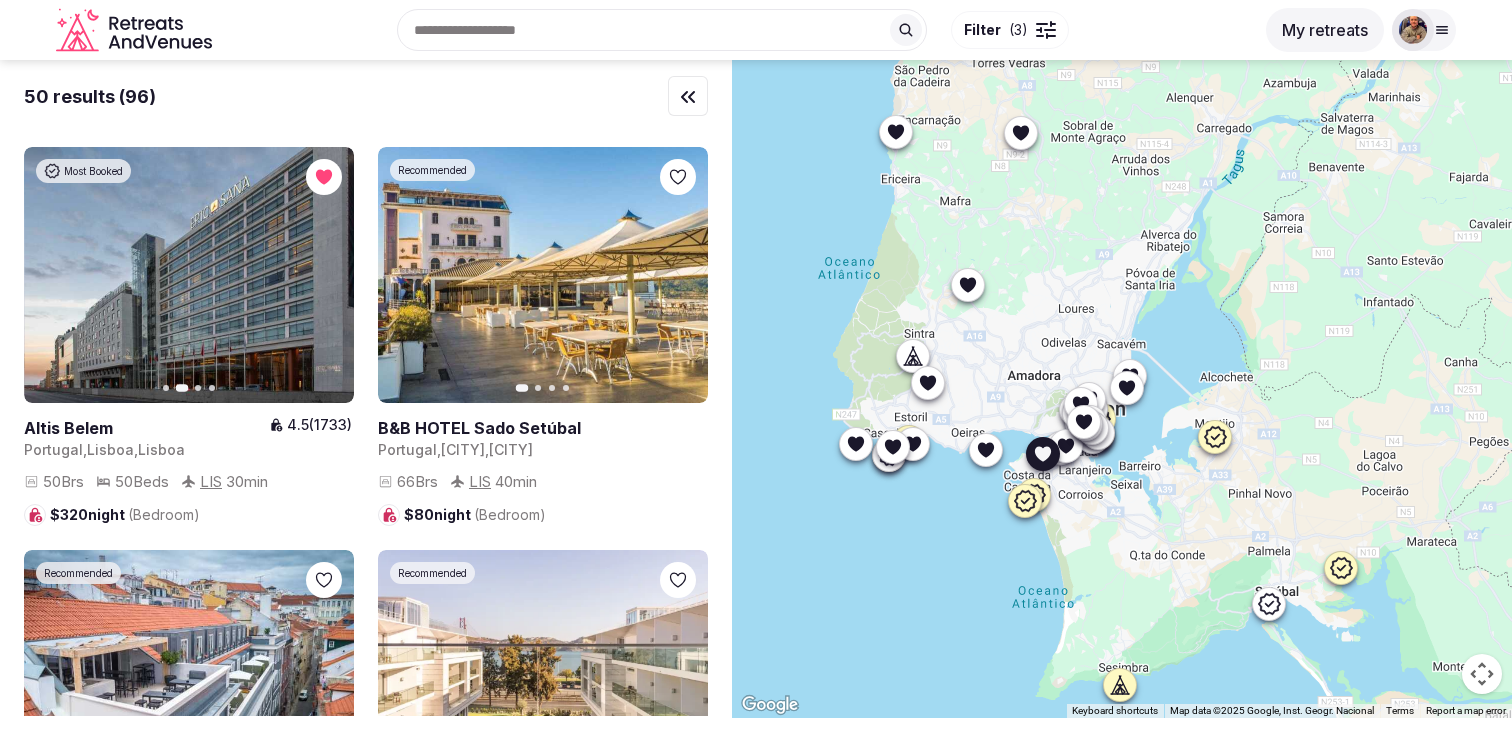click 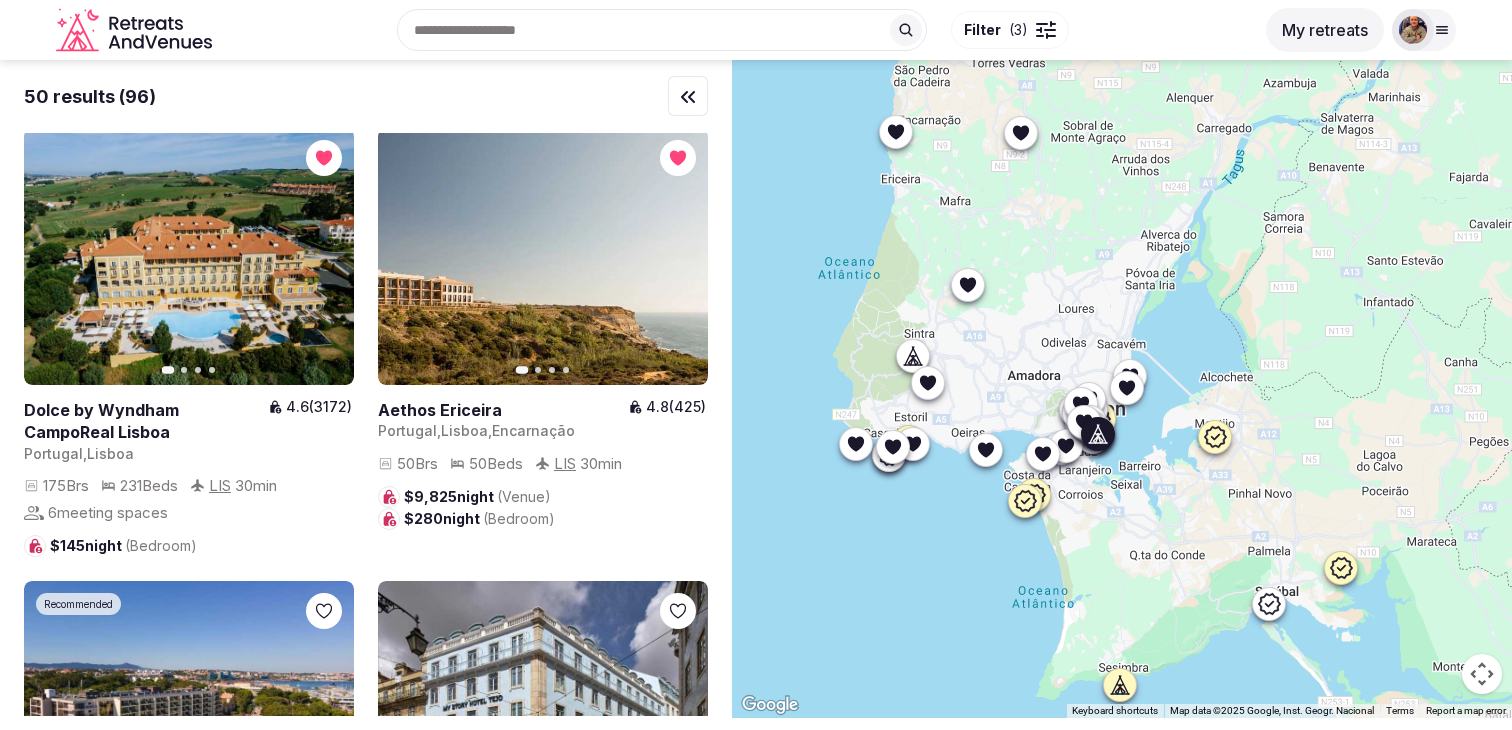 scroll, scrollTop: 8728, scrollLeft: 0, axis: vertical 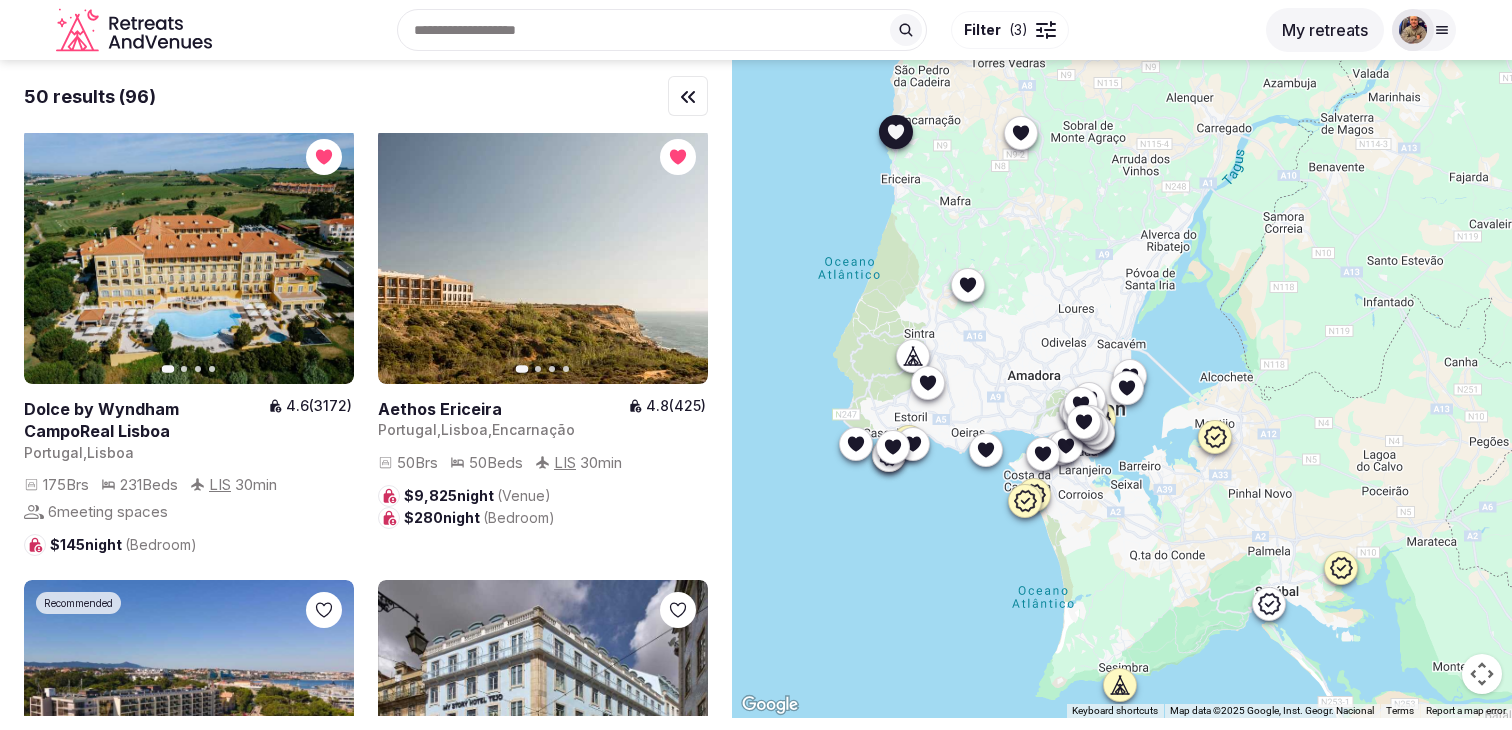 click 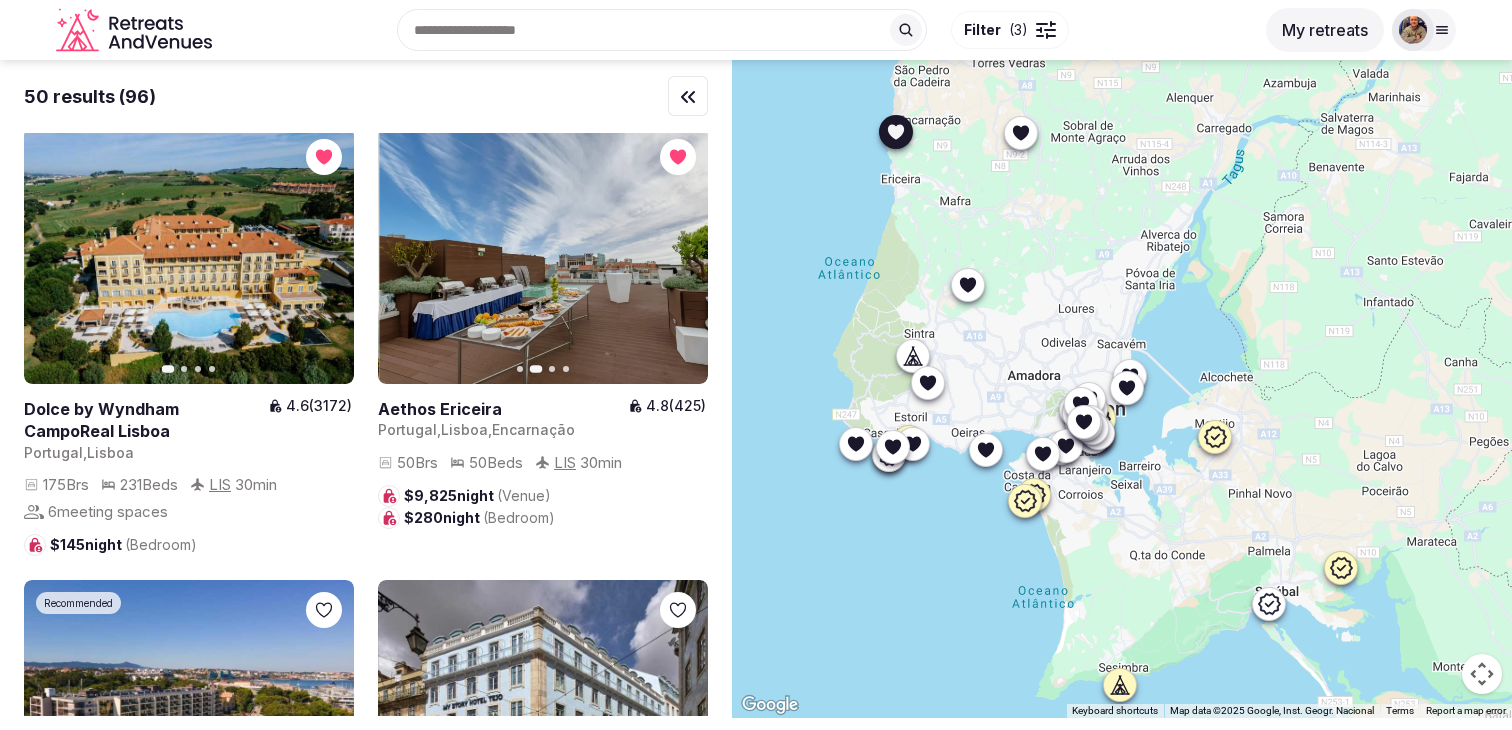click 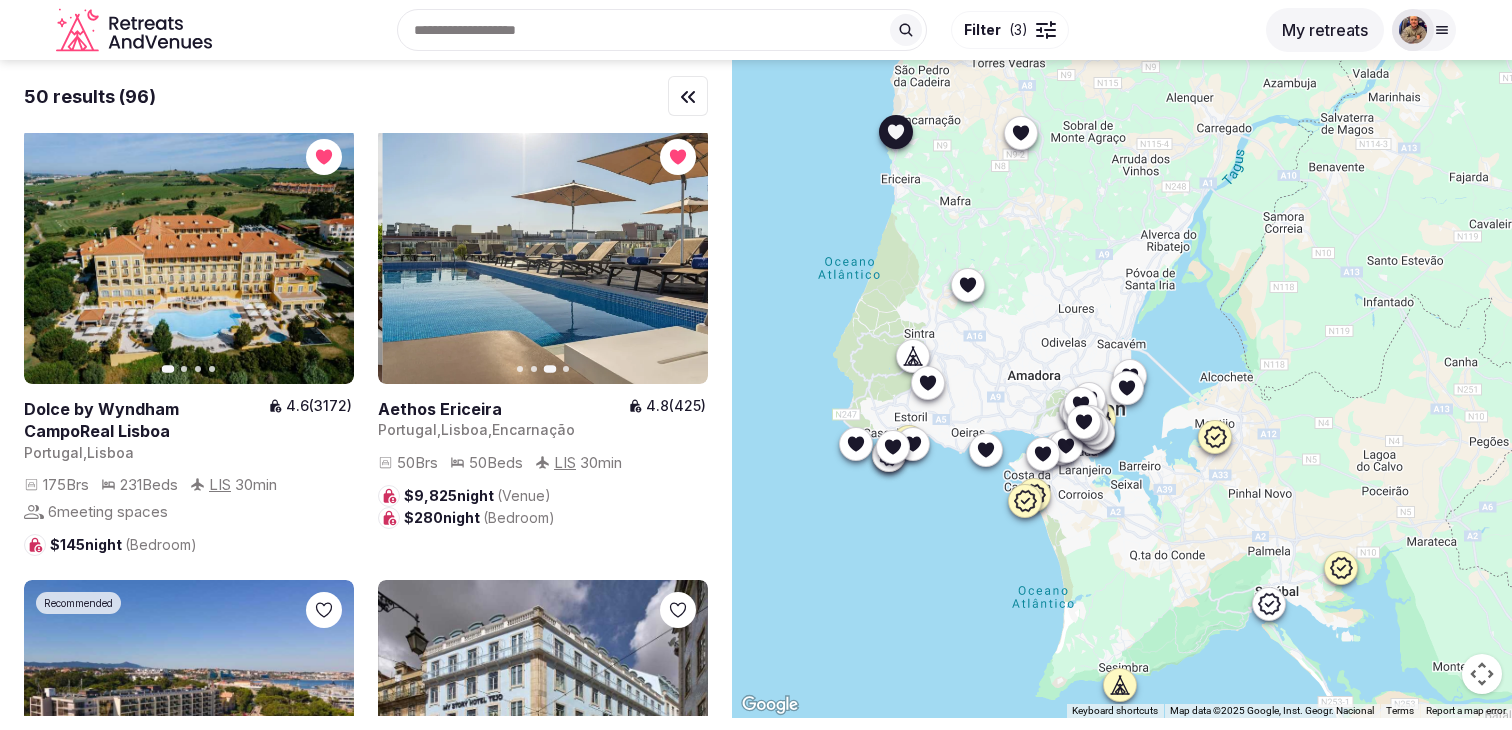 click 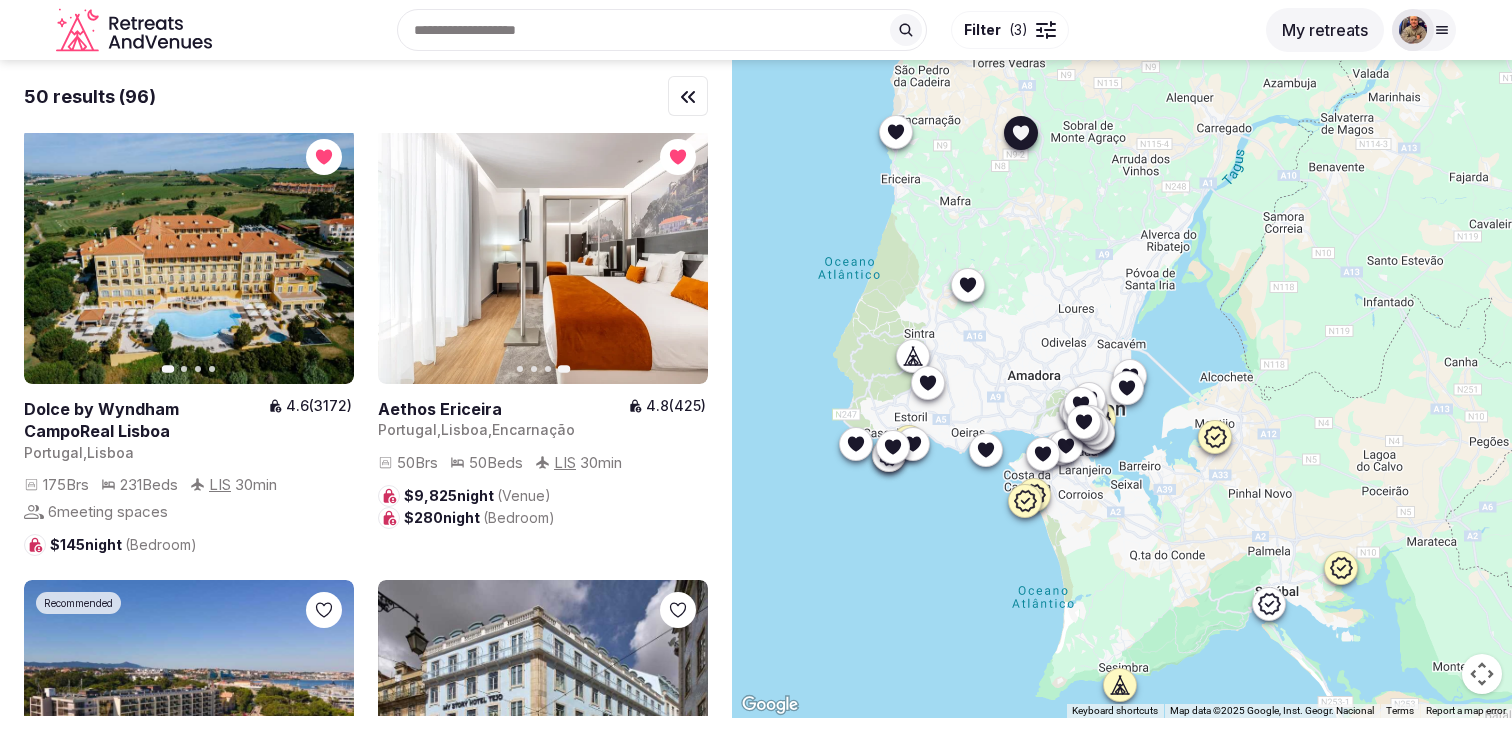 click on "Next slide" at bounding box center (326, 255) 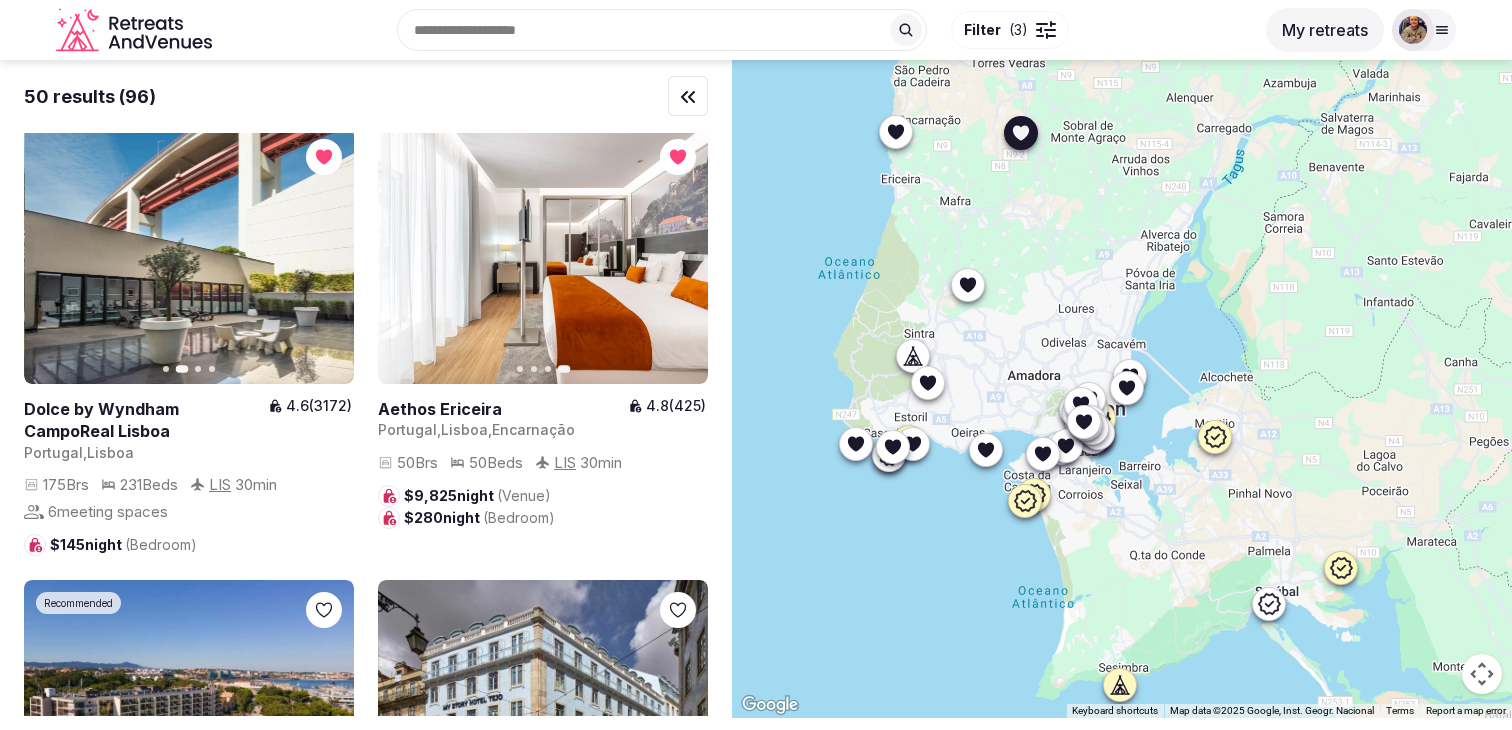 click on "Next slide" at bounding box center (326, 255) 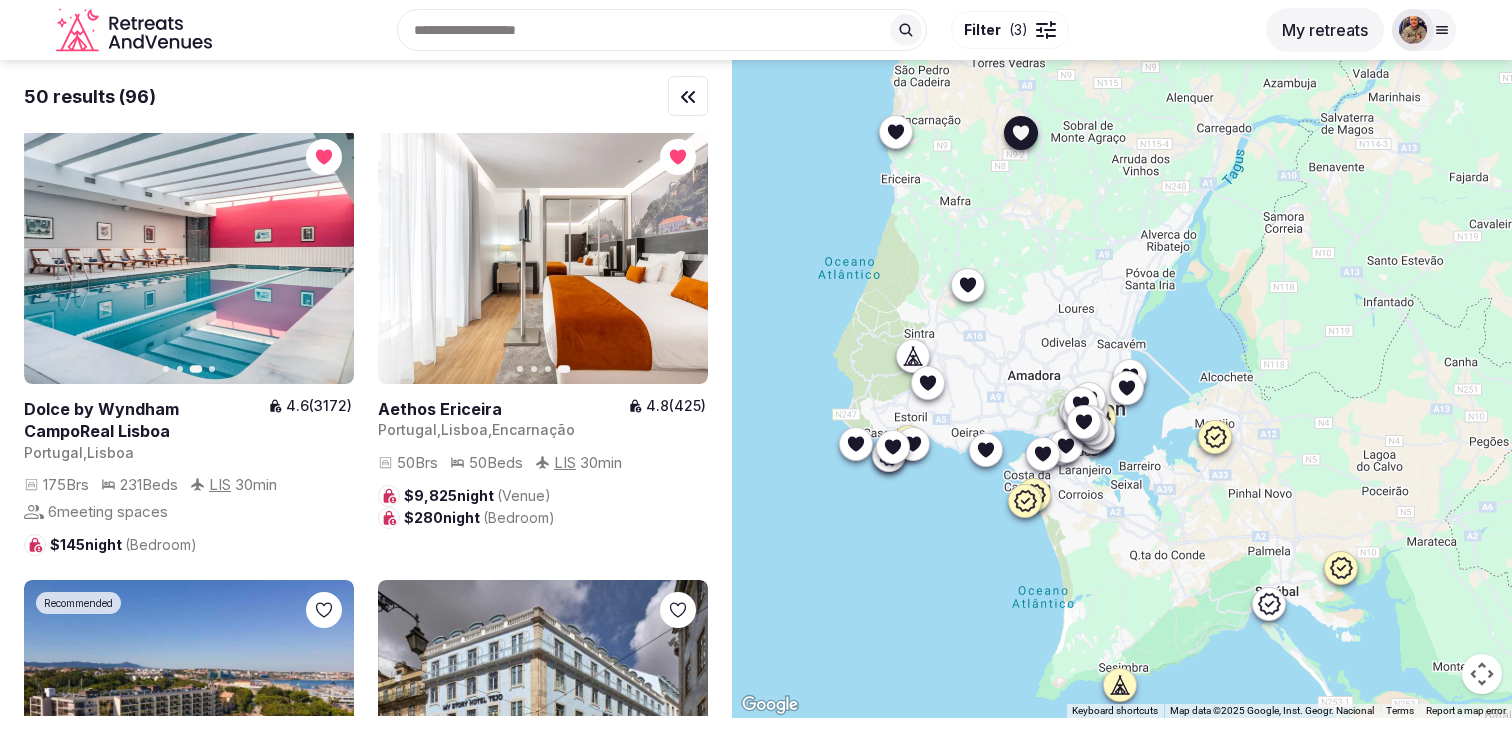 click on "Next slide" at bounding box center [326, 255] 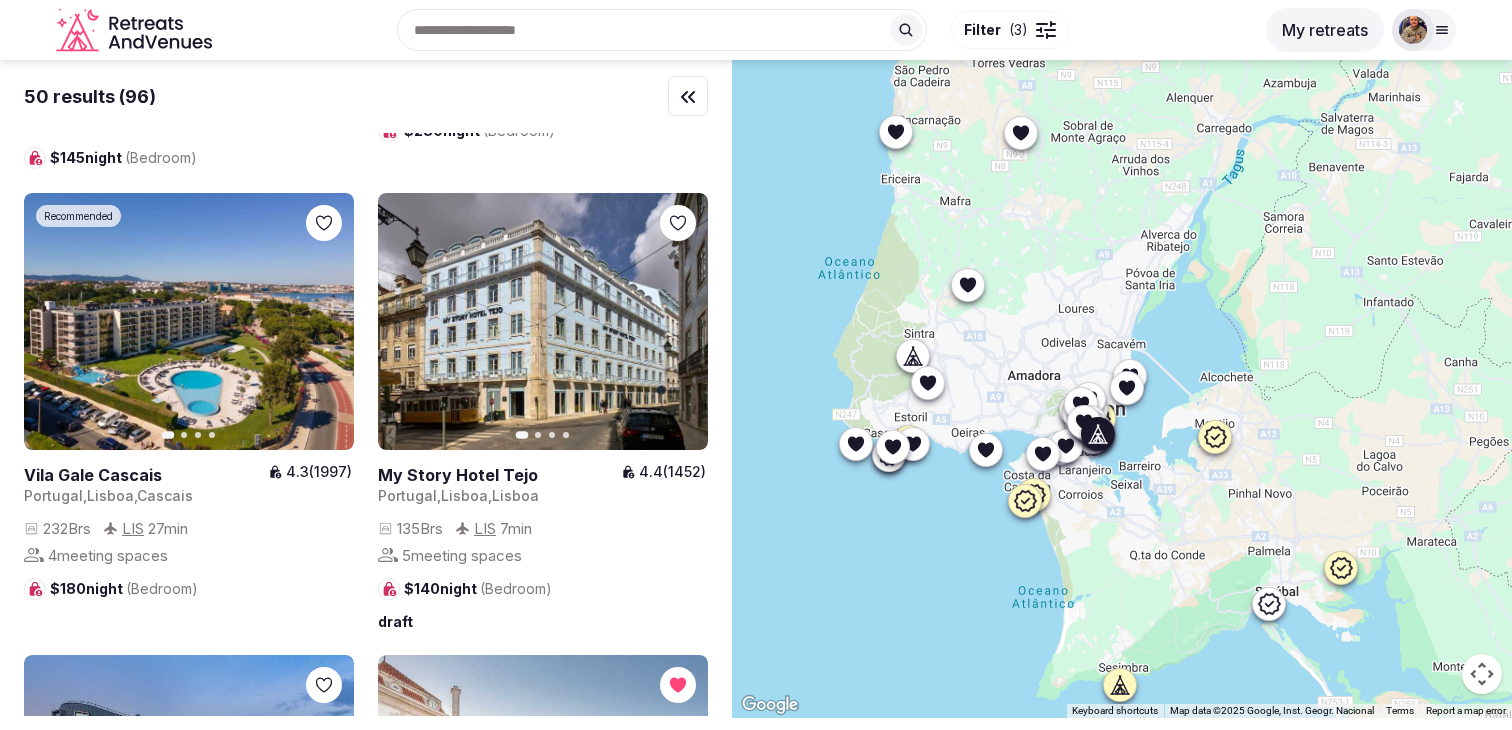 scroll, scrollTop: 9094, scrollLeft: 0, axis: vertical 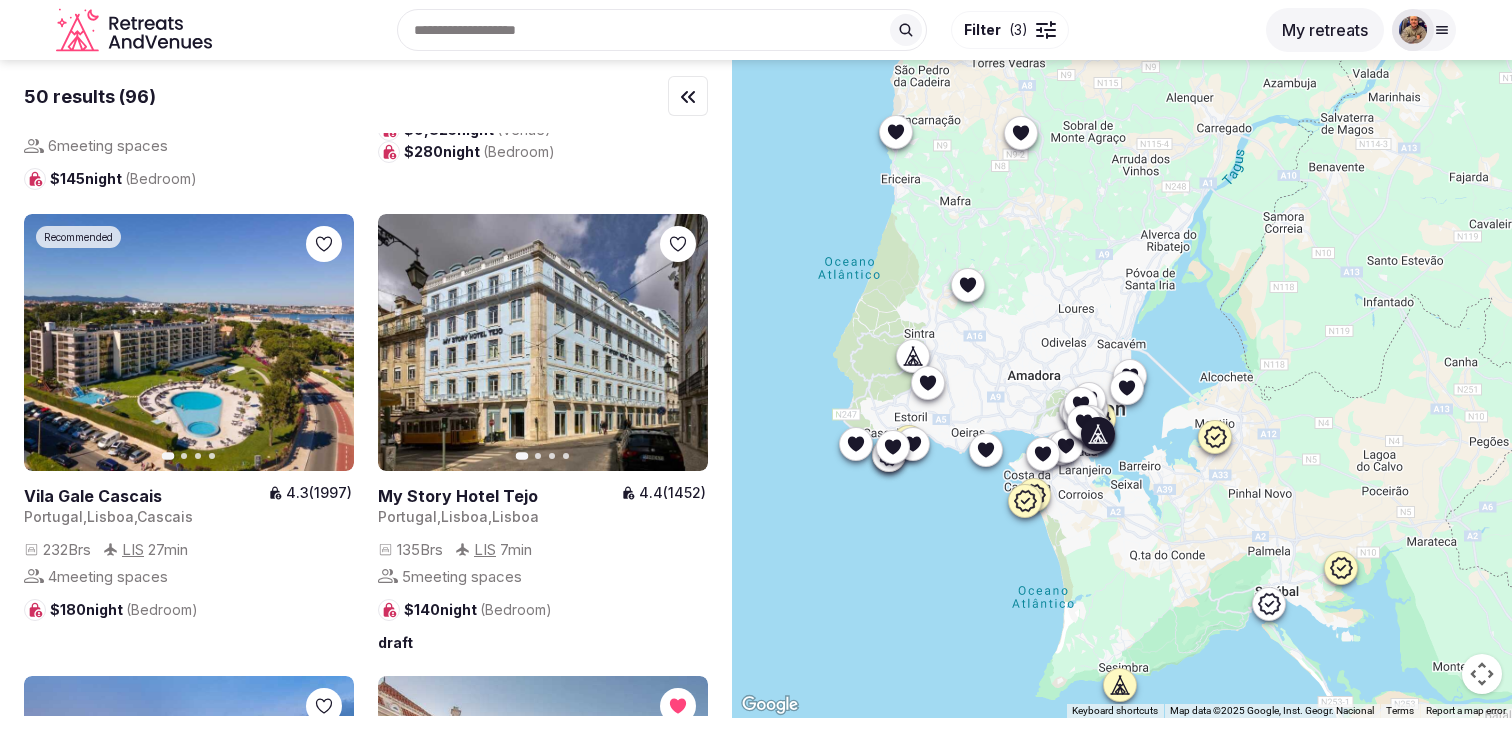 click 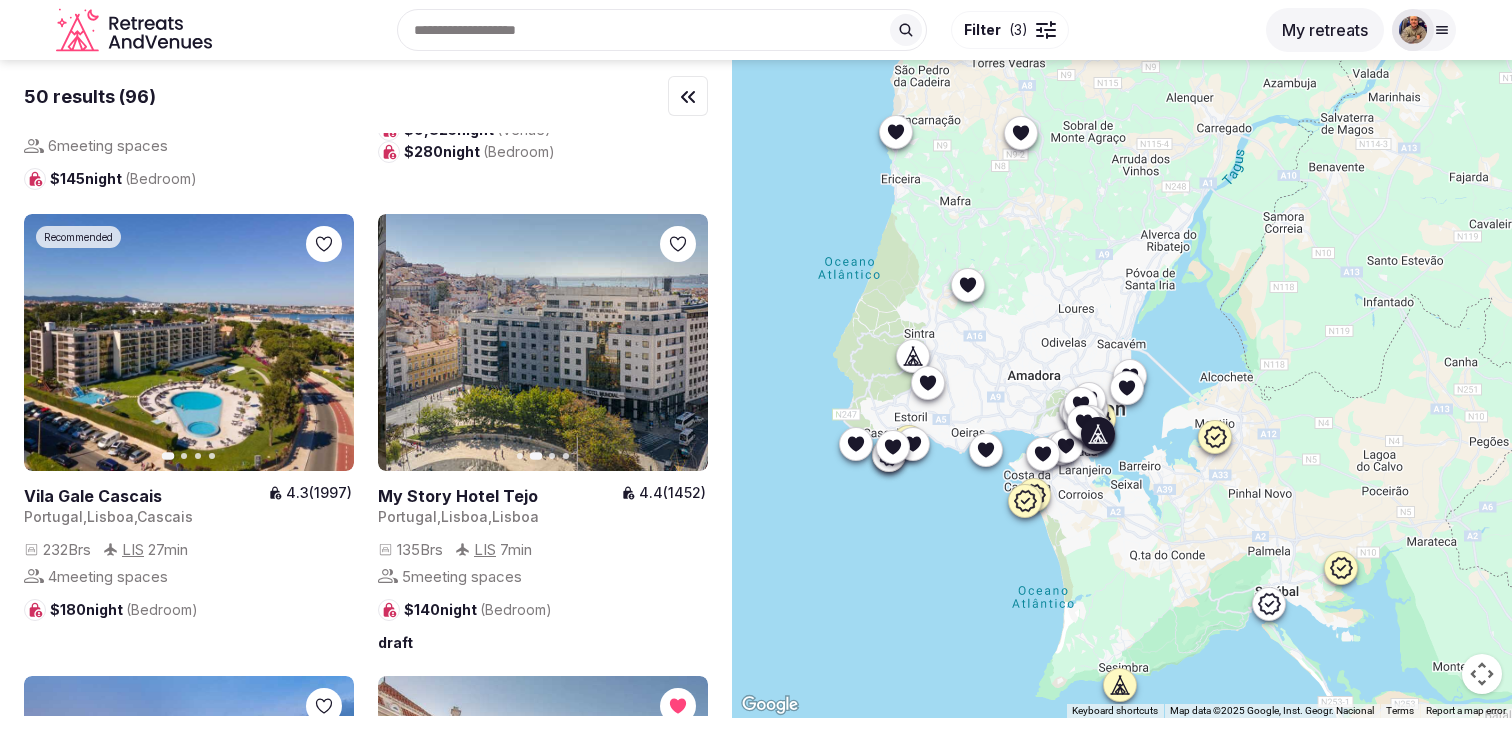 click 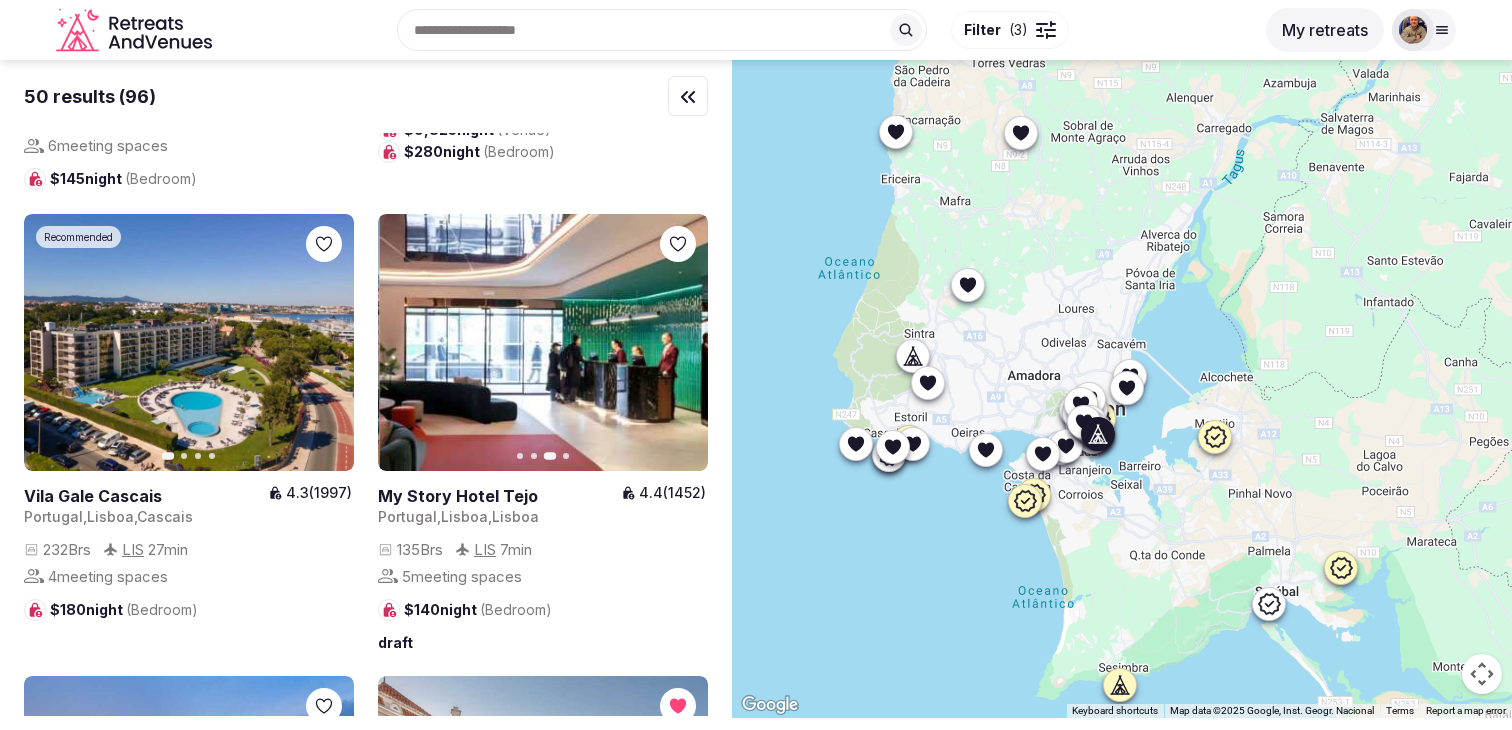 click 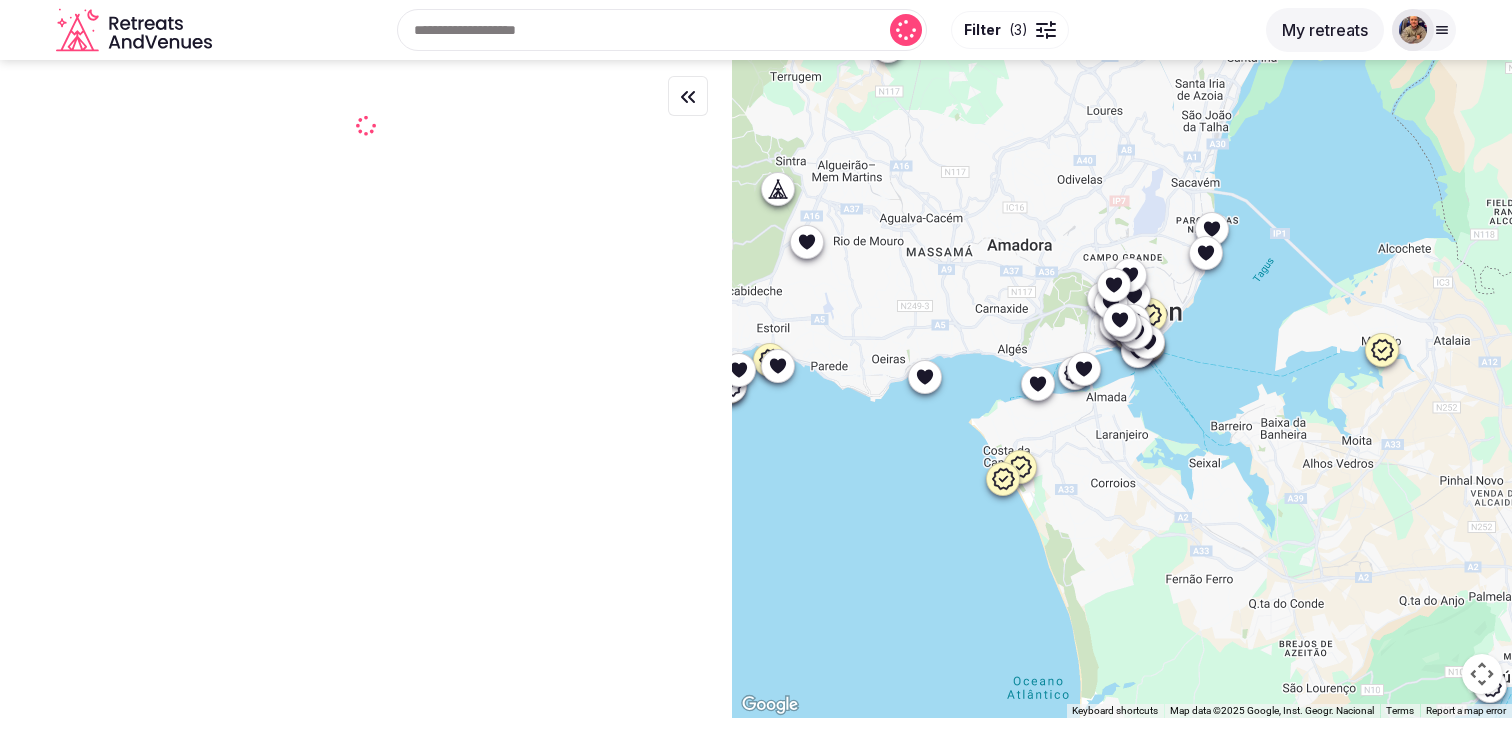 scroll, scrollTop: 0, scrollLeft: 0, axis: both 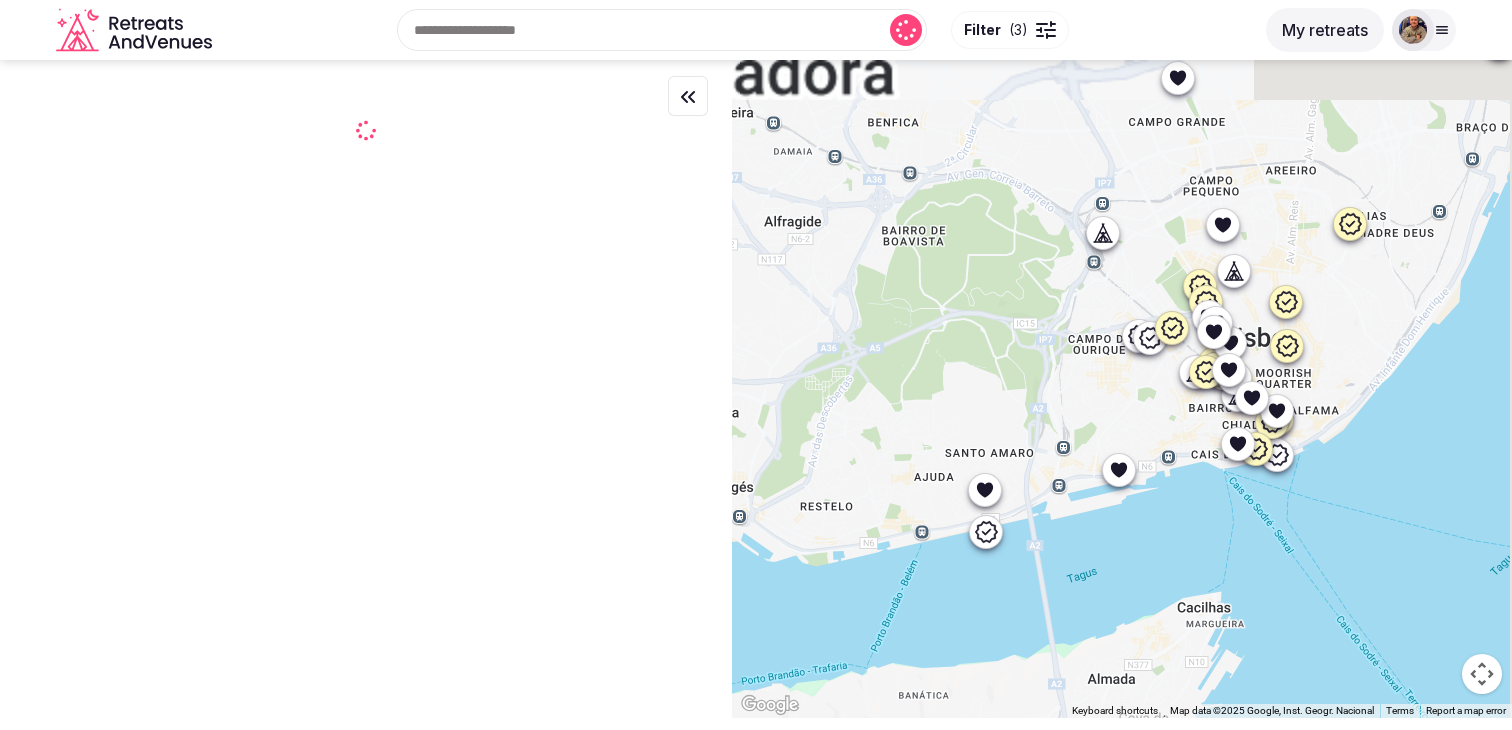drag, startPoint x: 1134, startPoint y: 319, endPoint x: 844, endPoint y: 380, distance: 296.34607 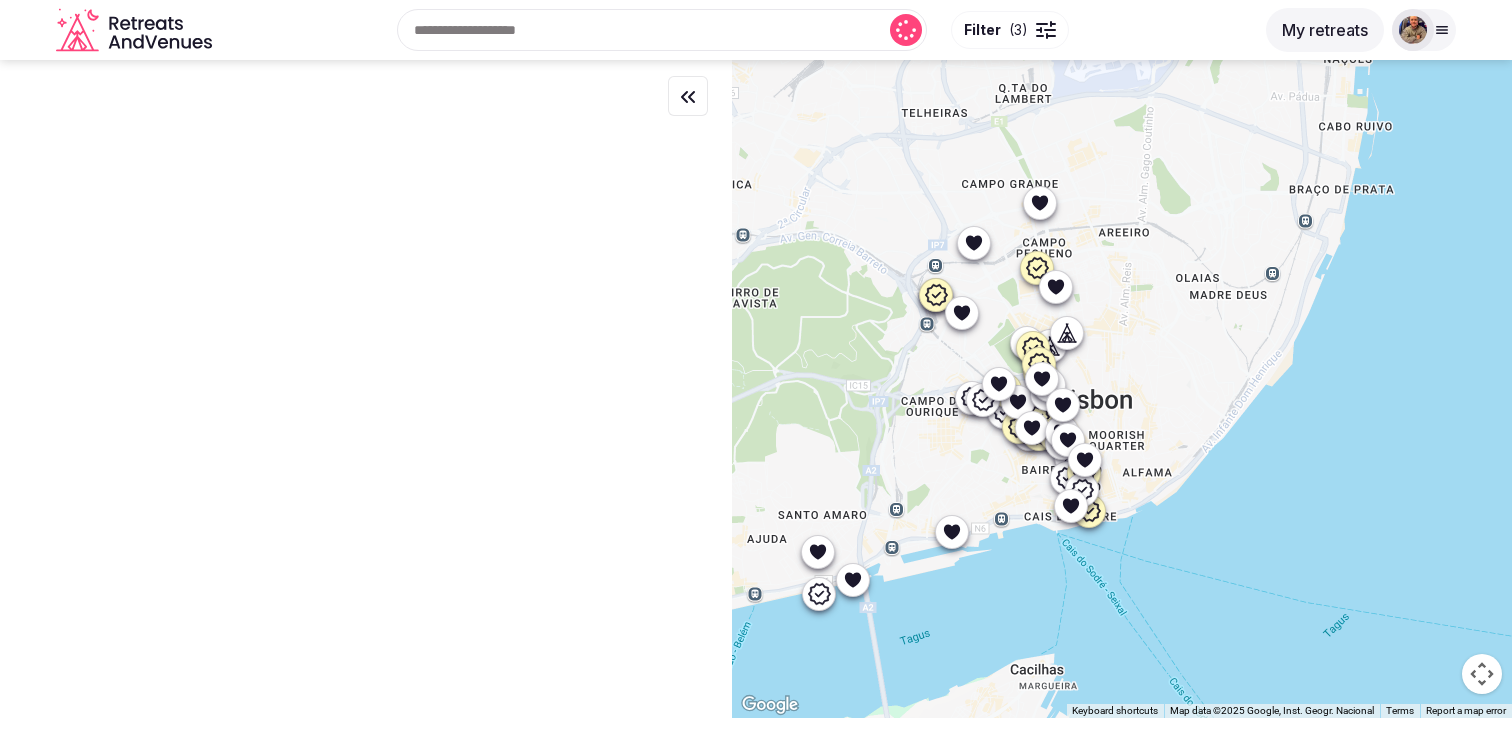 drag, startPoint x: 844, startPoint y: 380, endPoint x: 712, endPoint y: 441, distance: 145.41321 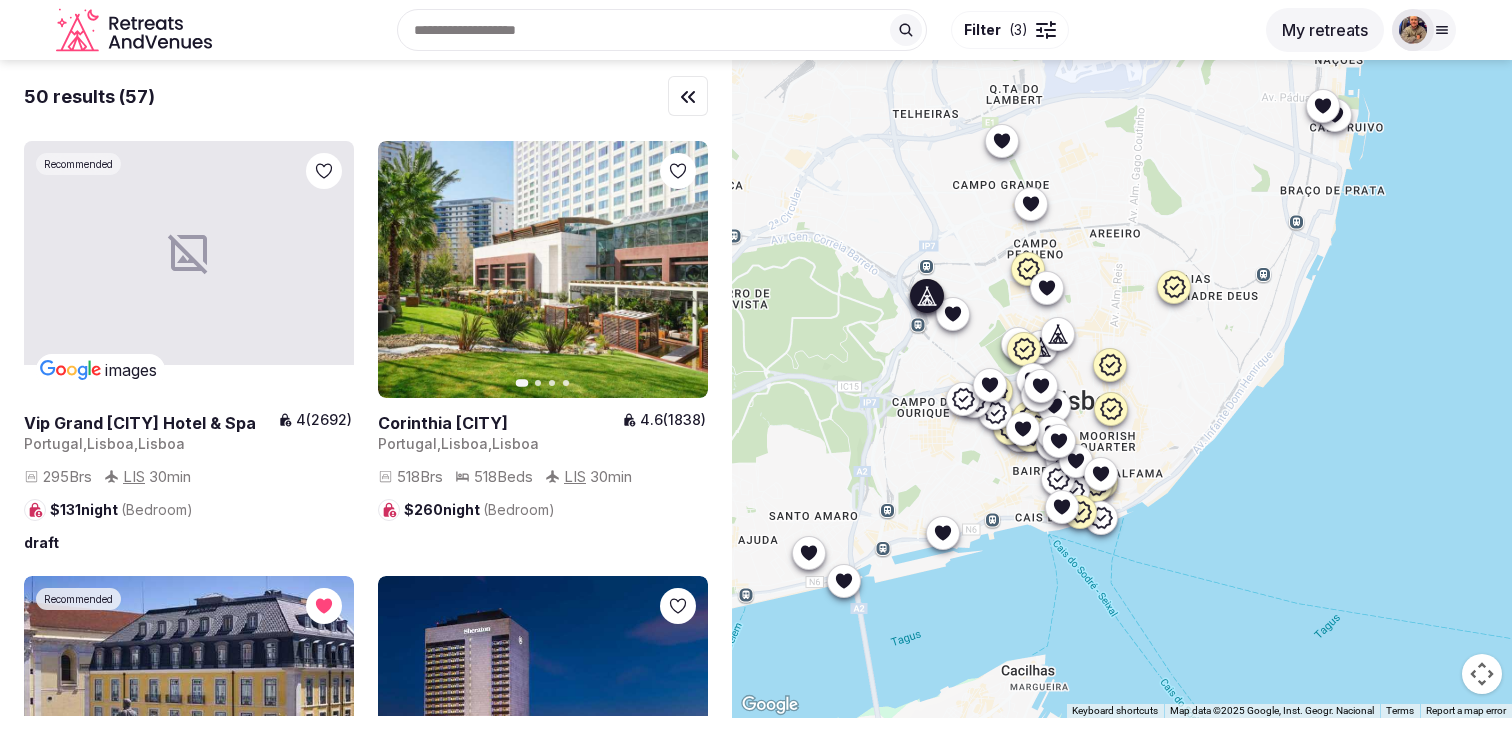 click 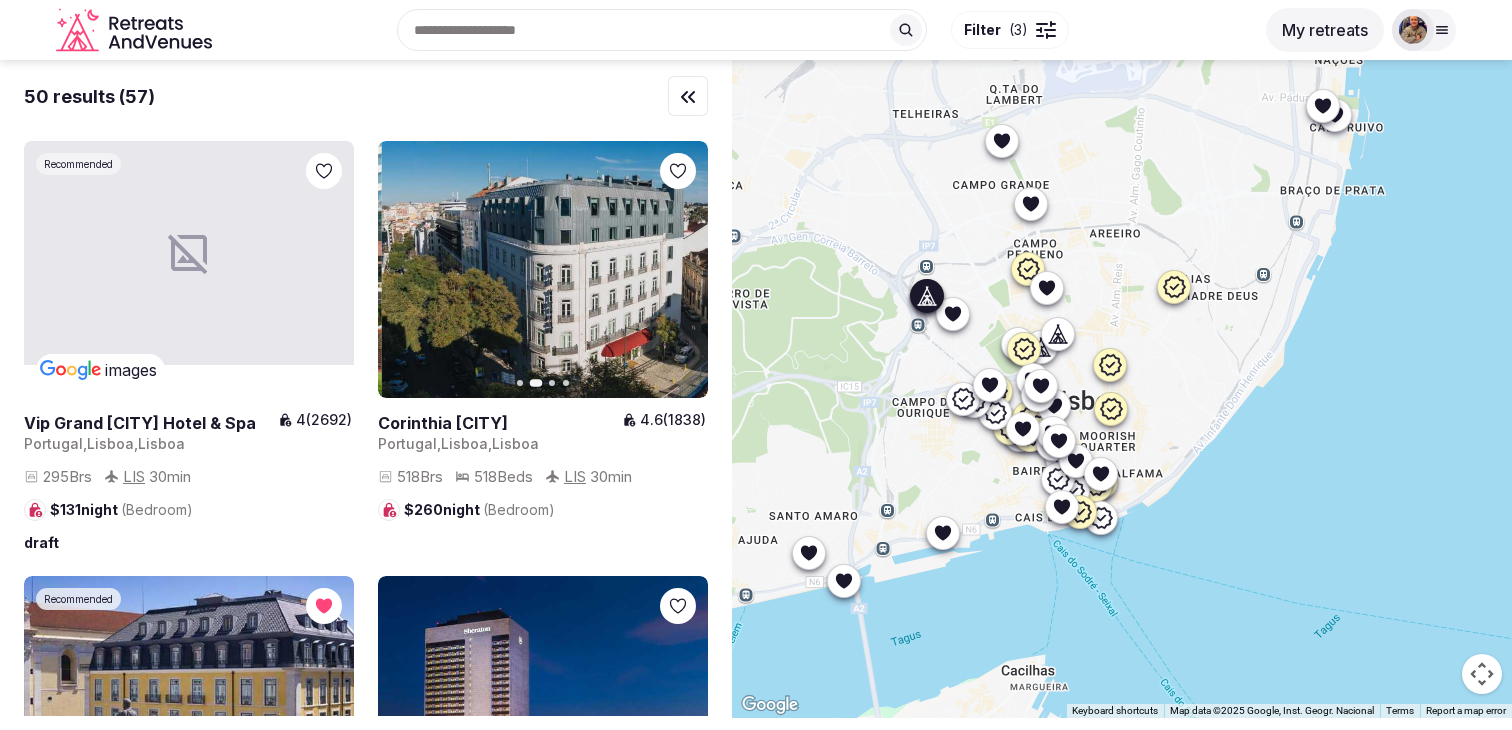 click 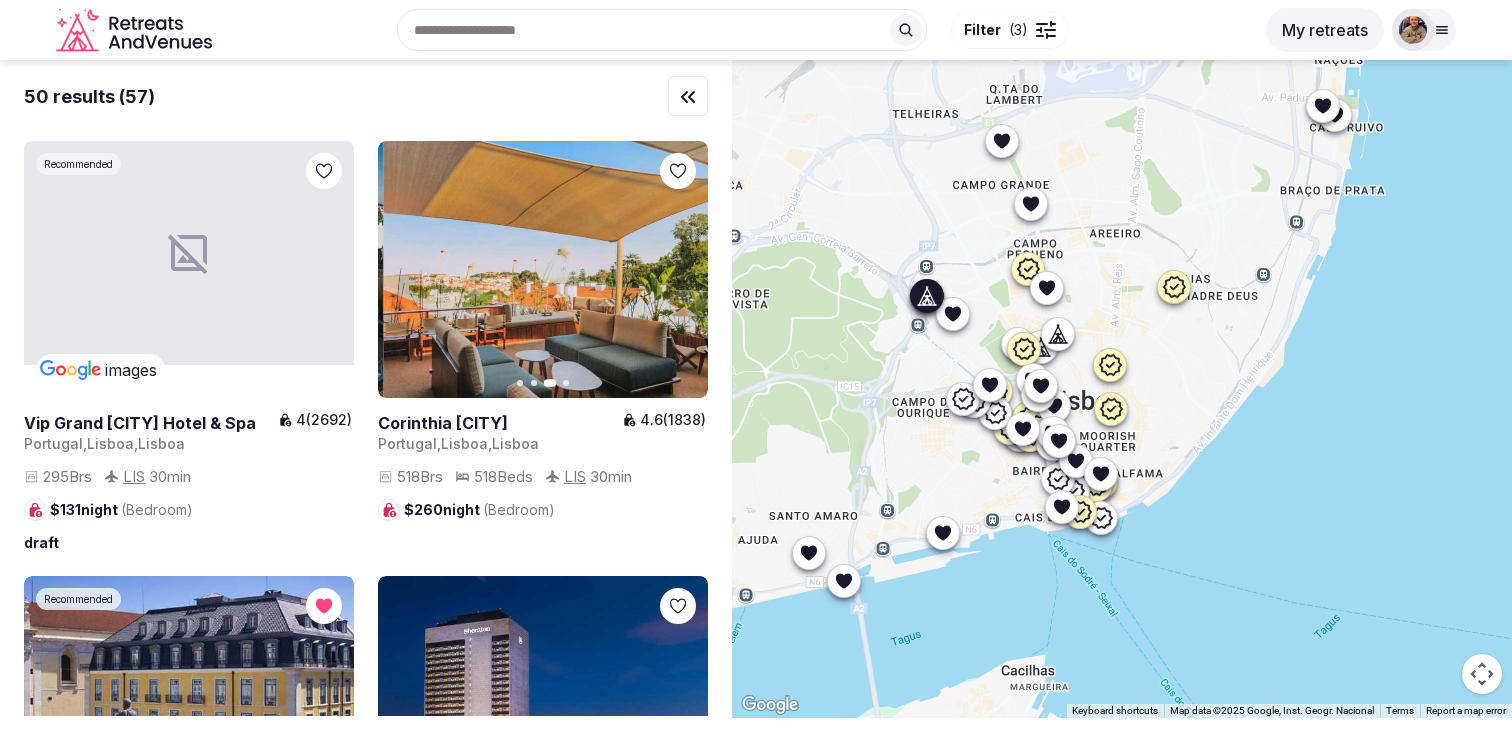 click 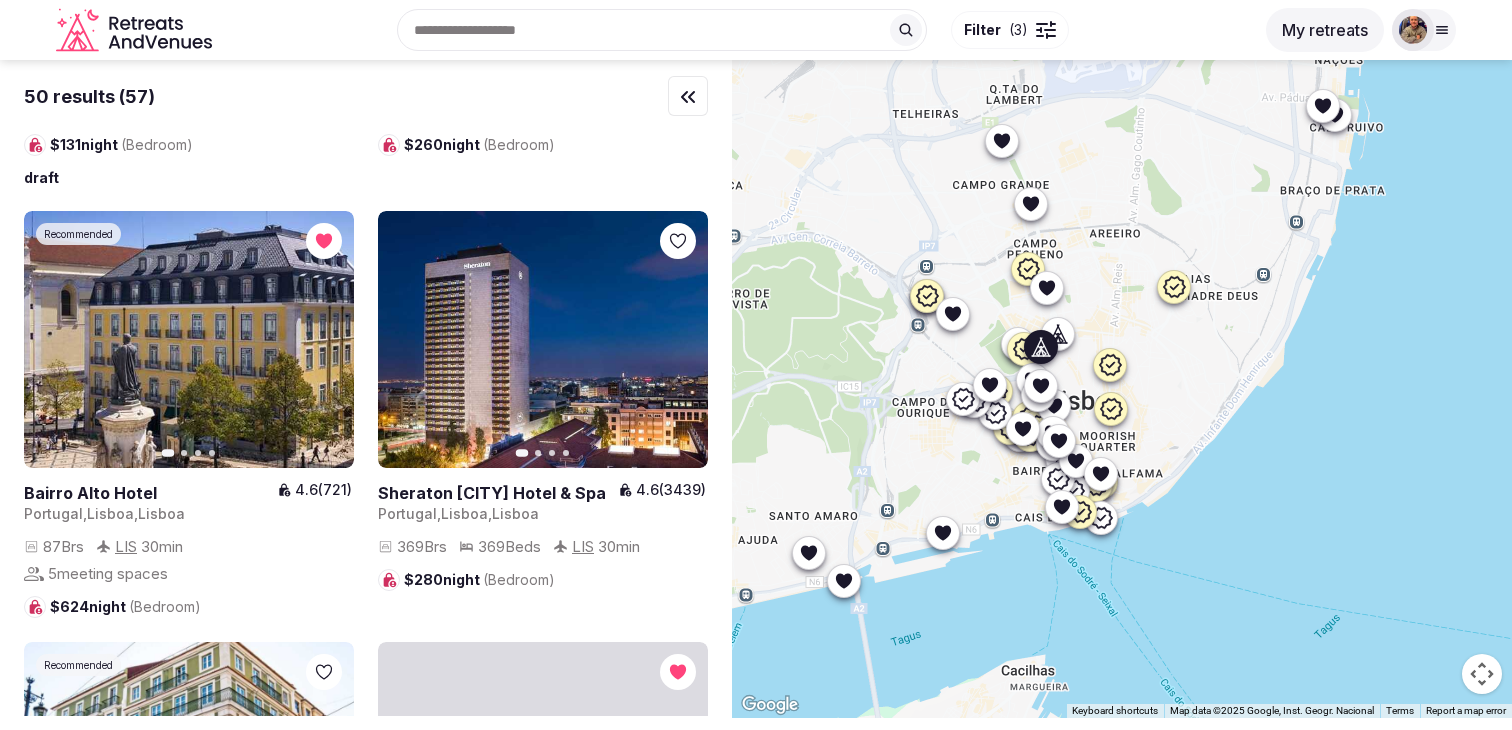 scroll, scrollTop: 366, scrollLeft: 0, axis: vertical 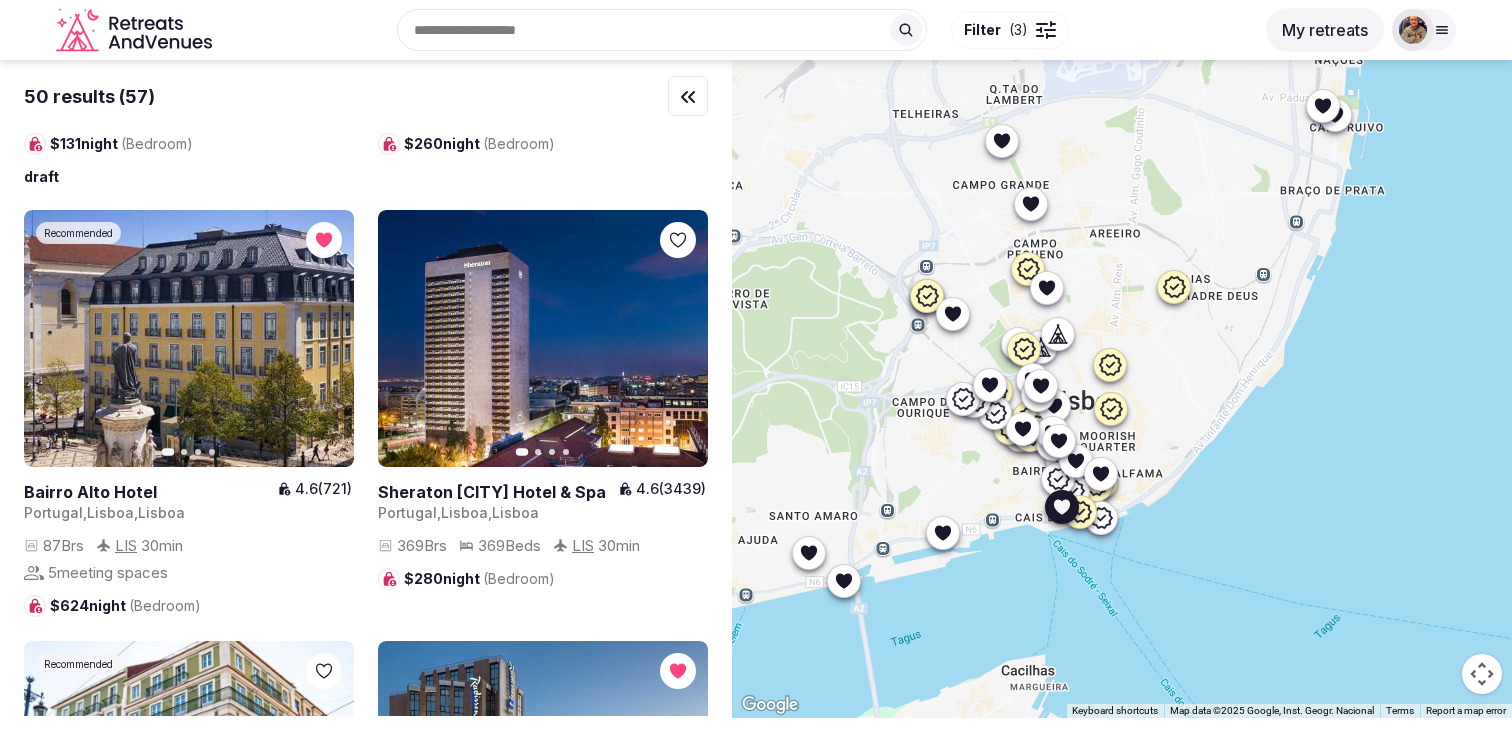click 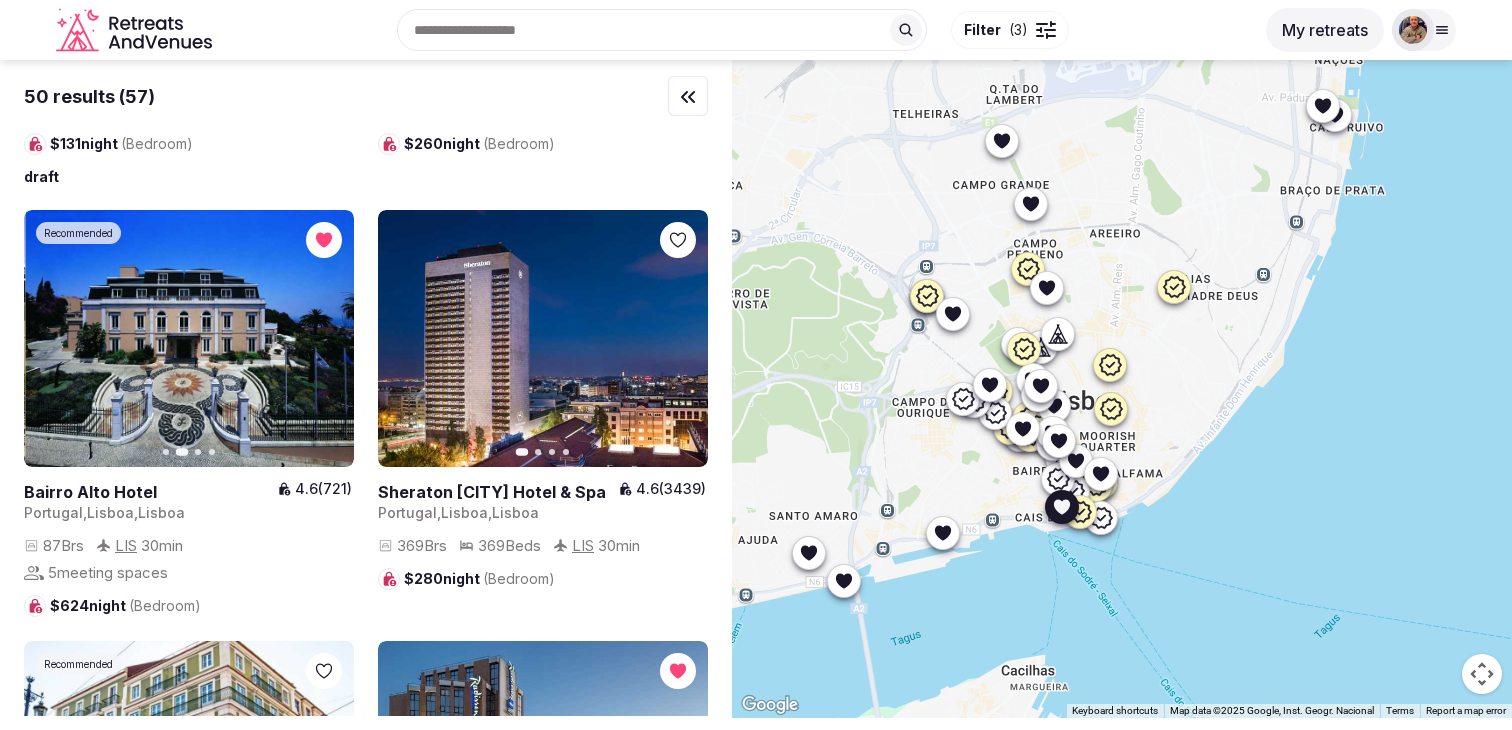 click 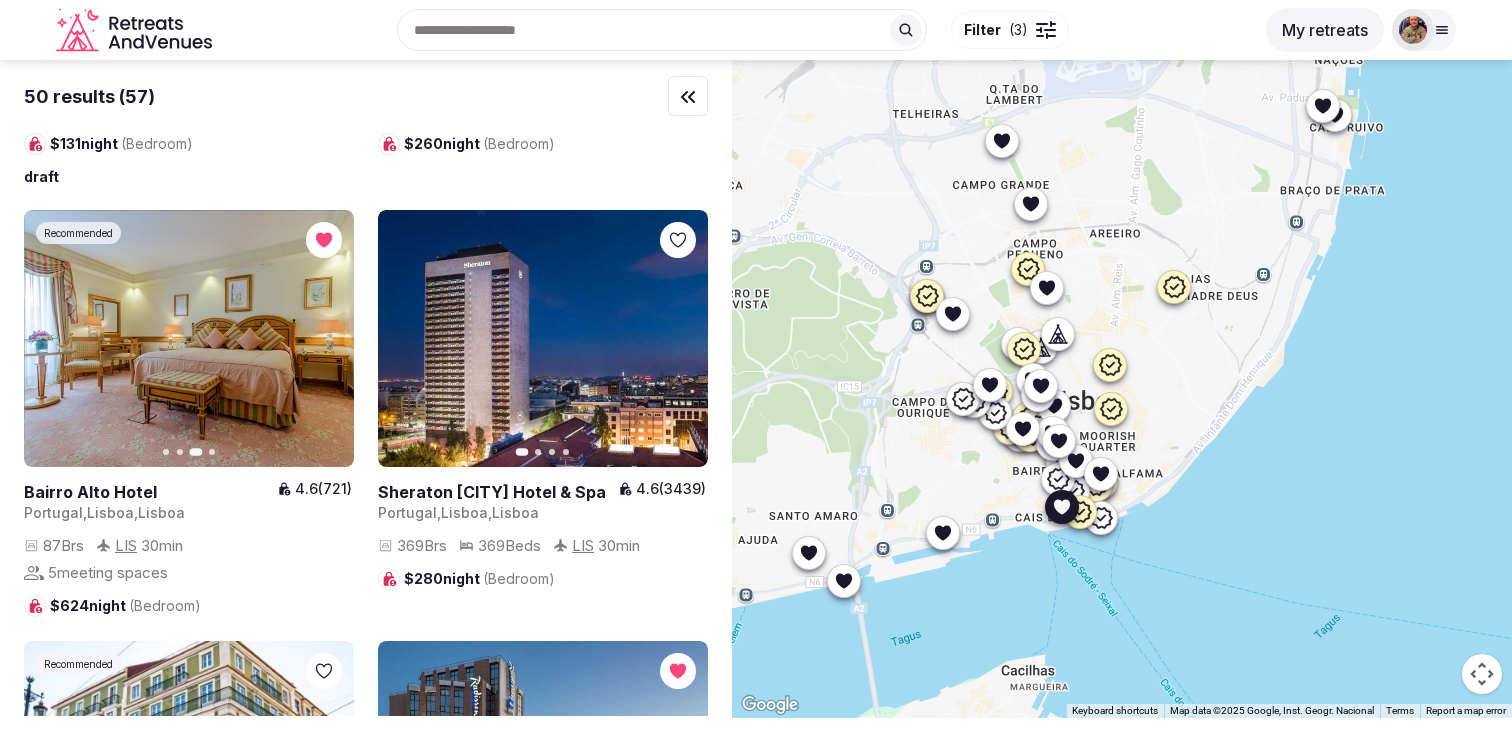 click 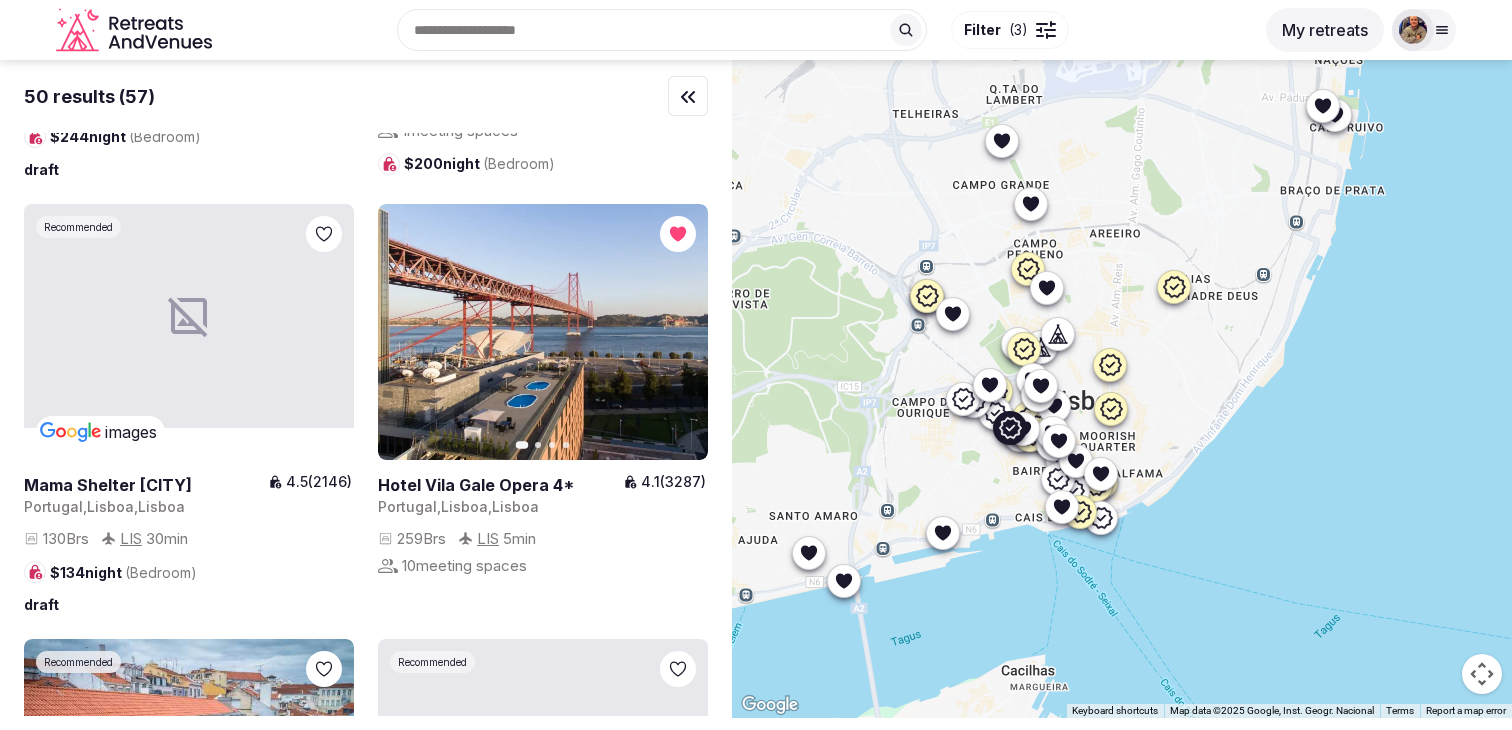 scroll, scrollTop: 2088, scrollLeft: 0, axis: vertical 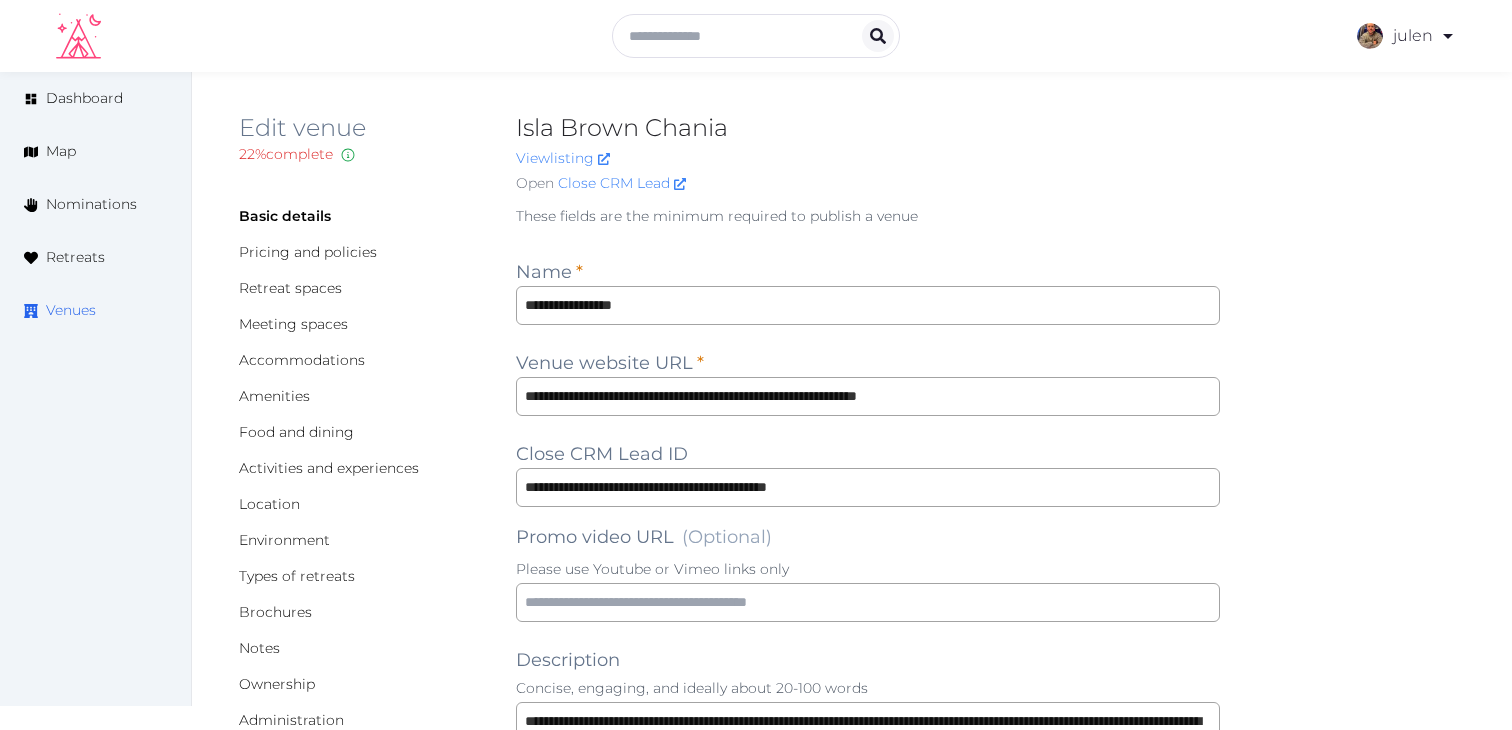 click on "Venues" at bounding box center (95, 310) 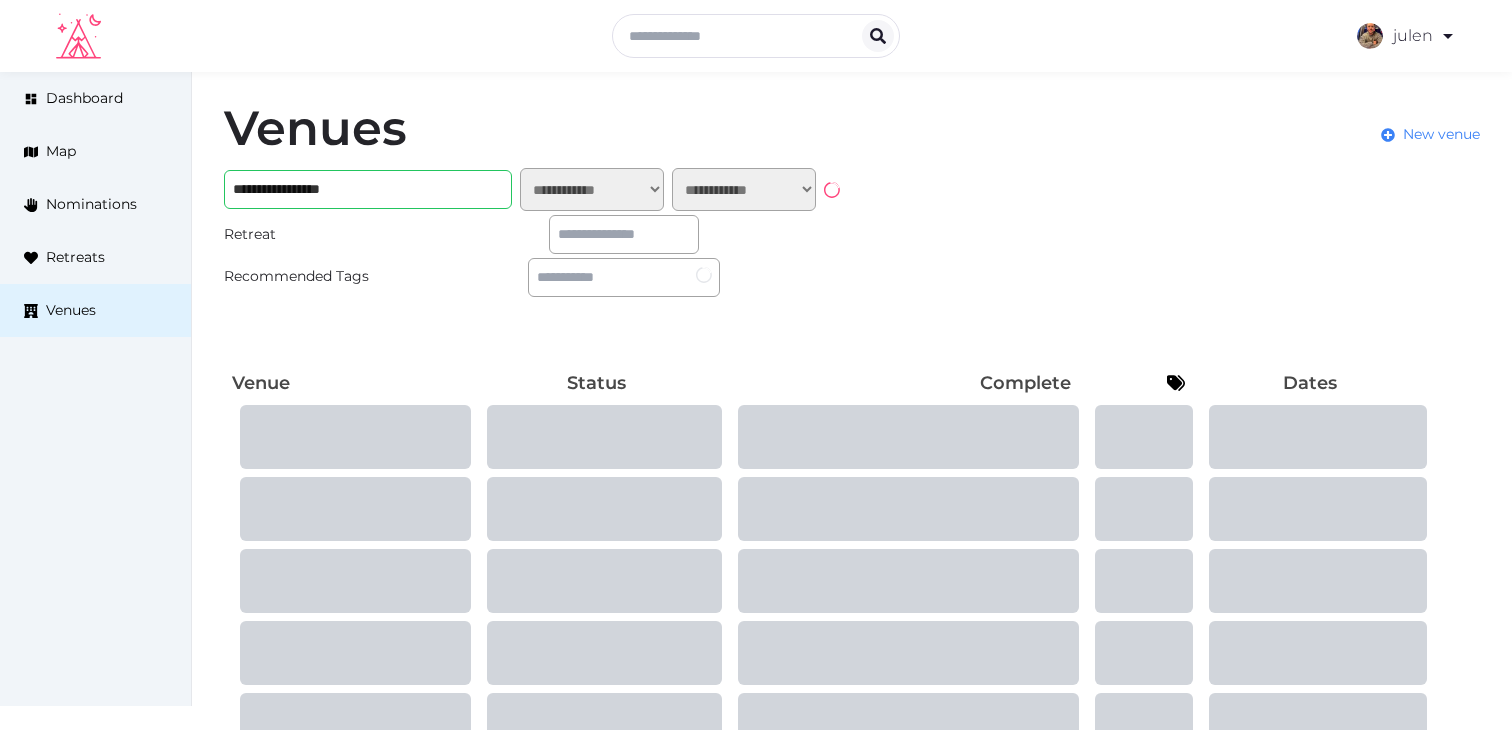 scroll, scrollTop: 0, scrollLeft: 0, axis: both 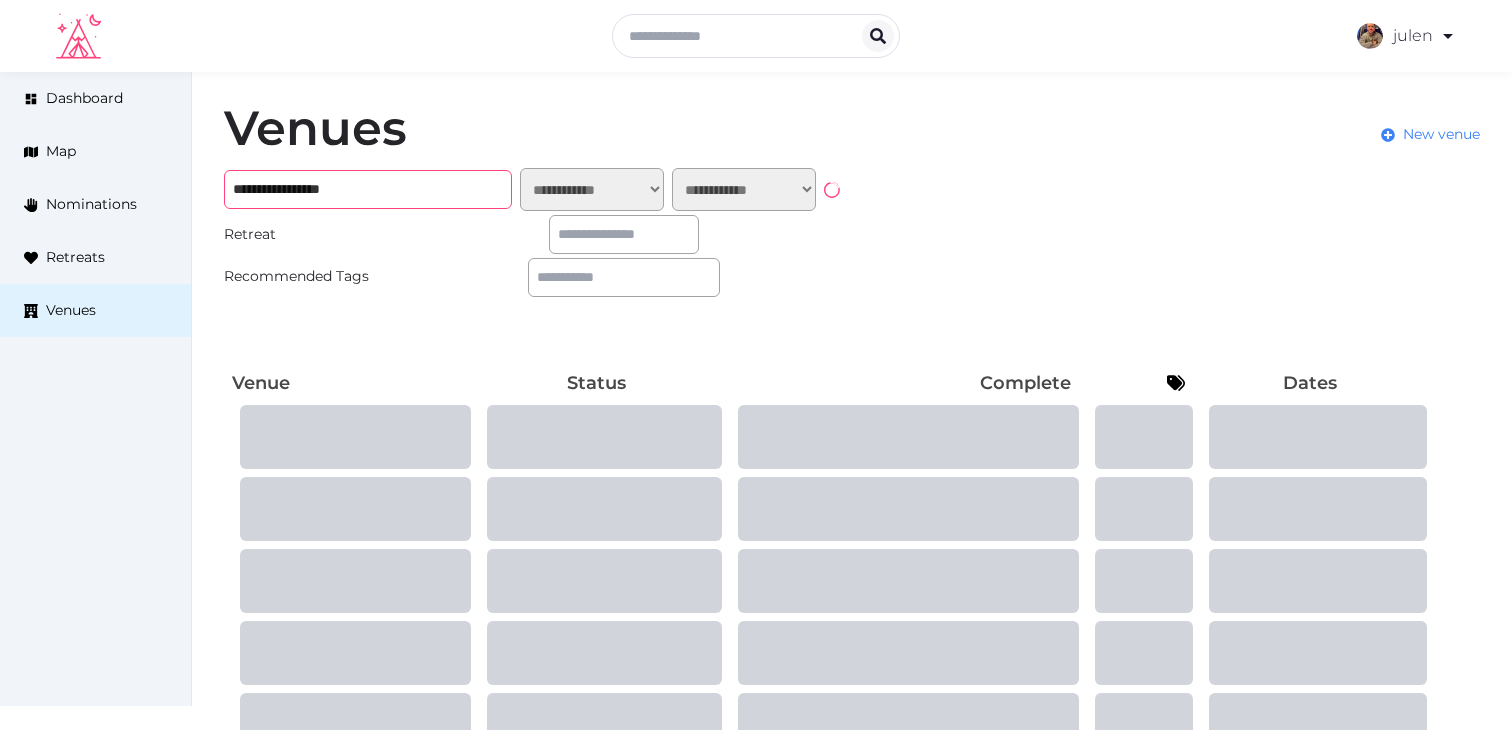 click on "**********" at bounding box center [368, 189] 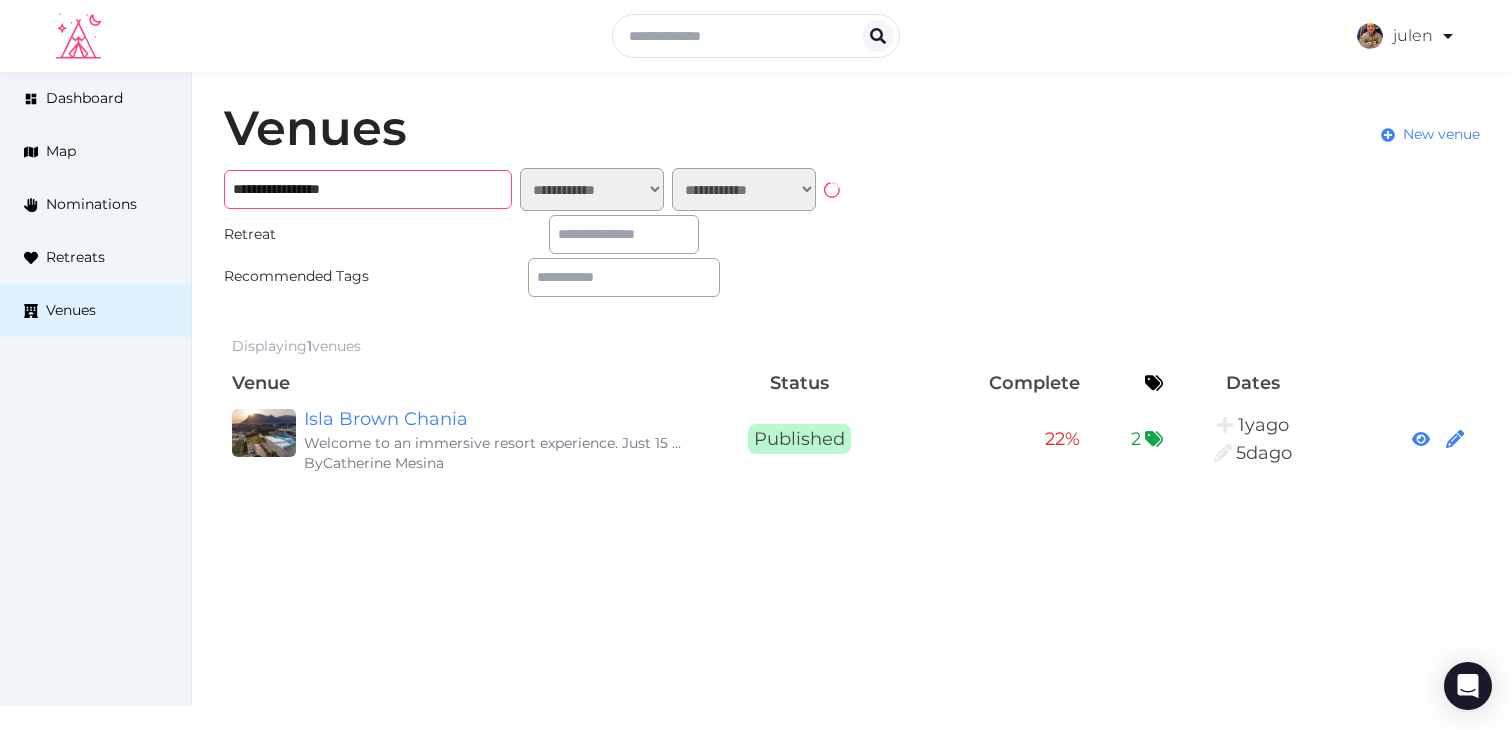 click on "**********" at bounding box center (368, 189) 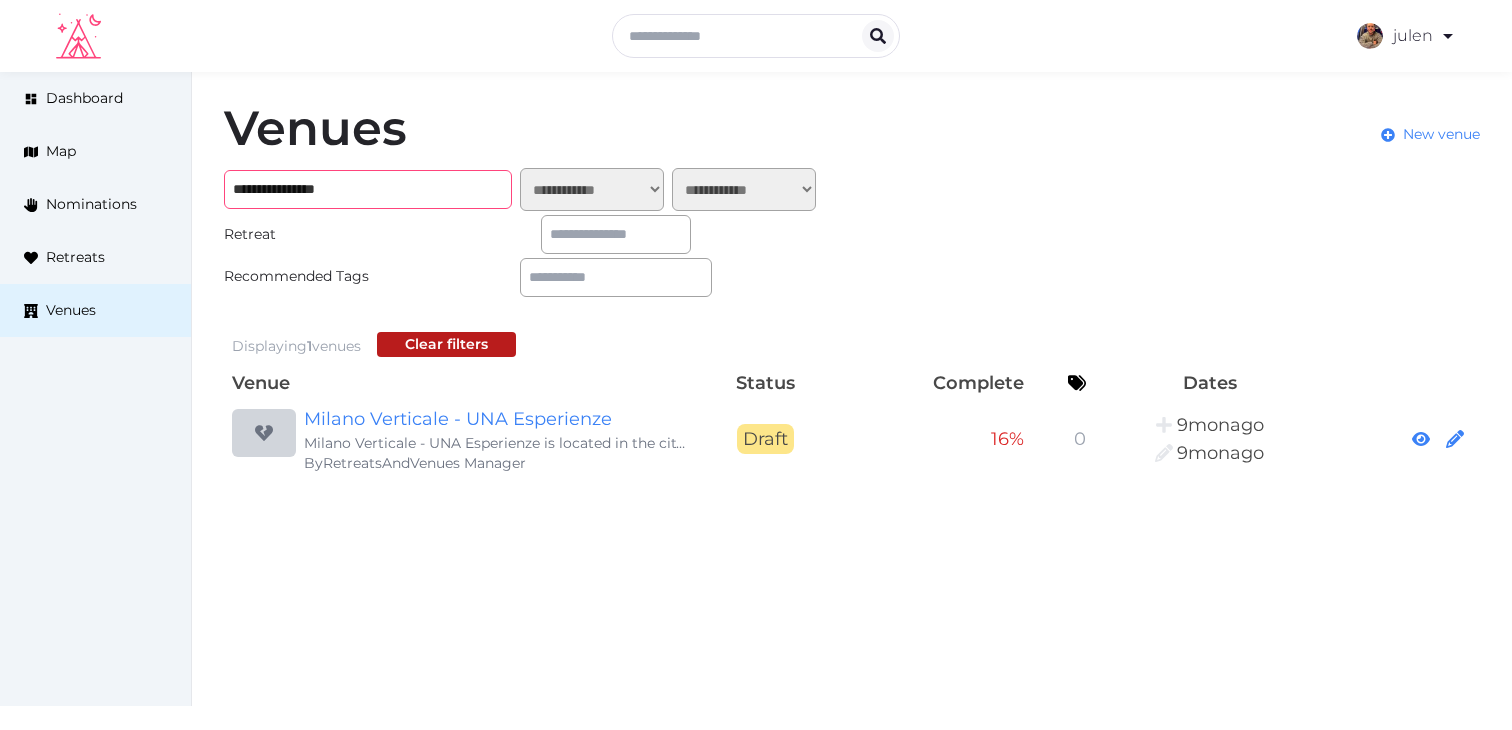 type on "**********" 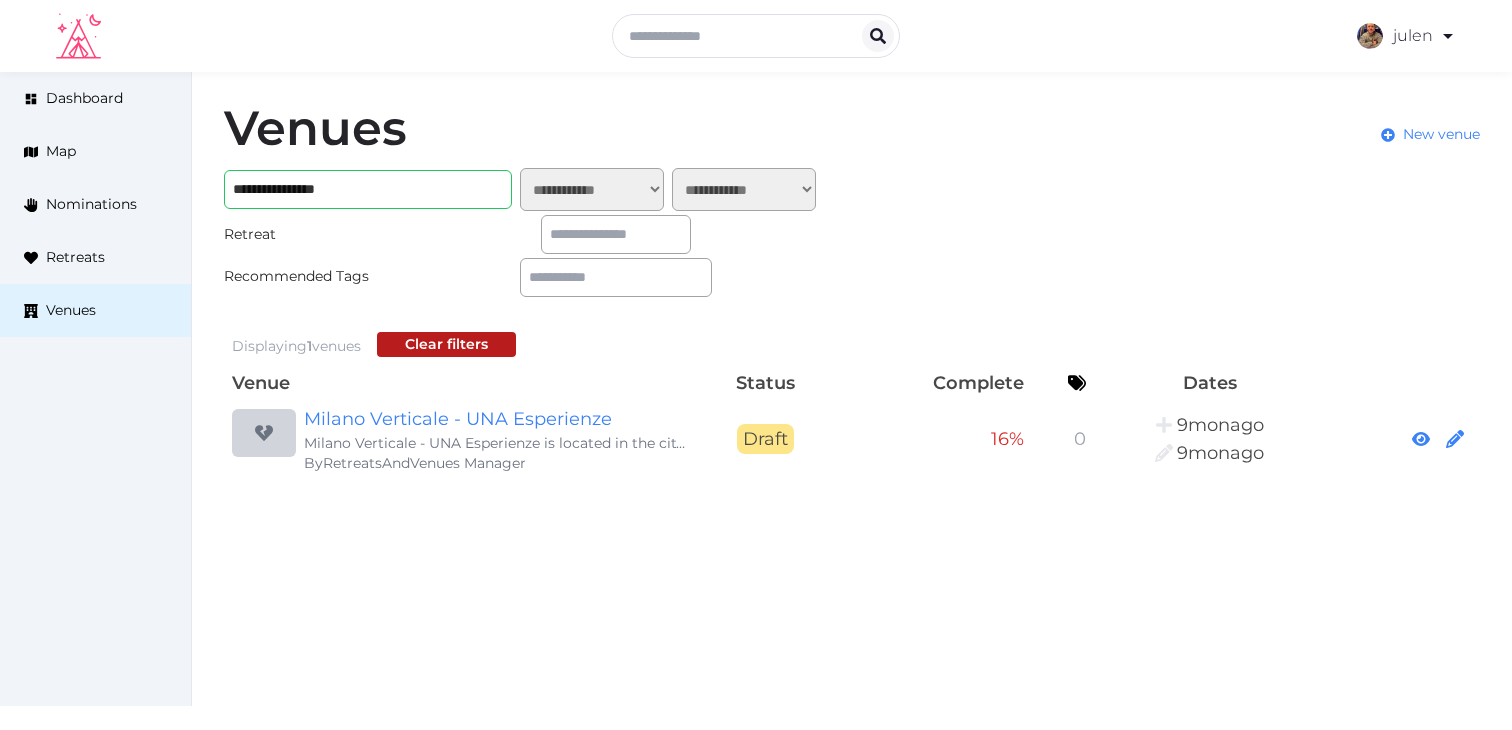 click on "Milano Verticale - UNA Esperienze is located in the city of Miilan, Italy. The hotel offers 173 stylish, contemporary and comfortable guest rooms designed uniquely to deliver maximum comfort." at bounding box center [496, 443] 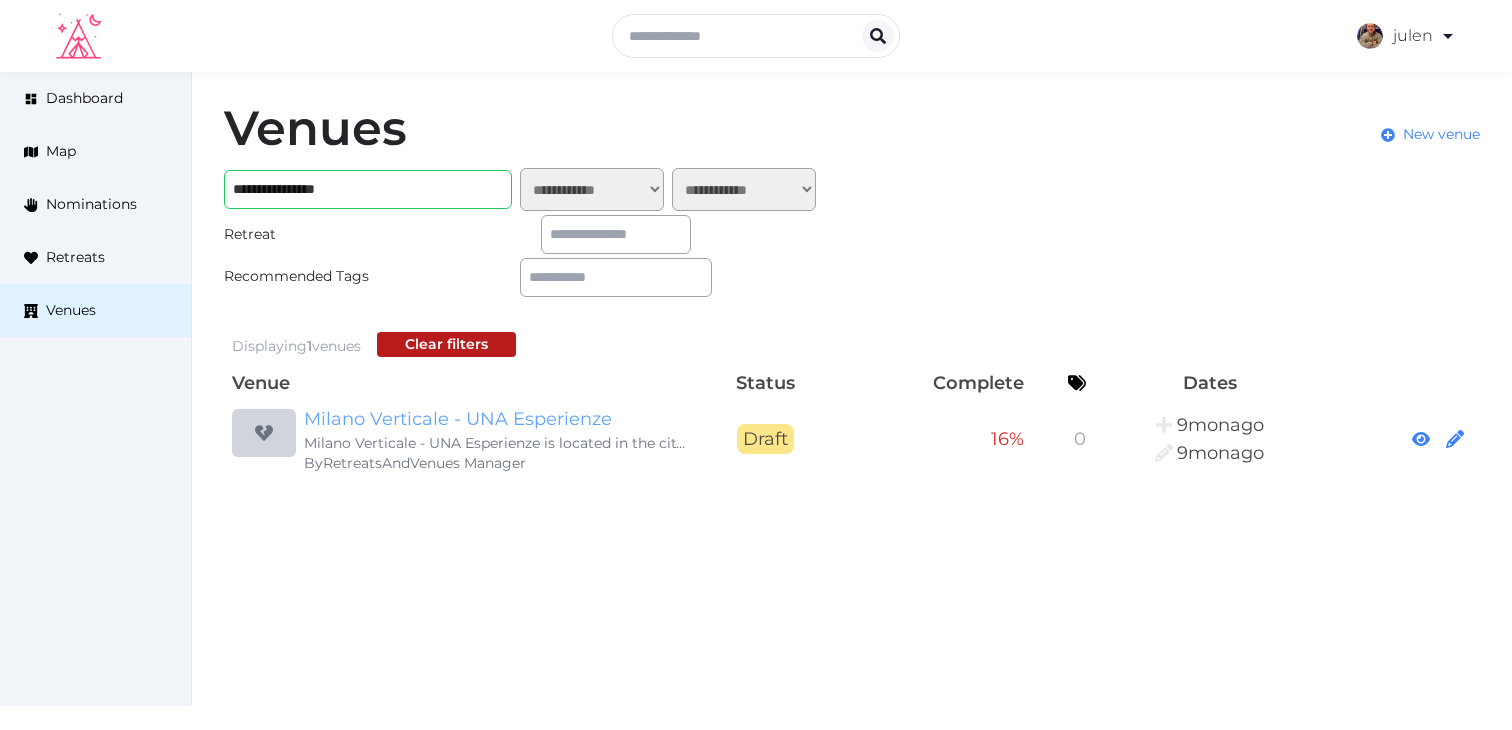 click on "Milano Verticale - UNA Esperienze" at bounding box center [496, 419] 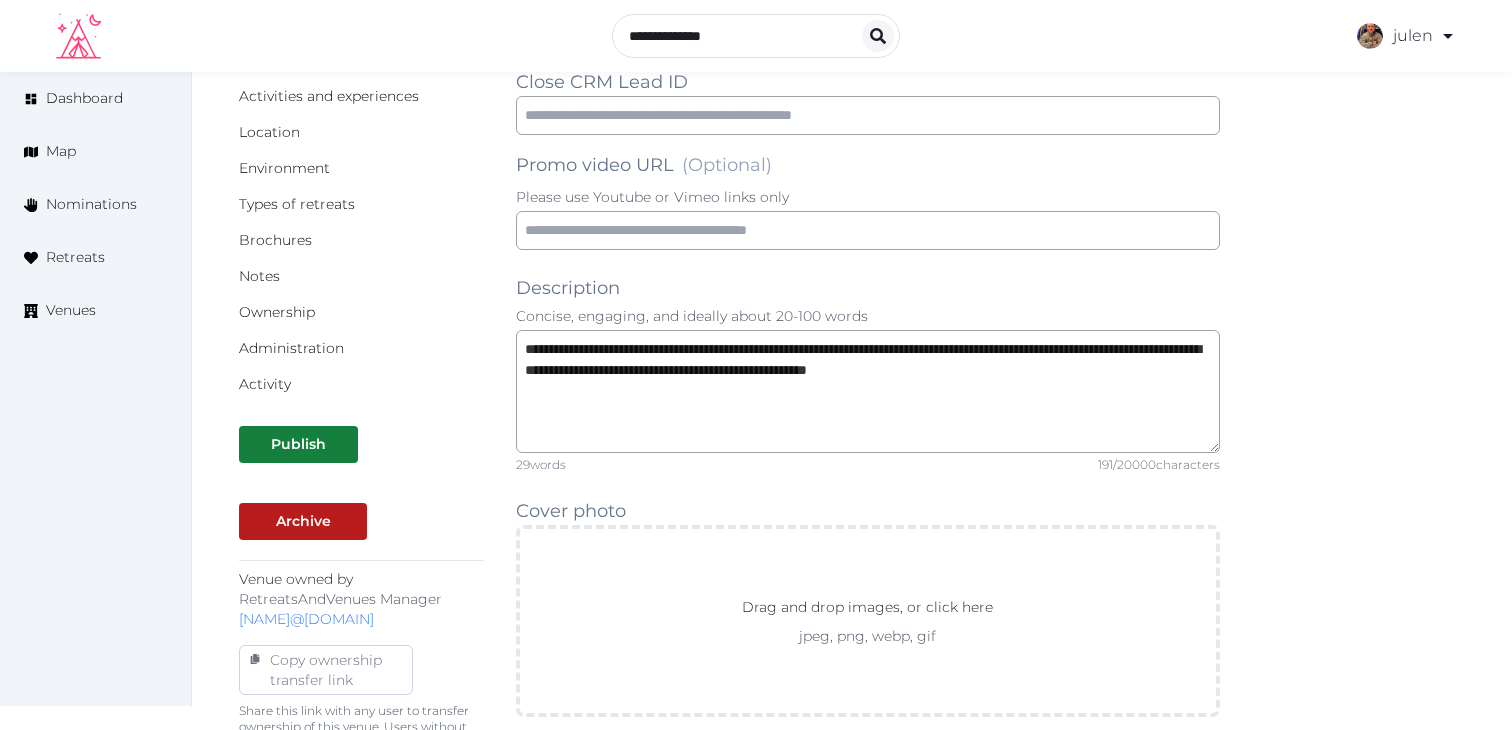 scroll, scrollTop: 374, scrollLeft: 0, axis: vertical 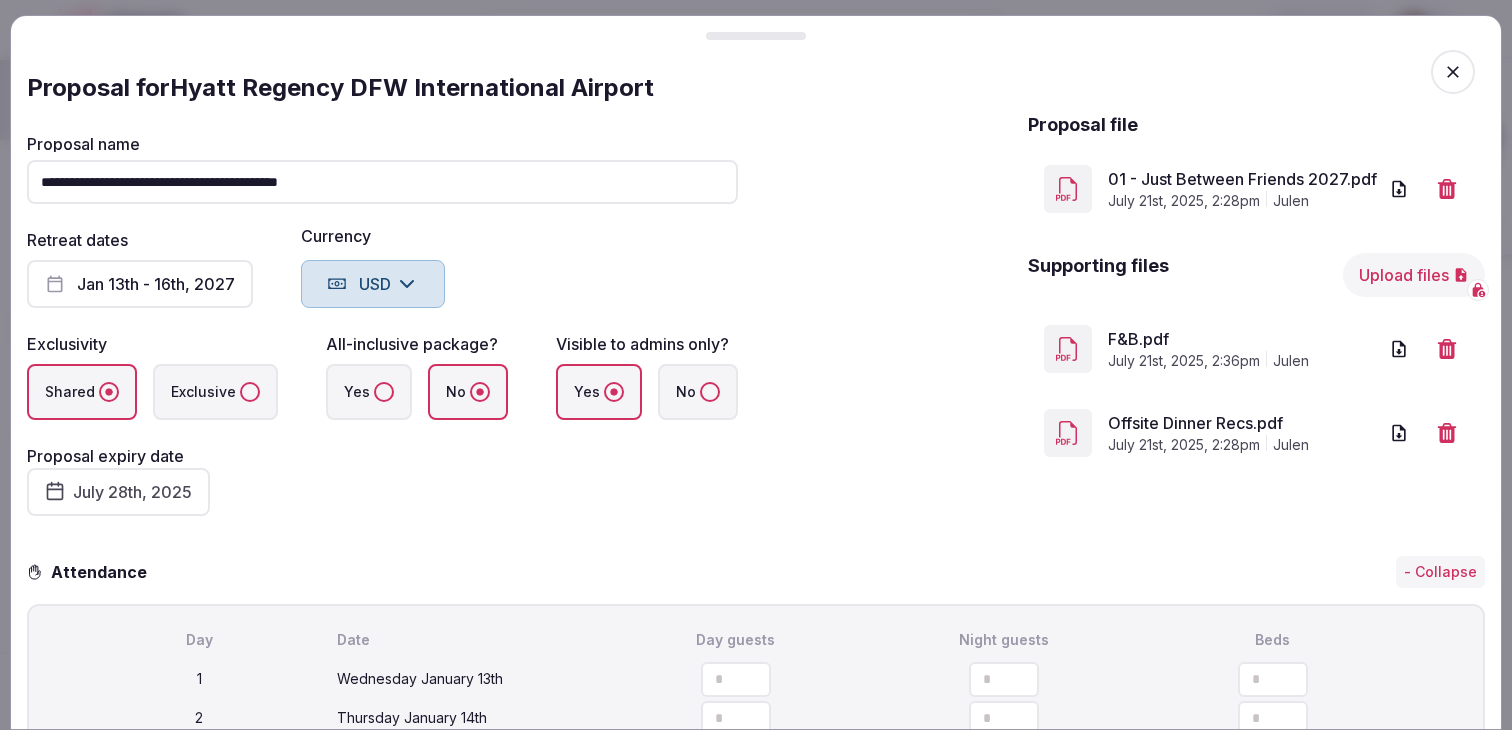 click on "Upload files" at bounding box center [1414, 275] 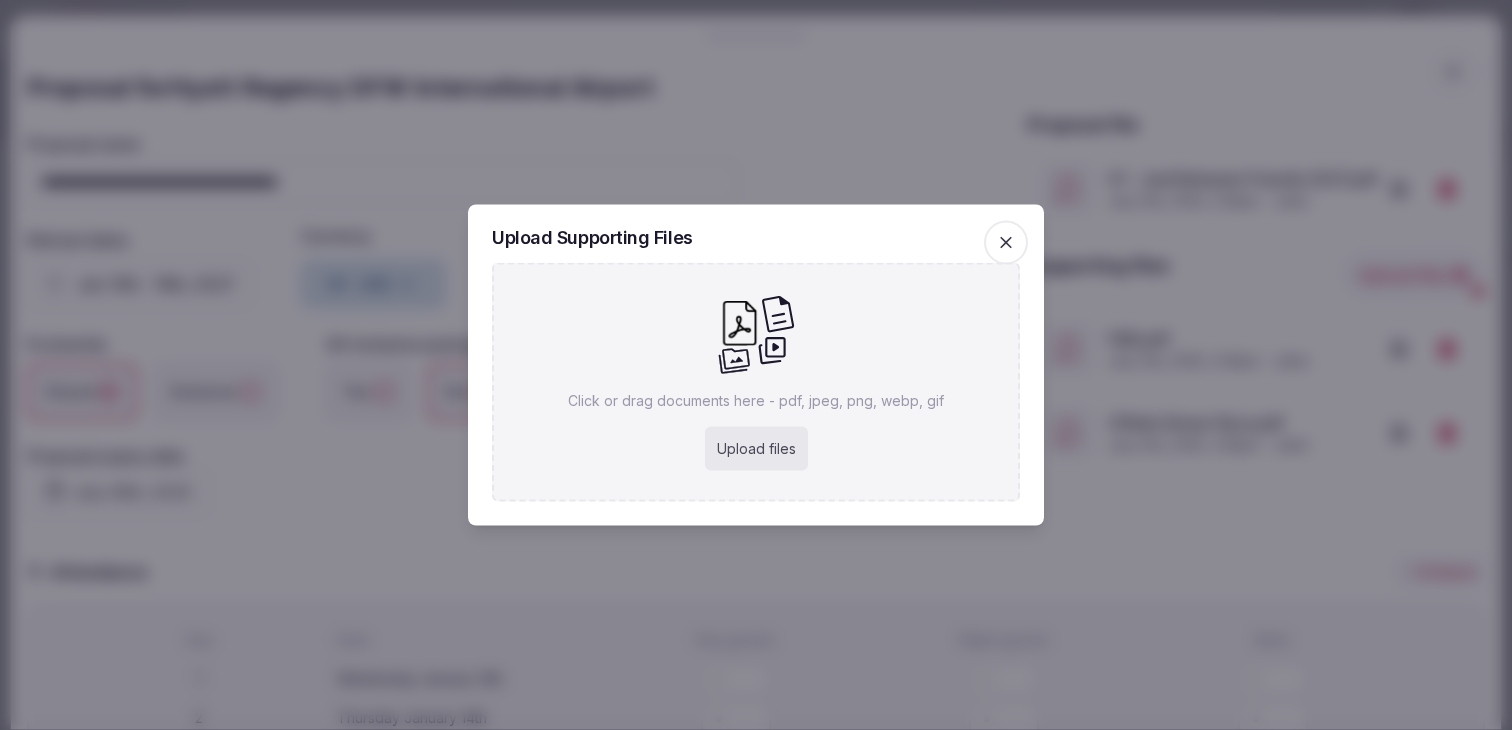 click on "Upload files" at bounding box center [756, 449] 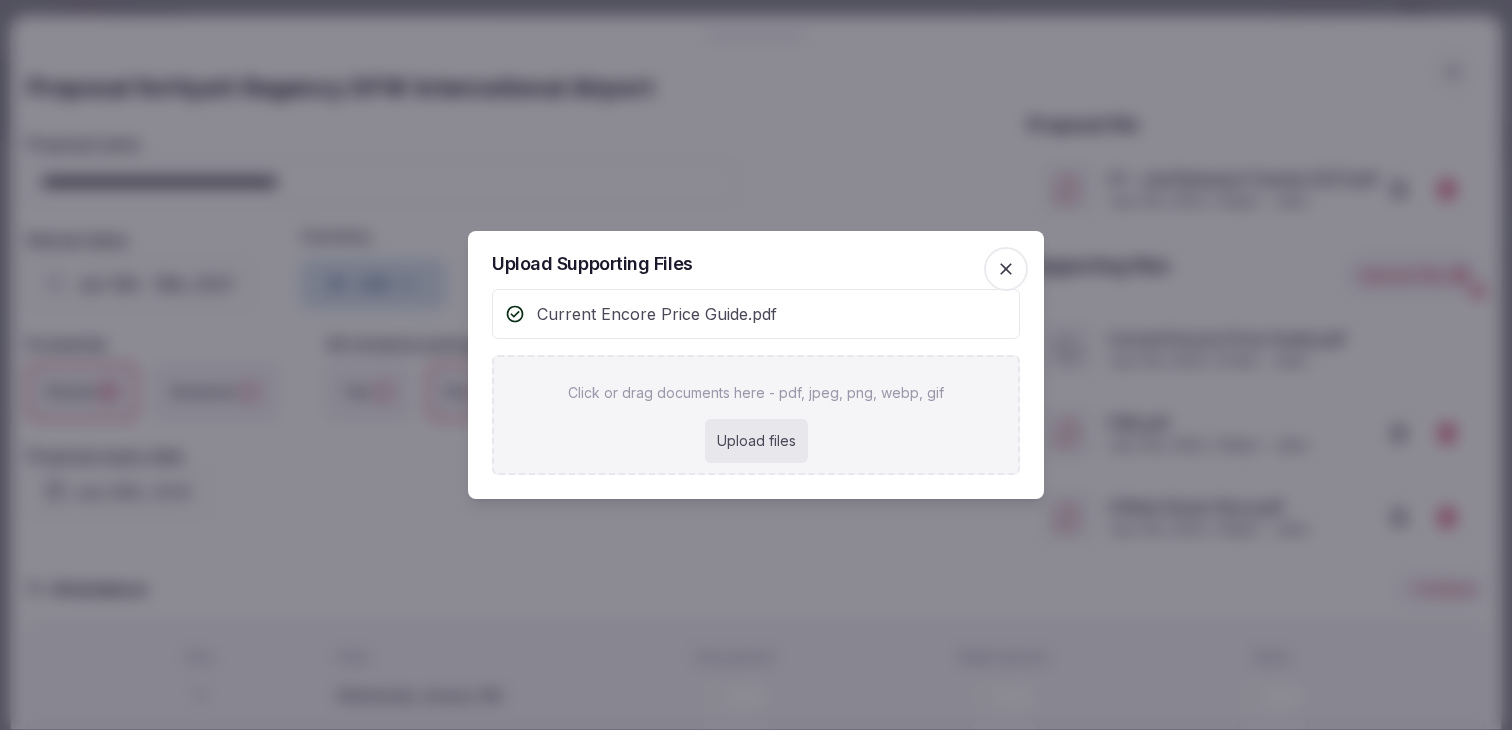 click 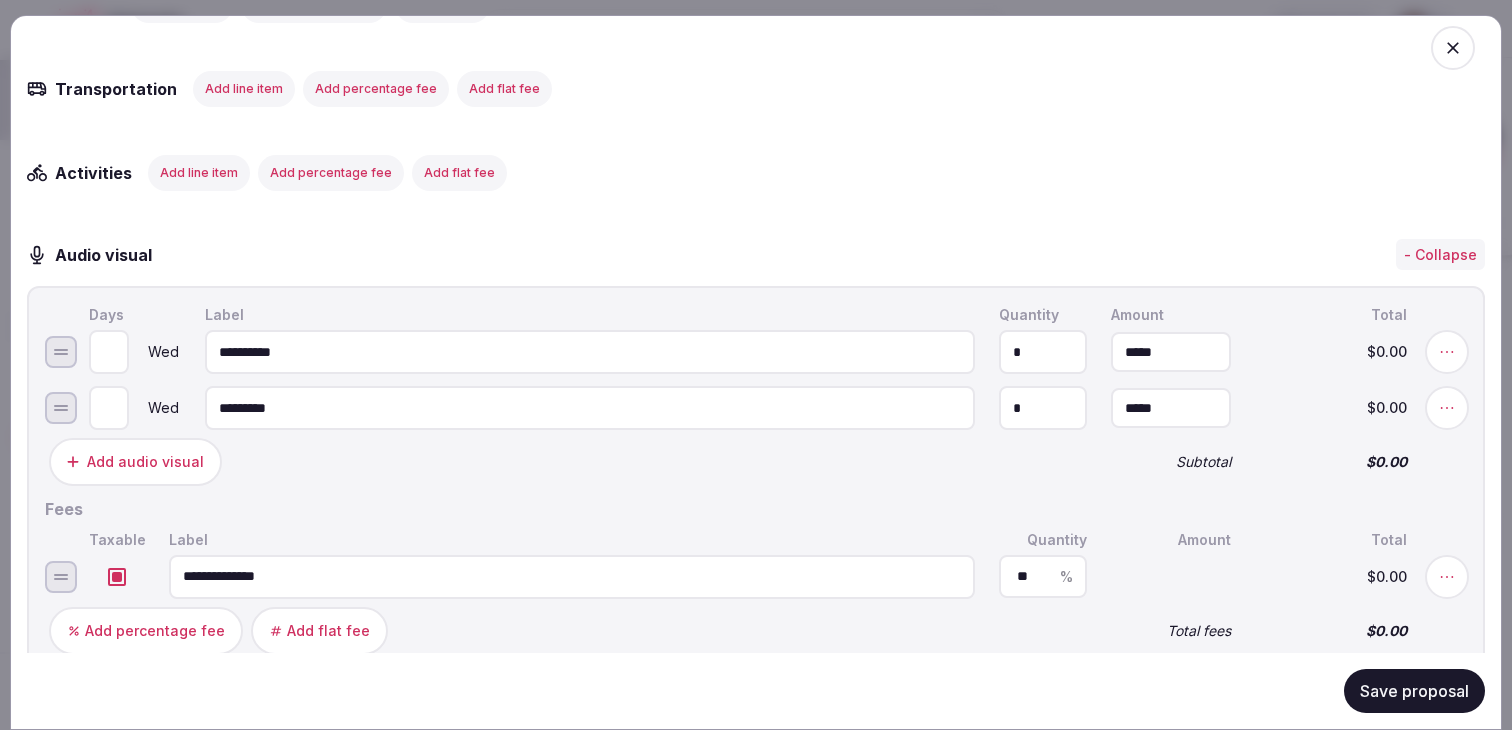 scroll, scrollTop: 2726, scrollLeft: 0, axis: vertical 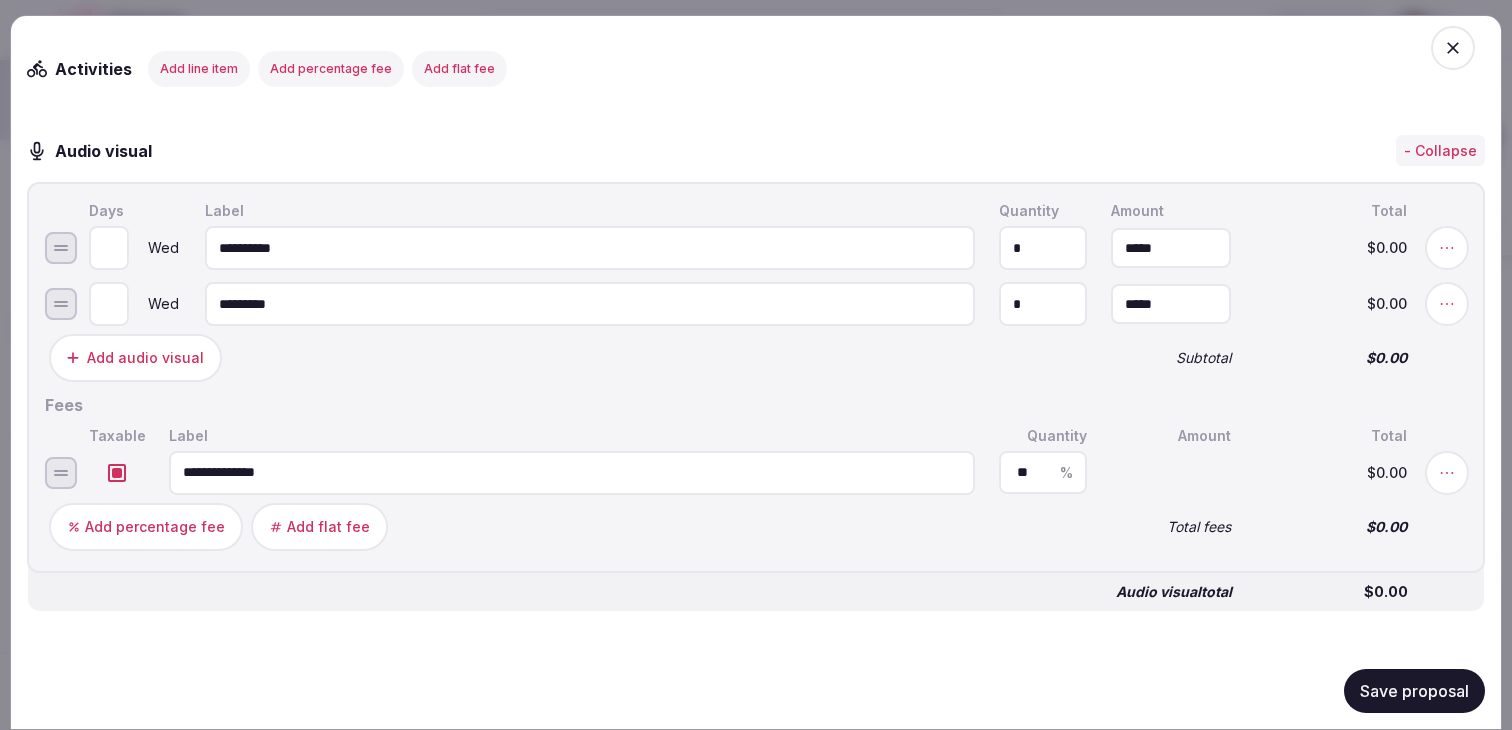click on "Save proposal" at bounding box center [1414, 691] 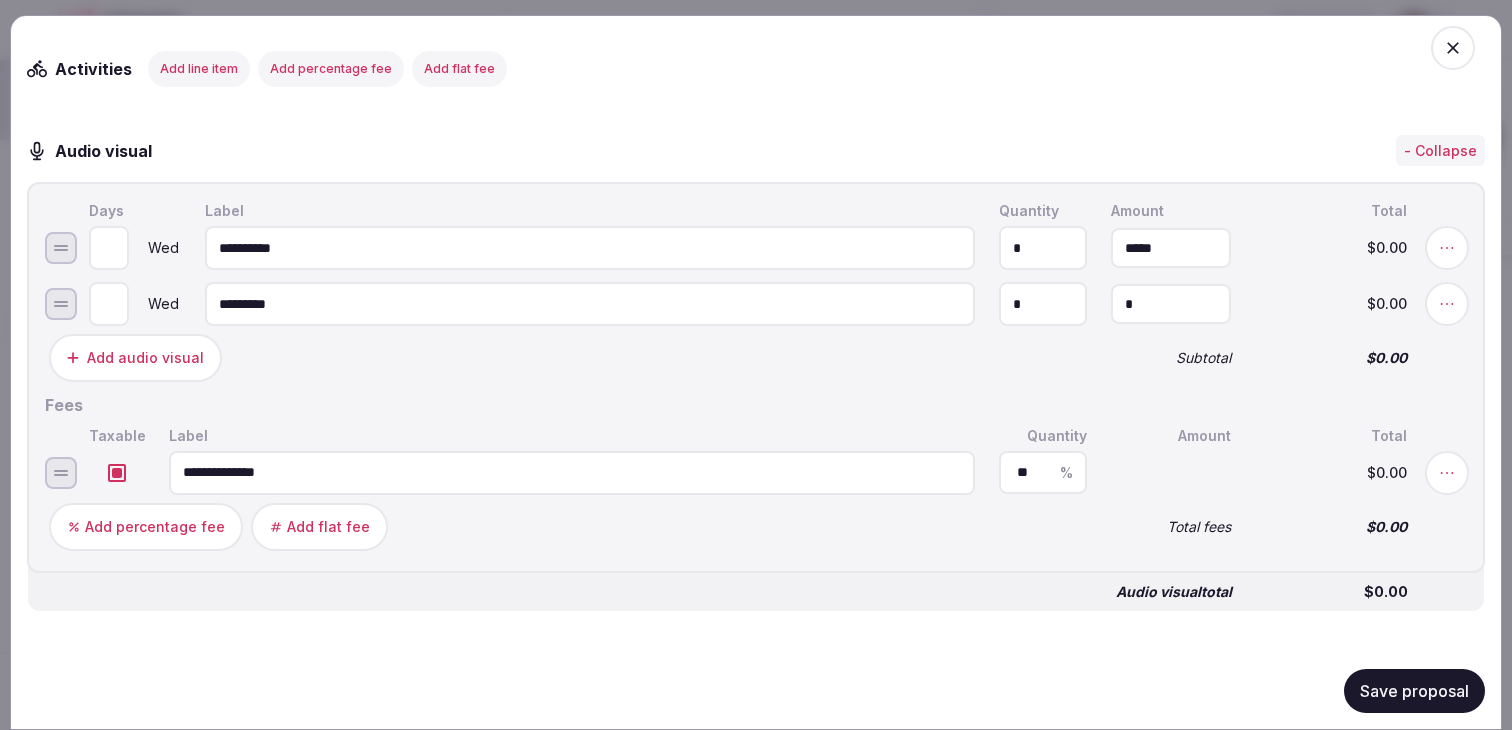 click on "*" at bounding box center (1171, 304) 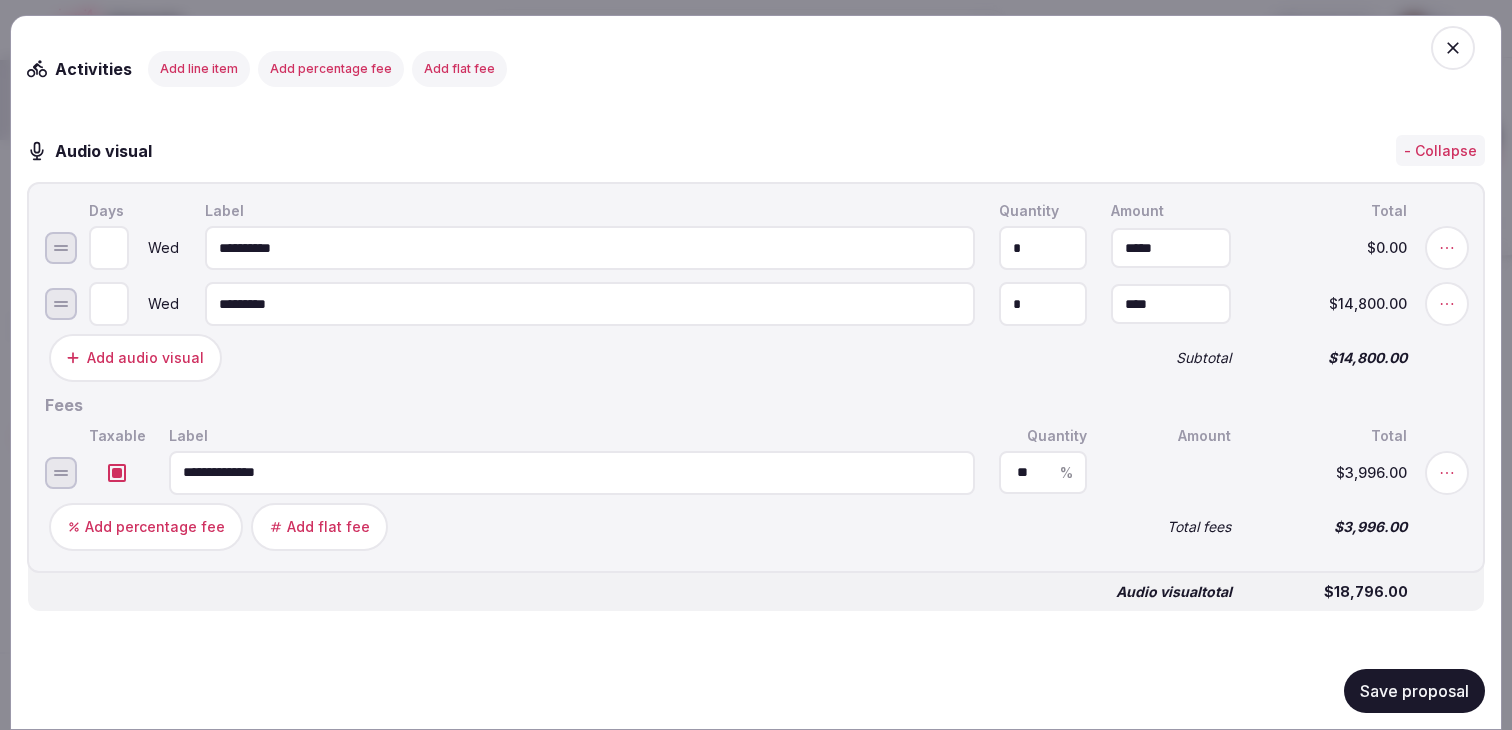click on "****" at bounding box center (1171, 304) 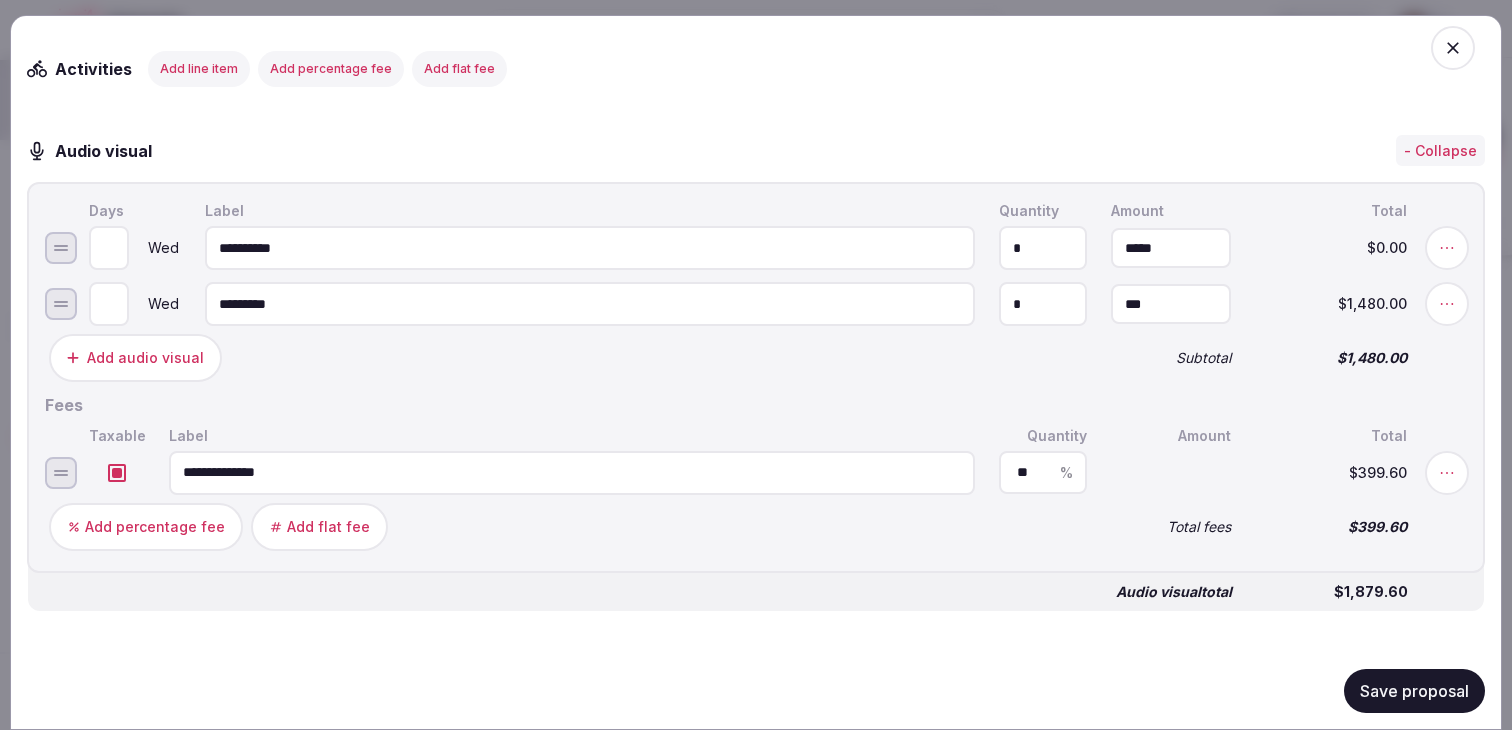 type on "*******" 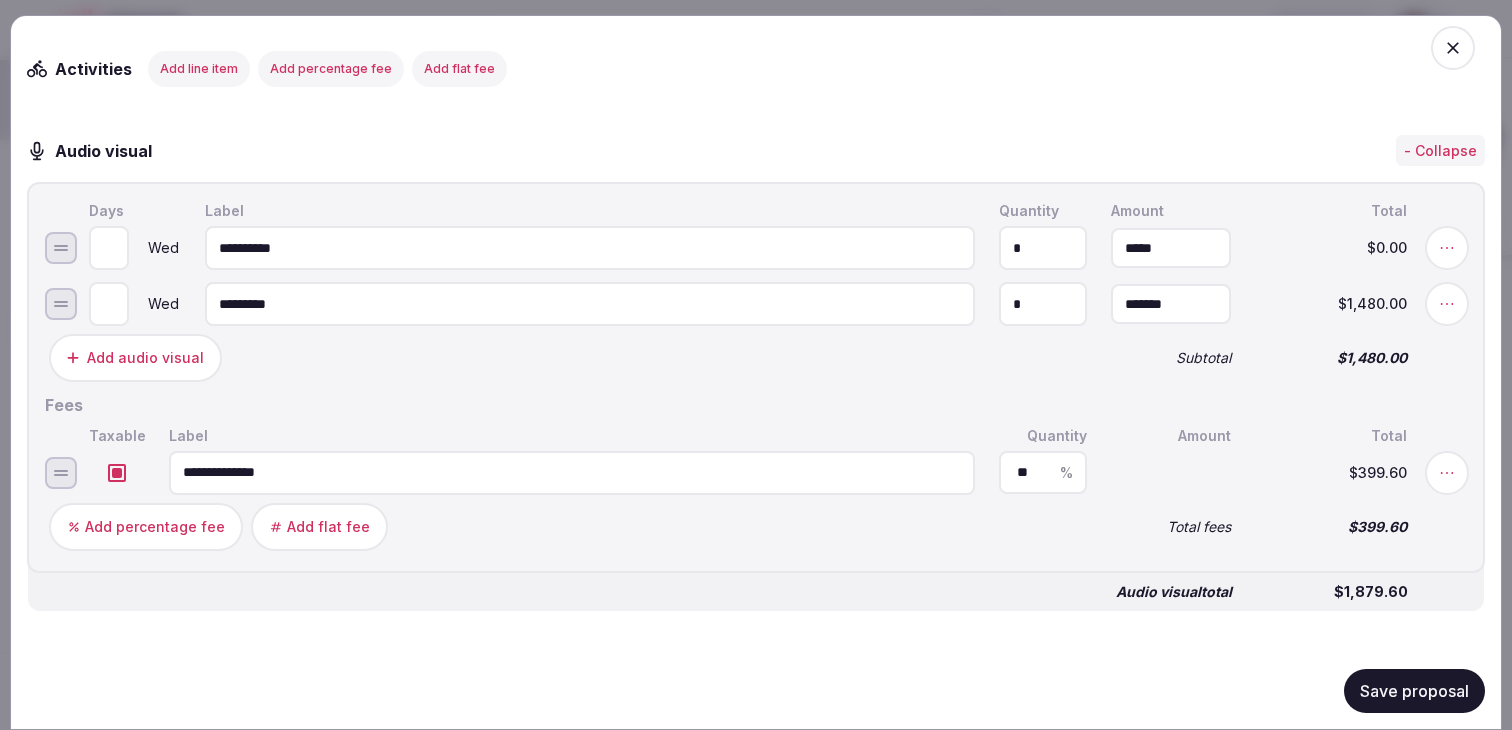 click on "*********" at bounding box center [590, 304] 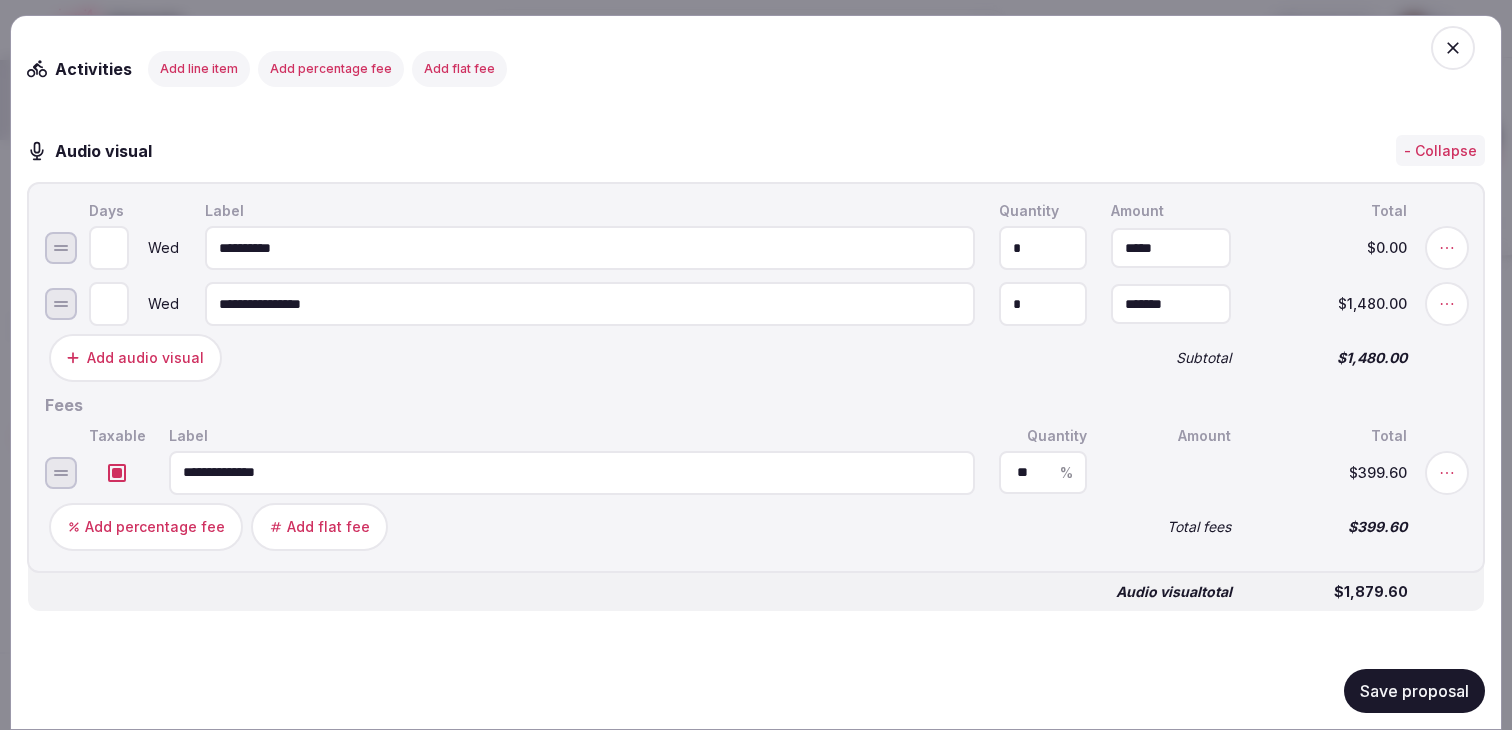 click on "**********" at bounding box center [590, 304] 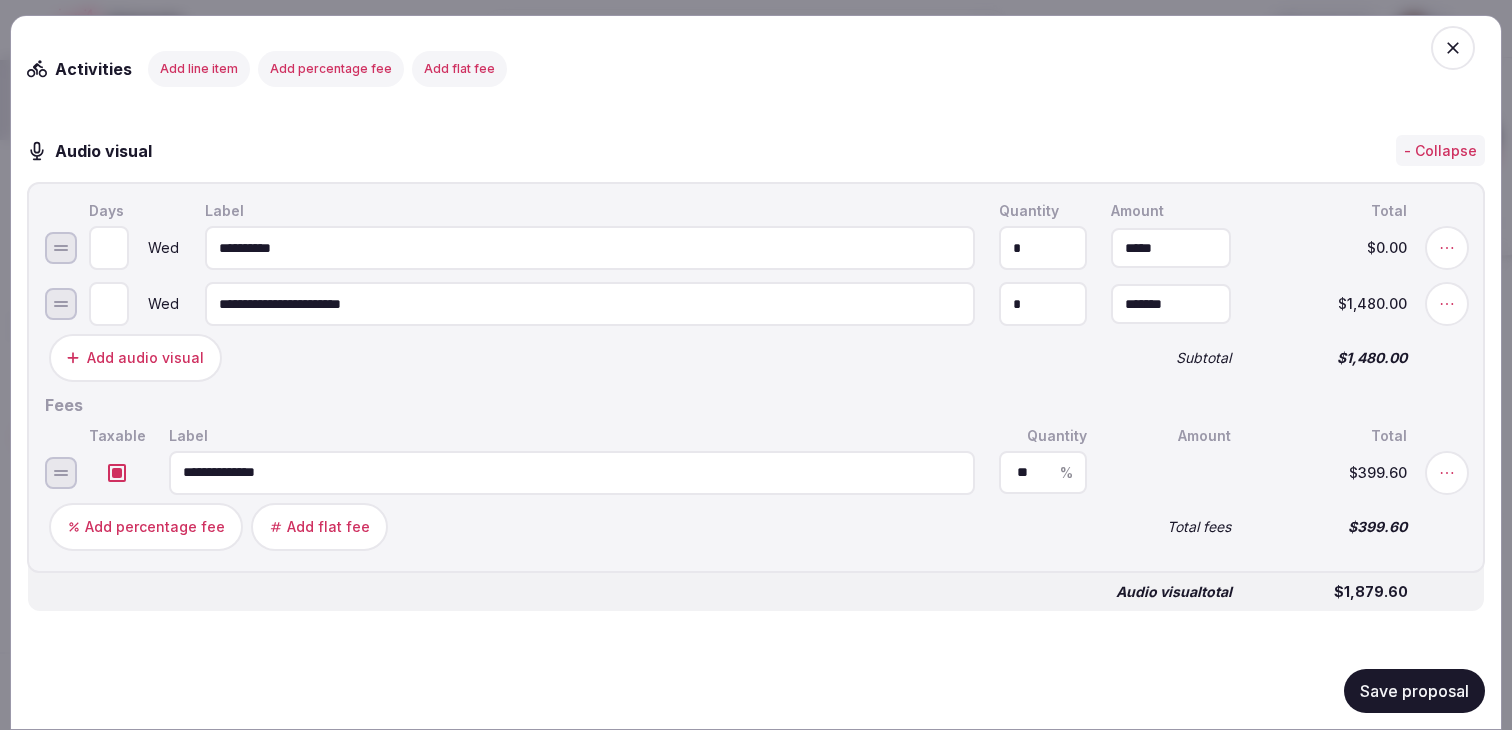 type on "**********" 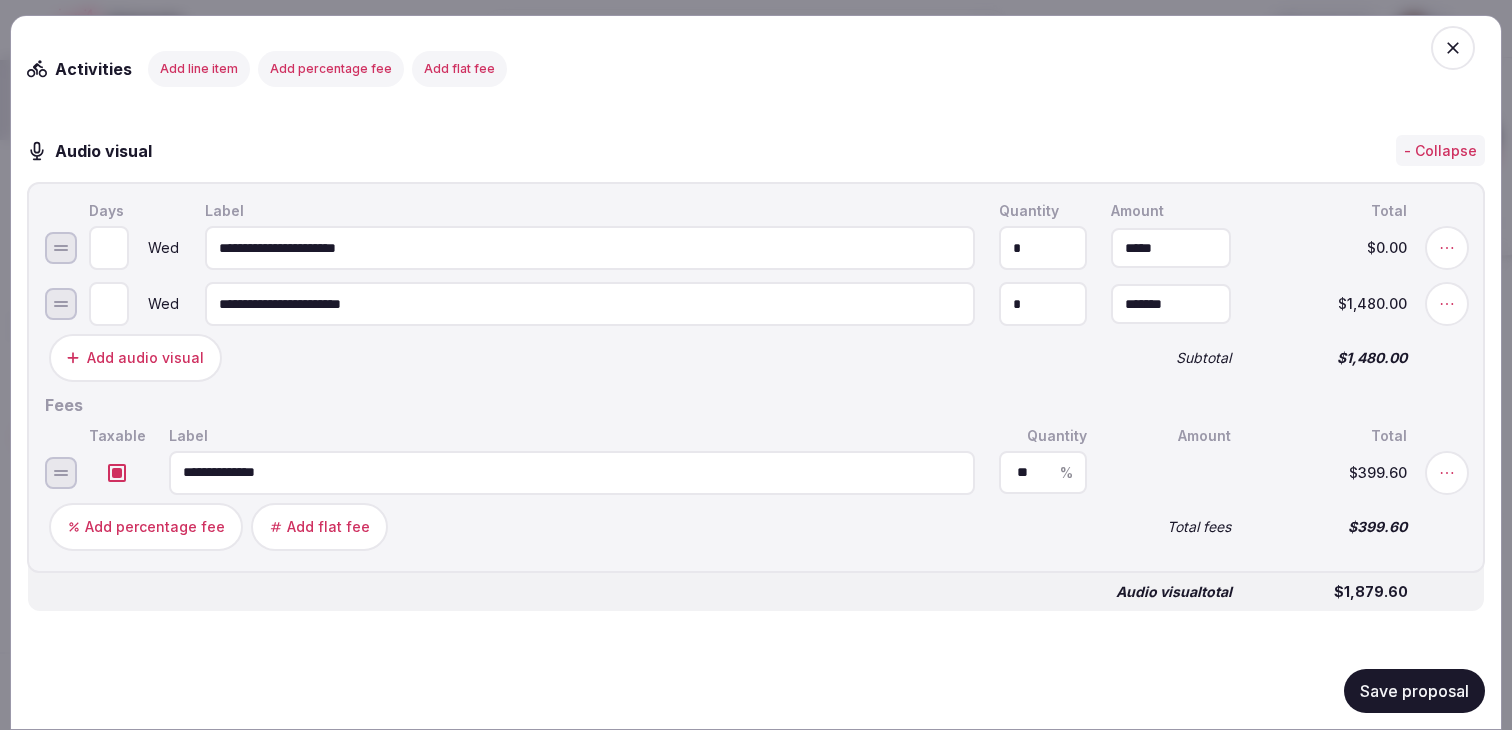 type on "**********" 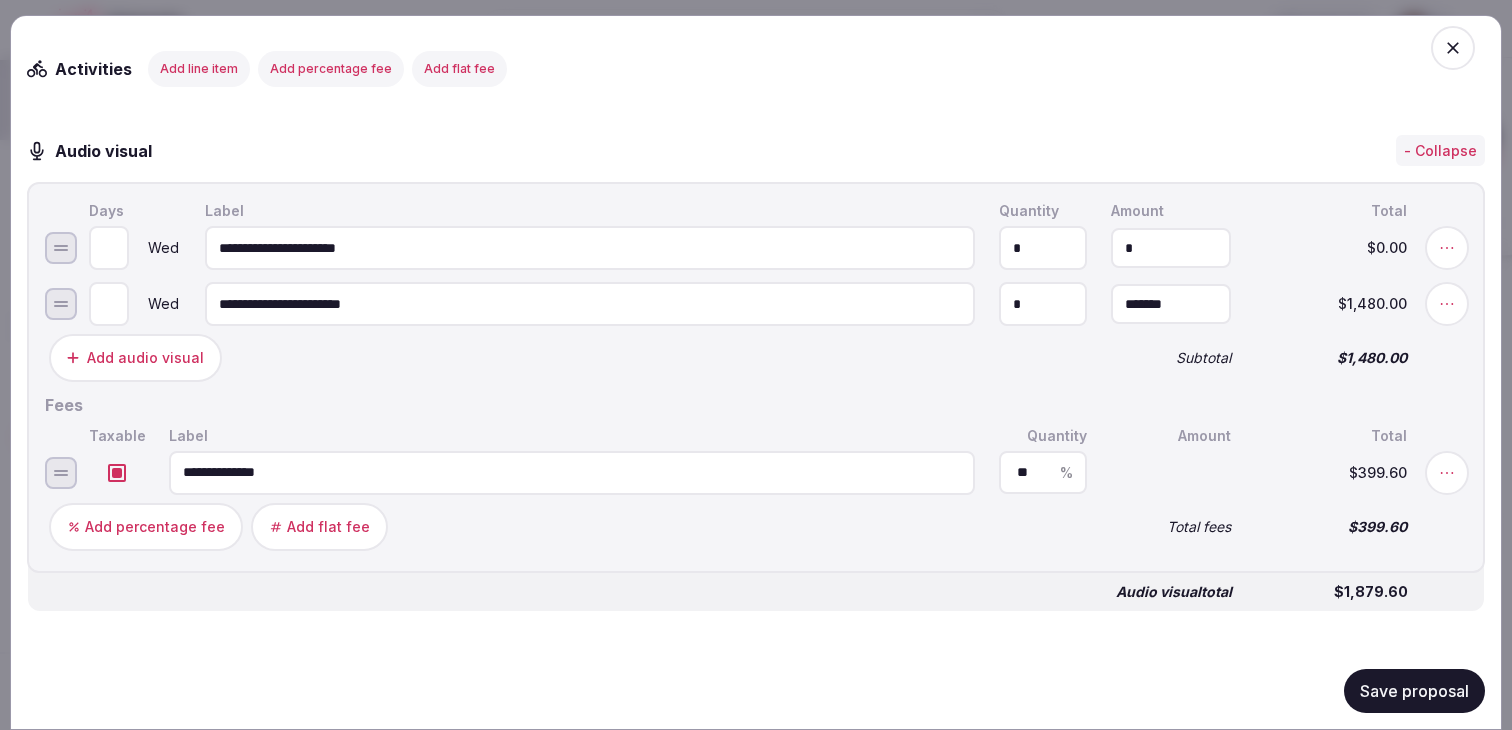 click on "*" at bounding box center (1171, 248) 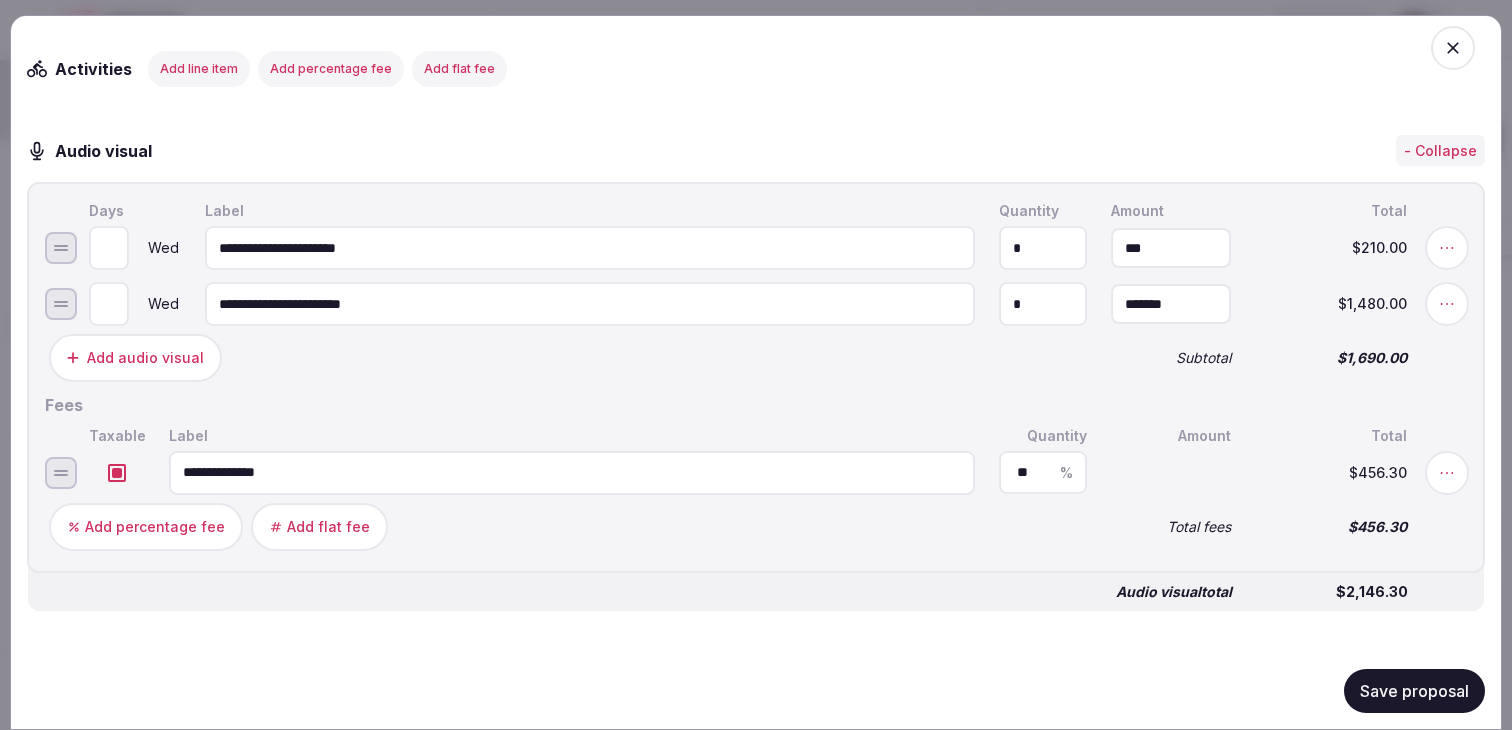 type on "*******" 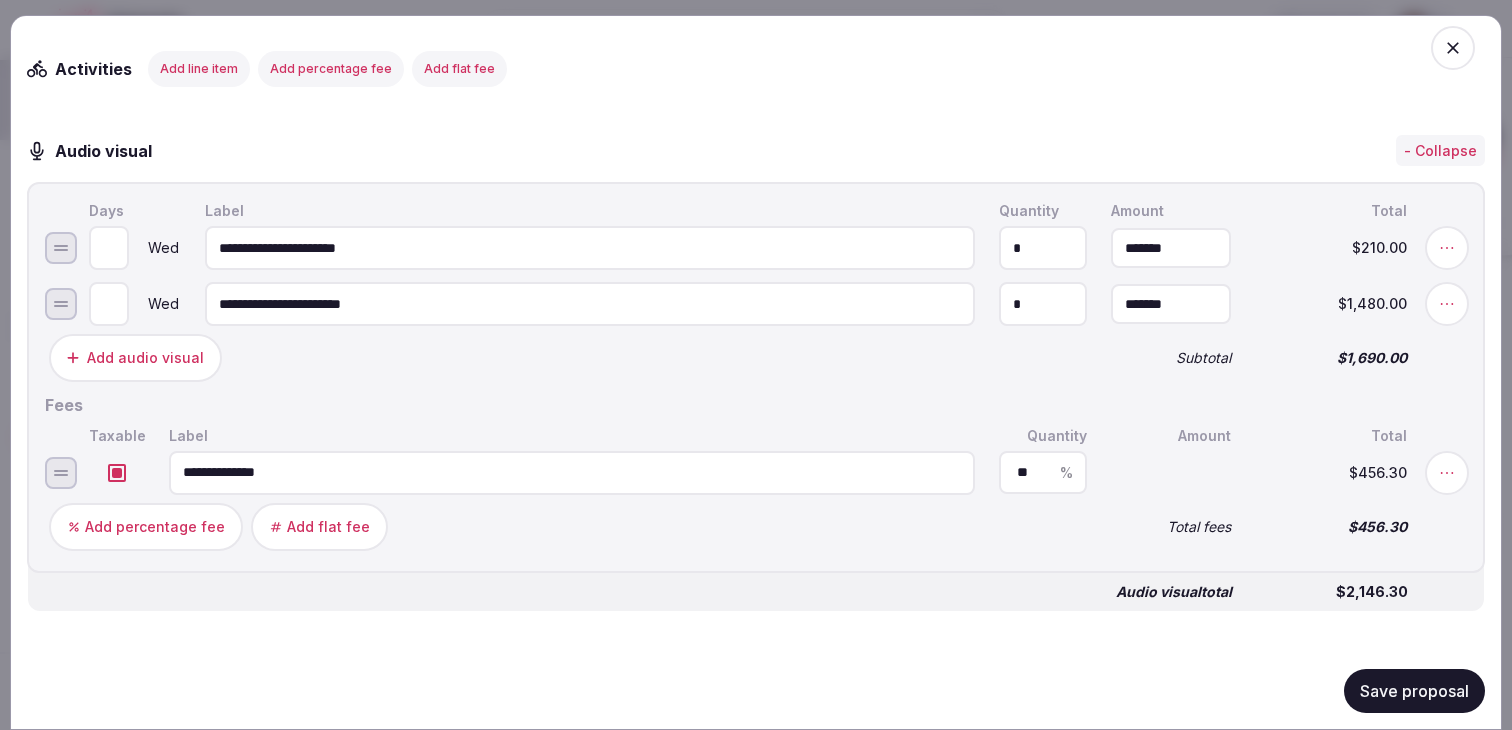 click on "**********" at bounding box center (756, 377) 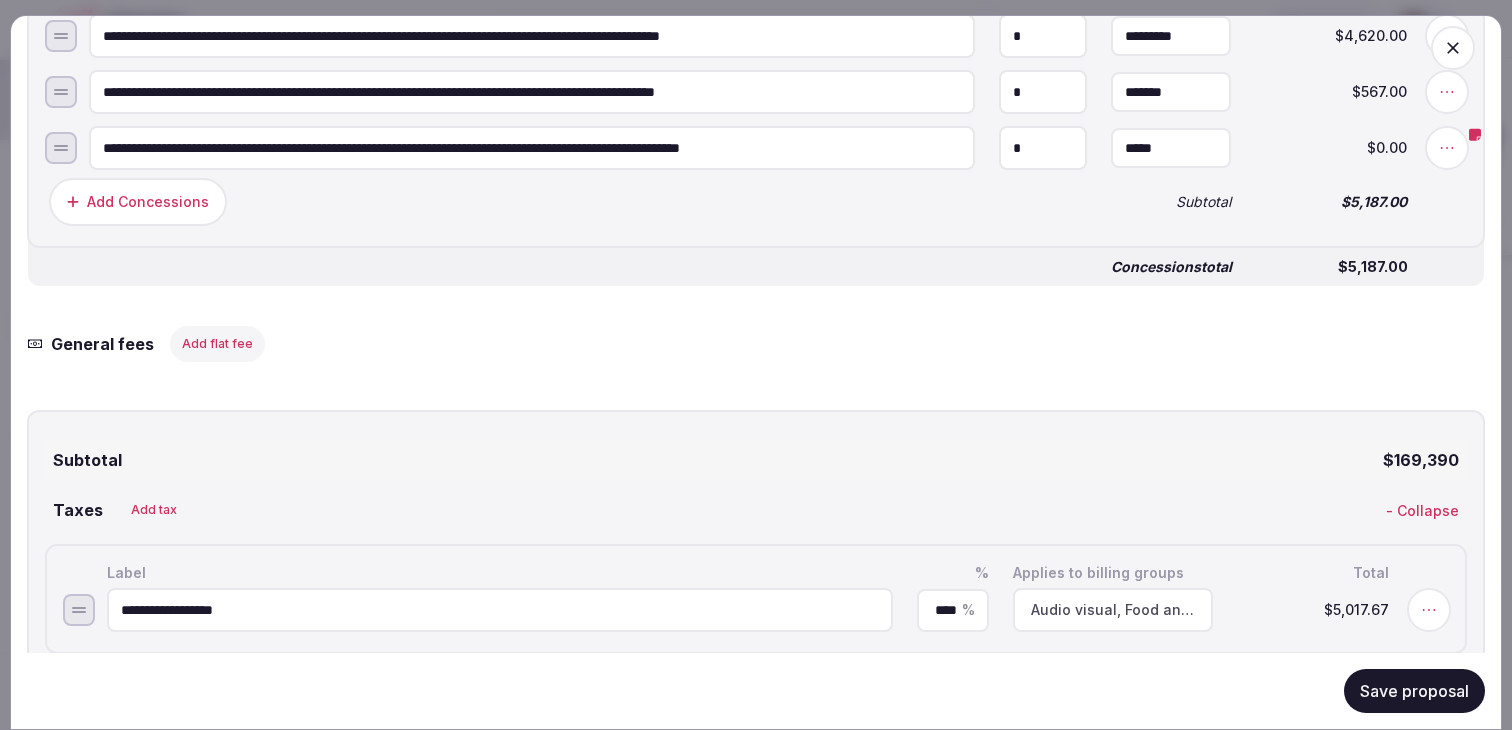 scroll, scrollTop: 3822, scrollLeft: 0, axis: vertical 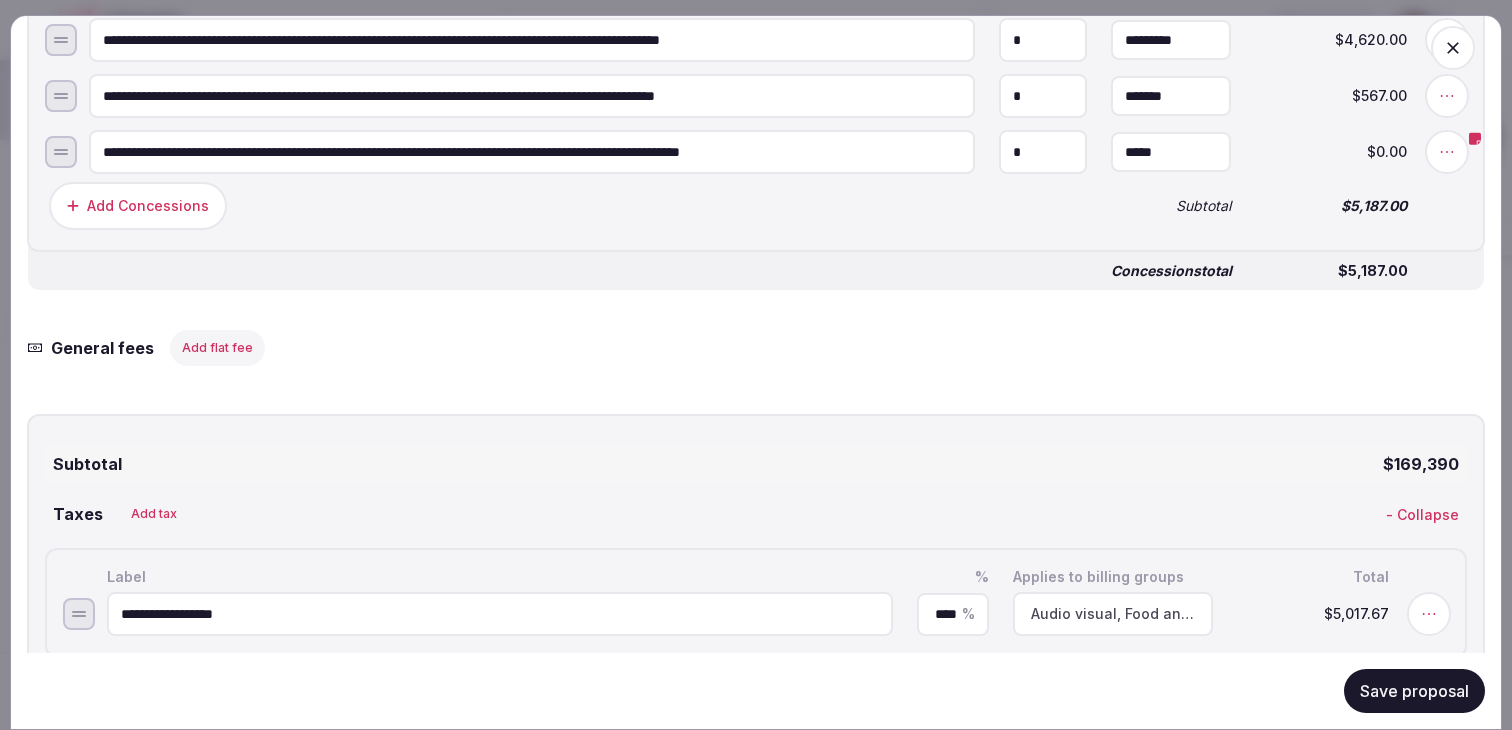 click on "Save proposal" at bounding box center (1414, 691) 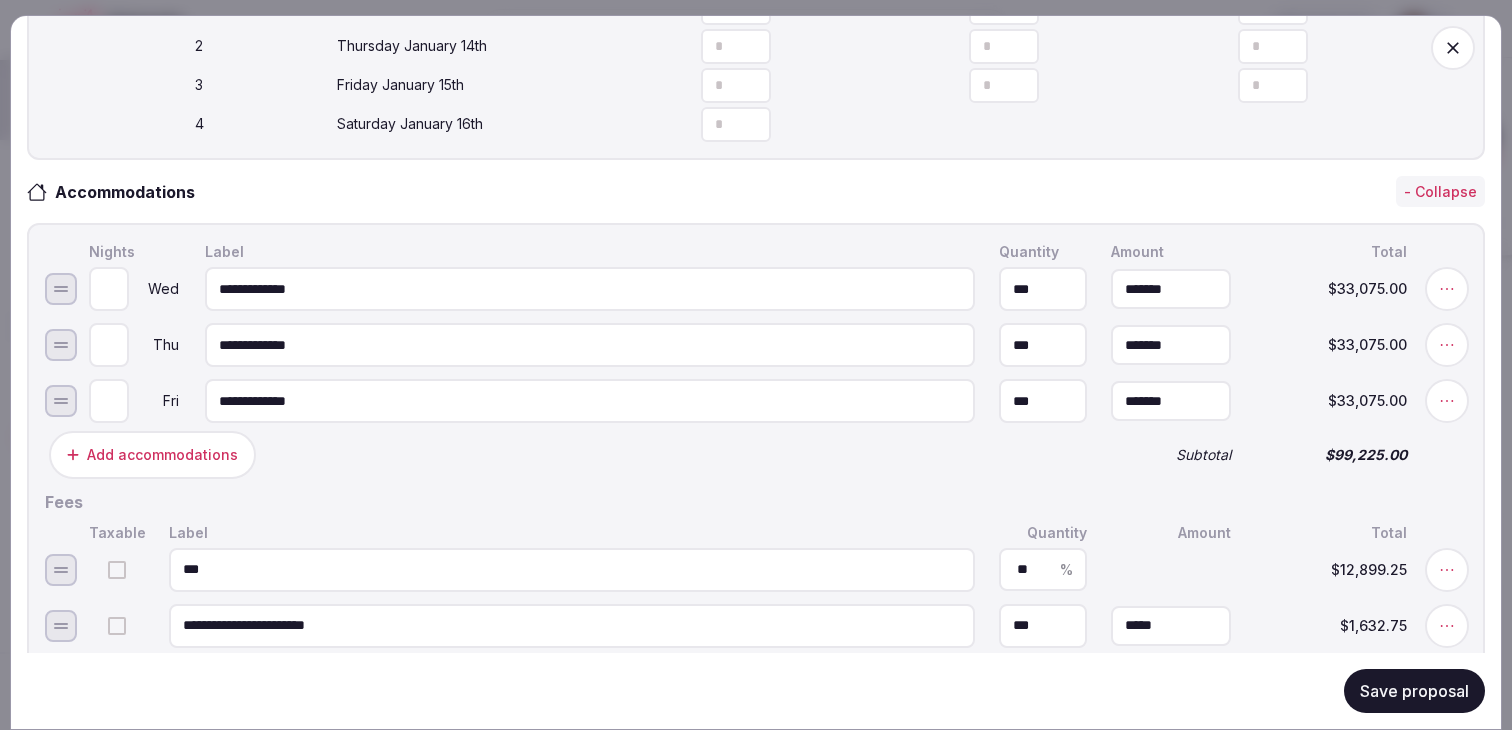 scroll, scrollTop: 0, scrollLeft: 0, axis: both 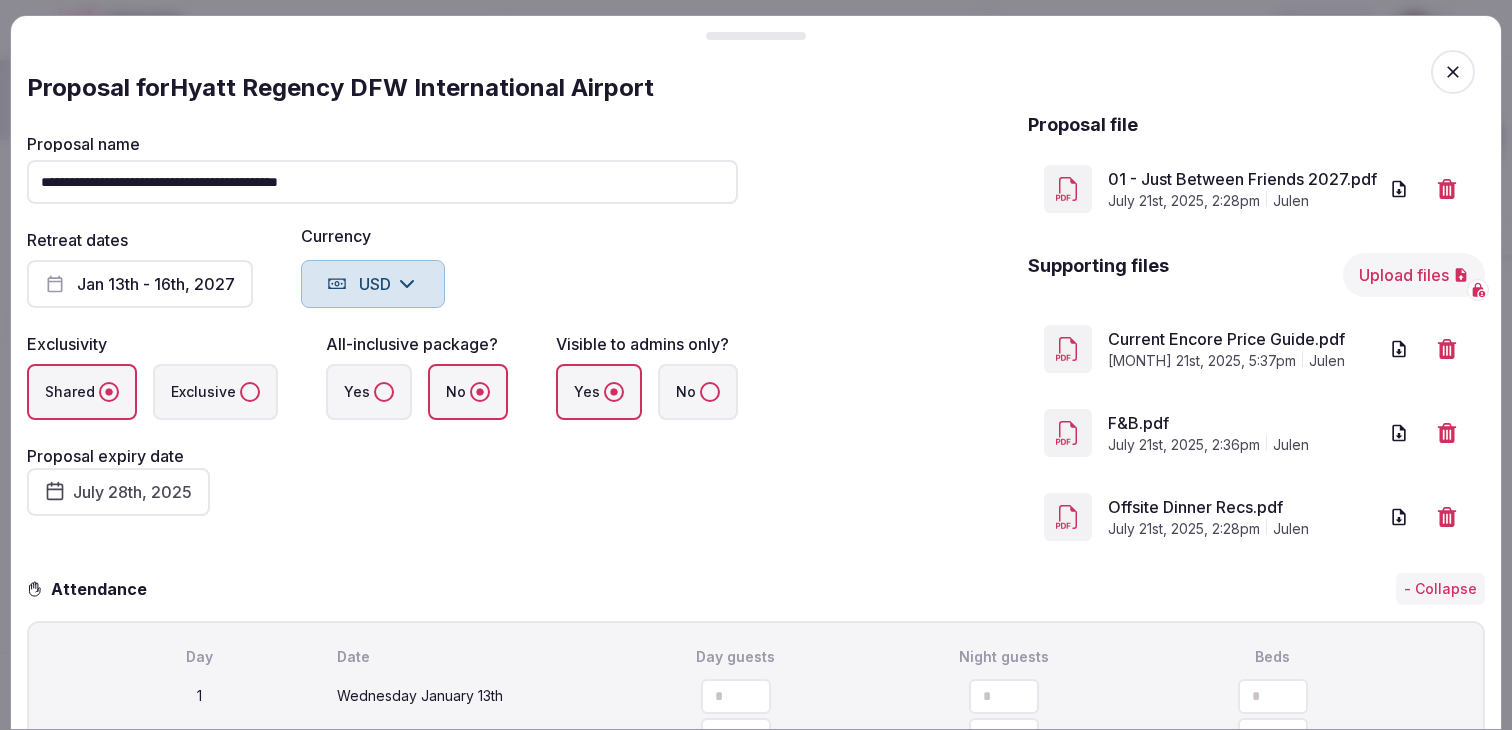 click 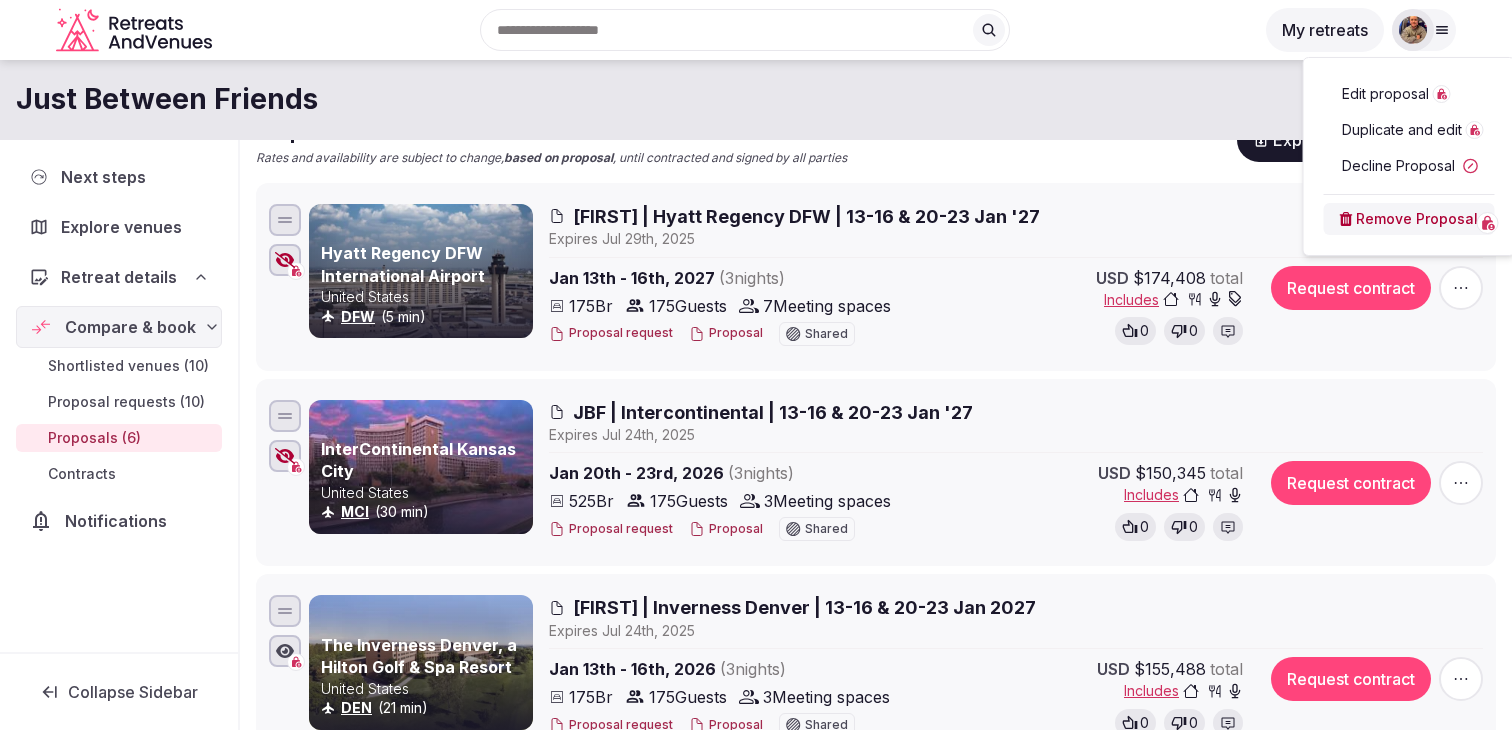 click on "JBF | Hyatt Regency DFW | 13-16 & 20-23 Jan '27" at bounding box center [1016, 216] 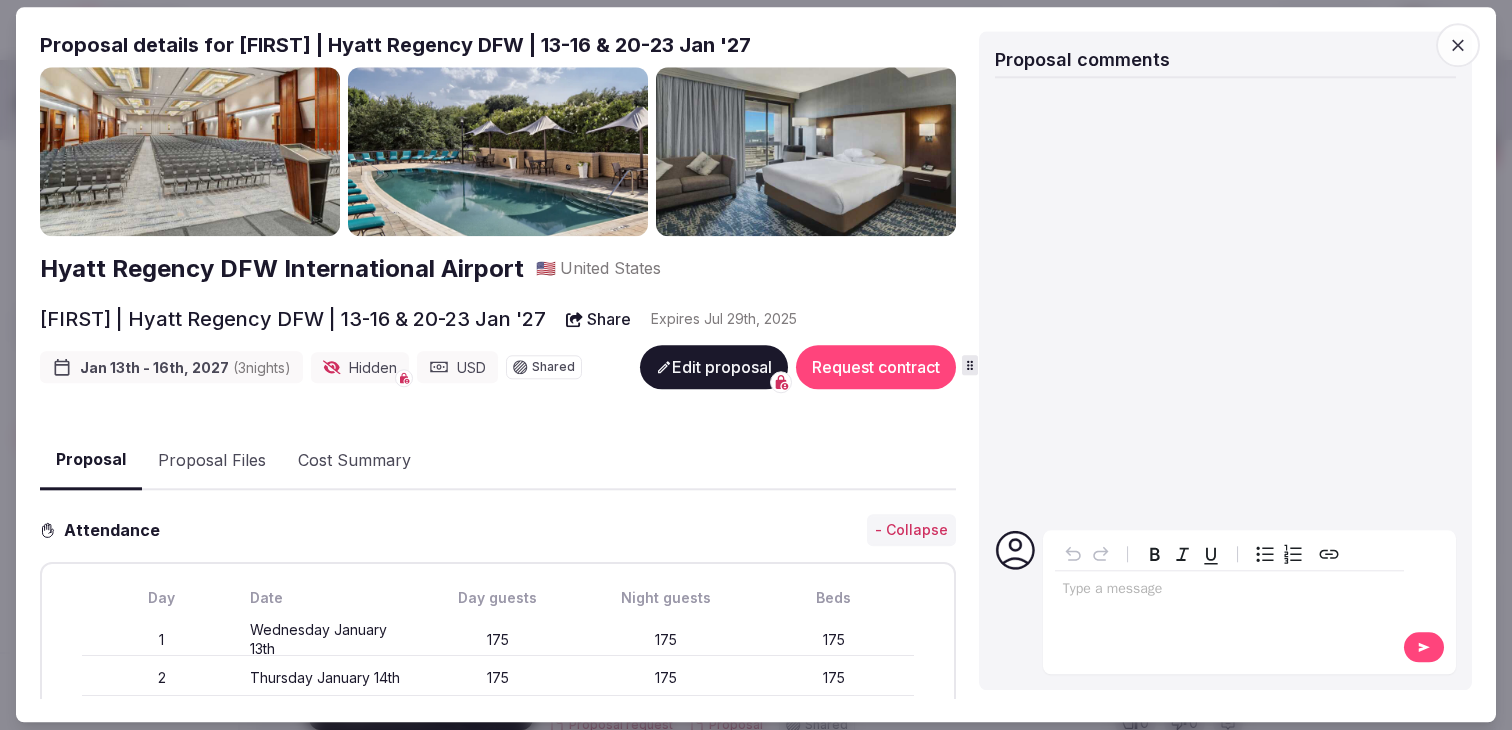 click 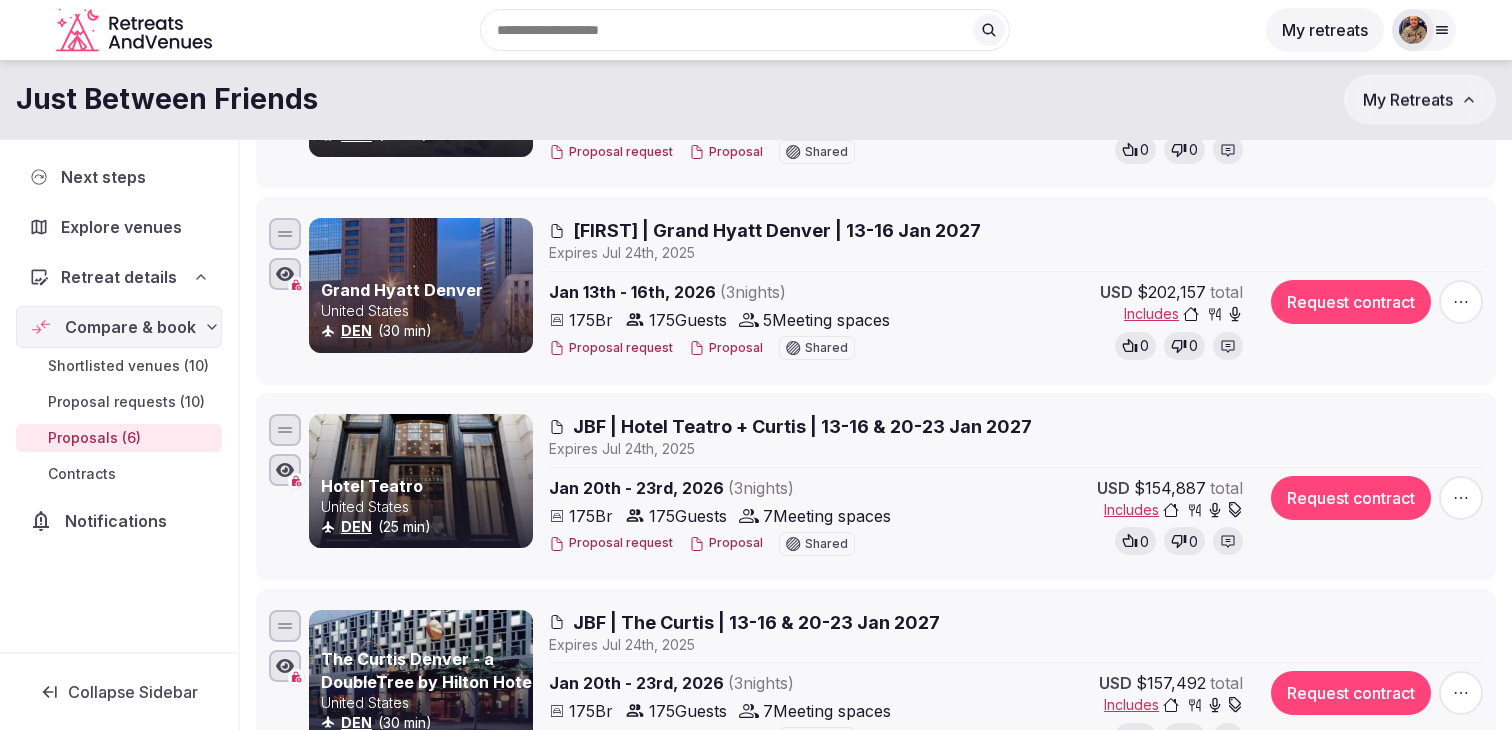 scroll, scrollTop: 746, scrollLeft: 0, axis: vertical 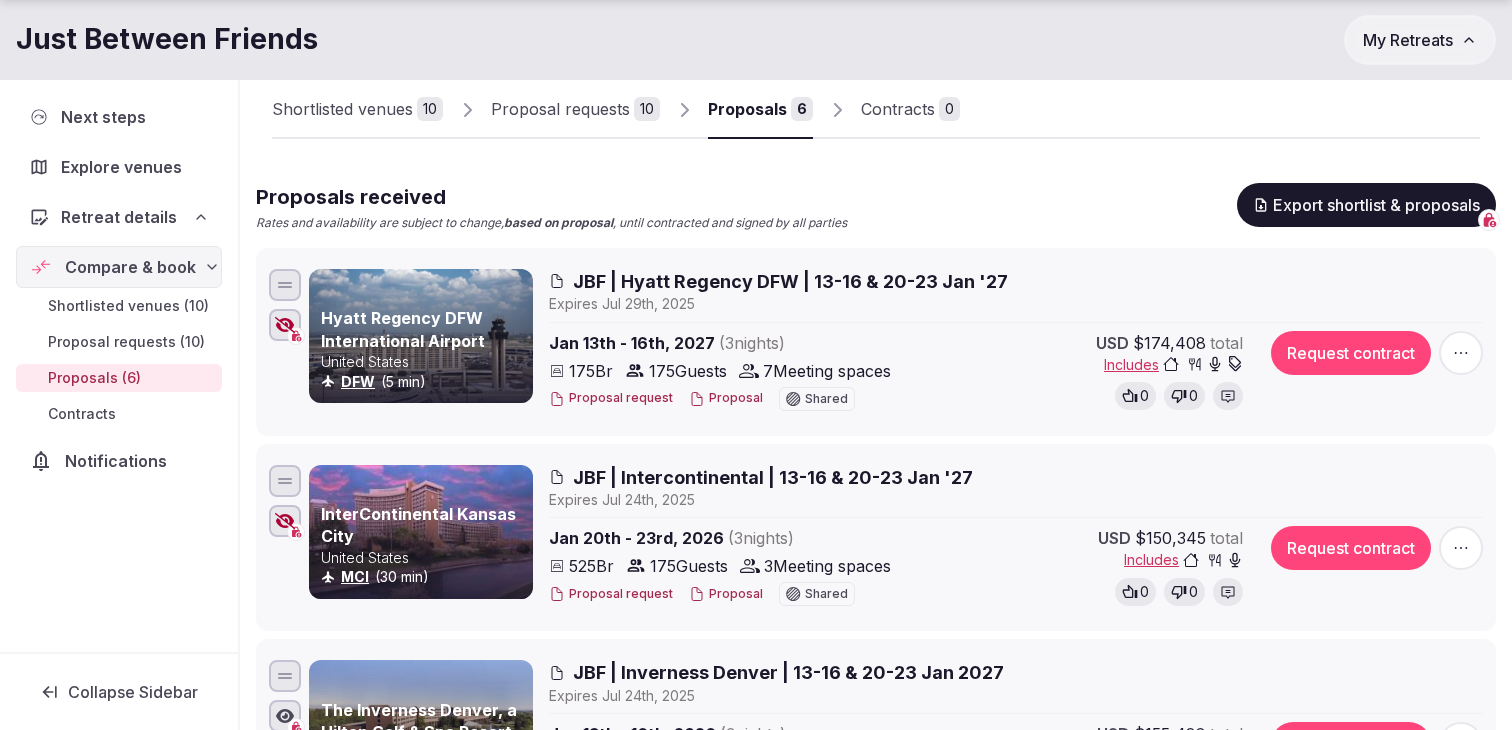 click on "Proposal" at bounding box center [726, 398] 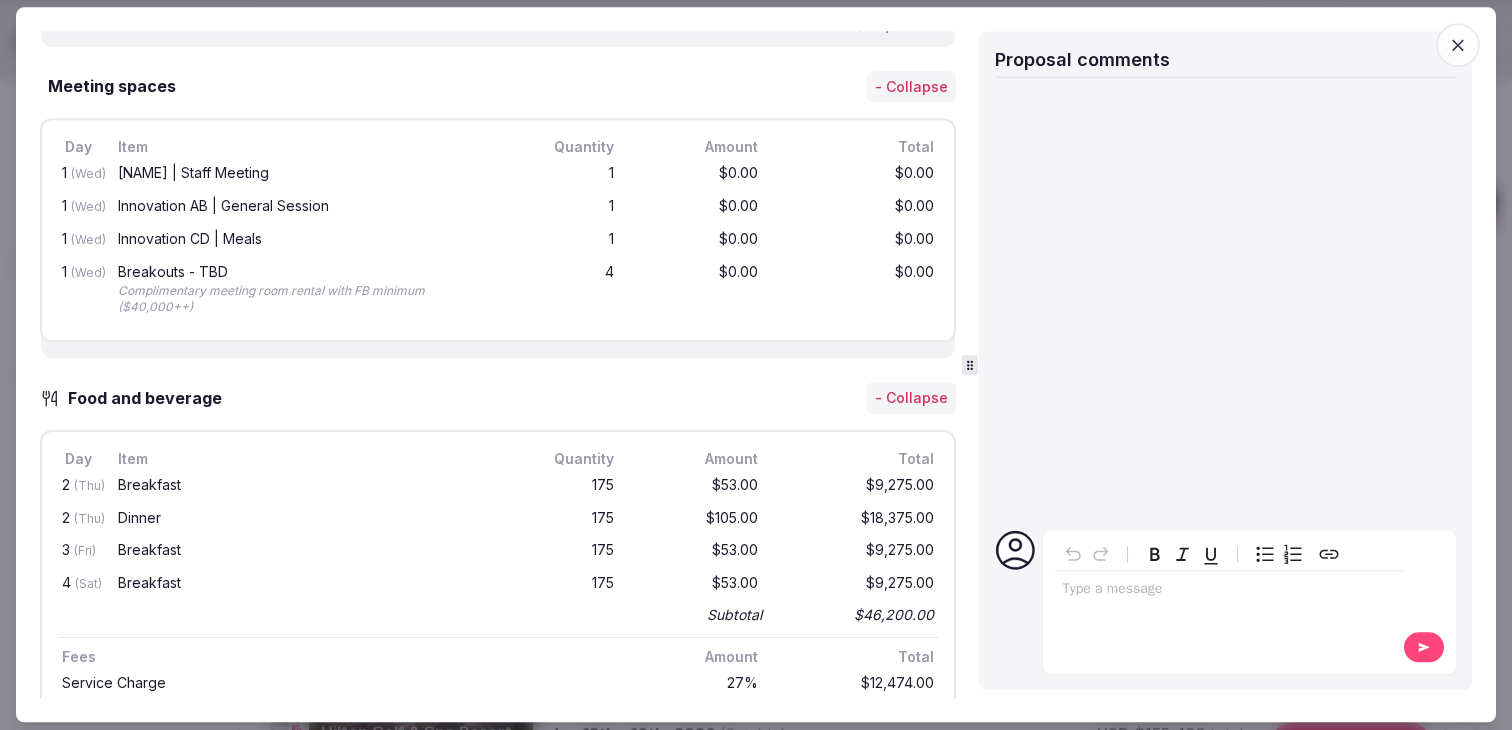 scroll, scrollTop: 1202, scrollLeft: 0, axis: vertical 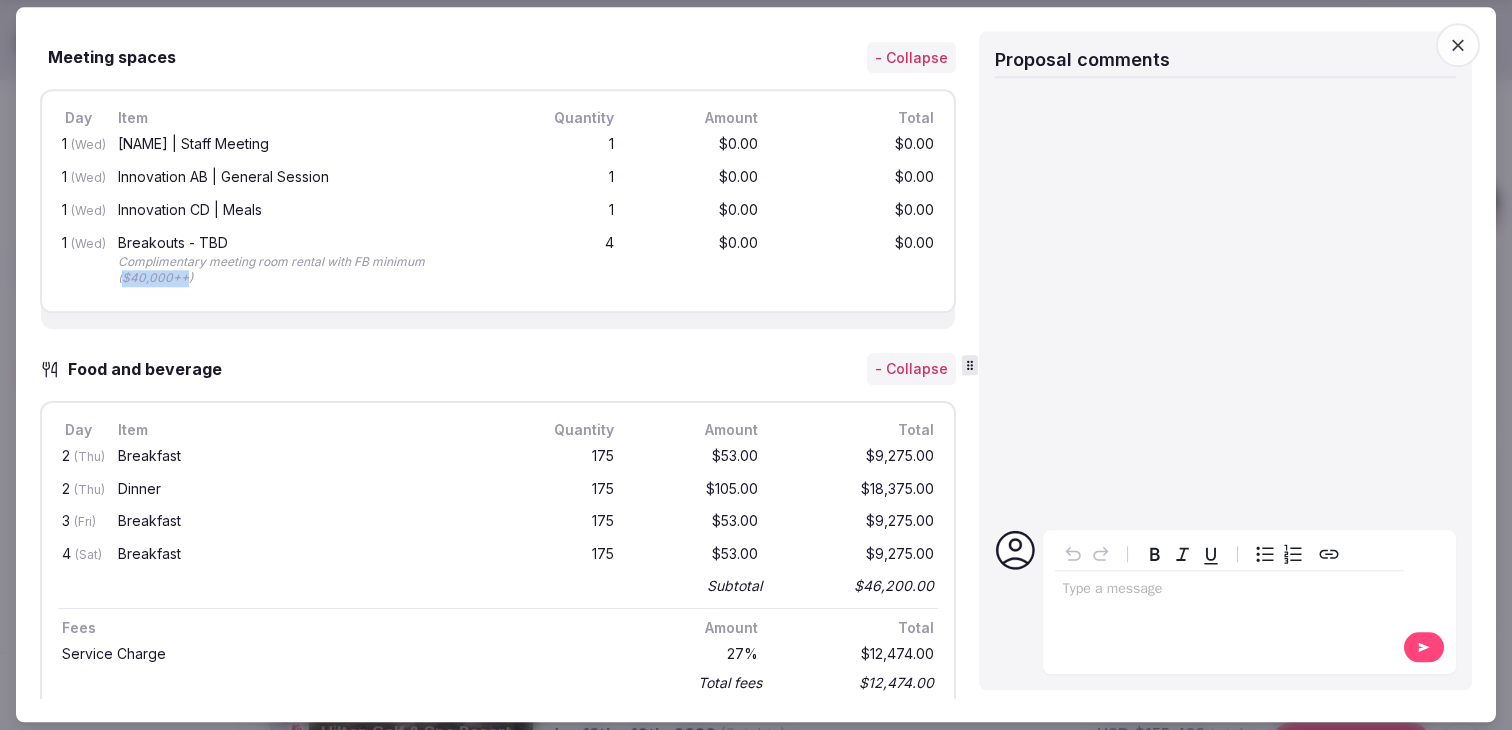 drag, startPoint x: 495, startPoint y: 263, endPoint x: 432, endPoint y: 260, distance: 63.07139 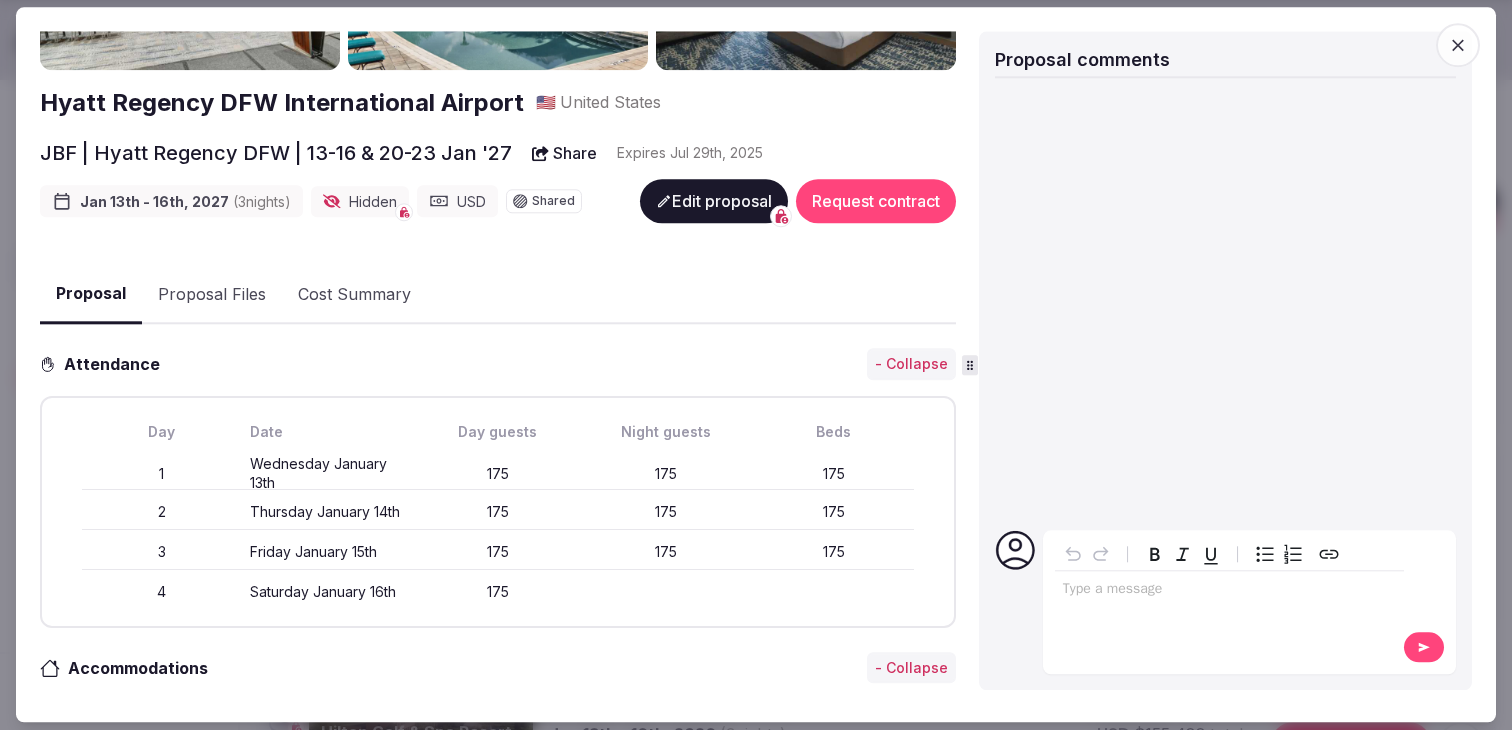 scroll, scrollTop: 0, scrollLeft: 0, axis: both 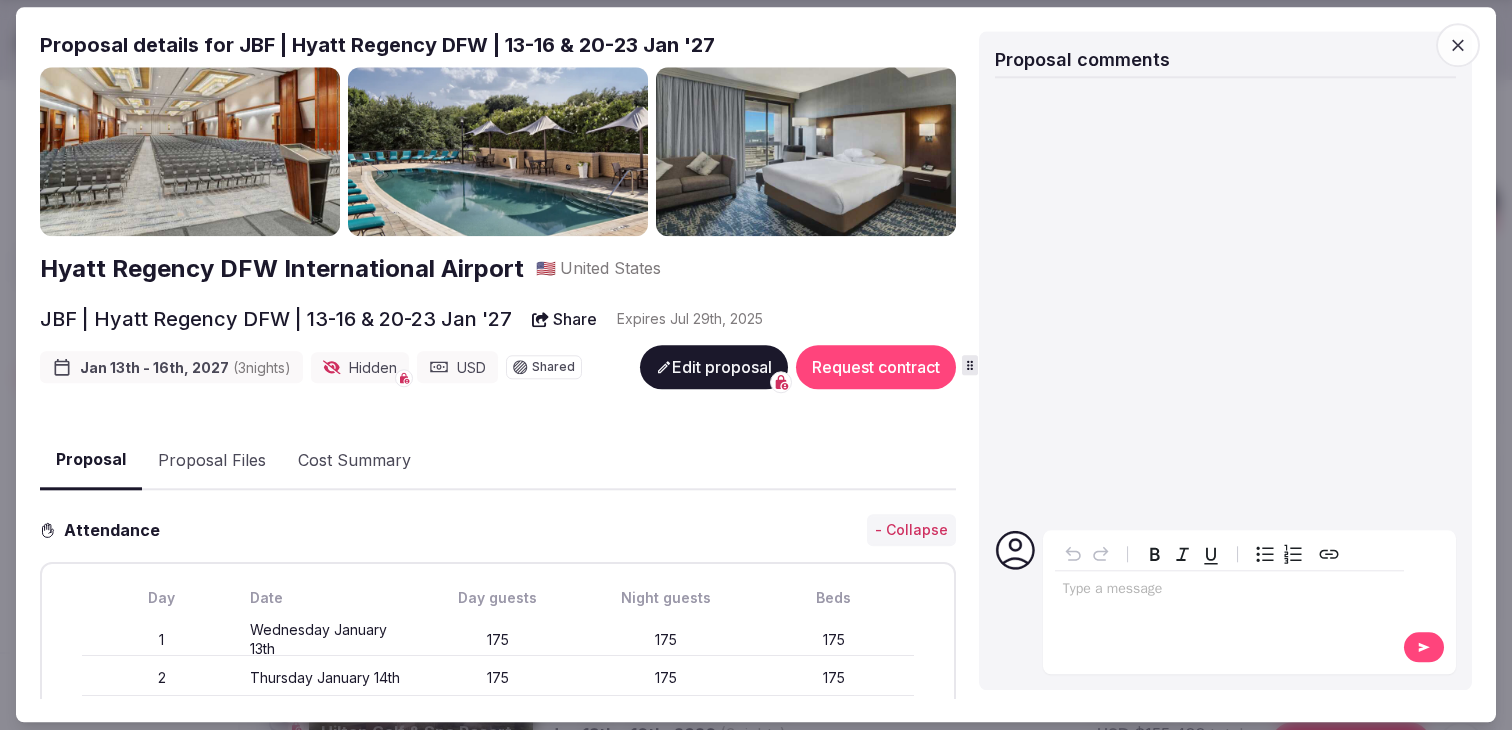 click 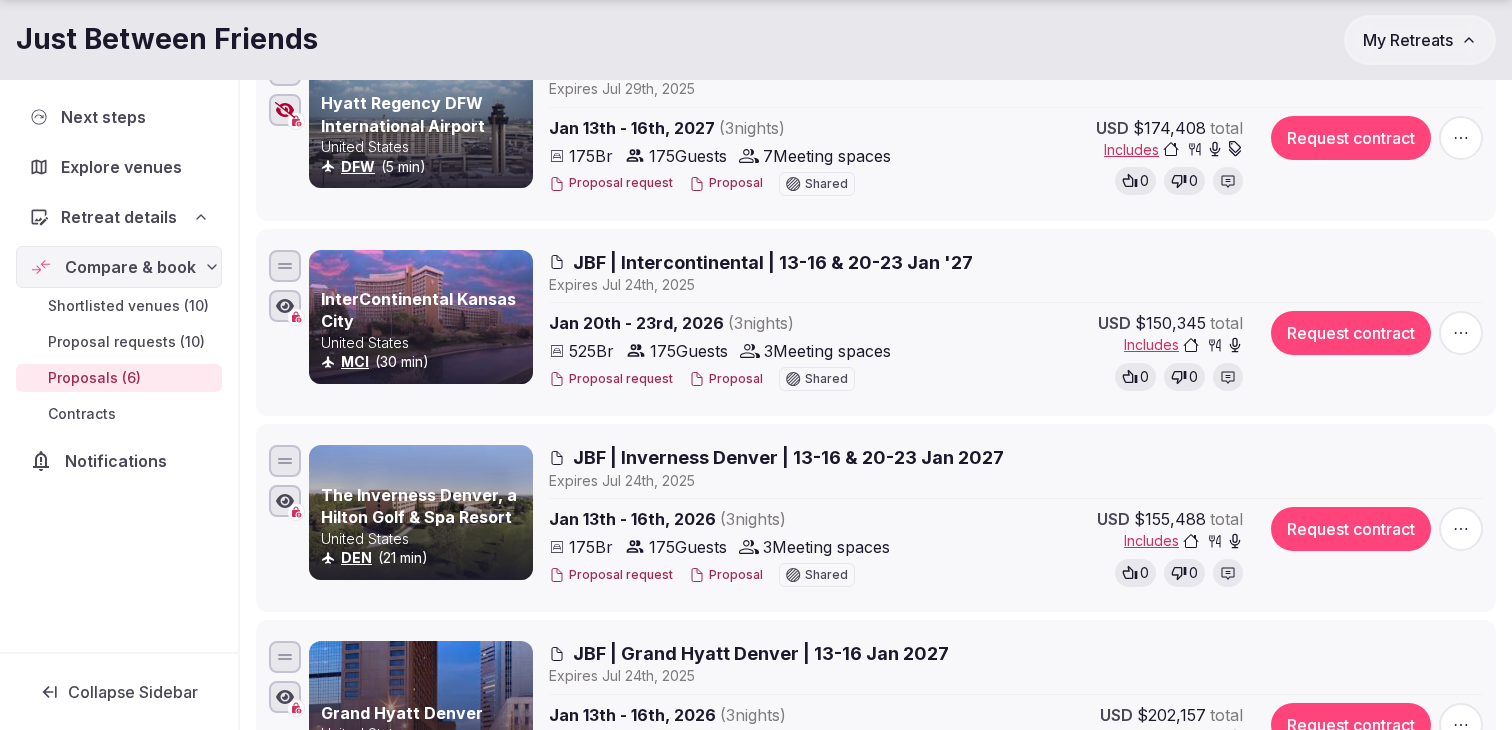 scroll, scrollTop: 364, scrollLeft: 0, axis: vertical 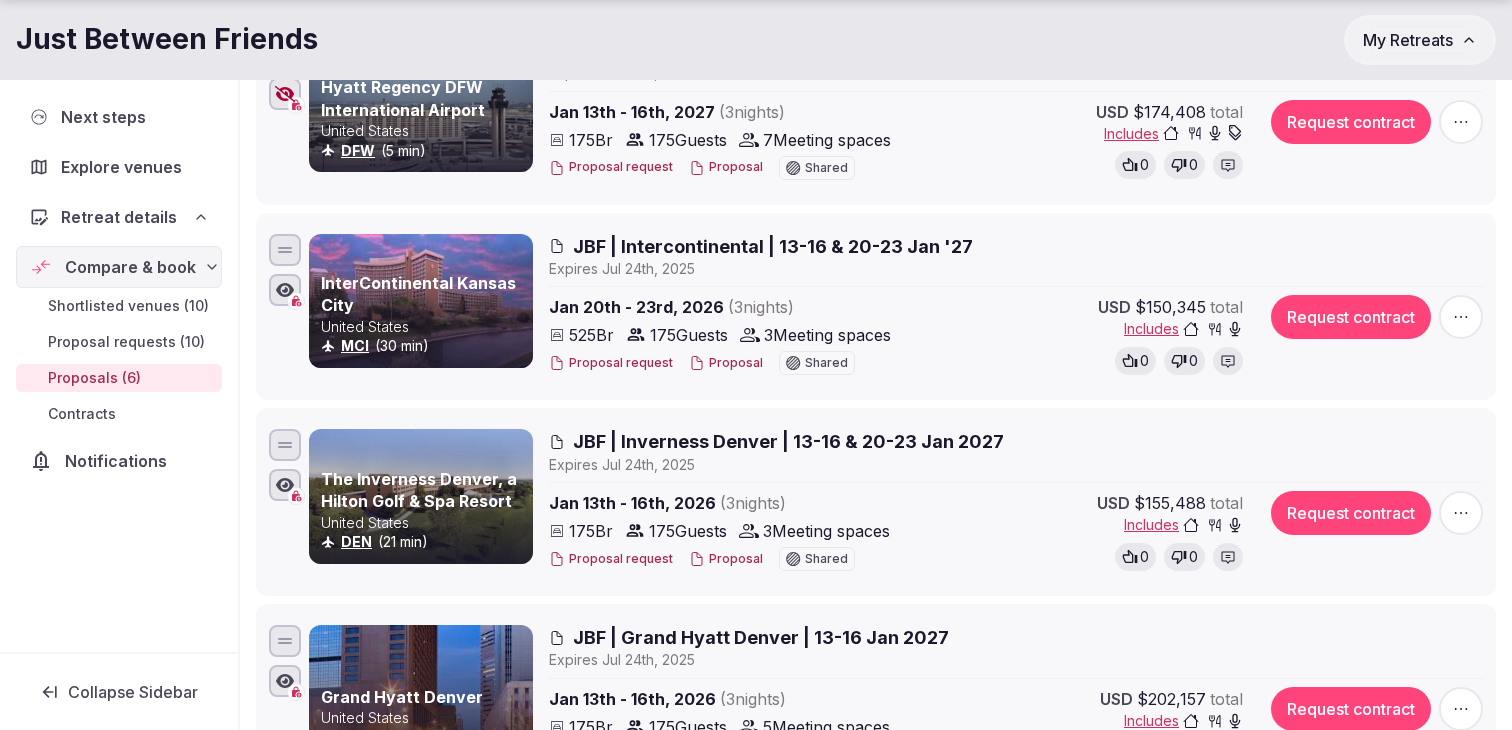 click on "Proposal" at bounding box center (726, 363) 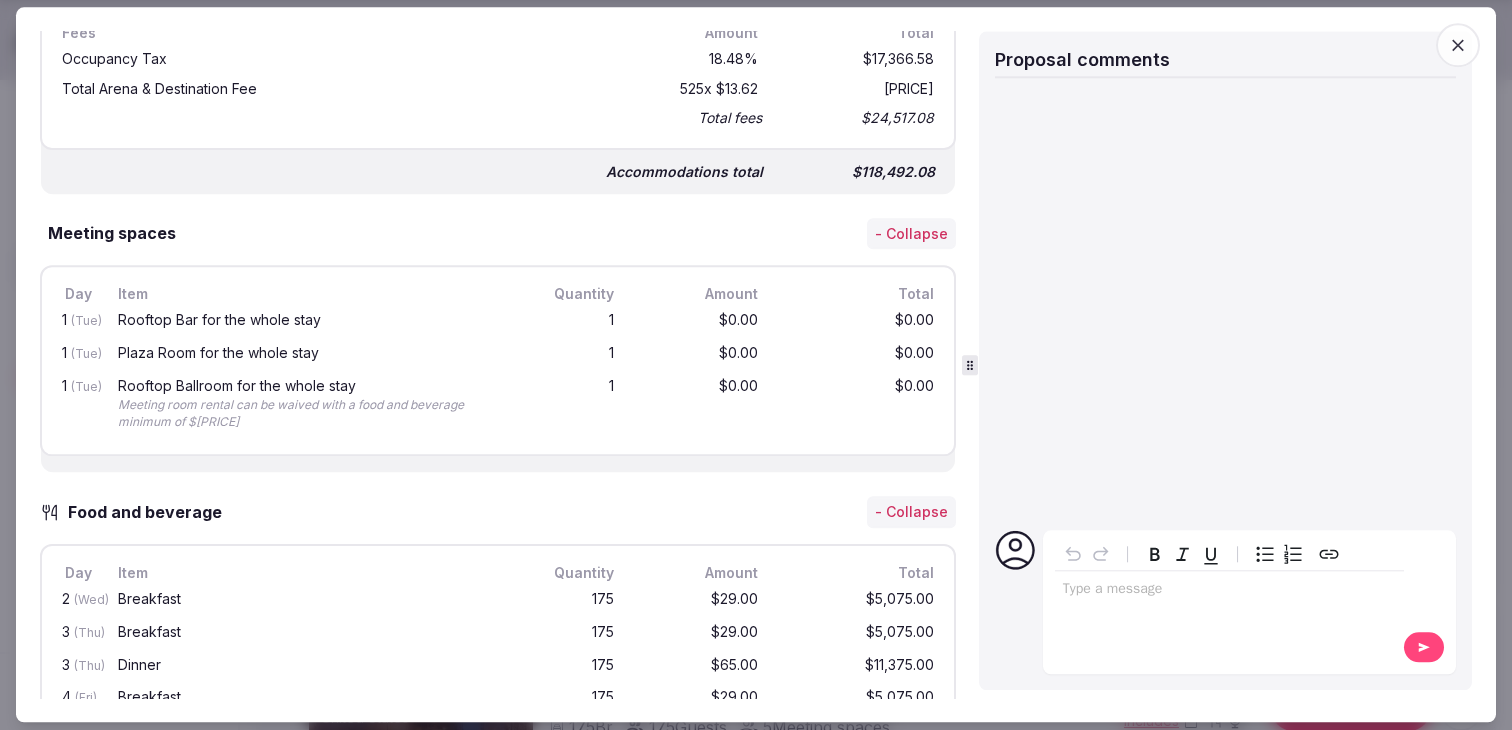 scroll, scrollTop: 1068, scrollLeft: 0, axis: vertical 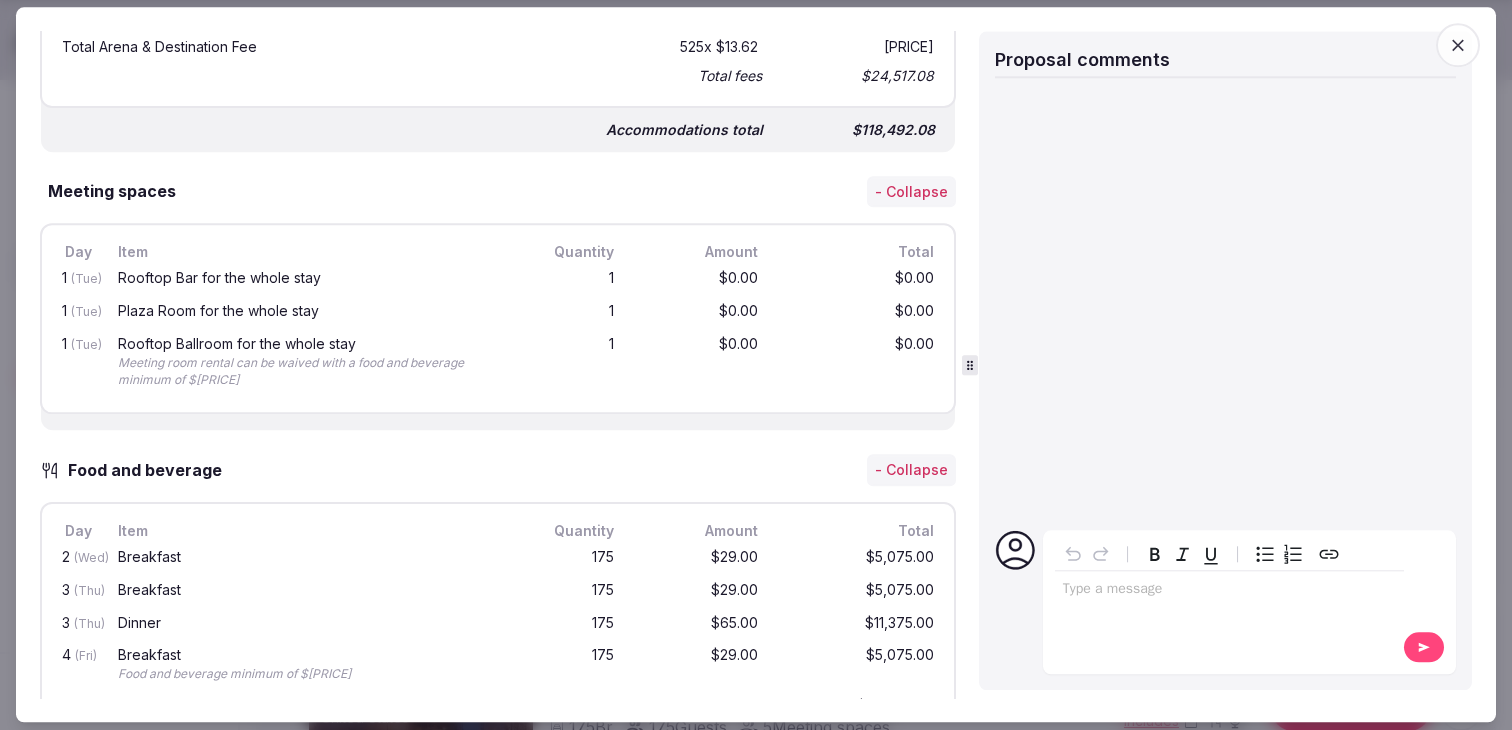 drag, startPoint x: 263, startPoint y: 385, endPoint x: 190, endPoint y: 382, distance: 73.061615 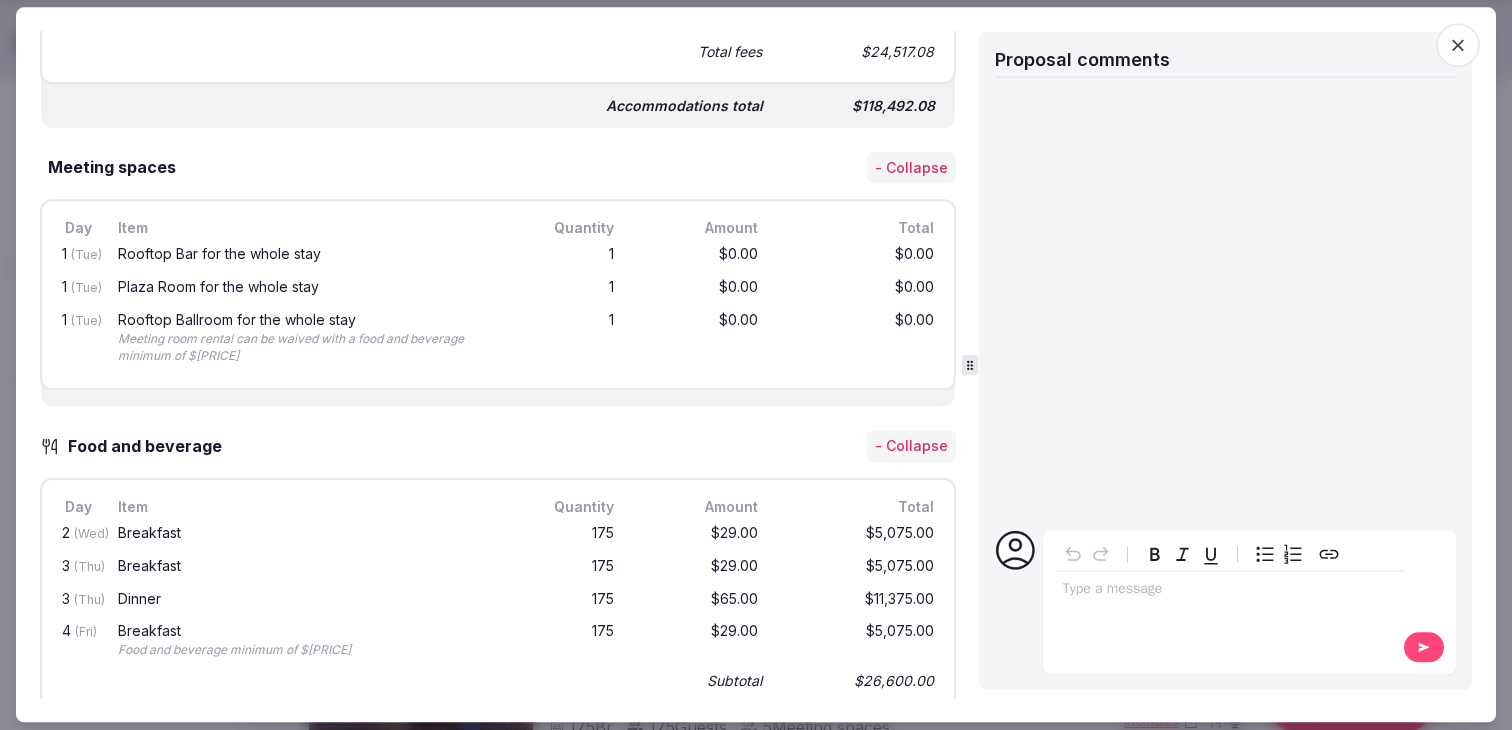 click 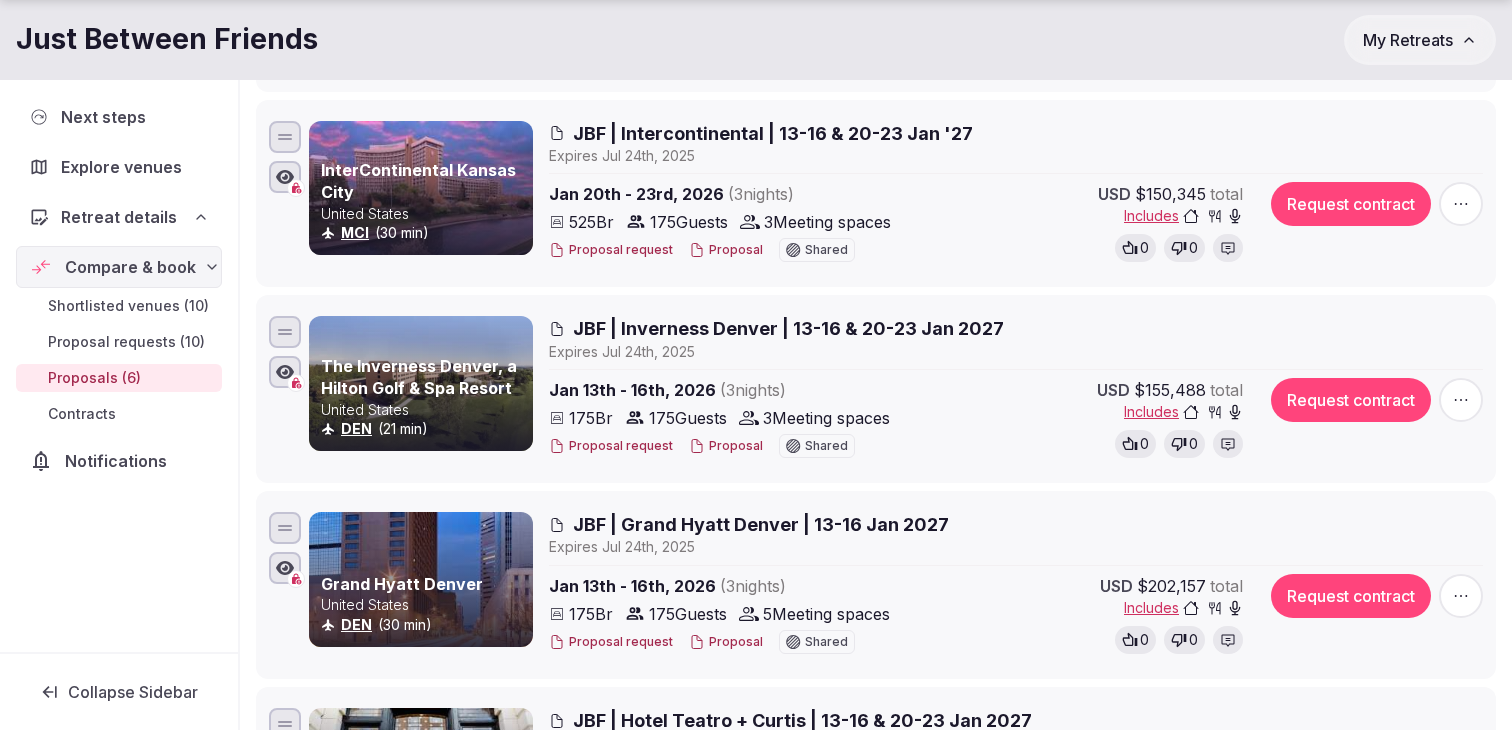 scroll, scrollTop: 486, scrollLeft: 0, axis: vertical 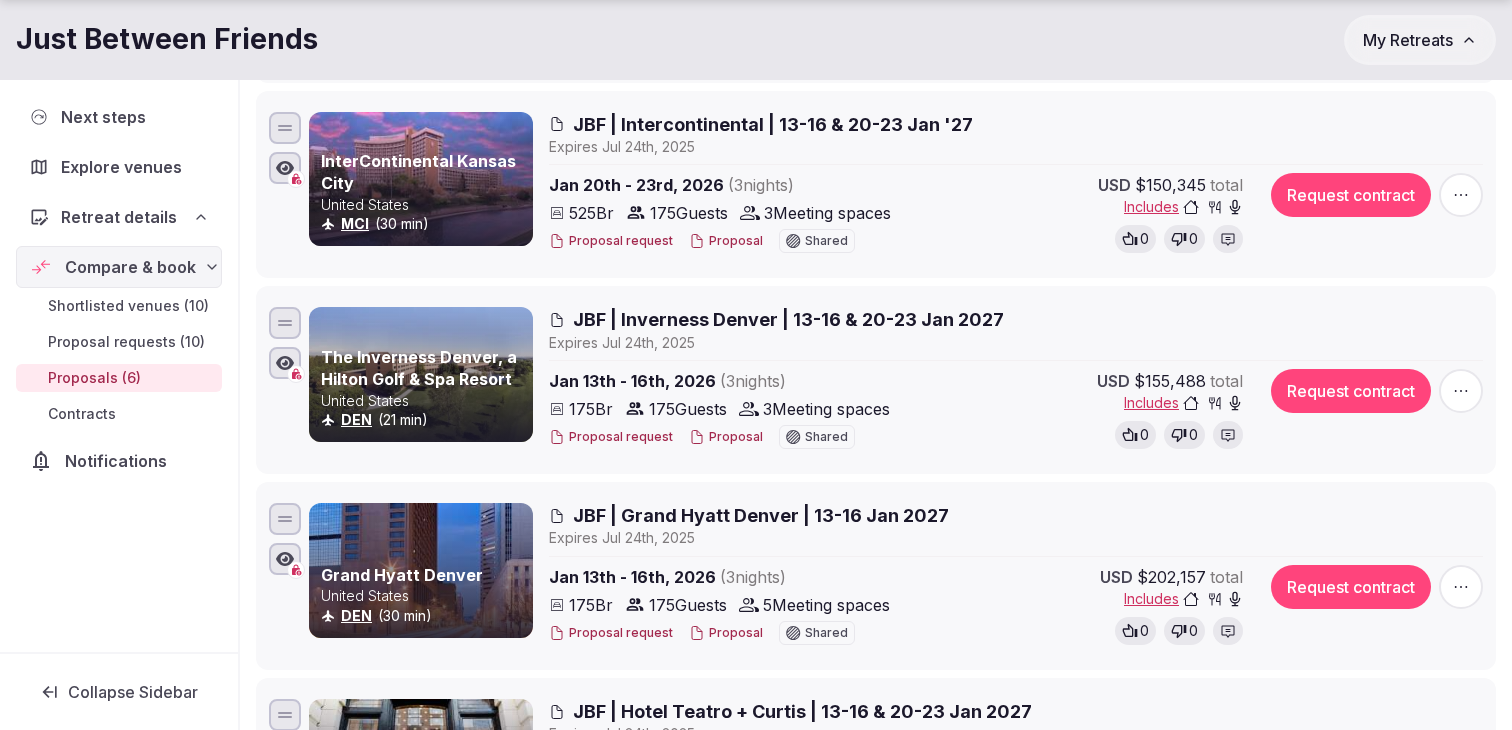 click on "Proposal" at bounding box center [726, 437] 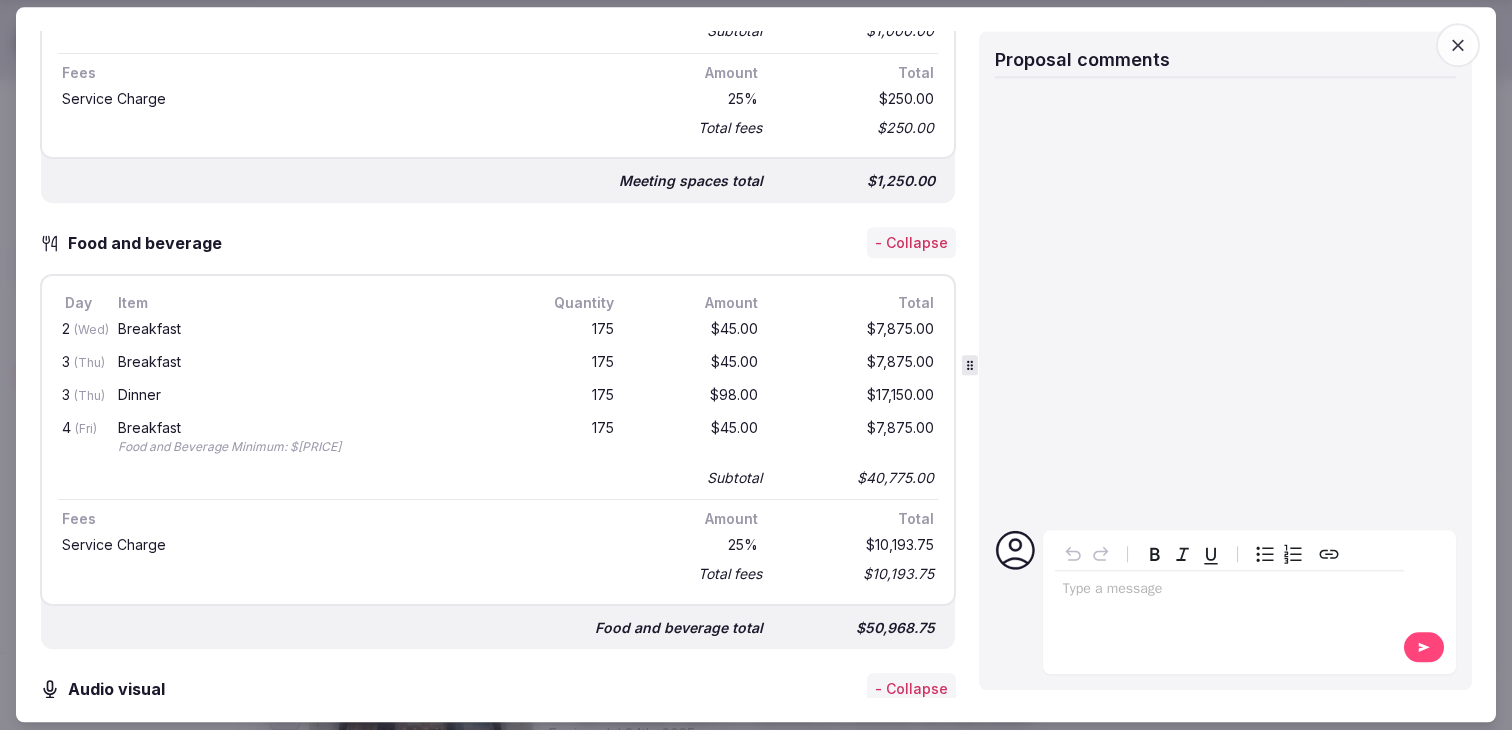 scroll, scrollTop: 1536, scrollLeft: 0, axis: vertical 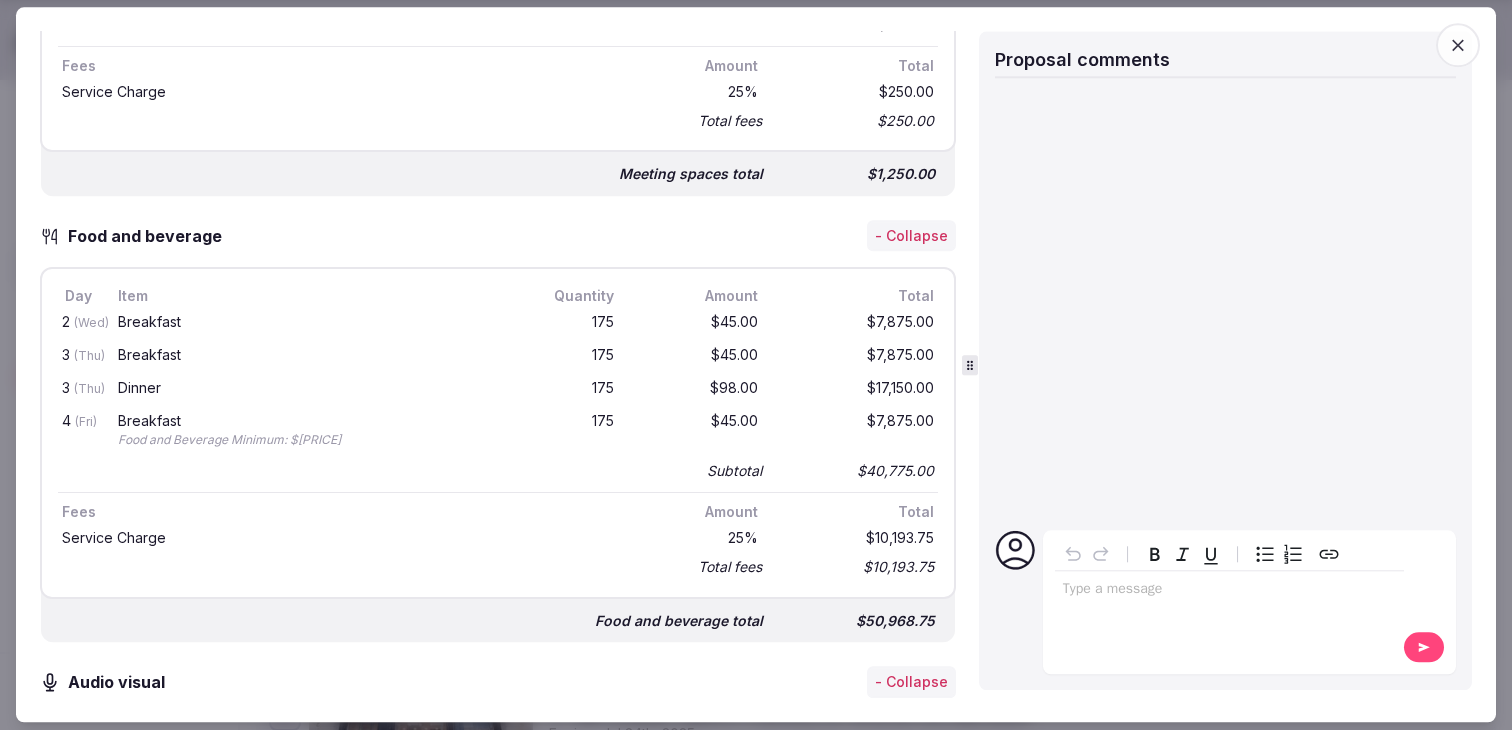 click 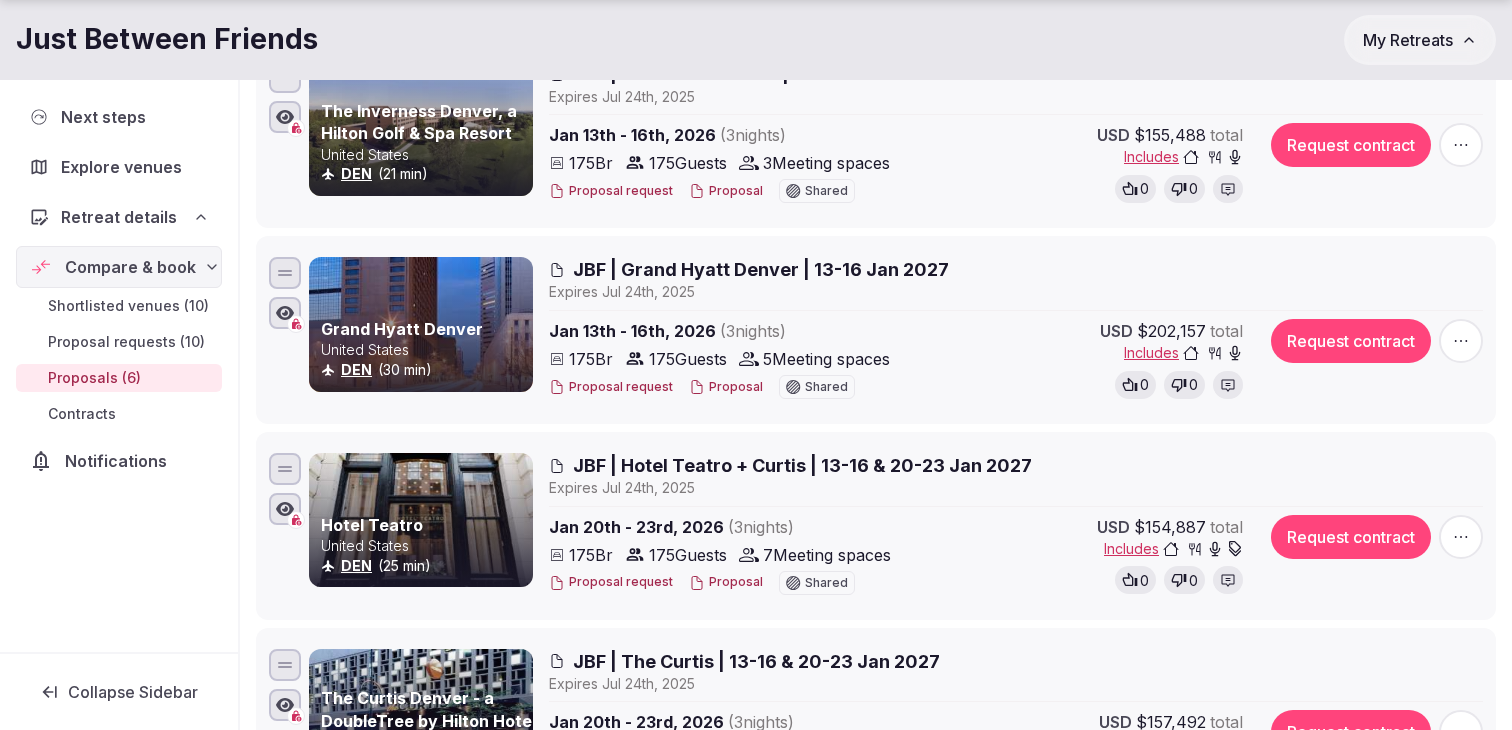 scroll, scrollTop: 746, scrollLeft: 0, axis: vertical 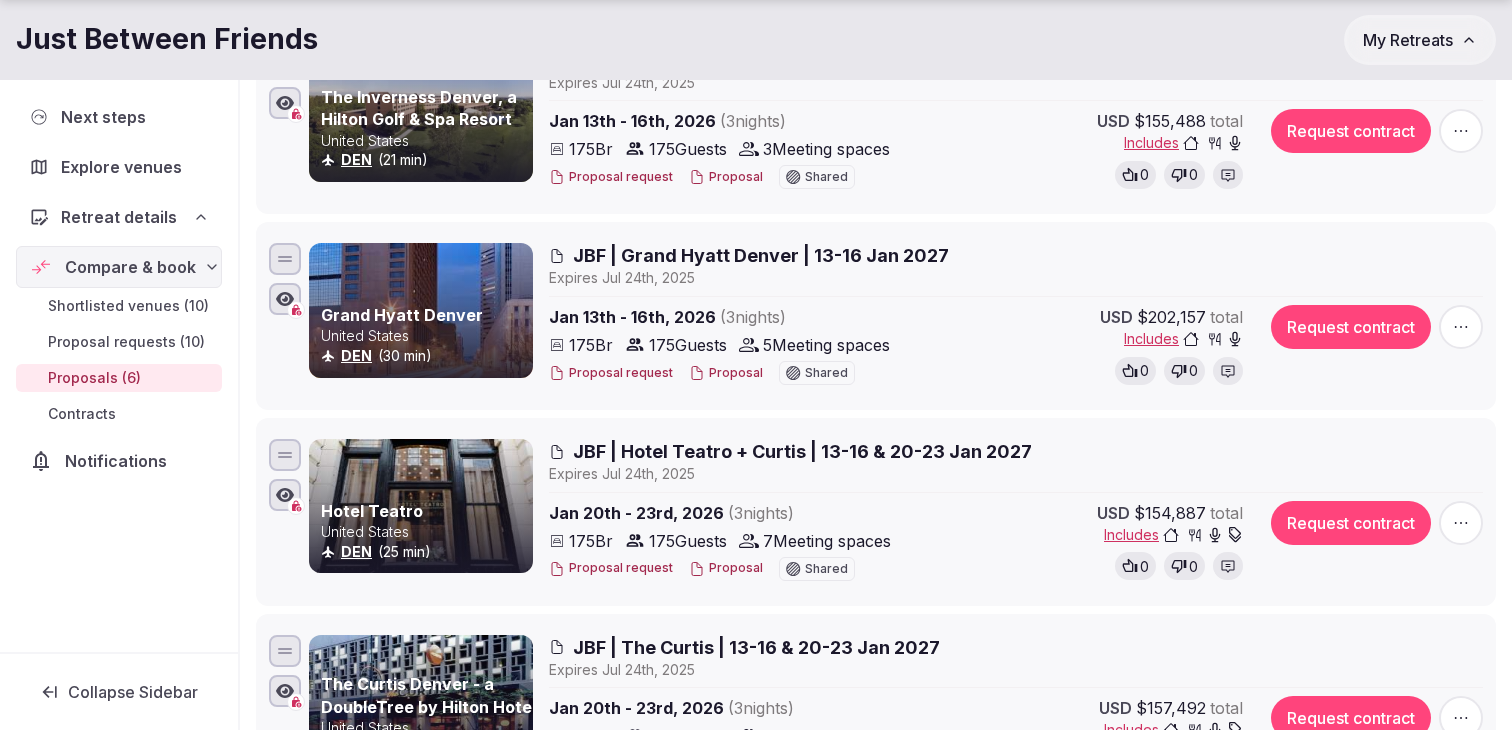 click on "Proposal" at bounding box center [726, 373] 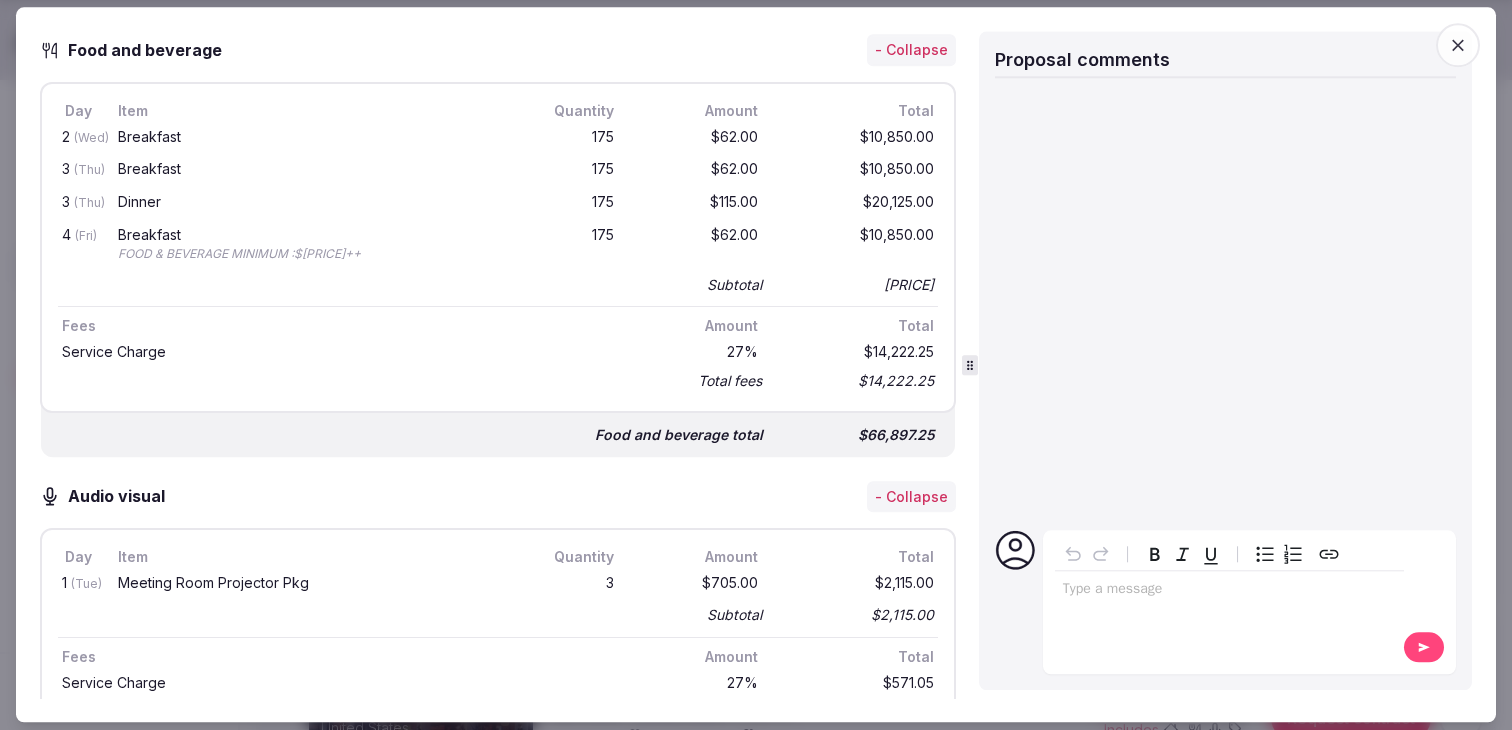 scroll, scrollTop: 1525, scrollLeft: 0, axis: vertical 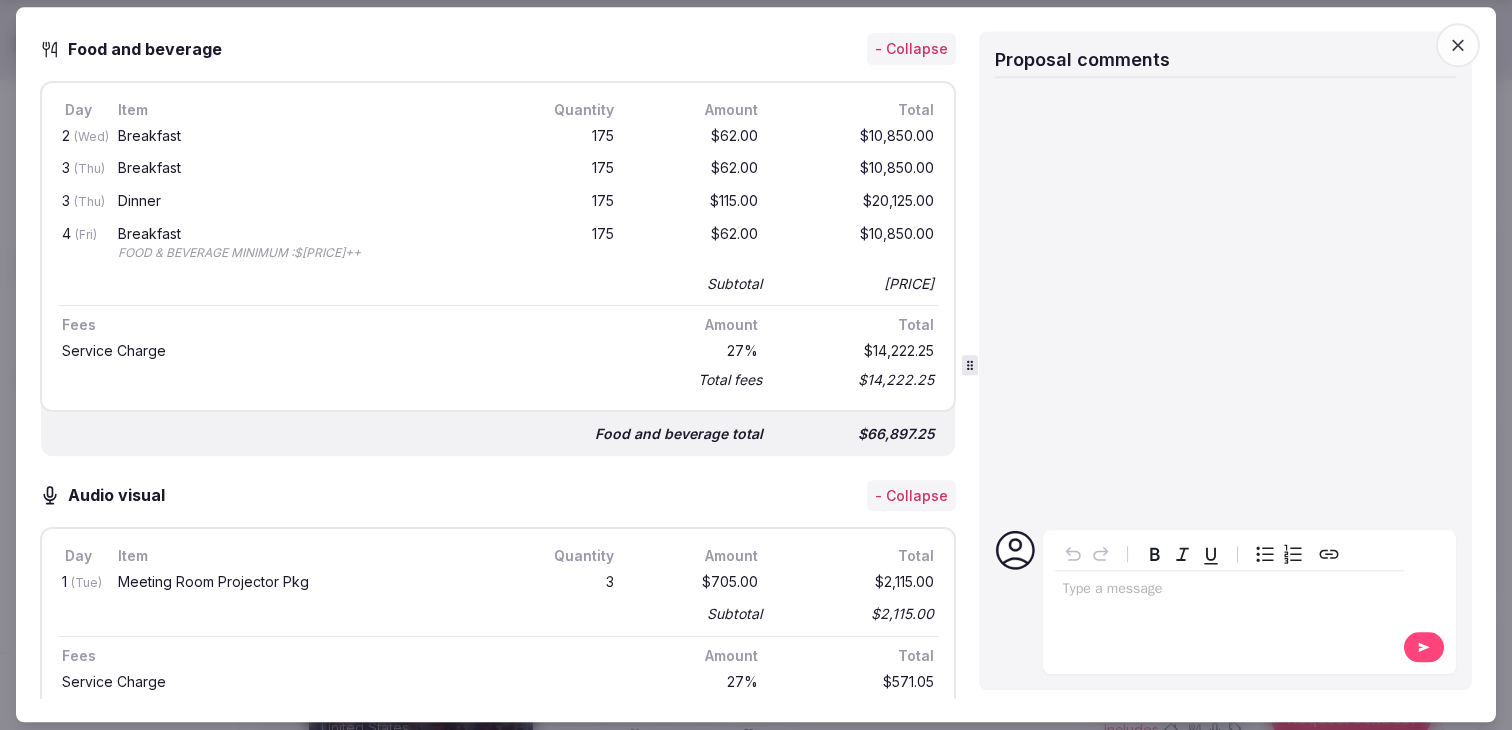 click 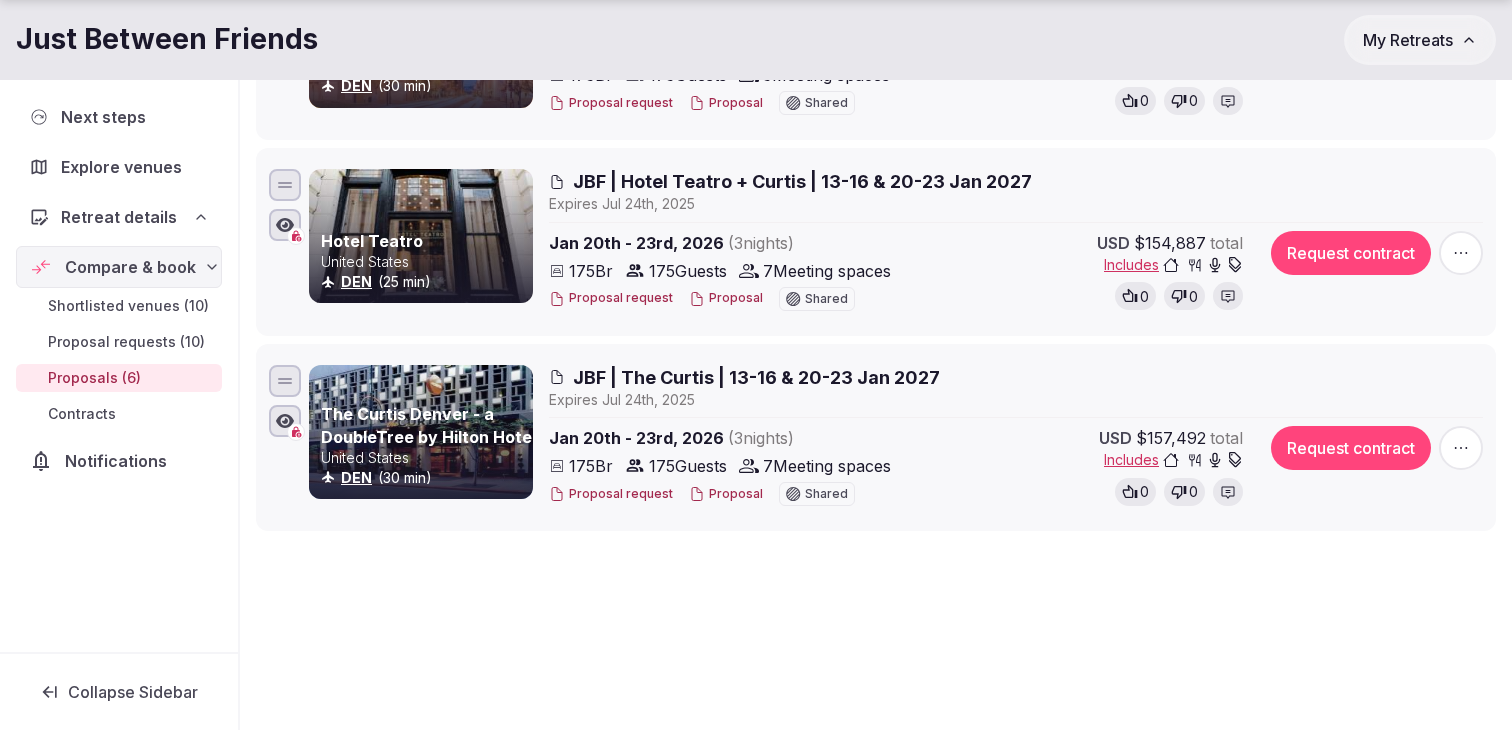 scroll, scrollTop: 1025, scrollLeft: 0, axis: vertical 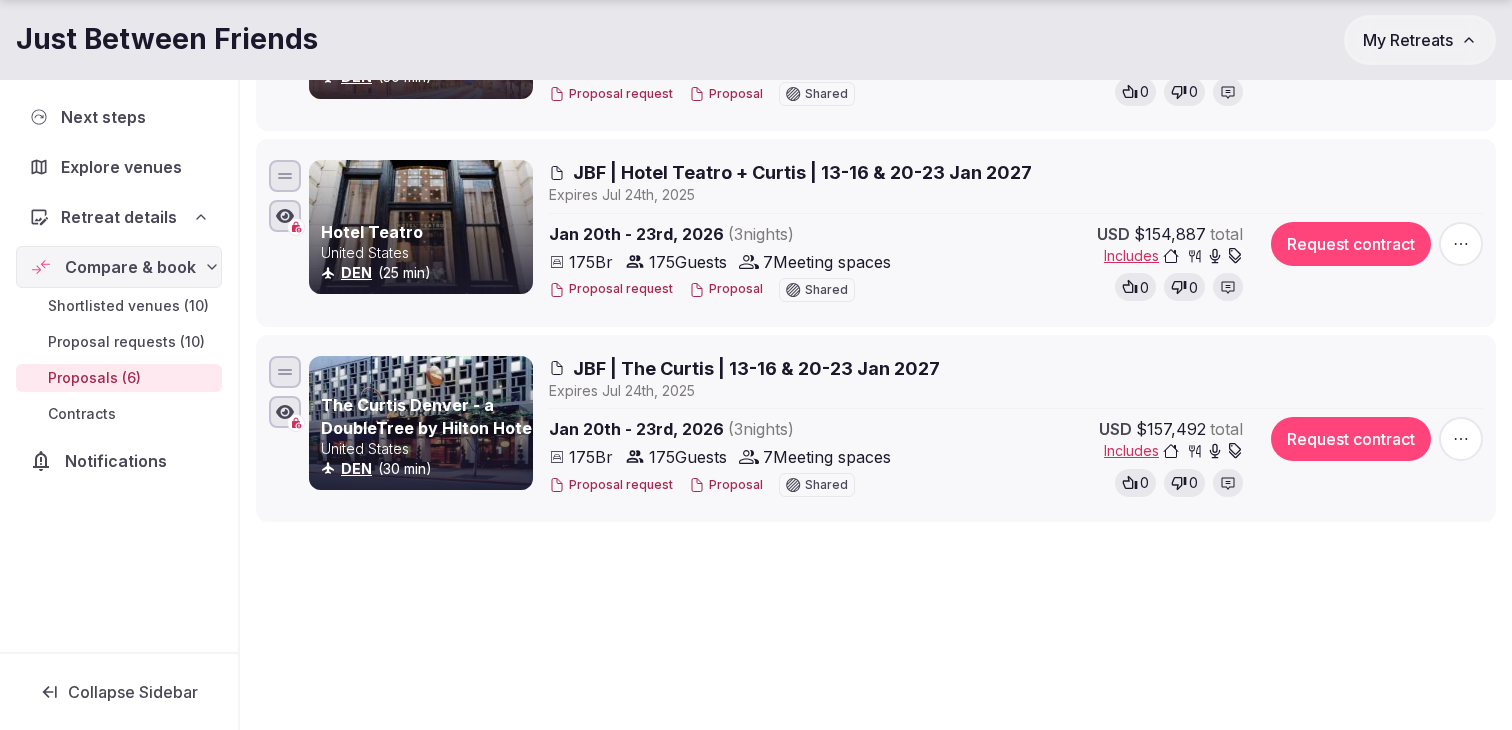 click on "Proposal" at bounding box center [726, 289] 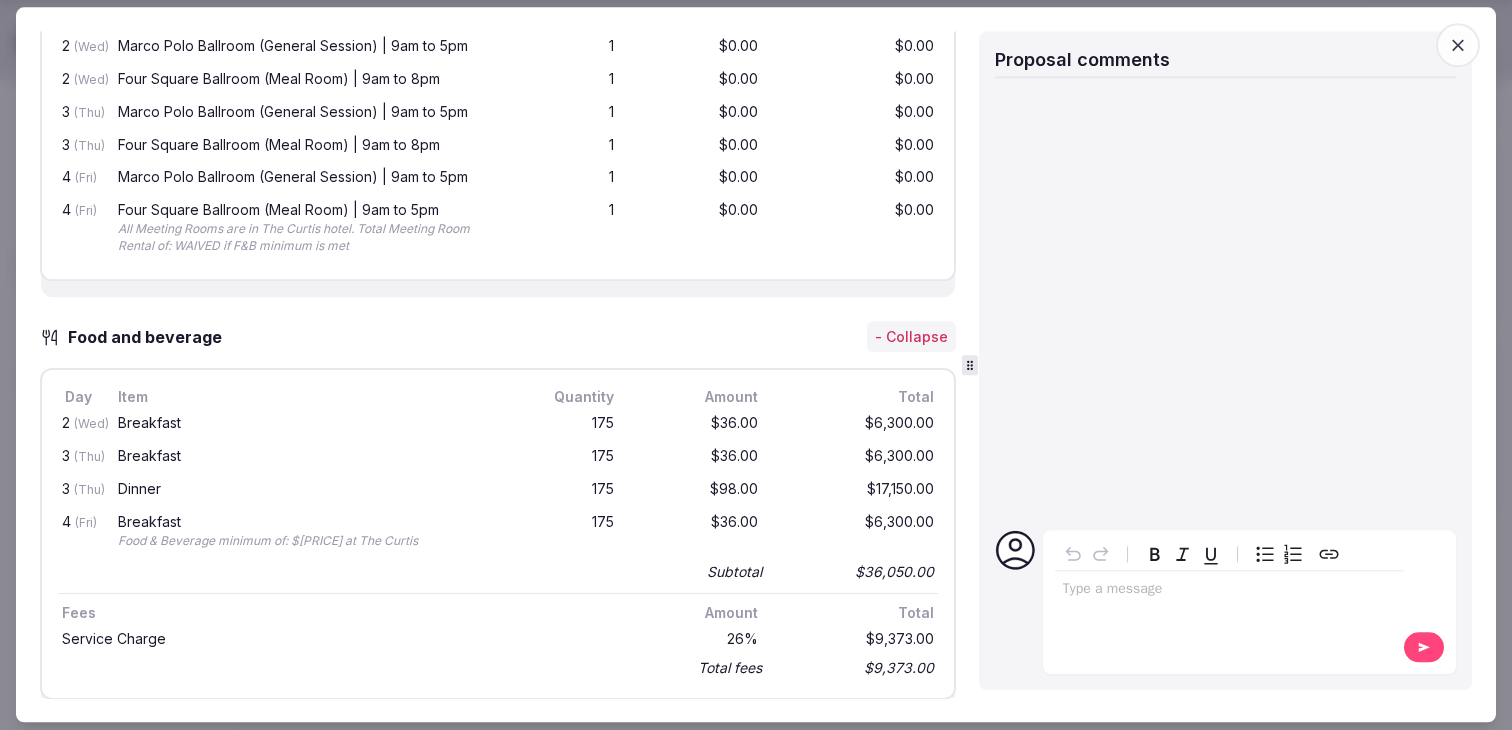 scroll, scrollTop: 1679, scrollLeft: 0, axis: vertical 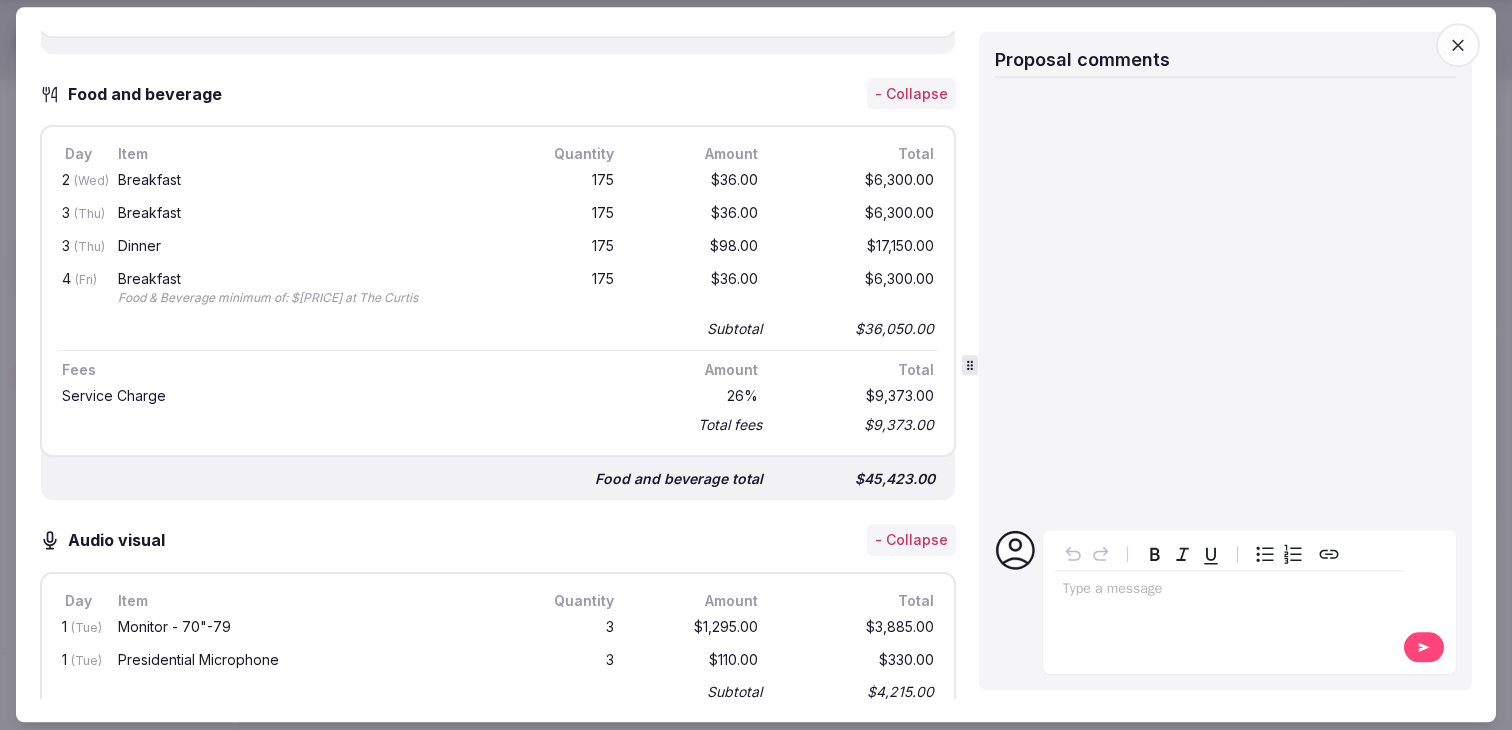 click at bounding box center [1458, 45] 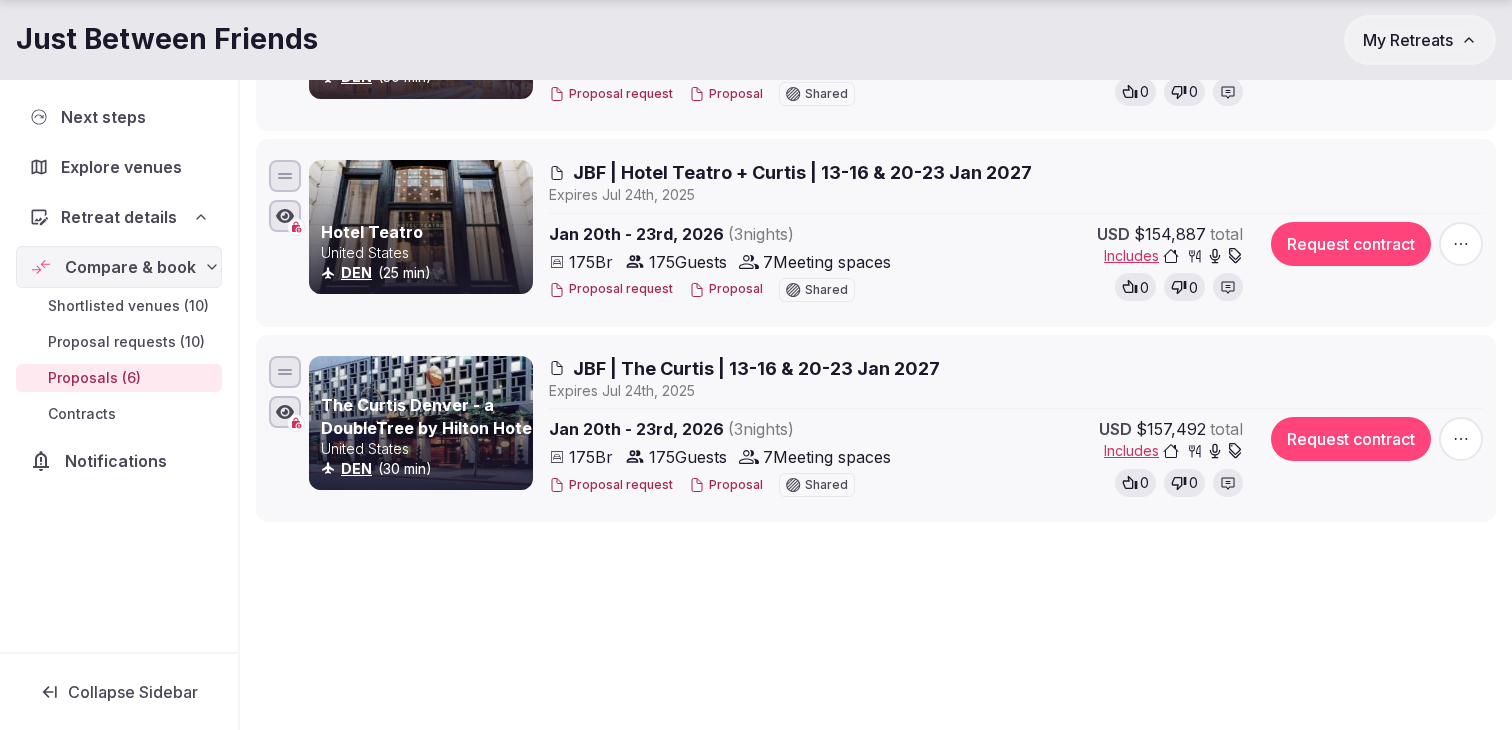 click on "Proposal" at bounding box center (726, 485) 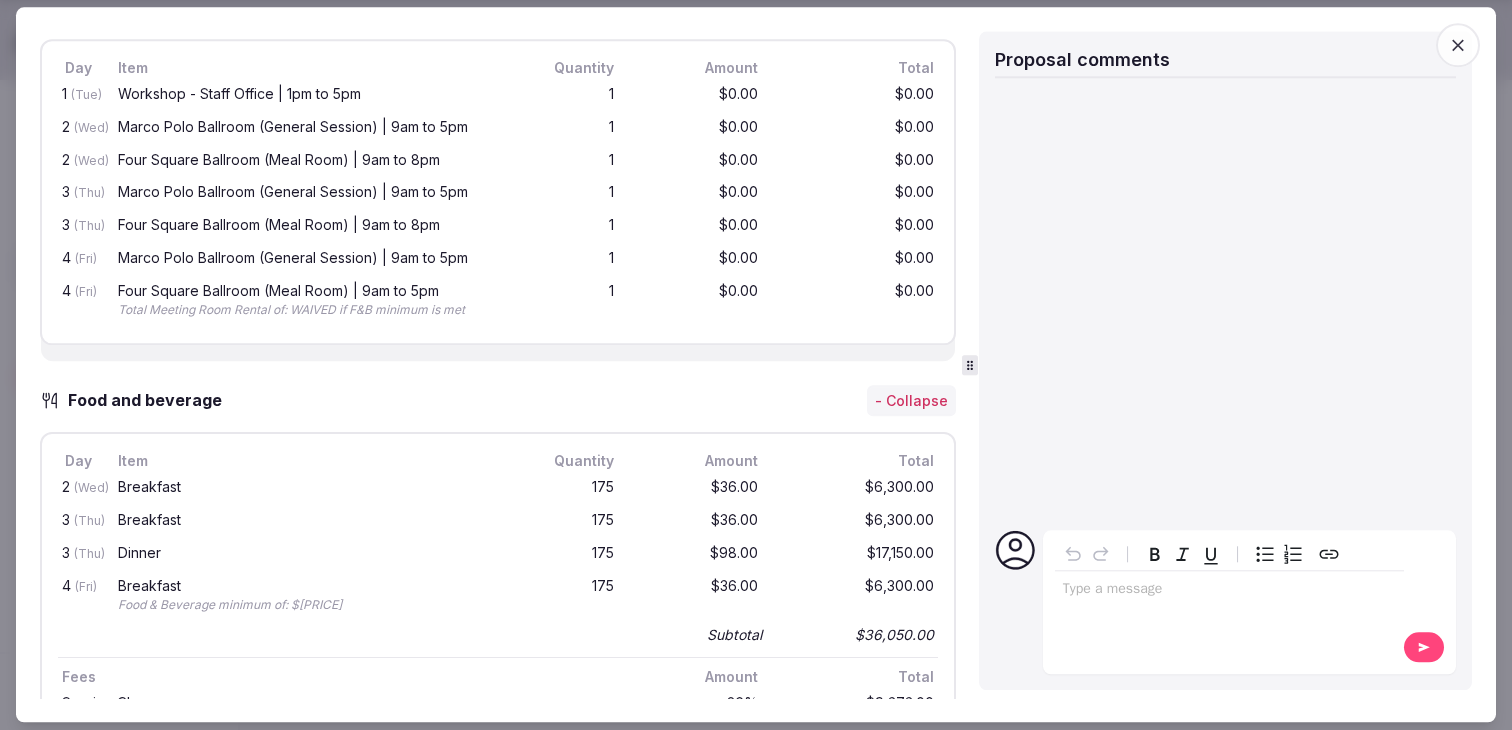 scroll, scrollTop: 1609, scrollLeft: 0, axis: vertical 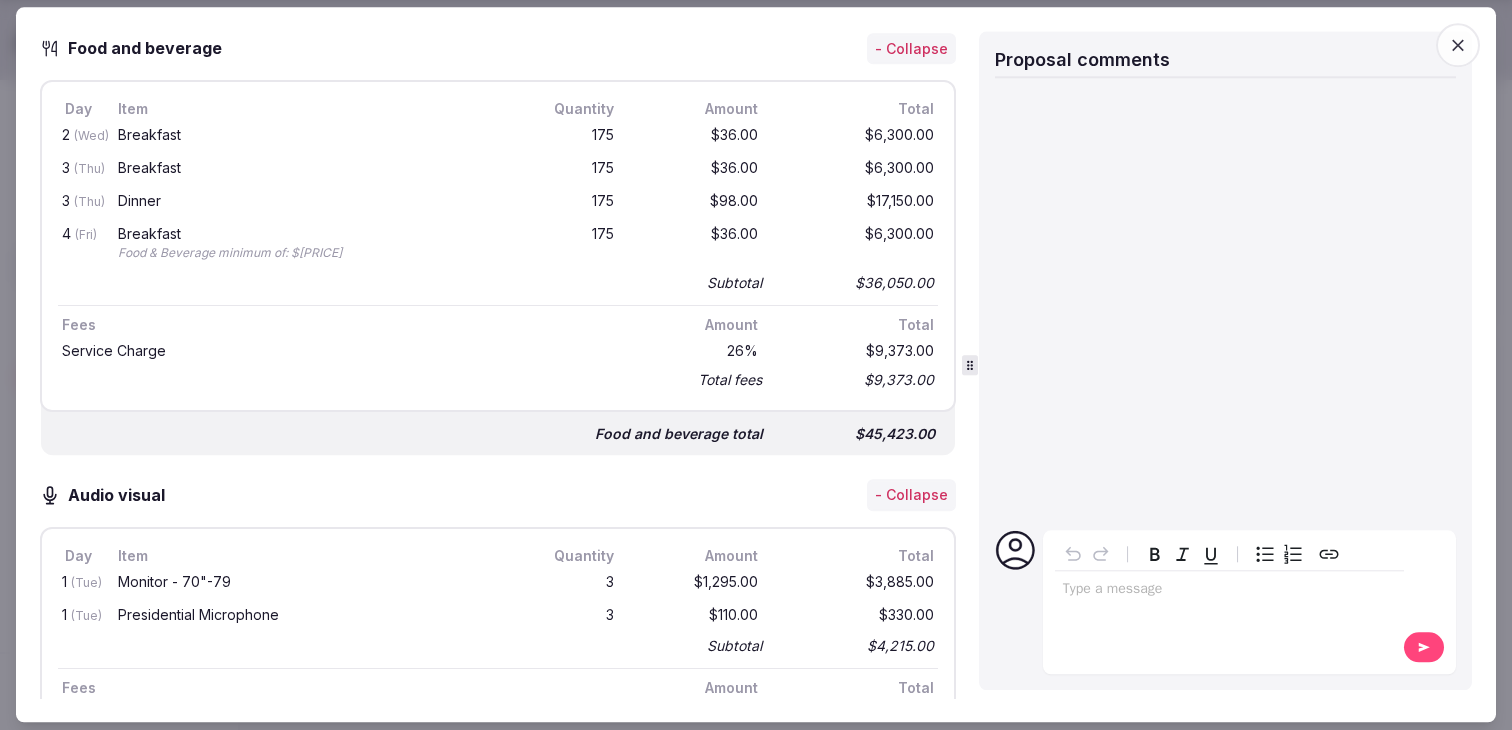 click 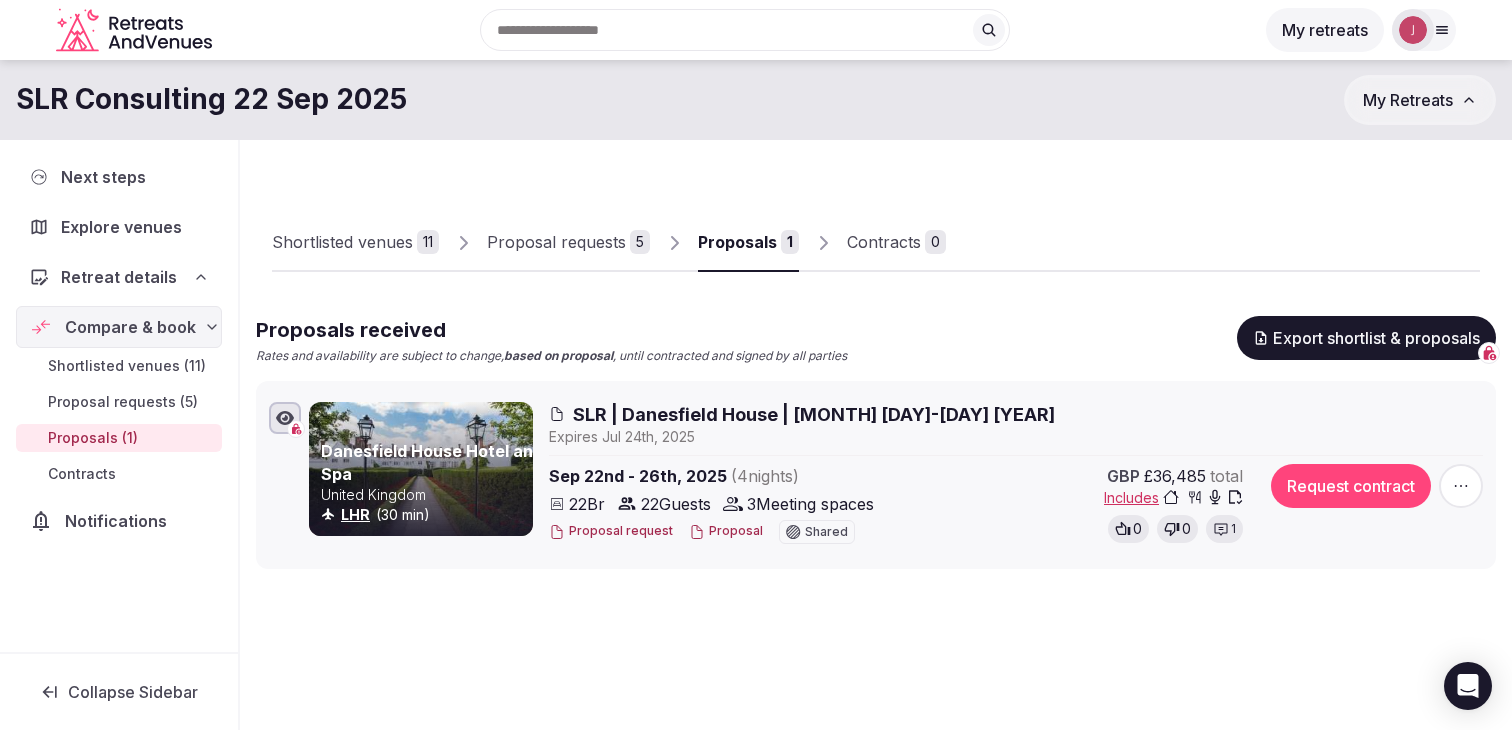 scroll, scrollTop: 46, scrollLeft: 0, axis: vertical 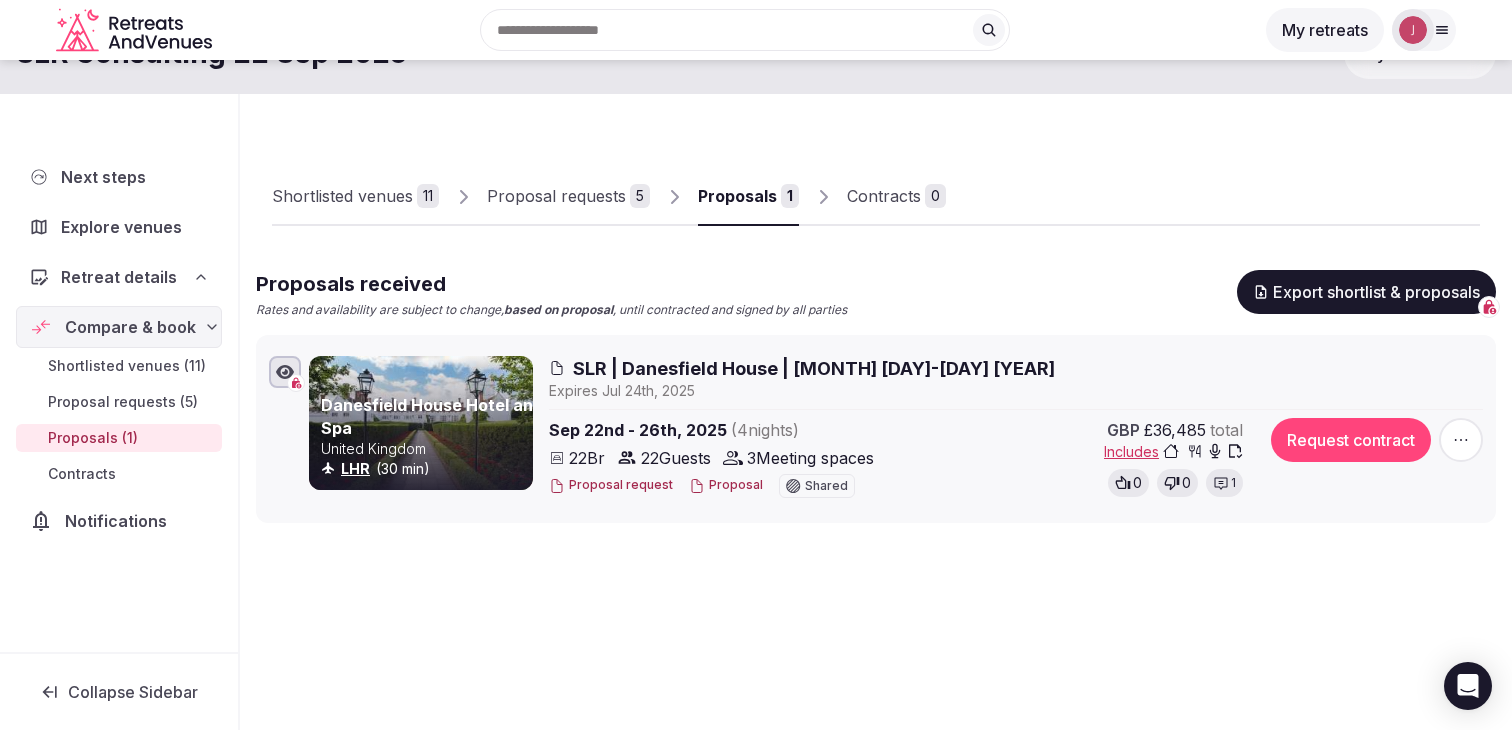 click on "Proposal requests" at bounding box center (556, 196) 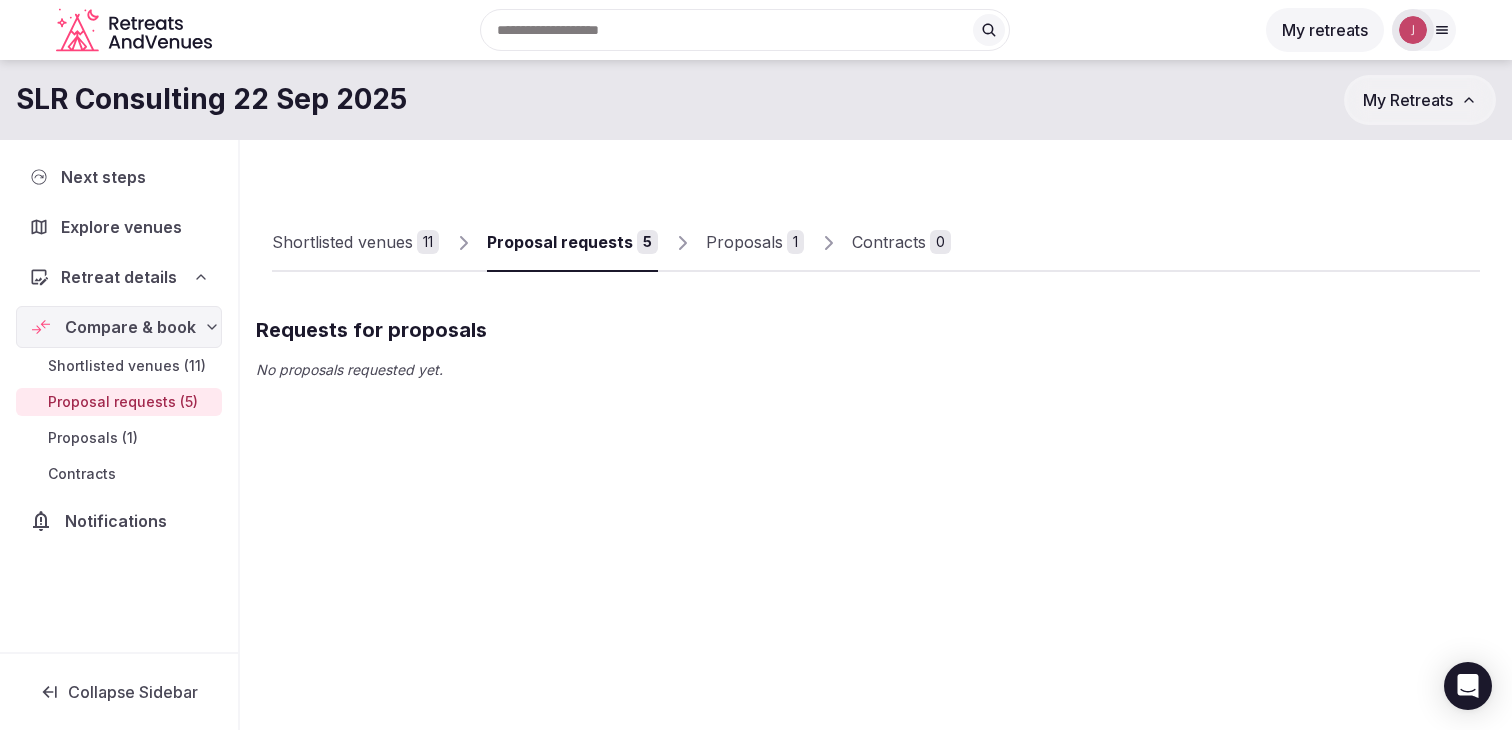 scroll, scrollTop: 0, scrollLeft: 0, axis: both 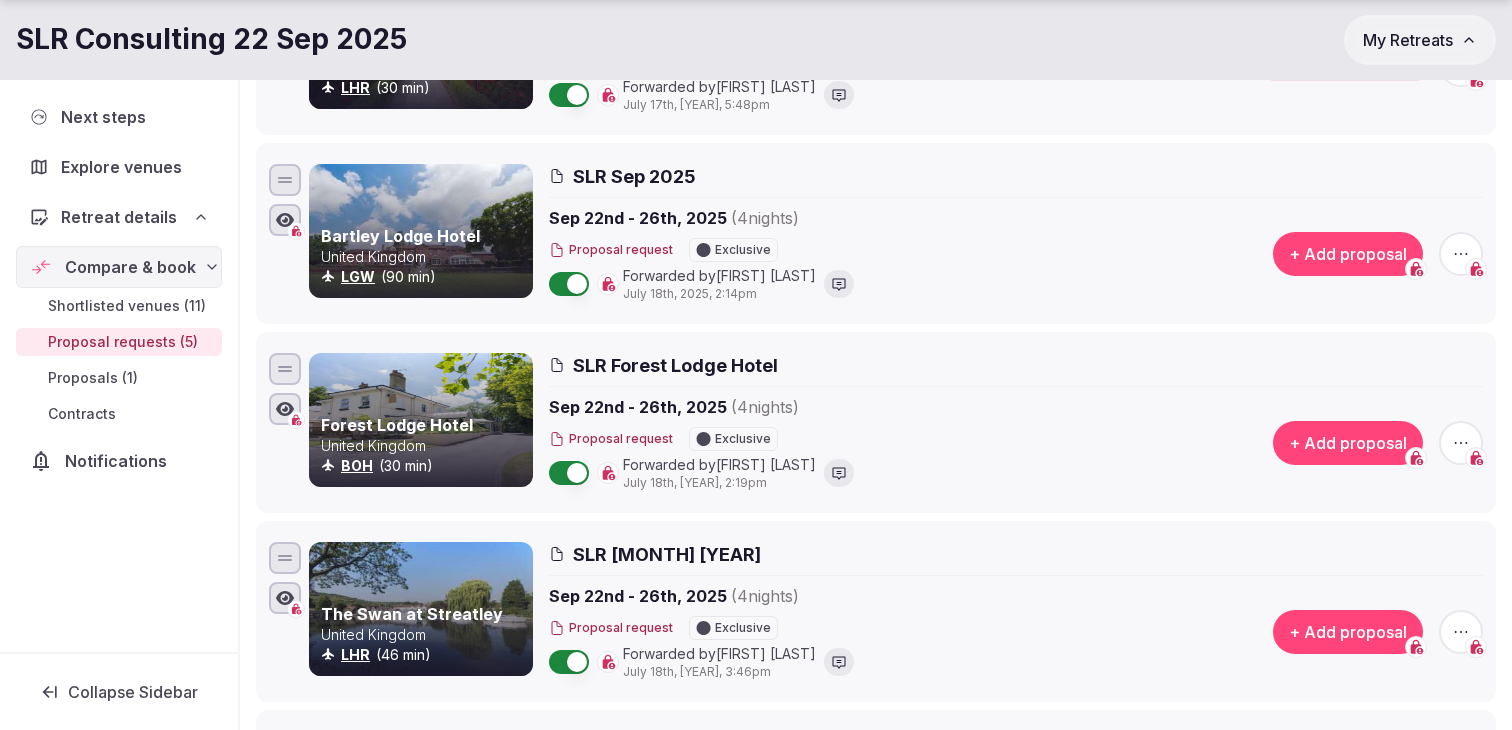 click on "Sep 22nd - 26th, [YEAR] ( 4 nights ) Proposal request Exclusive Forwarded by Julen Ortega July 18th, [YEAR], 2:19pm" at bounding box center (888, 443) 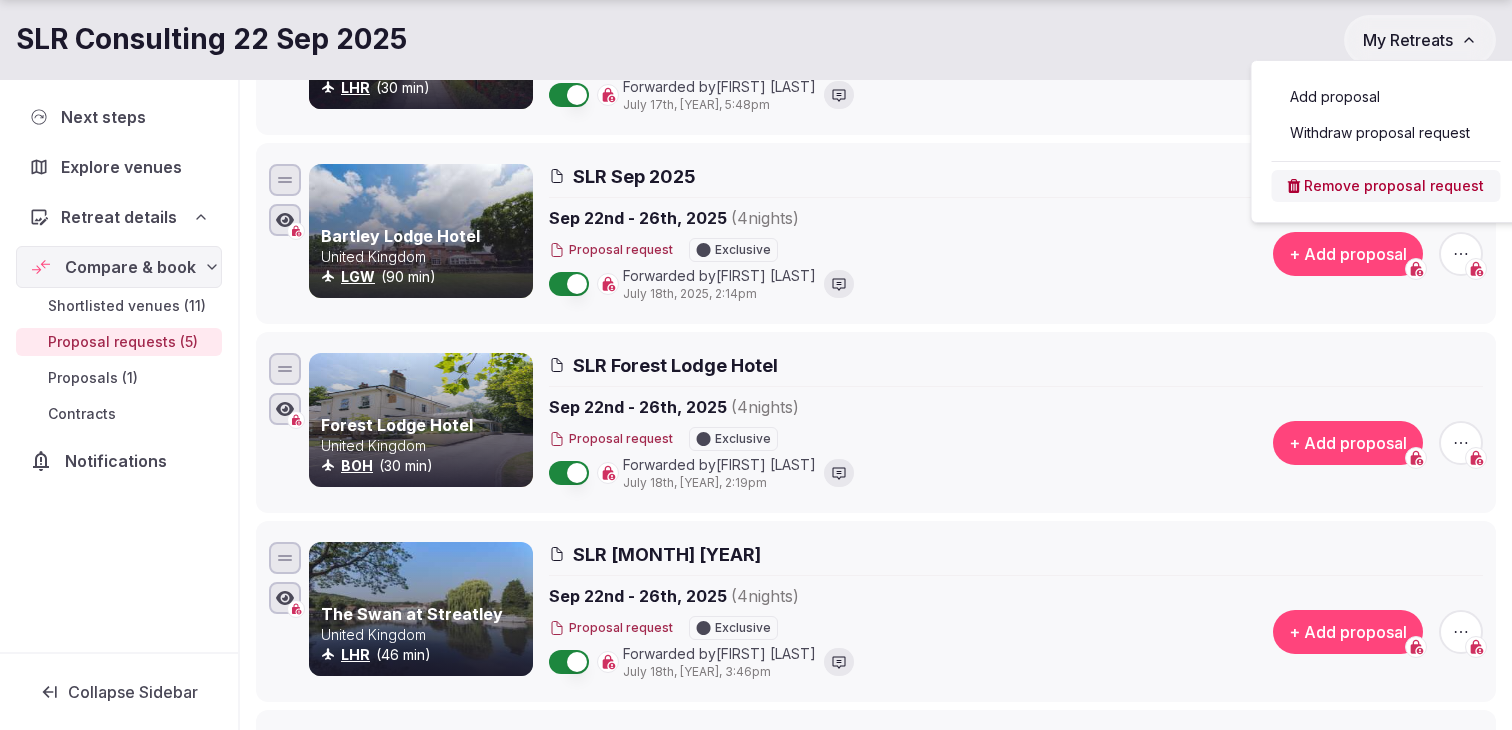 click on "Withdraw proposal request" at bounding box center (1386, 133) 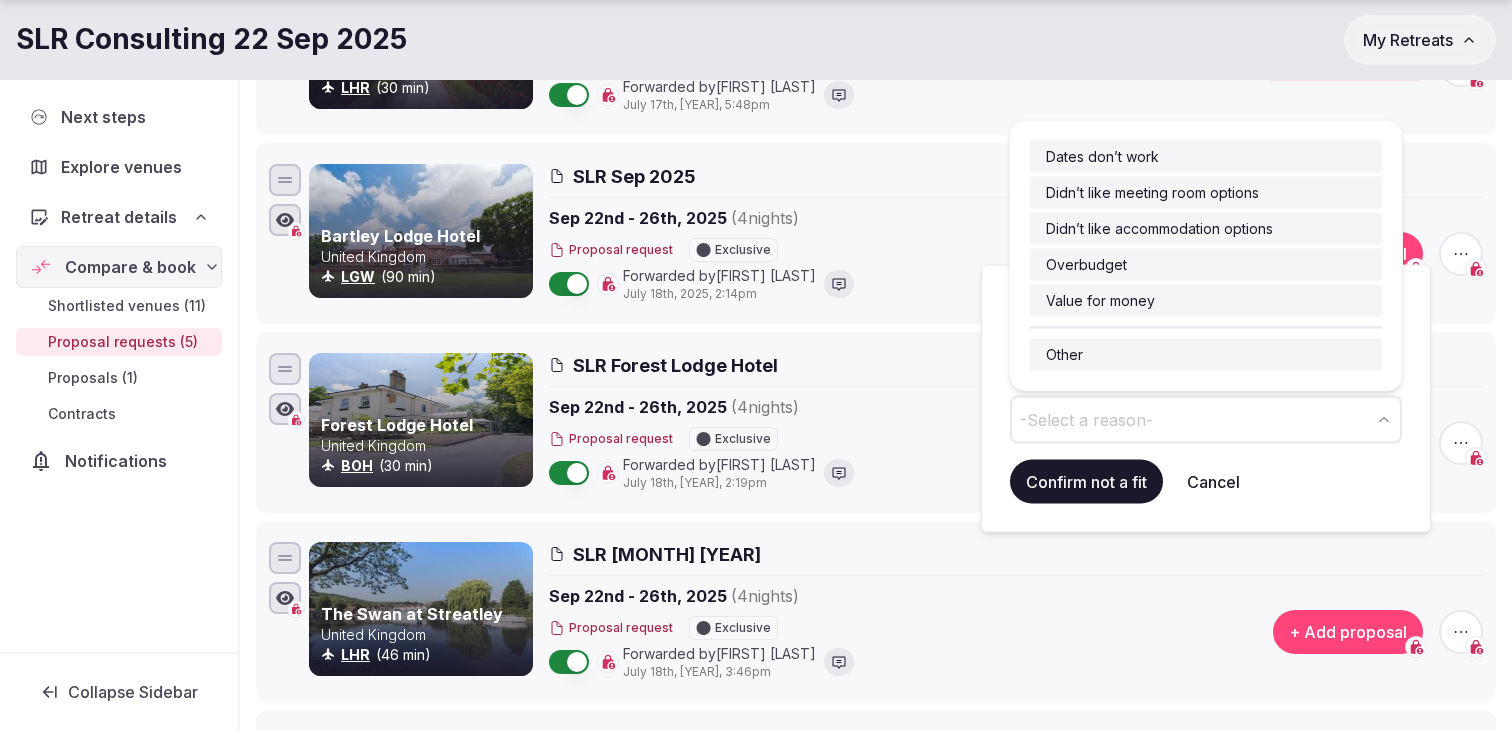 click on "-Select a reason-" at bounding box center (1086, 419) 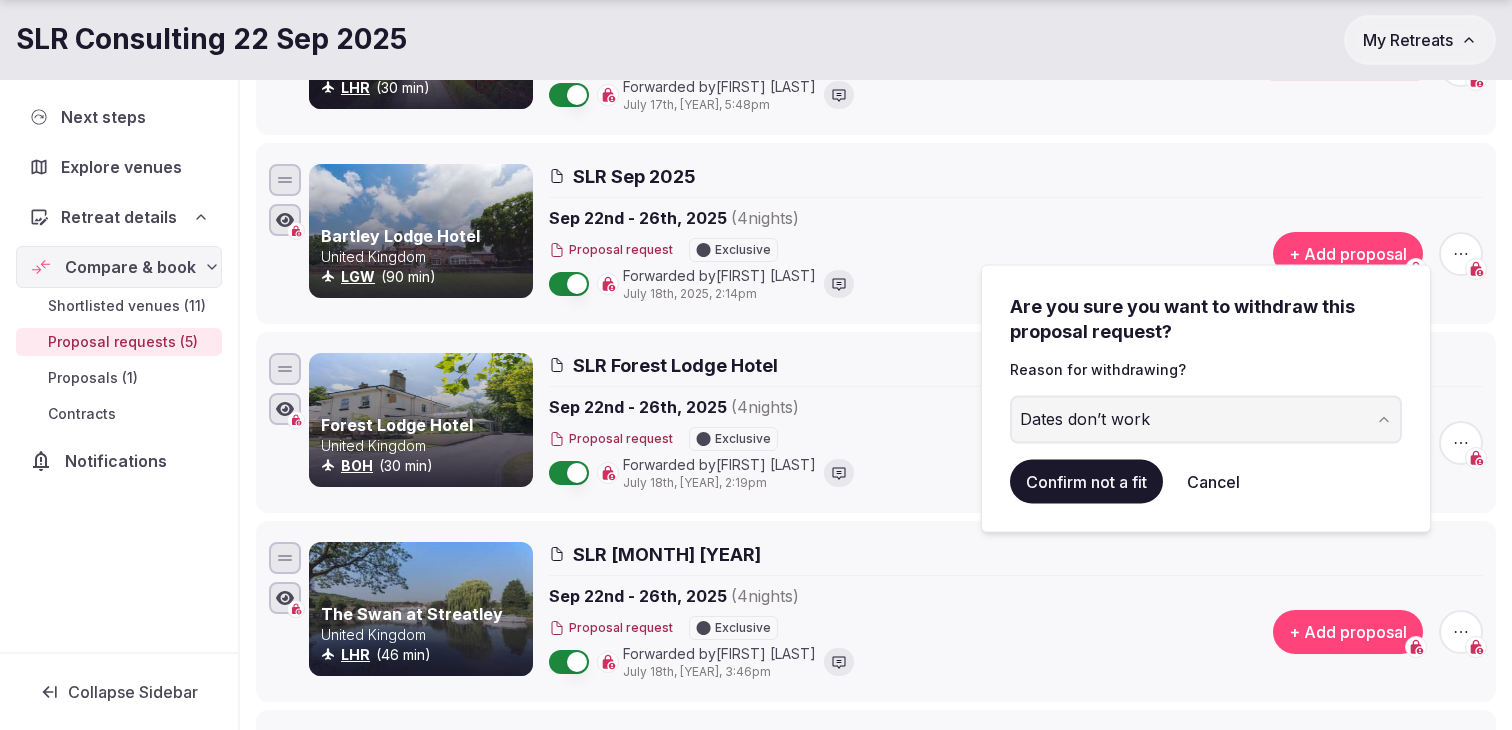click on "Confirm not a fit" at bounding box center (1086, 481) 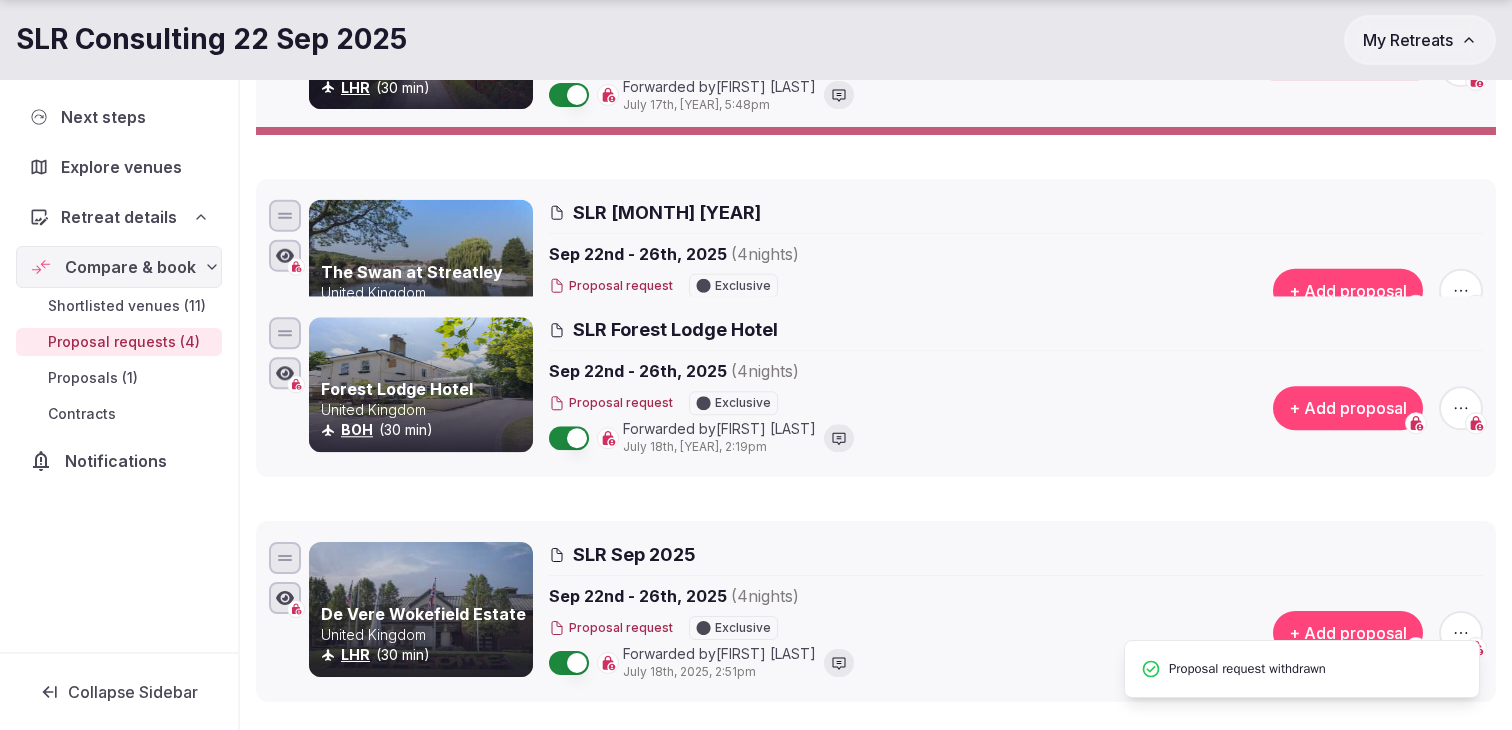 scroll, scrollTop: 0, scrollLeft: 0, axis: both 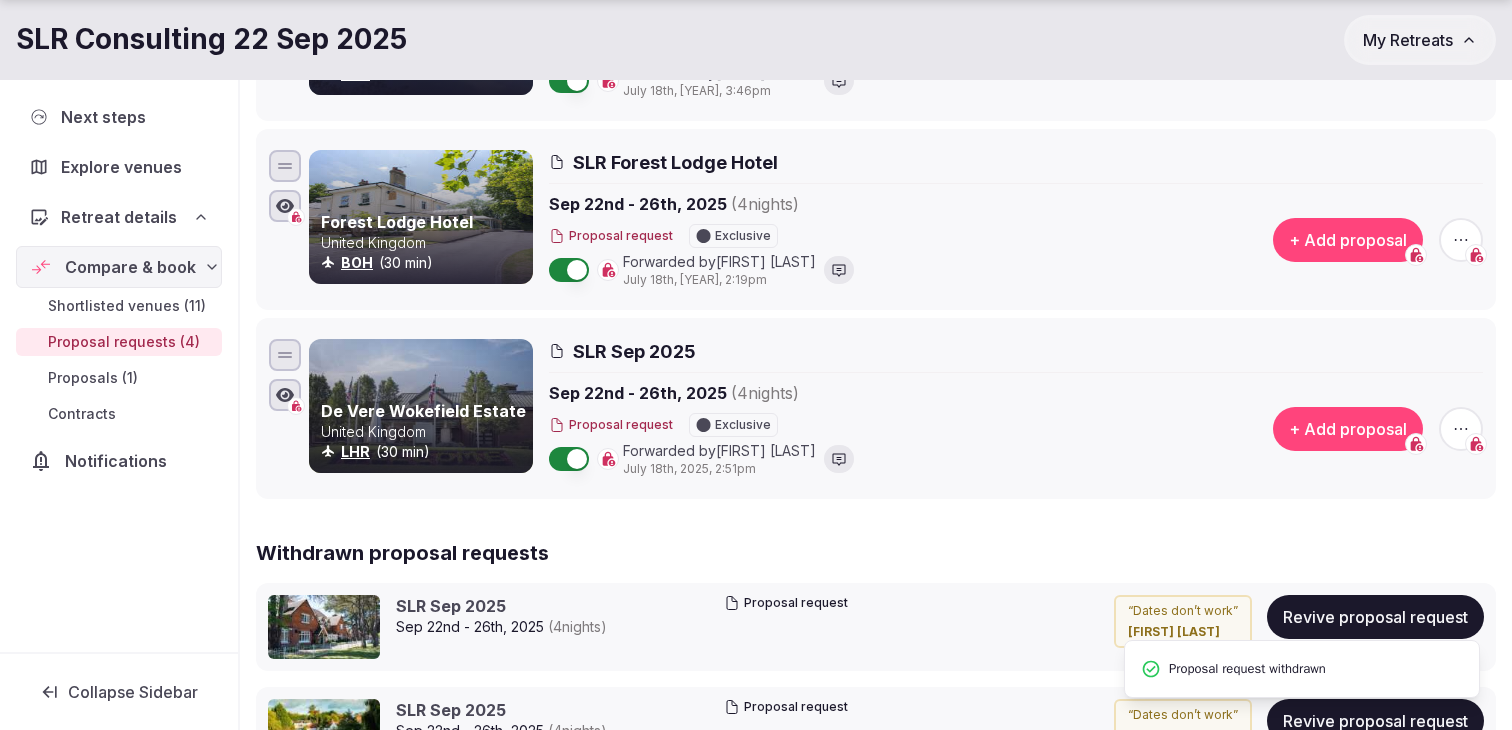 click 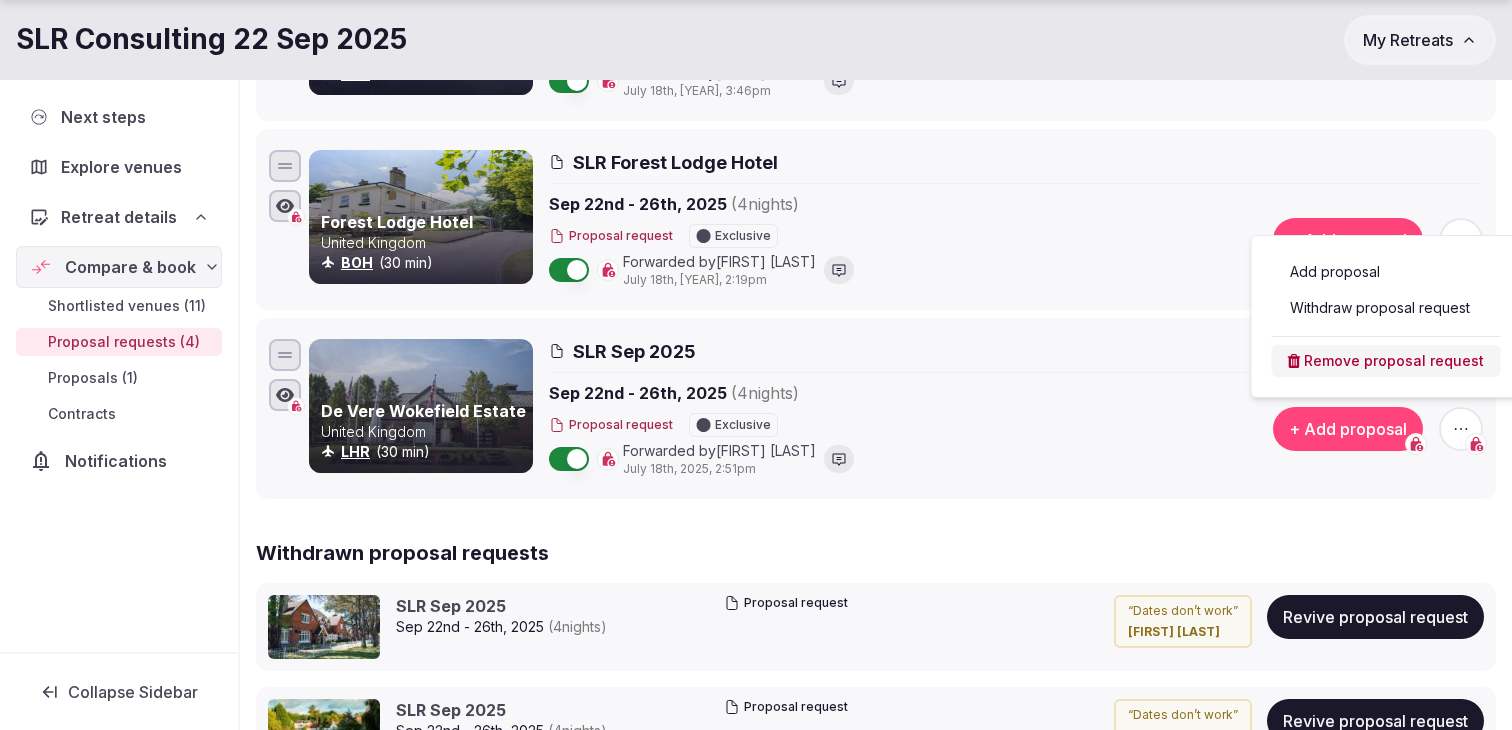 click on "Withdraw proposal request" at bounding box center [1386, 308] 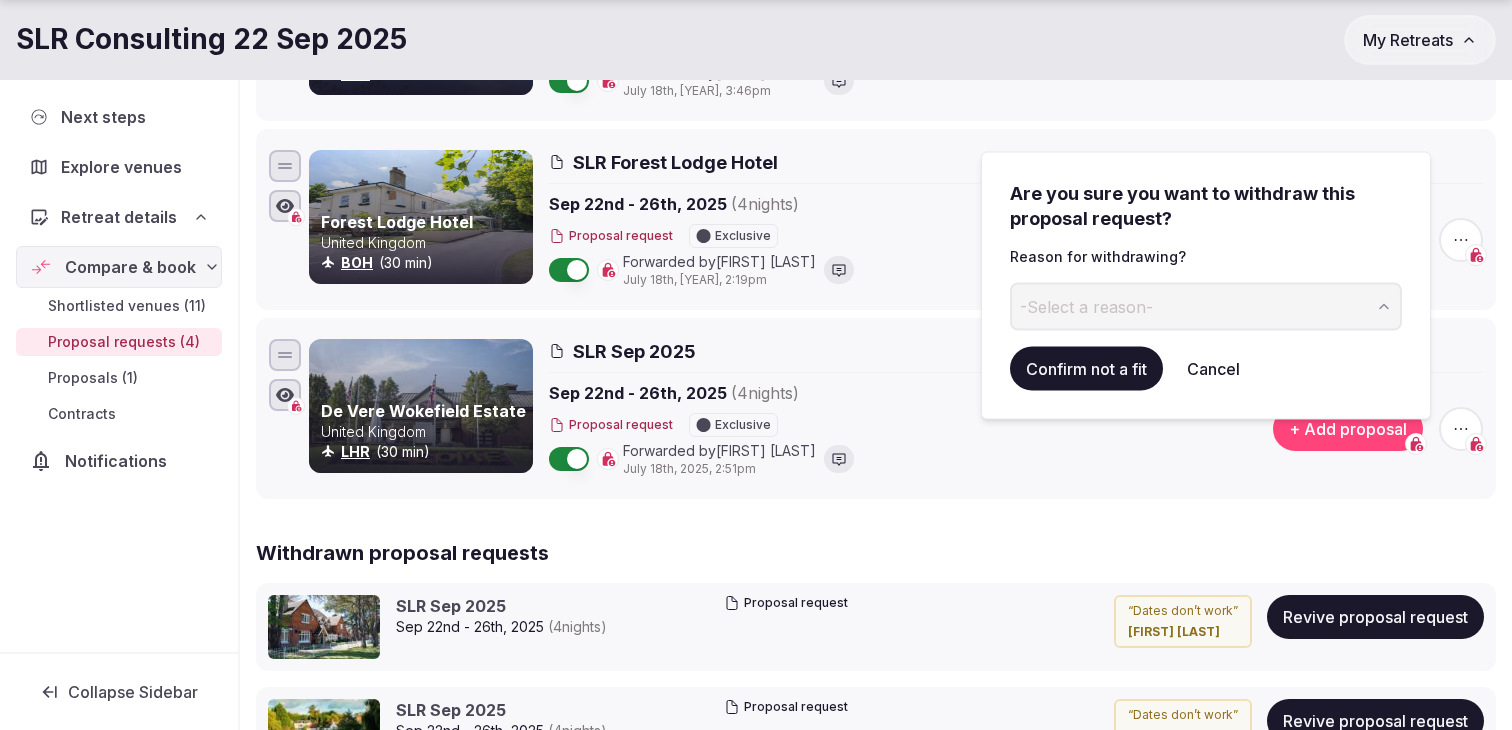 click on "-Select a reason-" at bounding box center (1206, 306) 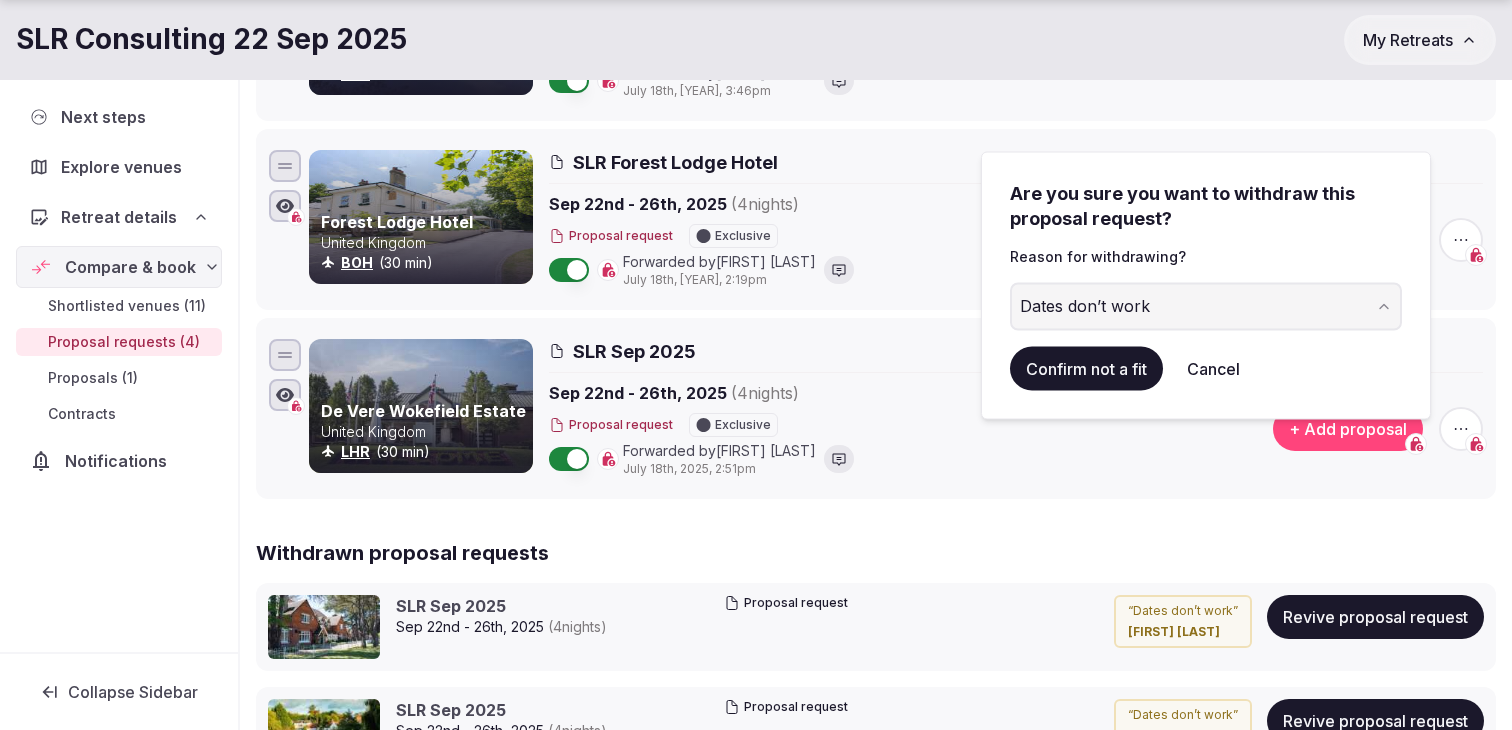 click on "Confirm not a fit" at bounding box center (1086, 368) 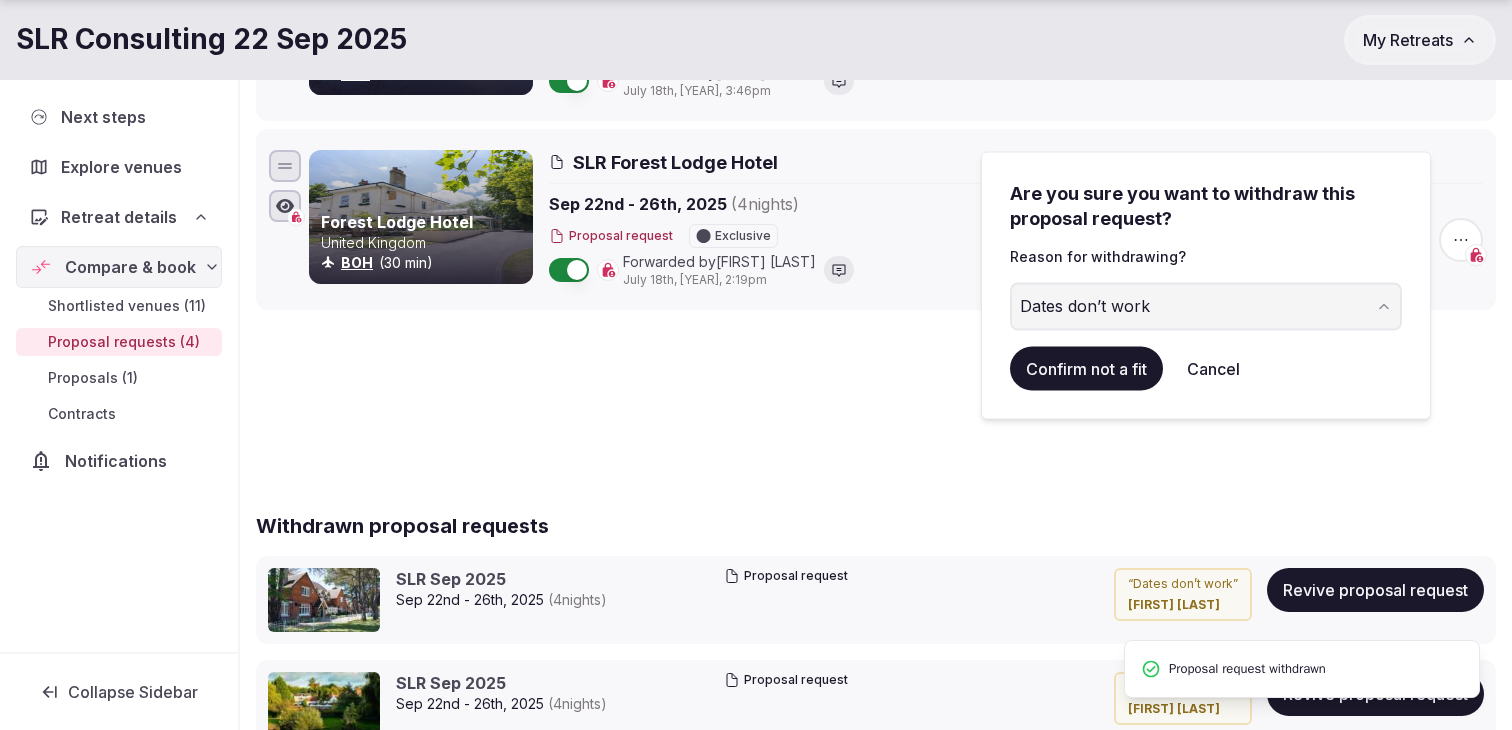 scroll, scrollTop: 99, scrollLeft: 0, axis: vertical 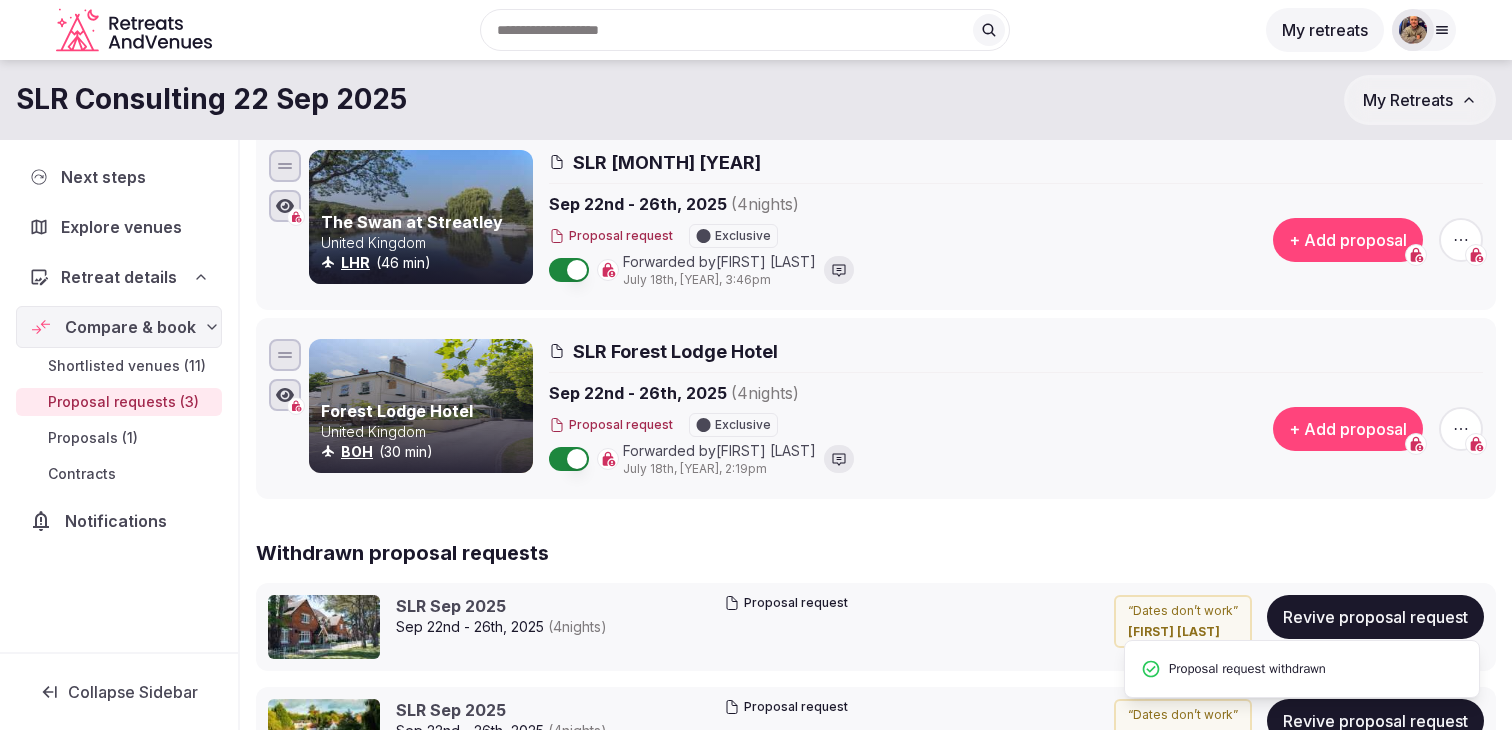 click on "+ Add proposal" at bounding box center [1348, 429] 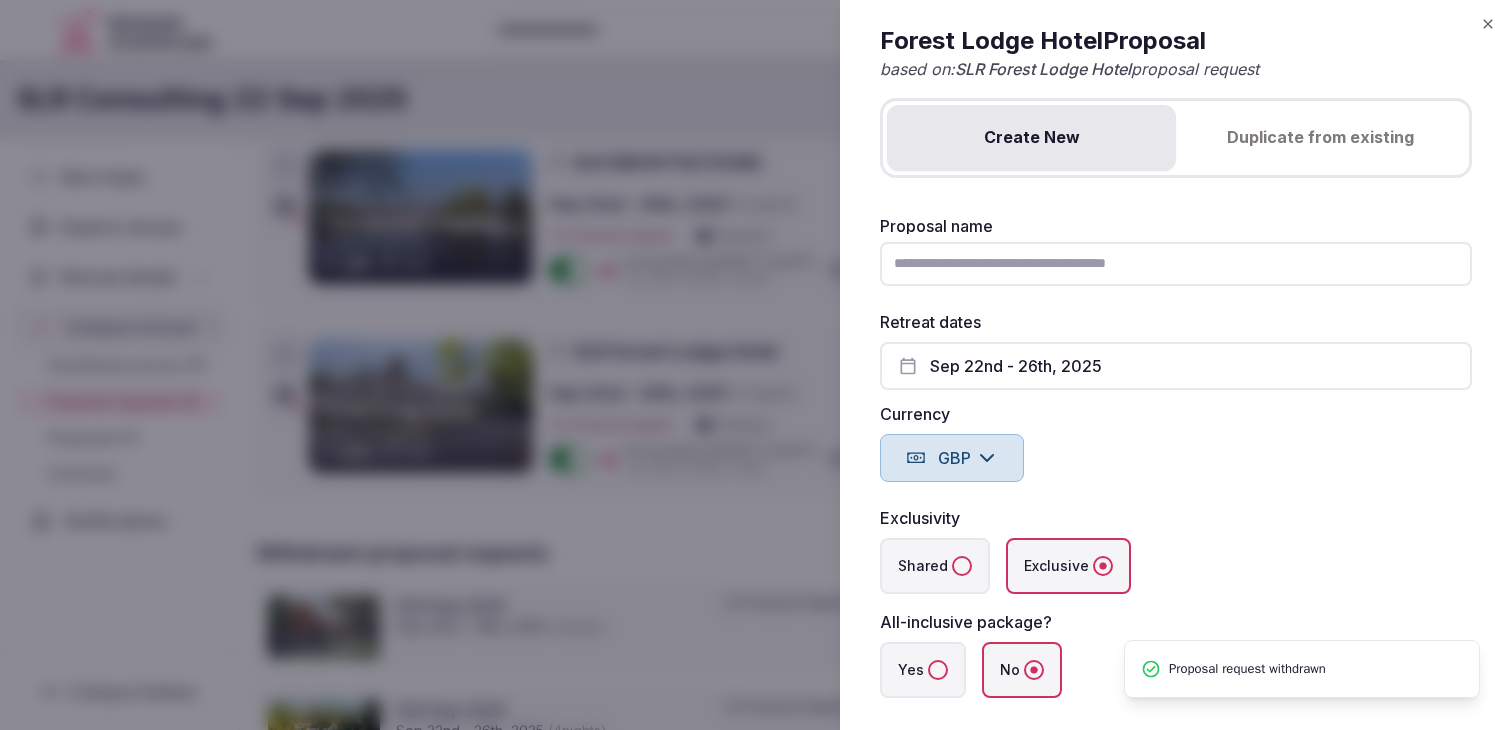 click on "Proposal name" at bounding box center [1176, 264] 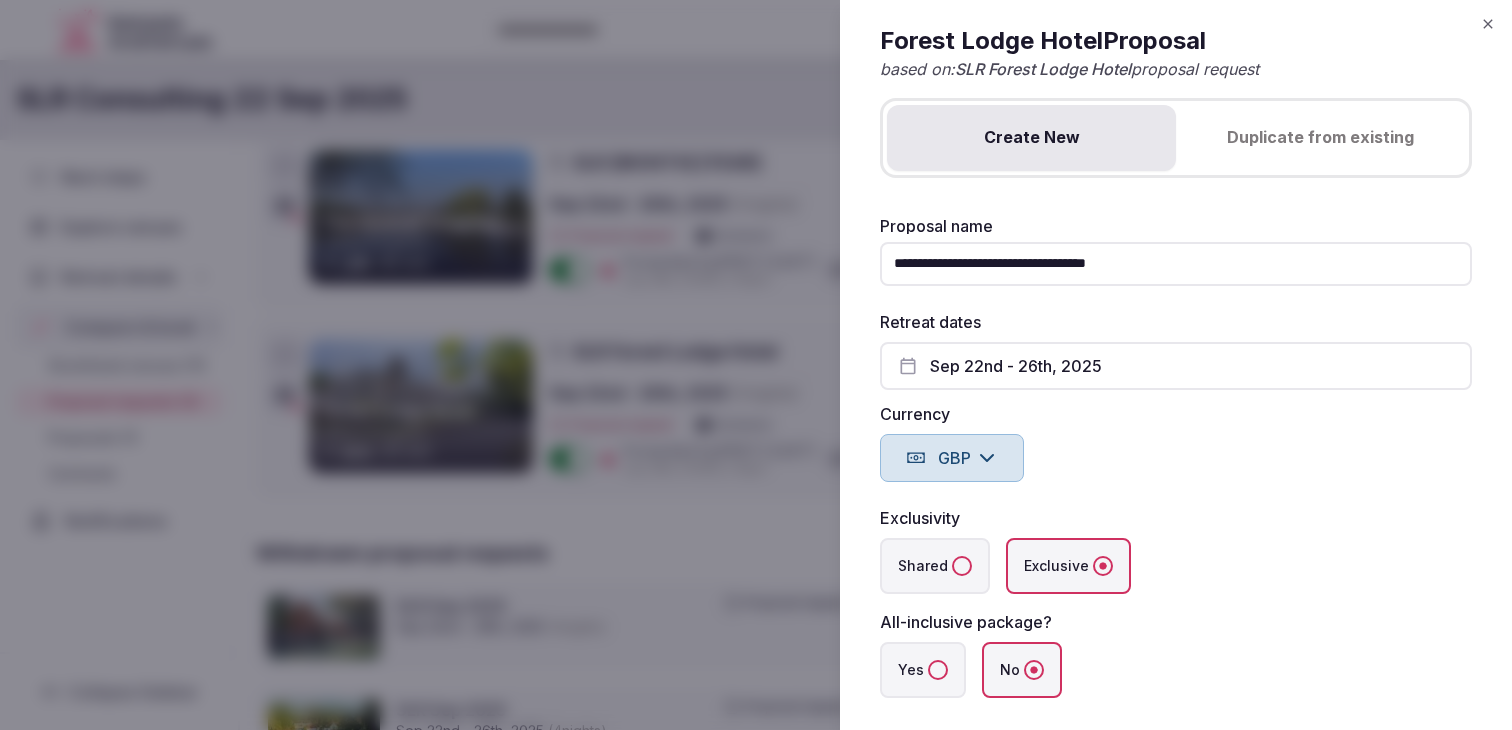 type on "**********" 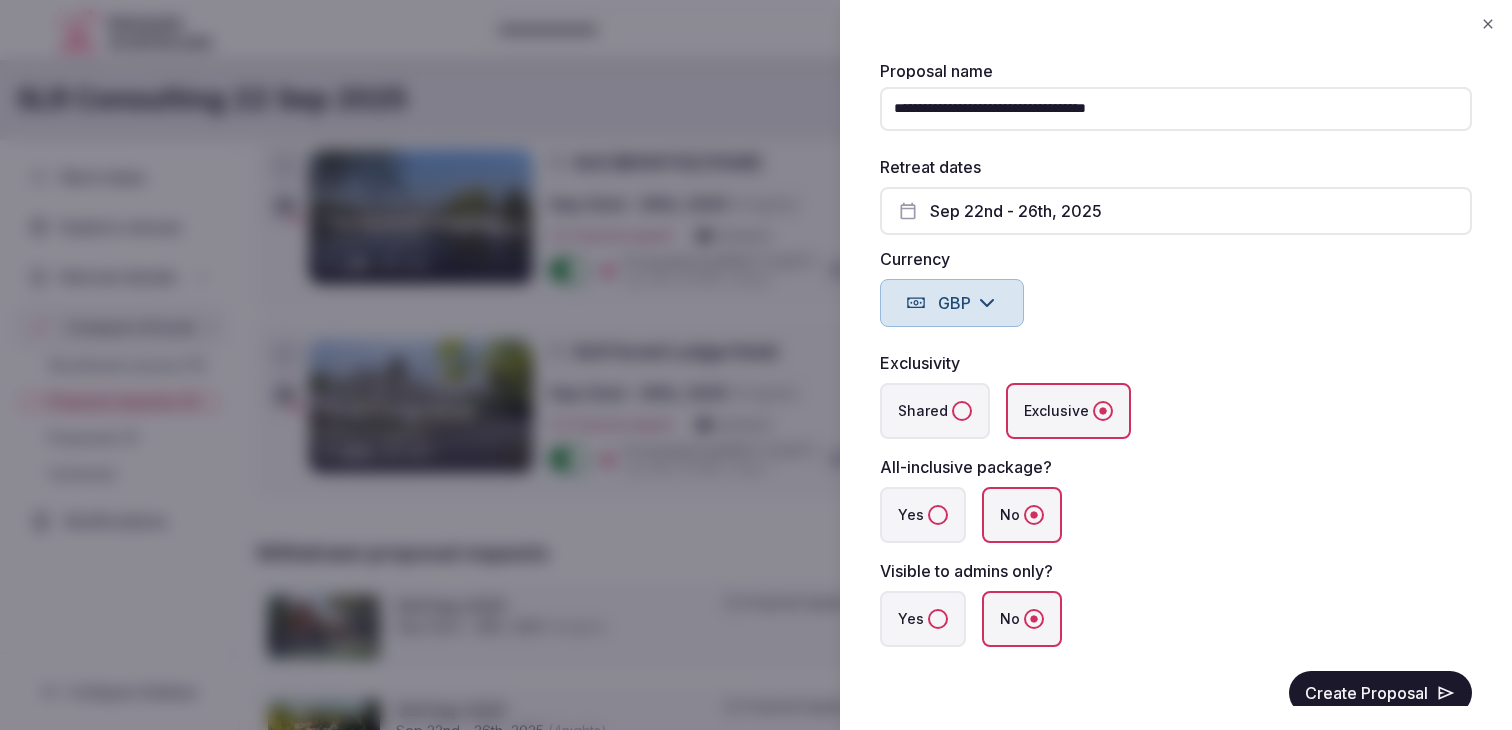scroll, scrollTop: 183, scrollLeft: 0, axis: vertical 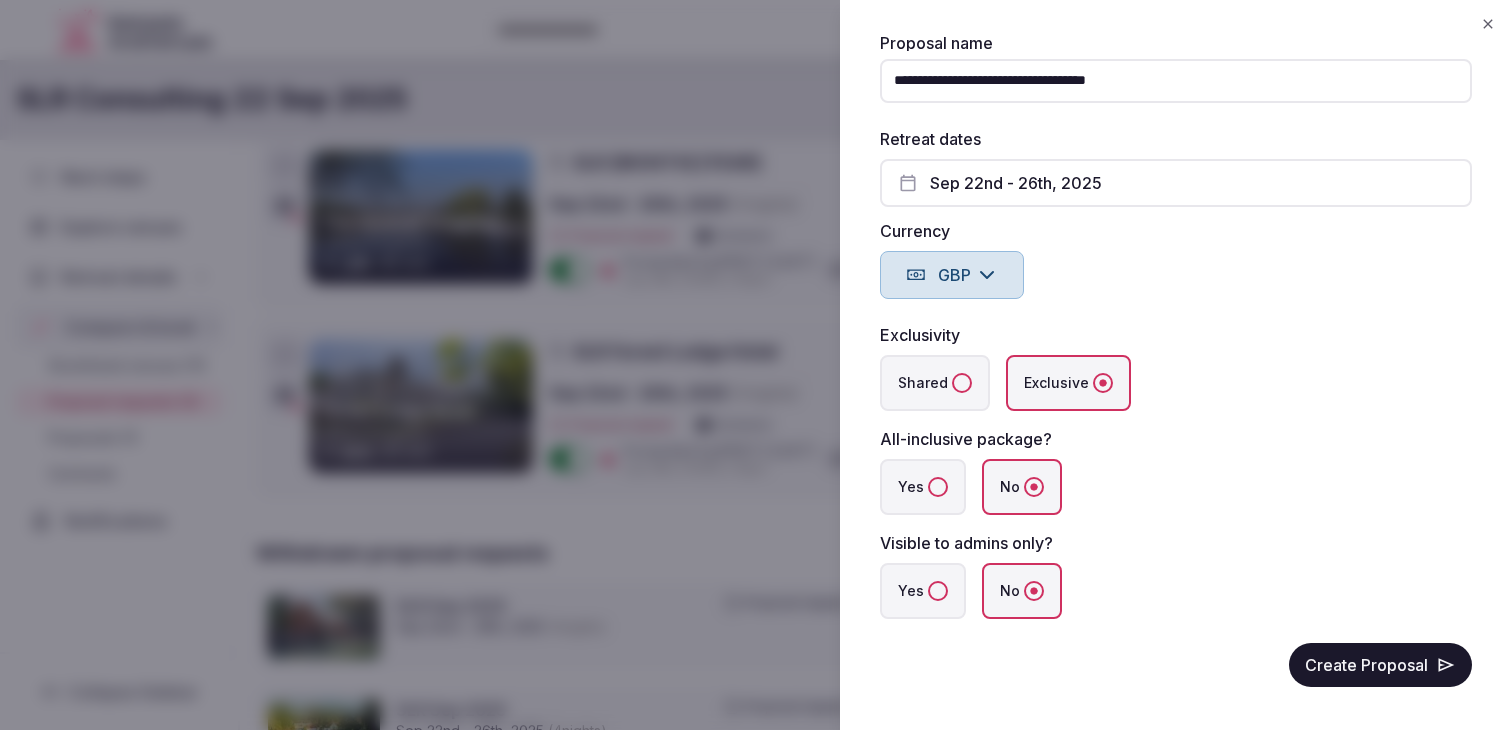 click on "Yes" at bounding box center [938, 487] 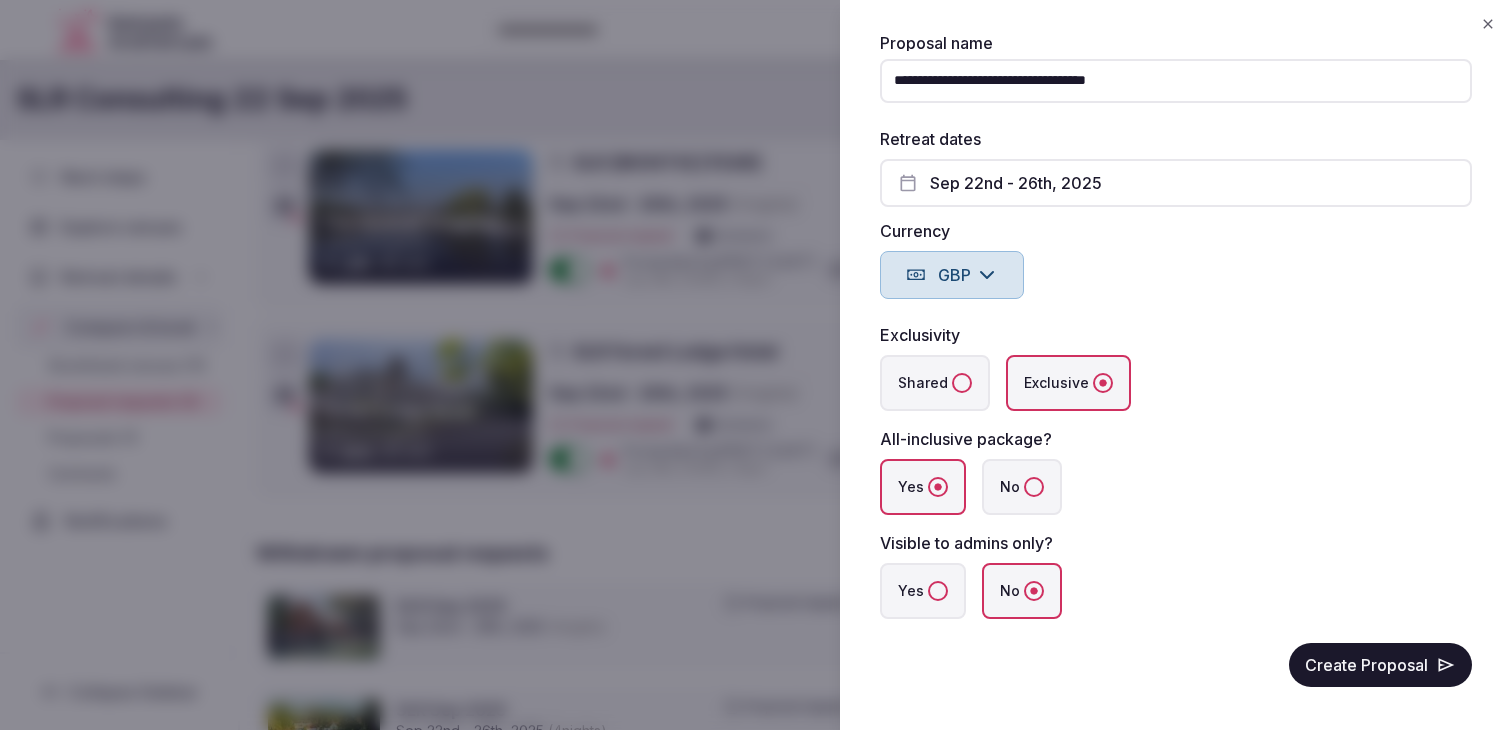 click on "Yes" at bounding box center (938, 591) 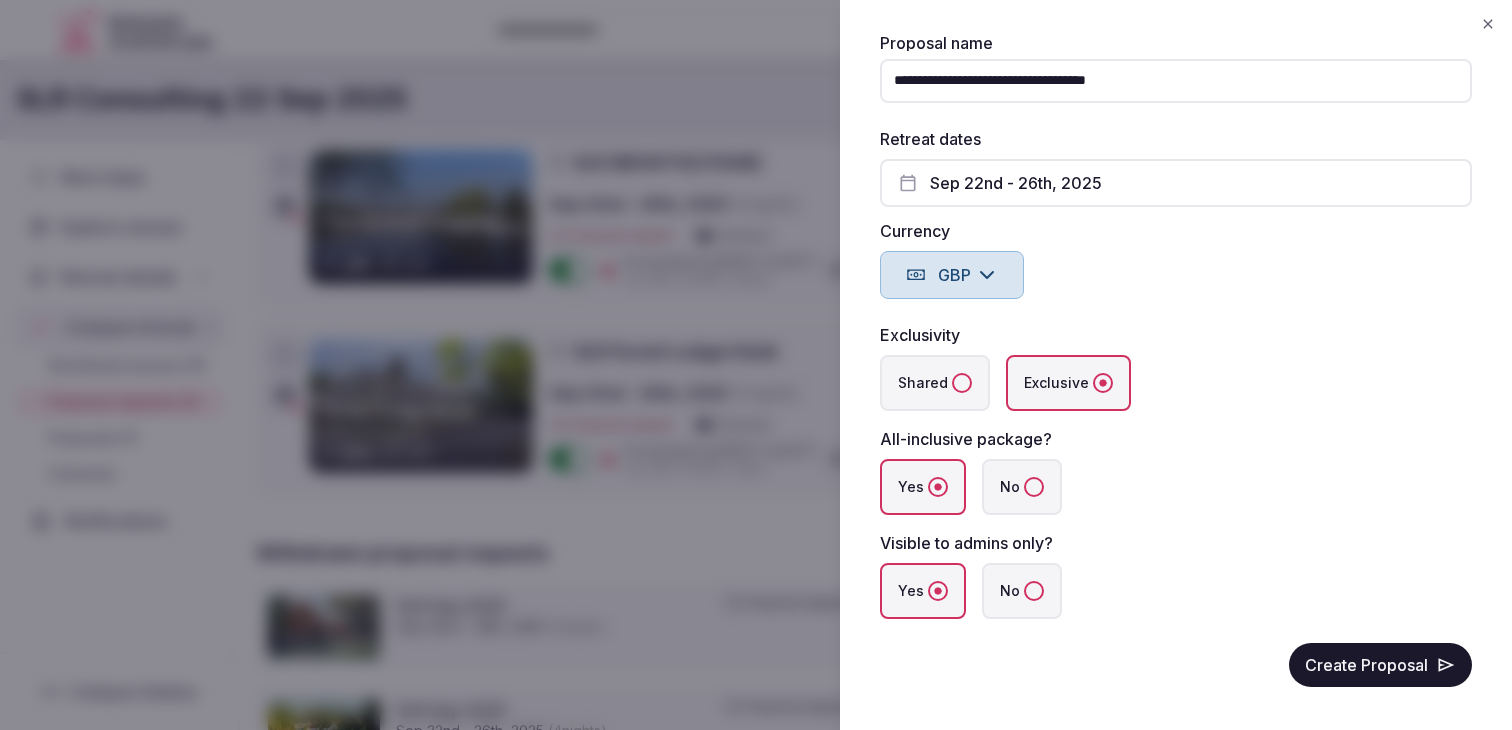 click on "Shared" at bounding box center [962, 383] 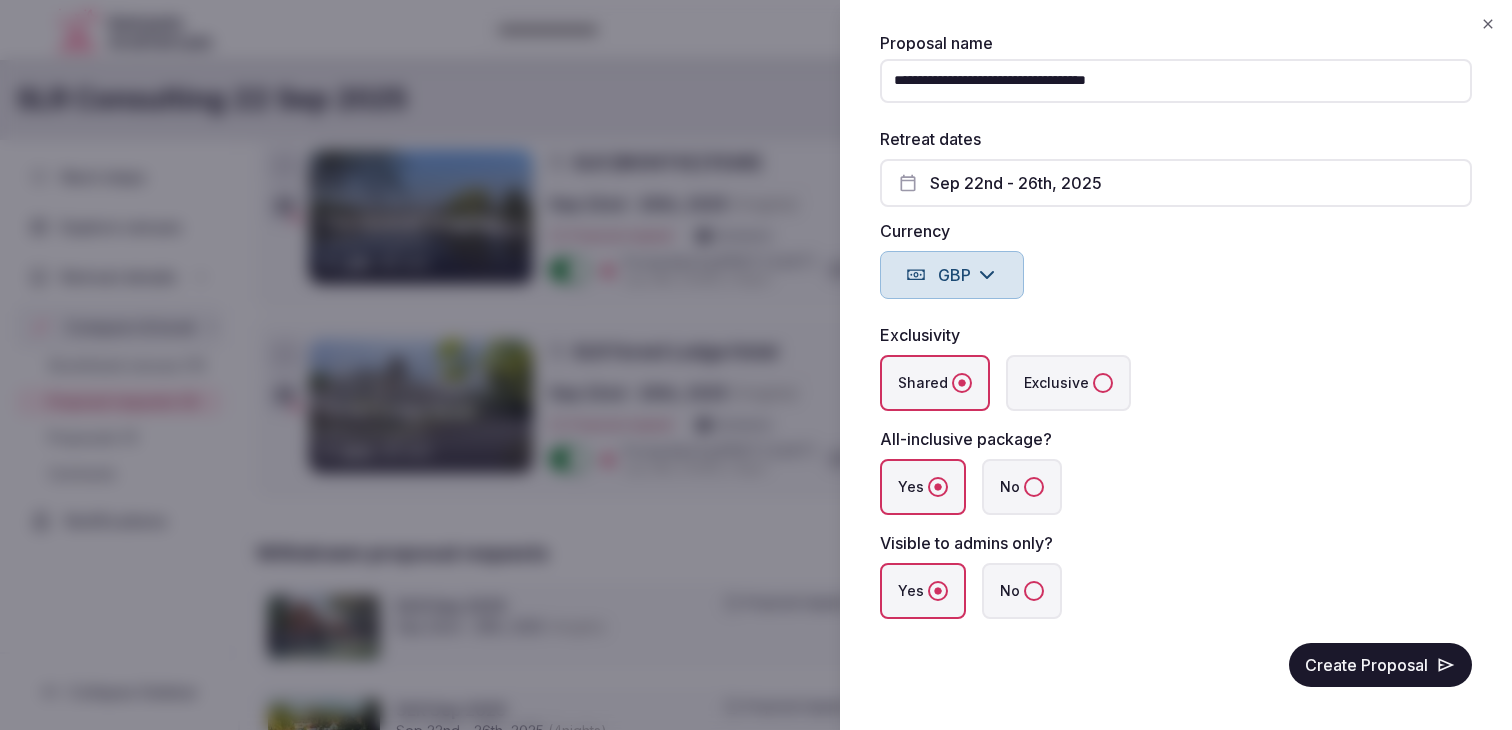 click on "Create Proposal" at bounding box center (1380, 665) 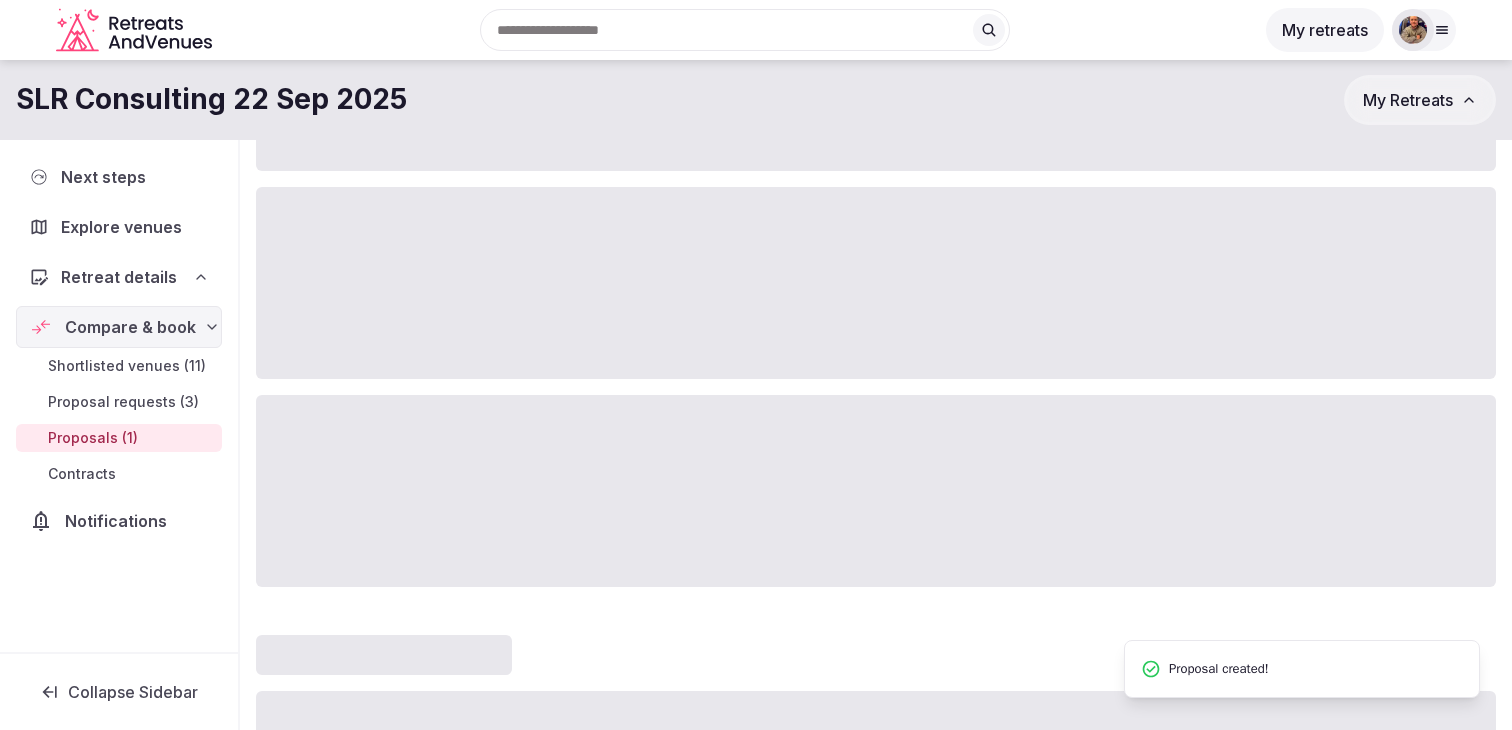 scroll, scrollTop: 0, scrollLeft: 0, axis: both 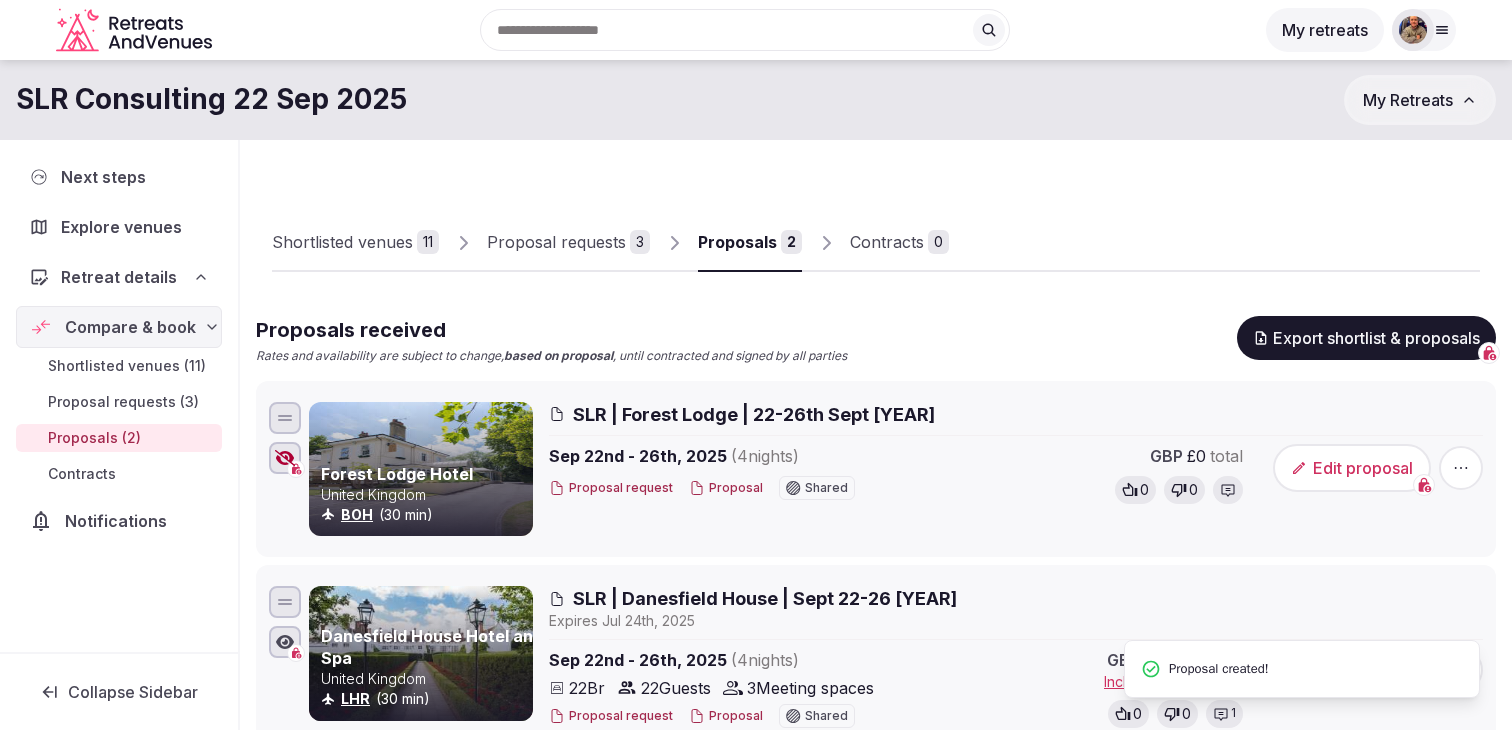 click on "Edit proposal" at bounding box center (1352, 468) 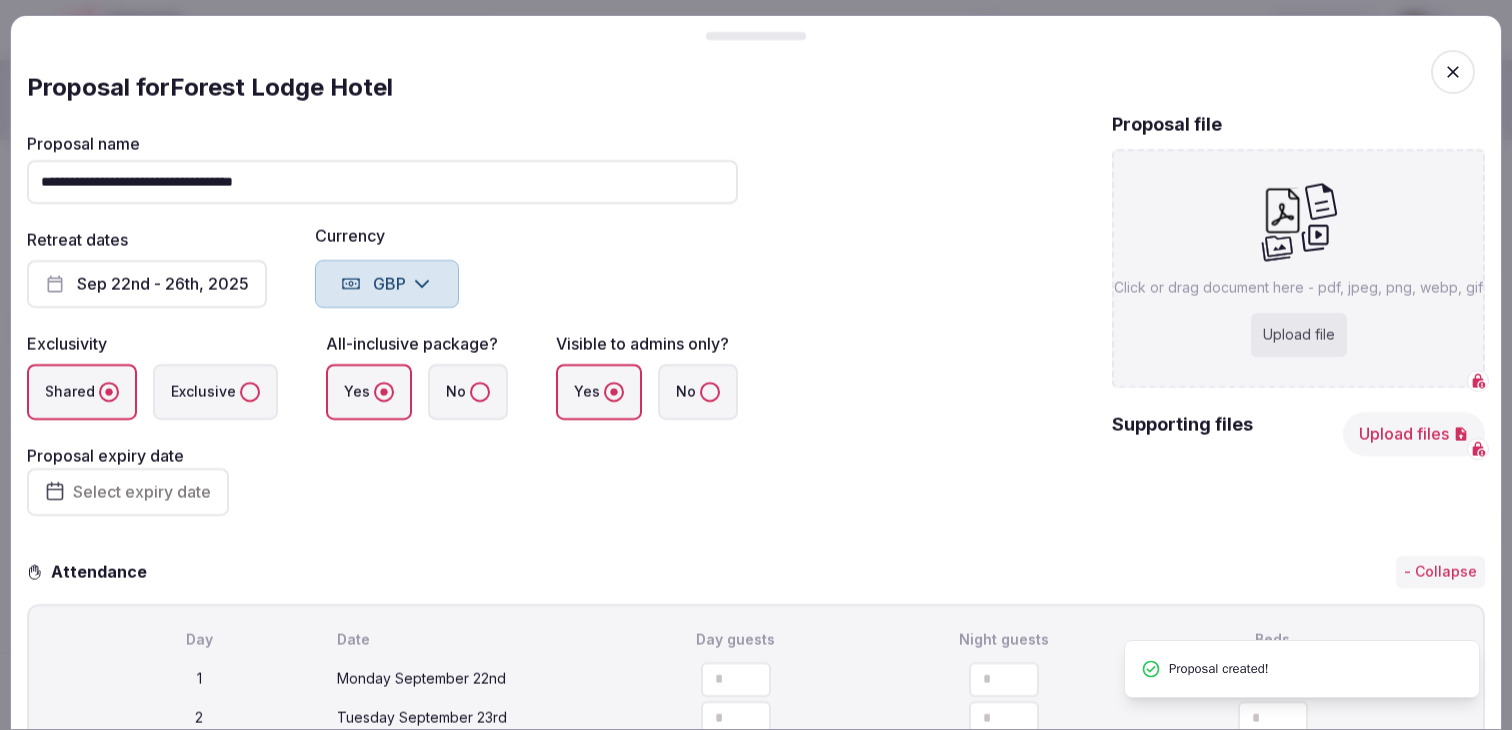 click on "Upload file" at bounding box center (1299, 335) 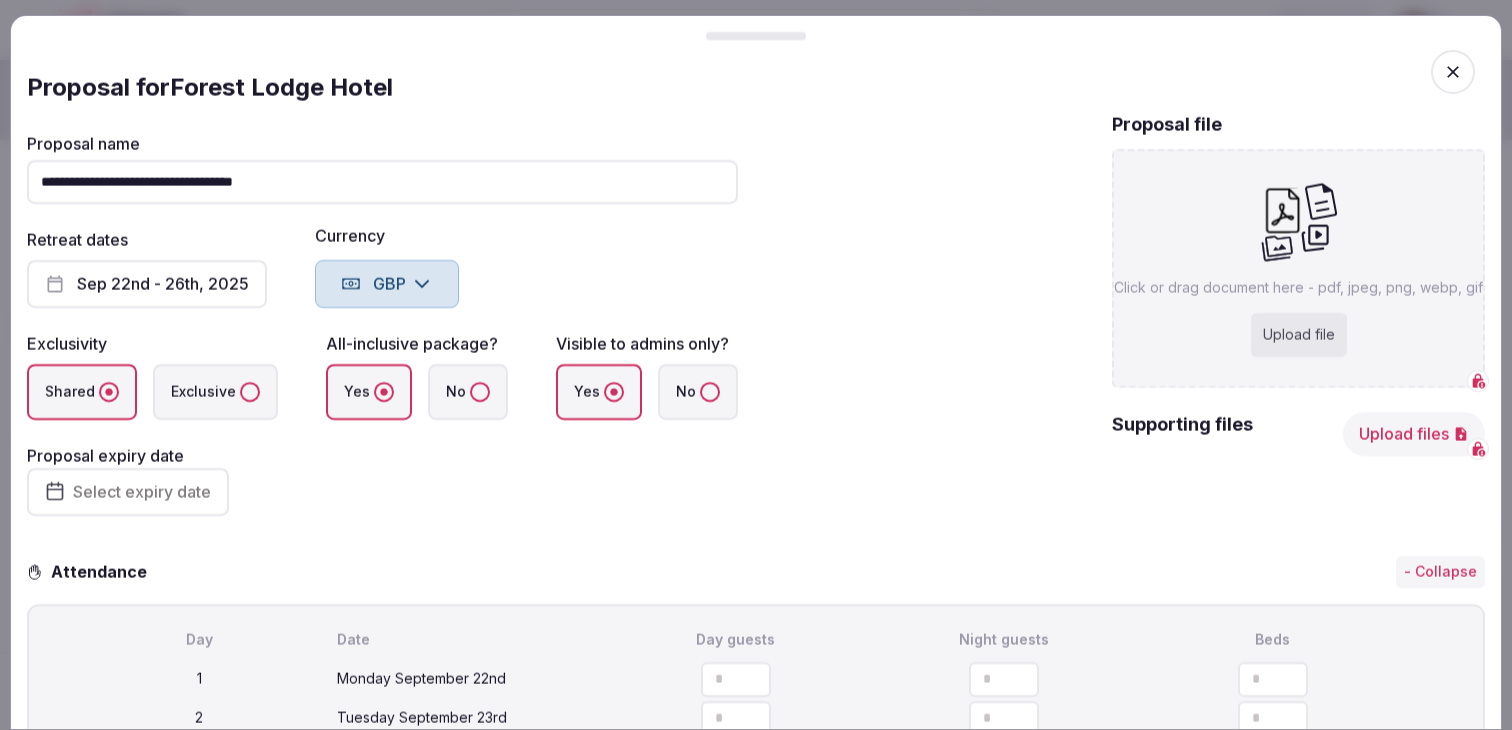 type on "**********" 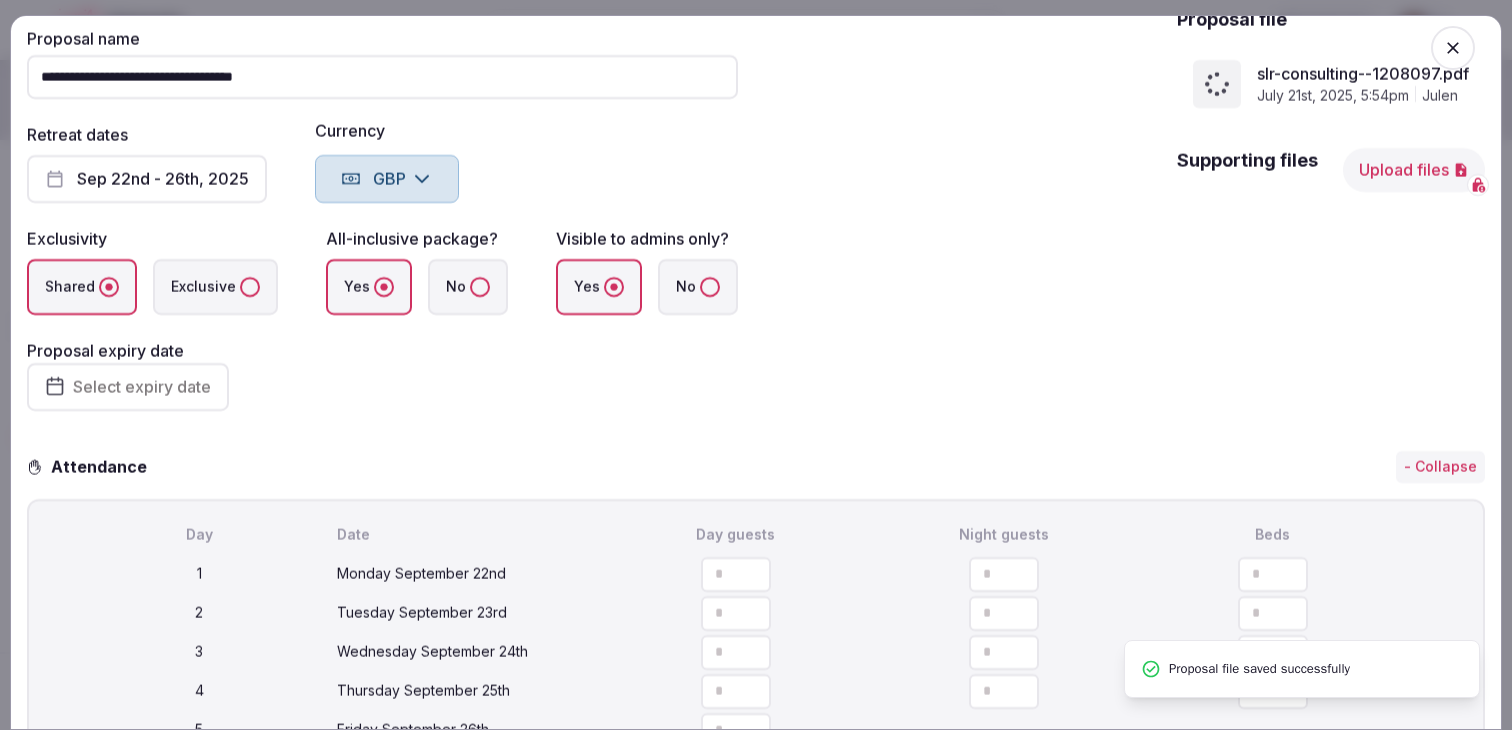 scroll, scrollTop: 202, scrollLeft: 0, axis: vertical 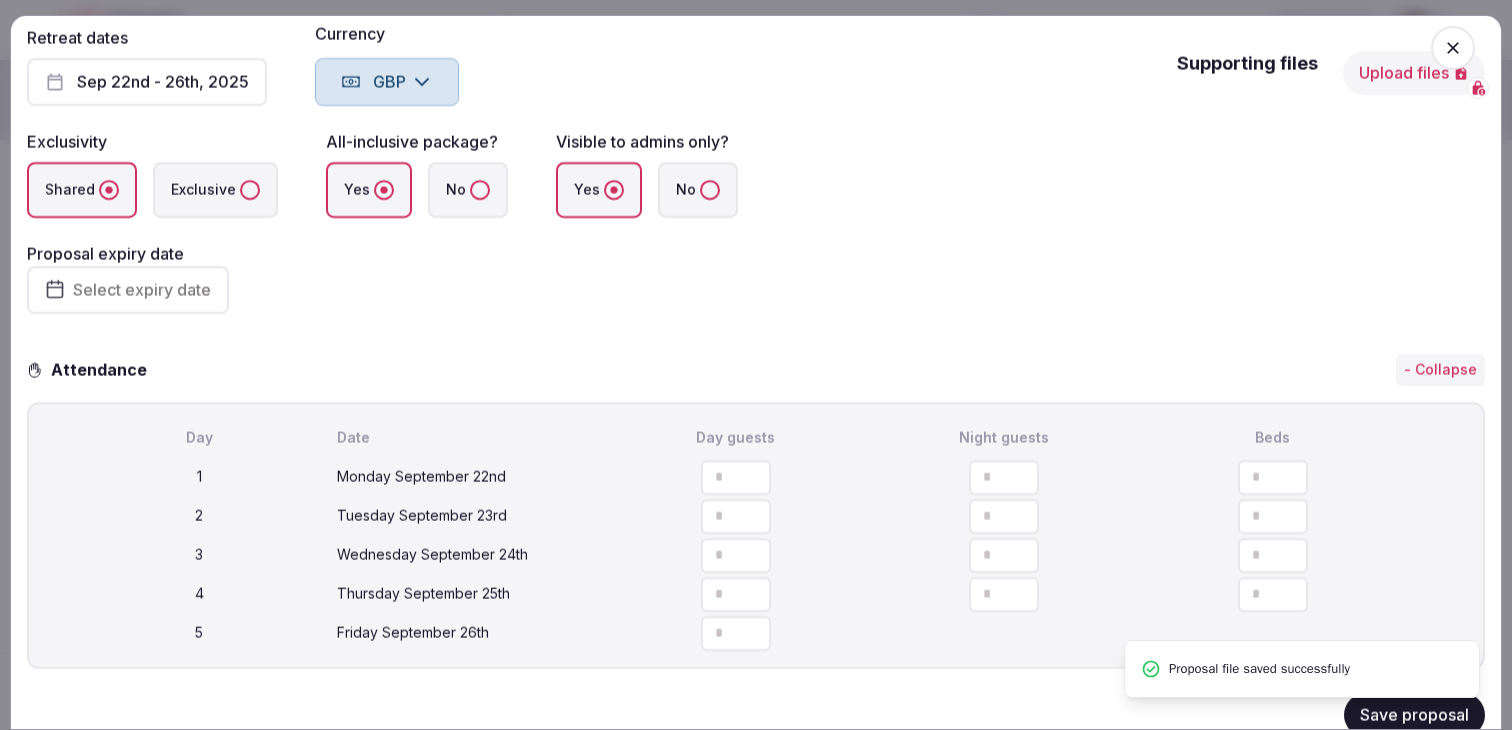 click on "Select expiry date" at bounding box center (128, 290) 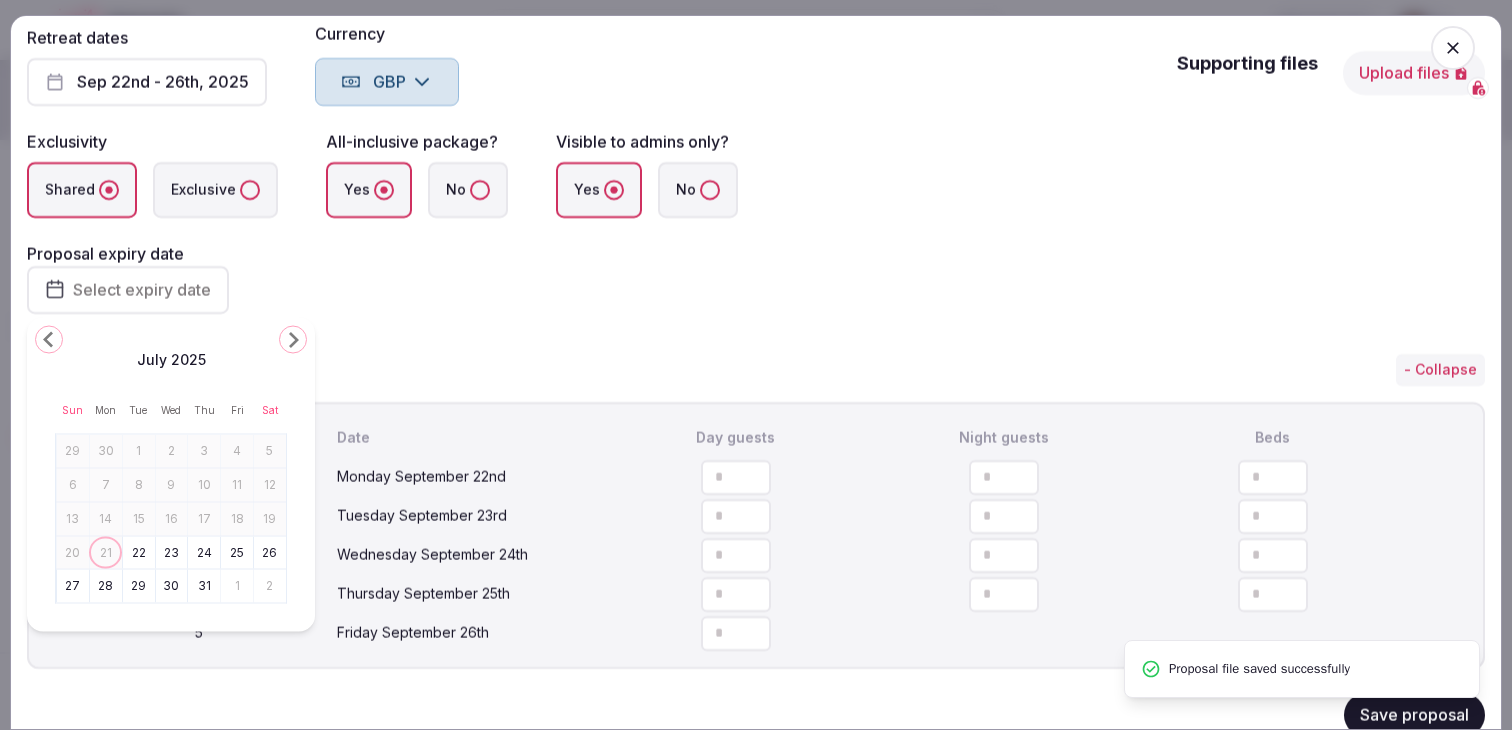 click on "29" at bounding box center (139, 586) 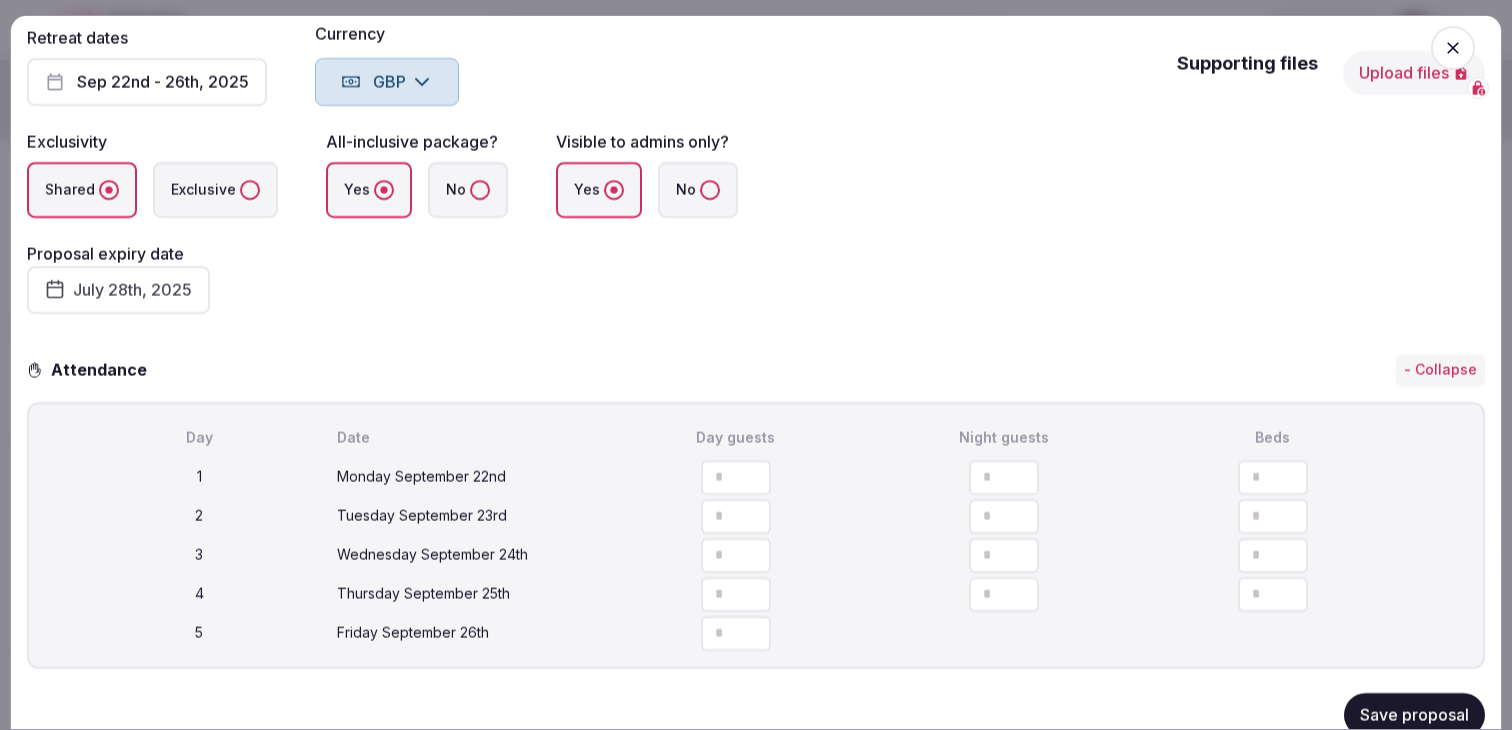 click on "**********" at bounding box center [382, 124] 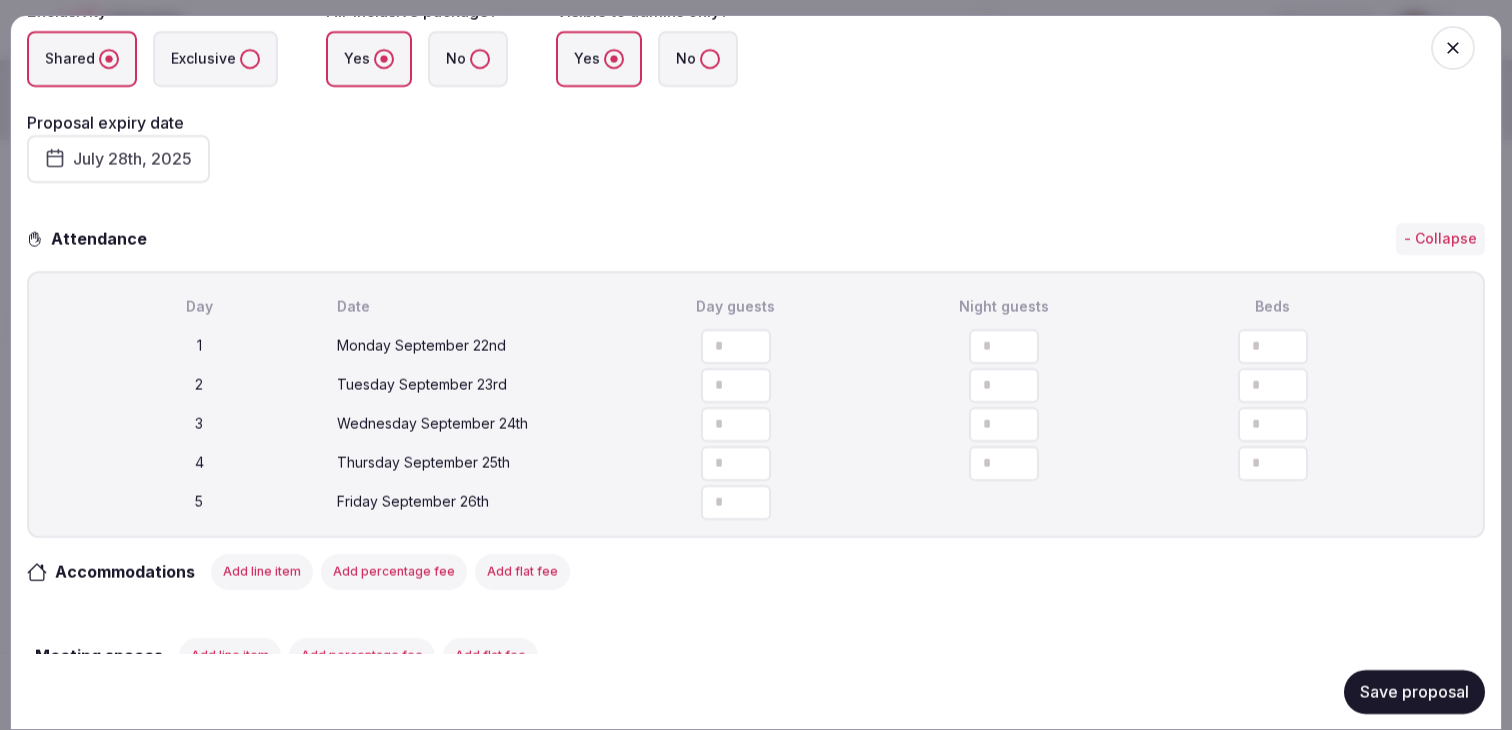 scroll, scrollTop: 384, scrollLeft: 0, axis: vertical 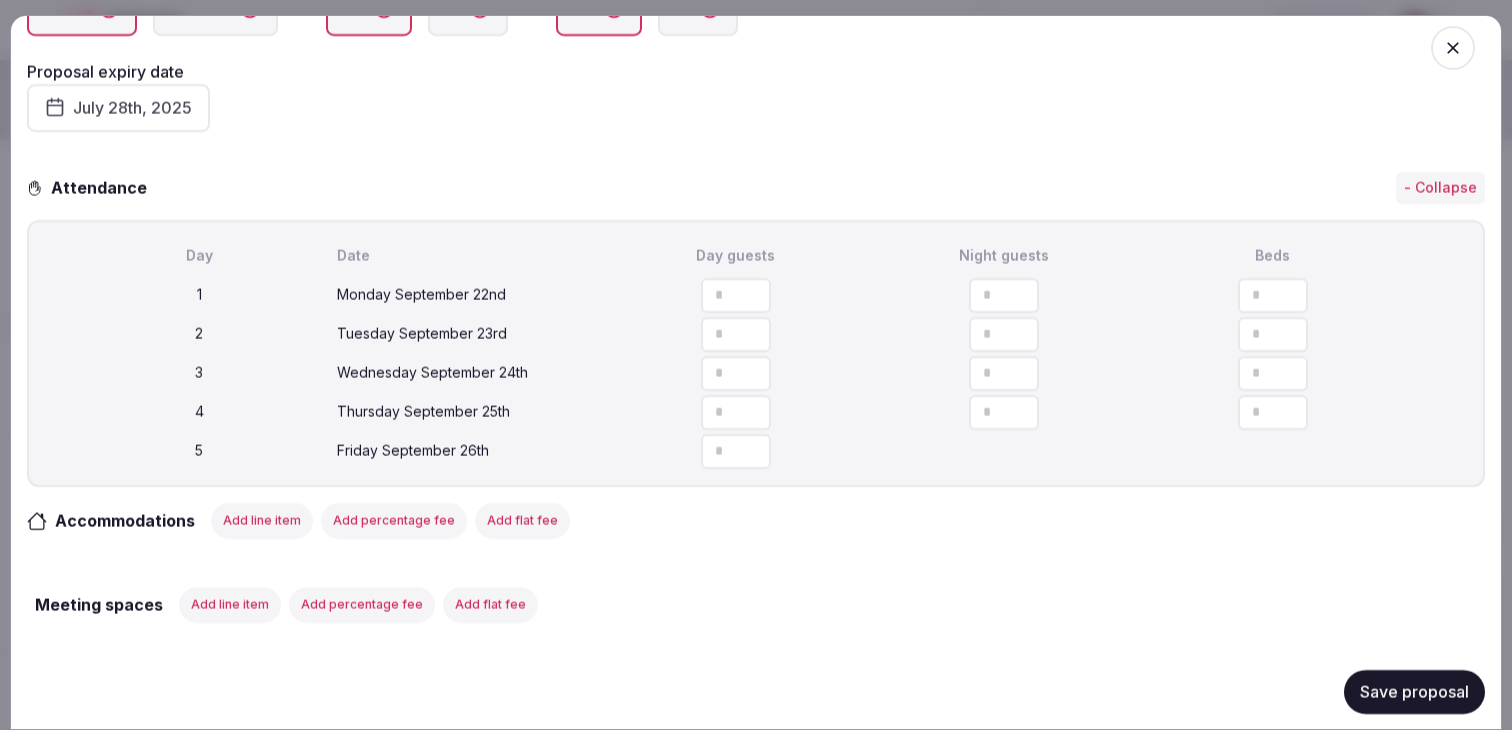 click at bounding box center [736, 294] 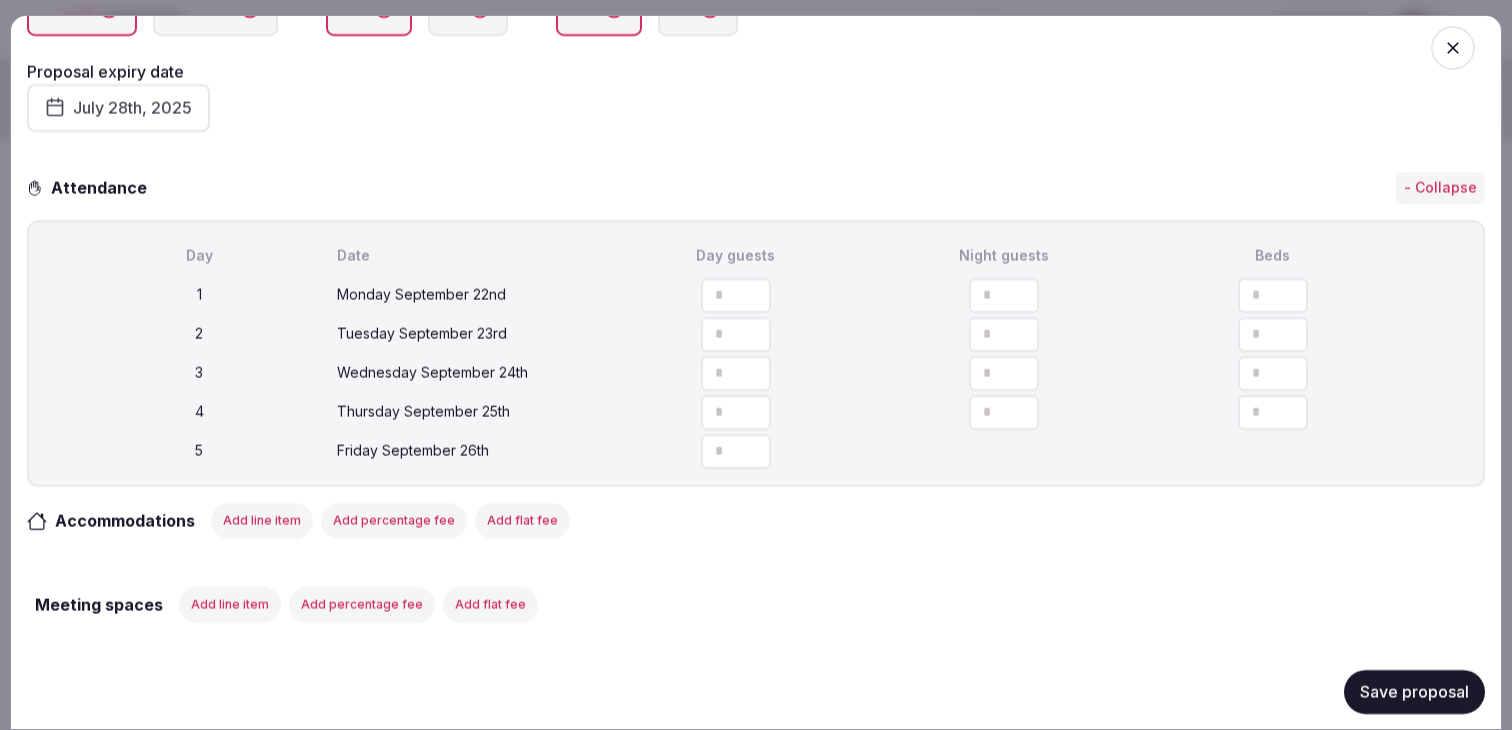 click on "**" at bounding box center [736, 294] 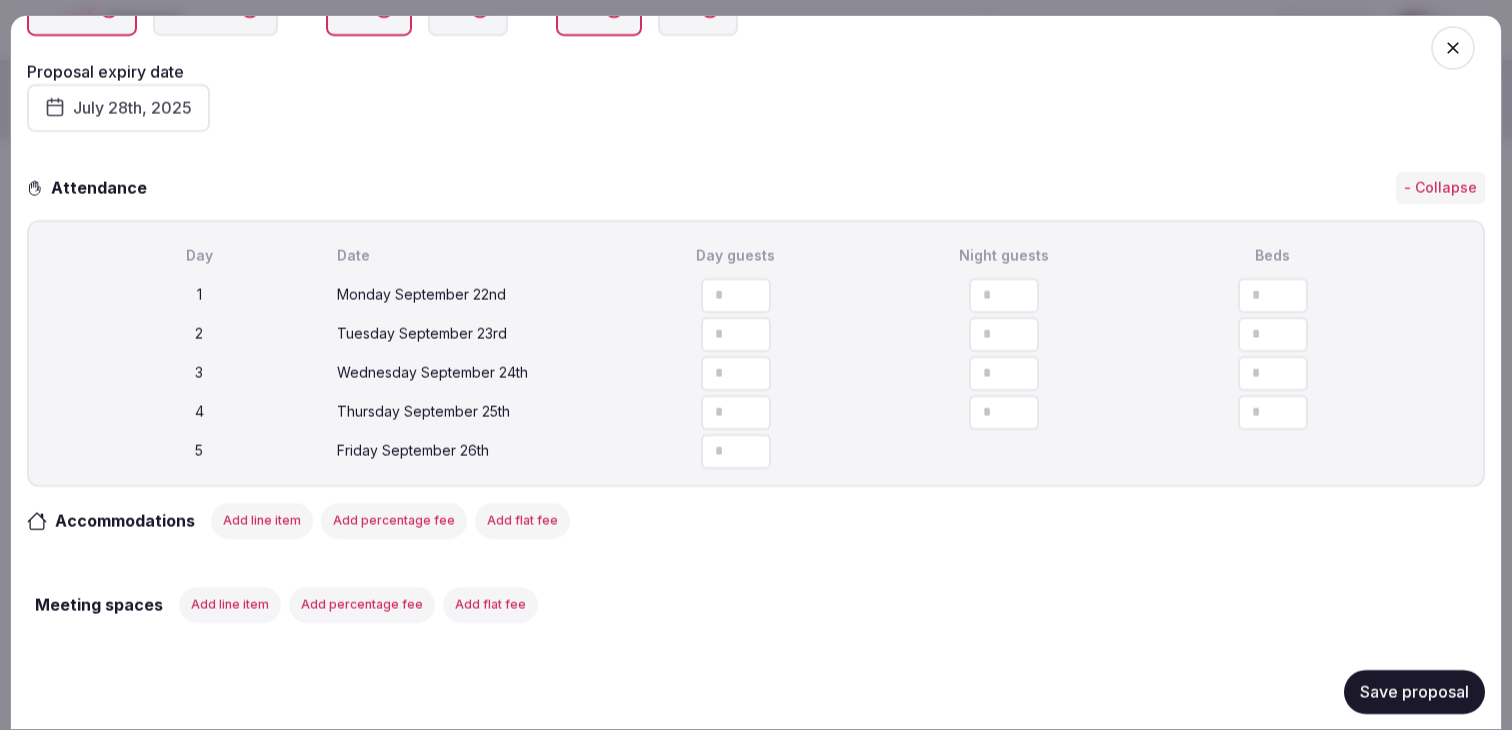 type on "**" 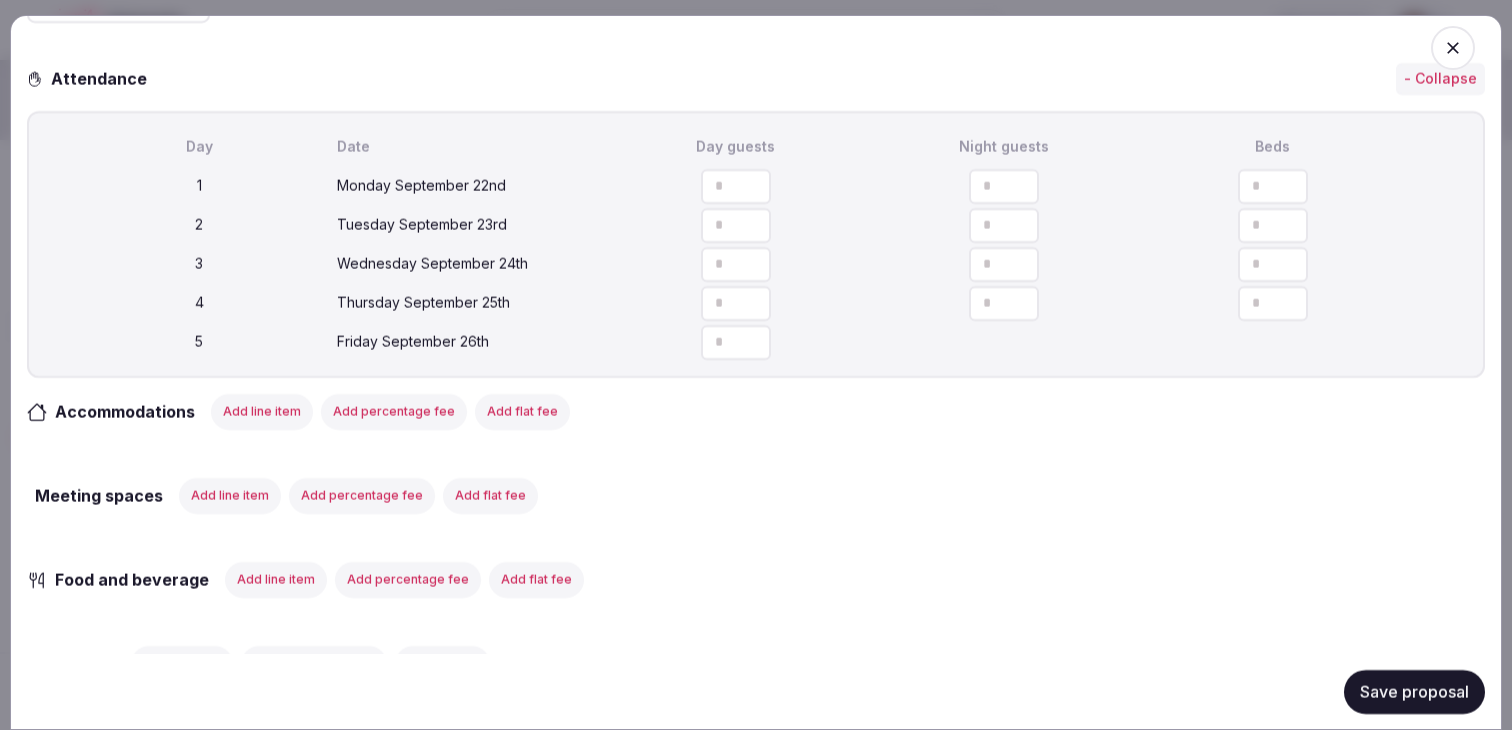 scroll, scrollTop: 608, scrollLeft: 0, axis: vertical 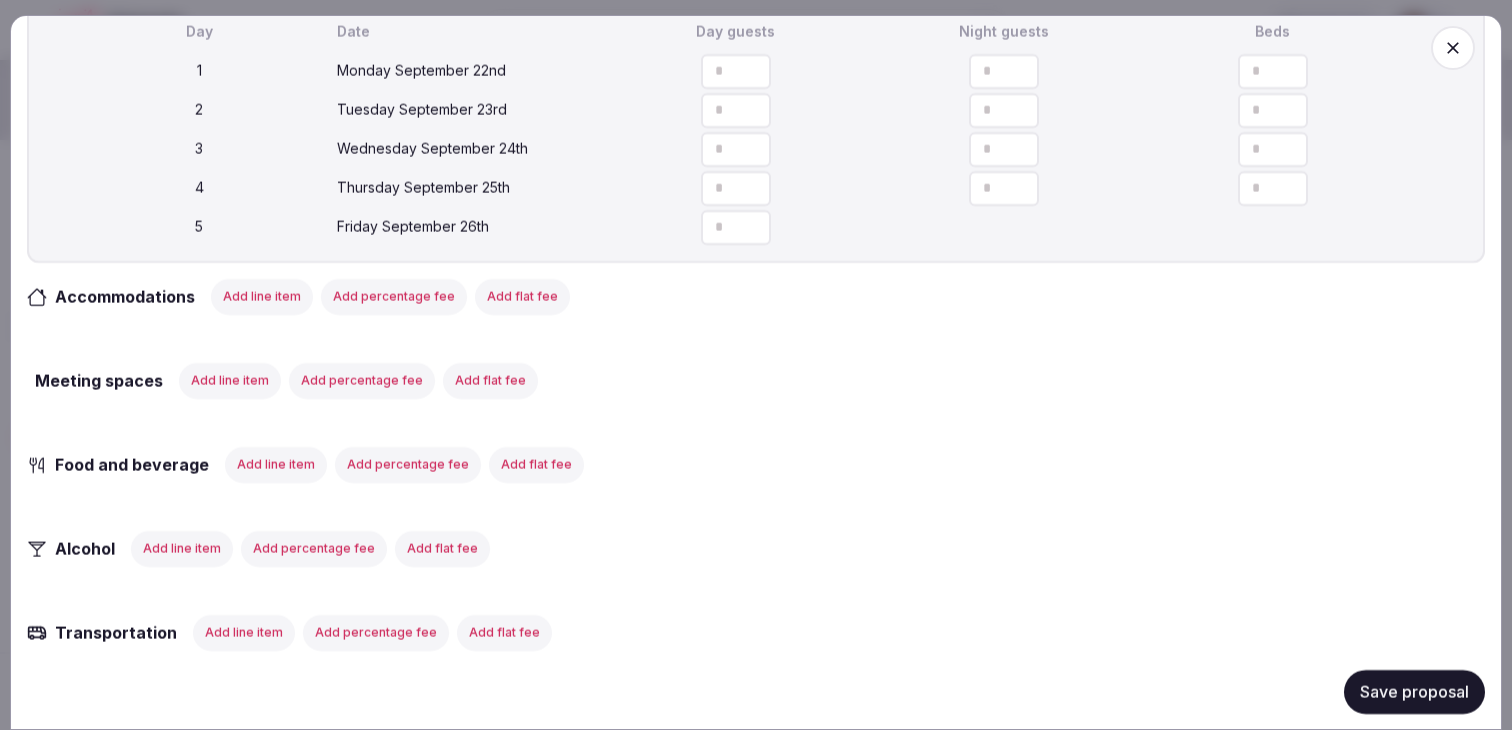 click on "Add line item" at bounding box center (262, 296) 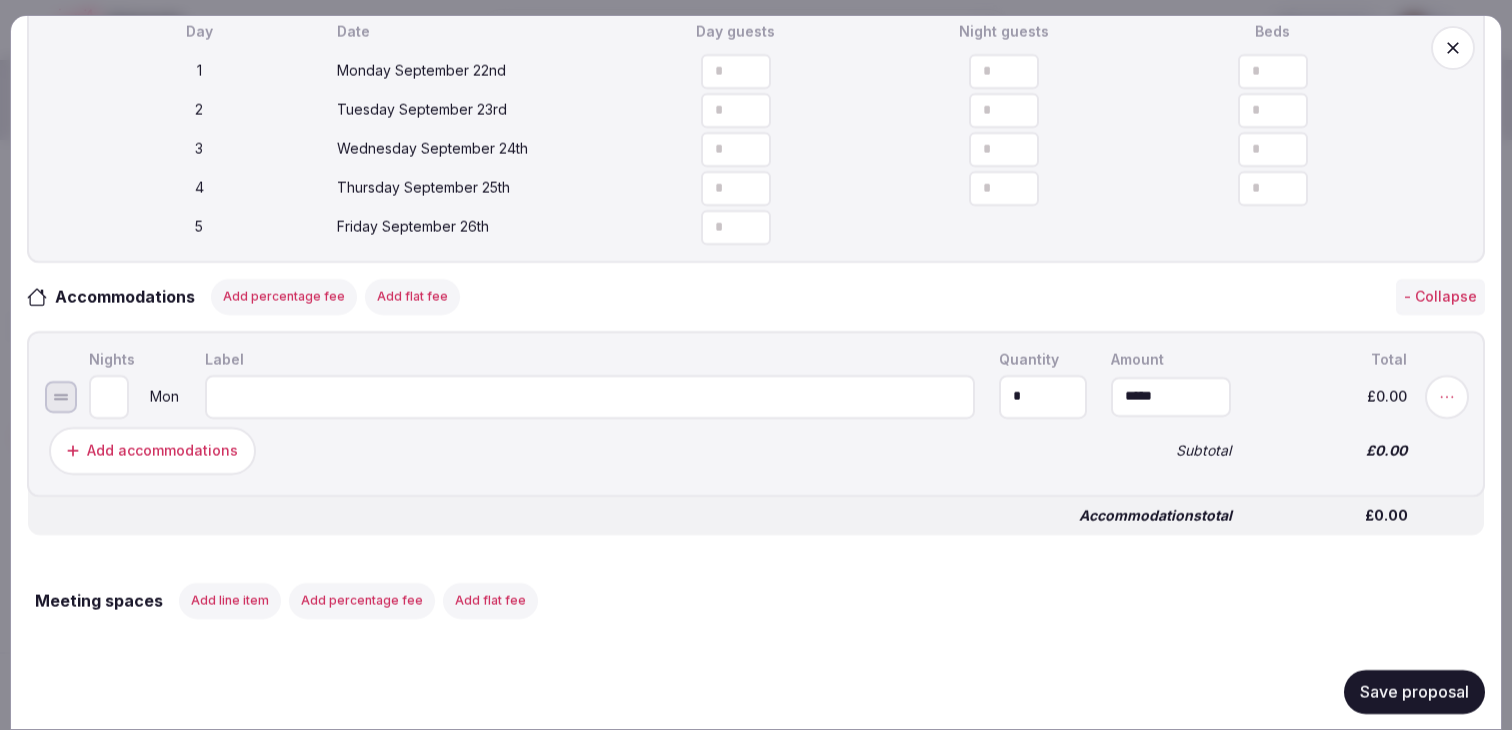 click at bounding box center (590, 396) 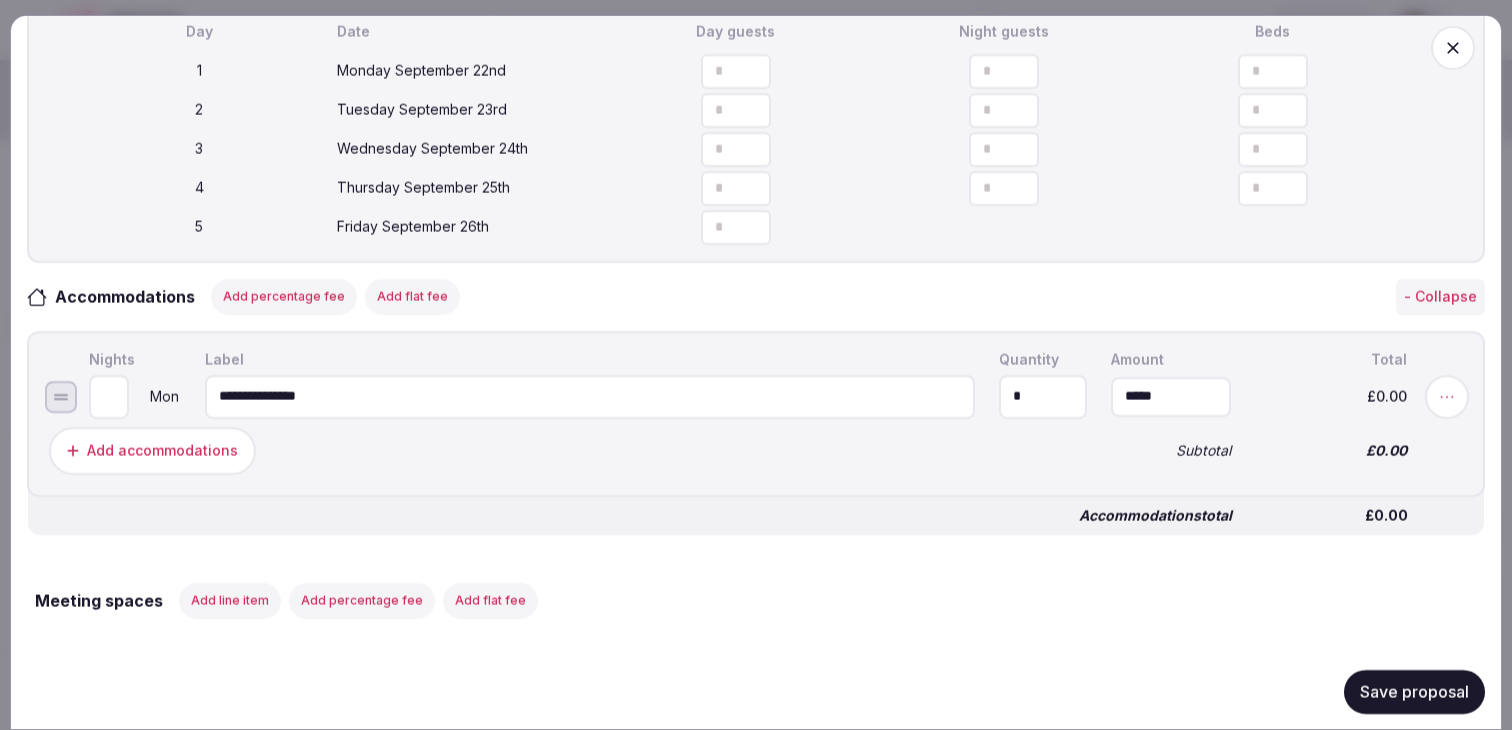 paste on "**********" 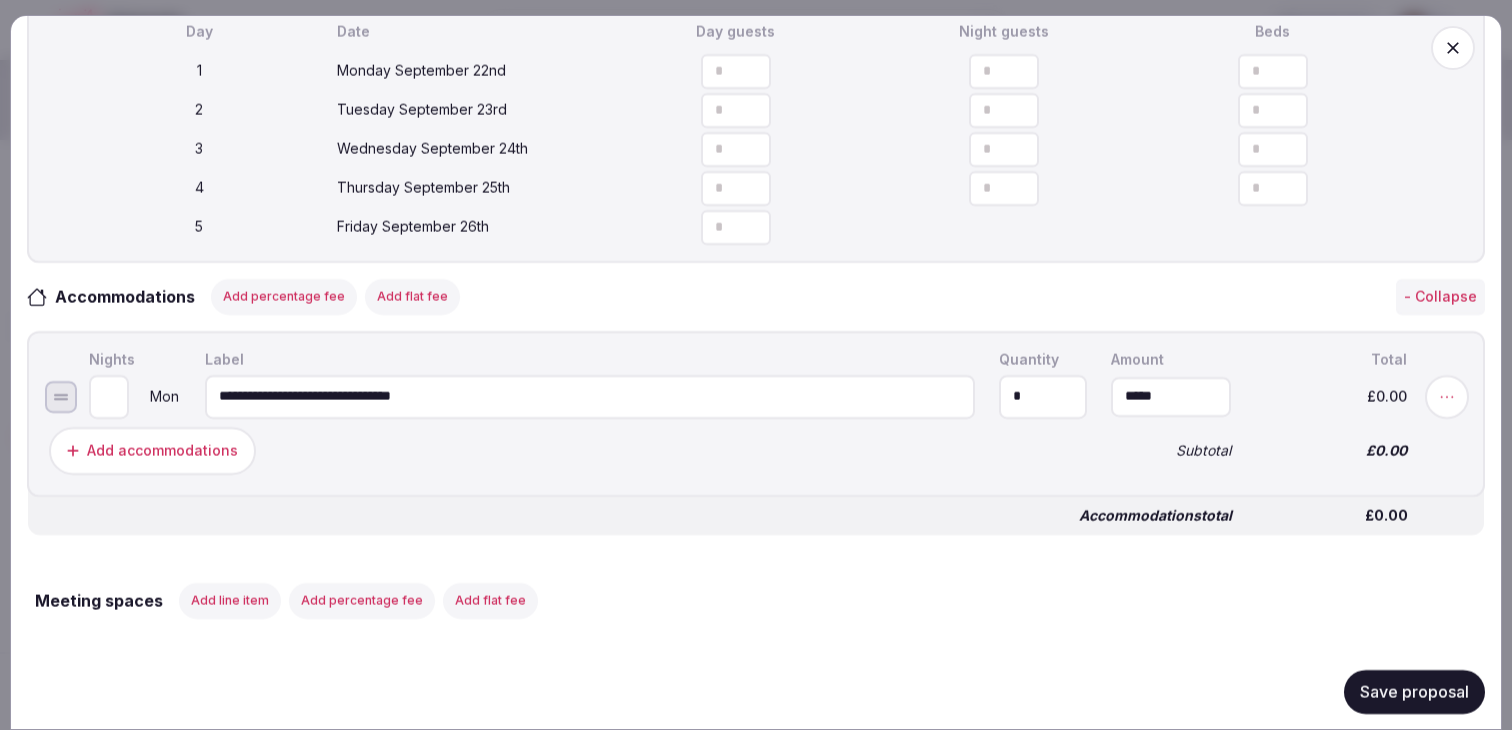 type on "**********" 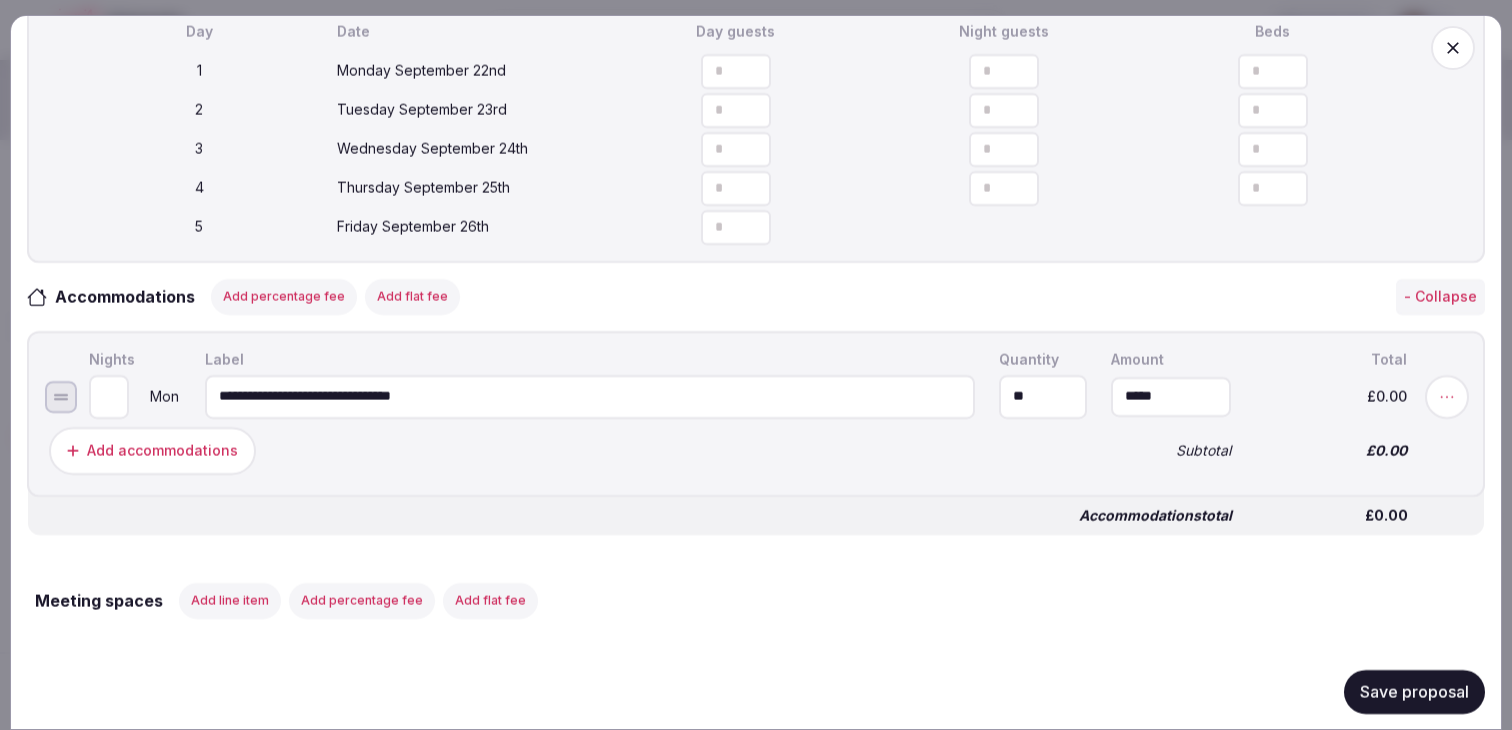 type on "**" 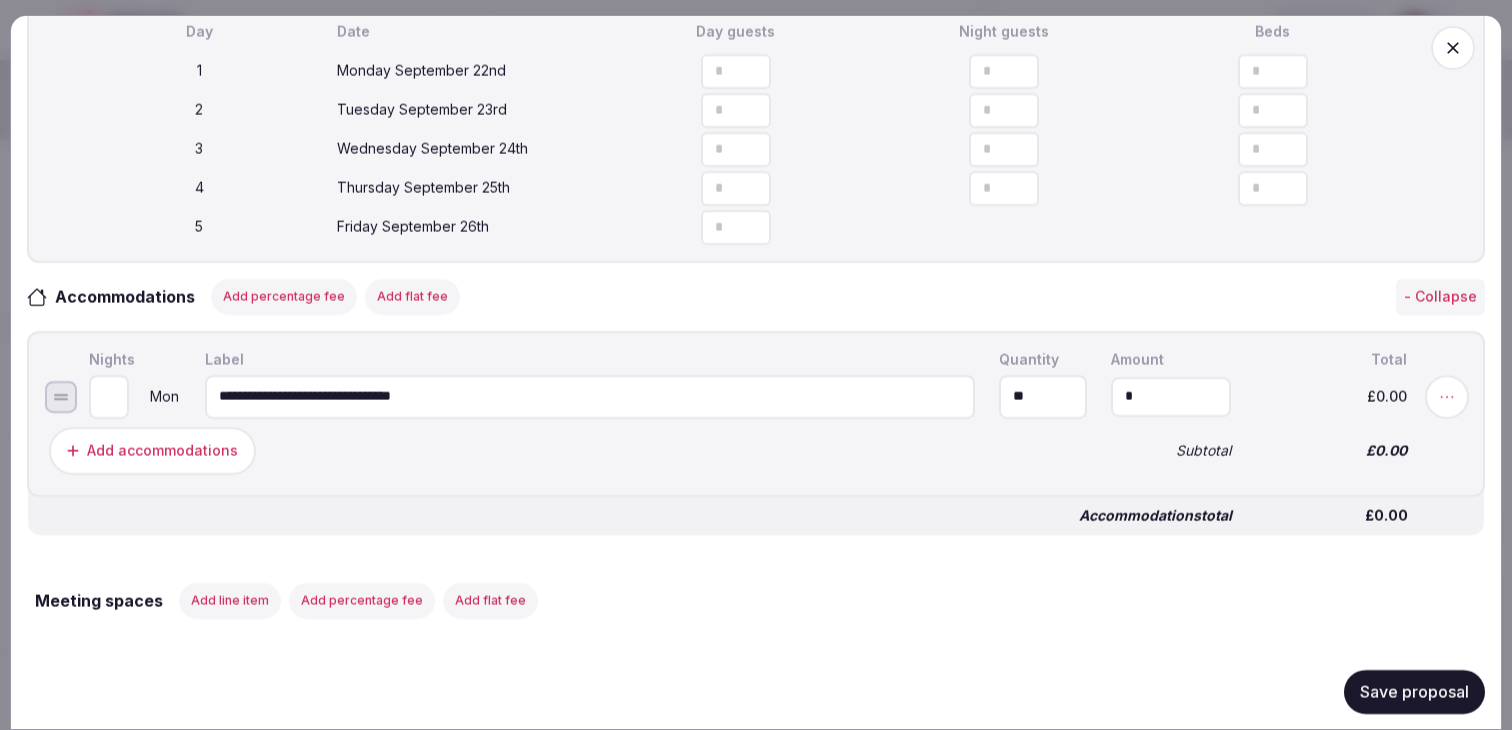 click on "*" at bounding box center (1171, 396) 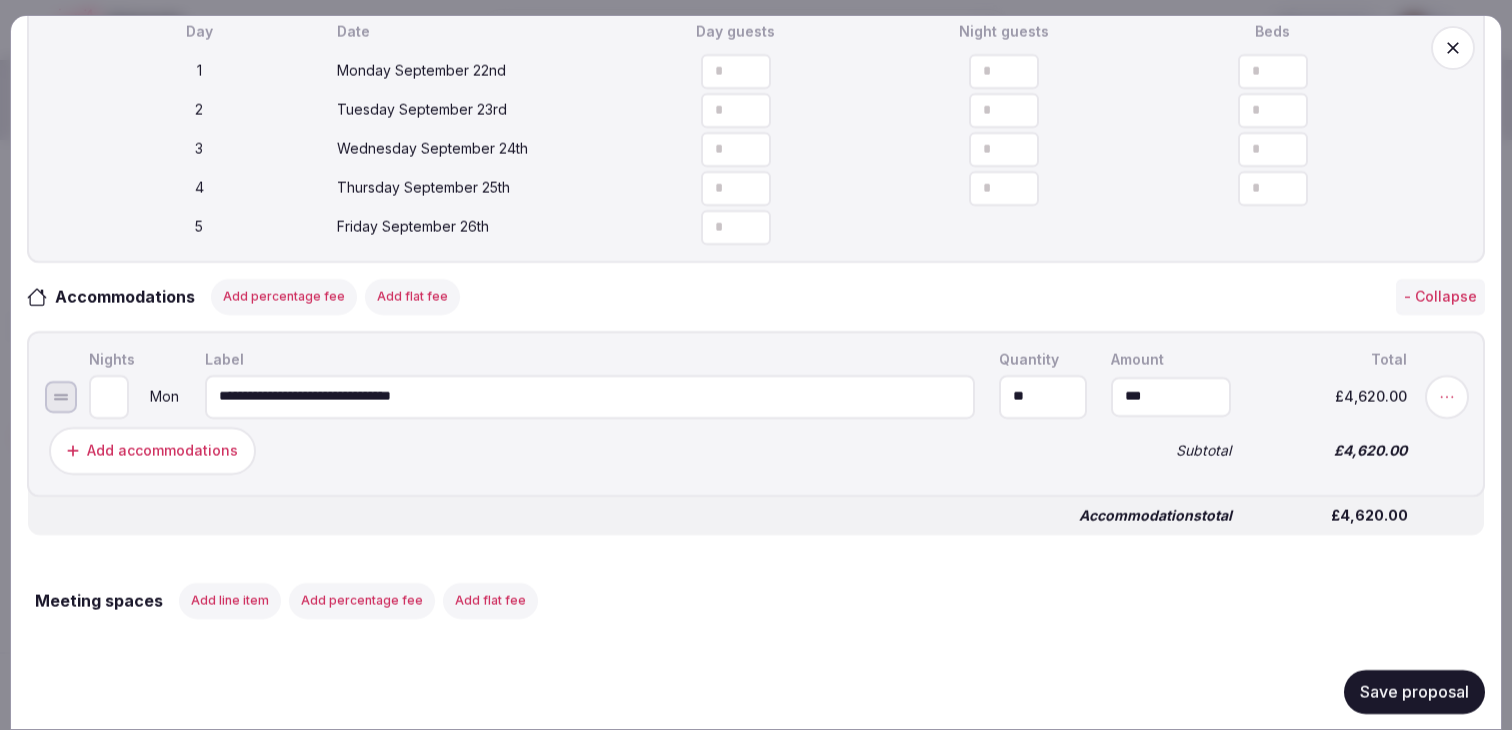 type on "*******" 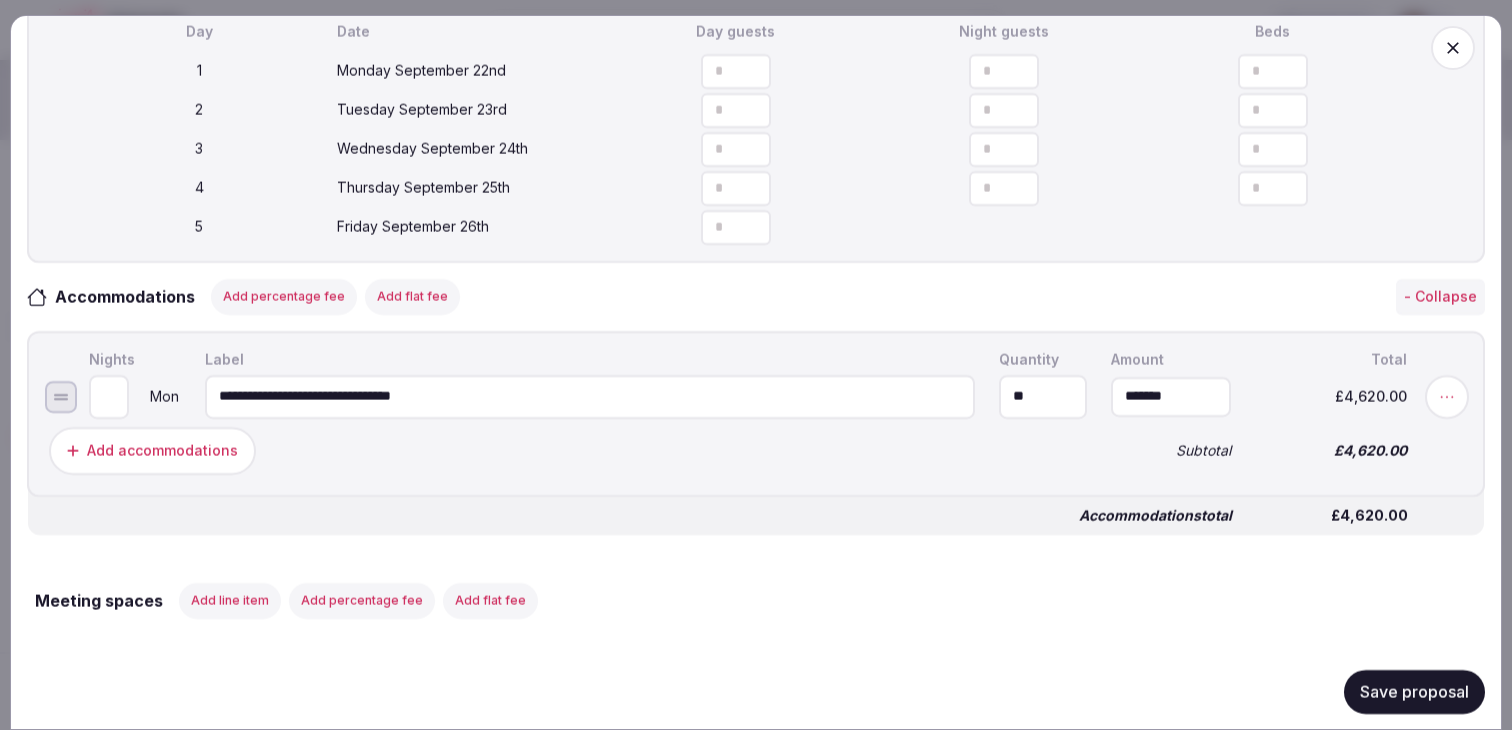 click on "**********" at bounding box center [776, 396] 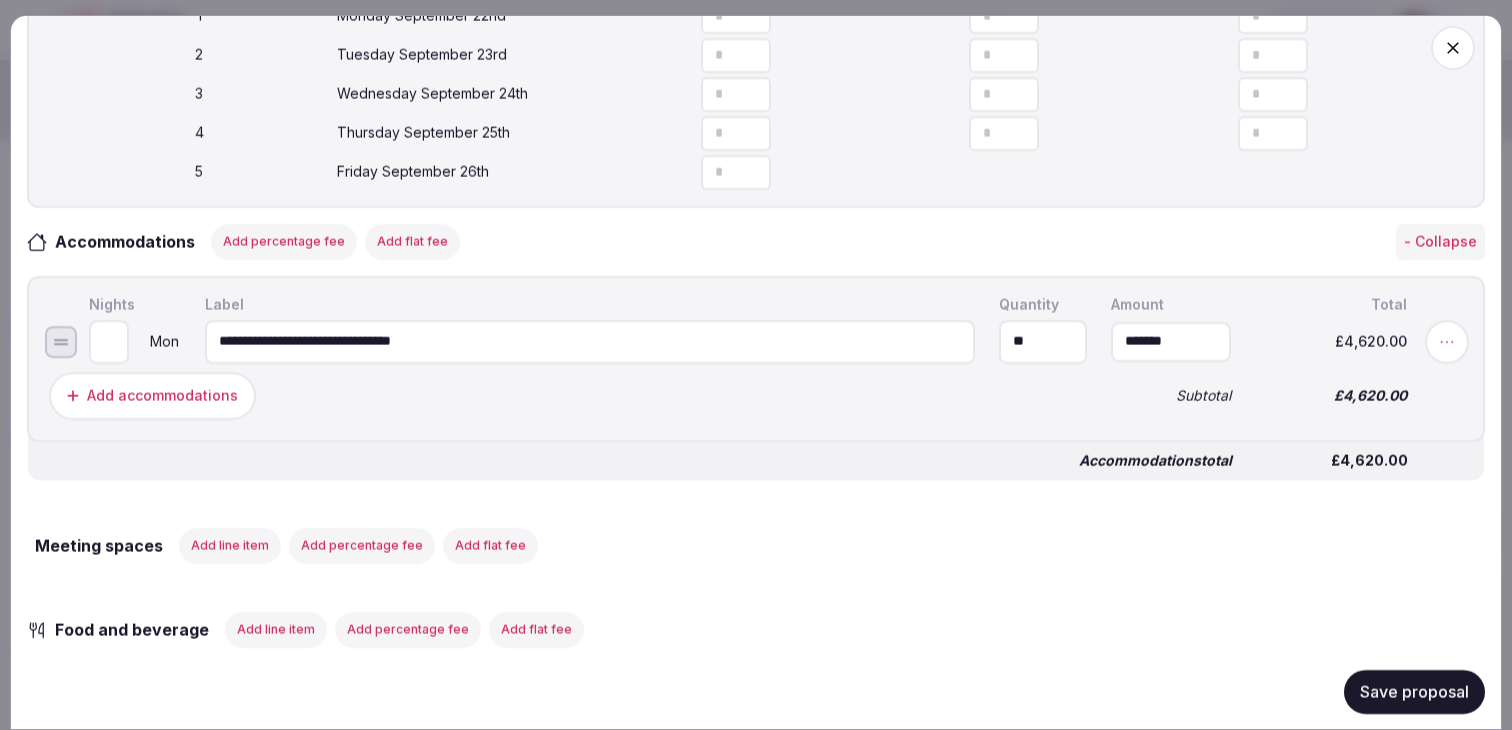 scroll, scrollTop: 690, scrollLeft: 0, axis: vertical 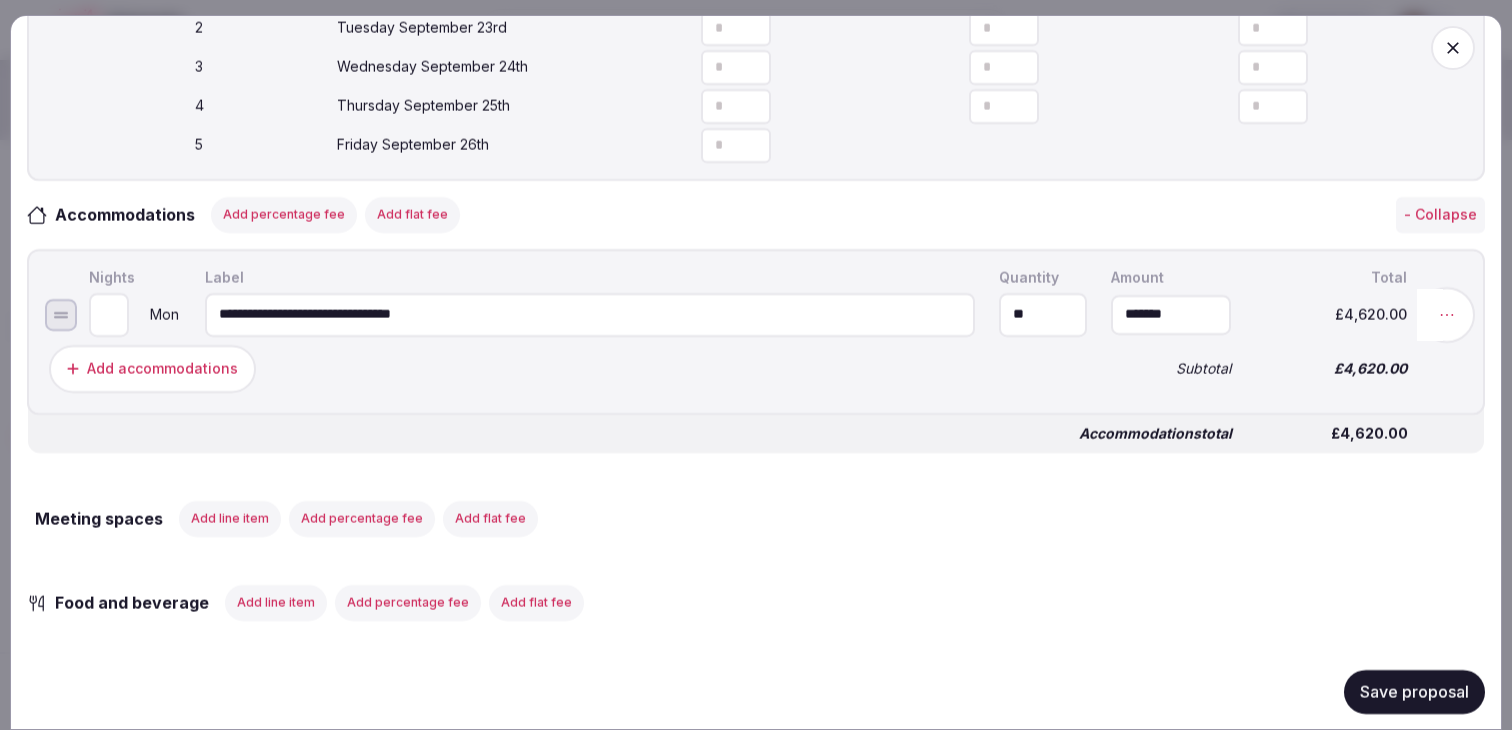 click at bounding box center [1447, 314] 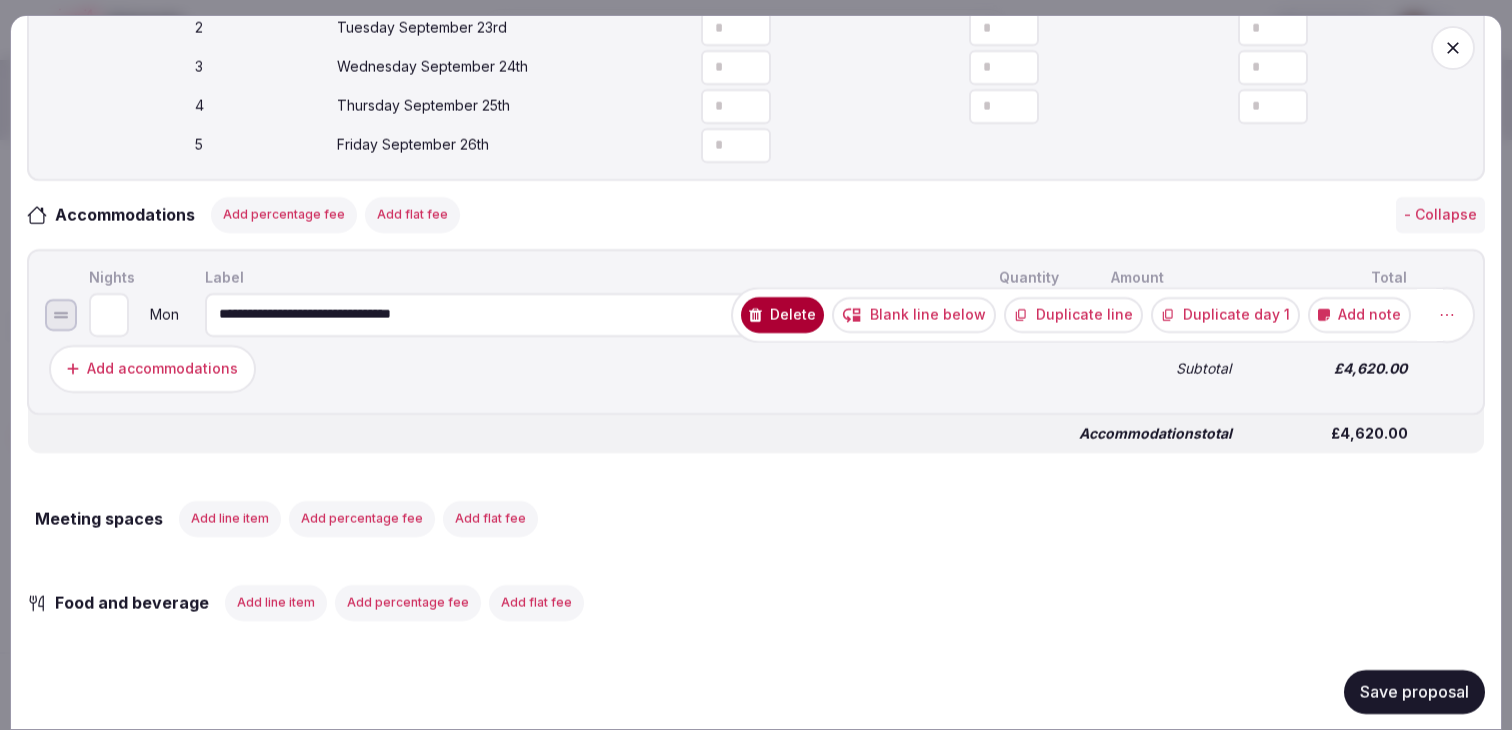 click on "Duplicate line" at bounding box center (1073, 314) 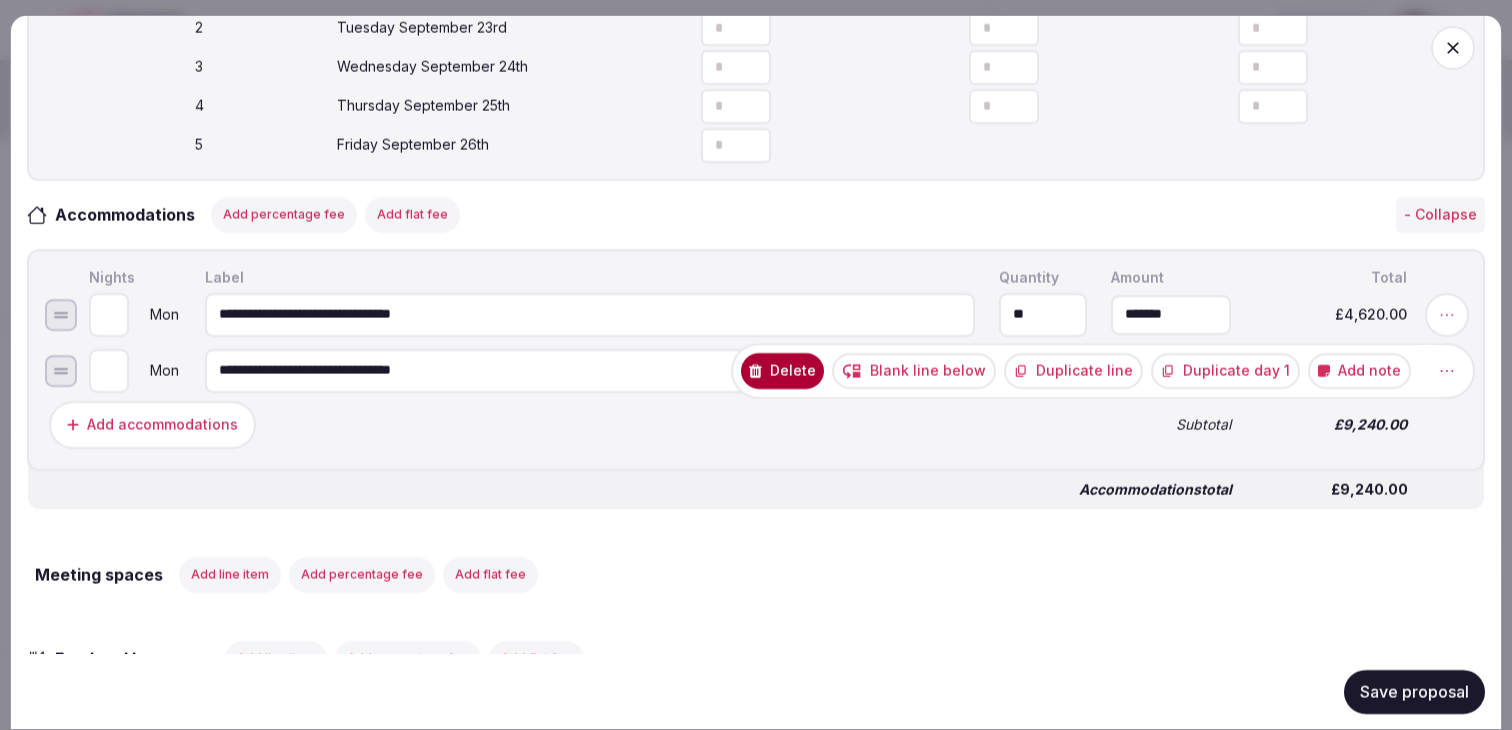 click on "Delete" at bounding box center (782, 370) 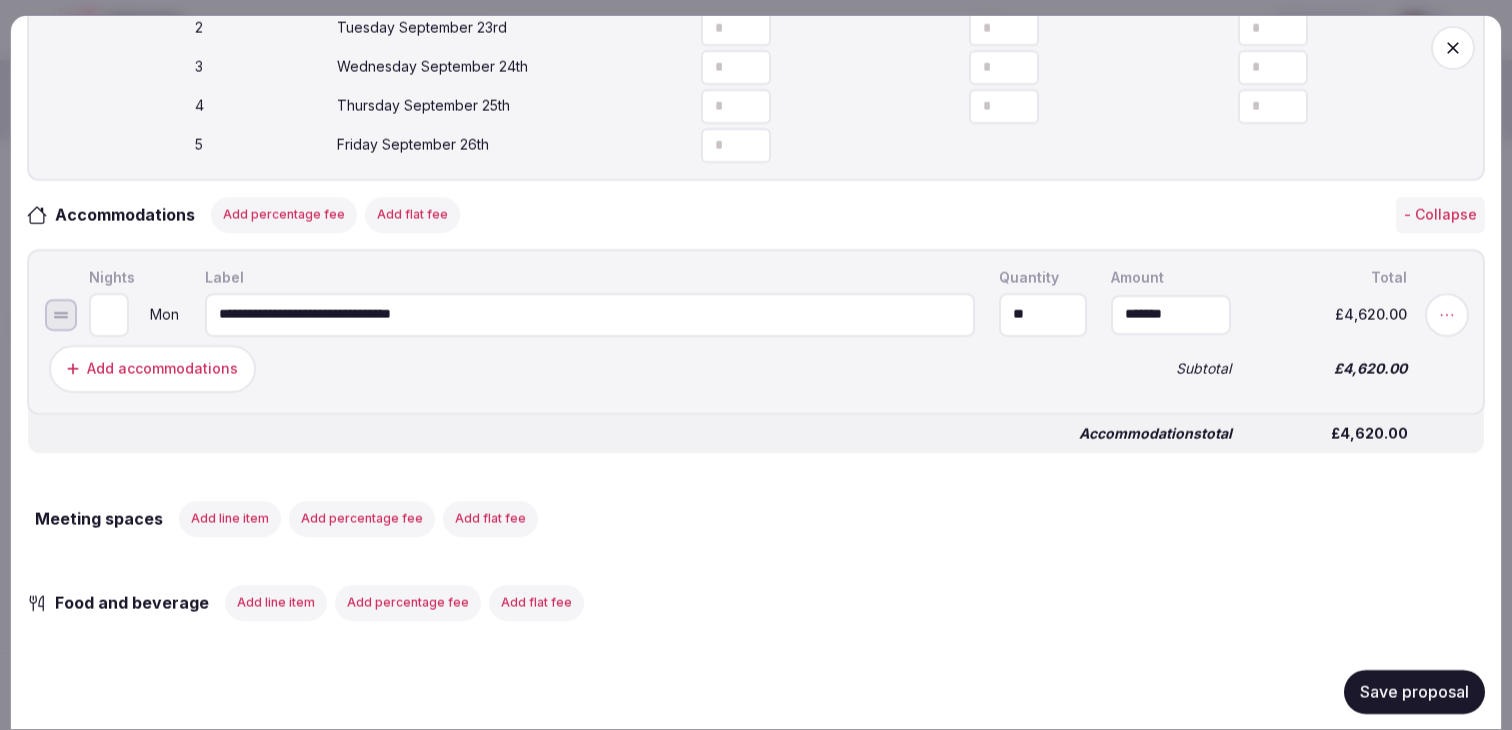 click on "**********" at bounding box center (776, 314) 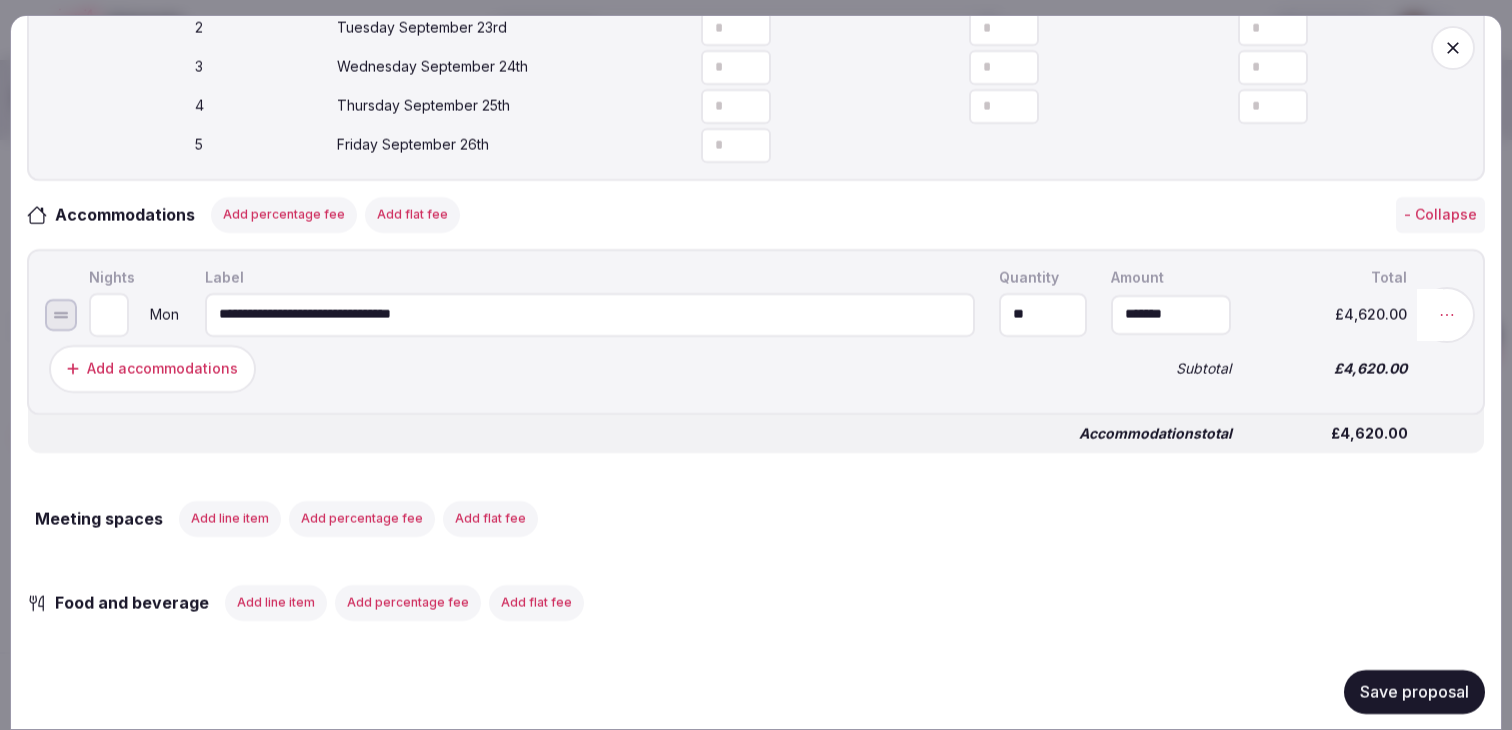 click at bounding box center (1447, 314) 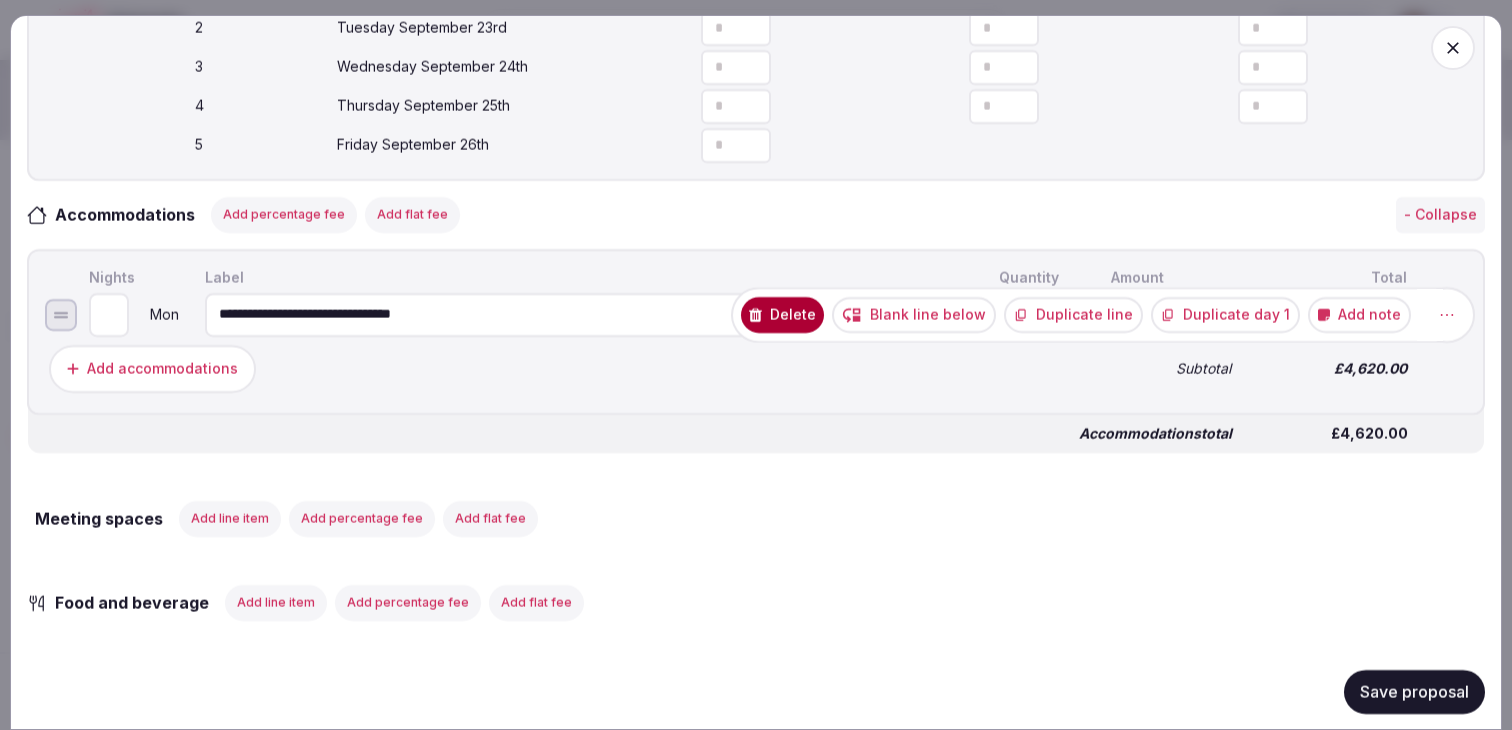click on "Duplicate day 1" at bounding box center [1225, 314] 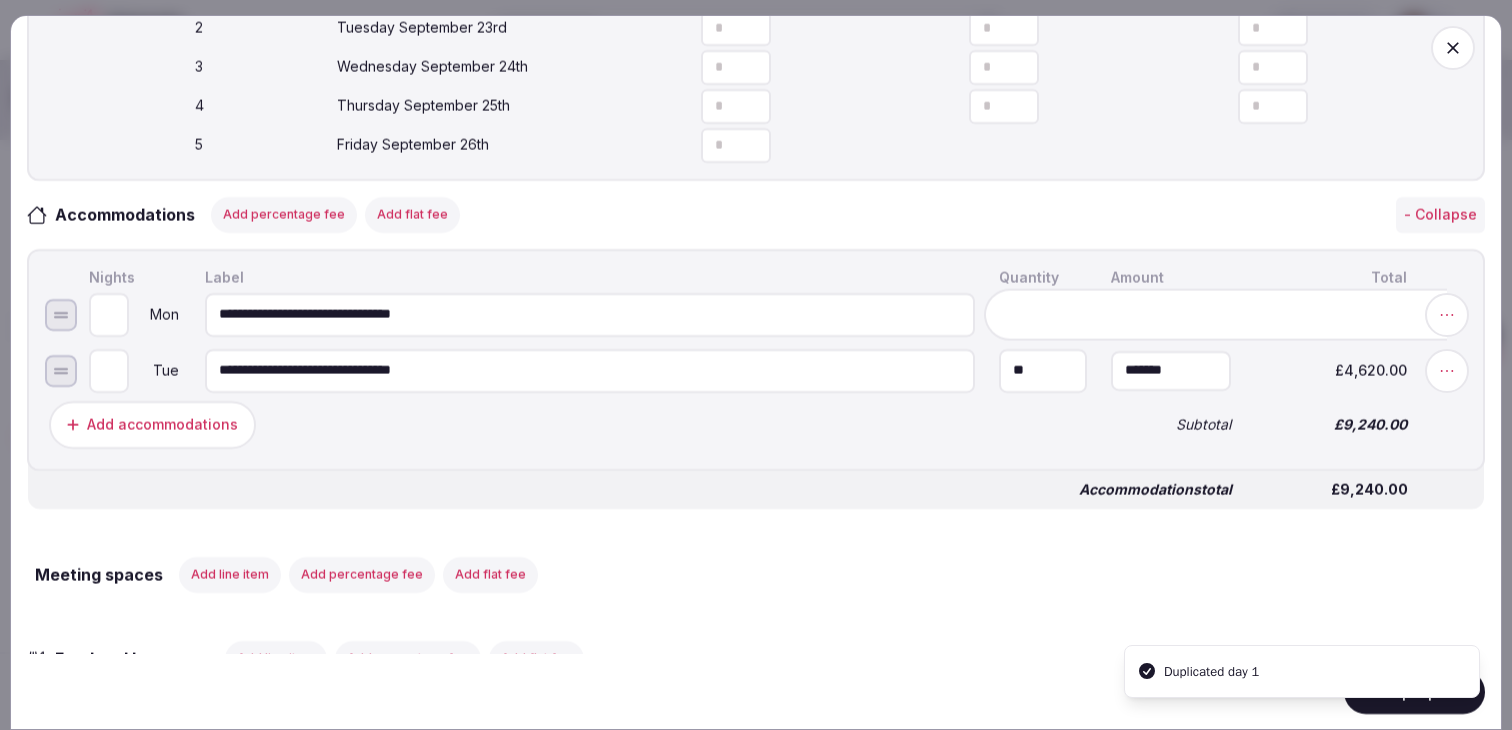 click 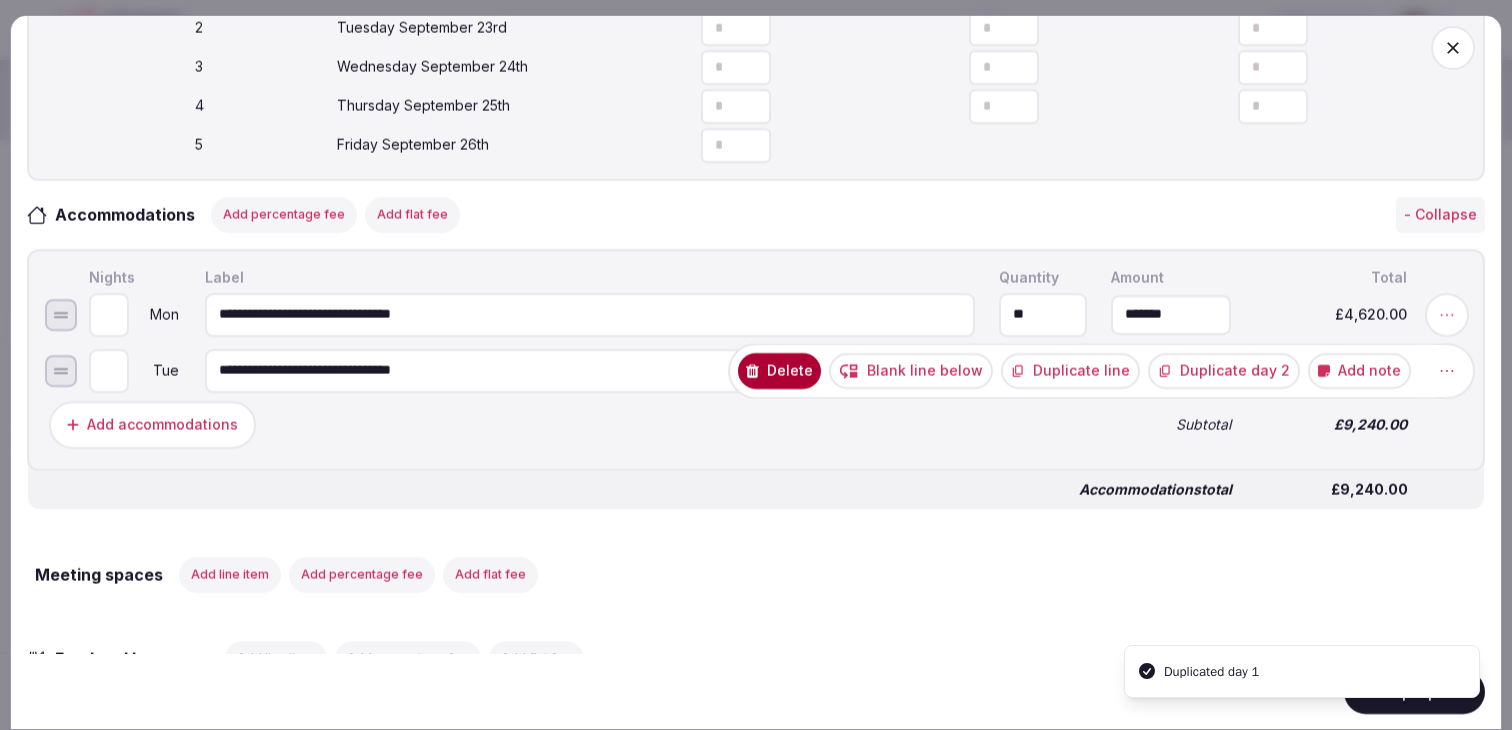 click on "Duplicate day 2" at bounding box center [1224, 370] 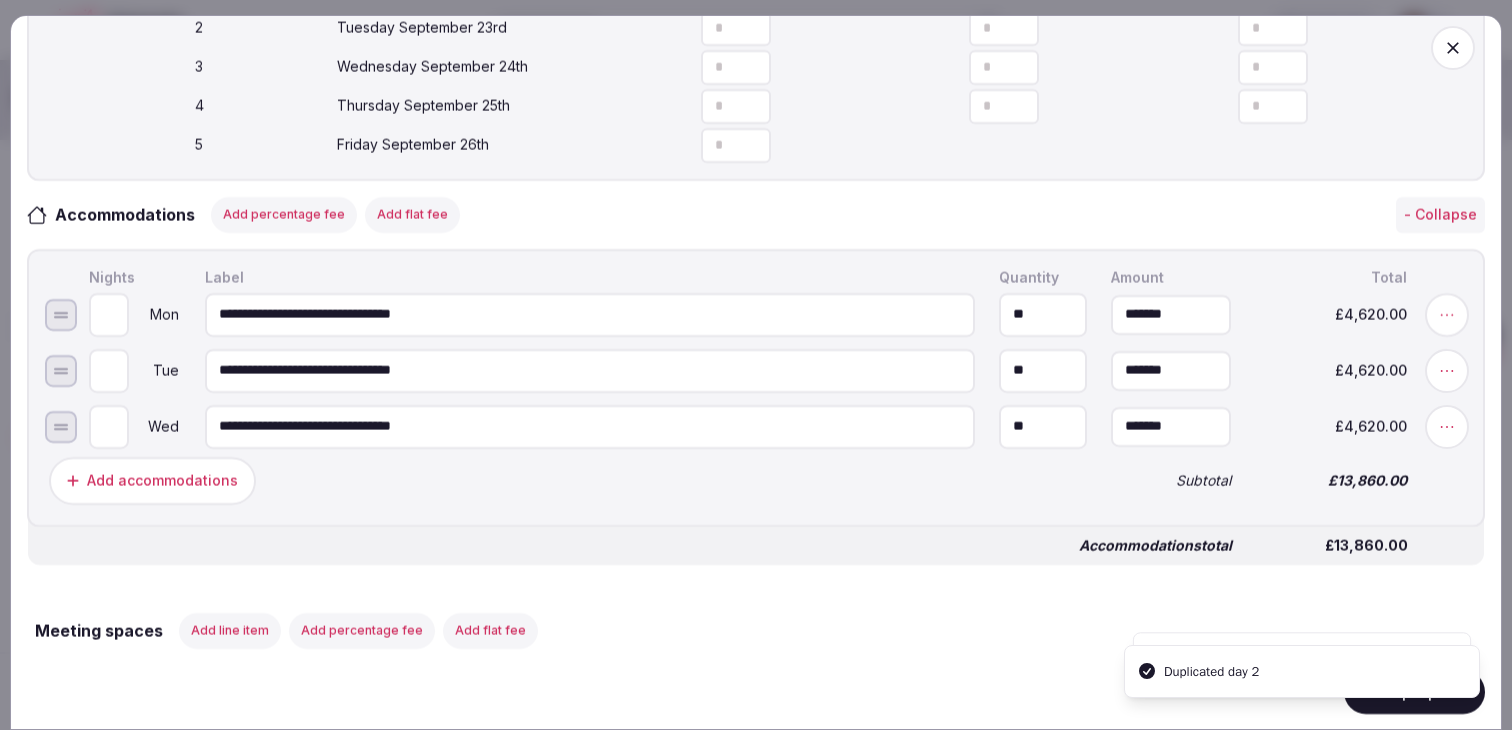 click on "Add accommodations" at bounding box center [568, 480] 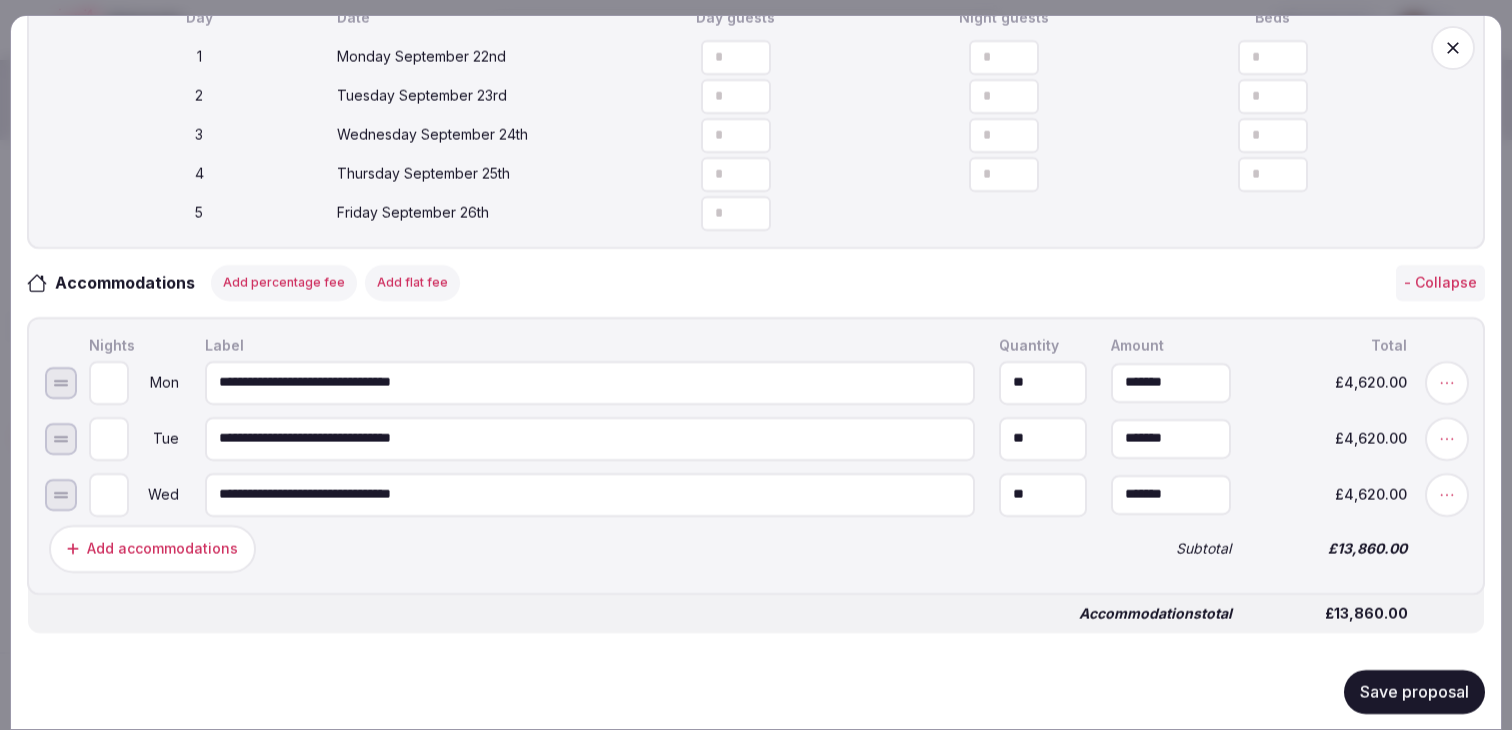 scroll, scrollTop: 713, scrollLeft: 0, axis: vertical 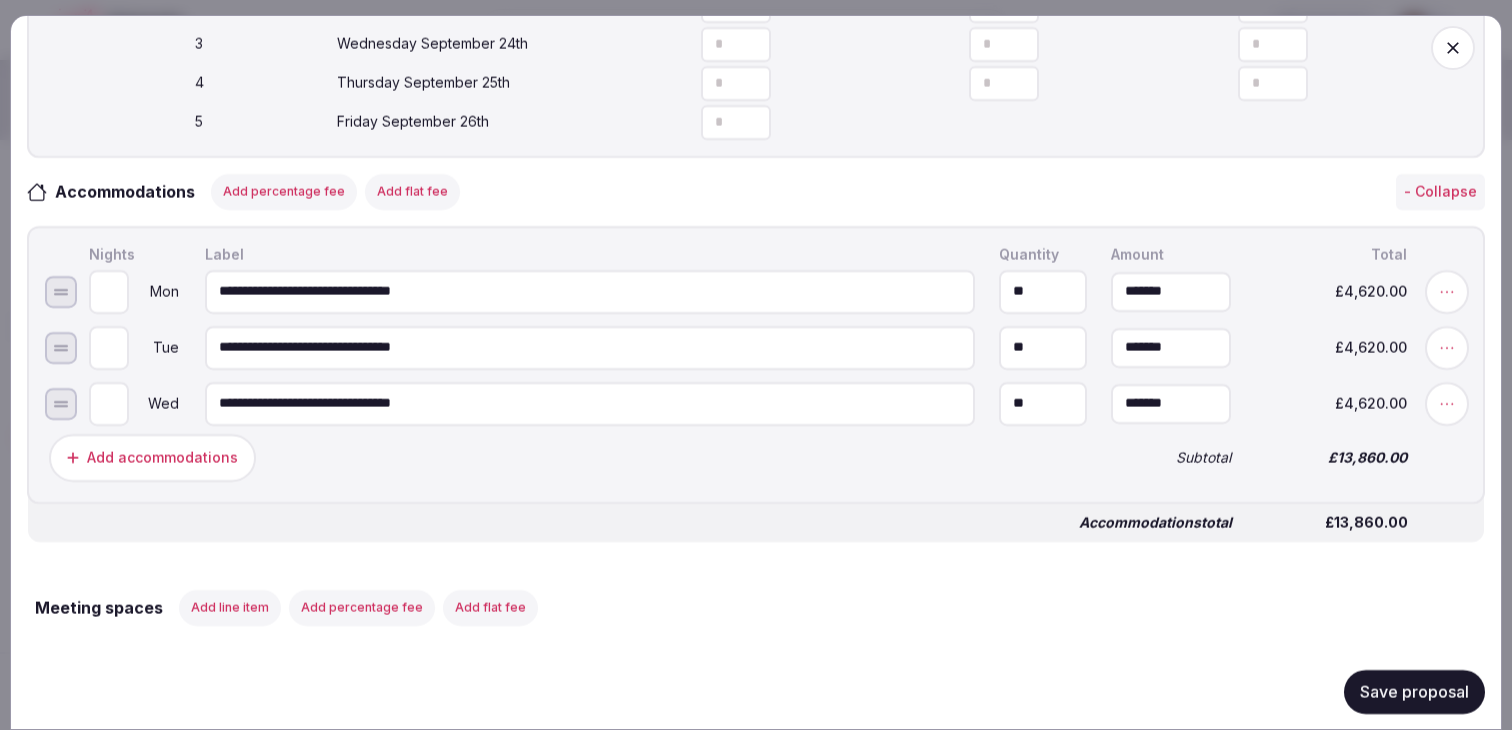 click at bounding box center [1447, 403] 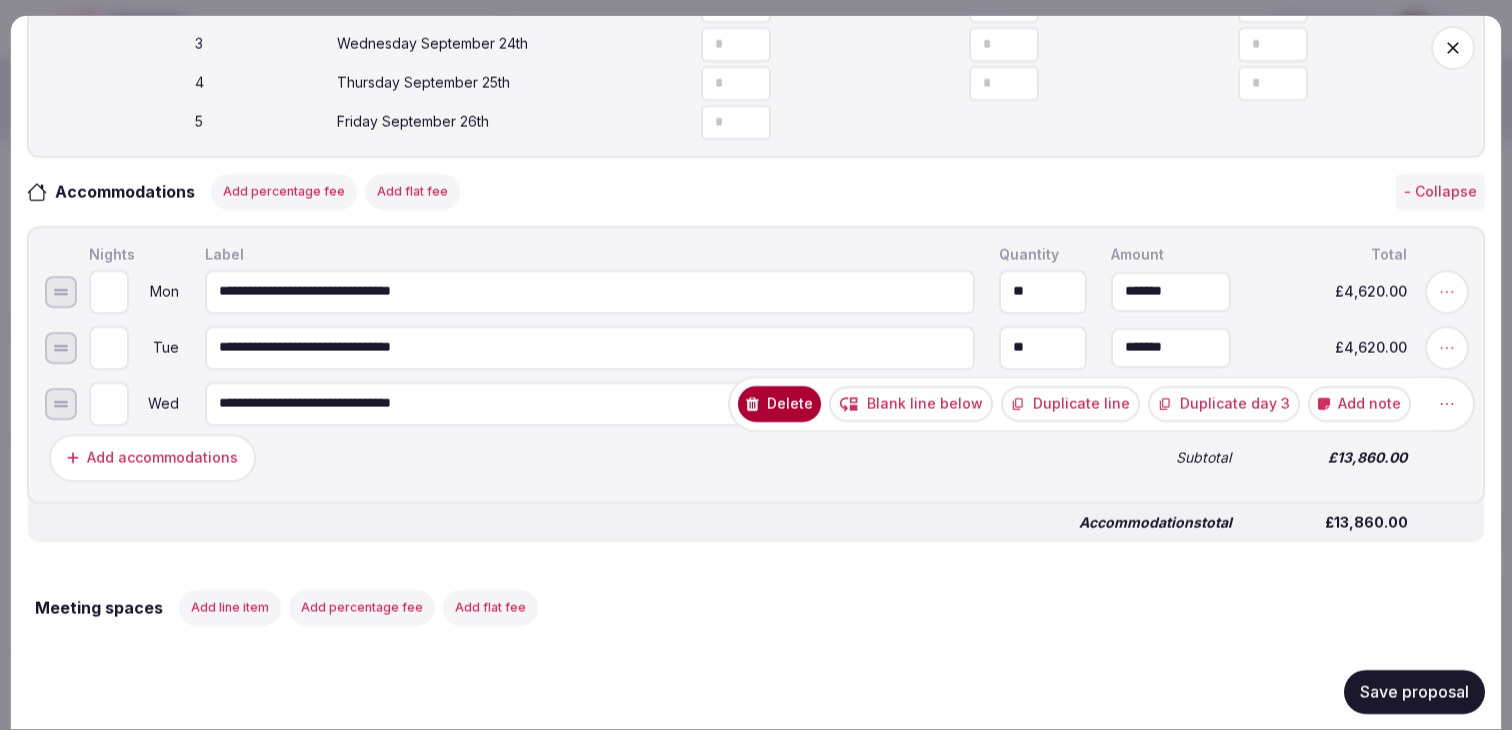 click on "Duplicate day 3" at bounding box center [1224, 403] 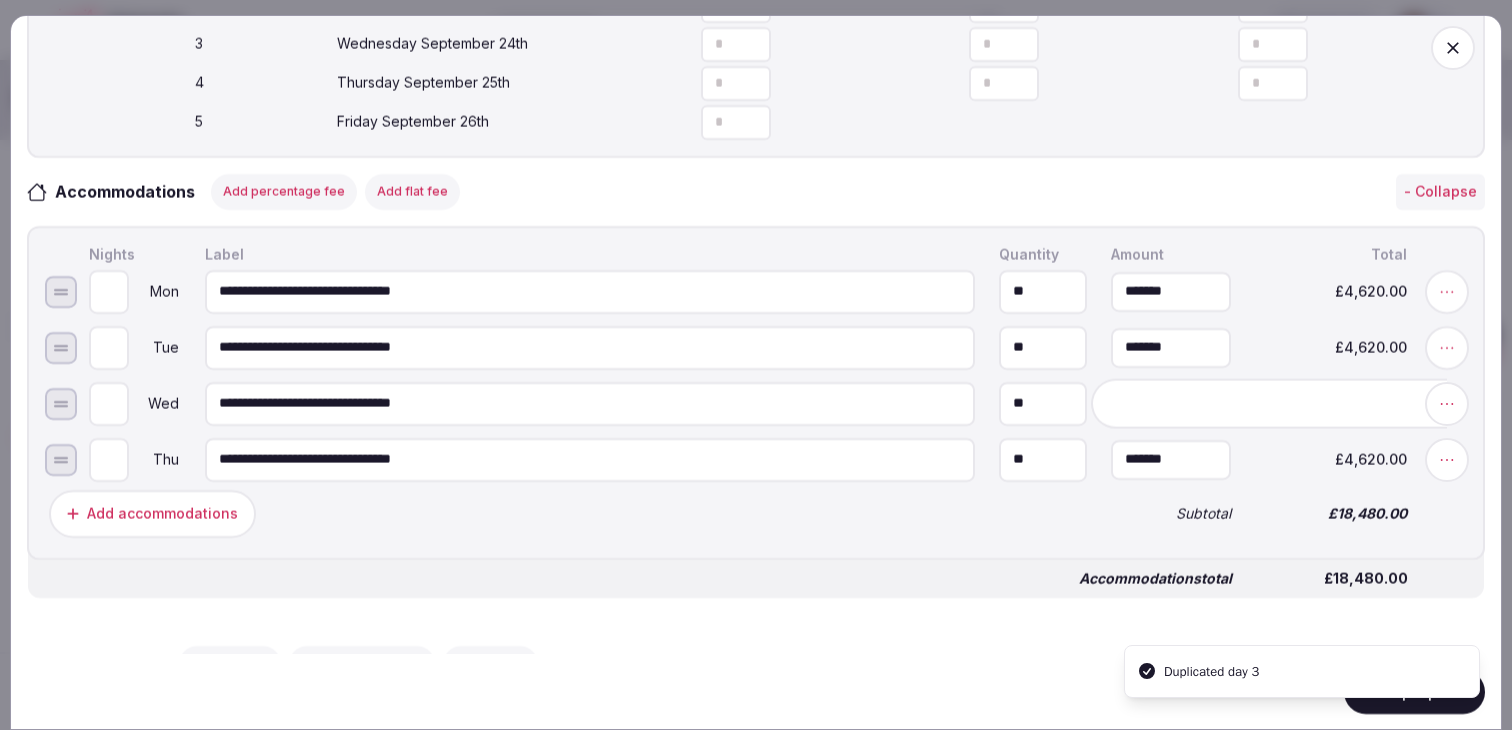 click on "Subtotal" at bounding box center (1171, 513) 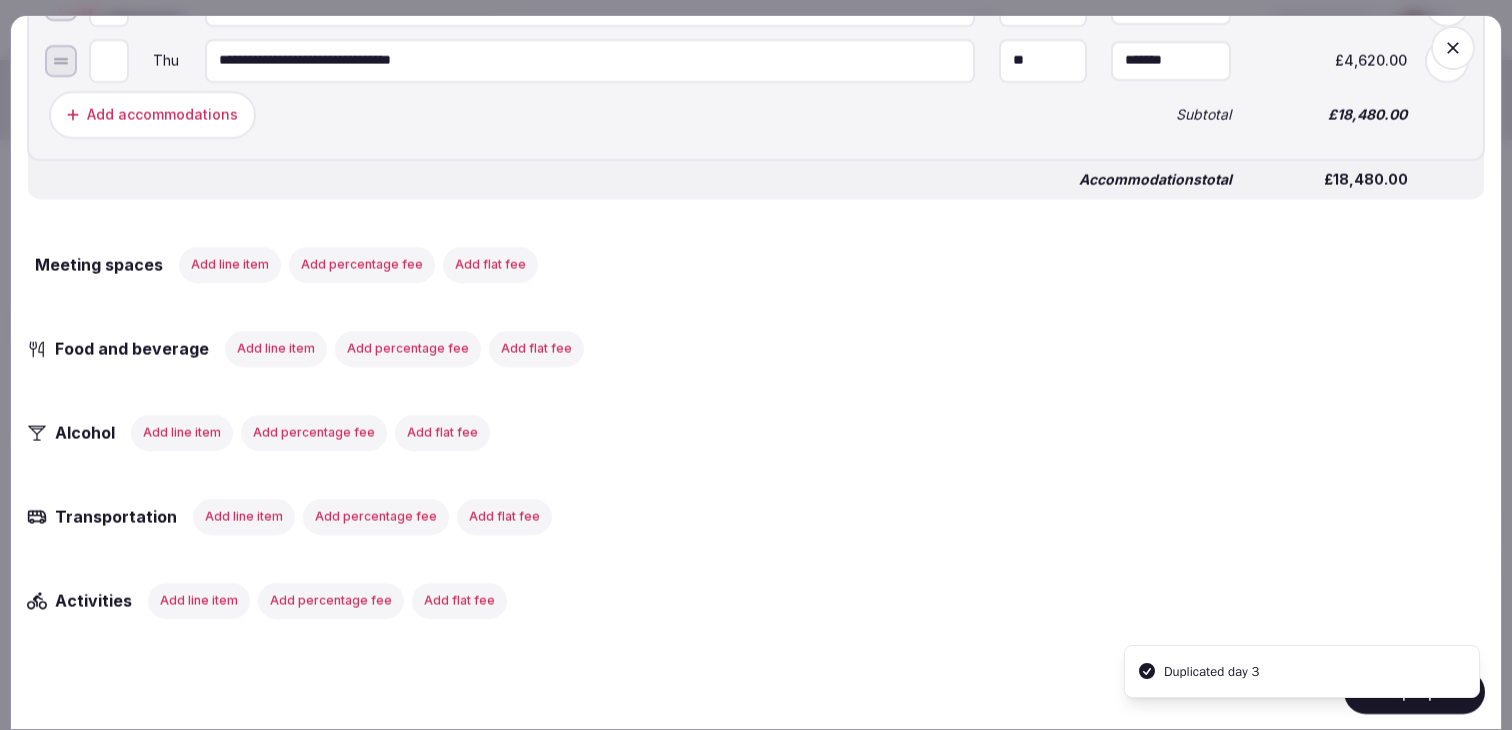 scroll, scrollTop: 1115, scrollLeft: 0, axis: vertical 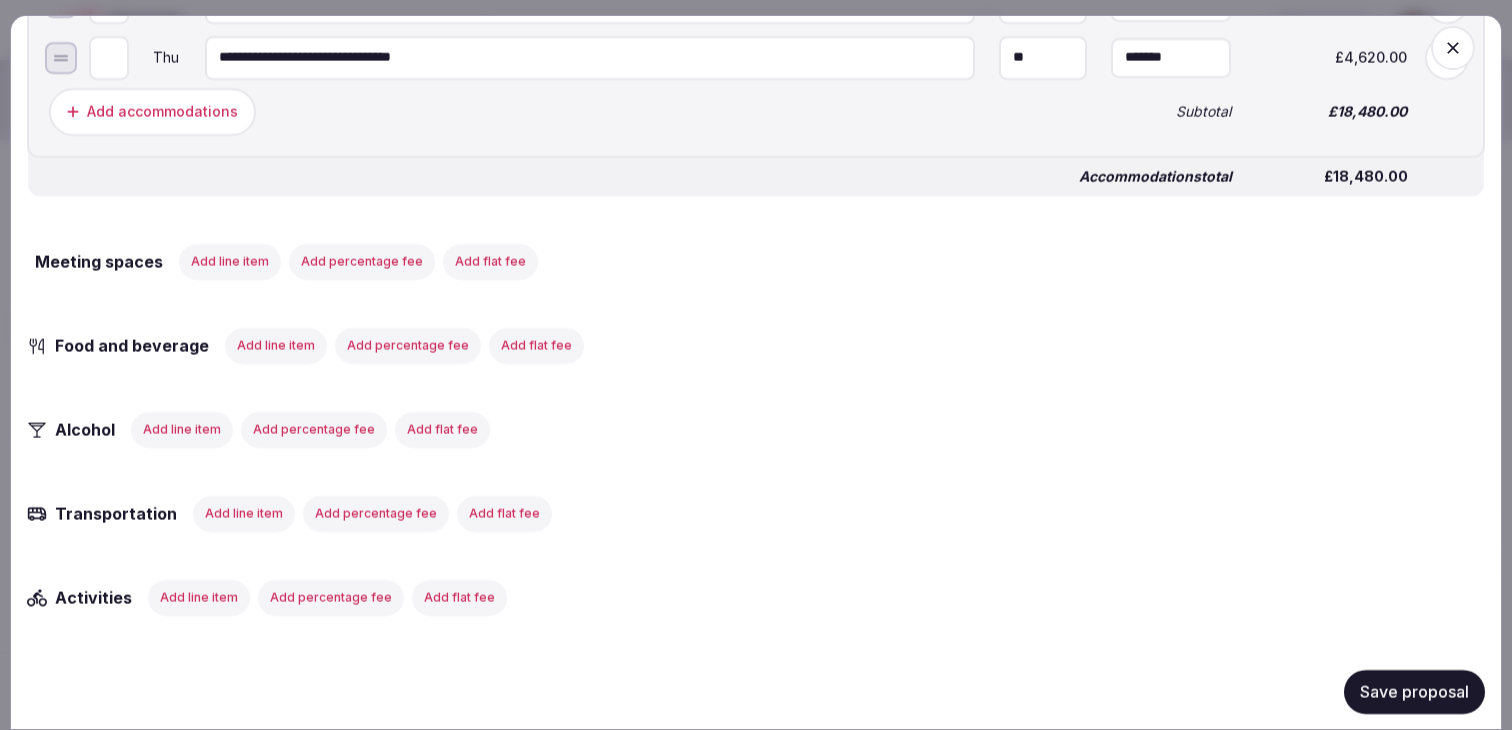 click on "Add line item" at bounding box center (230, 261) 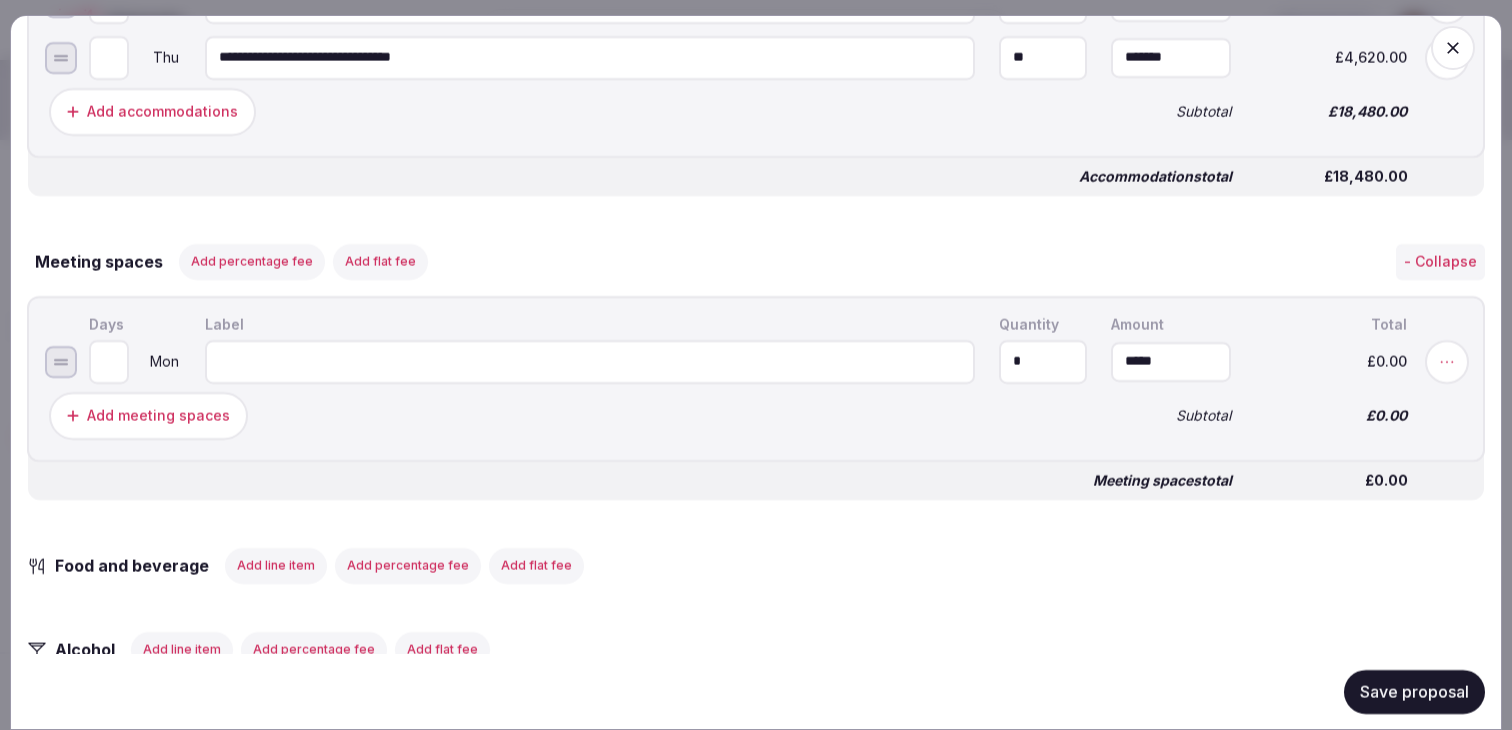click at bounding box center [590, 361] 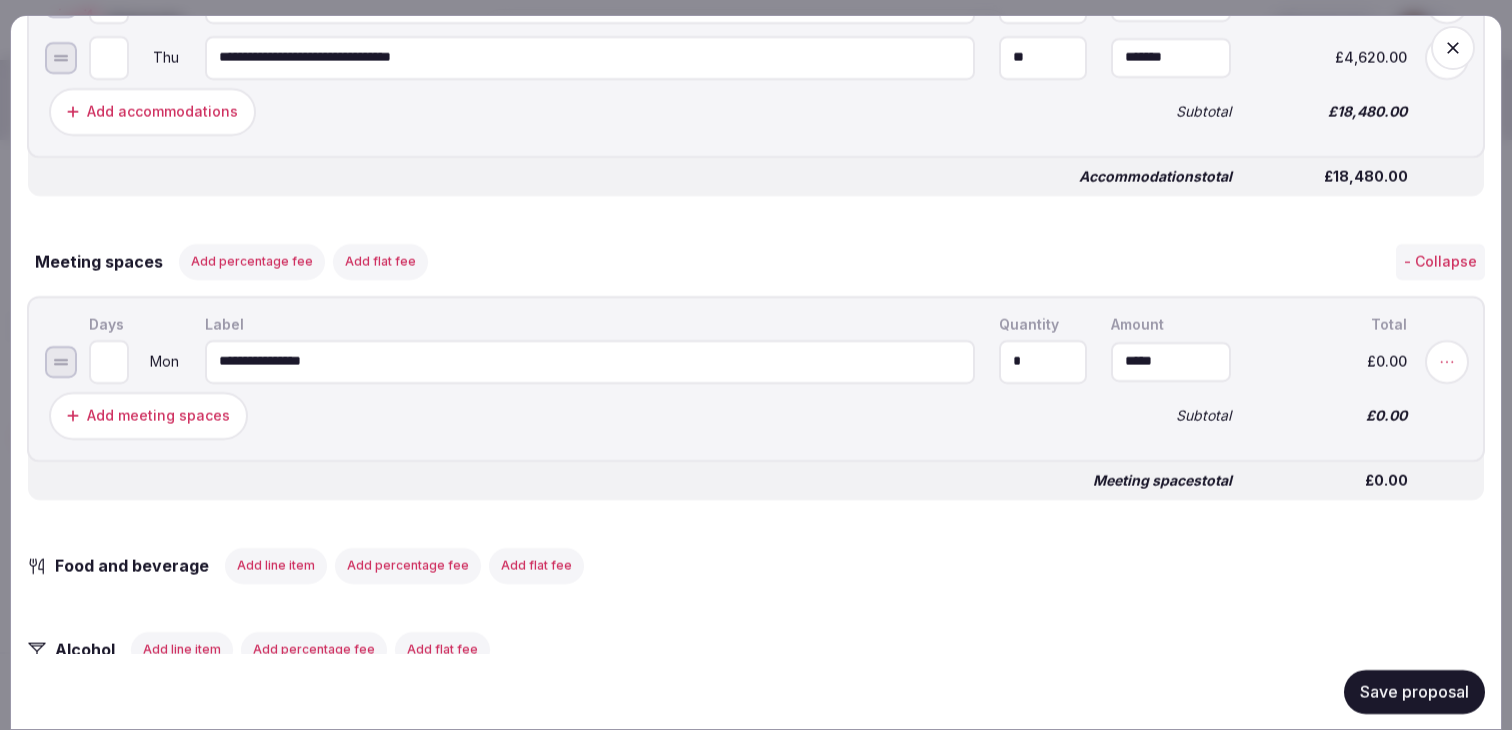 type on "**********" 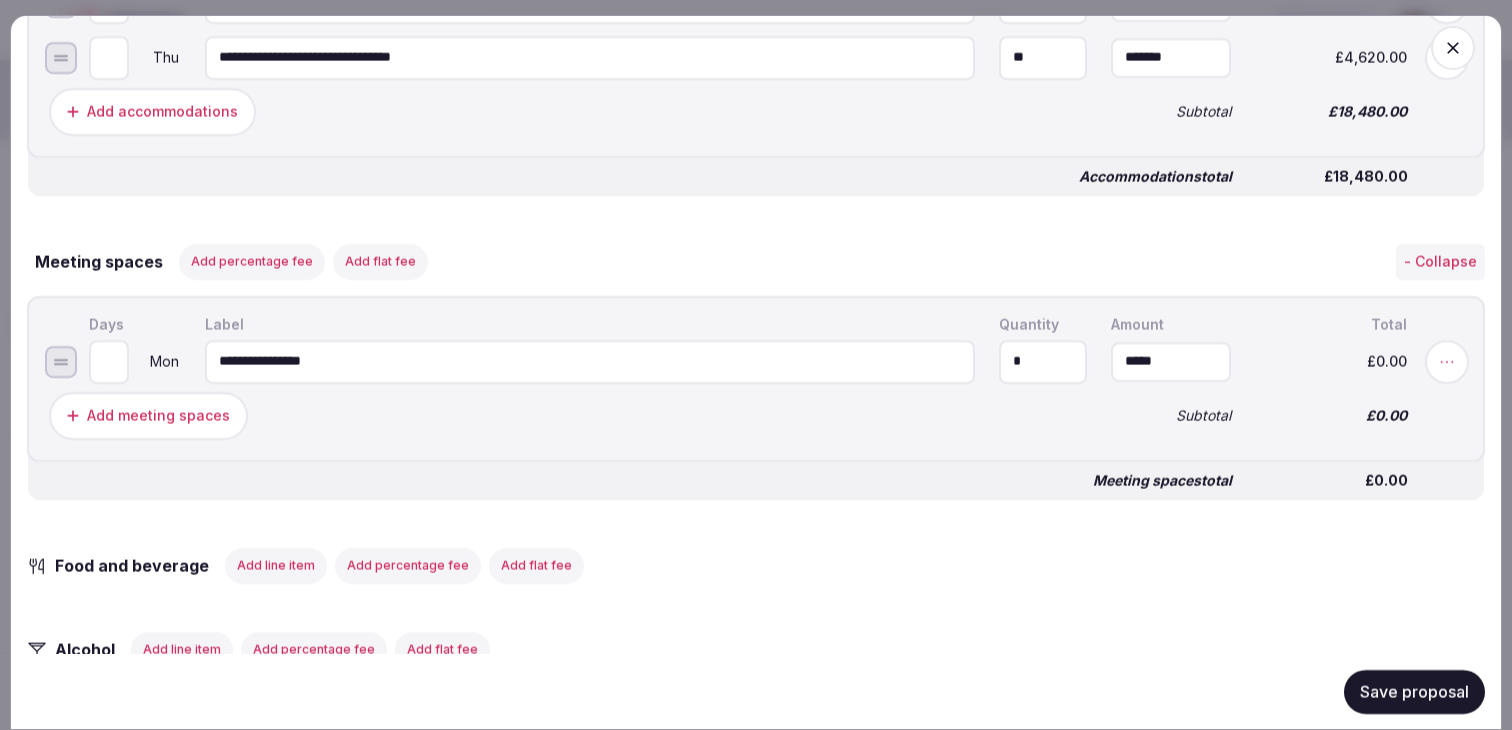 type on "*" 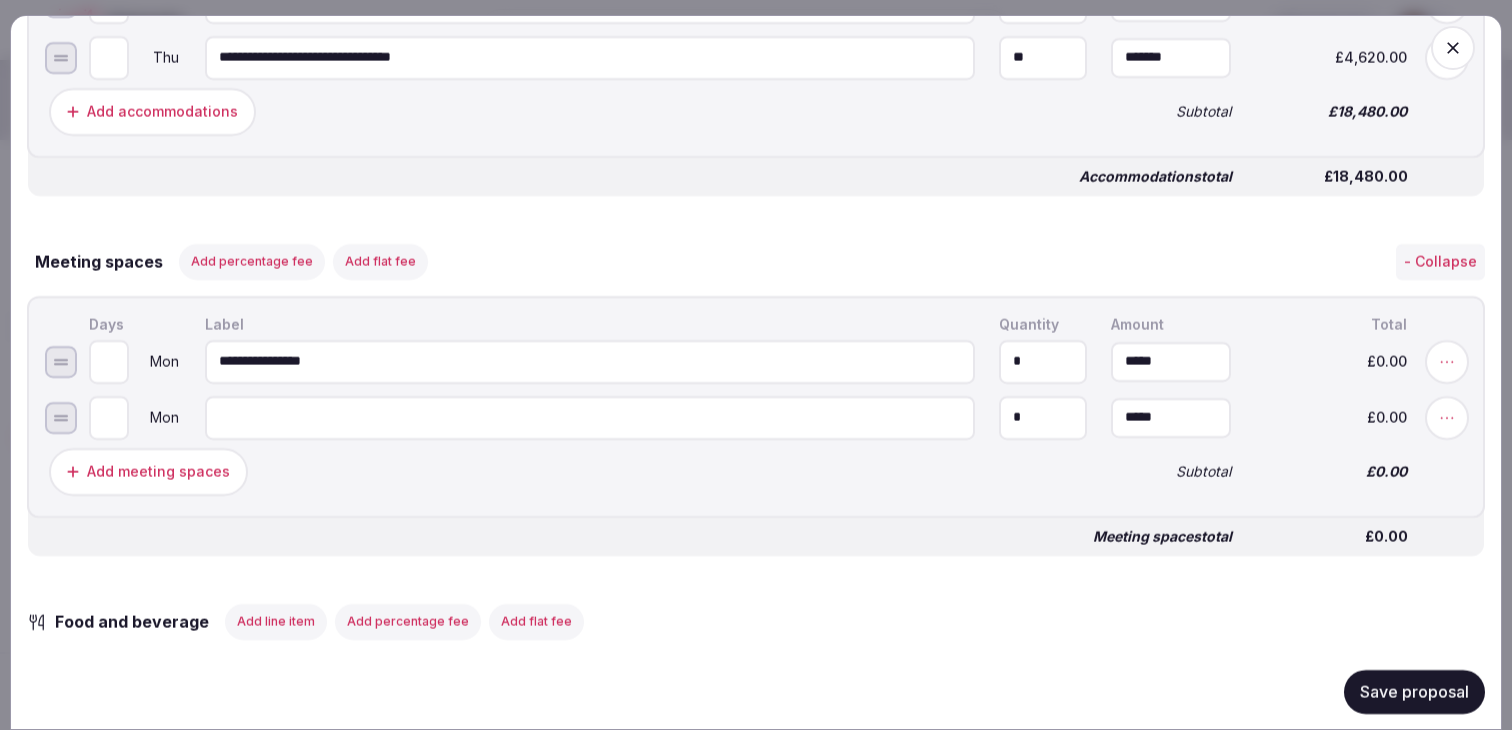 click at bounding box center [590, 417] 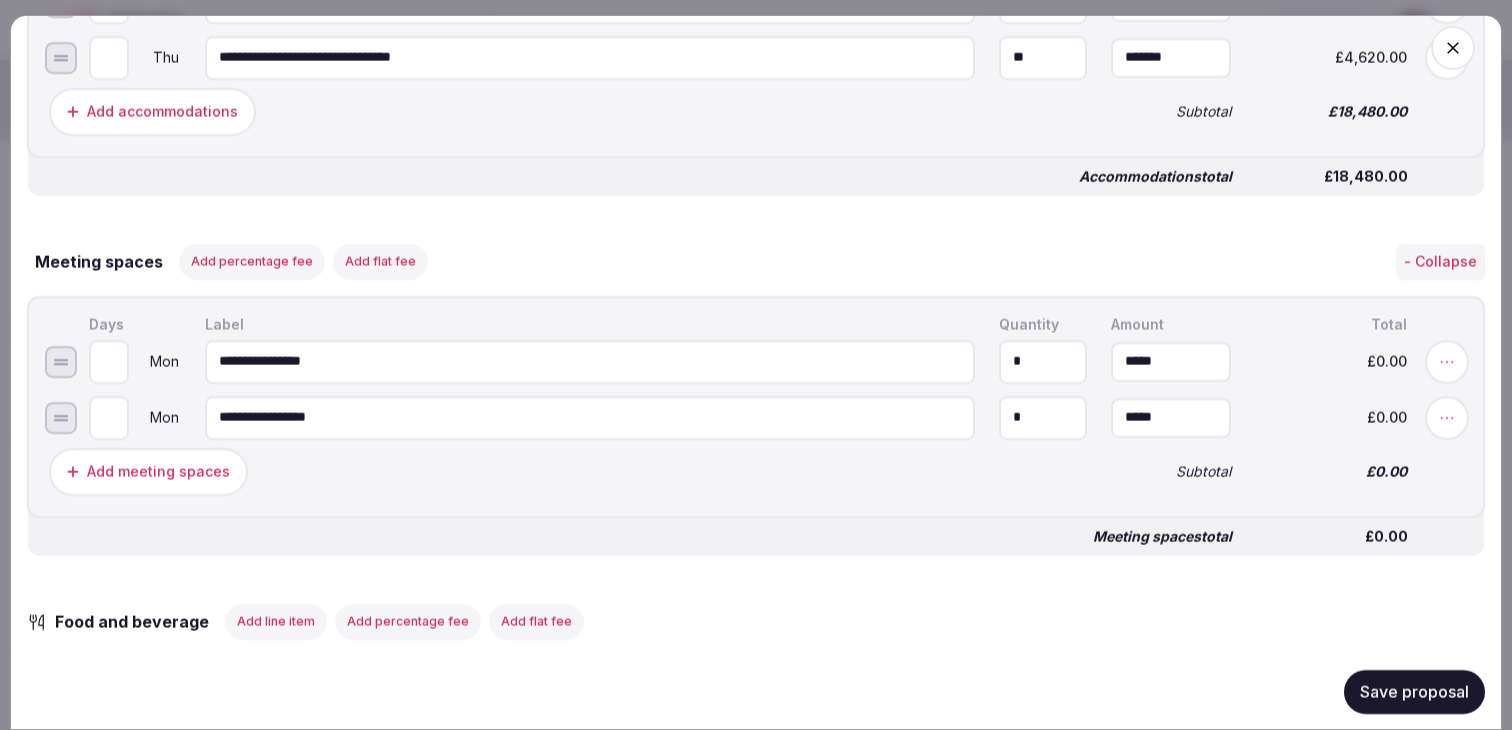 type on "**********" 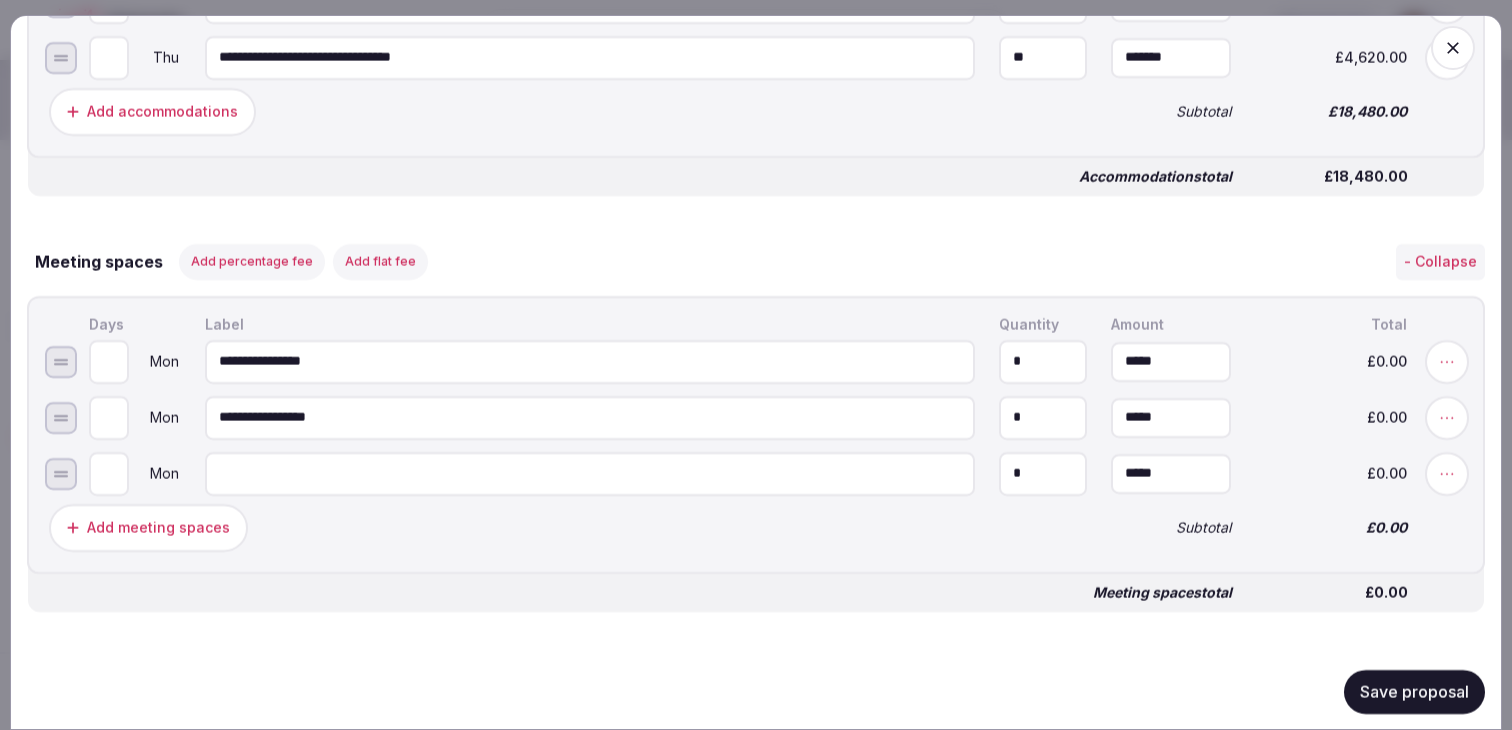 click at bounding box center (590, 473) 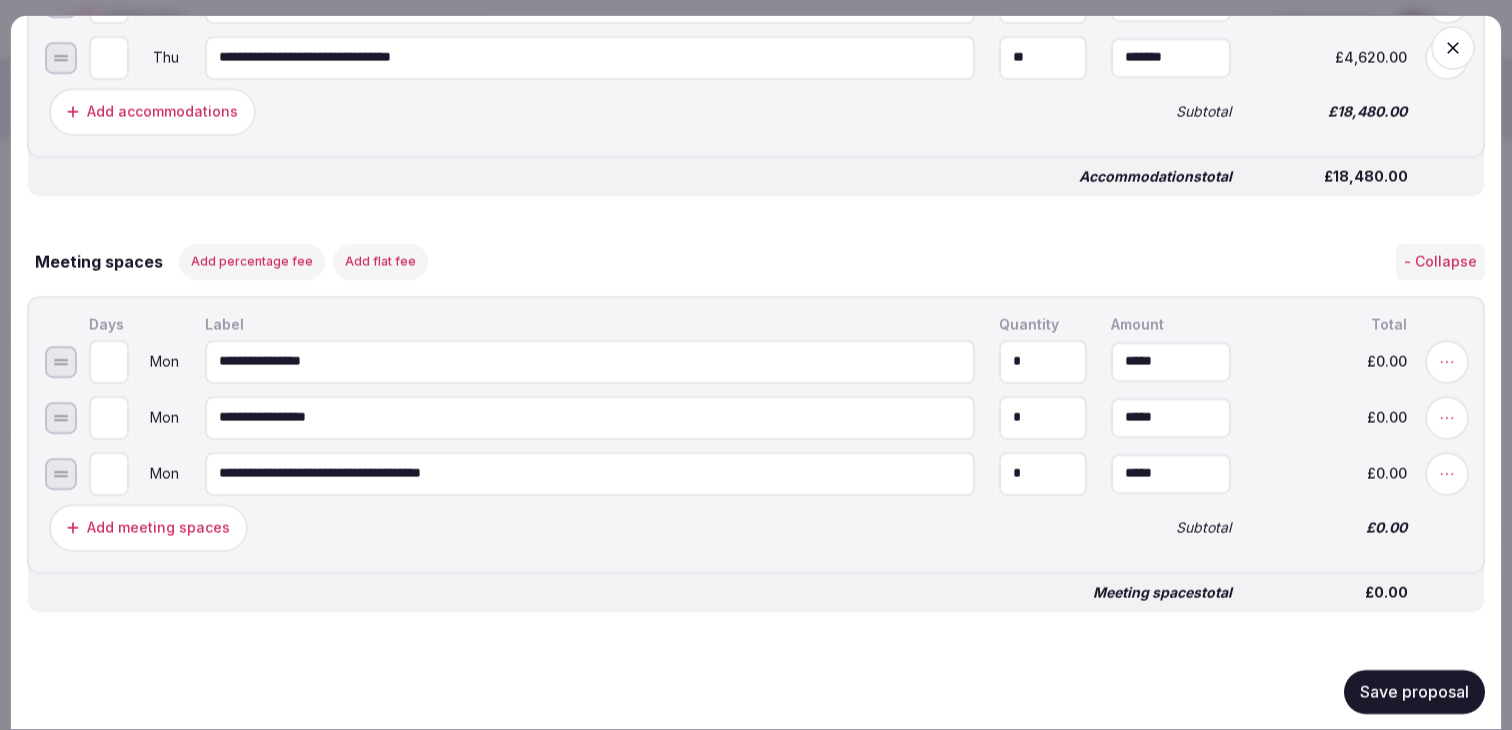 type on "**********" 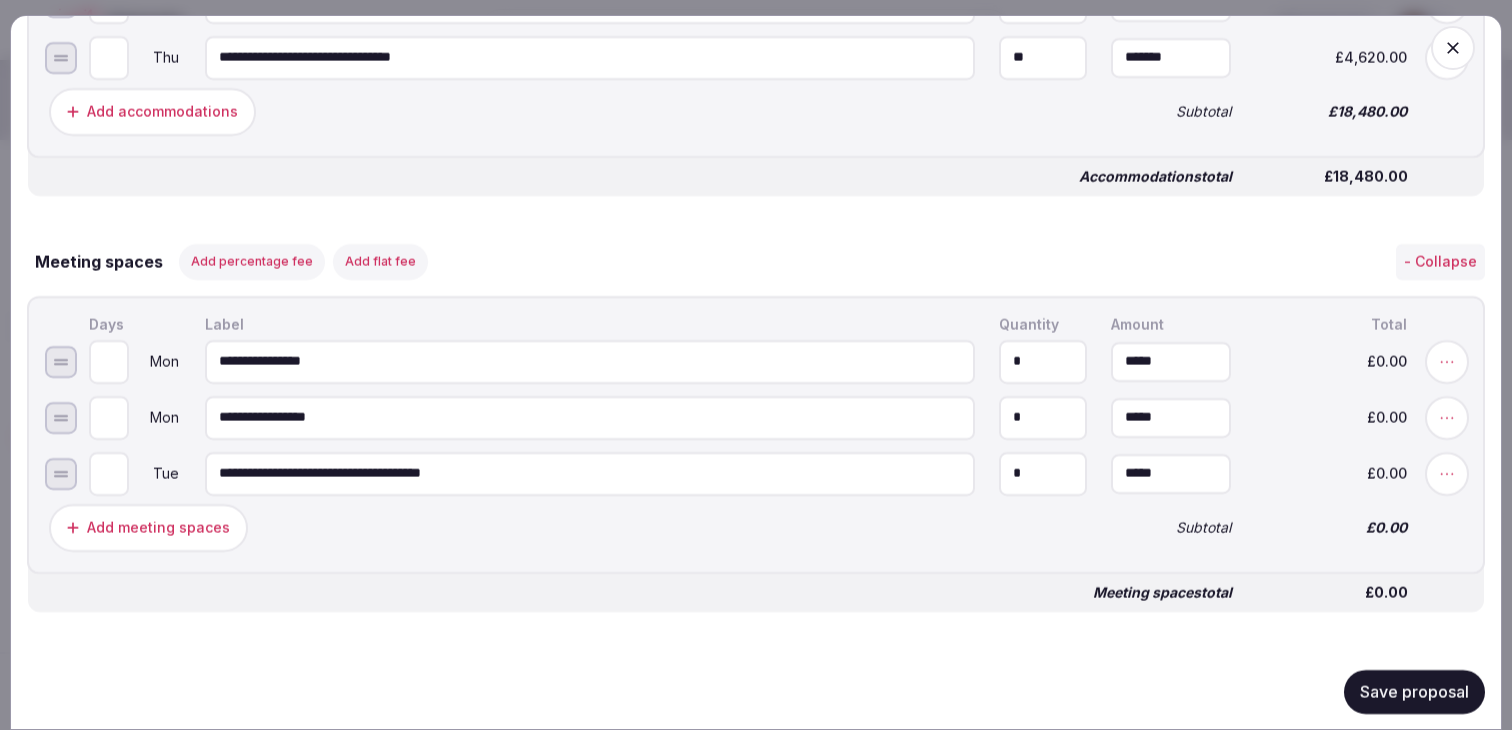 type on "*" 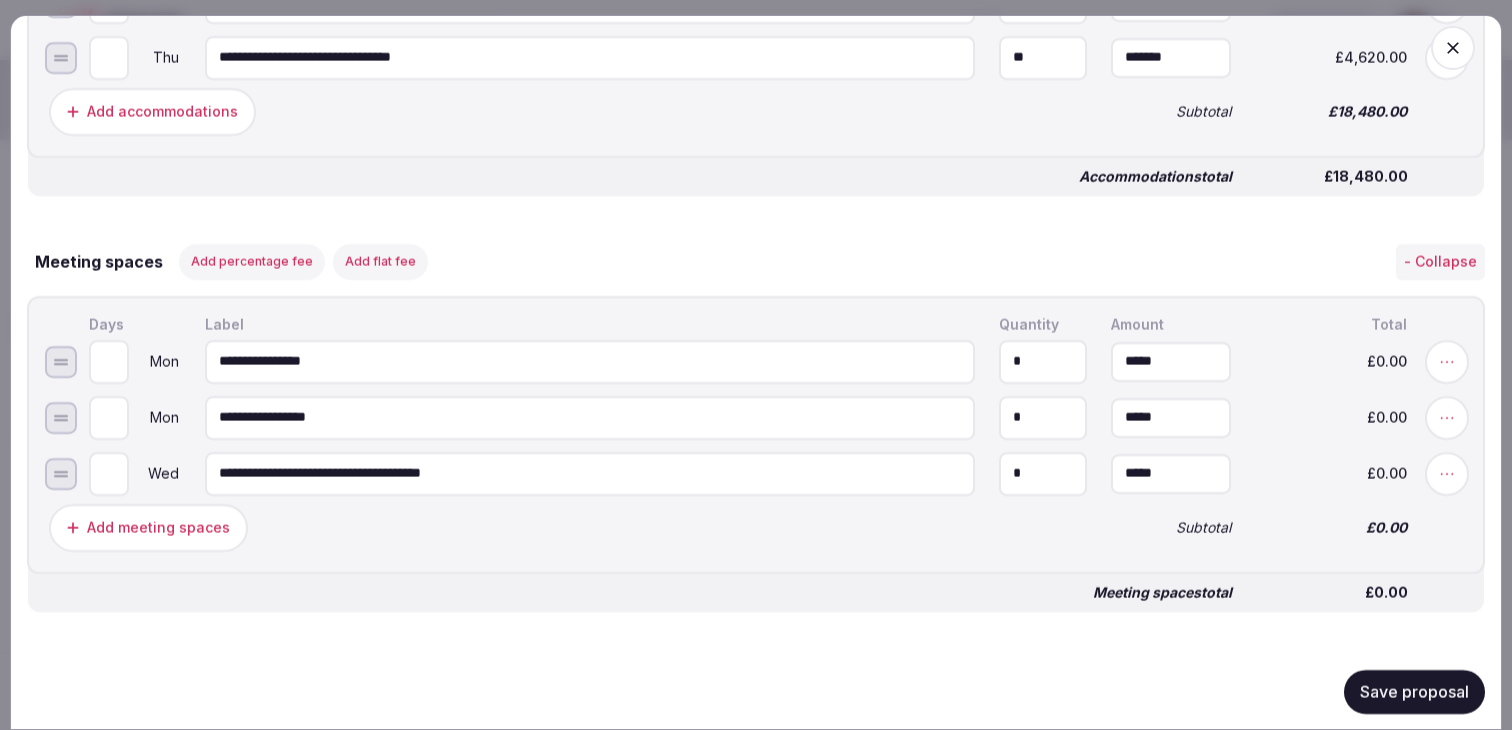 click on "**********" at bounding box center (590, 417) 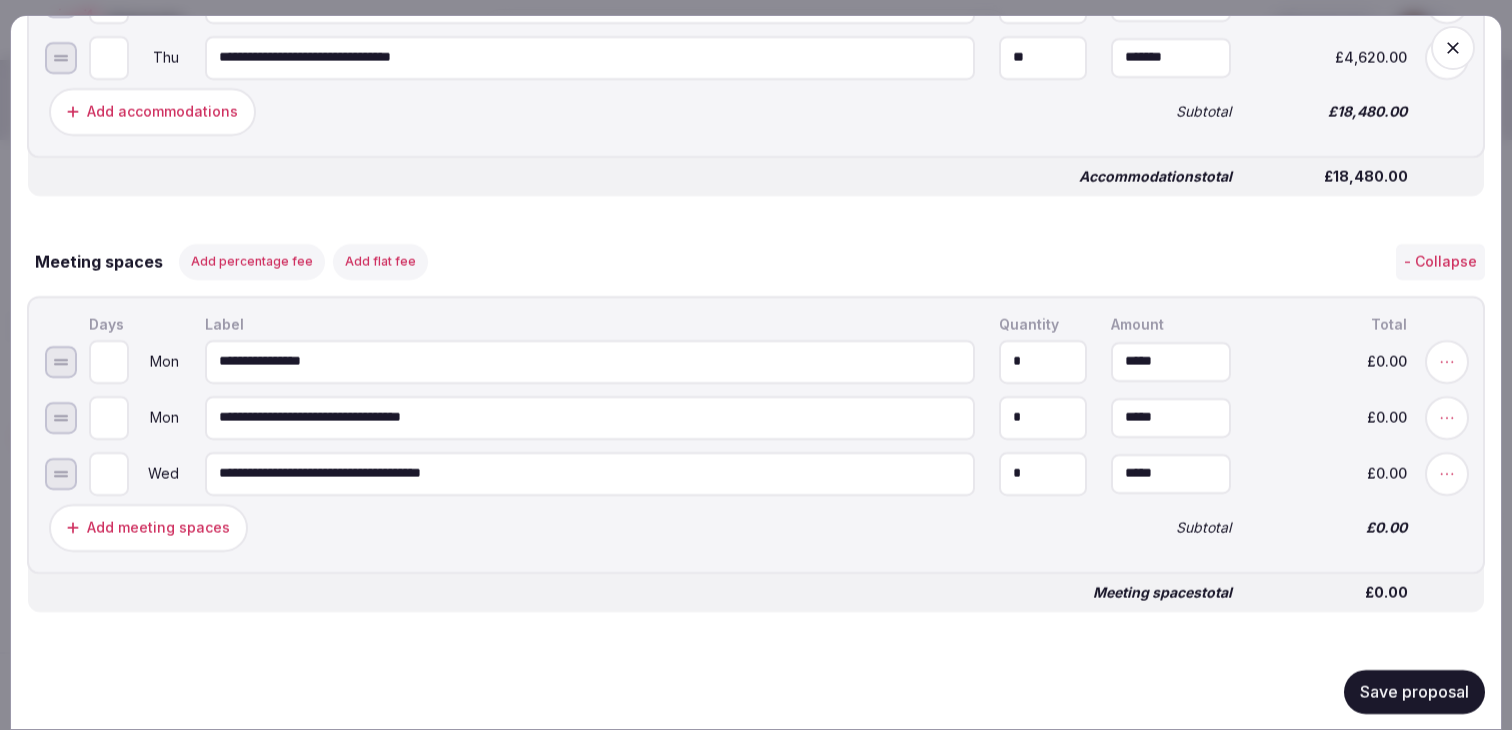 drag, startPoint x: 496, startPoint y: 427, endPoint x: 363, endPoint y: 424, distance: 133.03383 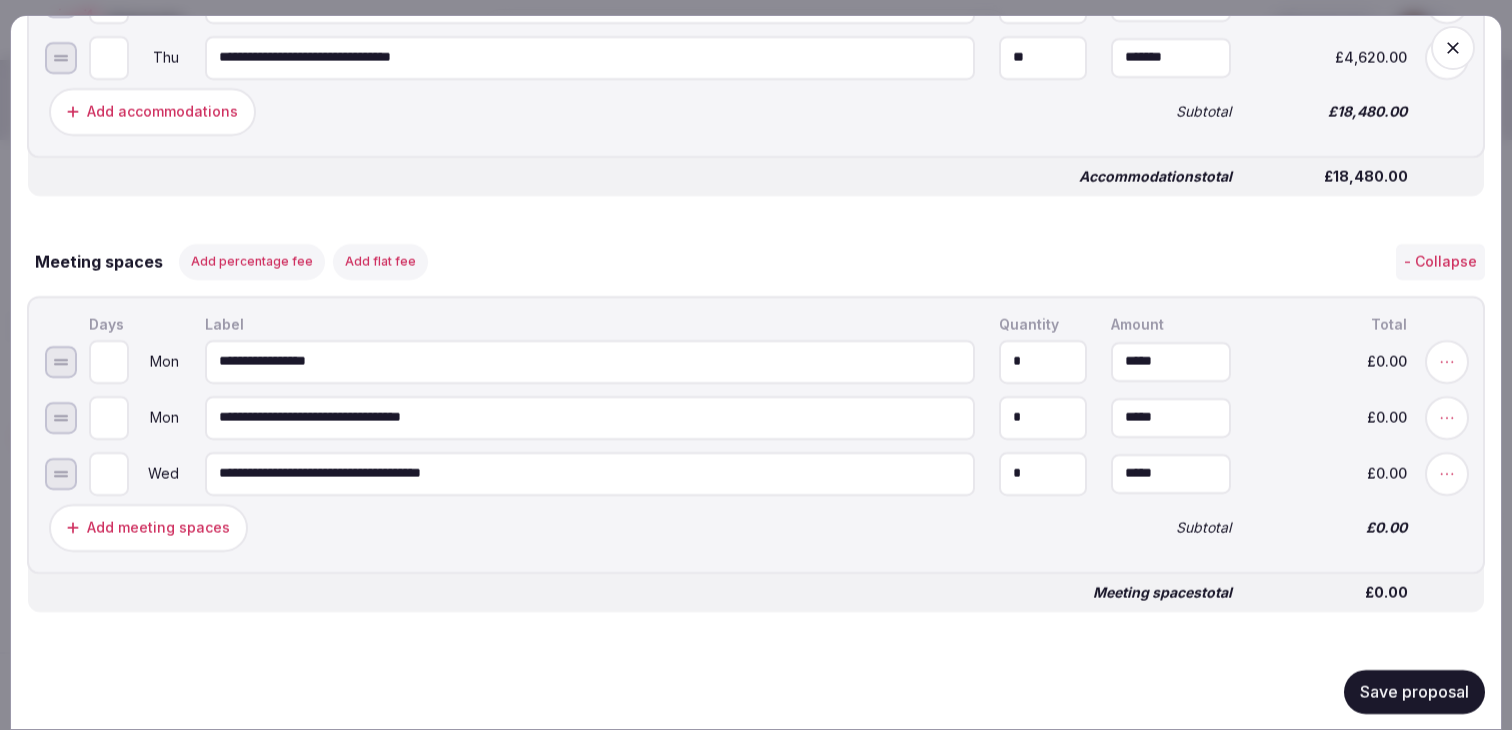 paste on "**********" 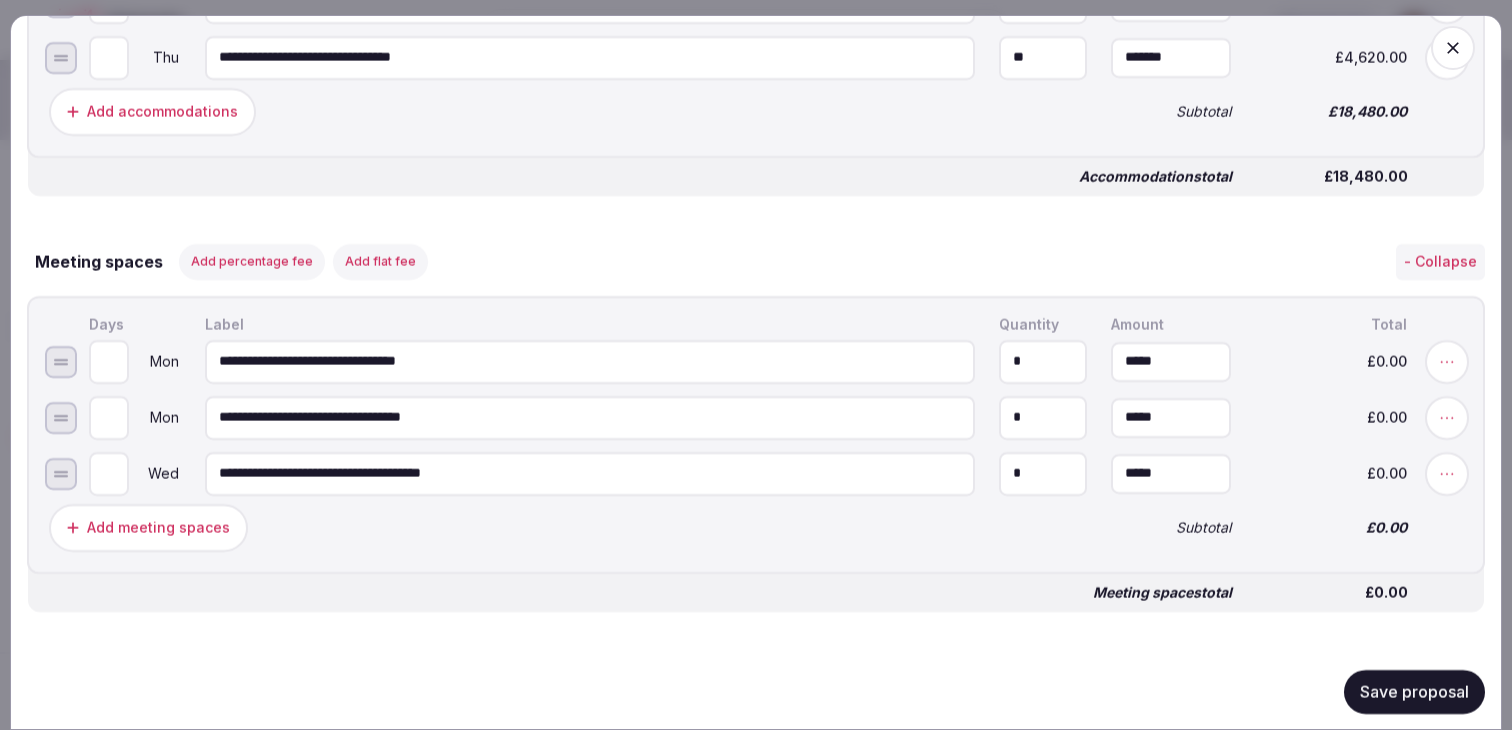 type on "**********" 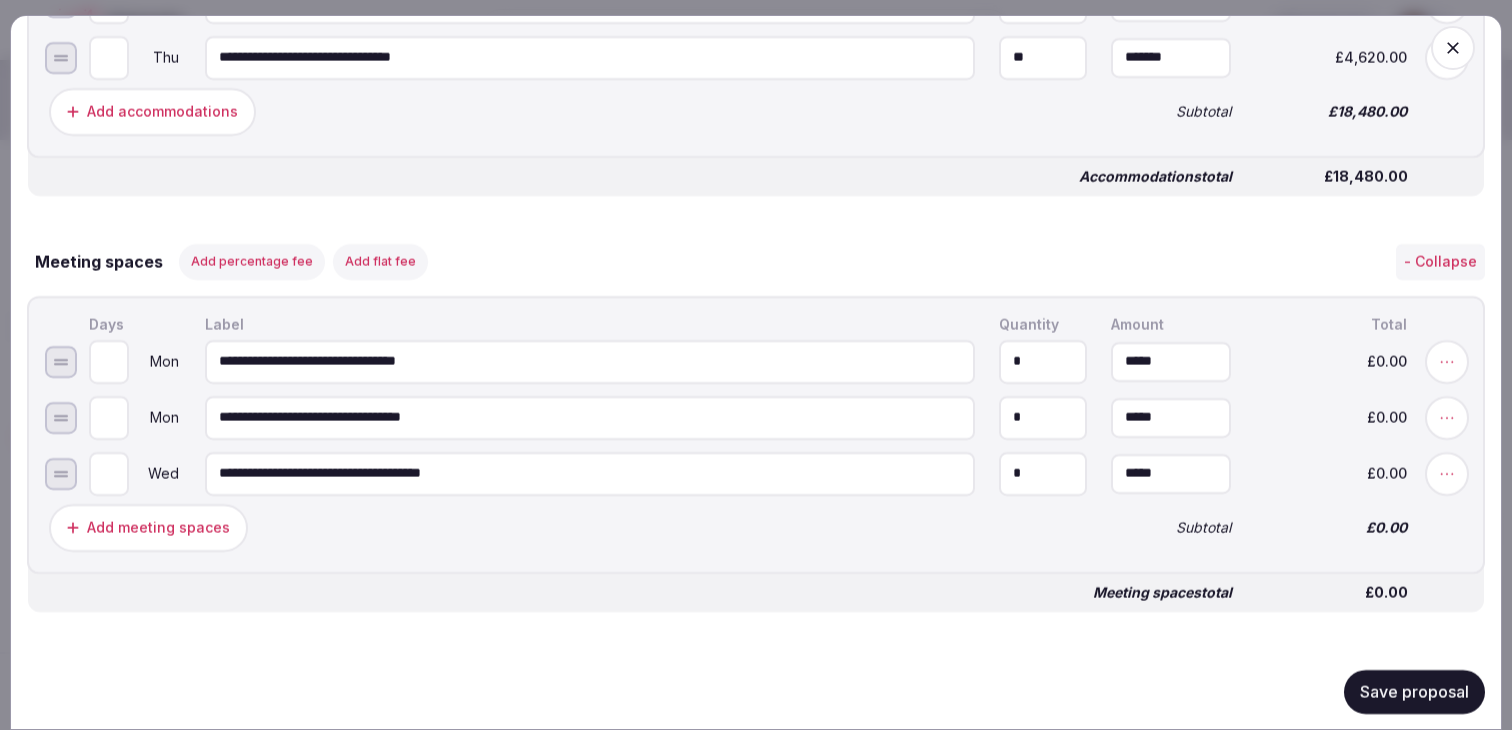 type on "*" 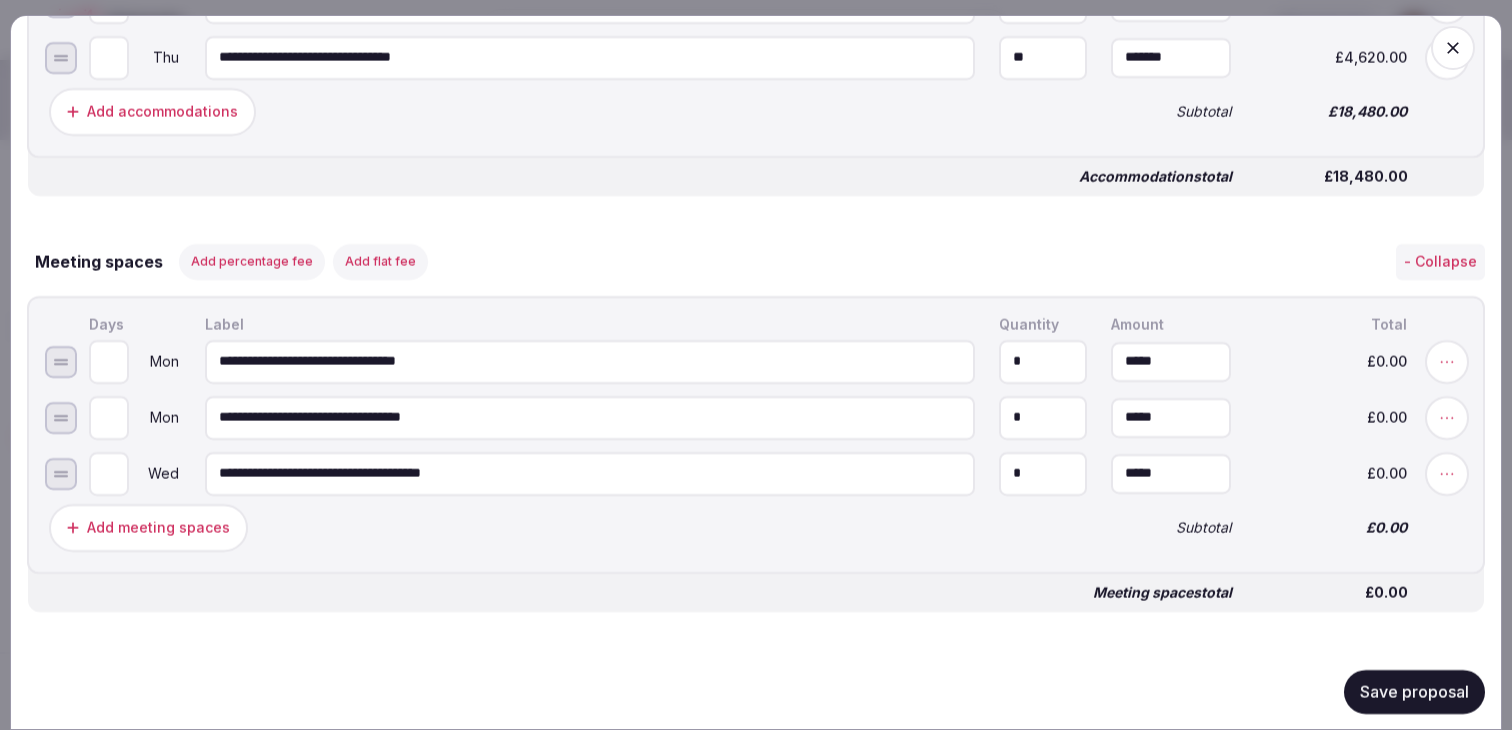 type on "*" 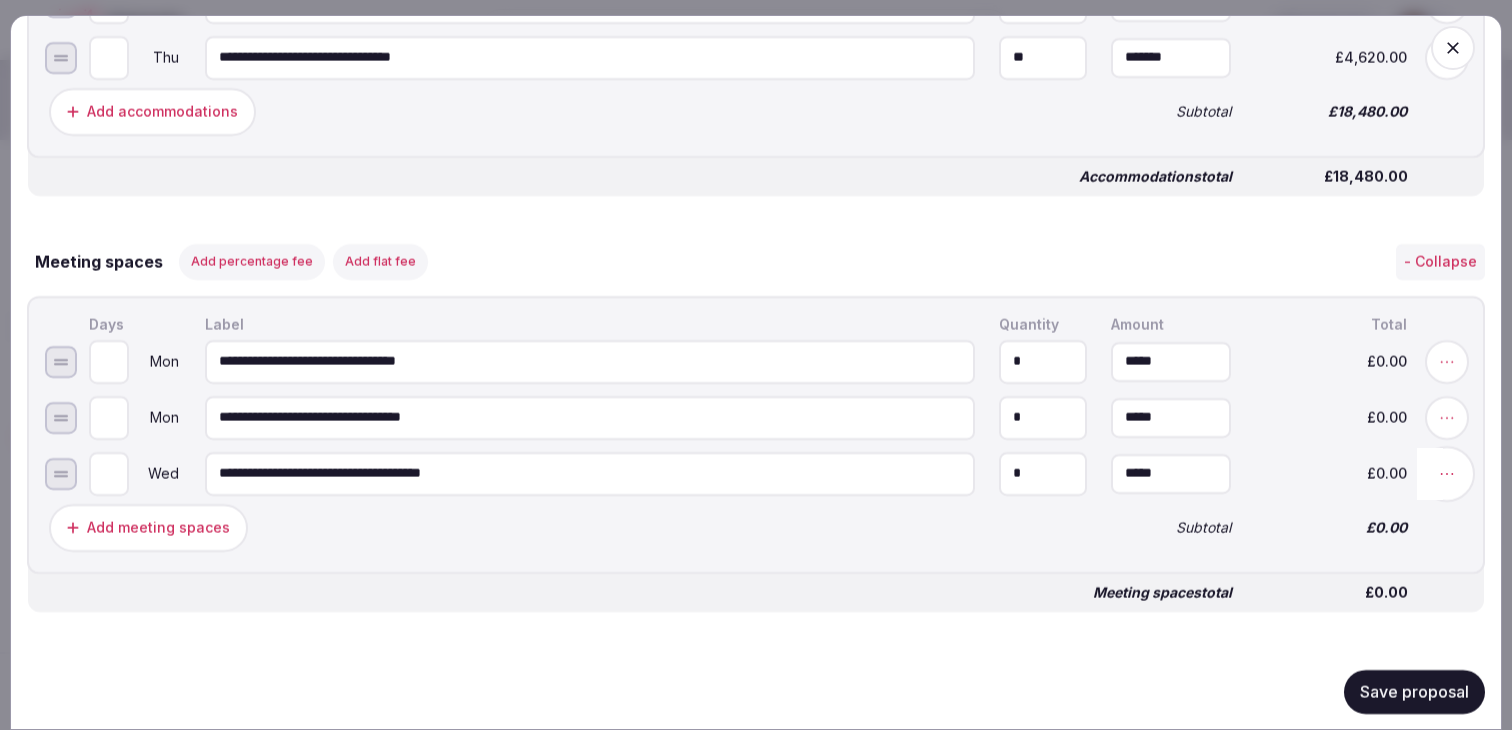 click at bounding box center [1447, 473] 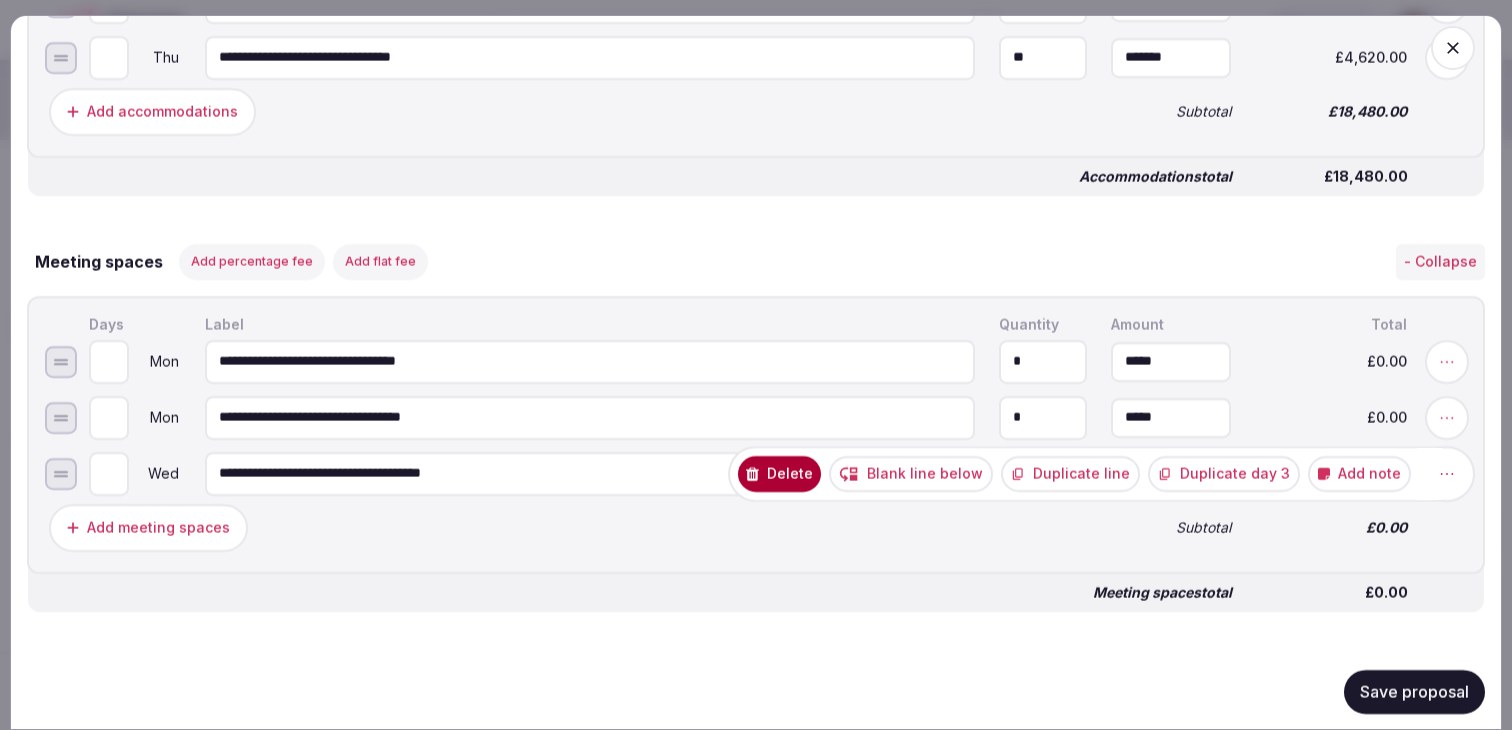 click on "Add note" at bounding box center [1359, 473] 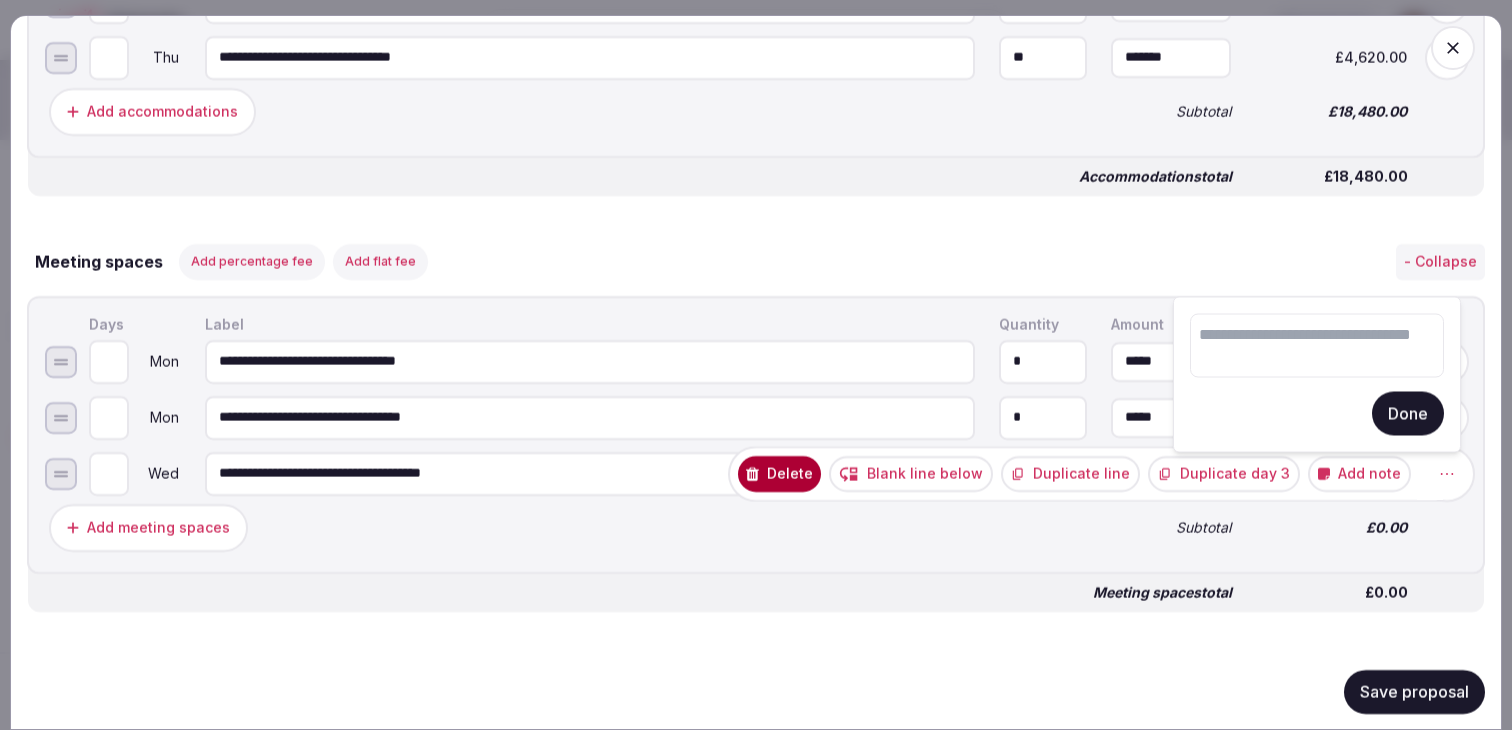 click at bounding box center (1317, 346) 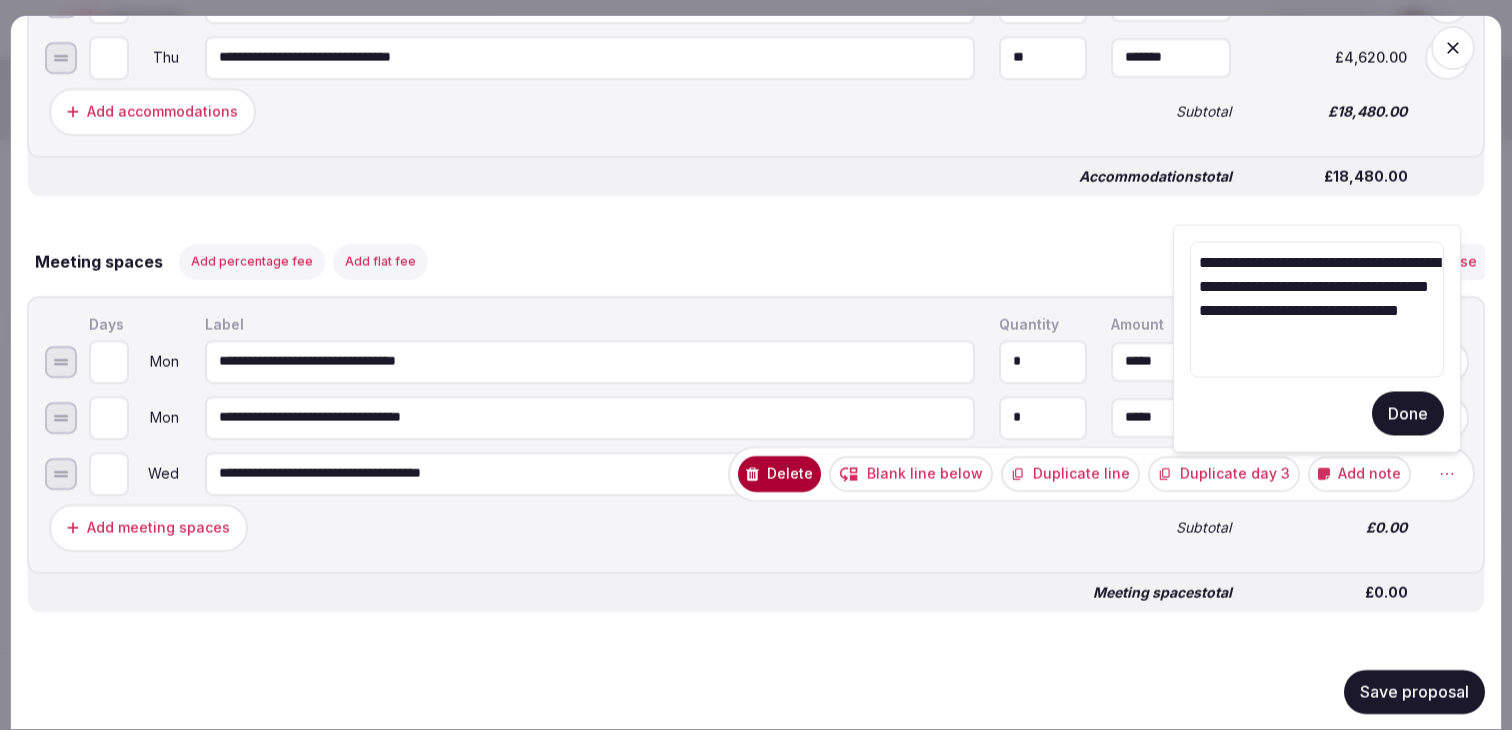 type on "**********" 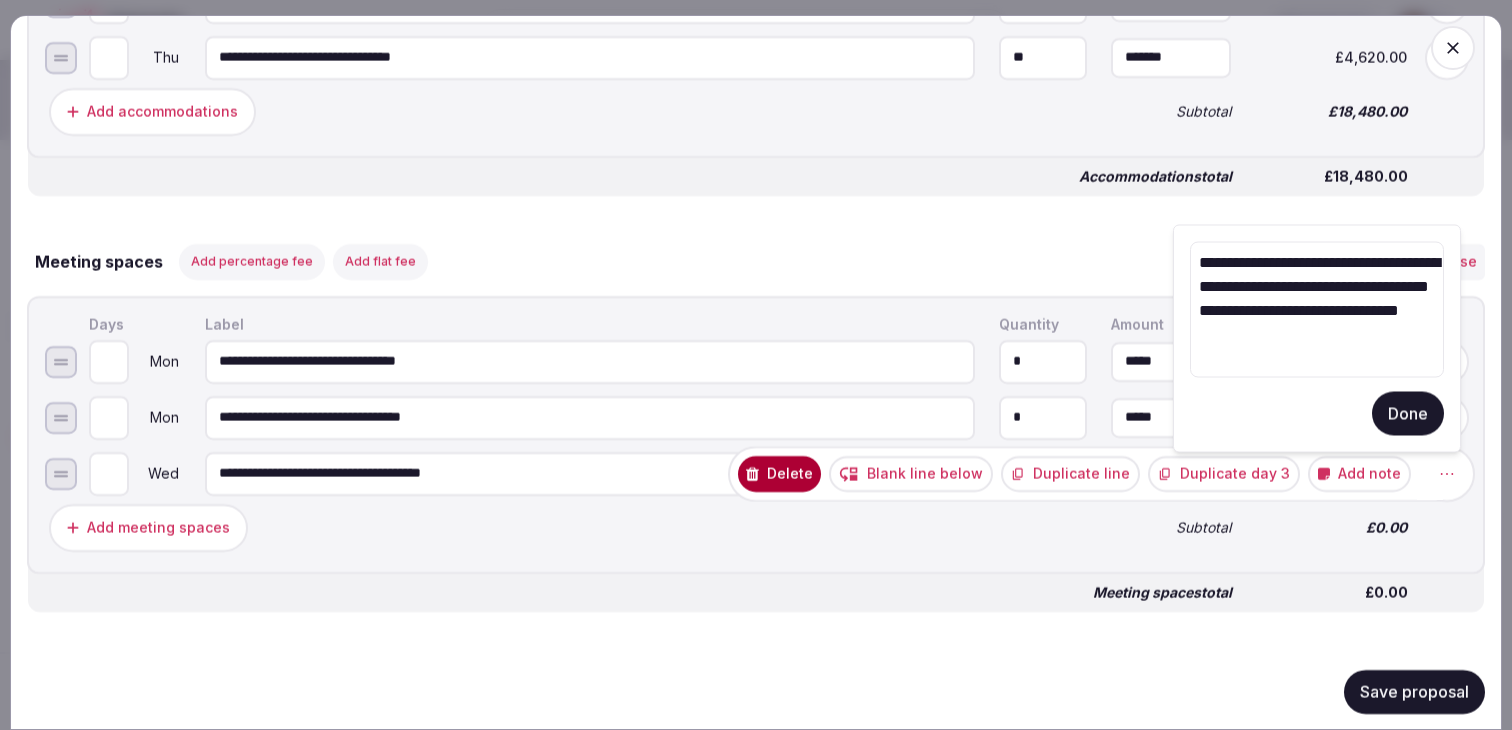 click on "Done" at bounding box center [1408, 414] 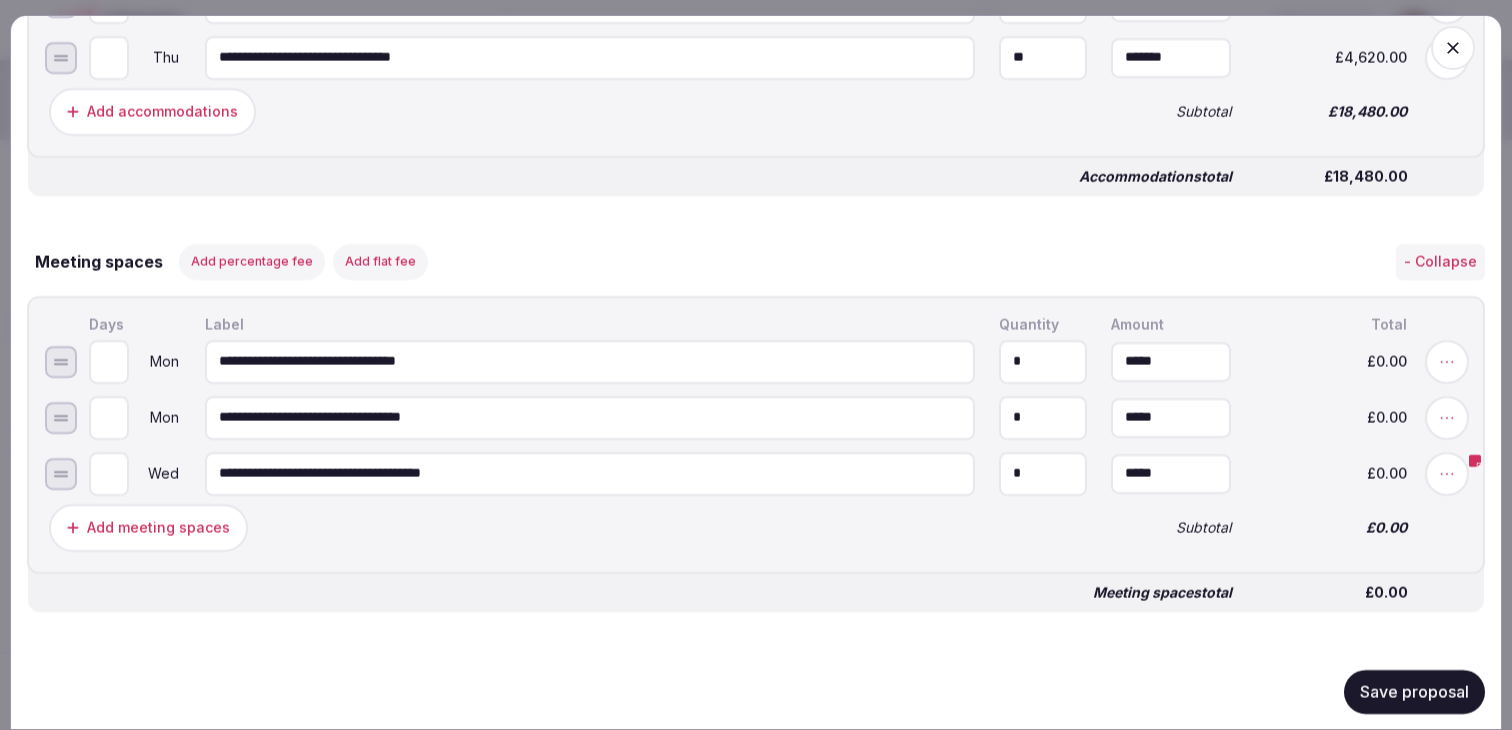 click on "Add meeting spaces" at bounding box center [568, 527] 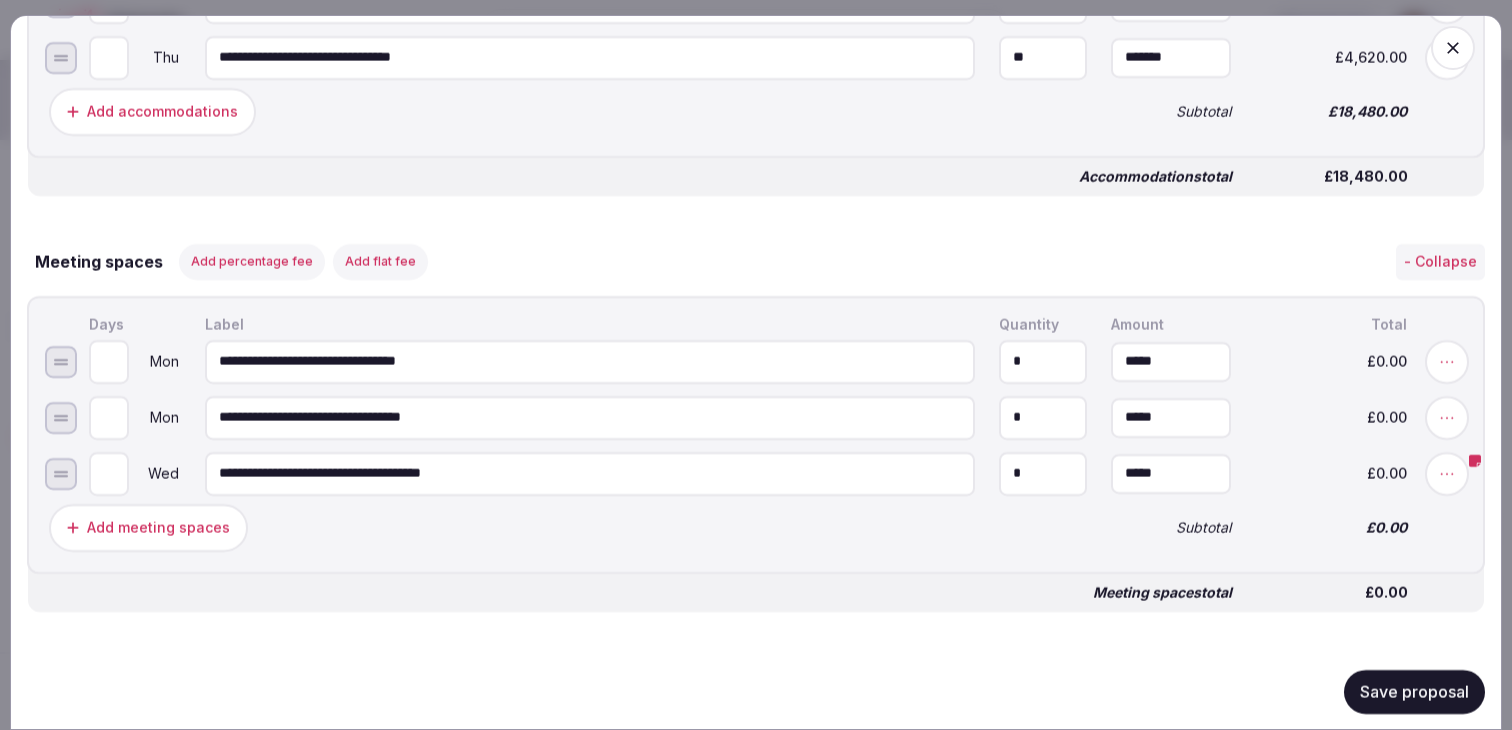 click on "Save proposal" at bounding box center [1414, 691] 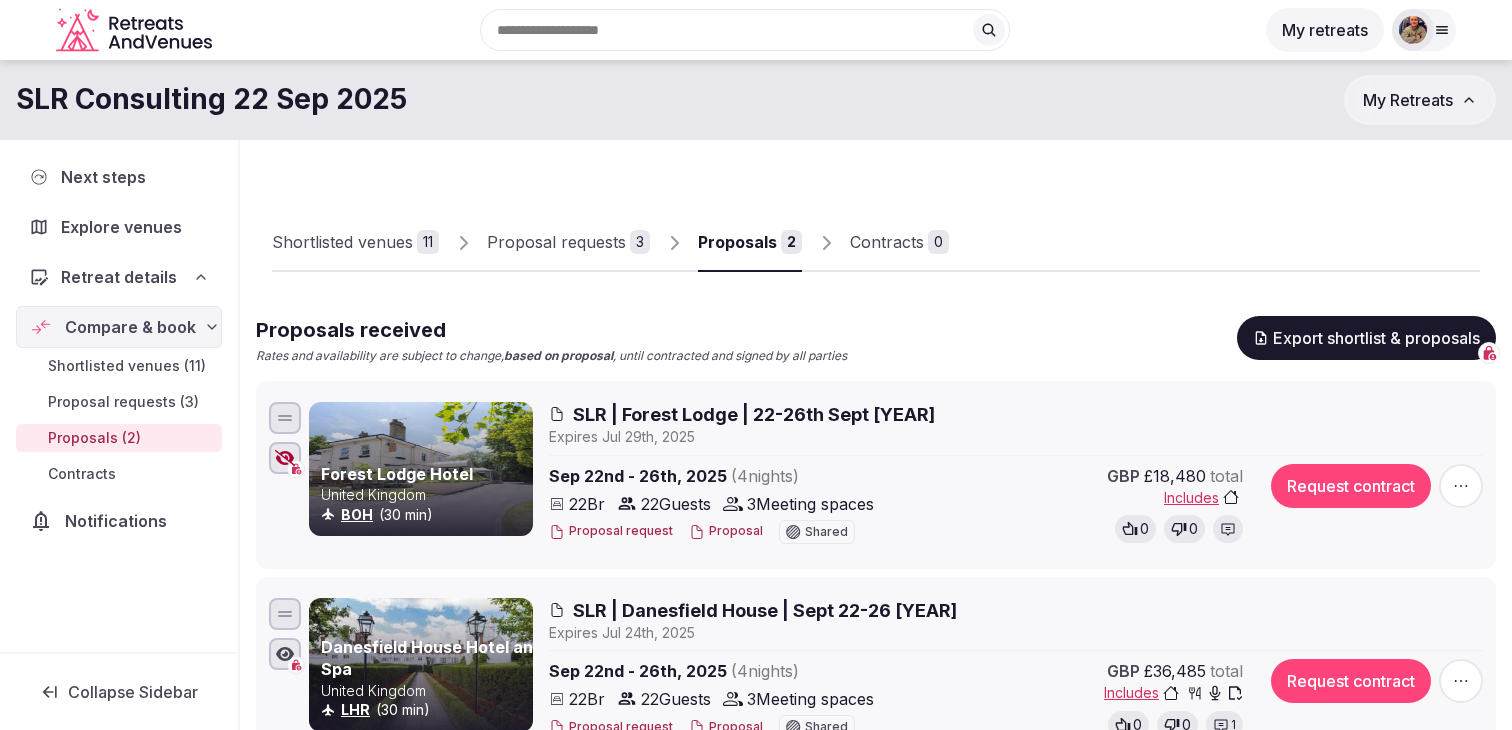 click at bounding box center (1461, 486) 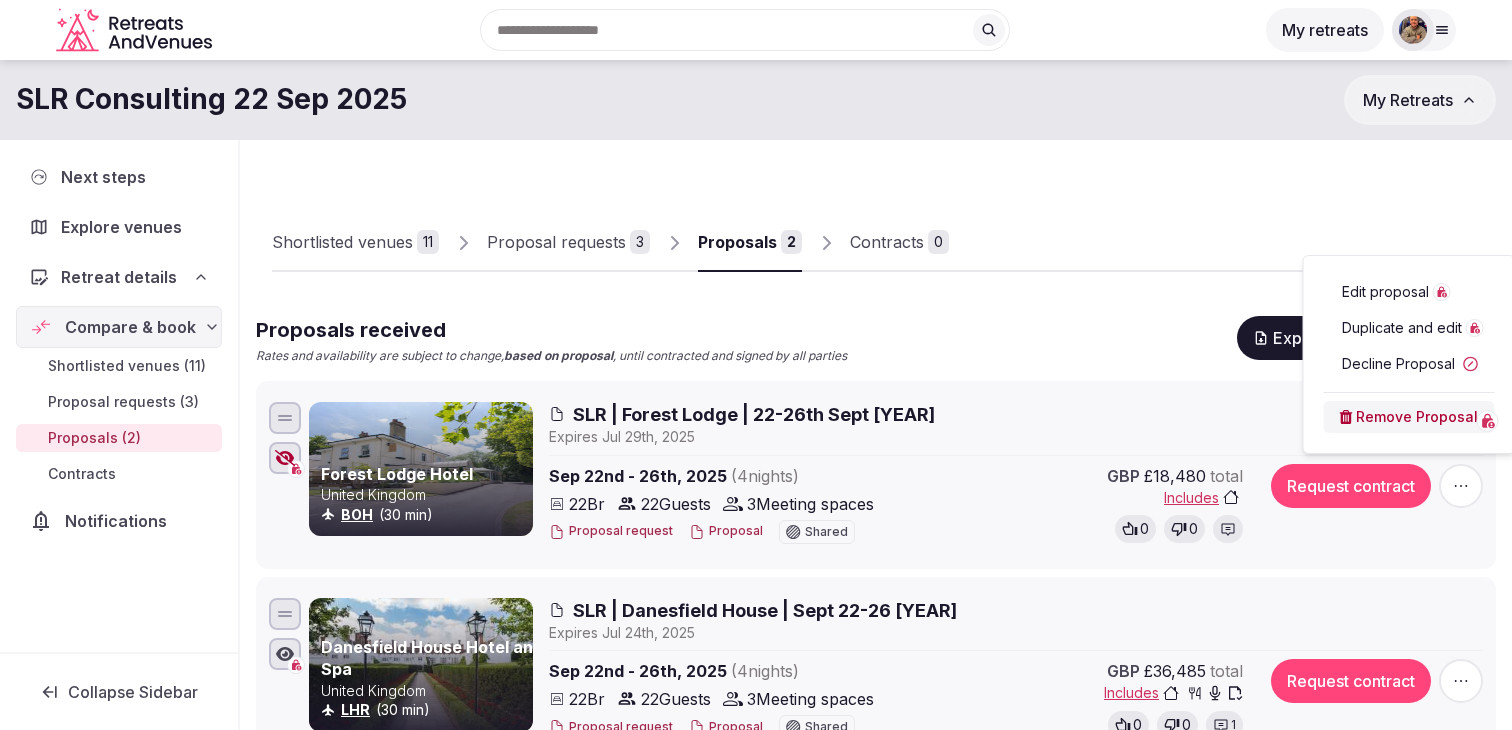 click on "Edit proposal" at bounding box center (1385, 292) 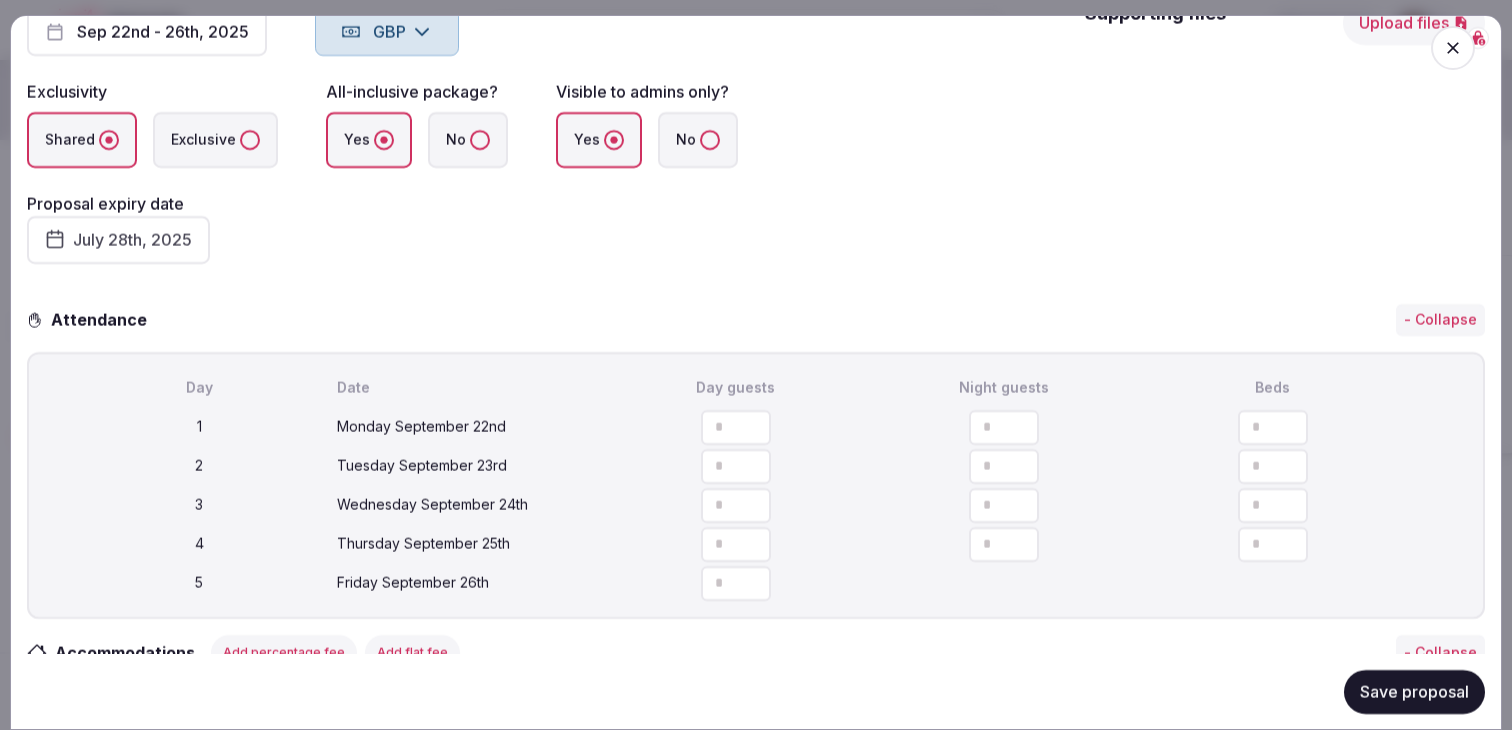 scroll, scrollTop: 583, scrollLeft: 0, axis: vertical 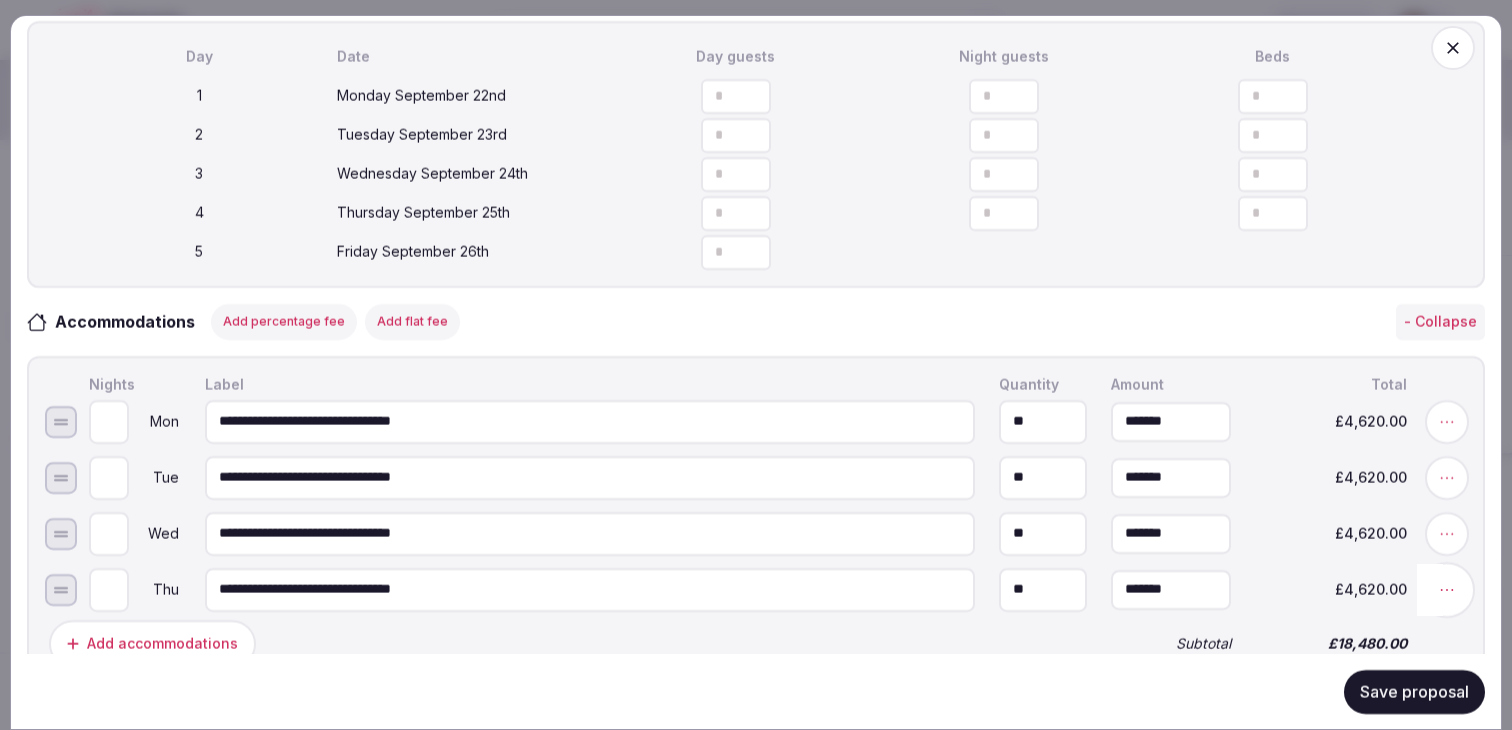 click 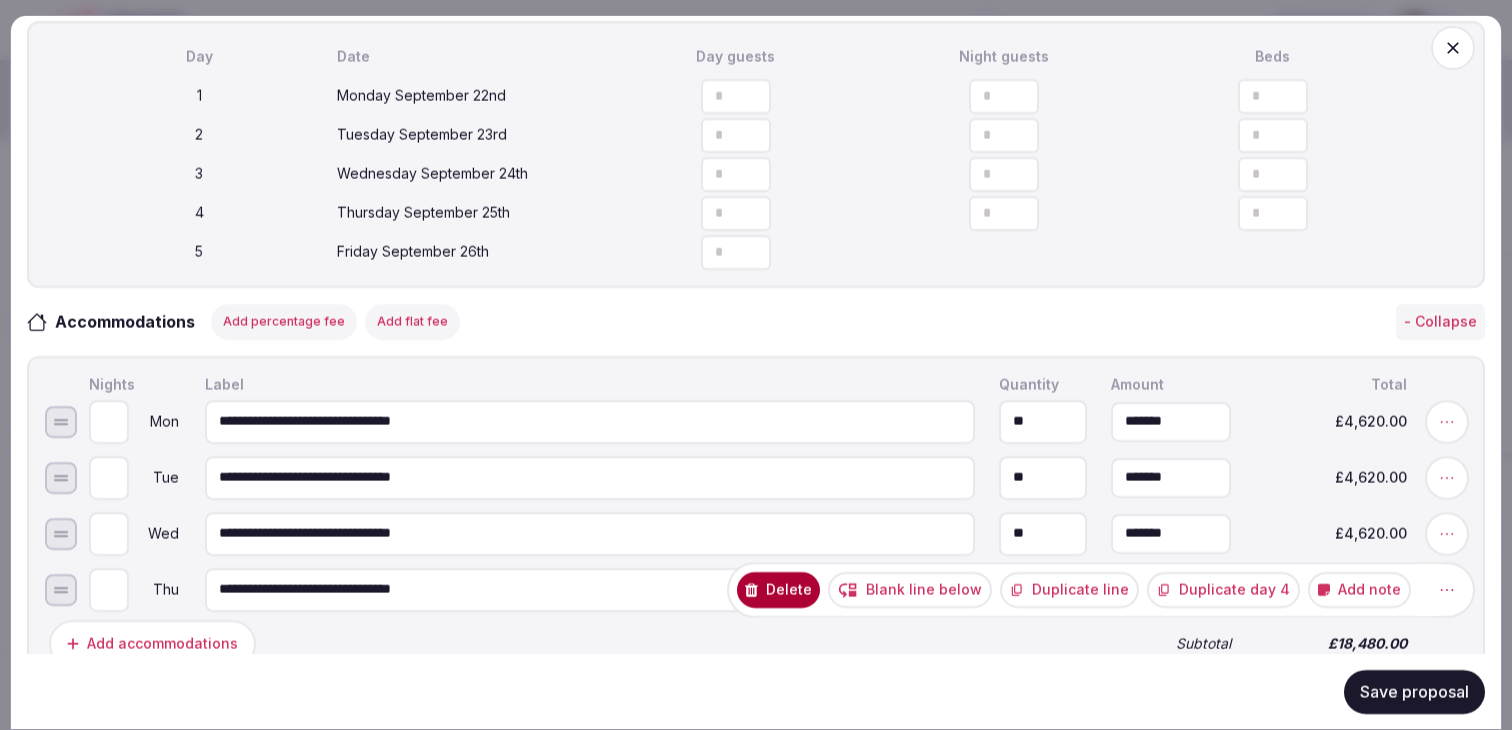 click on "Add note" at bounding box center (1359, 589) 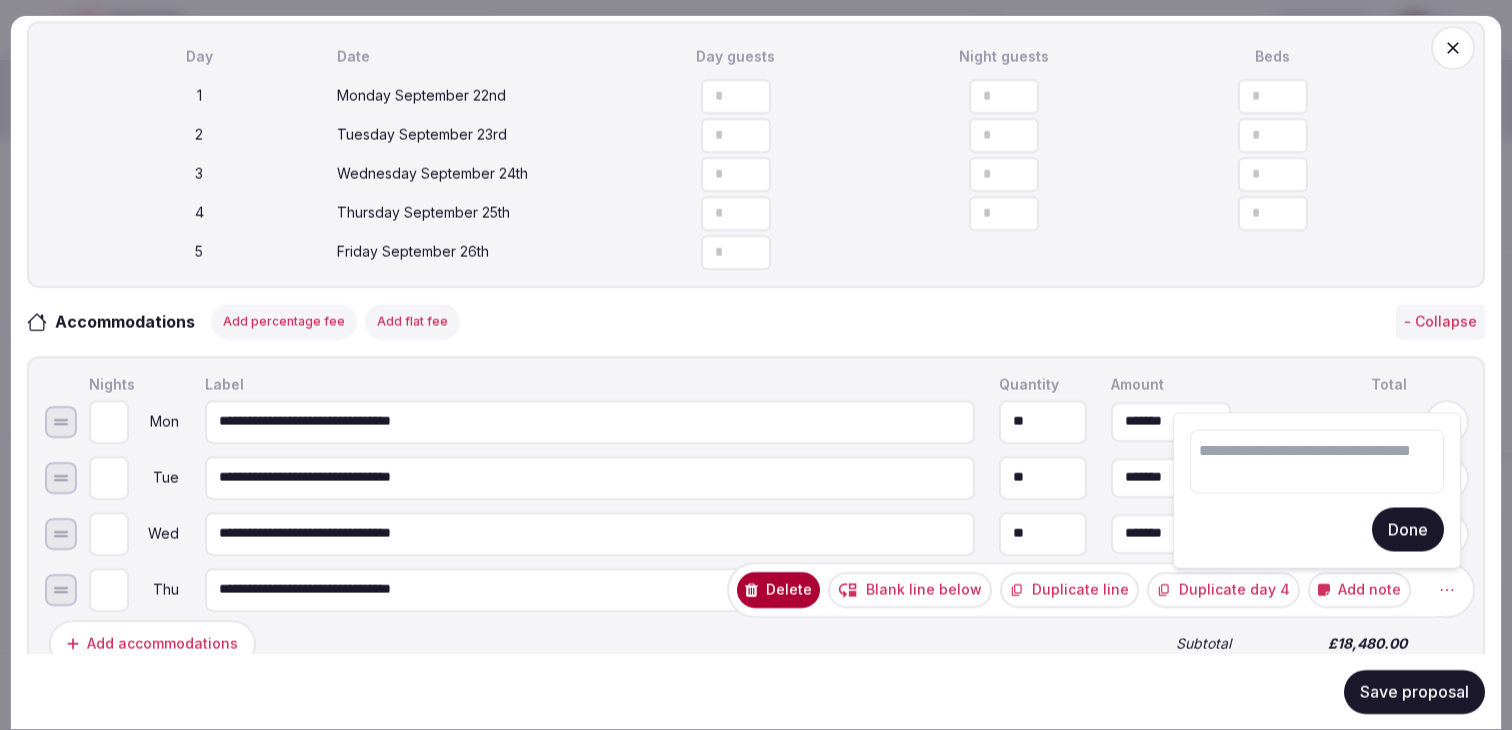 click at bounding box center (1317, 462) 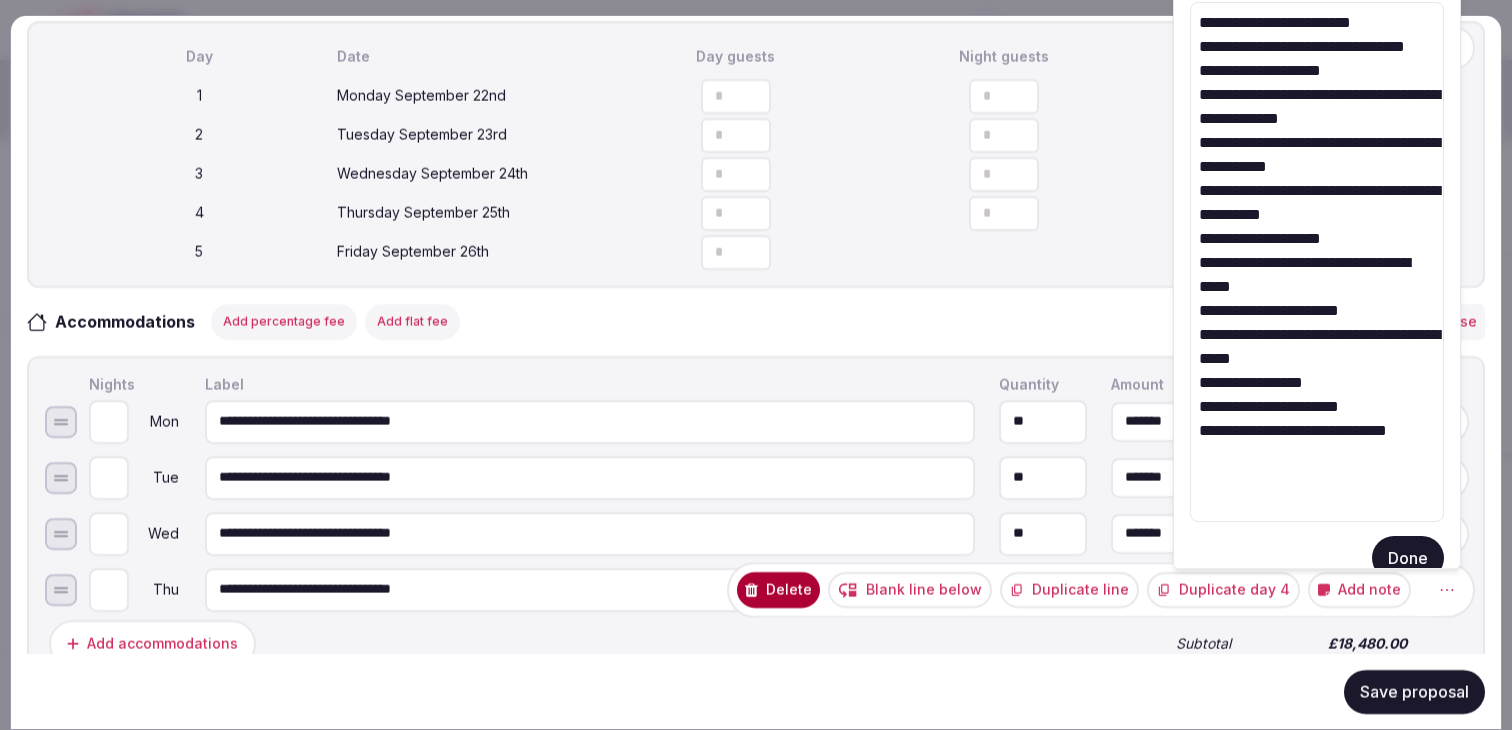 type on "**********" 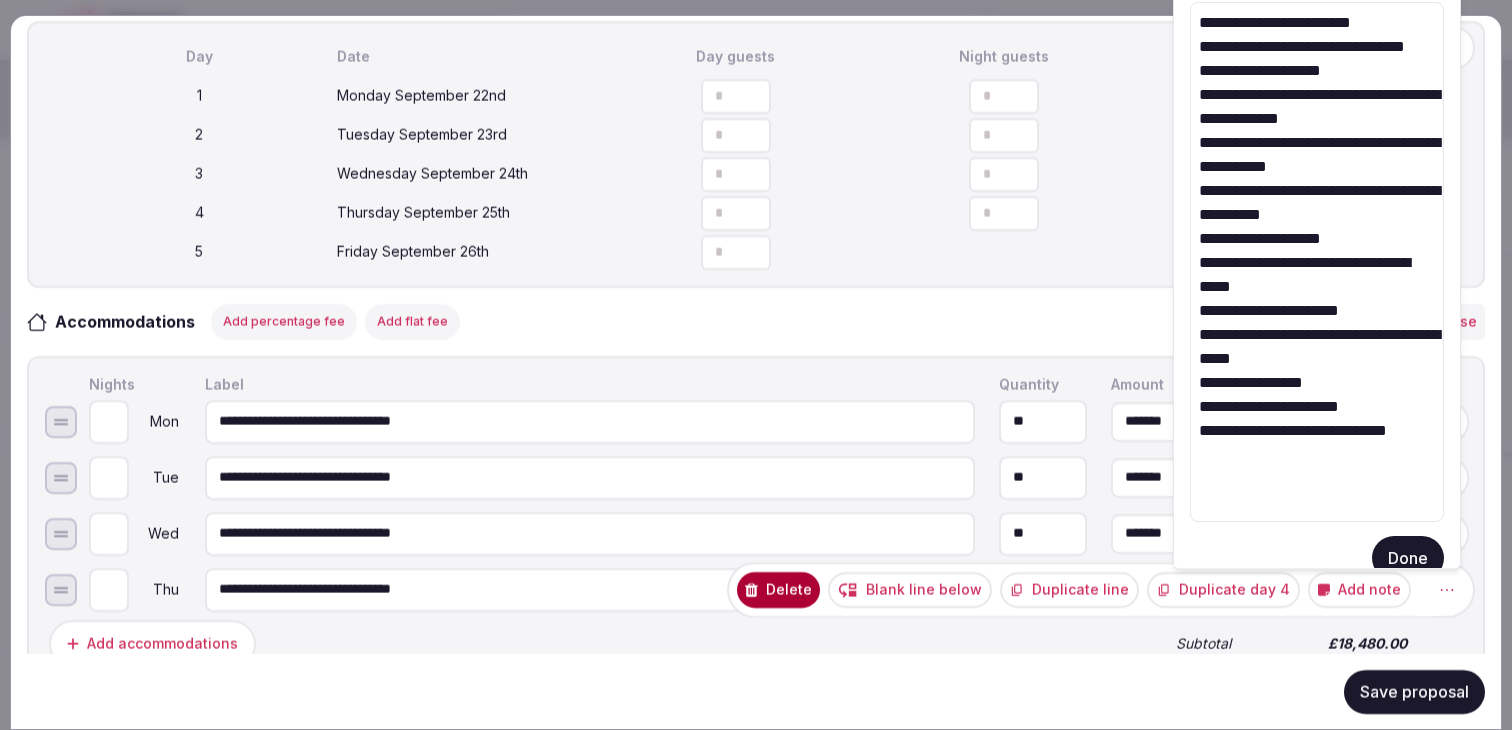 click on "Done" at bounding box center [1408, 558] 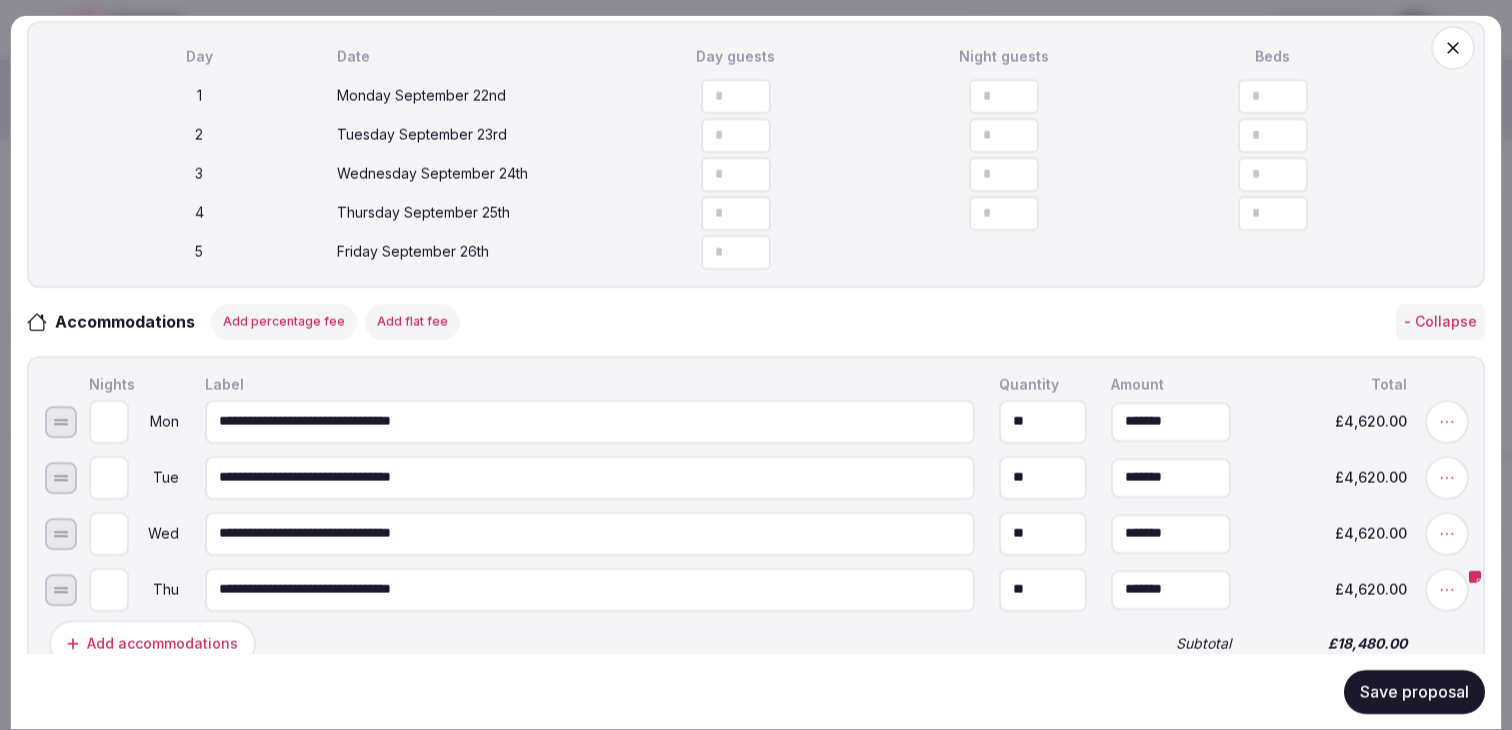 scroll, scrollTop: 789, scrollLeft: 0, axis: vertical 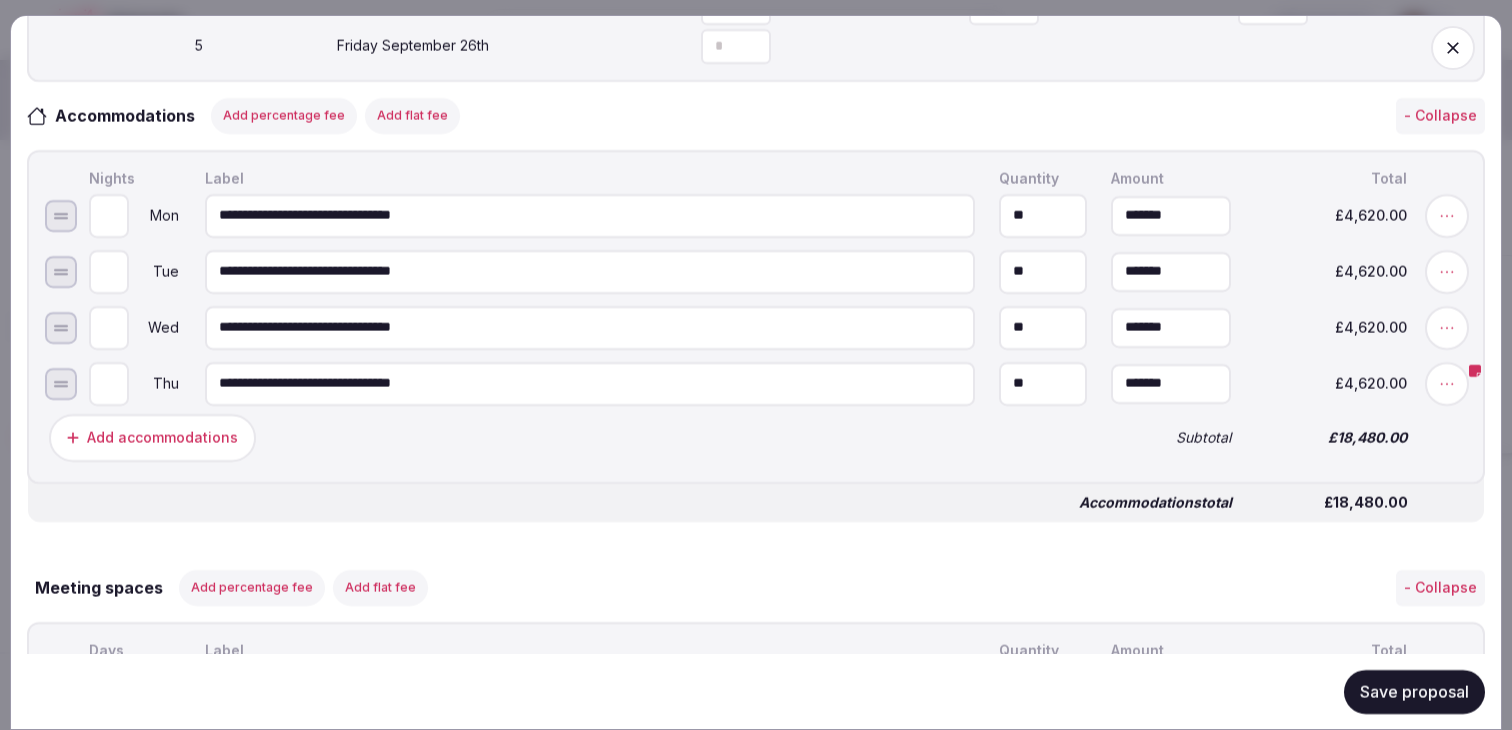 click on "Save proposal" at bounding box center [1414, 691] 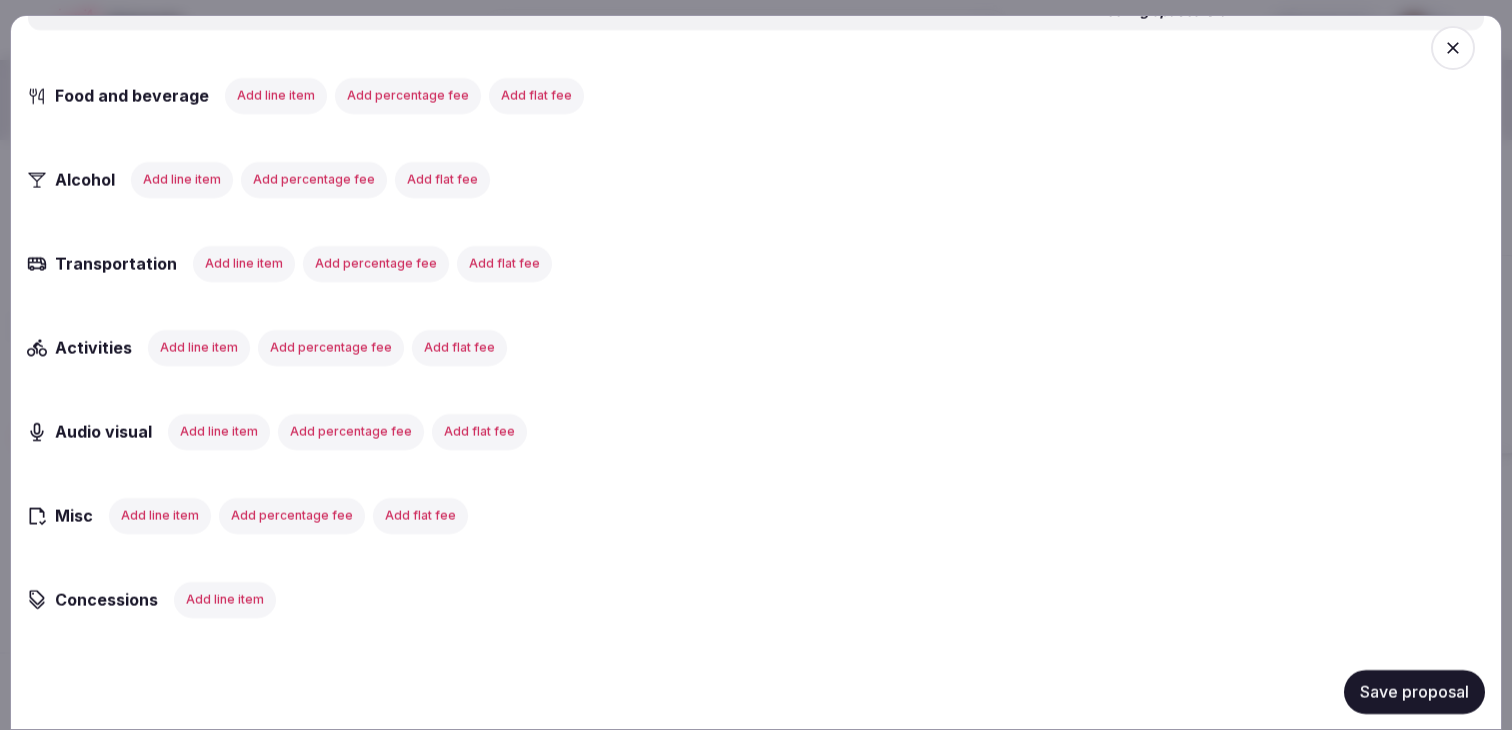 scroll, scrollTop: 1722, scrollLeft: 0, axis: vertical 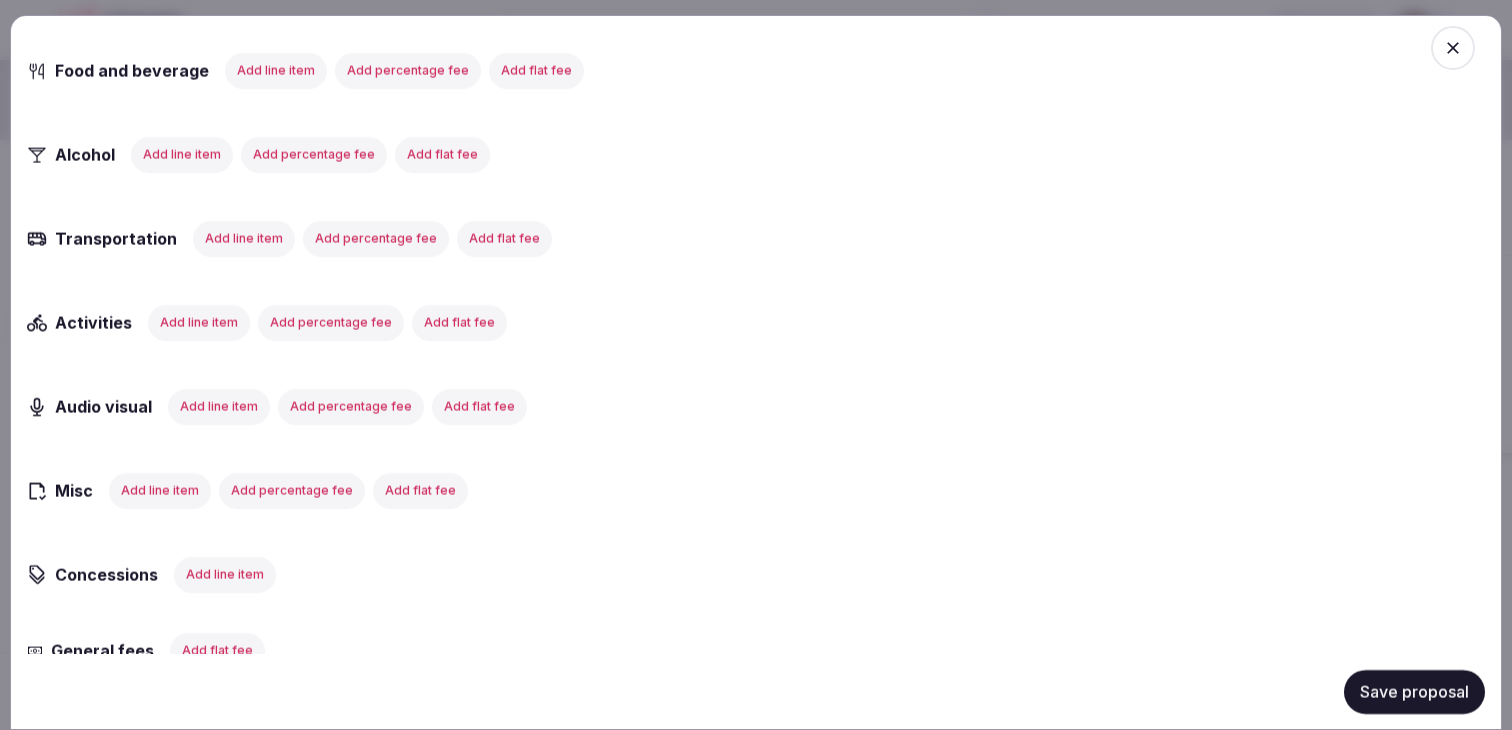 click on "Add line item" at bounding box center [160, 490] 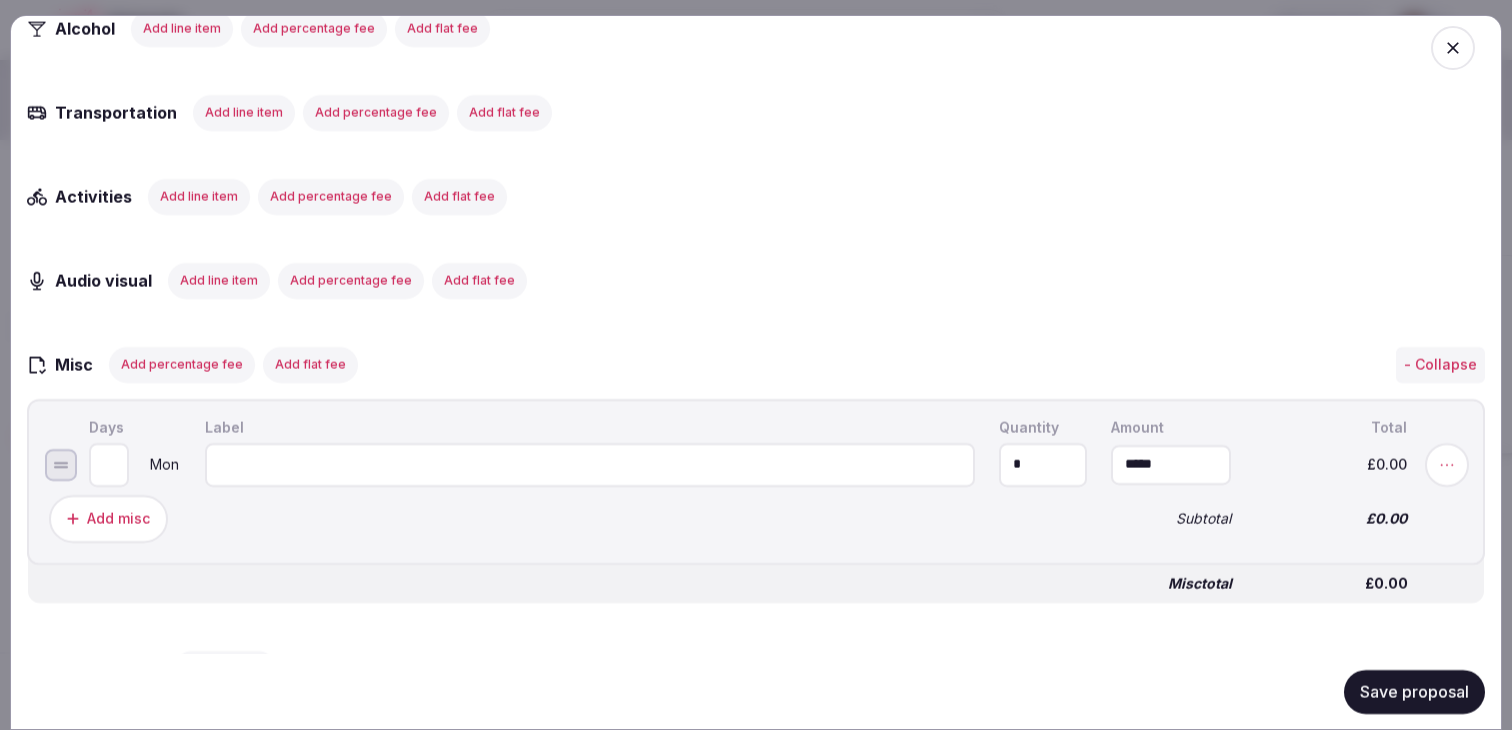 scroll, scrollTop: 1857, scrollLeft: 0, axis: vertical 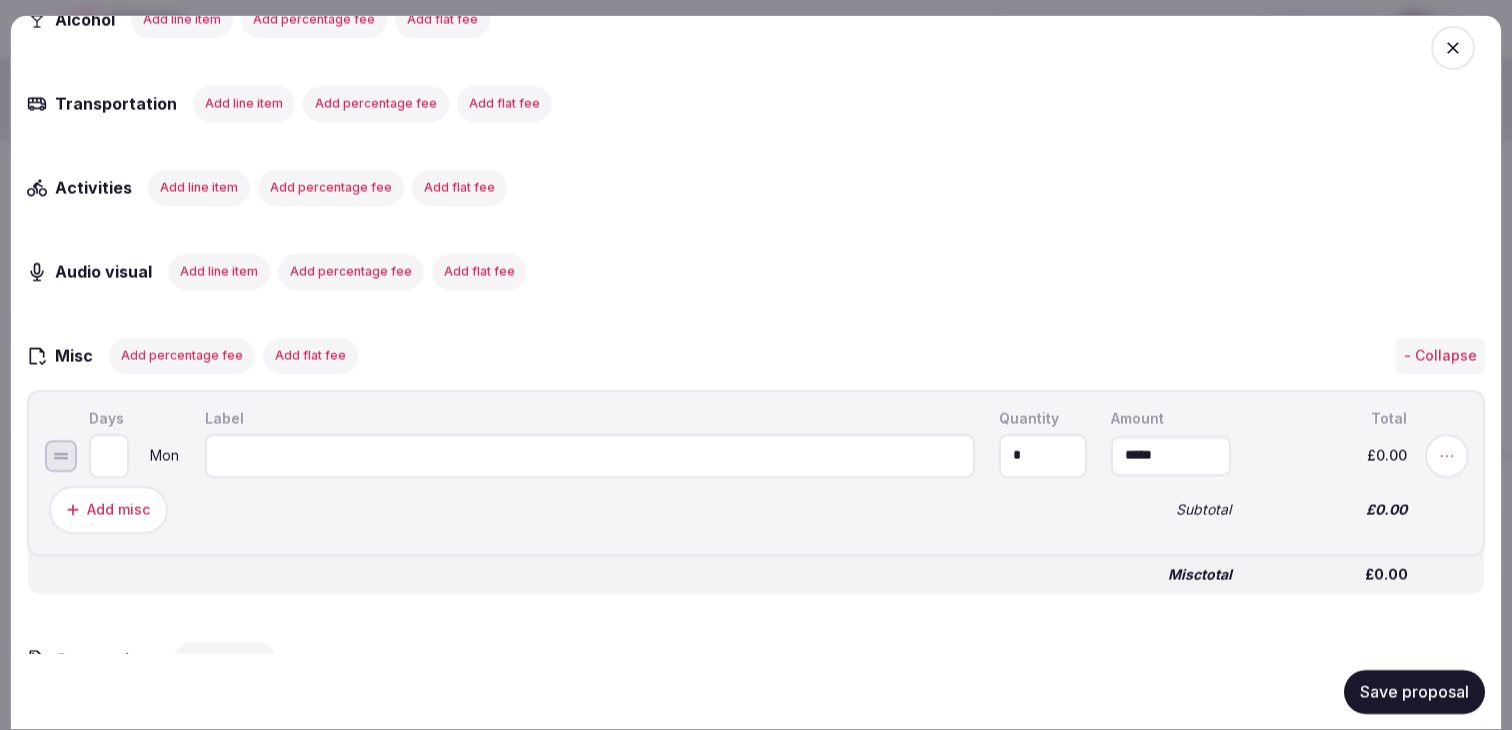 click at bounding box center (590, 455) 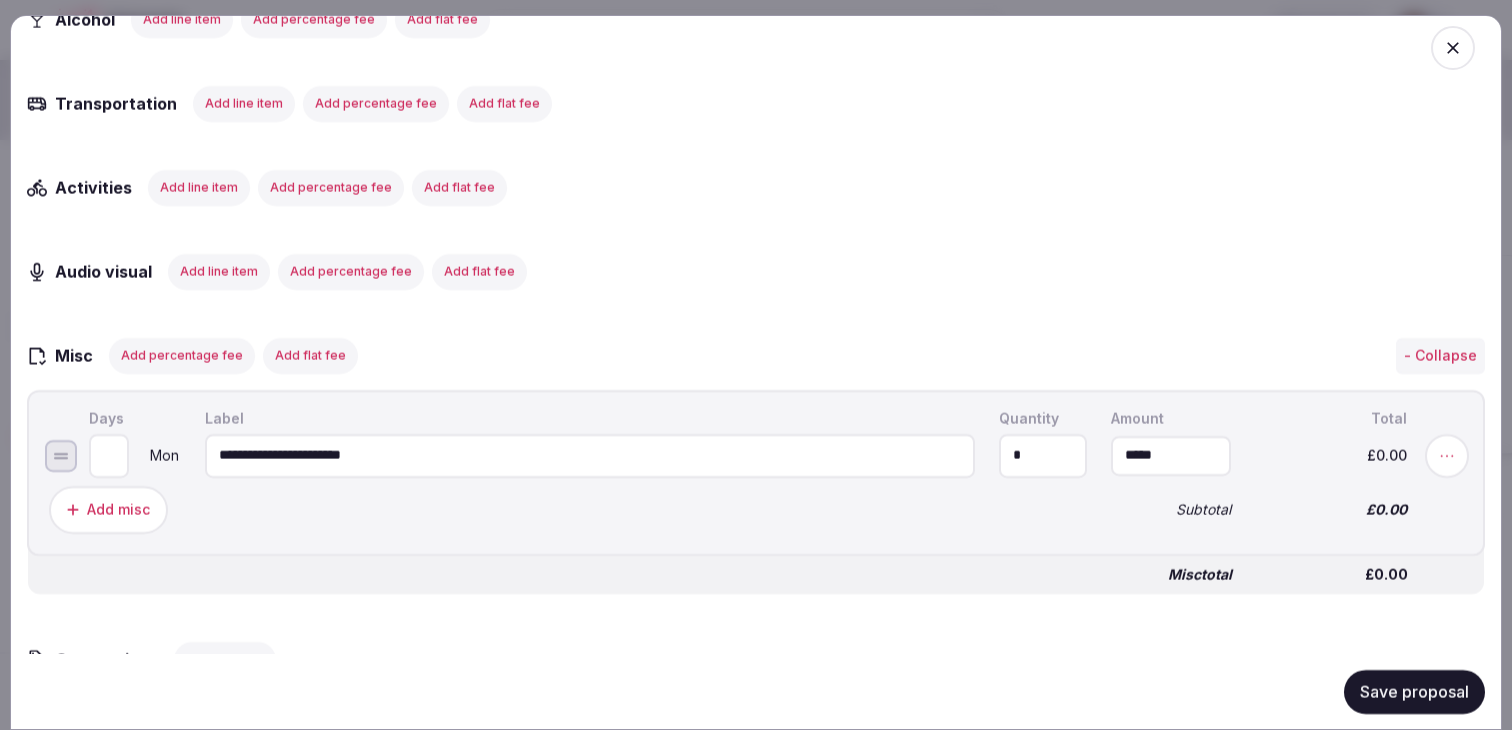 type on "**********" 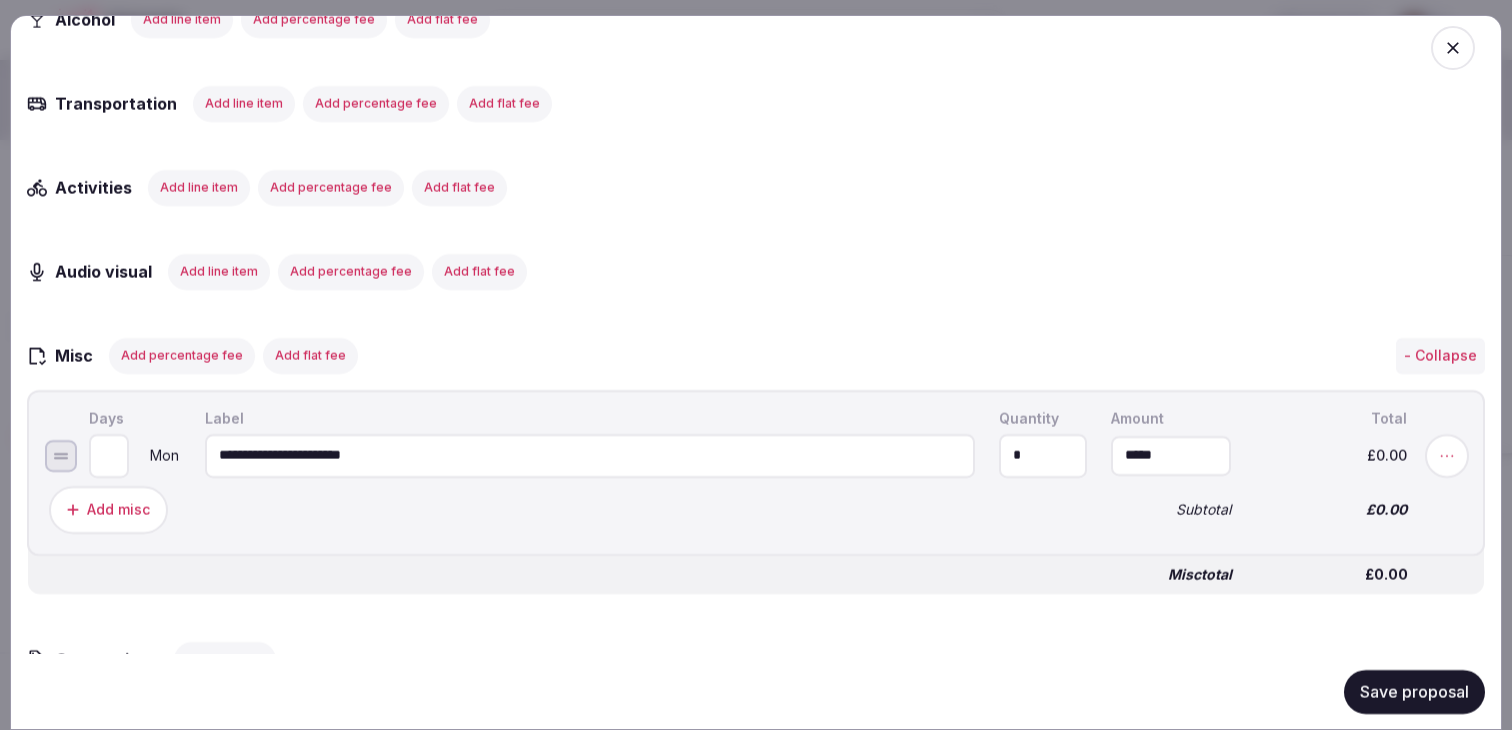 type on "*" 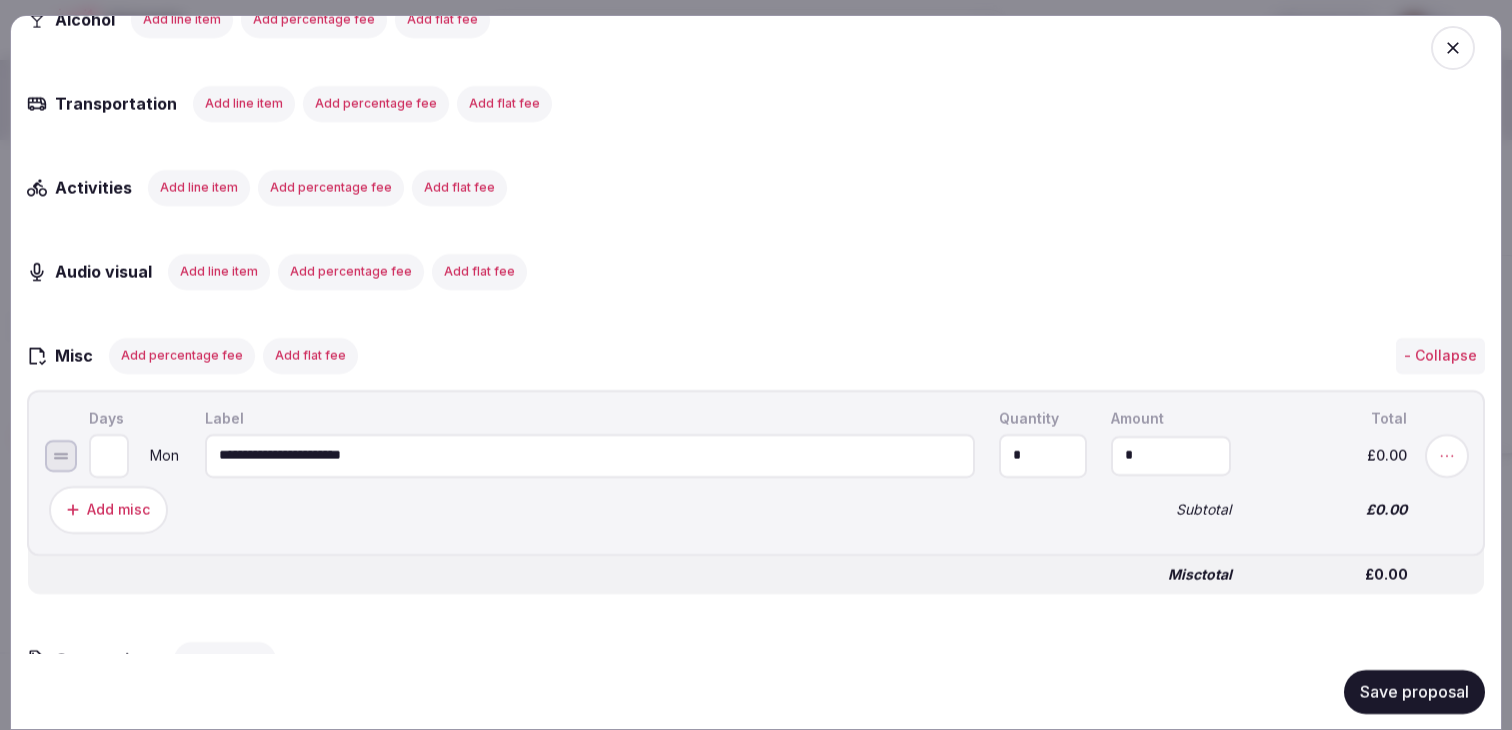 click on "*" at bounding box center (1171, 455) 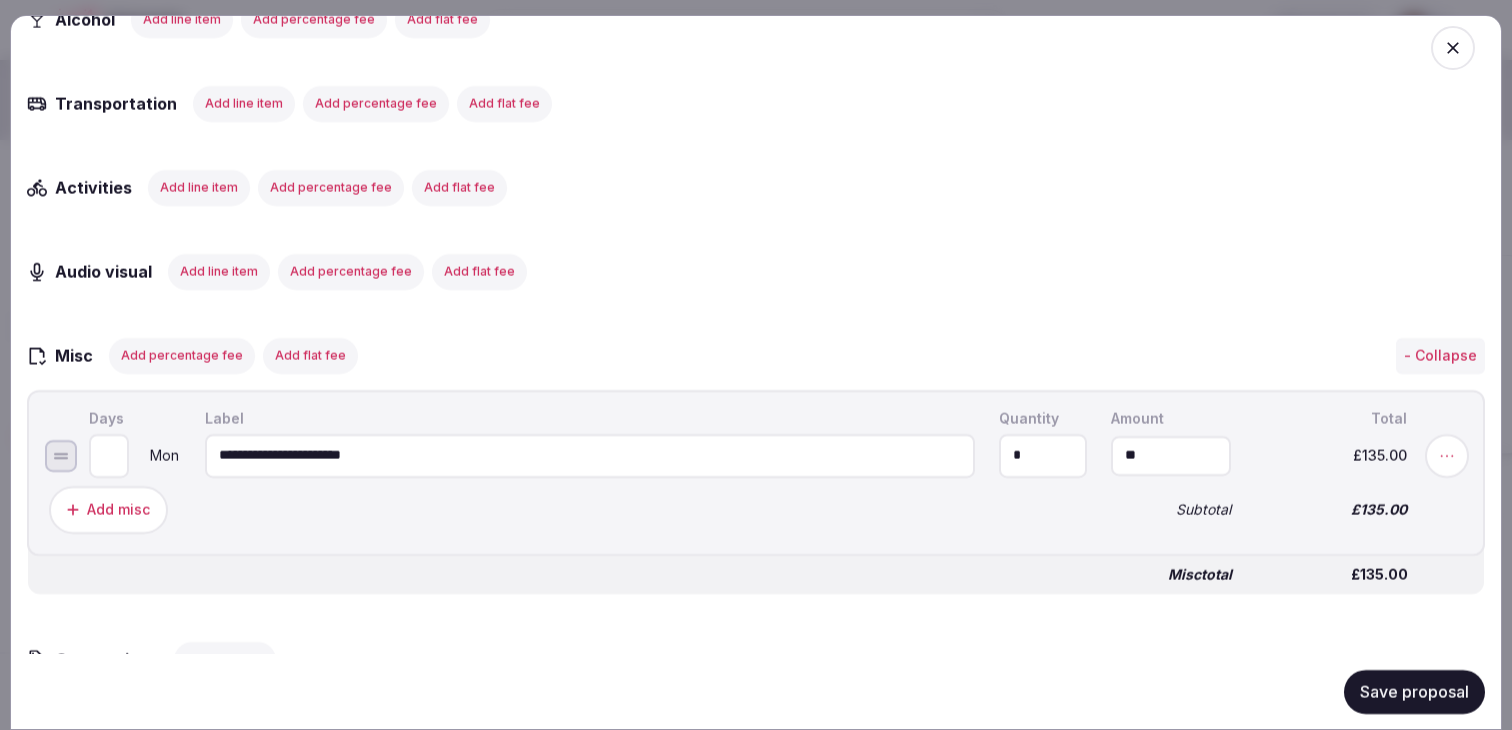 type on "******" 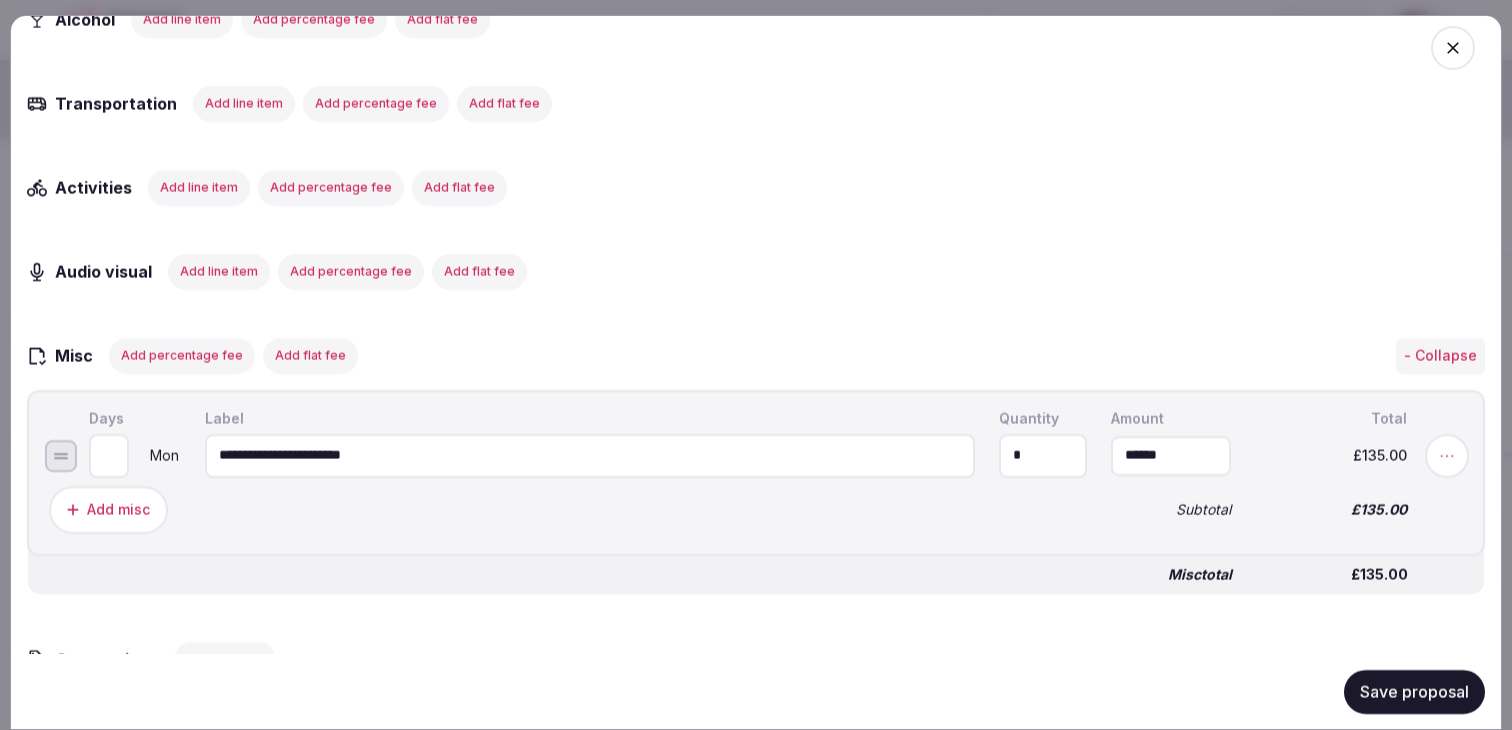 click on "Add misc" at bounding box center (568, 509) 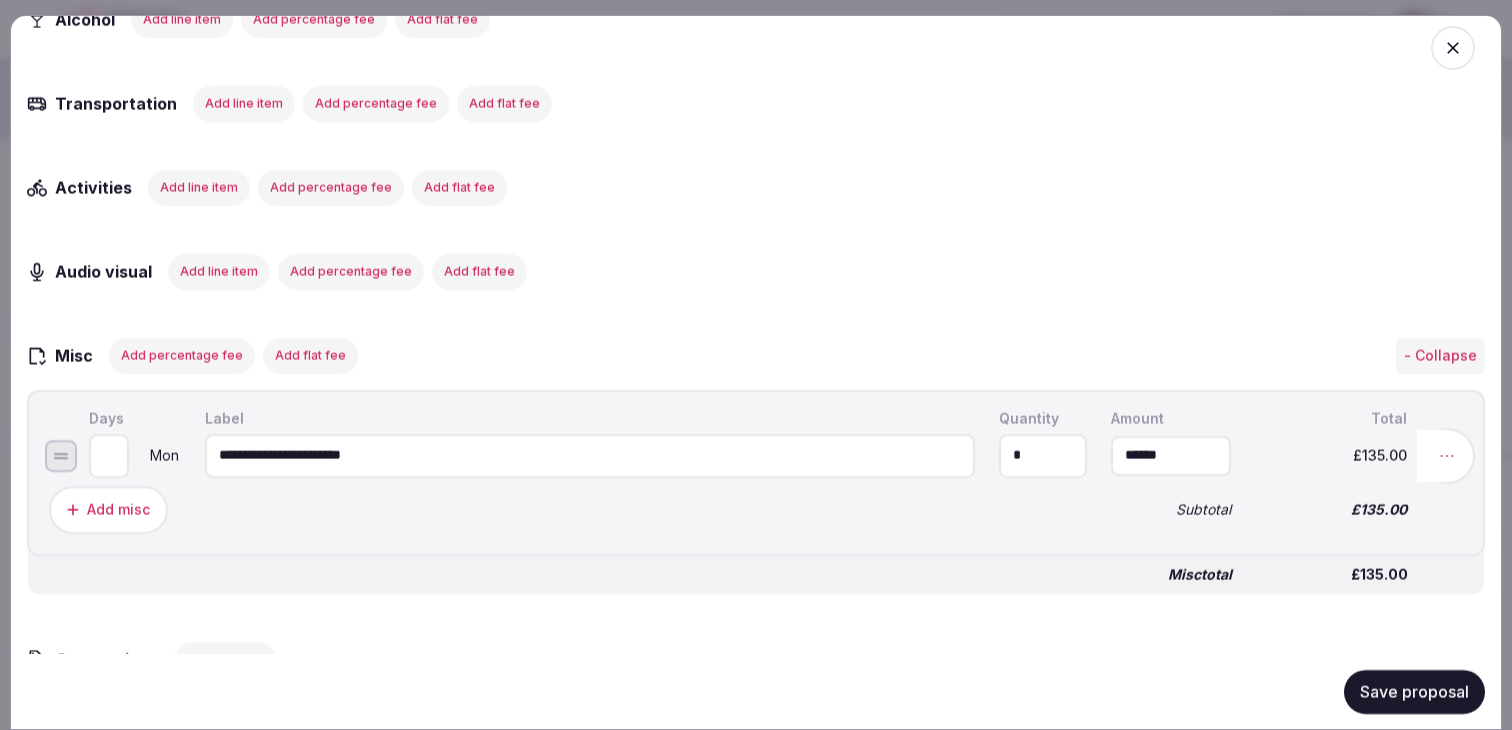click 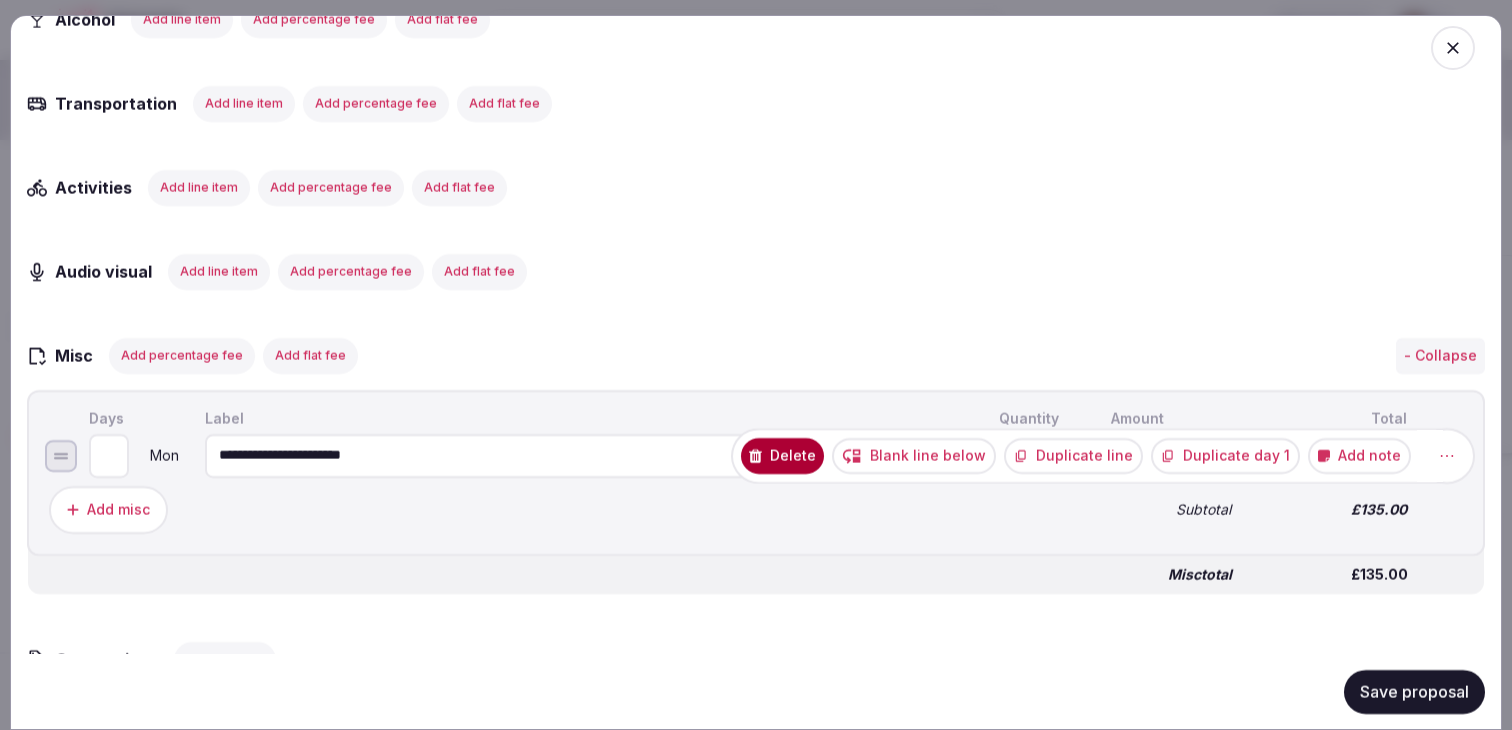 click on "Duplicate day 1" at bounding box center (1225, 455) 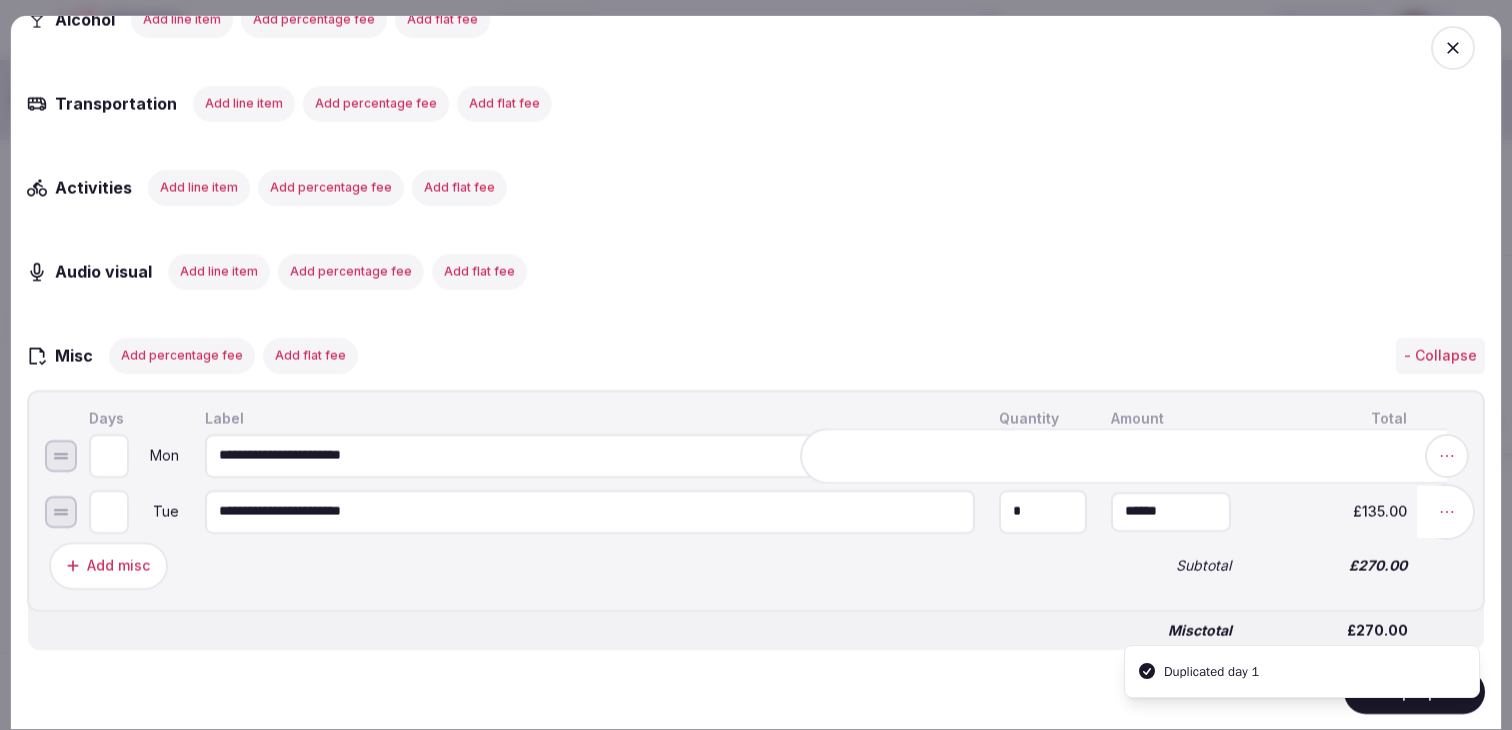 click 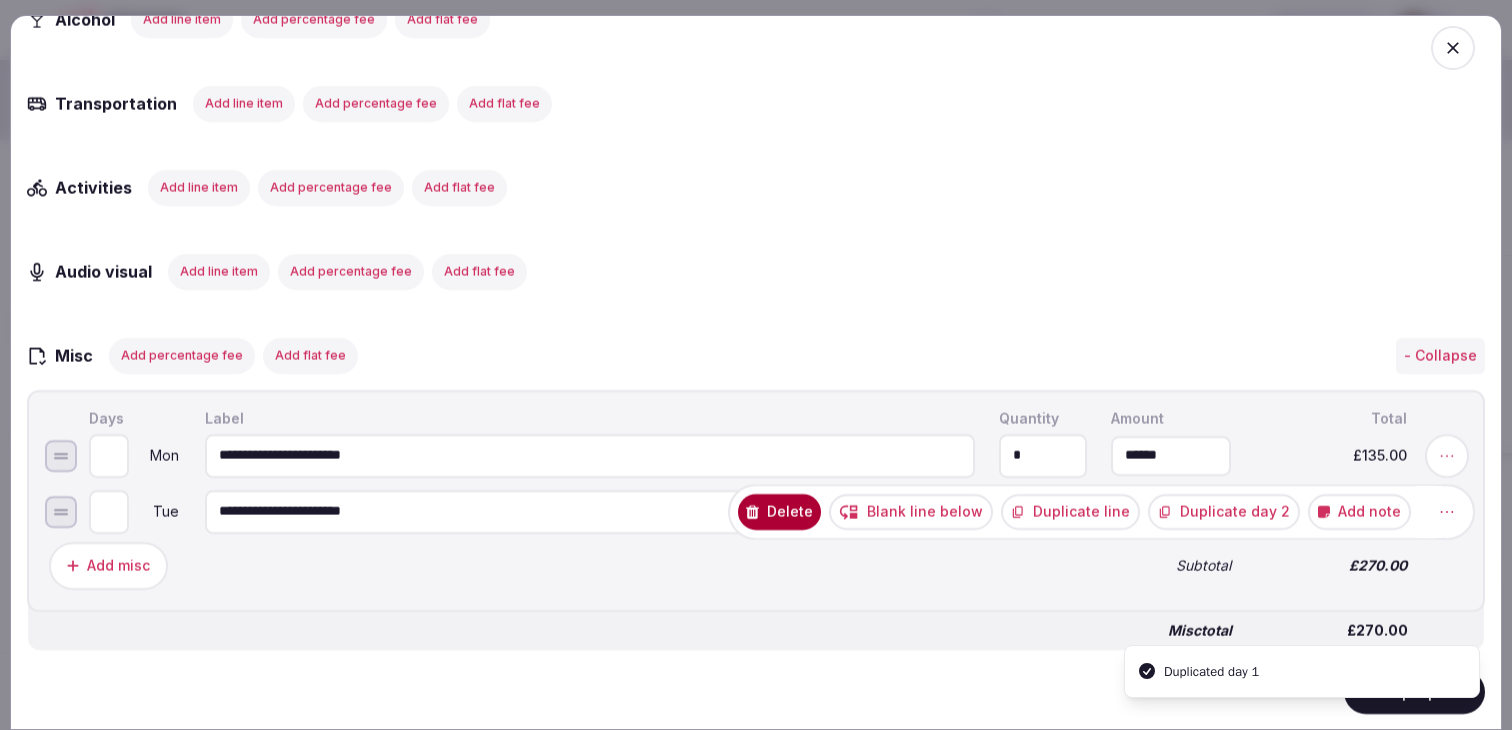 click on "Duplicate day 2" at bounding box center (1224, 511) 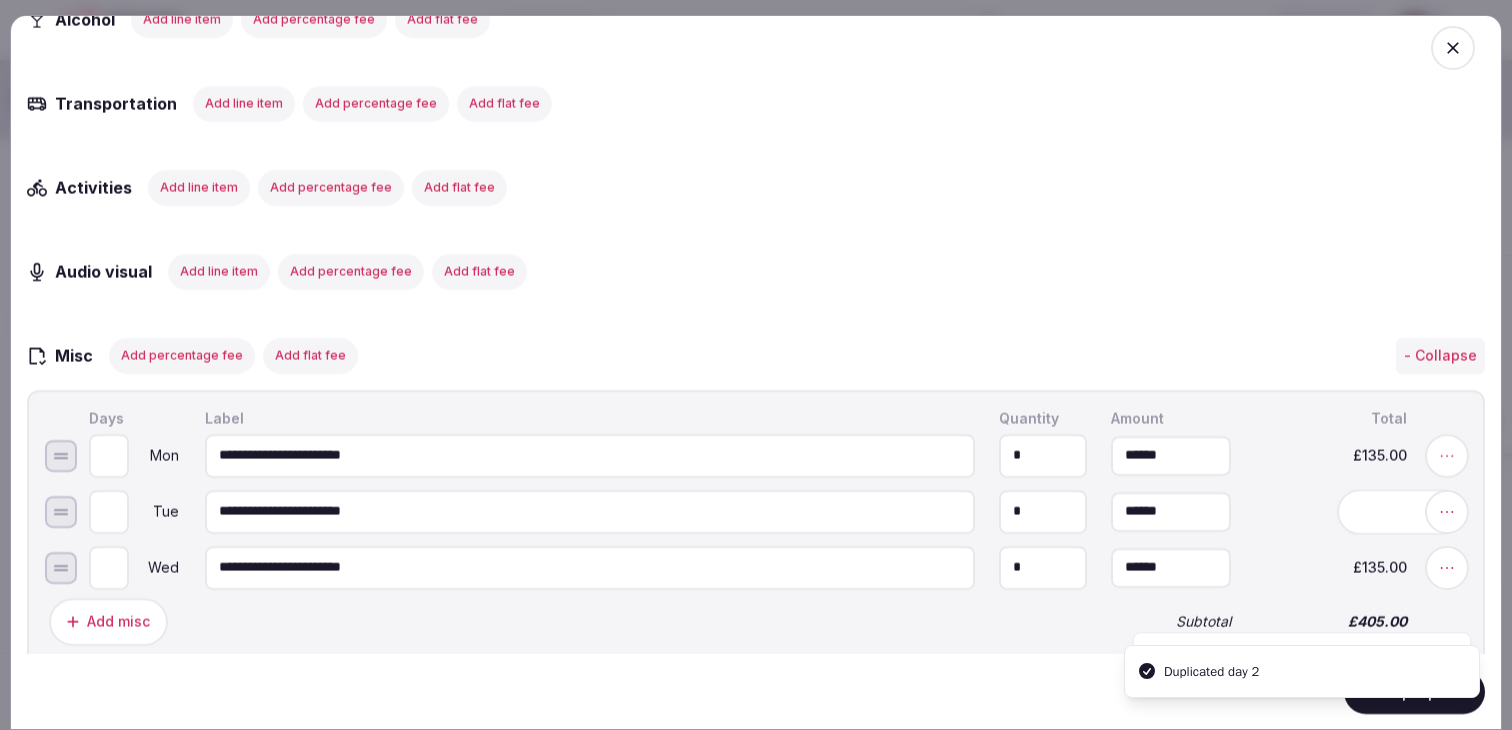 click on "**********" at bounding box center [756, 227] 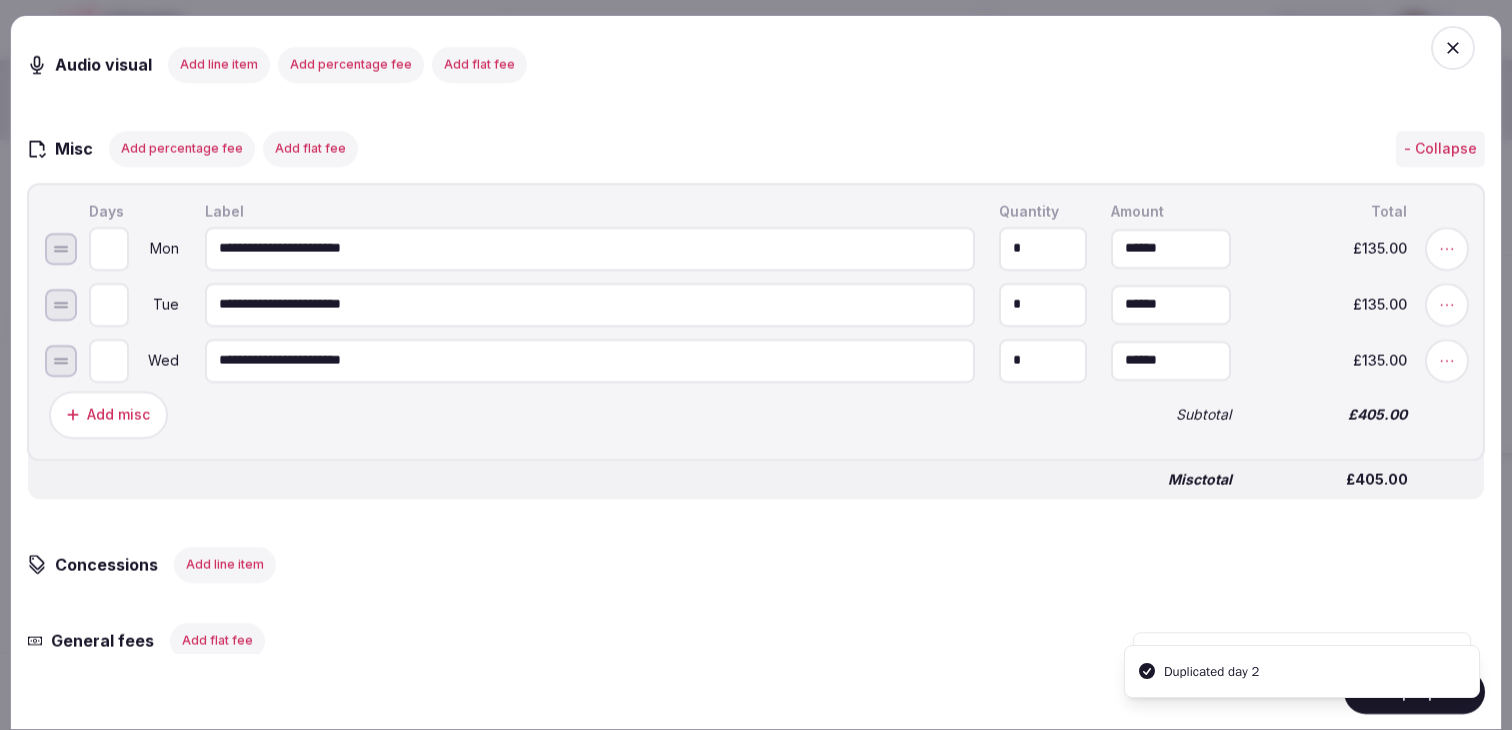 scroll, scrollTop: 2096, scrollLeft: 0, axis: vertical 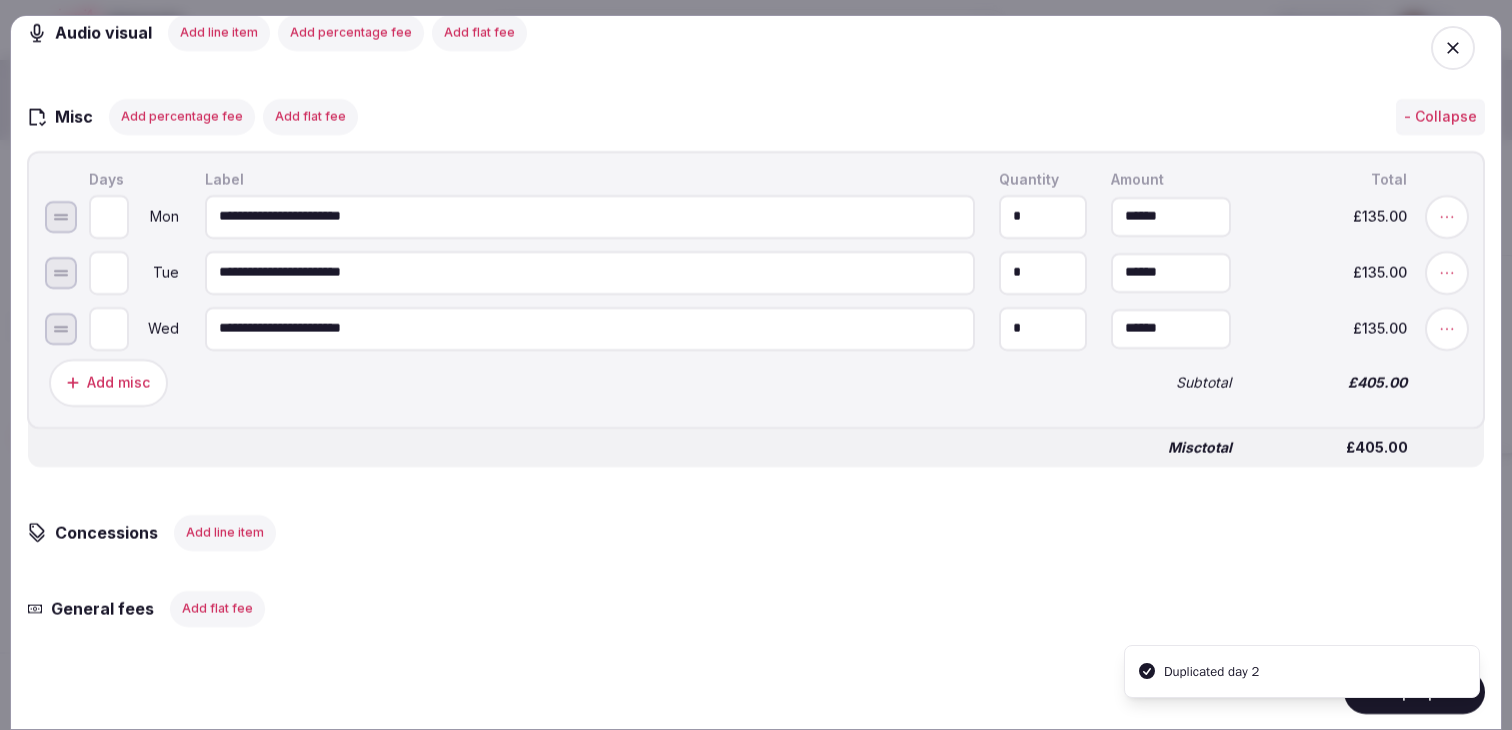 click at bounding box center (1447, 328) 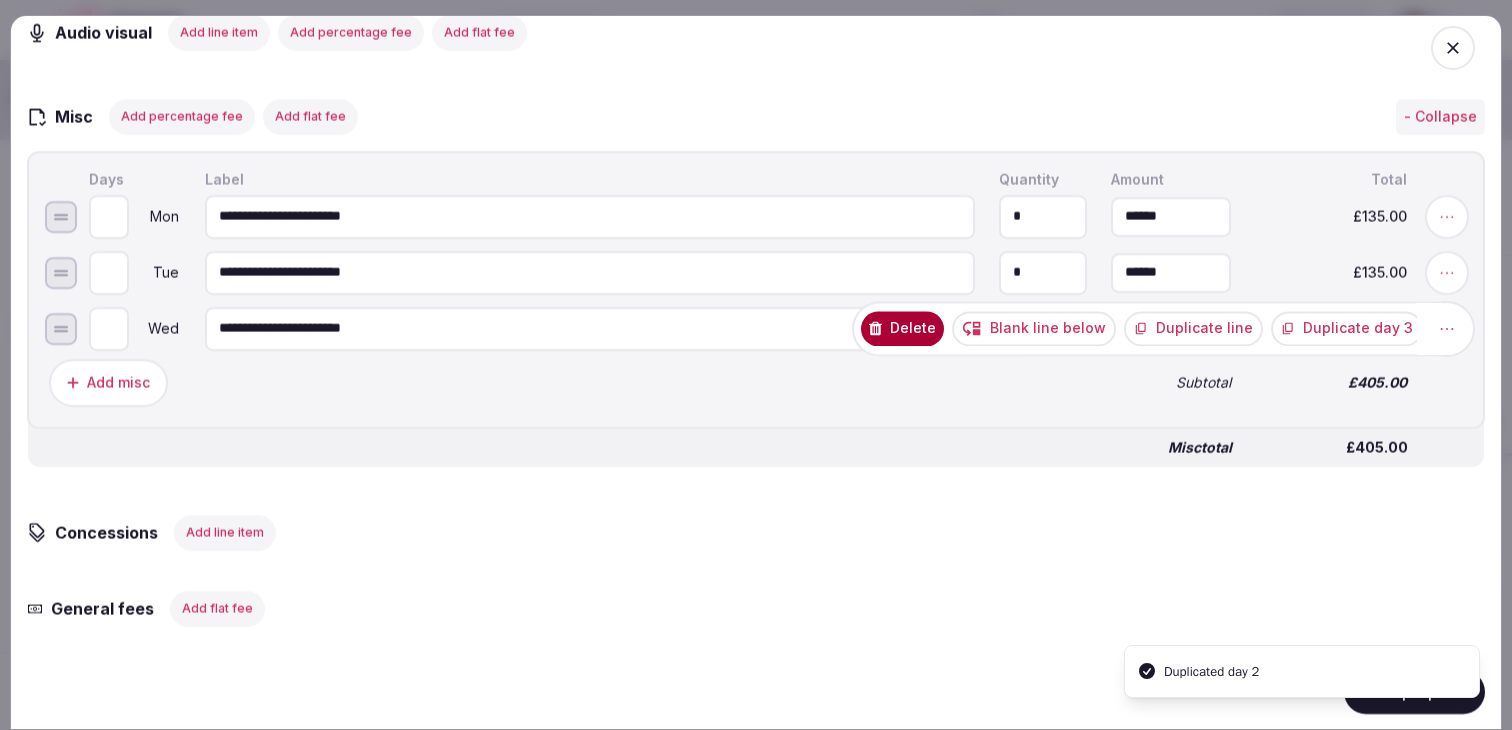 click on "Duplicate day 3" at bounding box center (1347, 328) 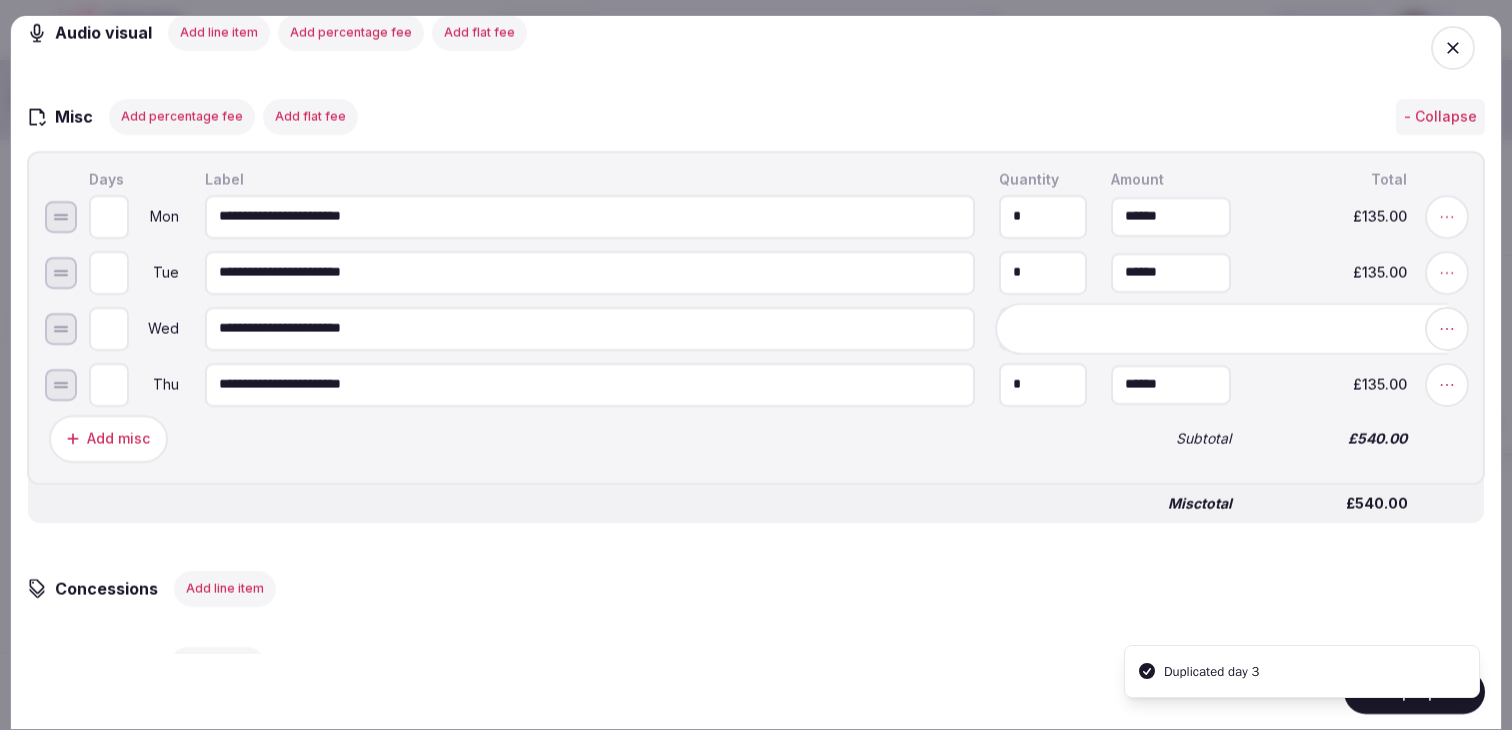 click 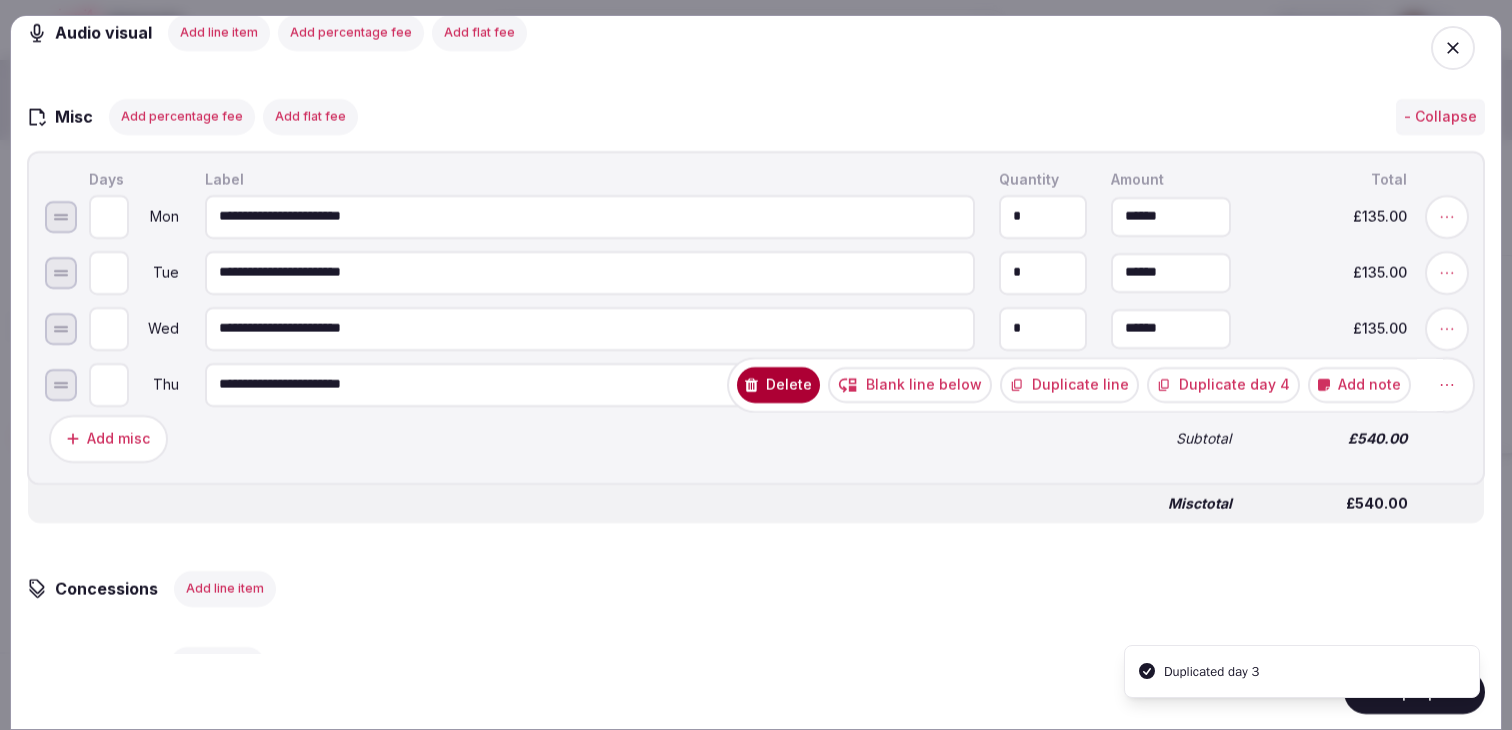 click on "Duplicate day 4" at bounding box center [1223, 384] 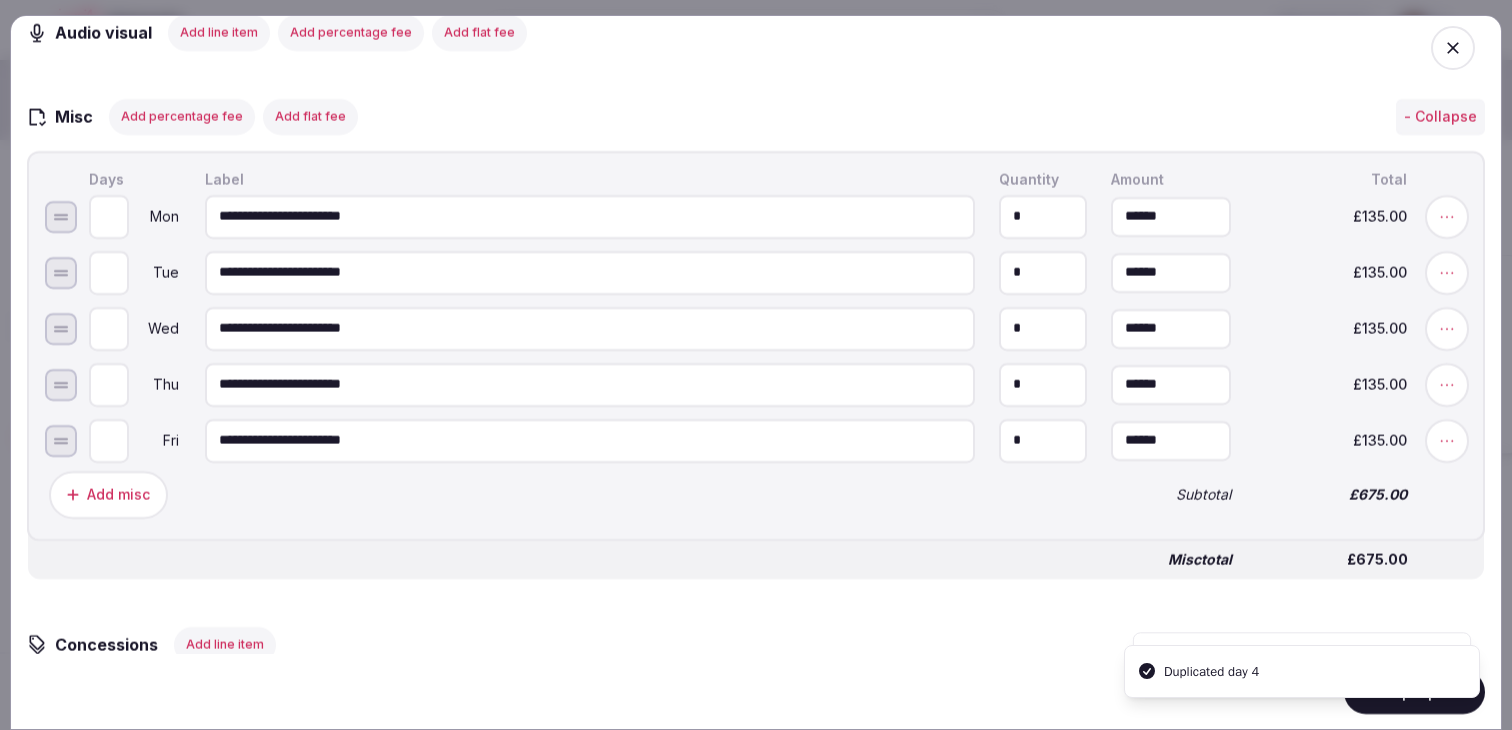 click on "**********" at bounding box center (590, 440) 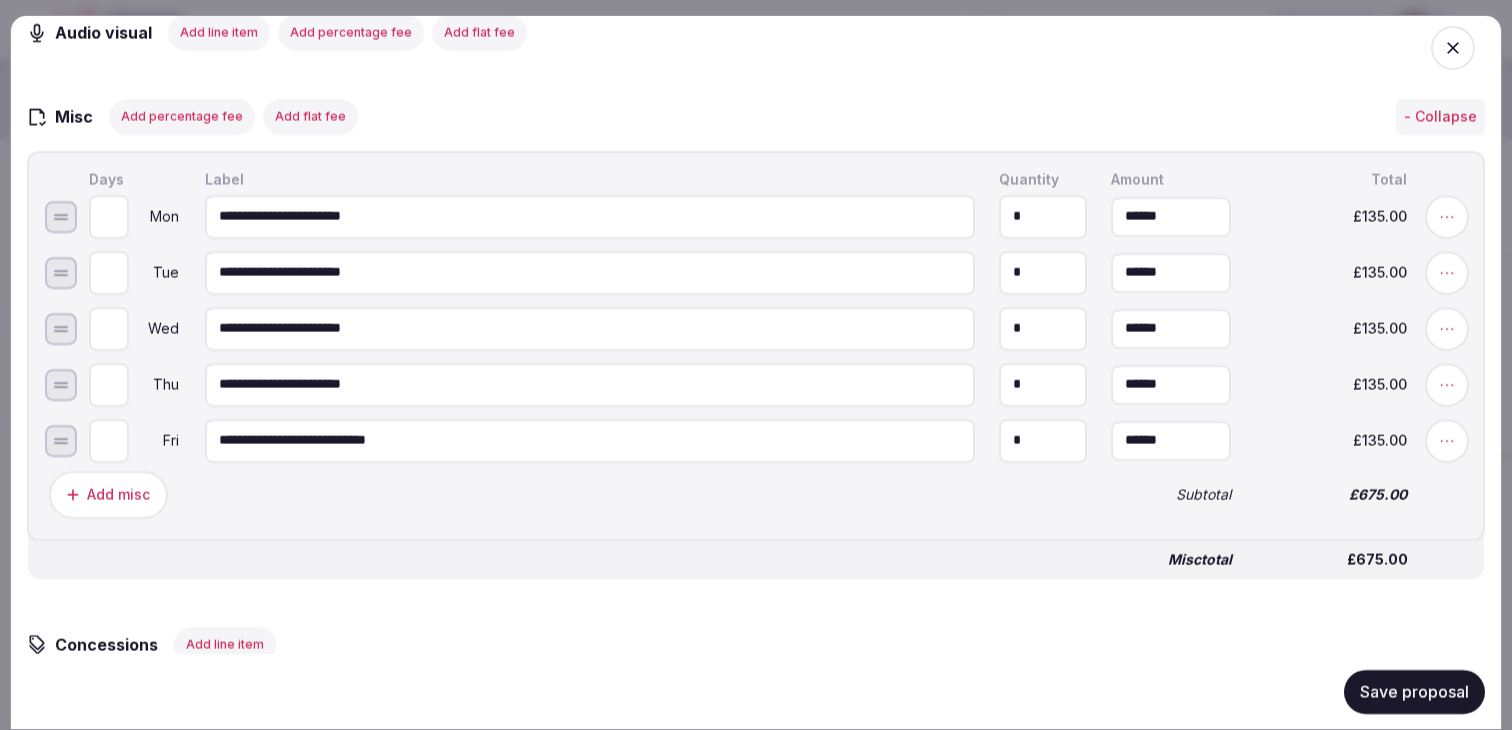 drag, startPoint x: 437, startPoint y: 449, endPoint x: 387, endPoint y: 445, distance: 50.159744 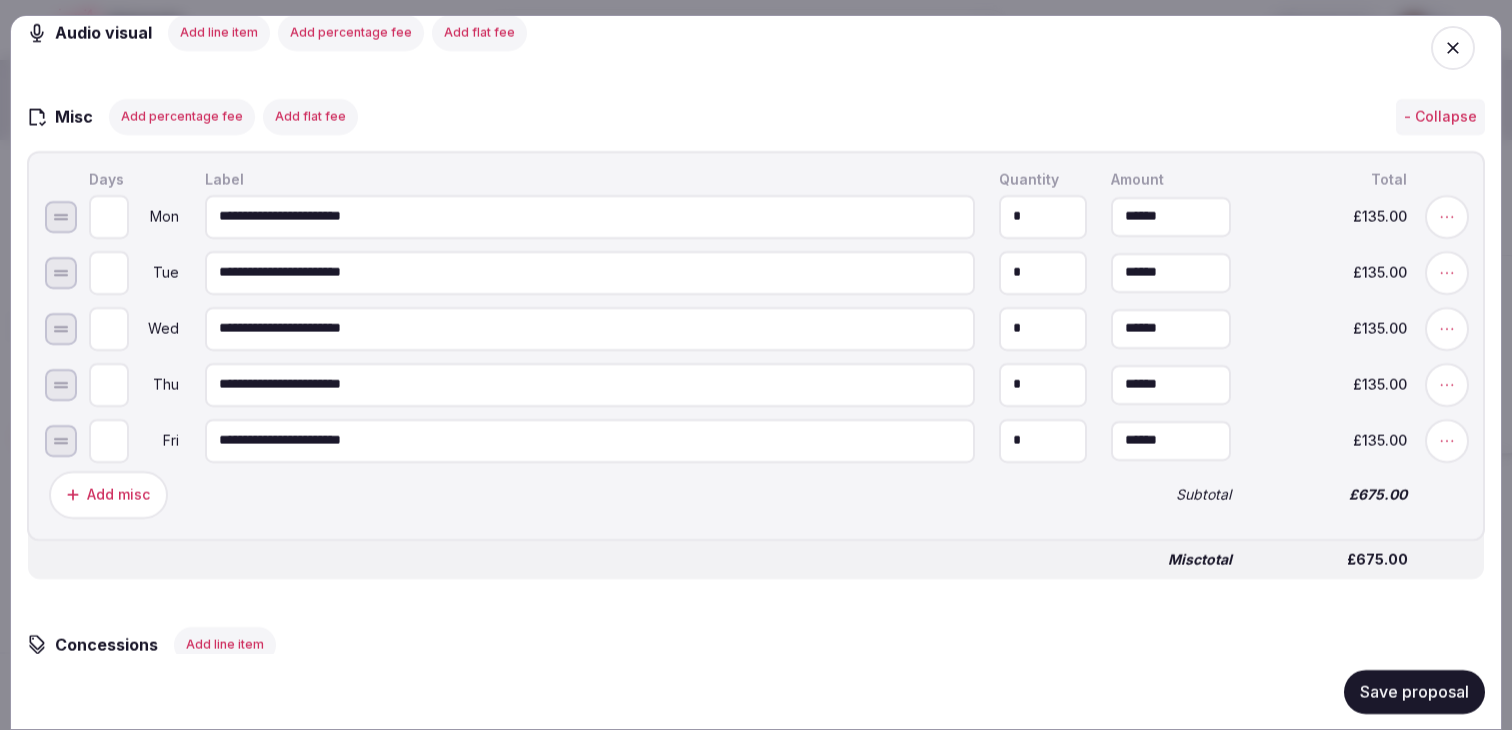 click on "**********" at bounding box center [590, 440] 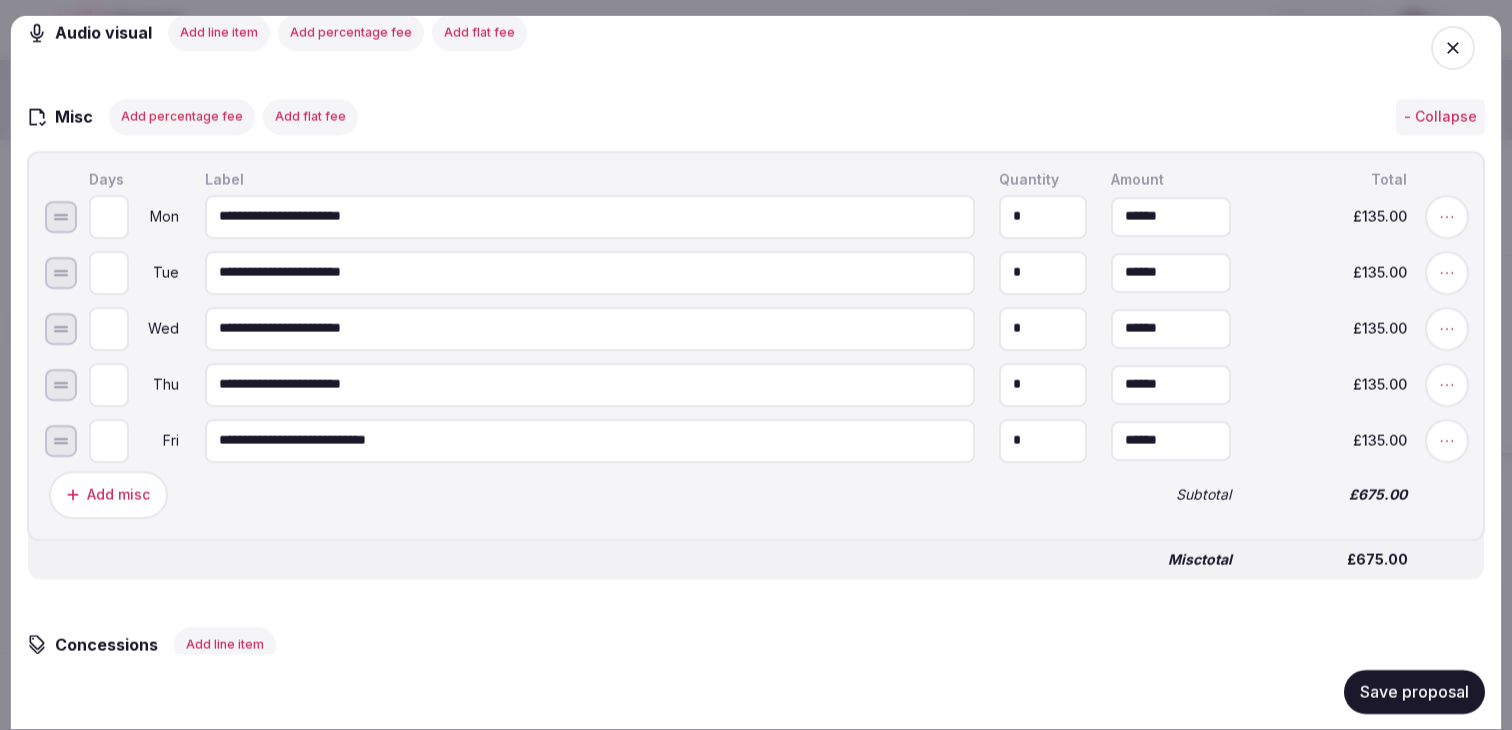 type on "**********" 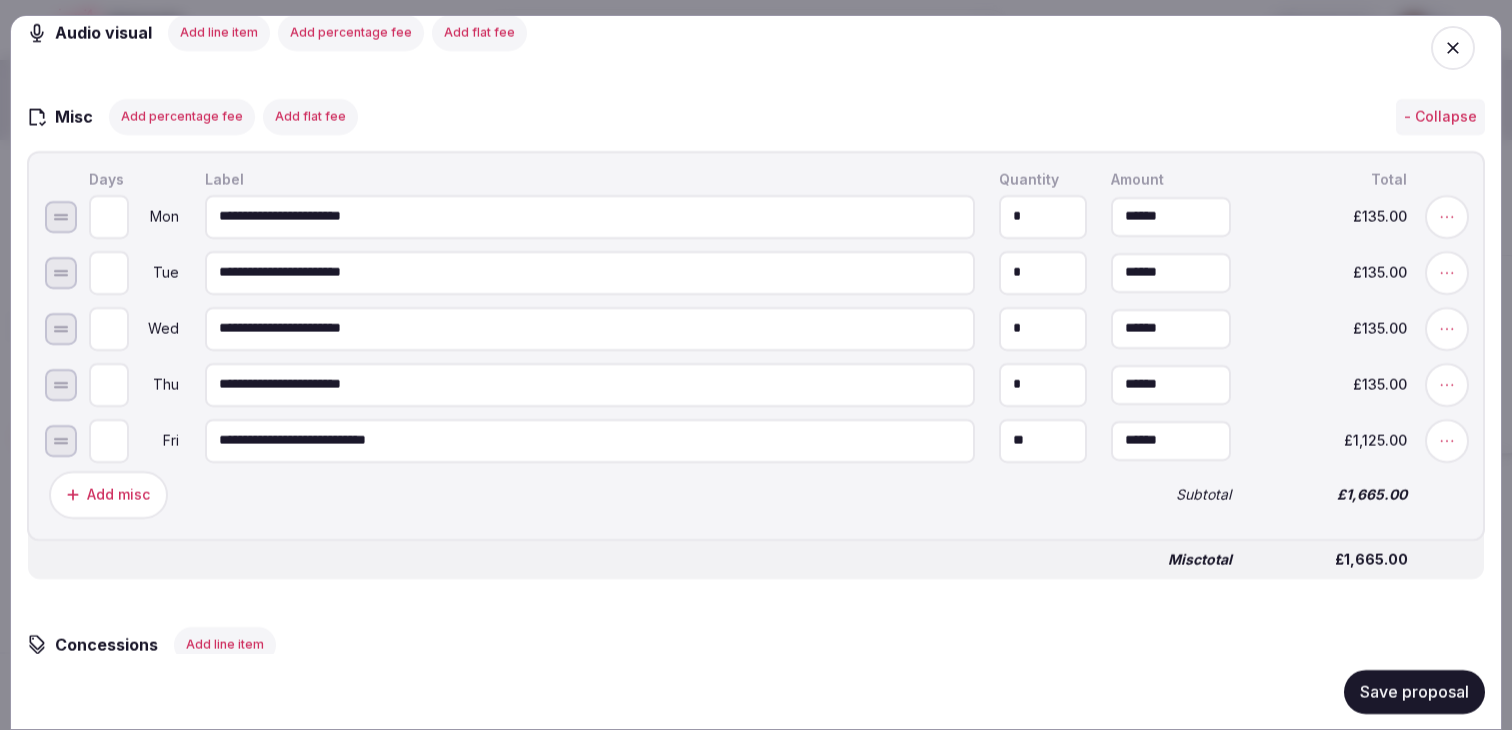 type on "**" 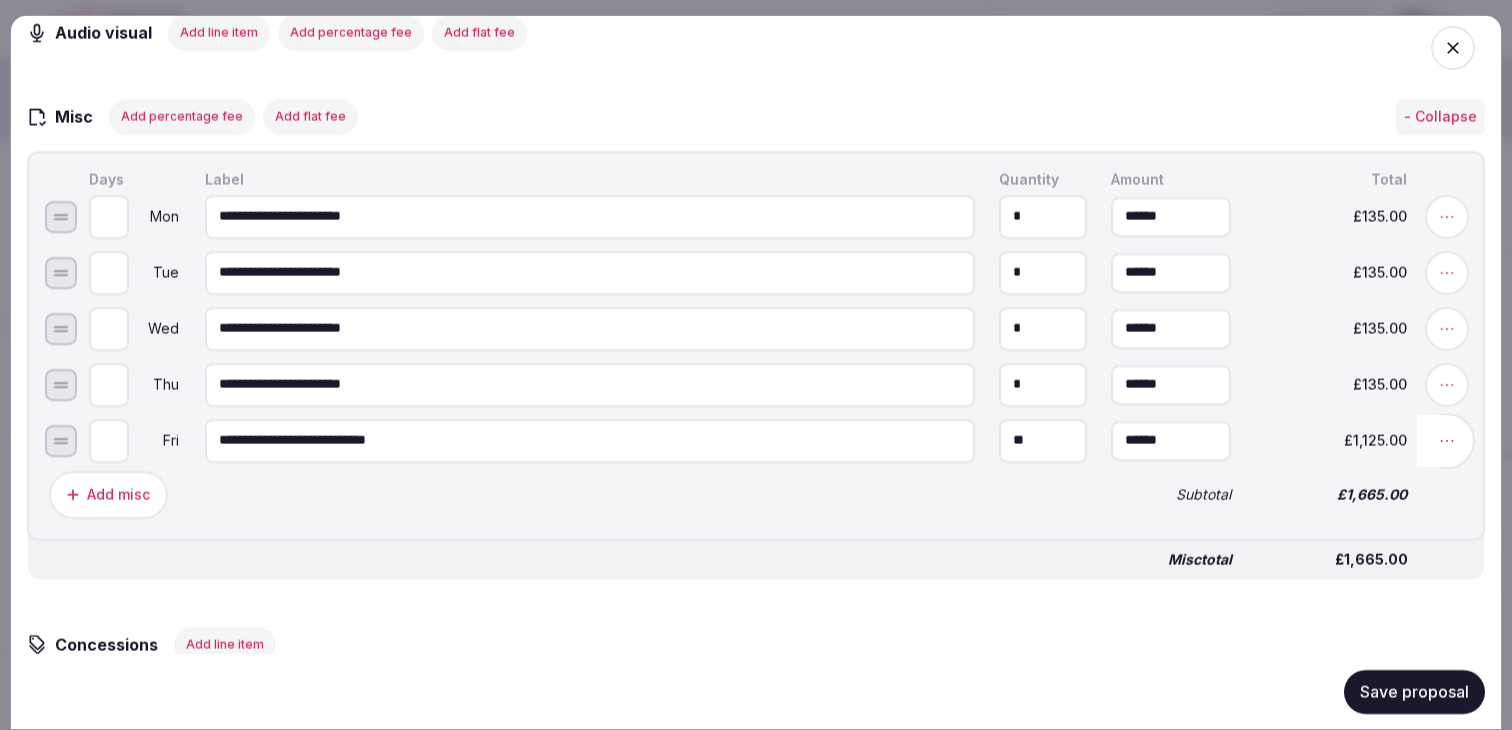 click 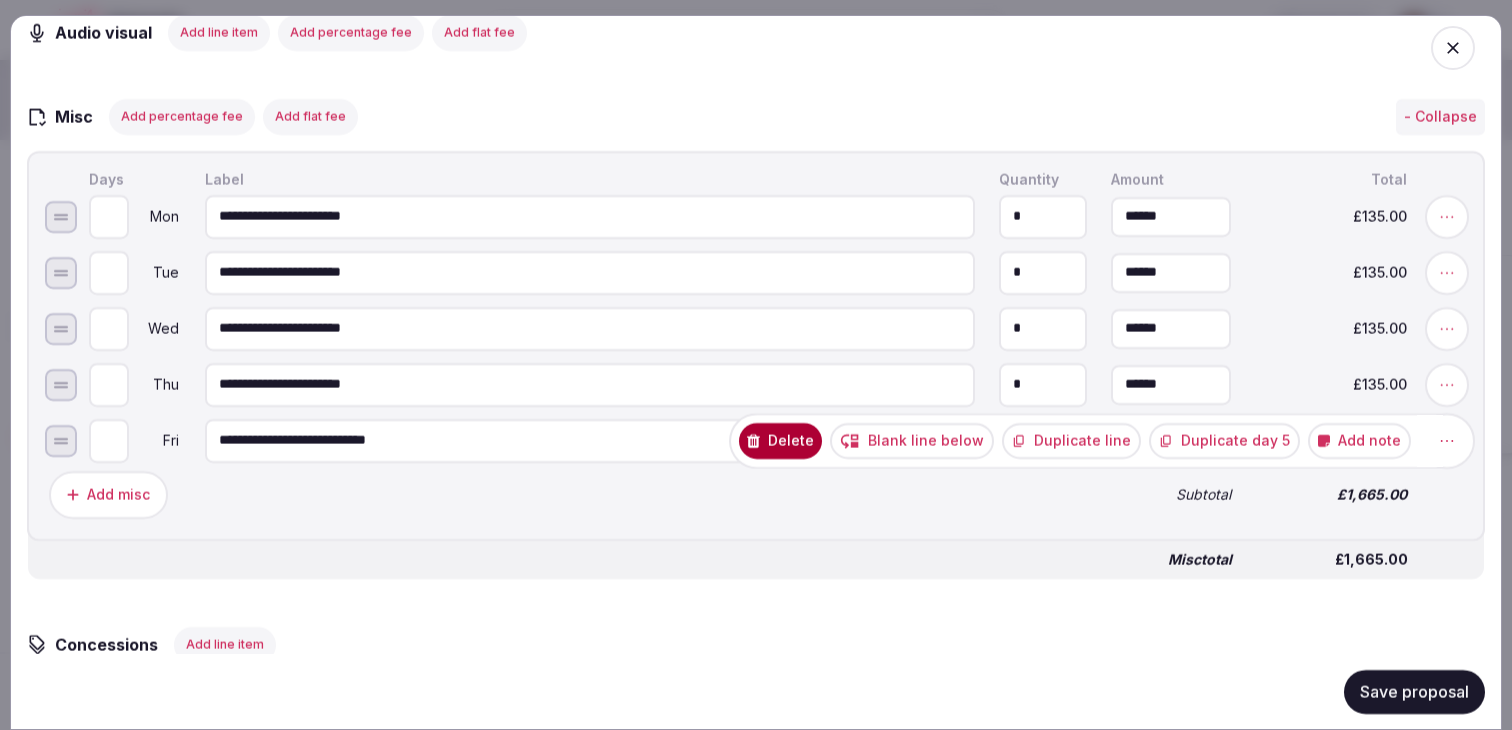 click on "Add note" at bounding box center [1359, 440] 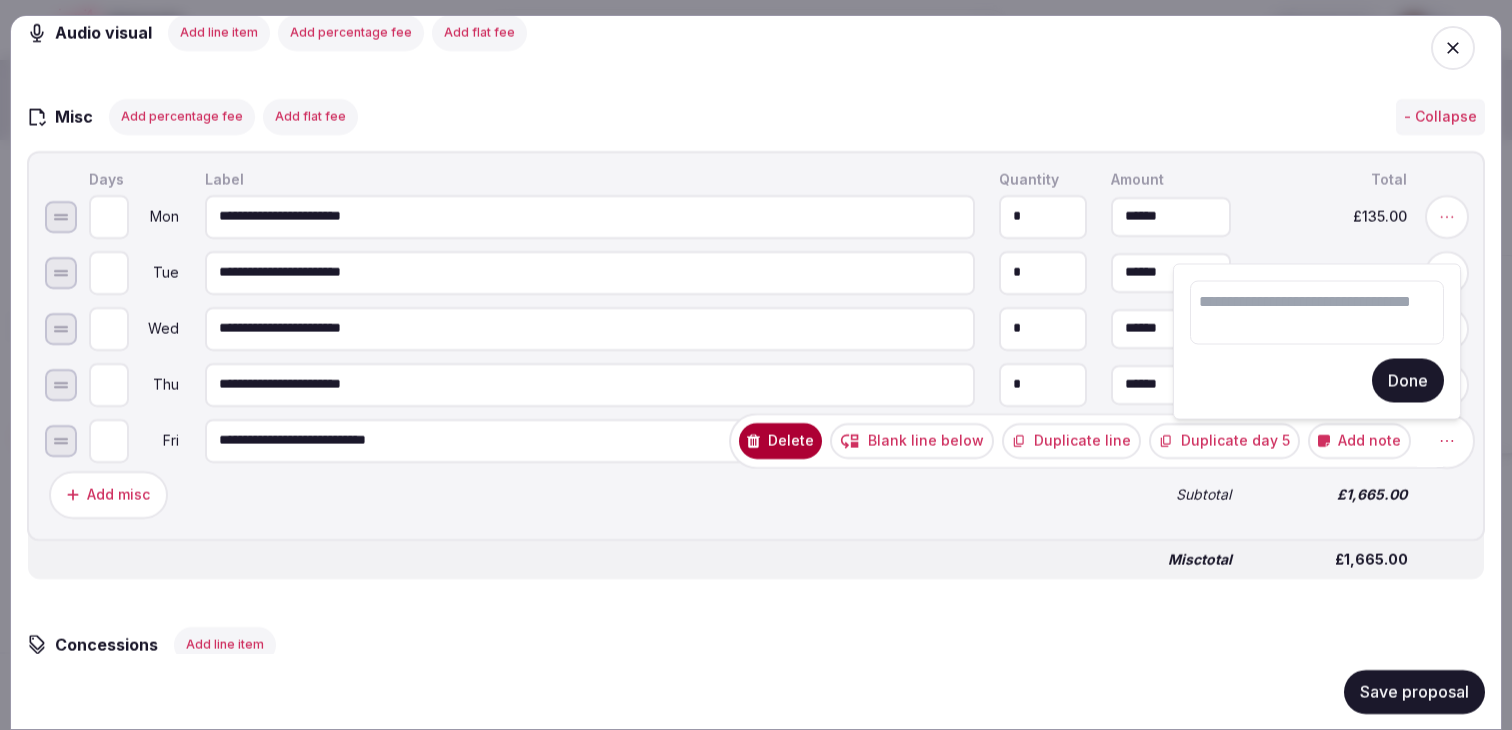 click at bounding box center (1317, 313) 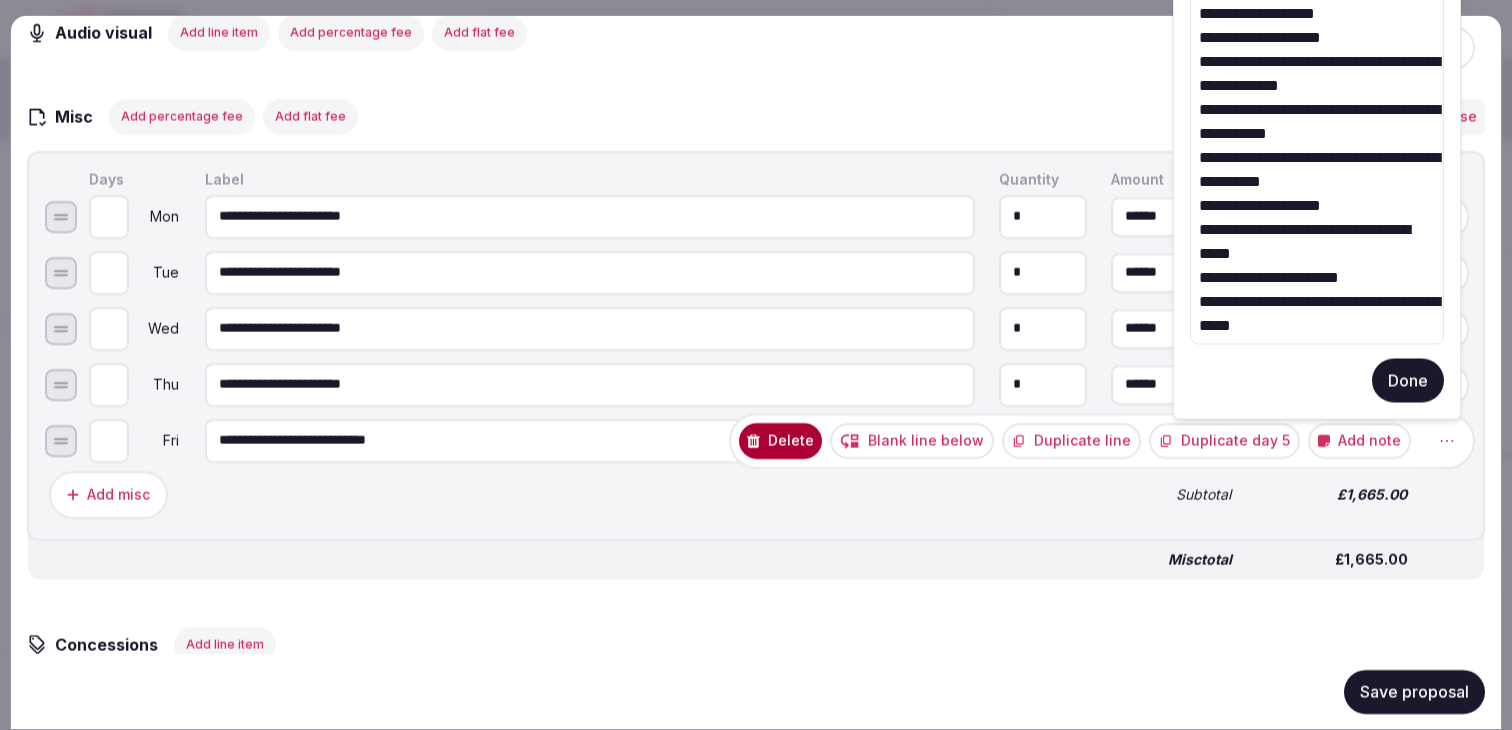 type on "**********" 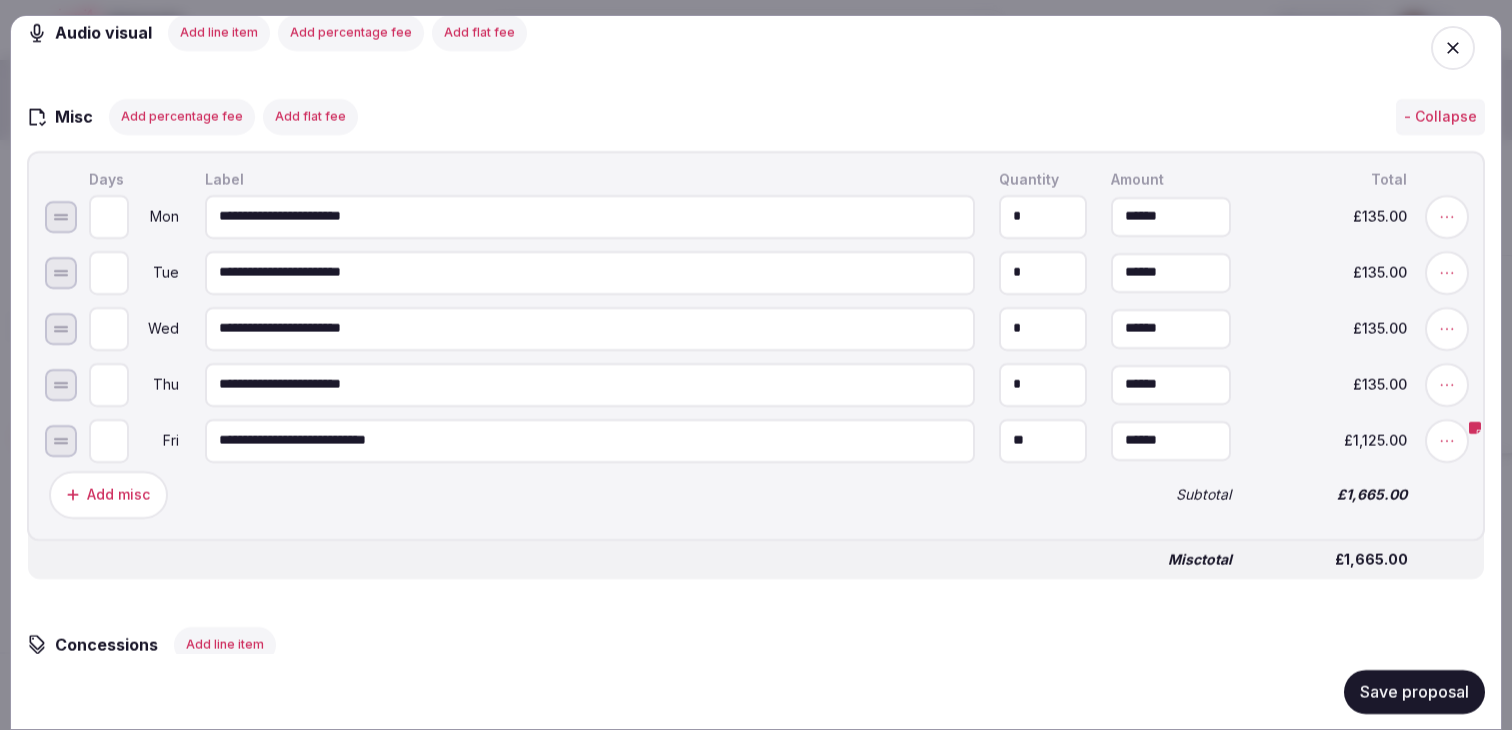click on "Save proposal" at bounding box center [1414, 691] 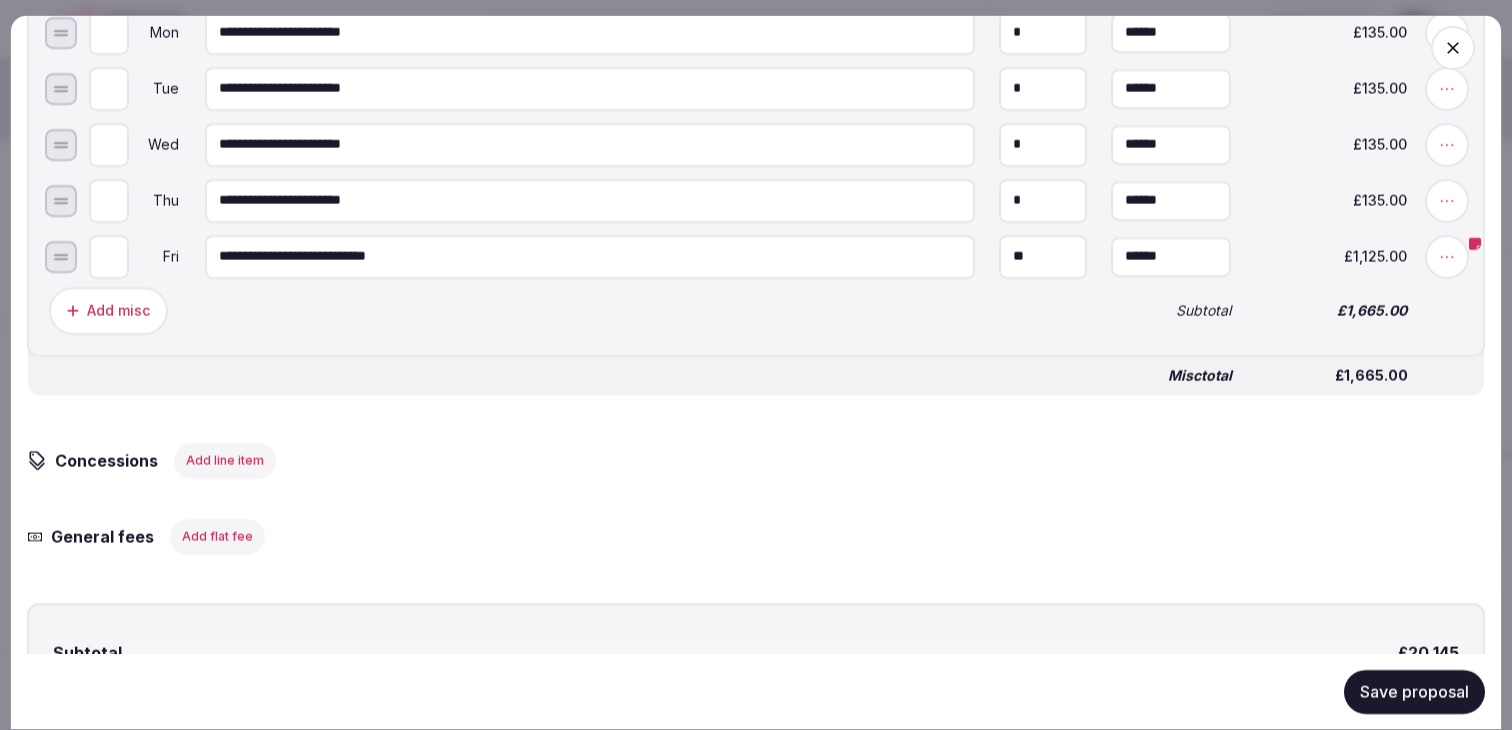 scroll, scrollTop: 2277, scrollLeft: 0, axis: vertical 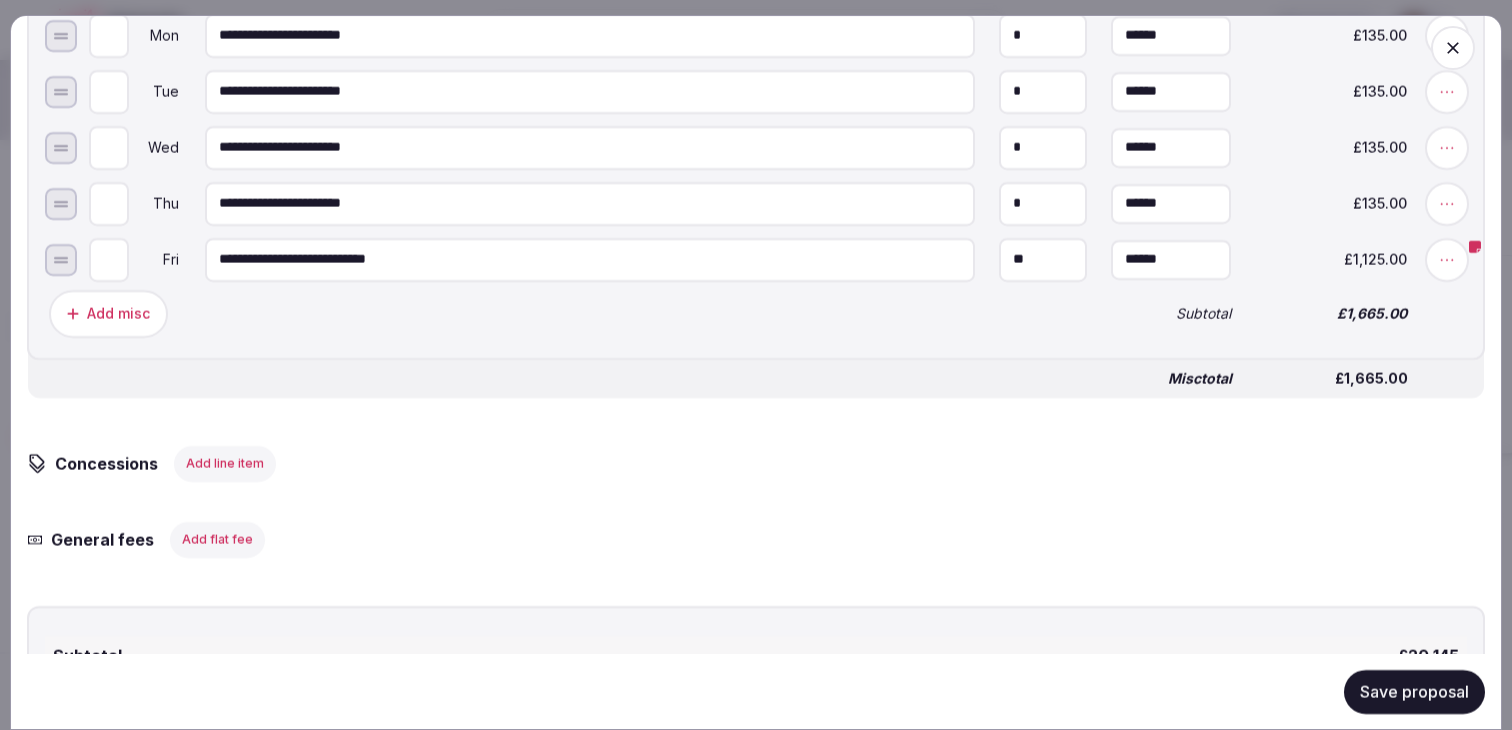 click on "Save proposal" at bounding box center (1414, 691) 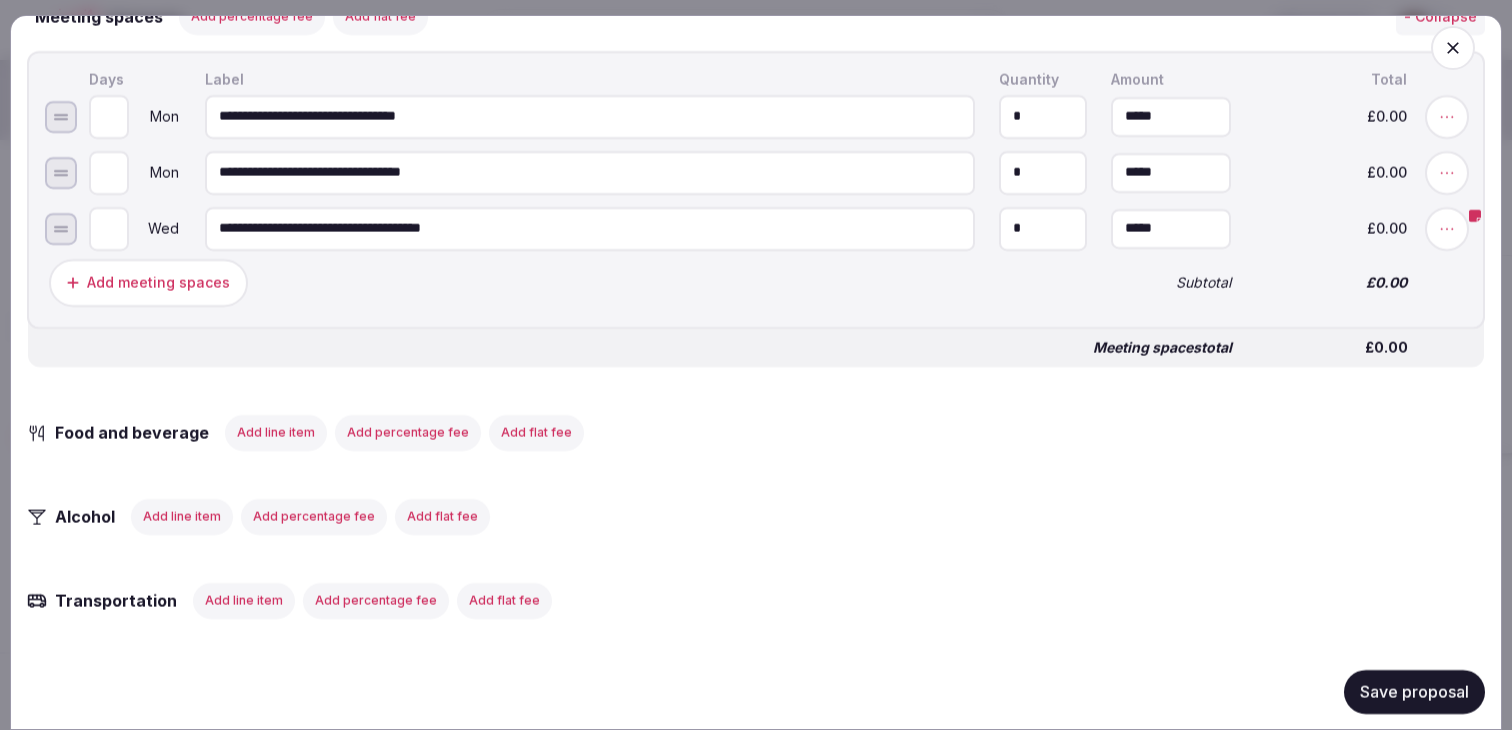 scroll, scrollTop: 1370, scrollLeft: 0, axis: vertical 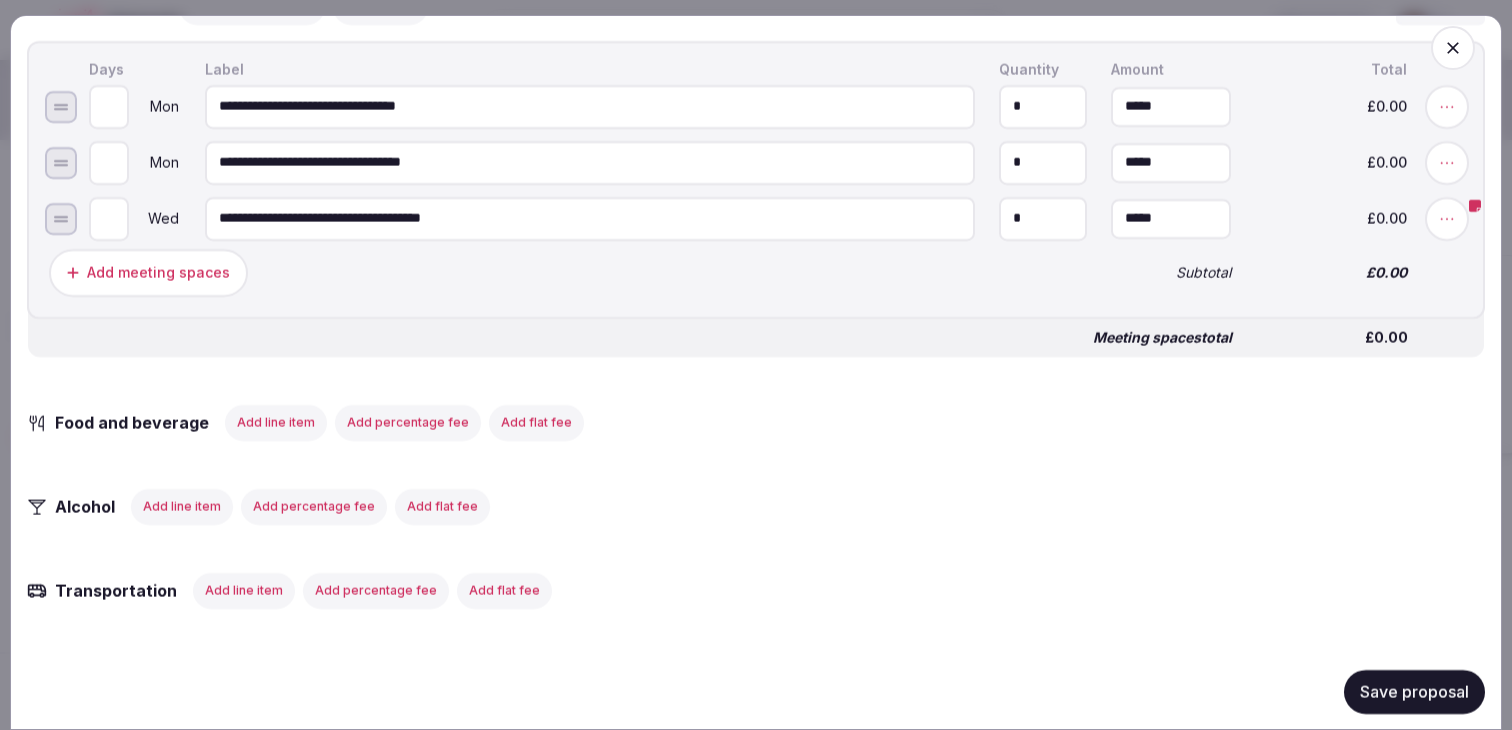 click 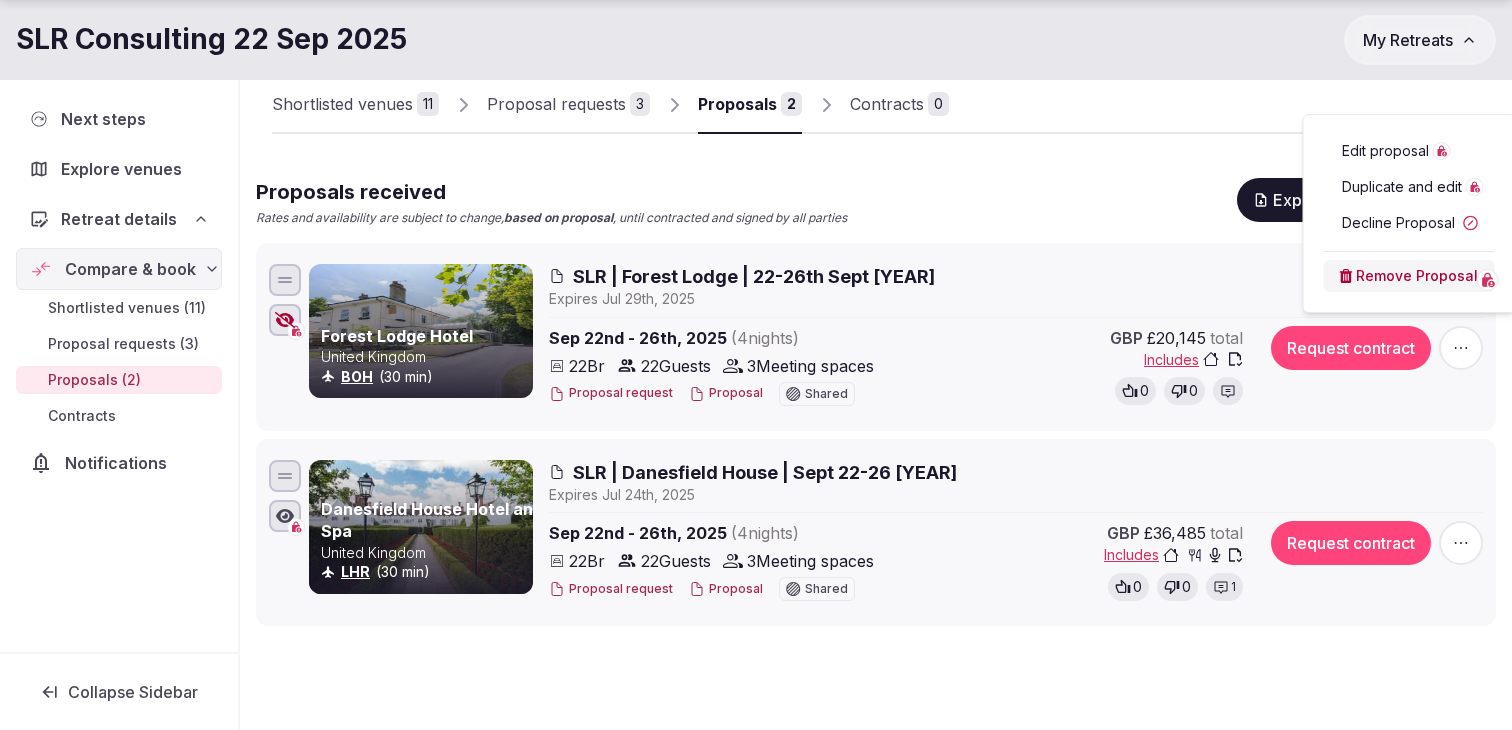 scroll, scrollTop: 153, scrollLeft: 0, axis: vertical 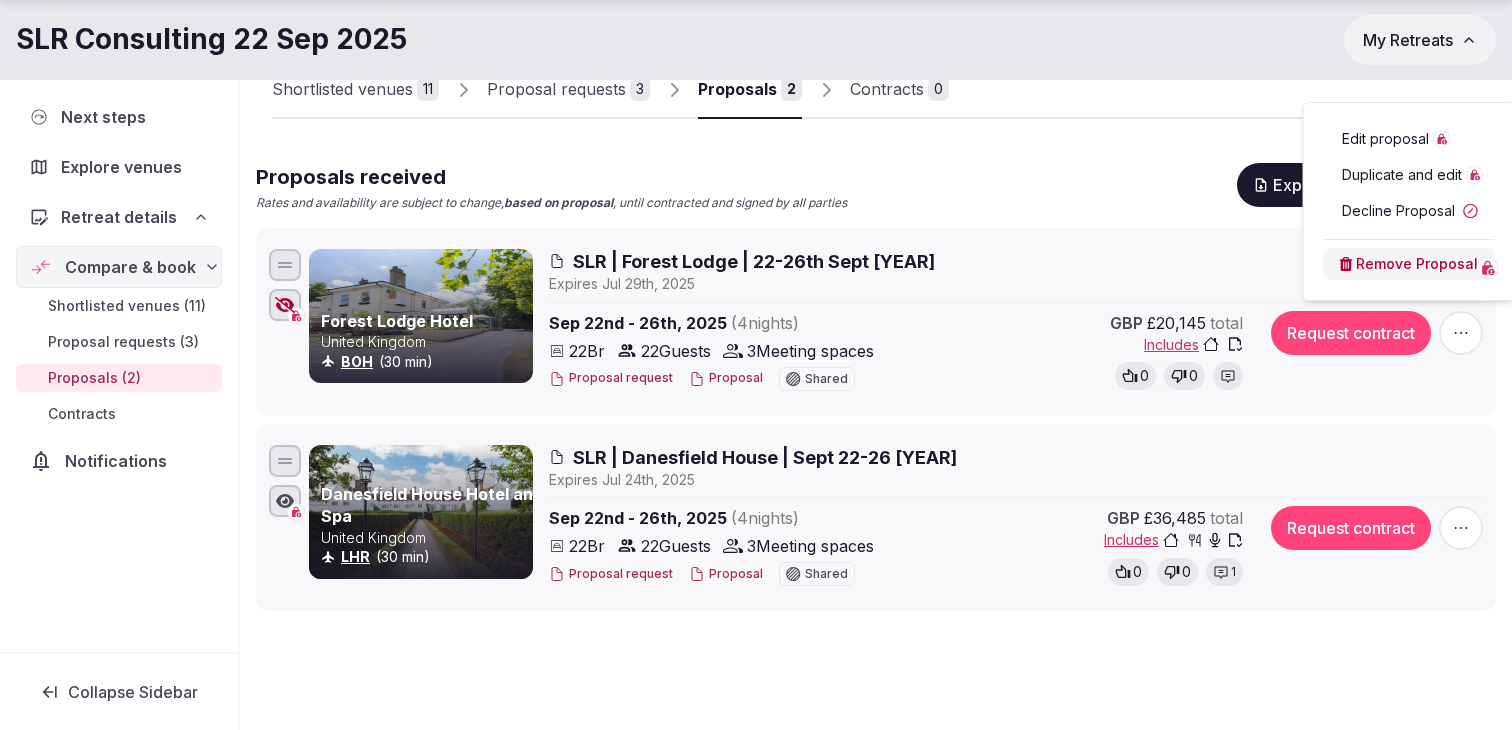 click on "Proposal" at bounding box center (726, 574) 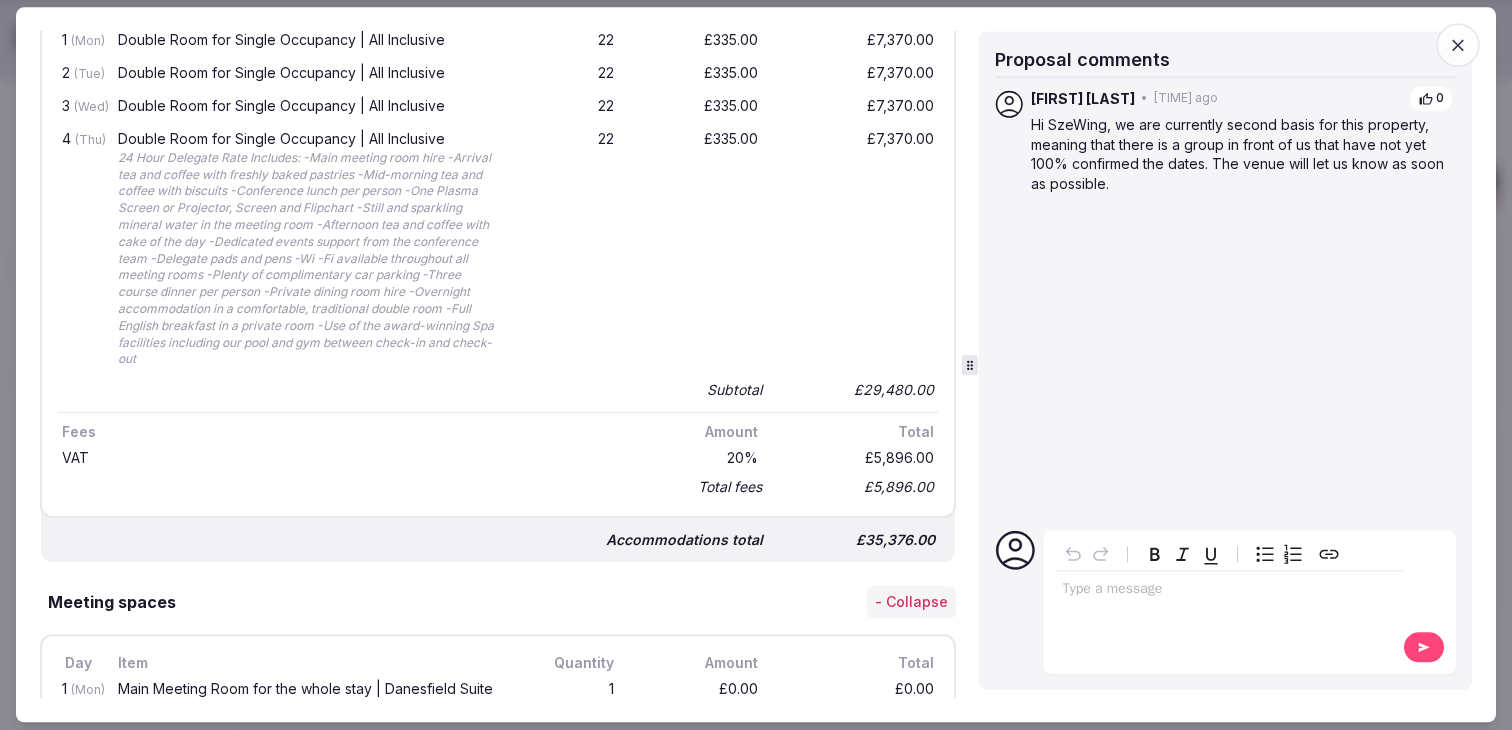 scroll, scrollTop: 870, scrollLeft: 0, axis: vertical 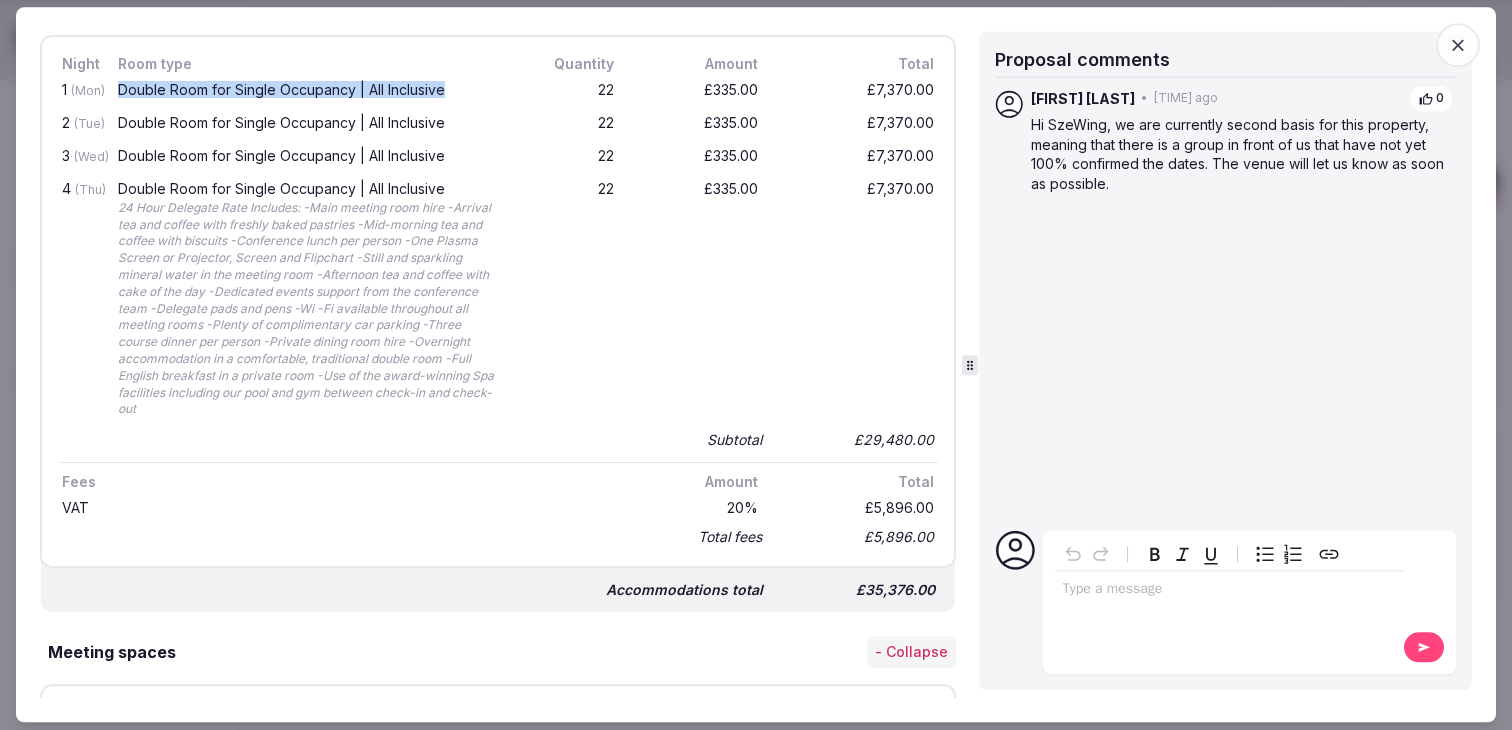 drag, startPoint x: 448, startPoint y: 93, endPoint x: 112, endPoint y: 89, distance: 336.0238 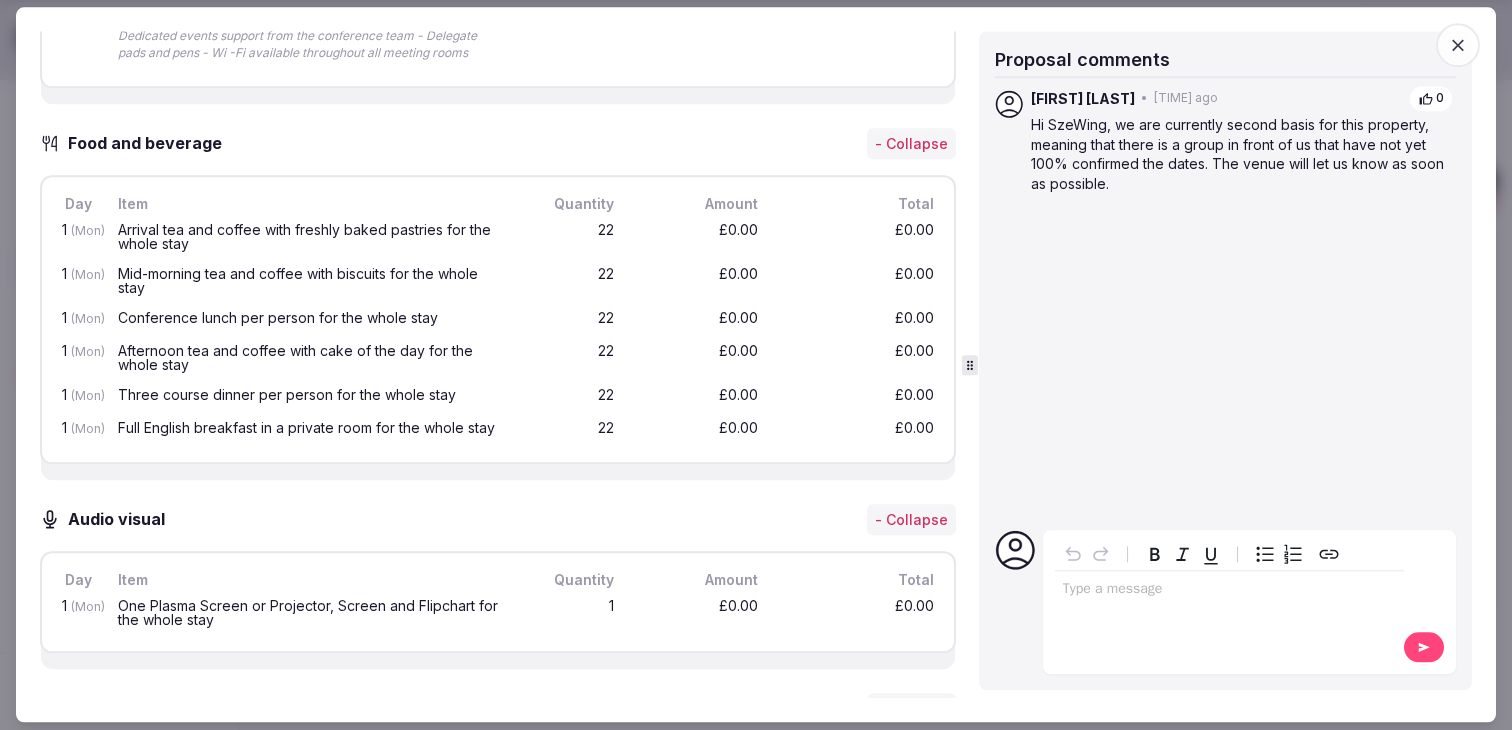 scroll, scrollTop: 1700, scrollLeft: 0, axis: vertical 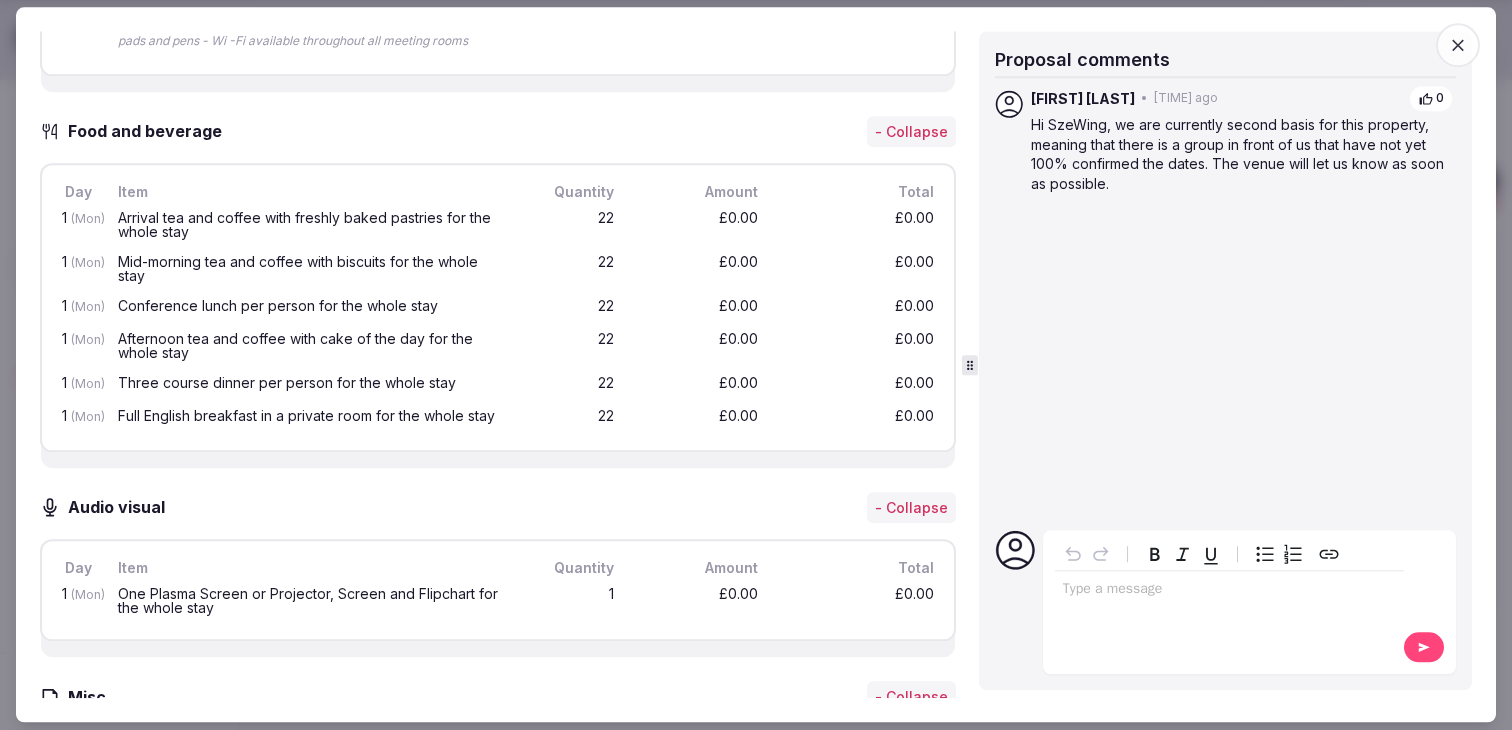 click 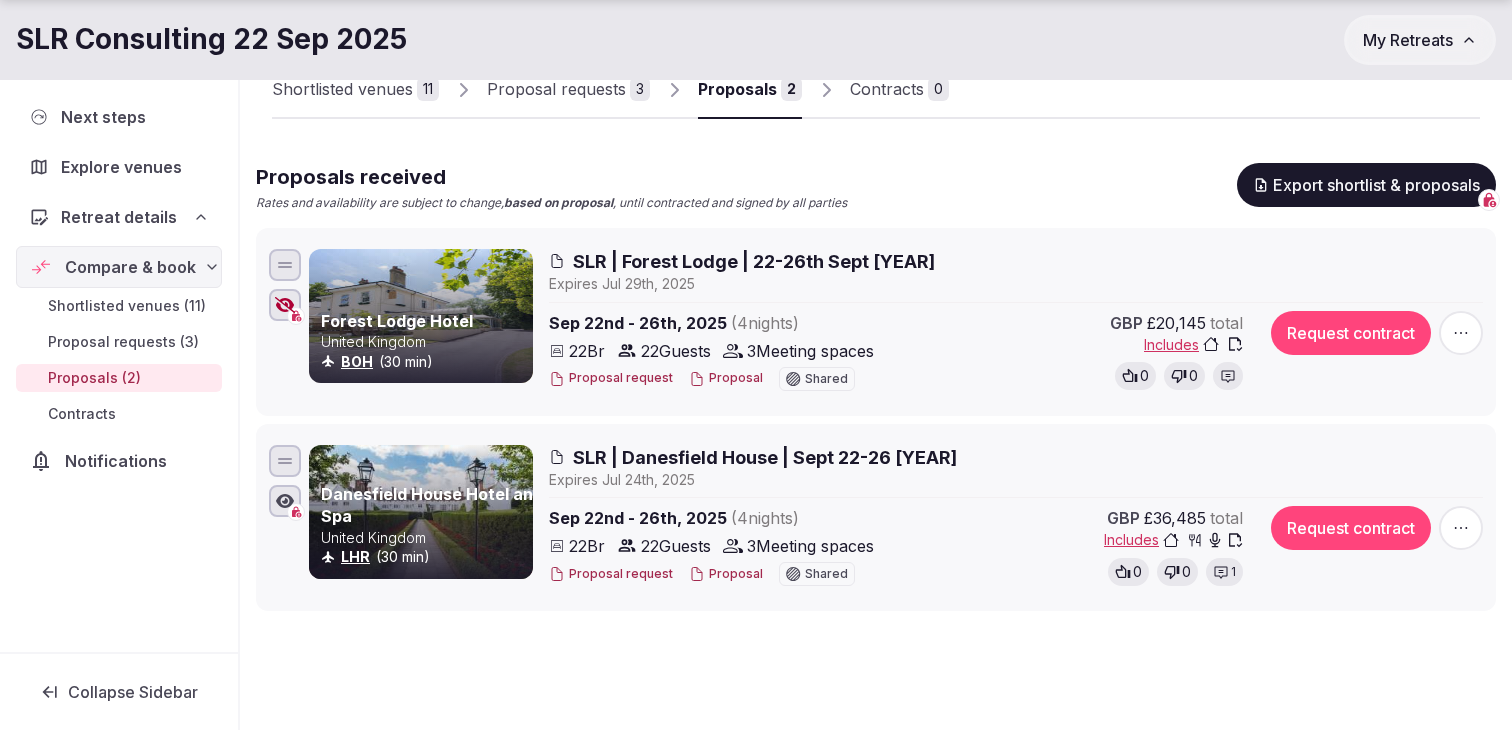 click 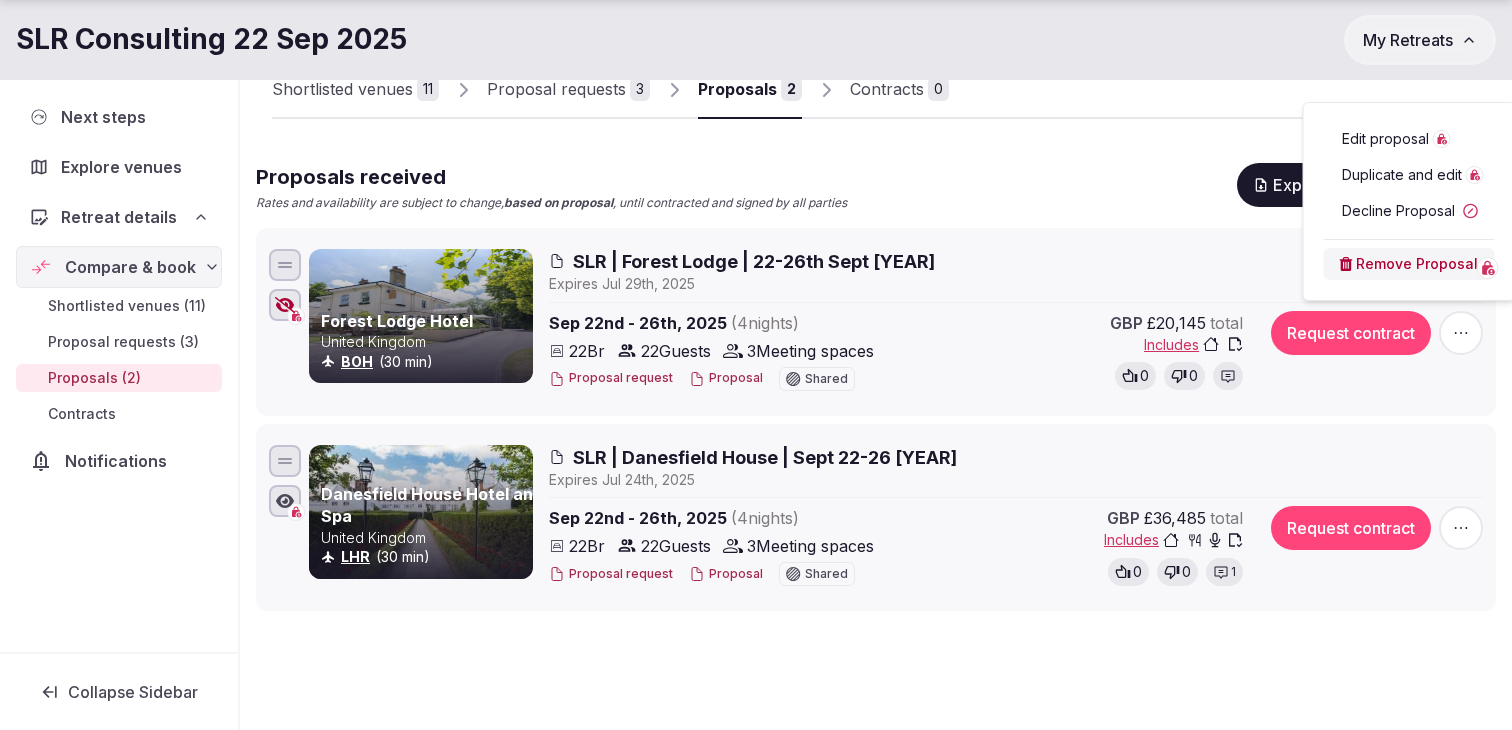 click on "Edit proposal" at bounding box center [1409, 139] 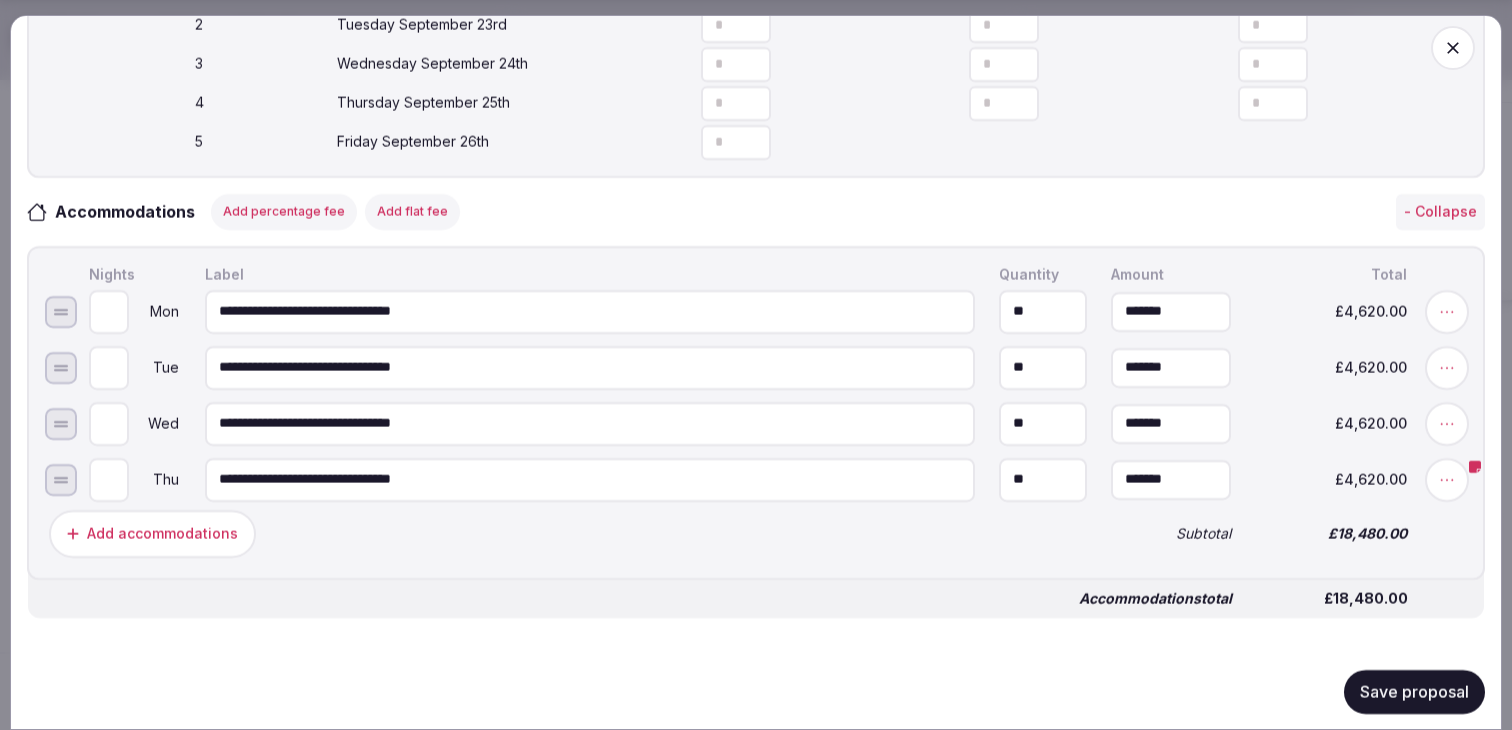 scroll, scrollTop: 719, scrollLeft: 0, axis: vertical 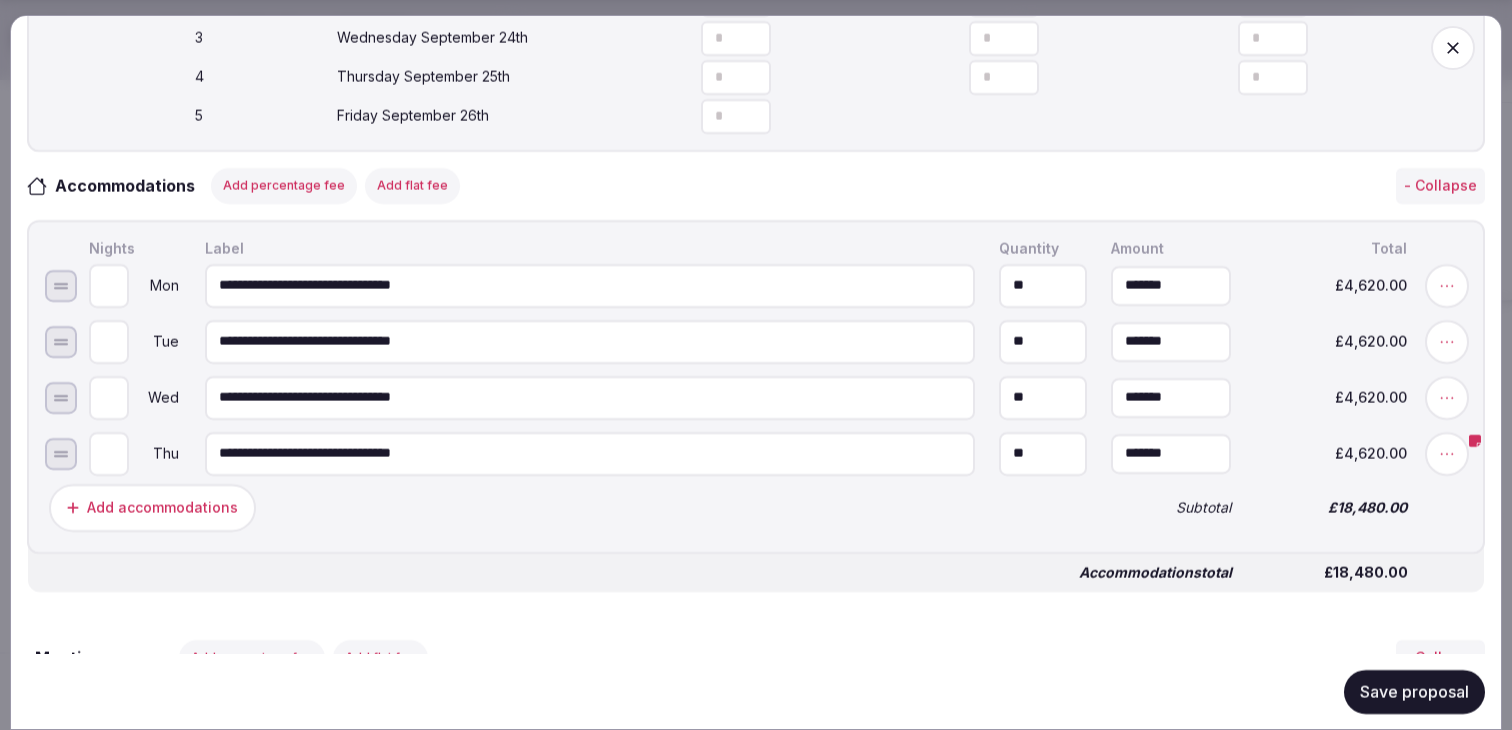 click on "**********" at bounding box center [590, 285] 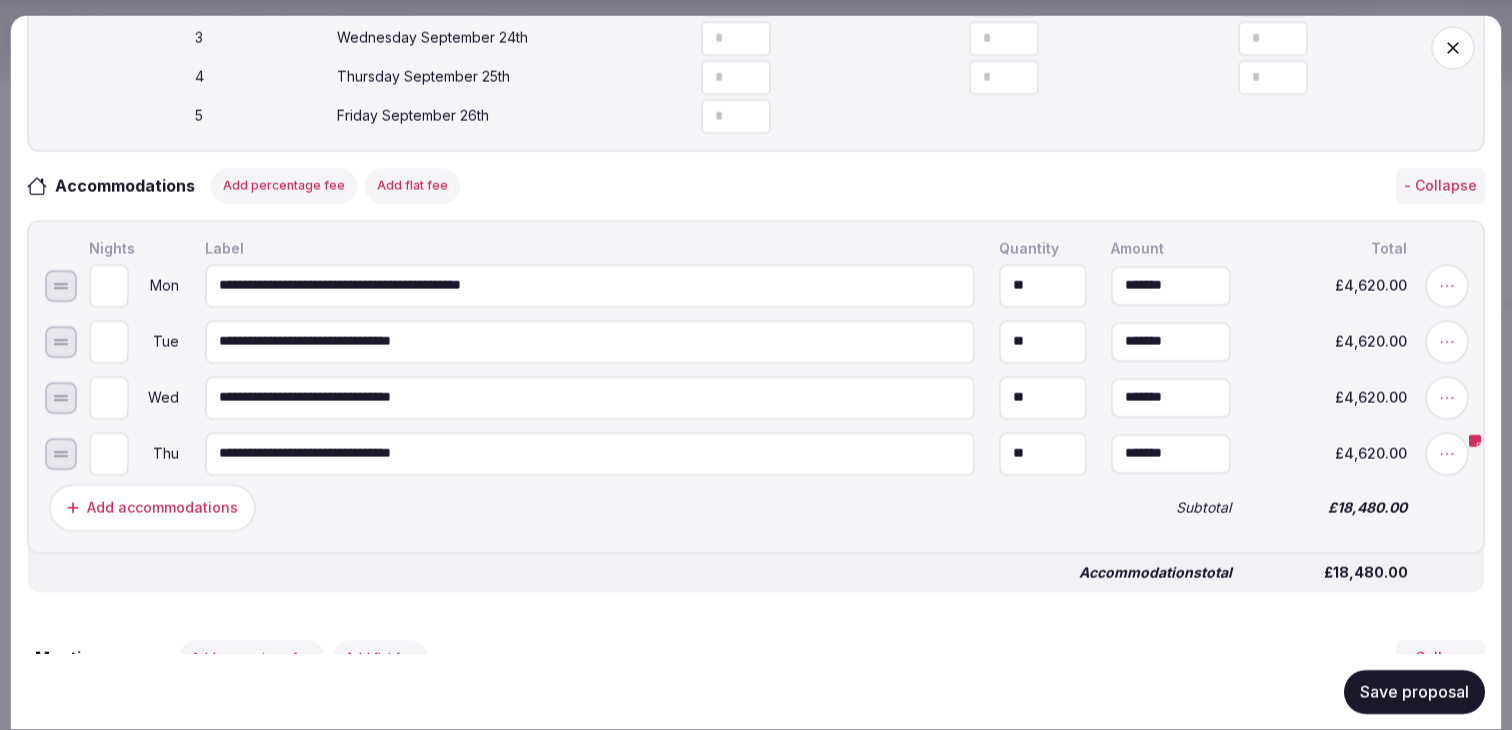 type on "**********" 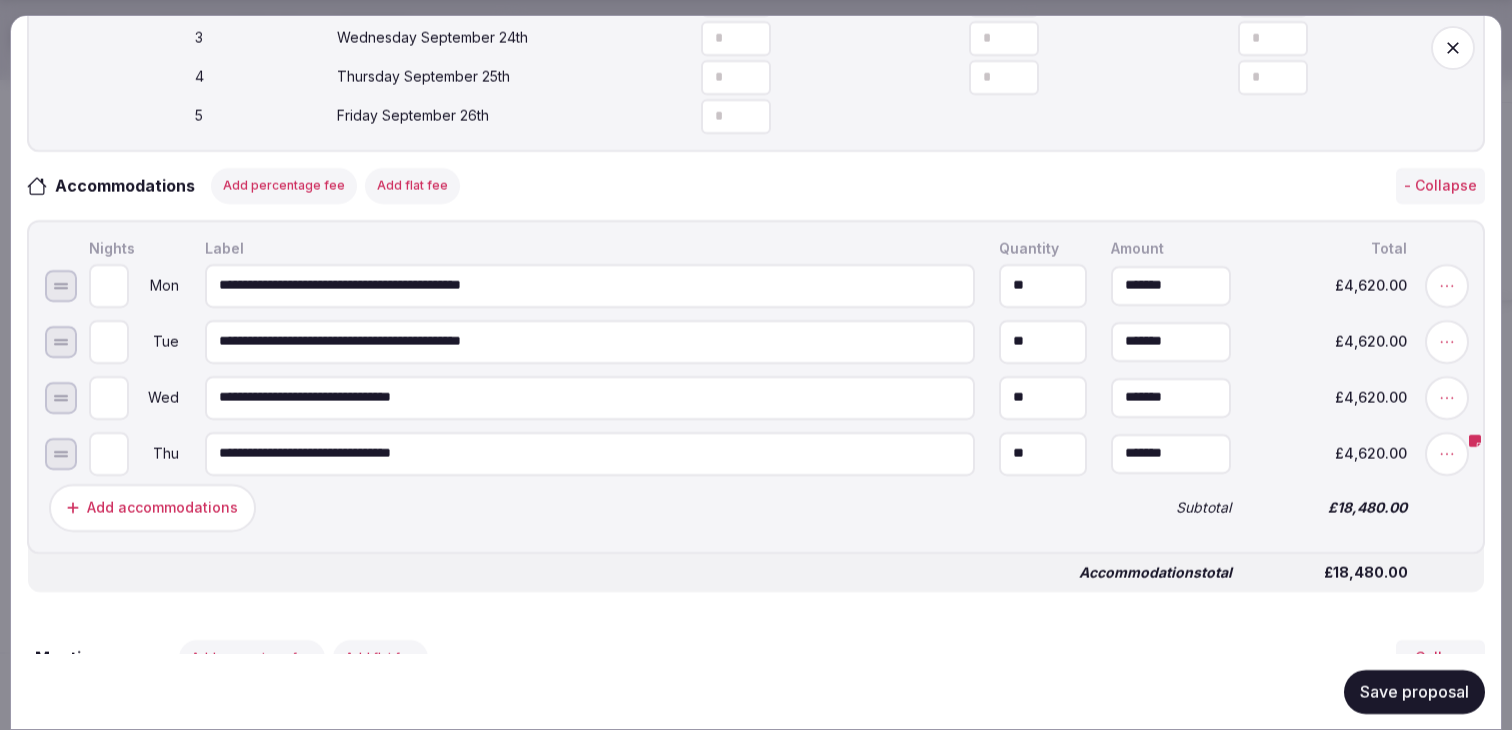 type on "**********" 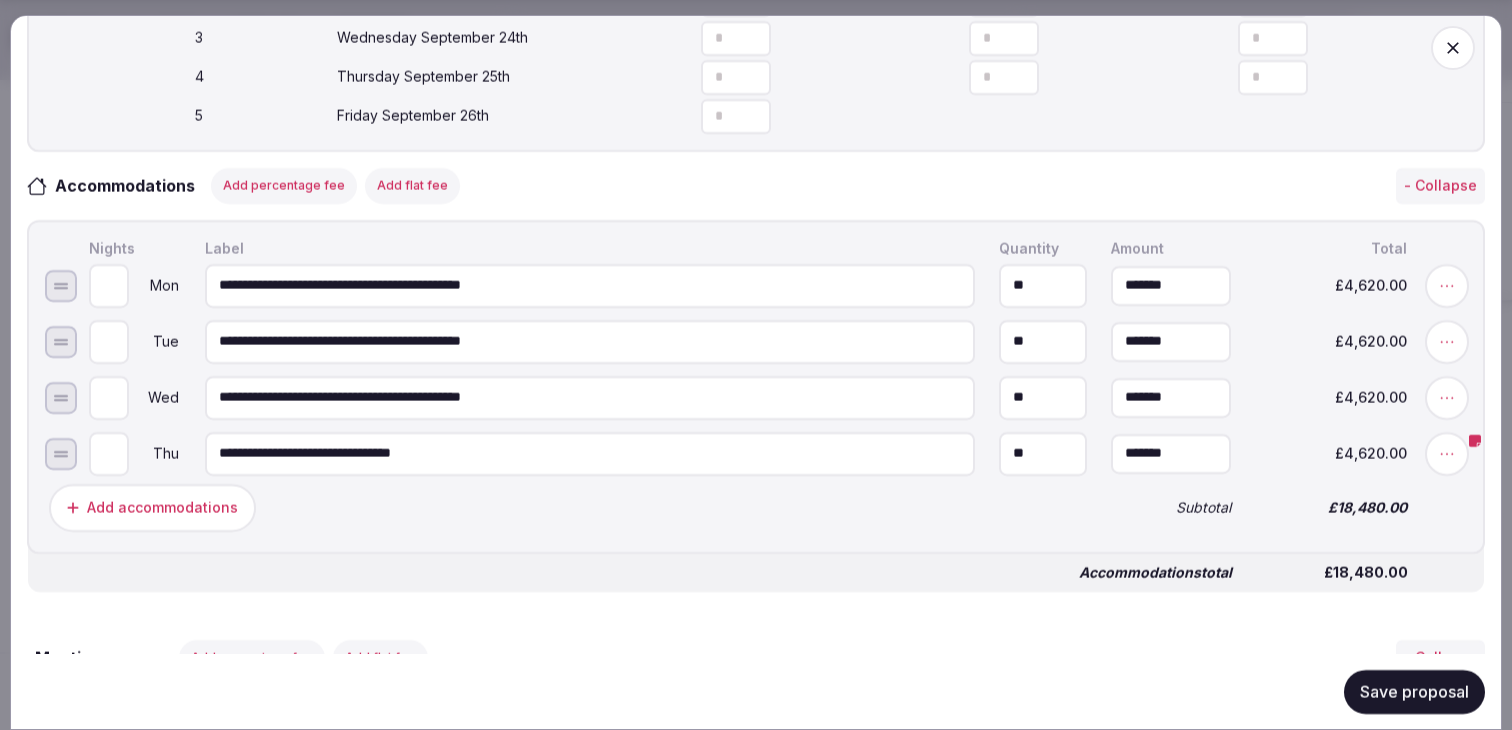 type on "**********" 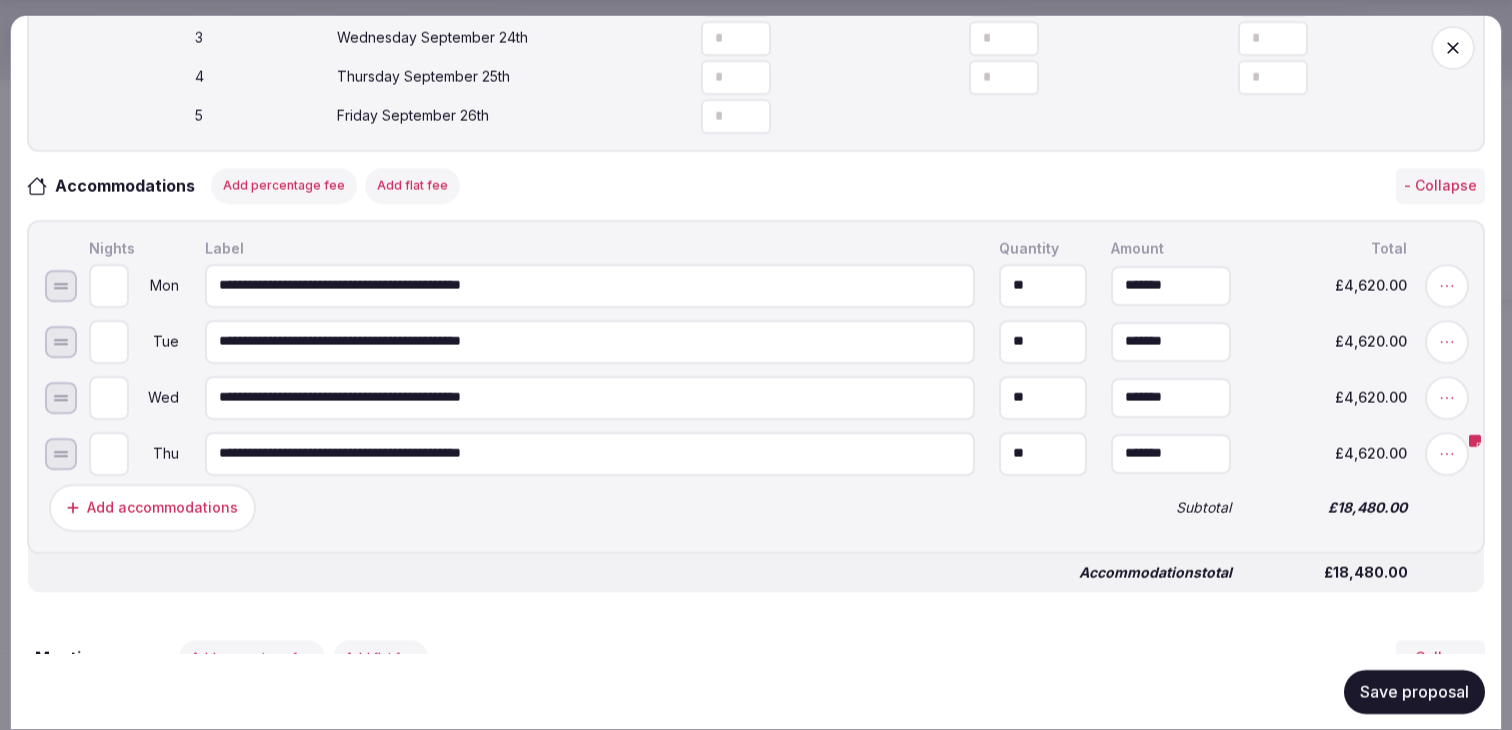 type on "**********" 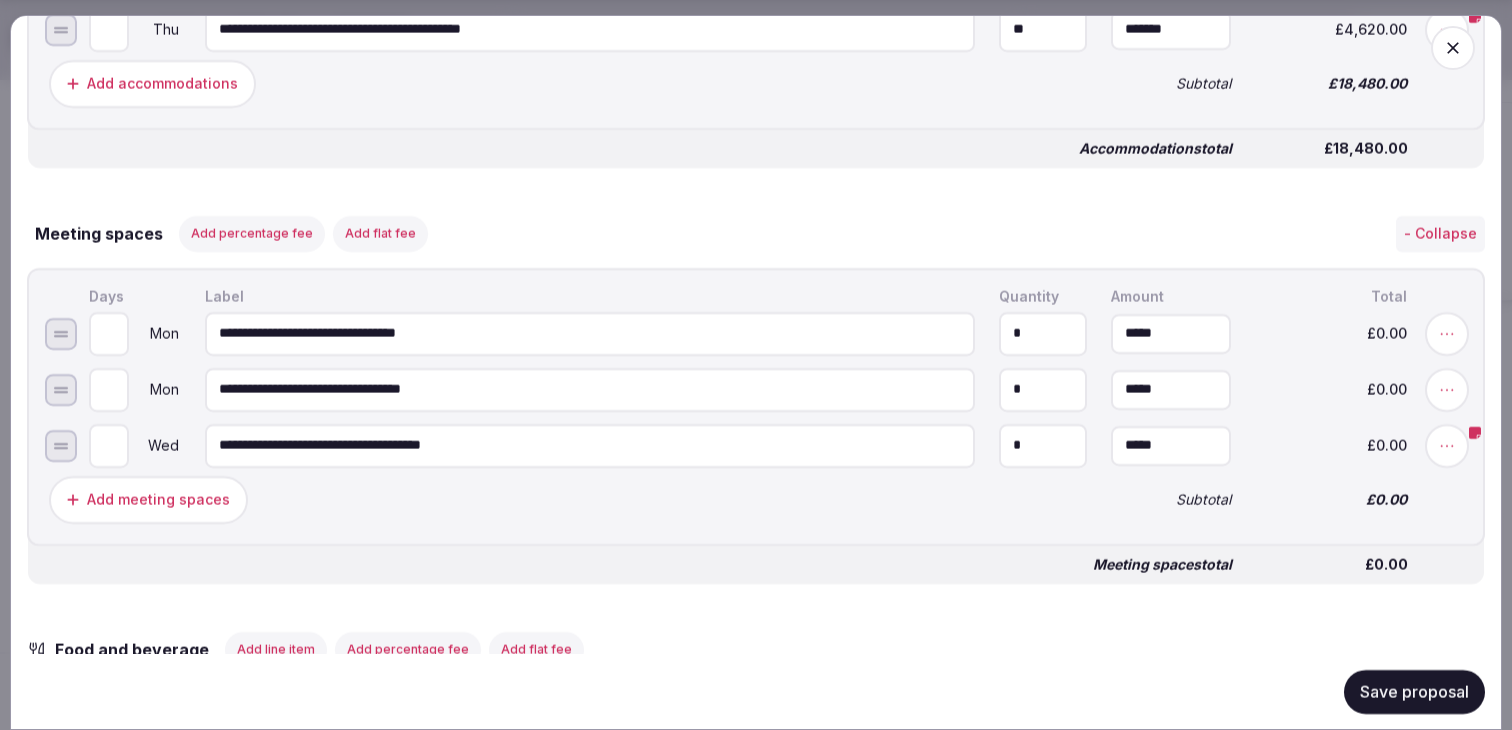 scroll, scrollTop: 1025, scrollLeft: 0, axis: vertical 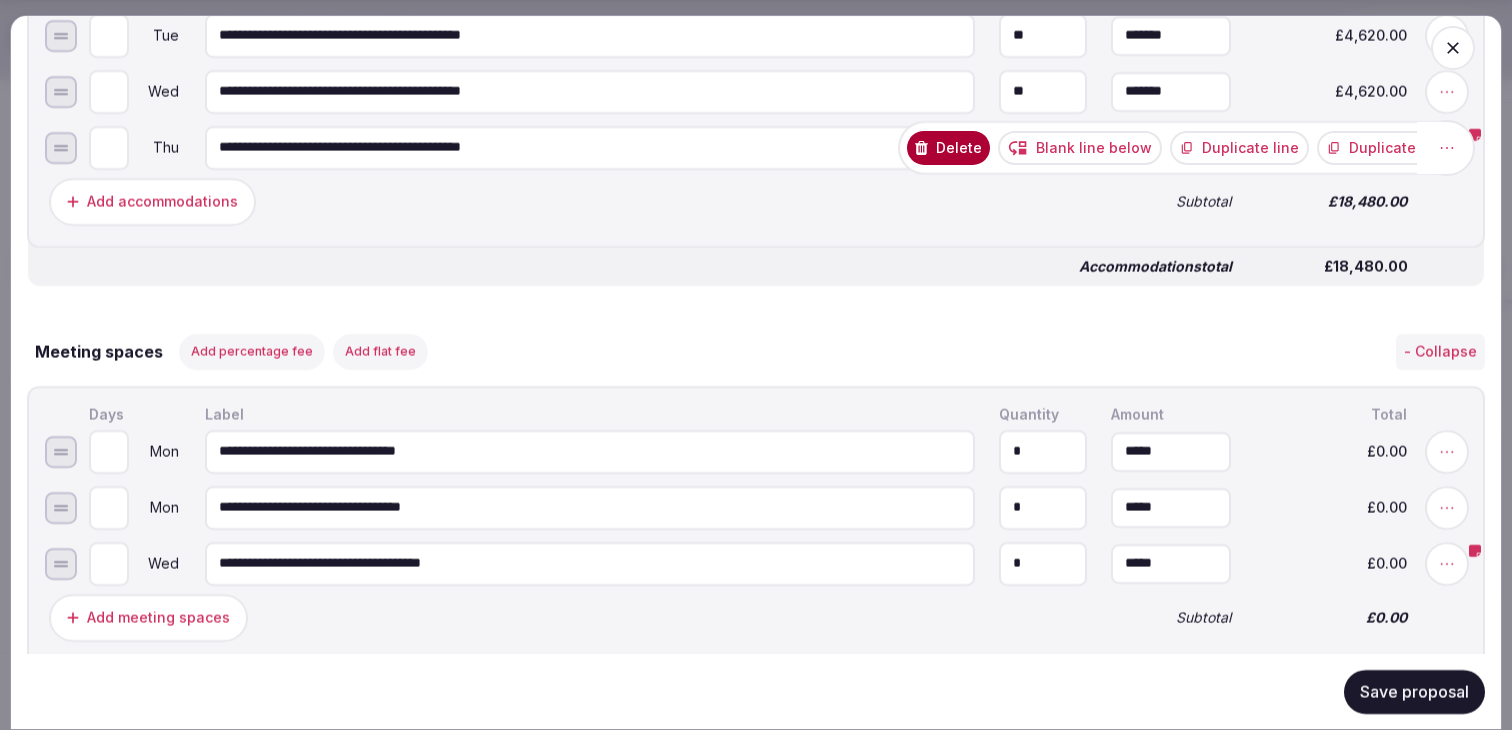click 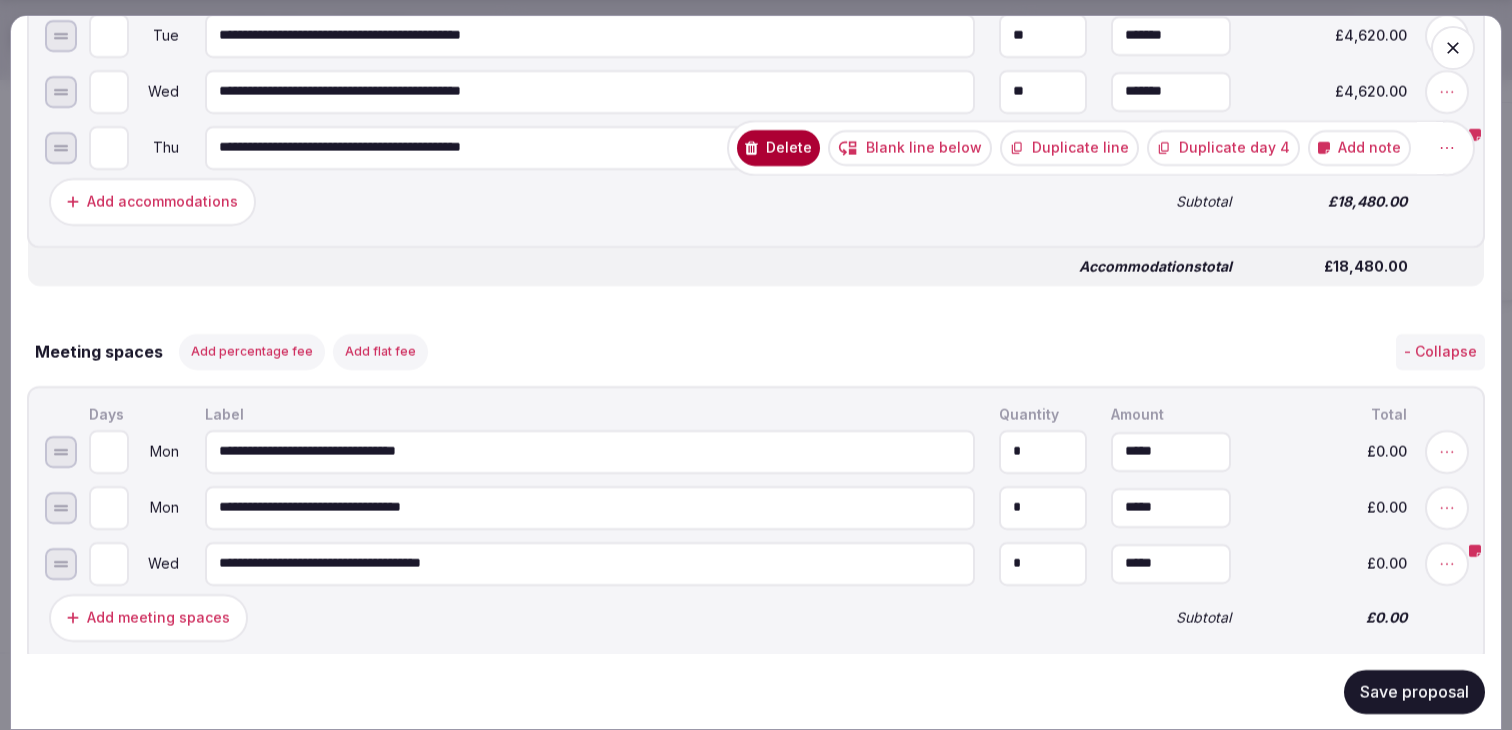 click on "Add note" at bounding box center (1359, 147) 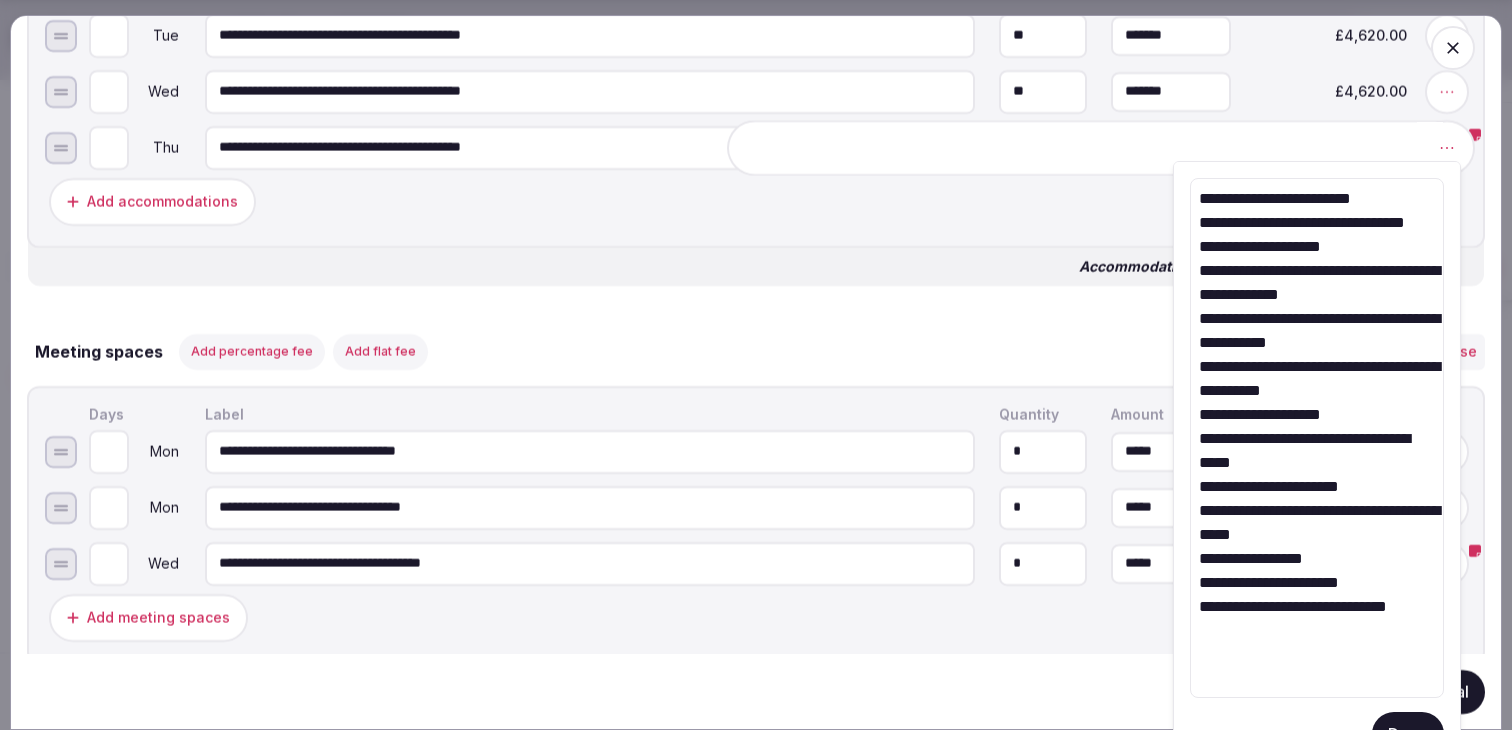 click on "**********" at bounding box center (756, 516) 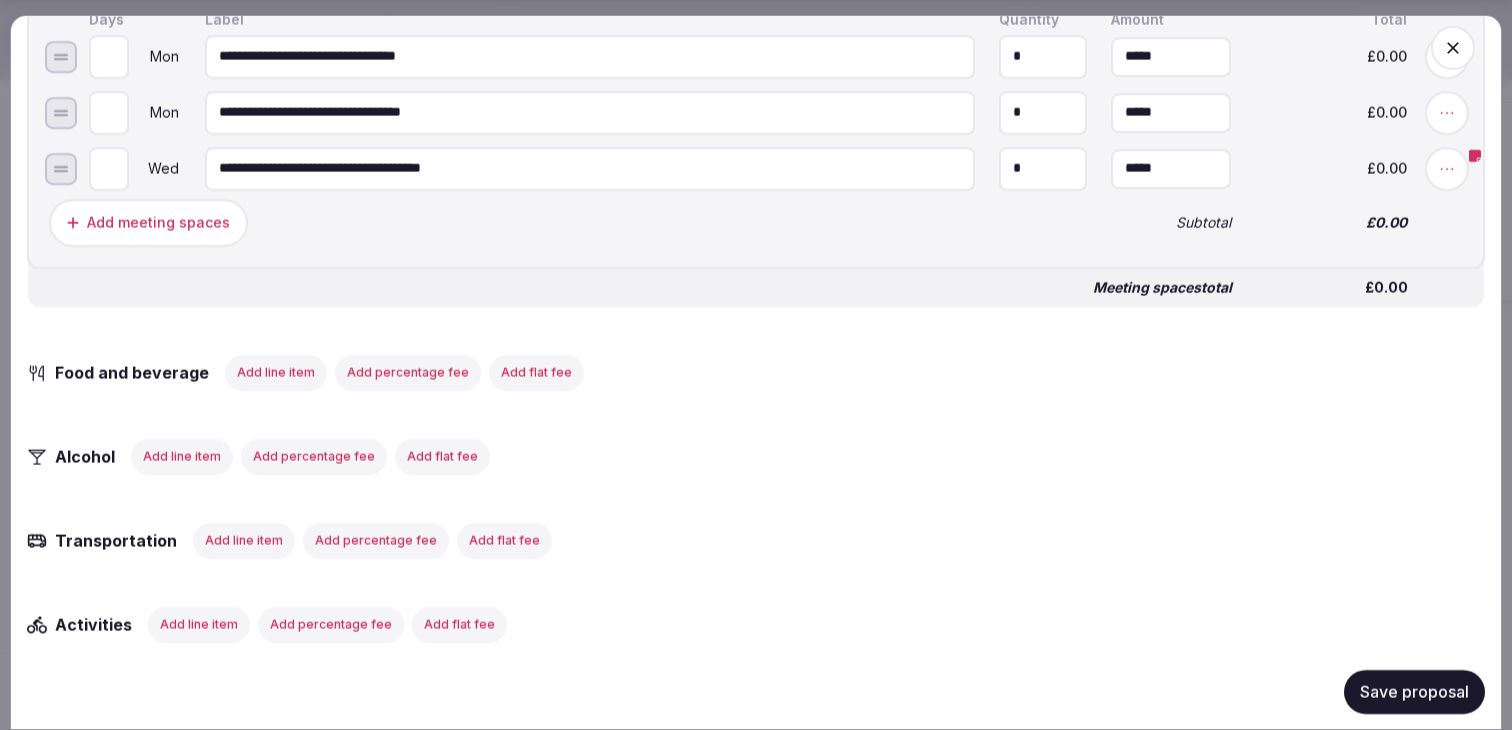 scroll, scrollTop: 1434, scrollLeft: 0, axis: vertical 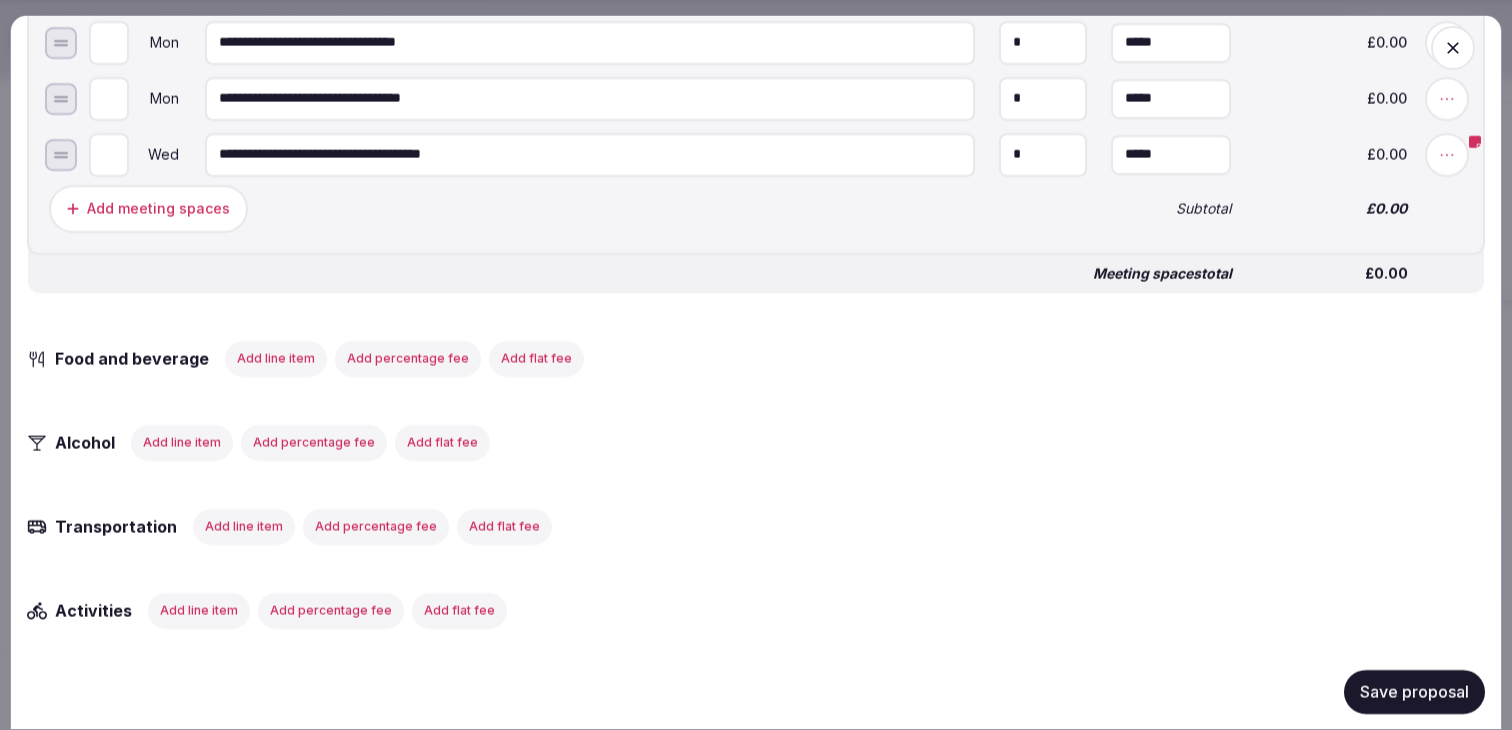 click on "Save proposal" at bounding box center [1414, 691] 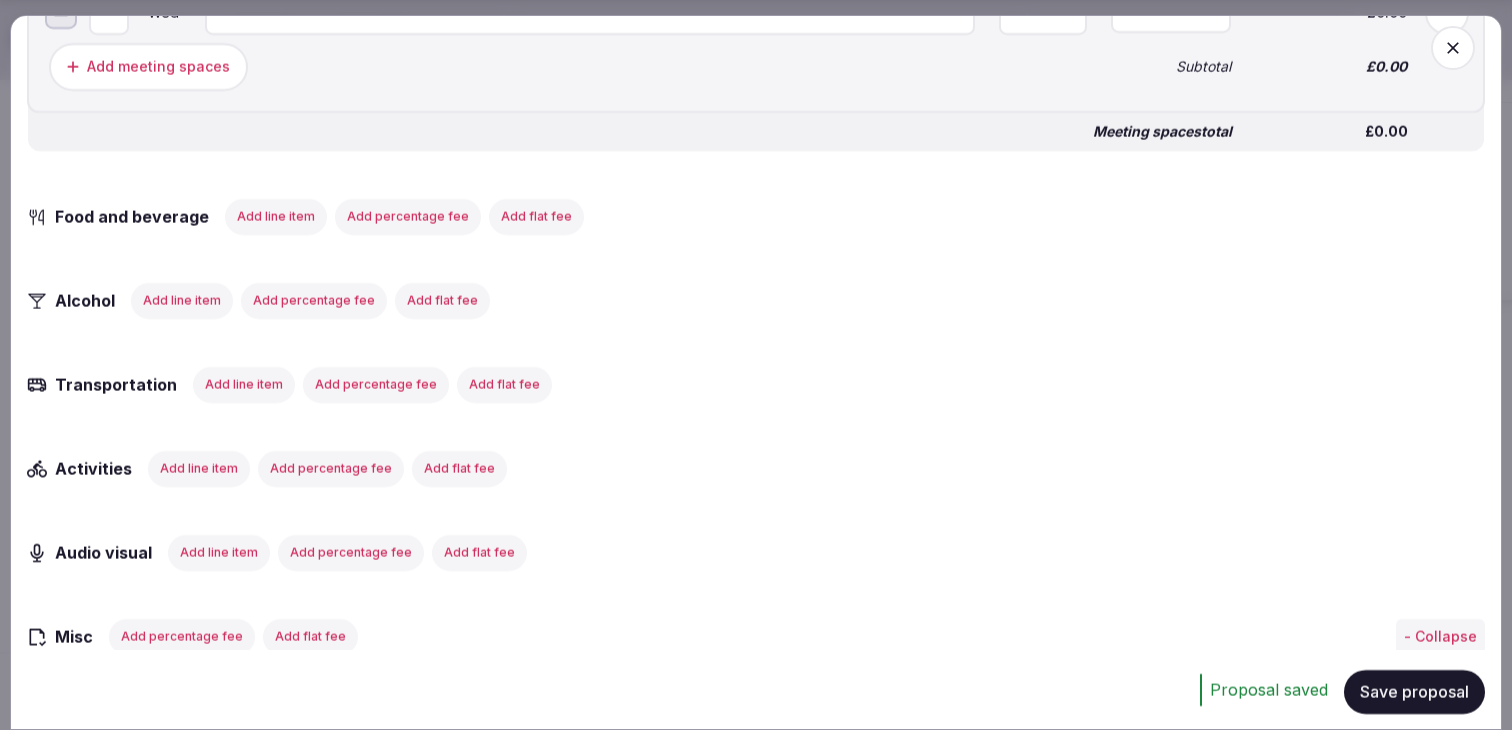 scroll, scrollTop: 1599, scrollLeft: 0, axis: vertical 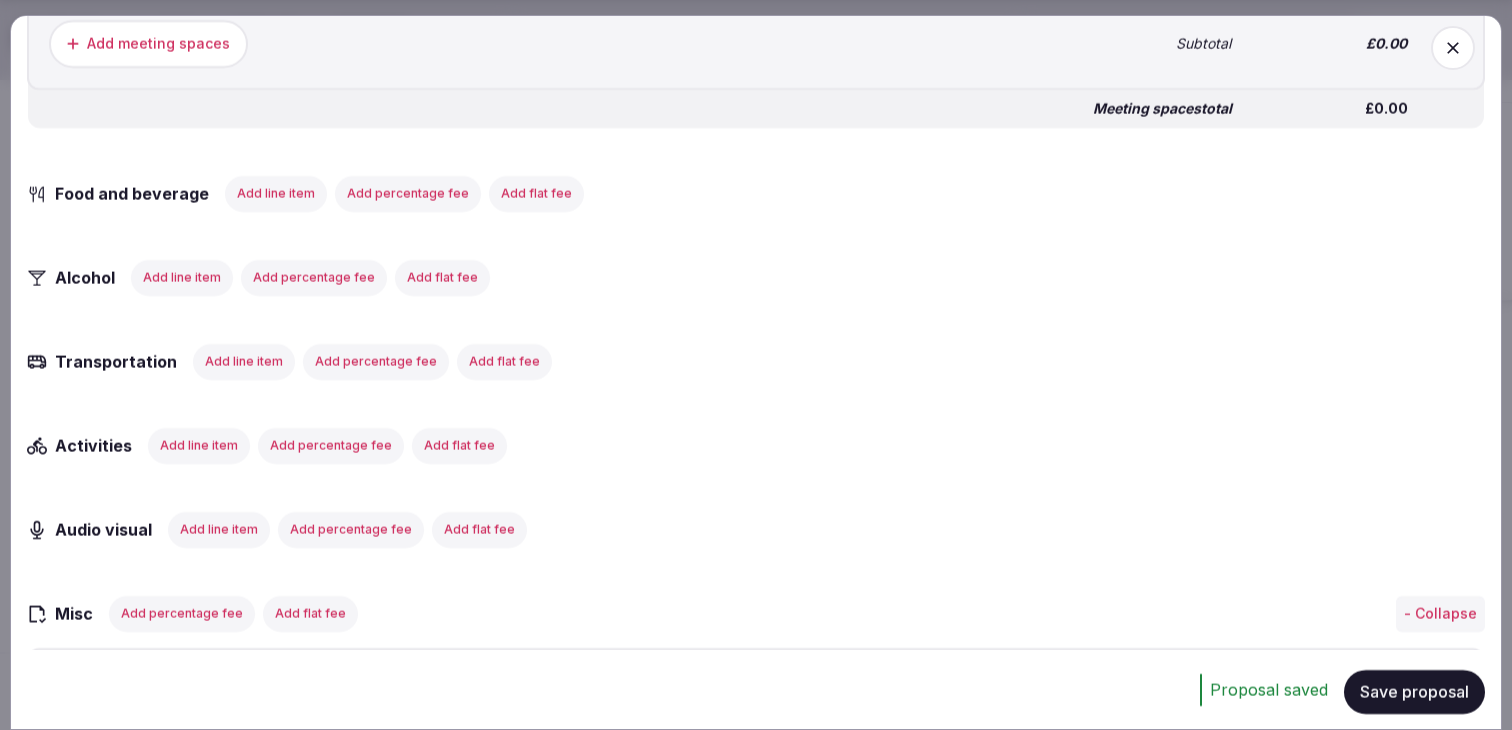 click on "Add line item" at bounding box center [276, 193] 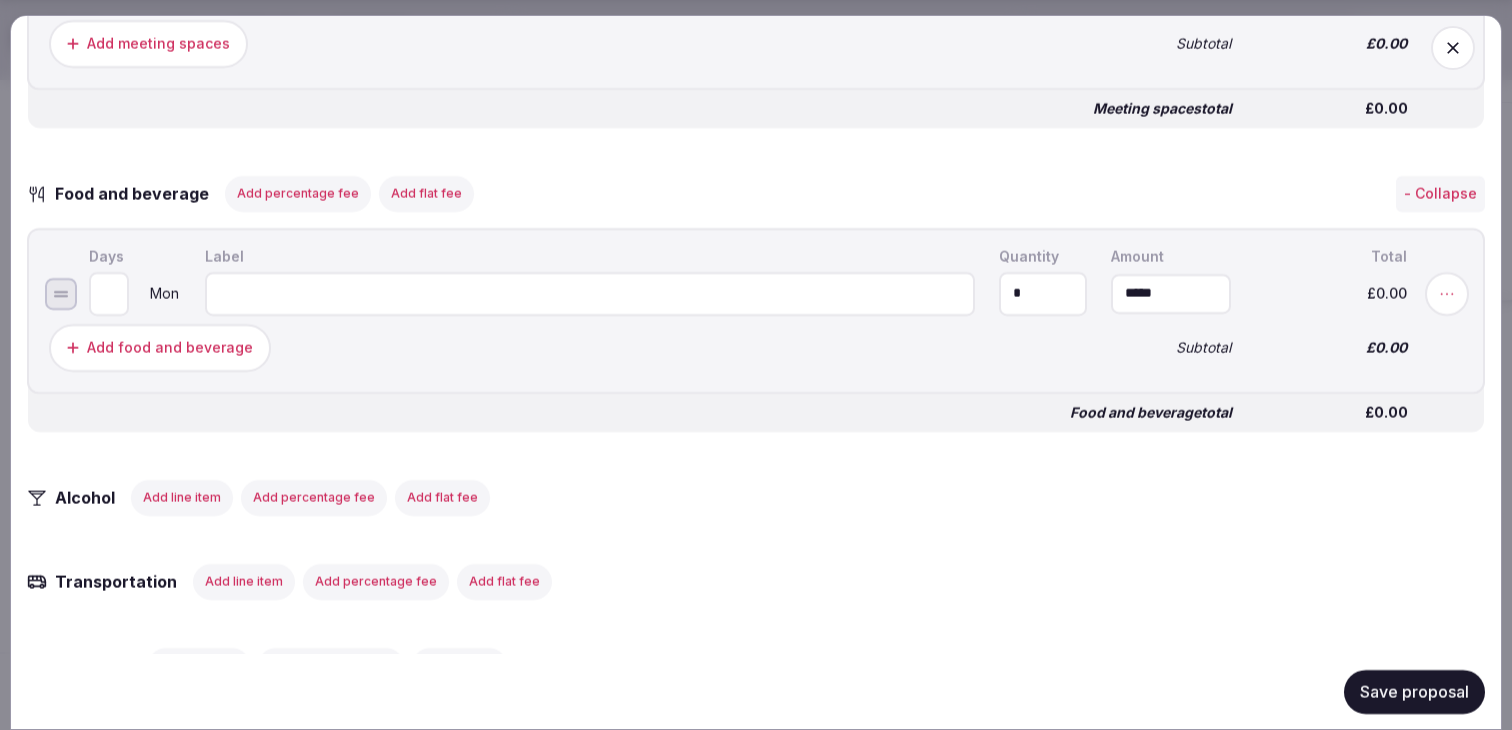 click at bounding box center (590, 293) 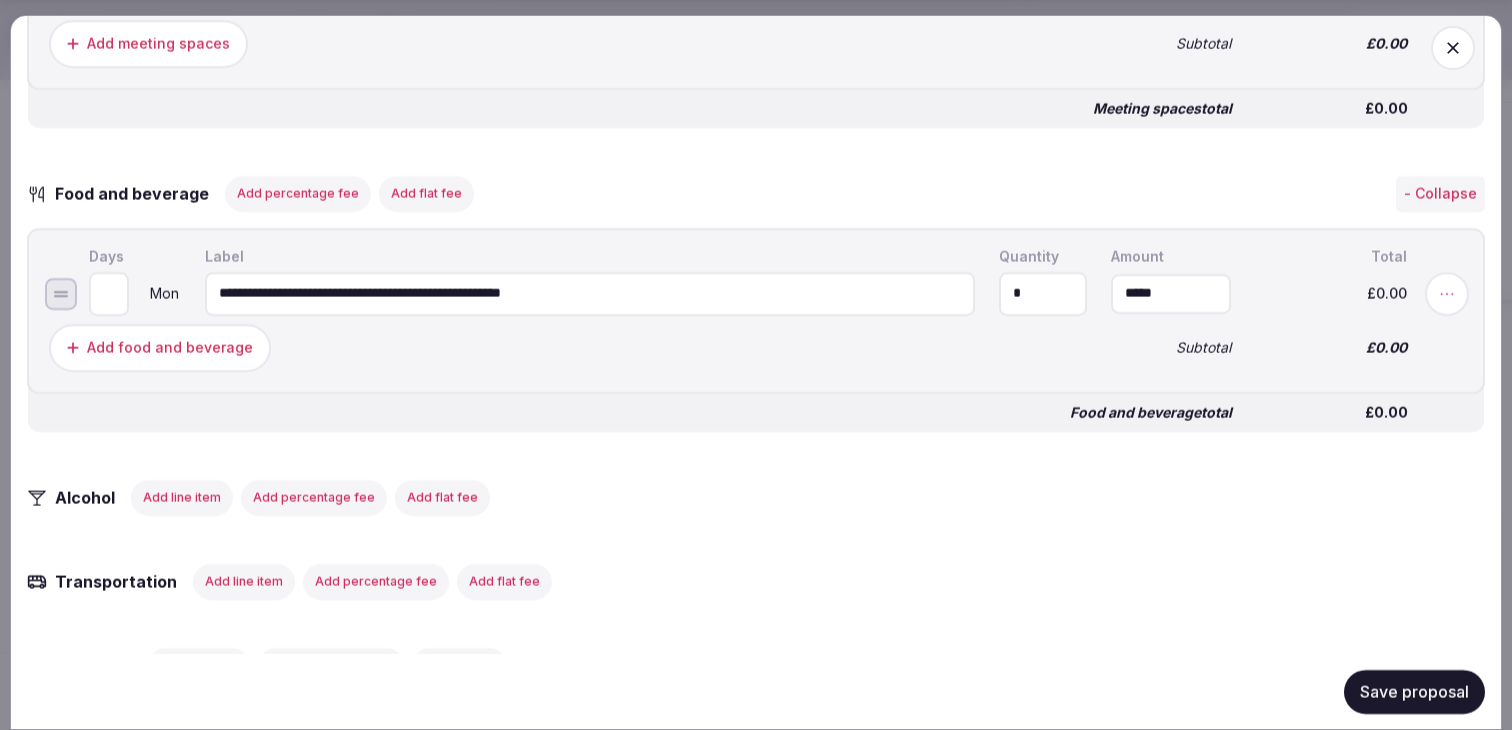 type on "**********" 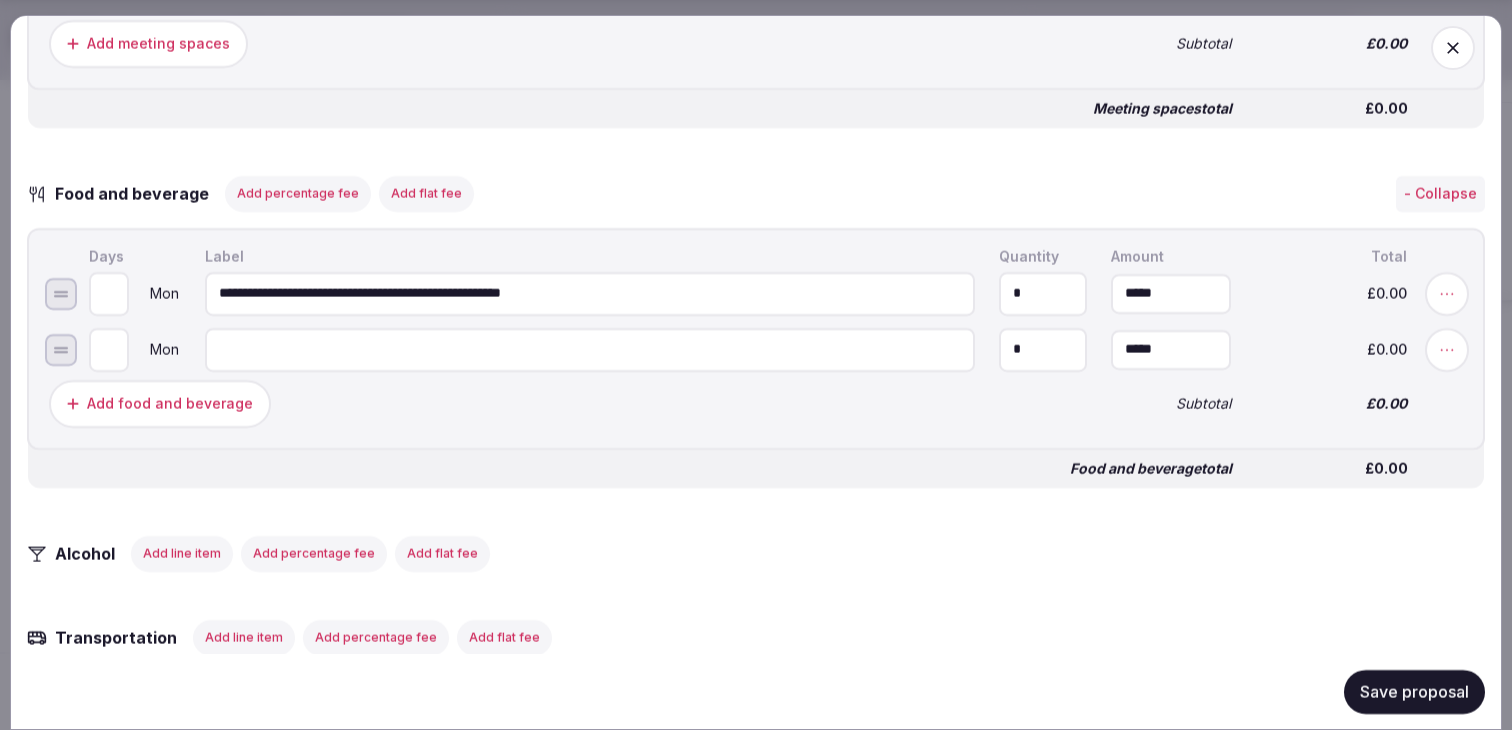 click at bounding box center (590, 349) 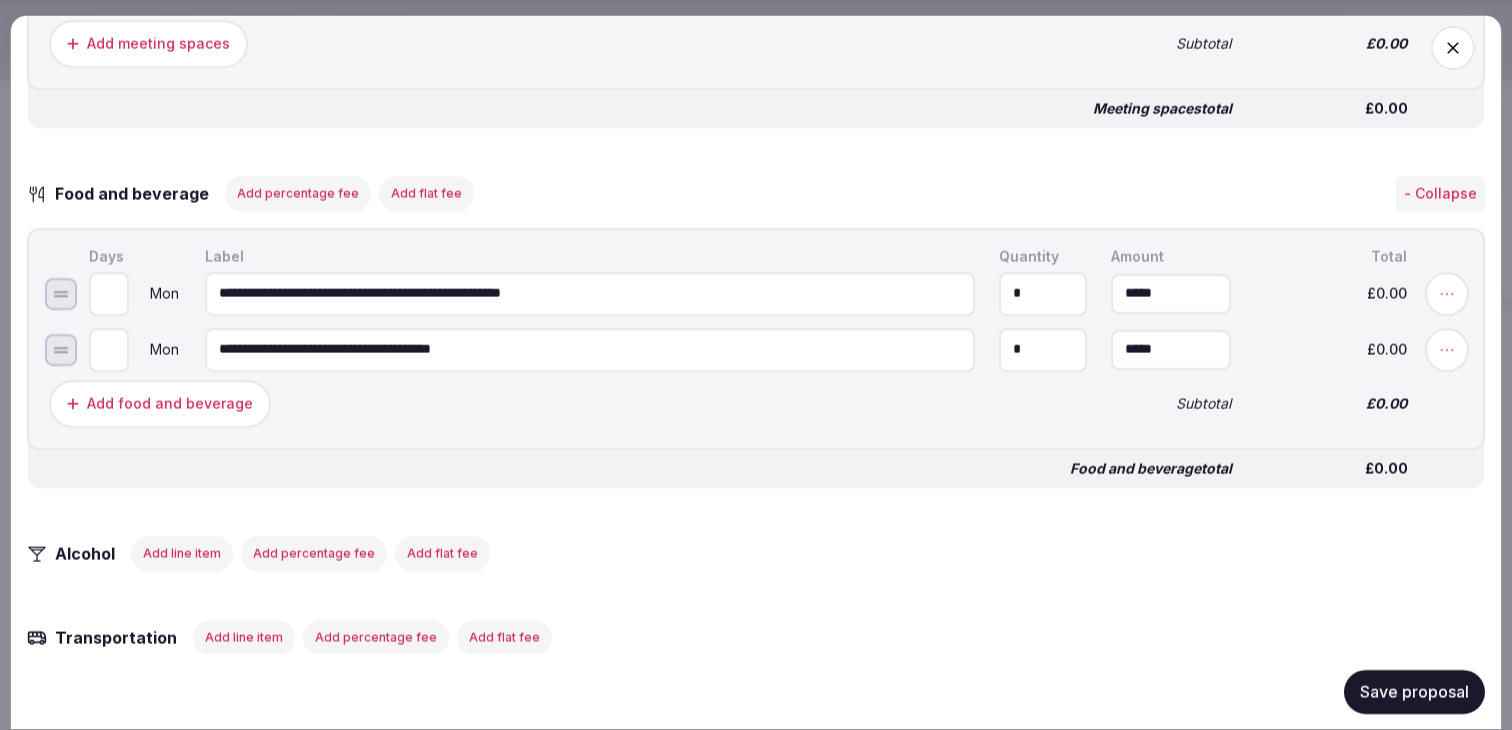type on "**********" 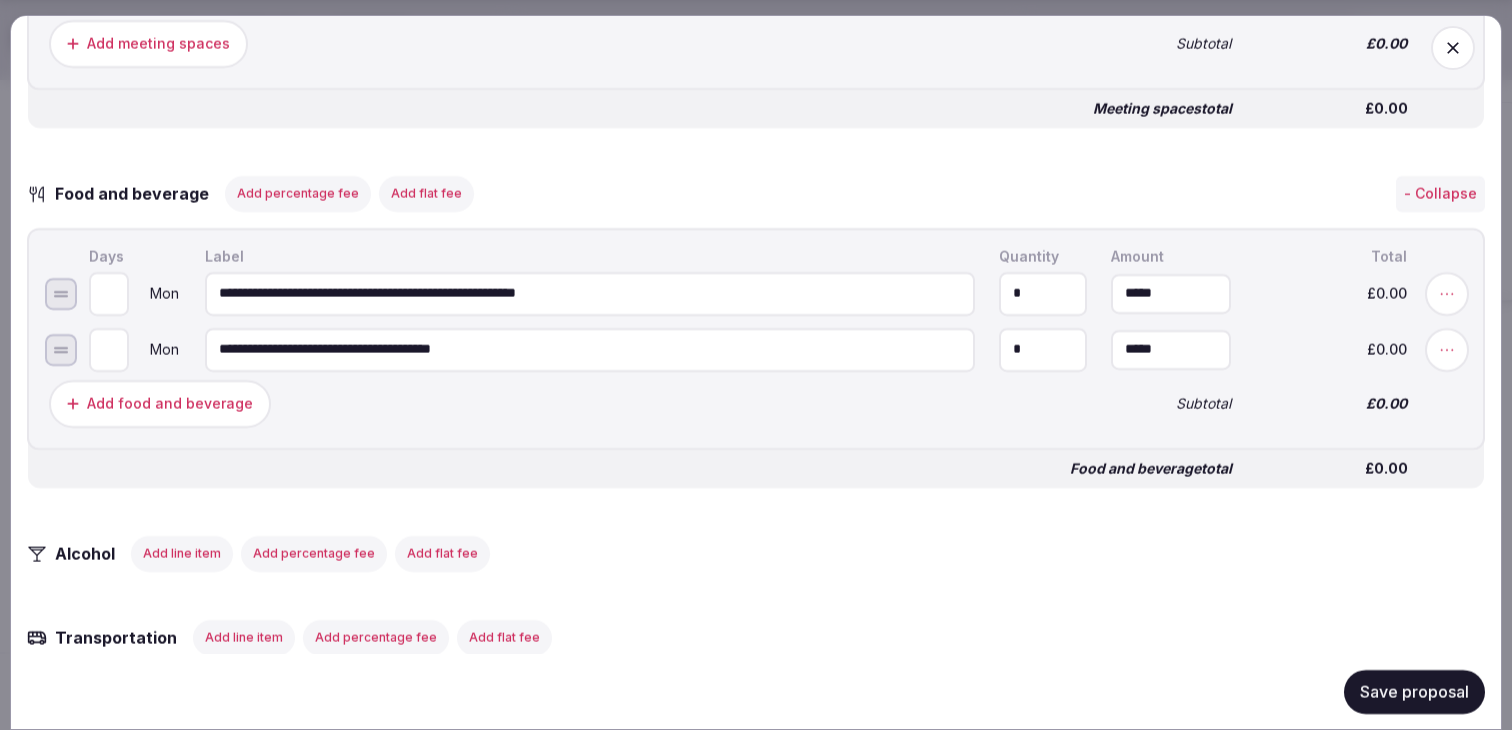 type on "**********" 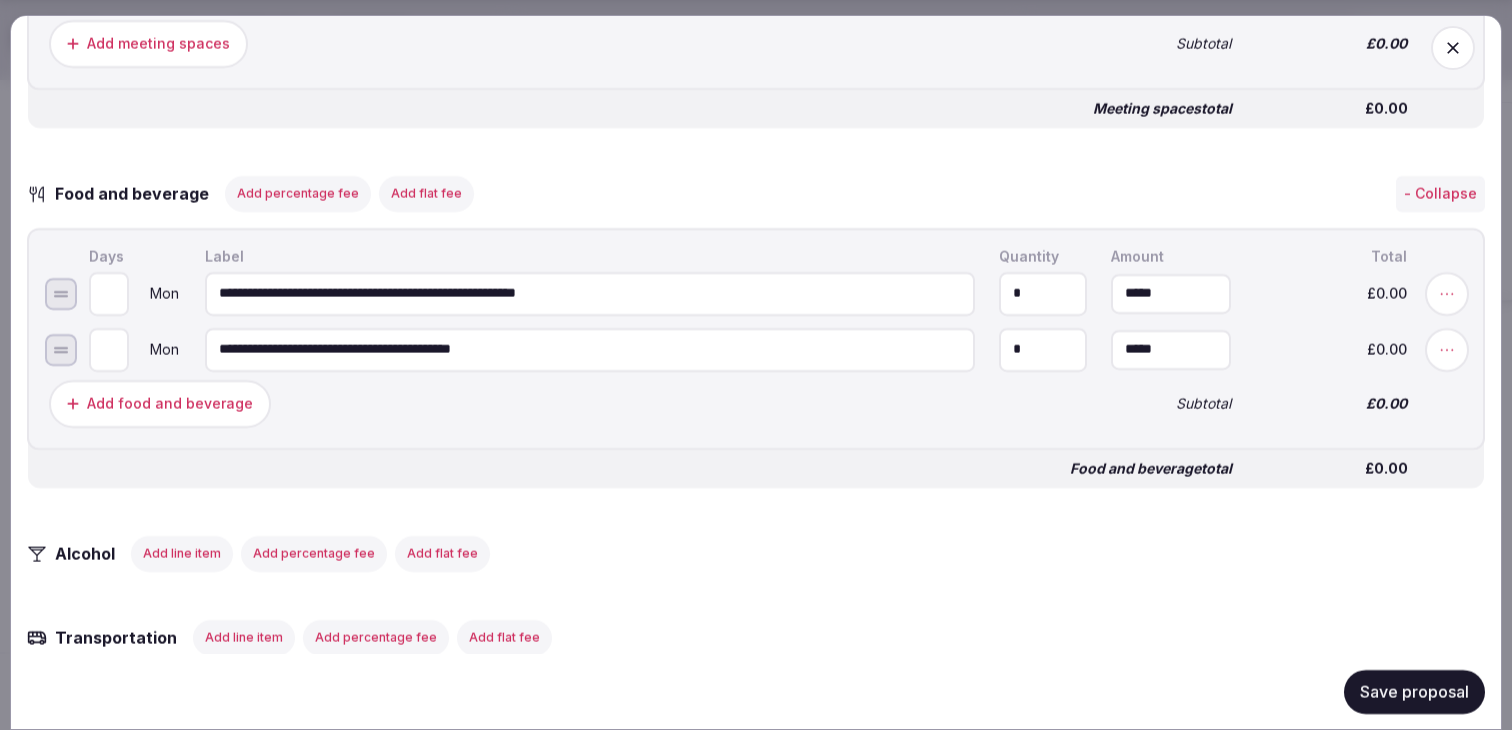 click on "**********" at bounding box center [590, 349] 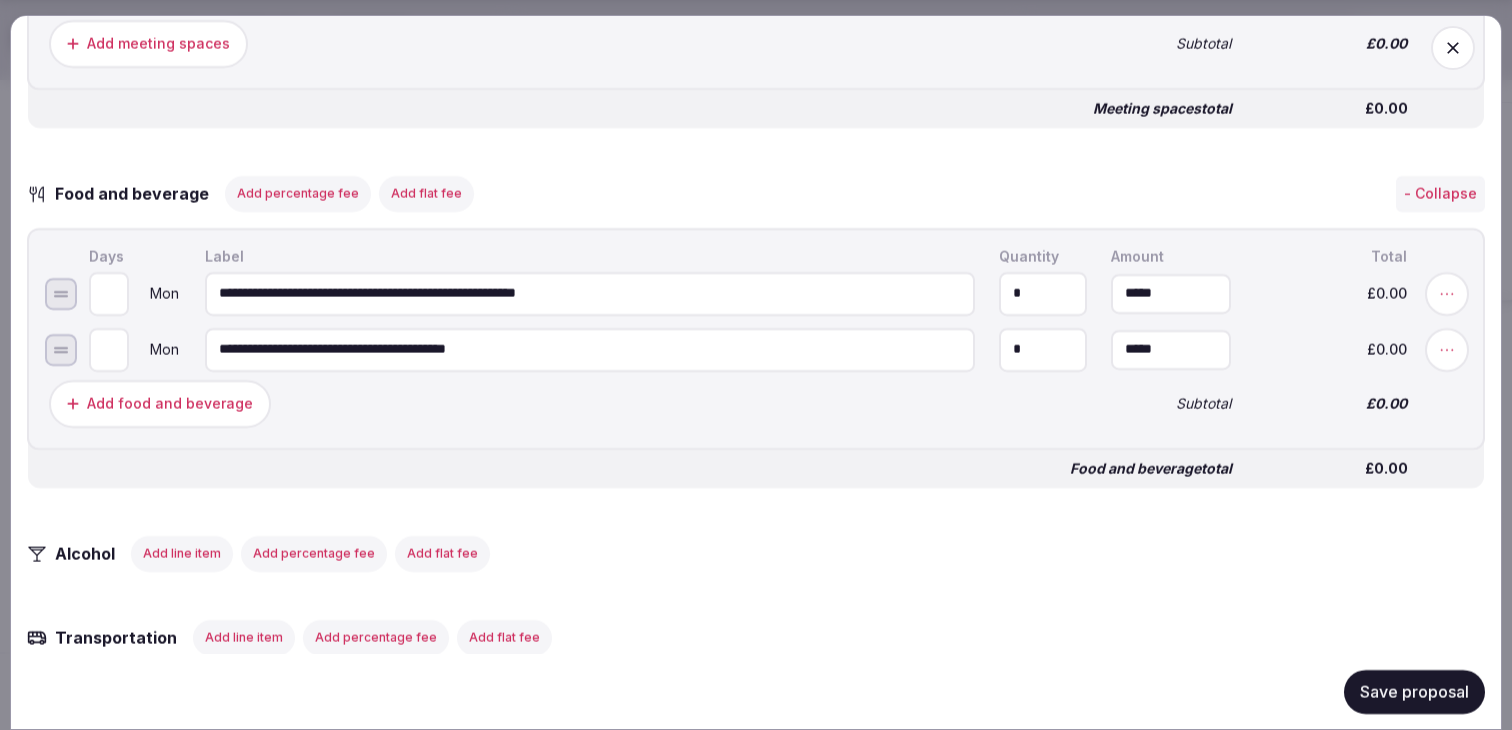drag, startPoint x: 505, startPoint y: 363, endPoint x: 459, endPoint y: 362, distance: 46.010868 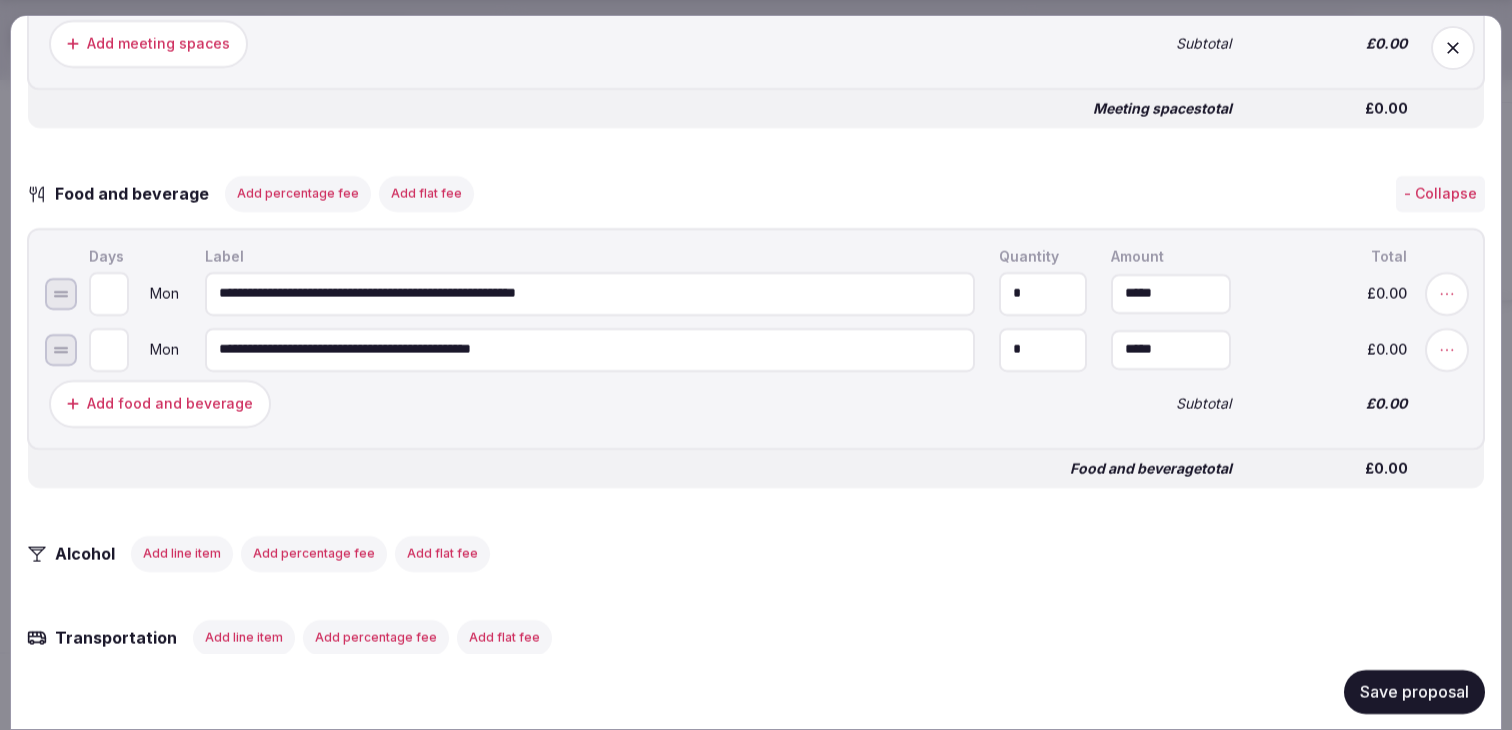 type on "**********" 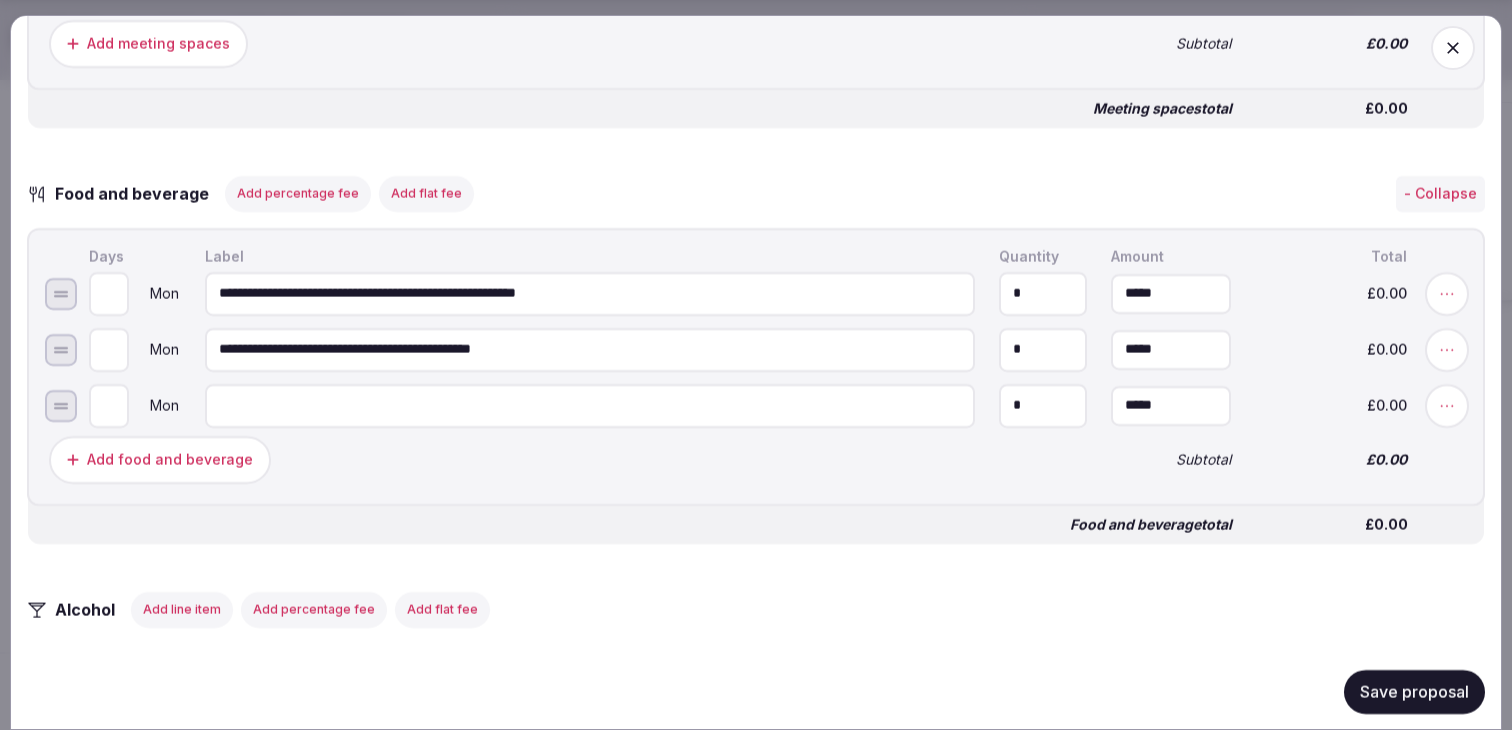 click at bounding box center [590, 405] 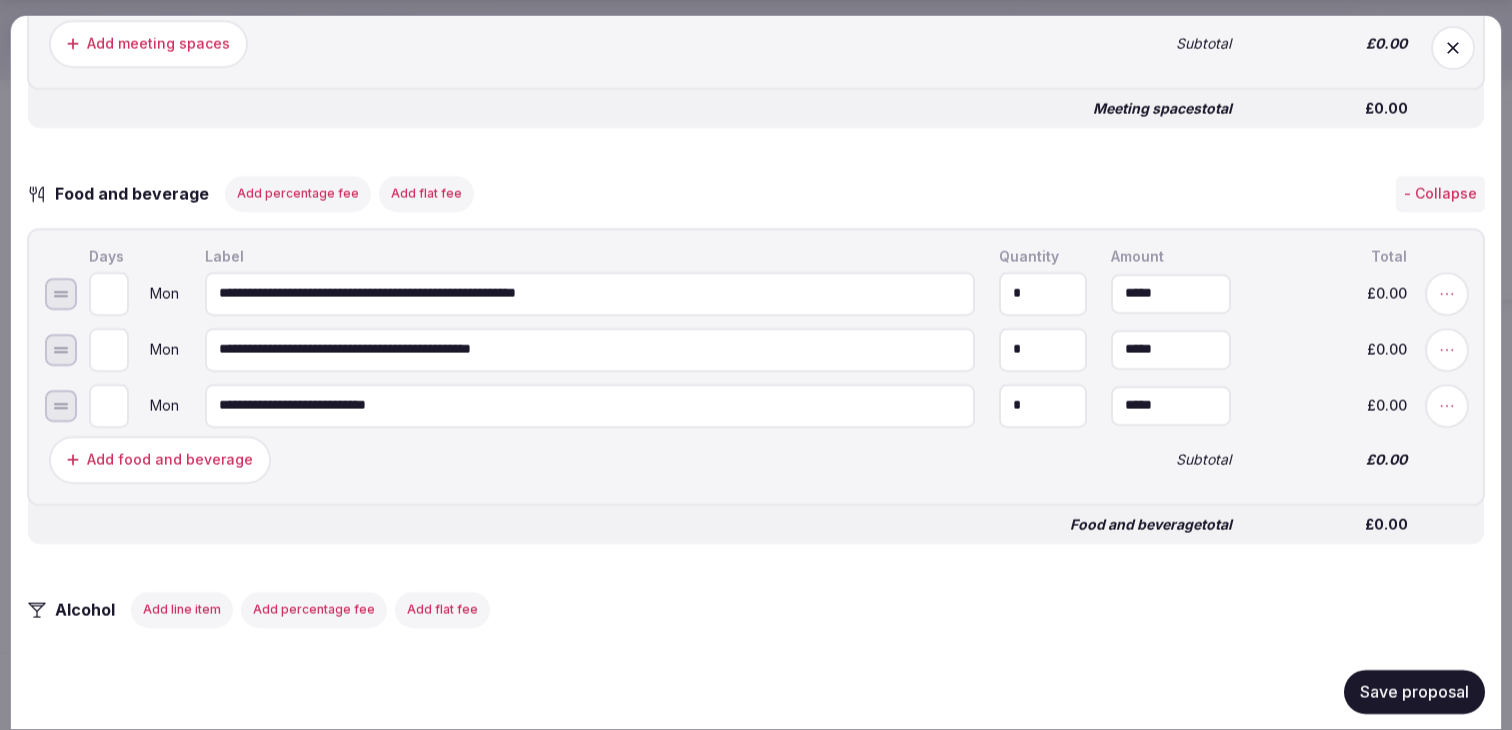 click on "Add food and beverage" at bounding box center (170, 459) 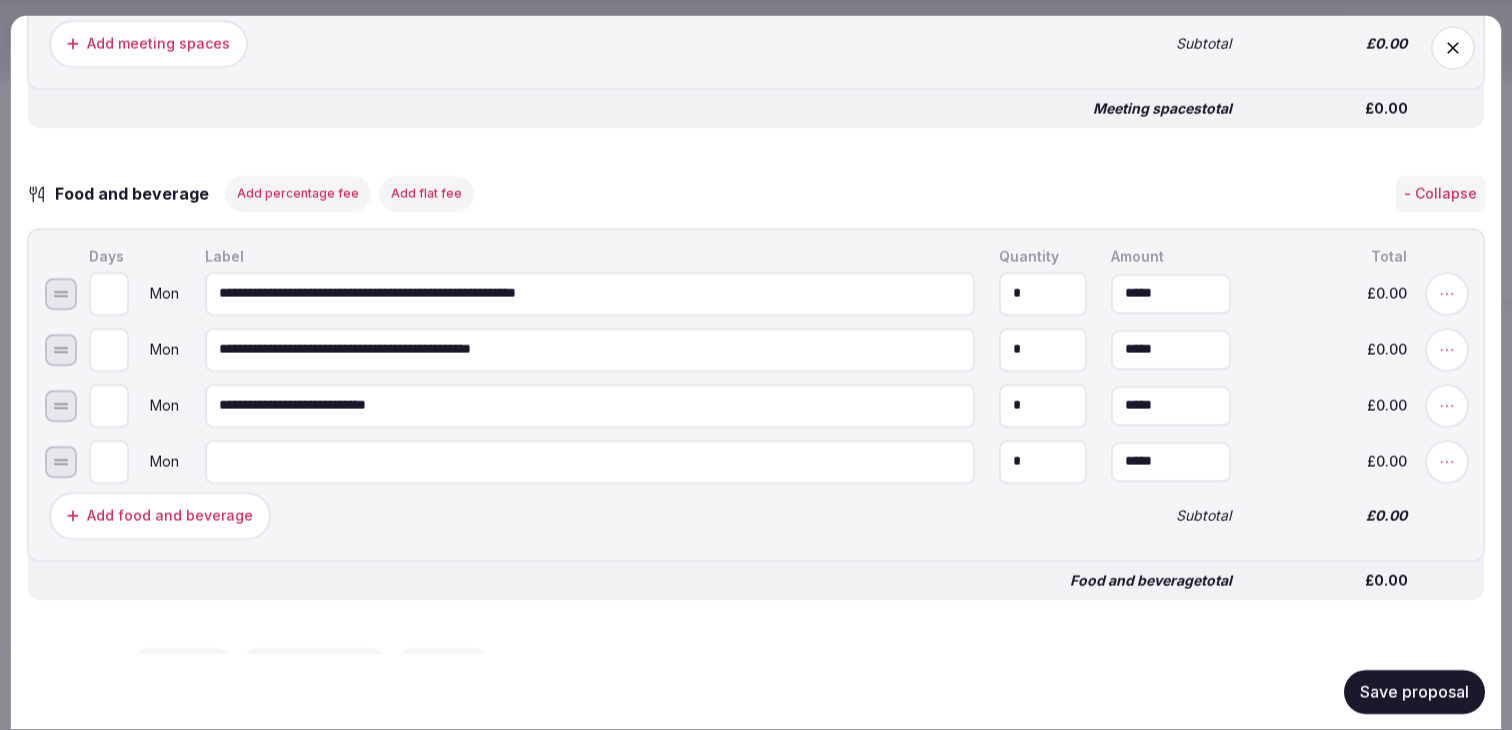 click at bounding box center (590, 461) 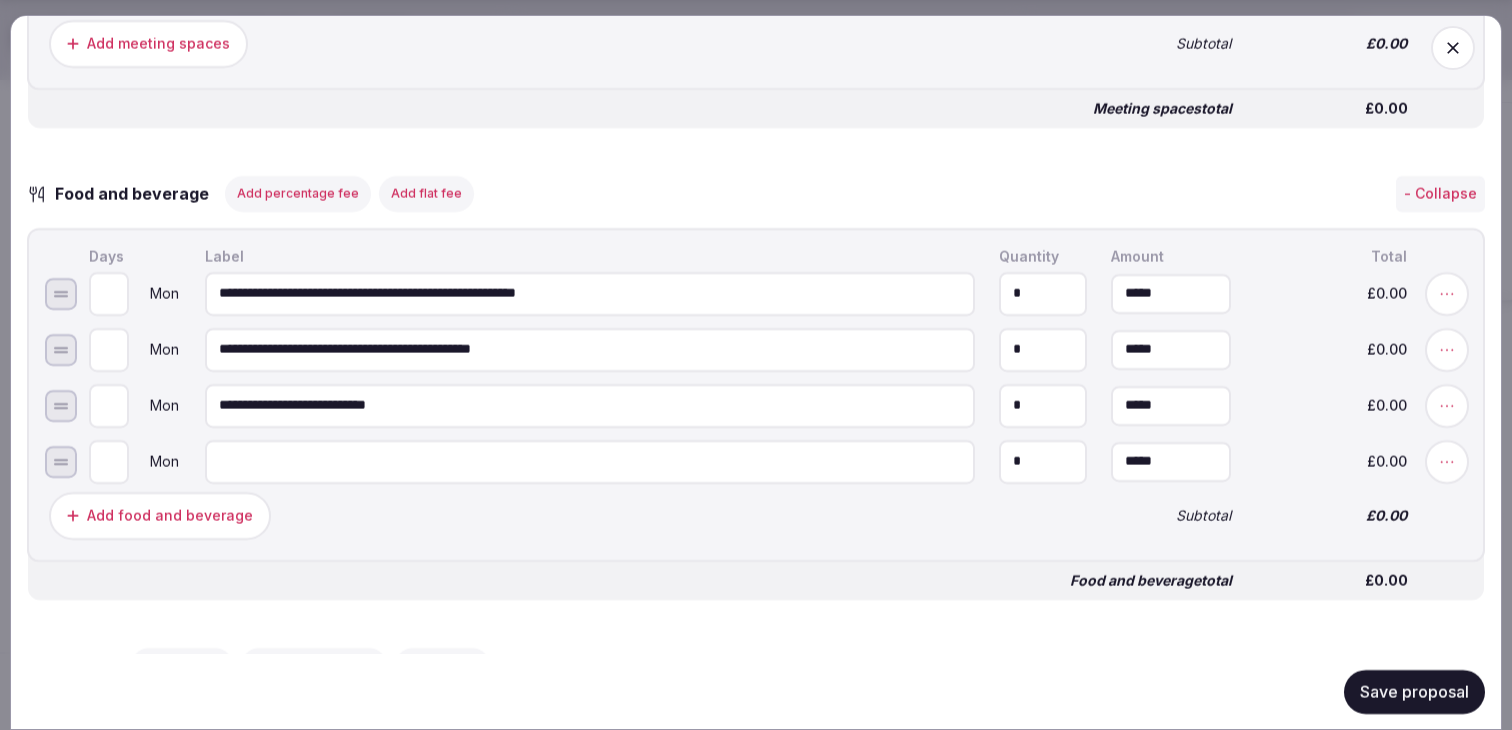 click on "**********" at bounding box center [590, 405] 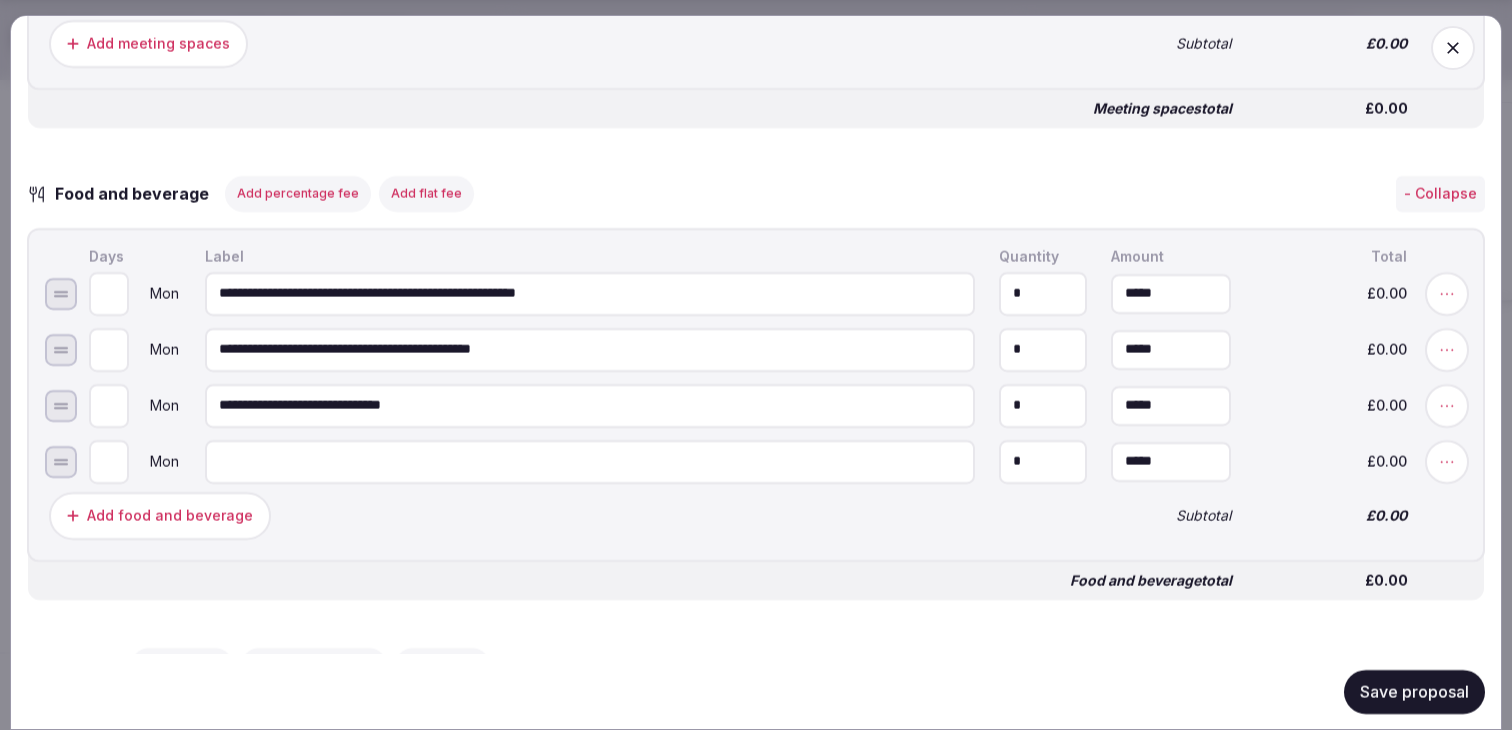 click on "**********" at bounding box center (590, 405) 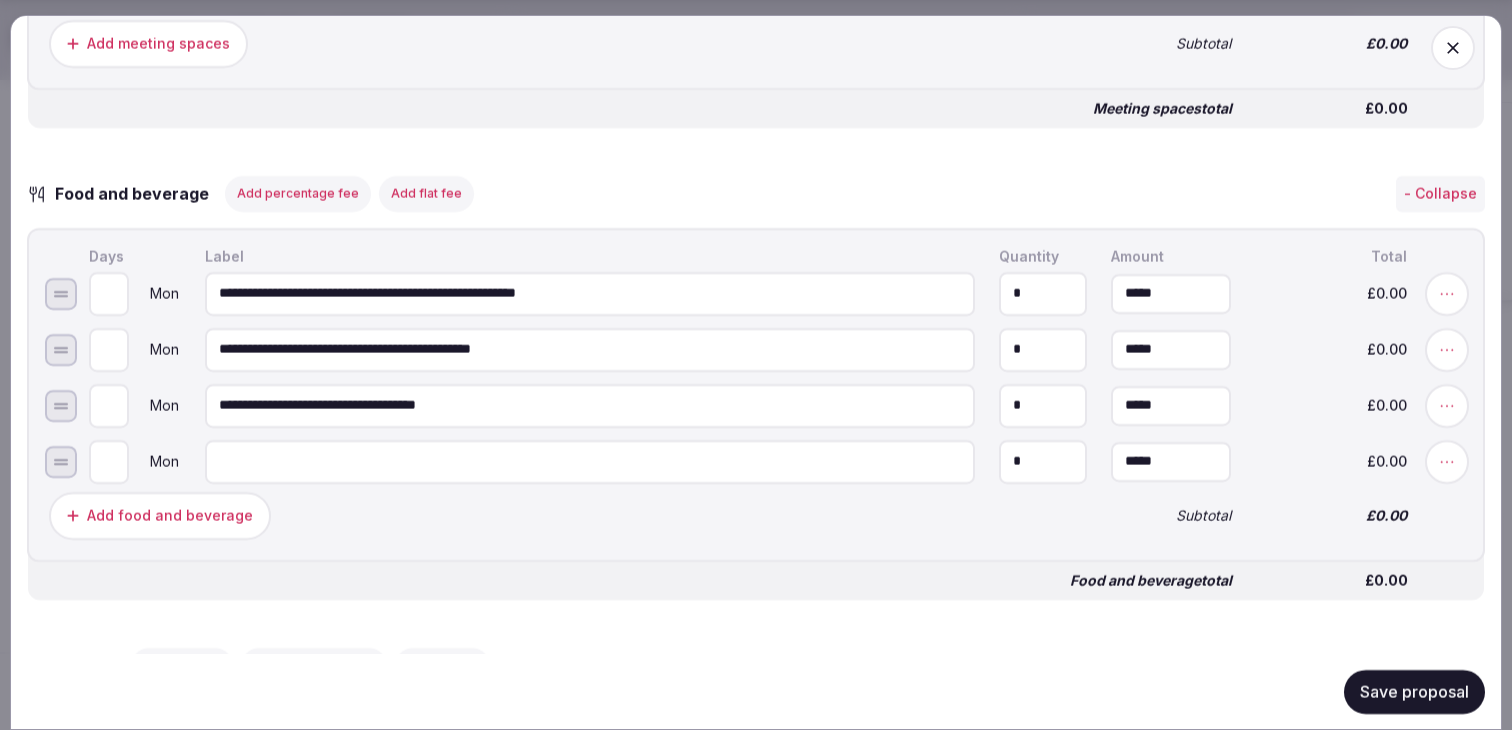 type on "**********" 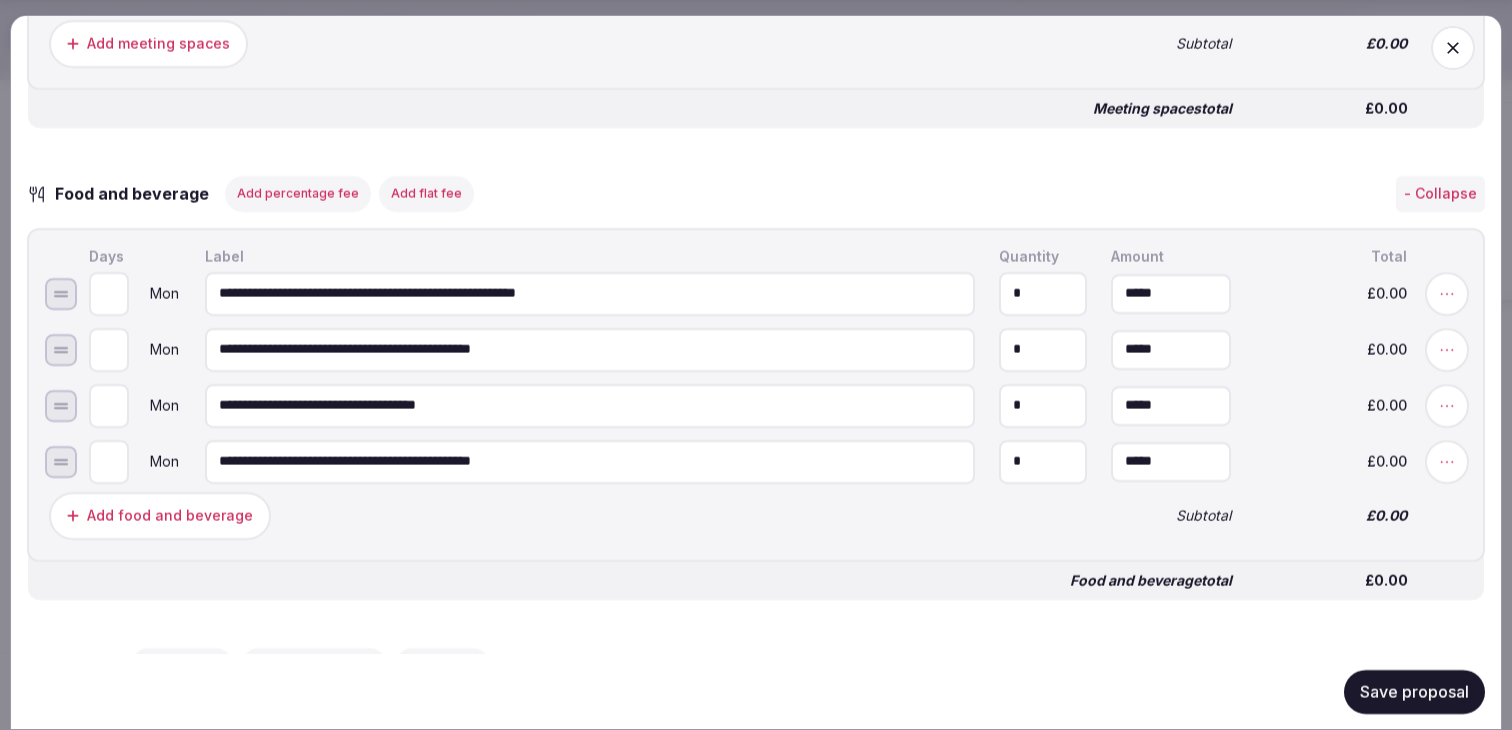 type on "**********" 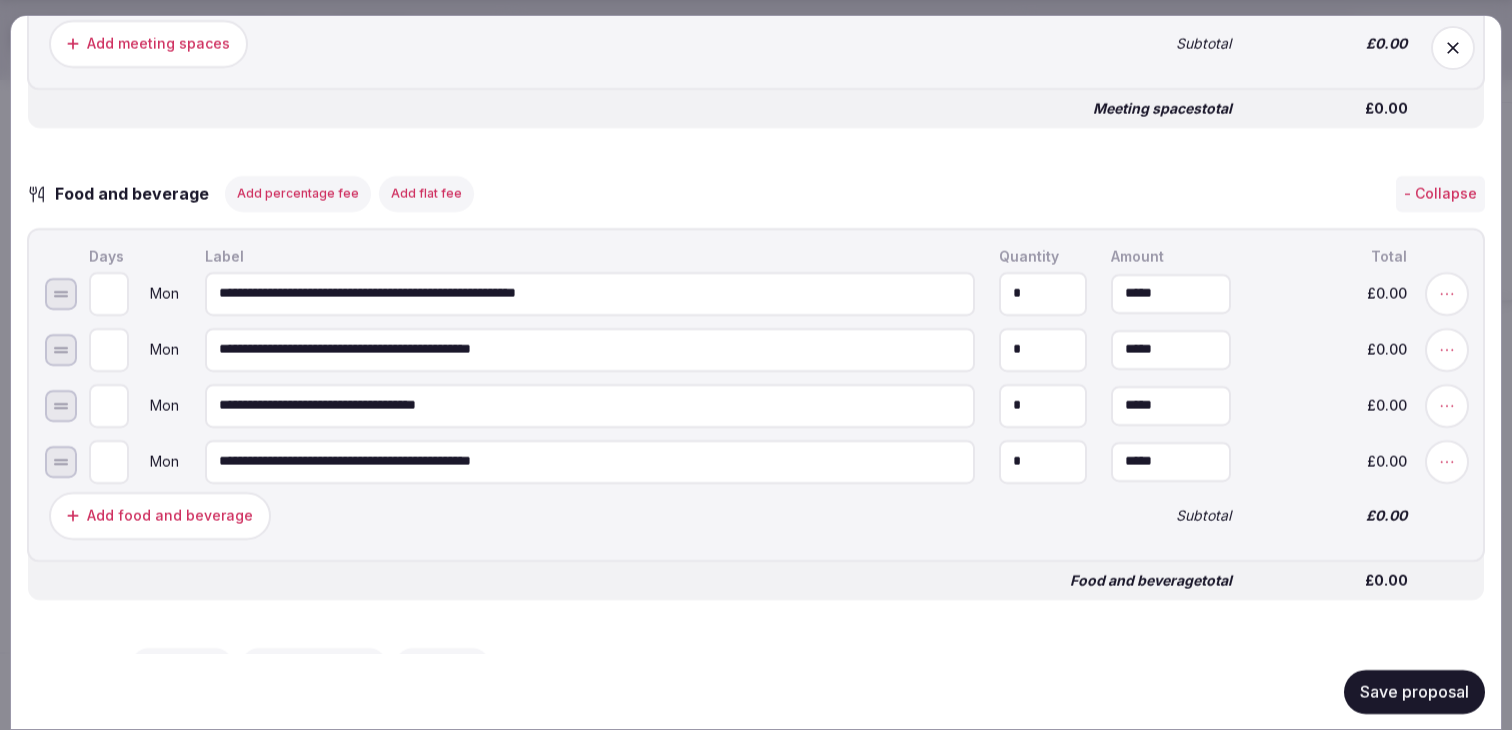 click on "Add food and beverage" at bounding box center [170, 515] 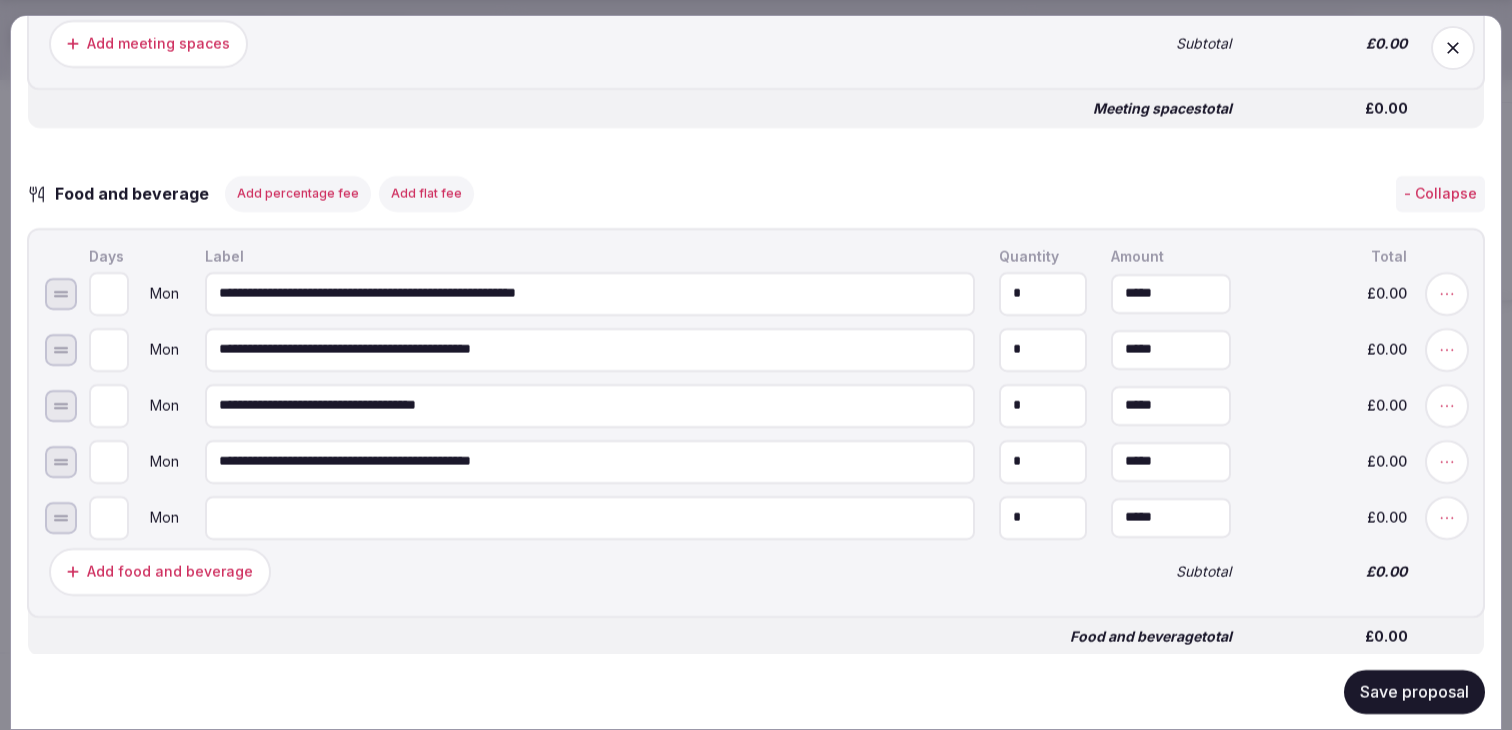 click at bounding box center (590, 517) 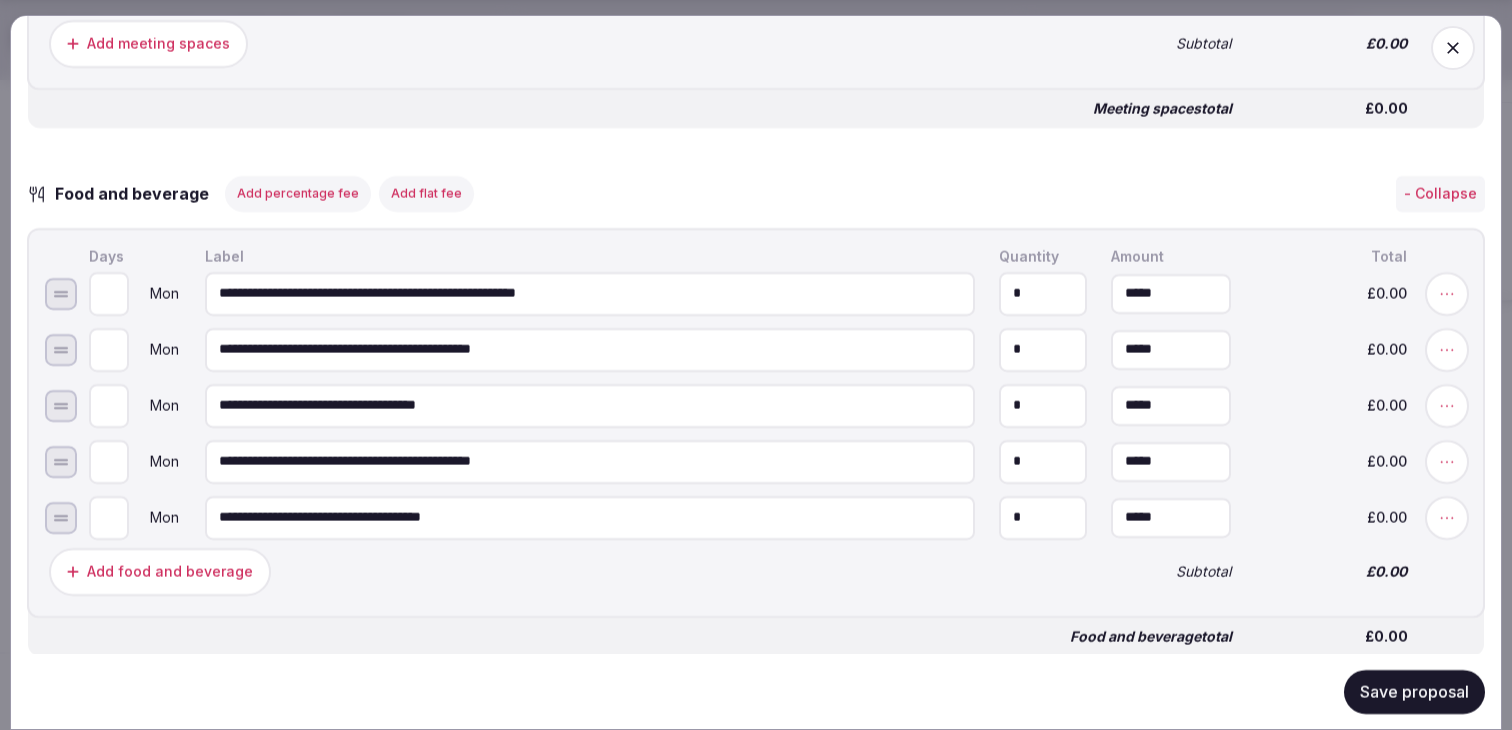 type on "**********" 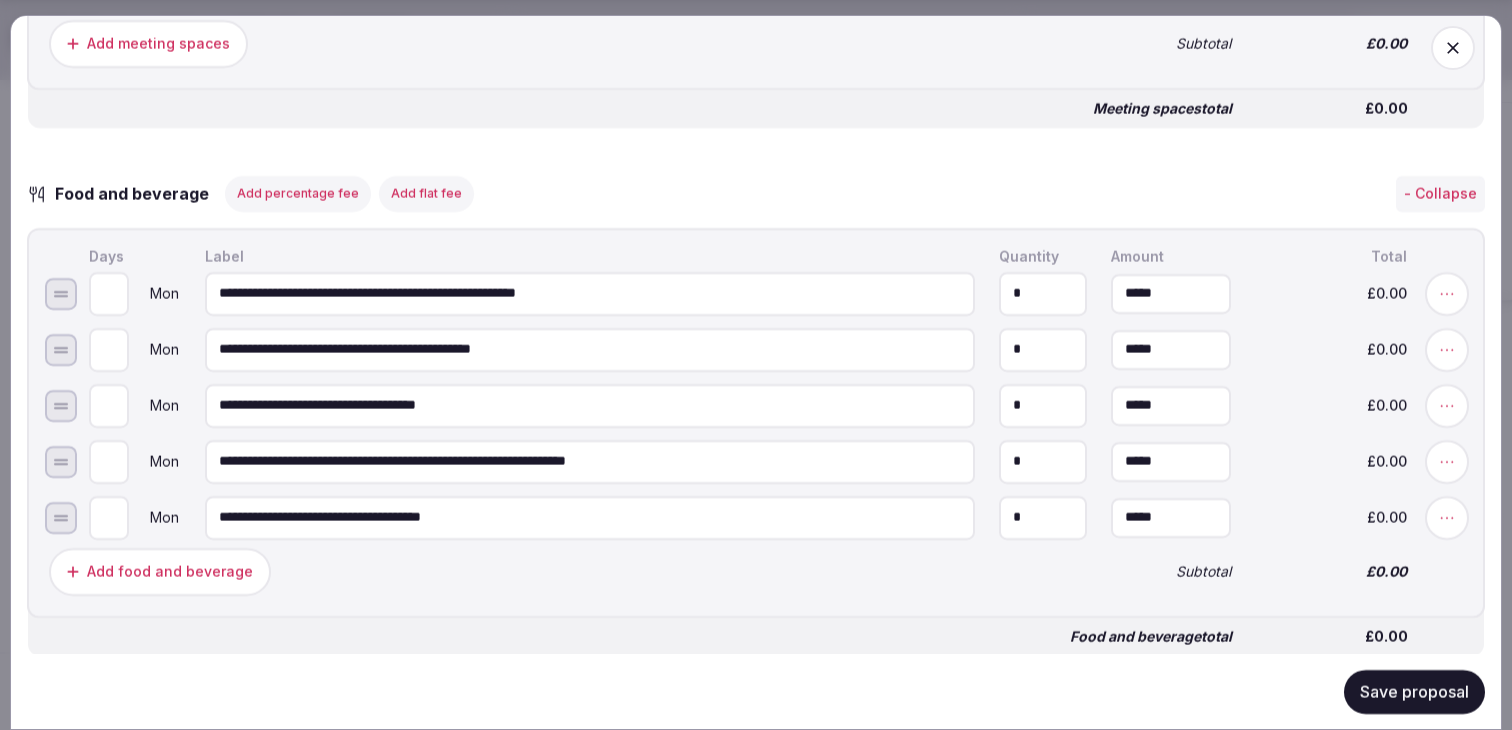 type on "**********" 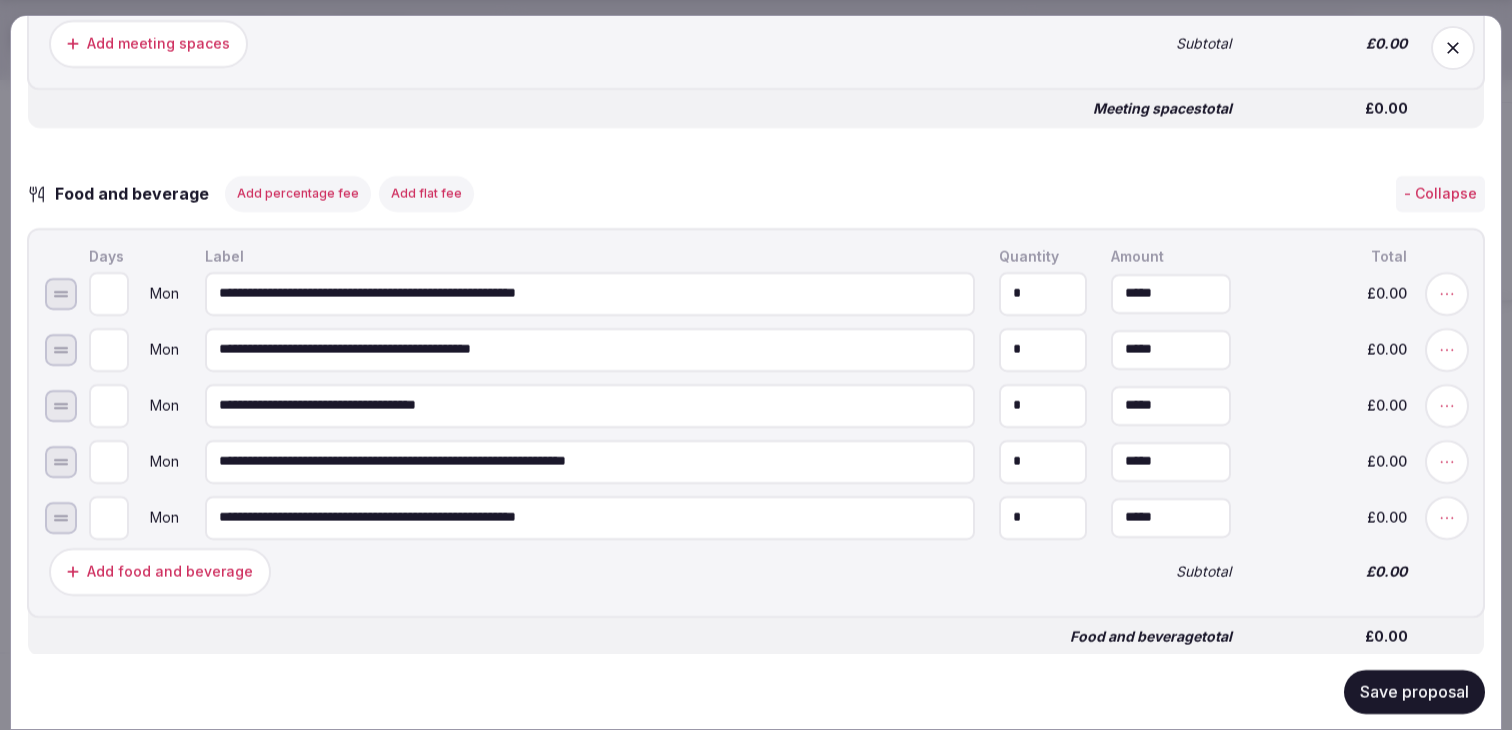 type on "**********" 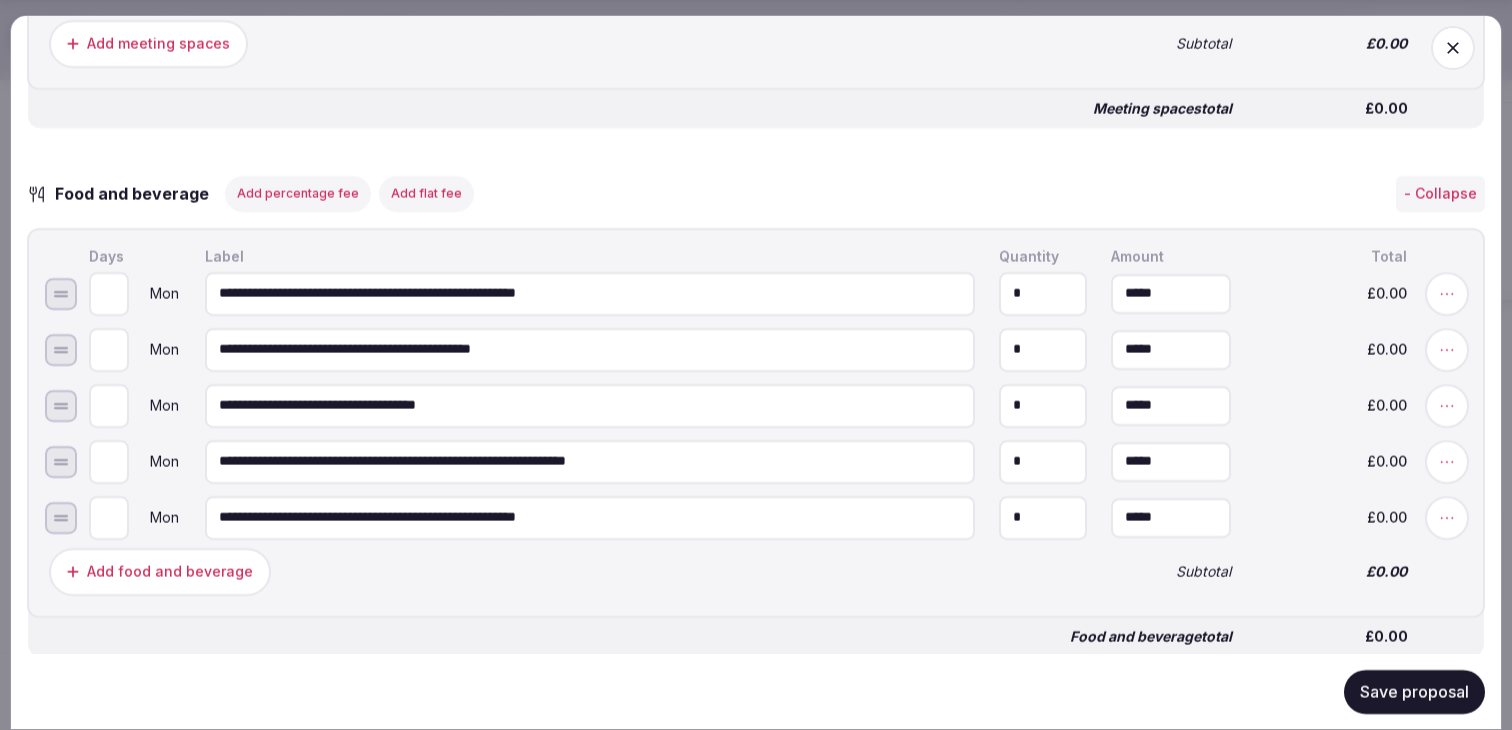 type on "*" 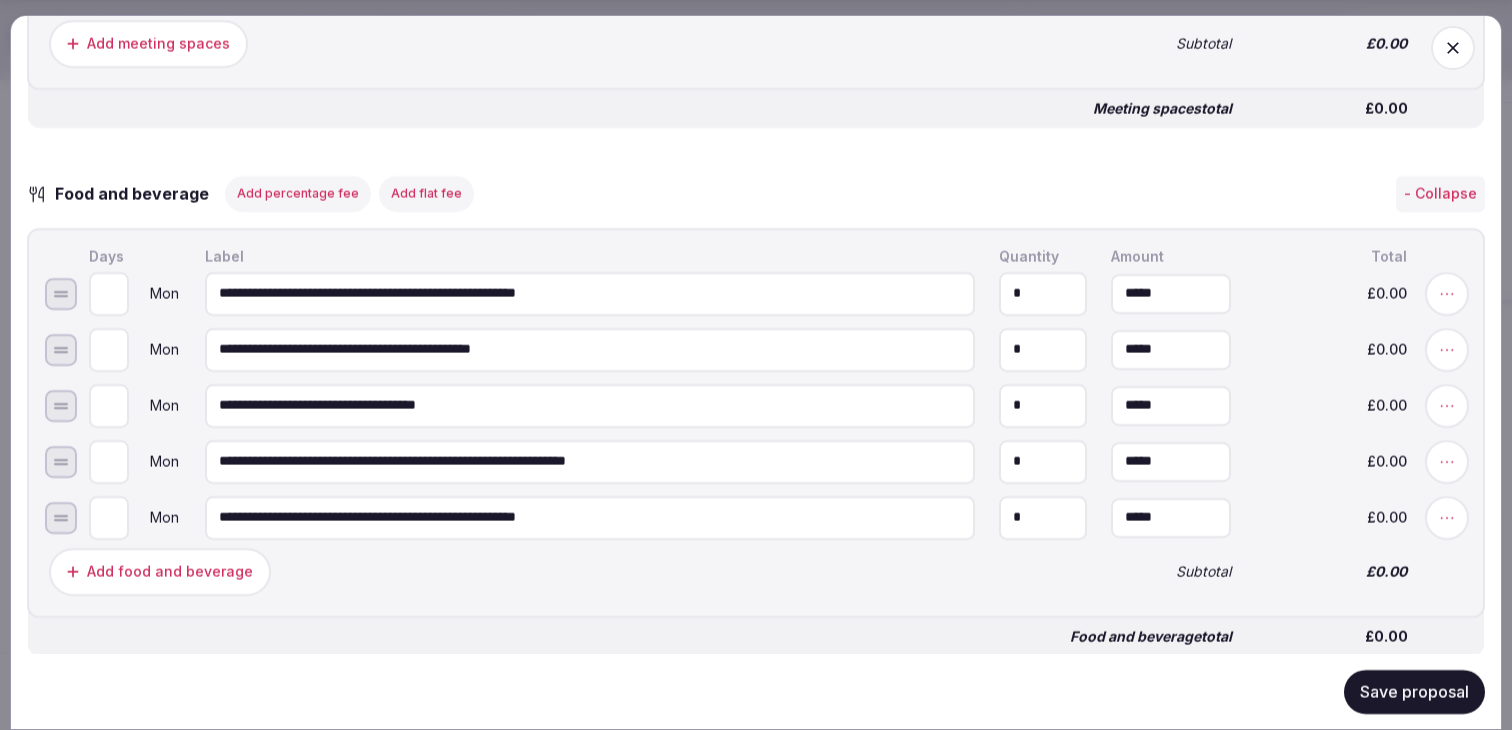 type on "*" 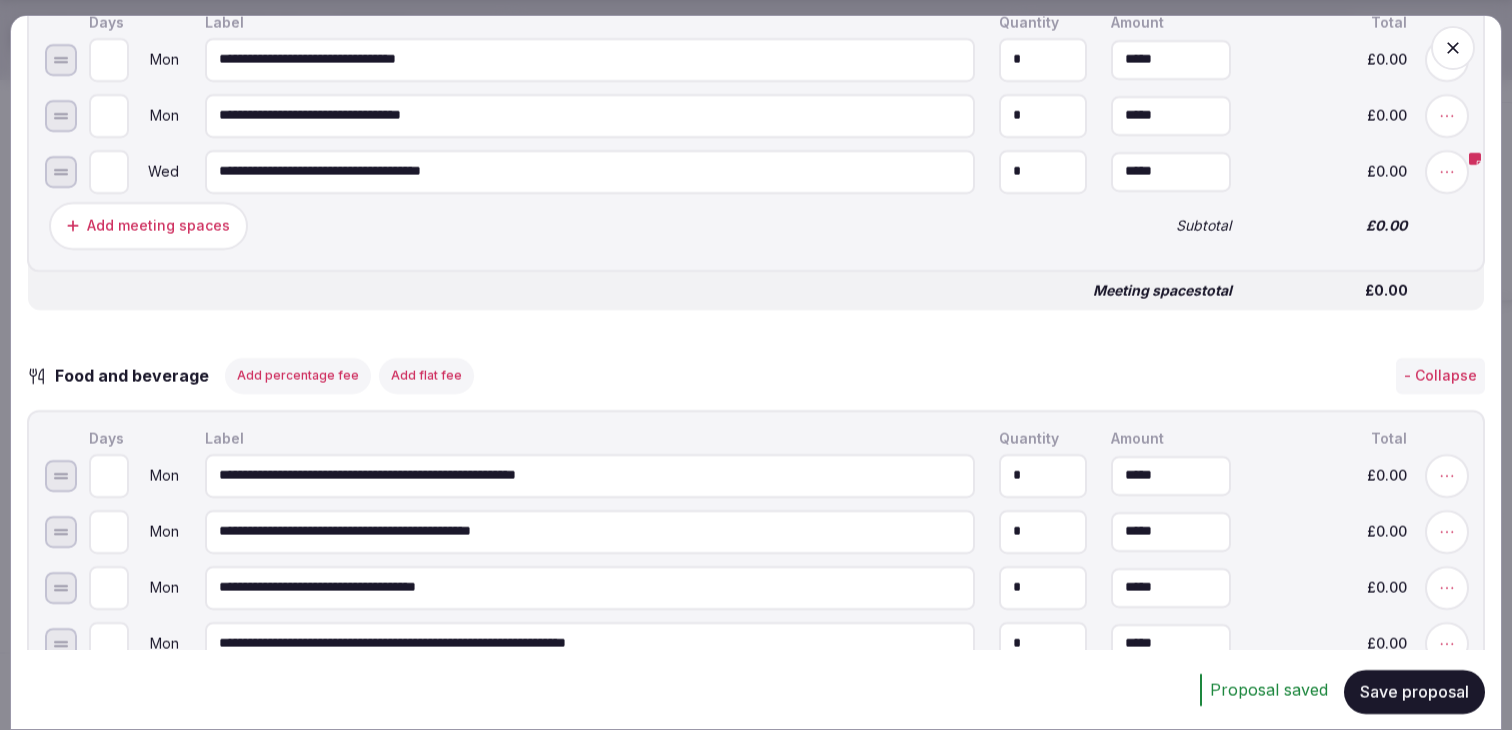 scroll, scrollTop: 1374, scrollLeft: 0, axis: vertical 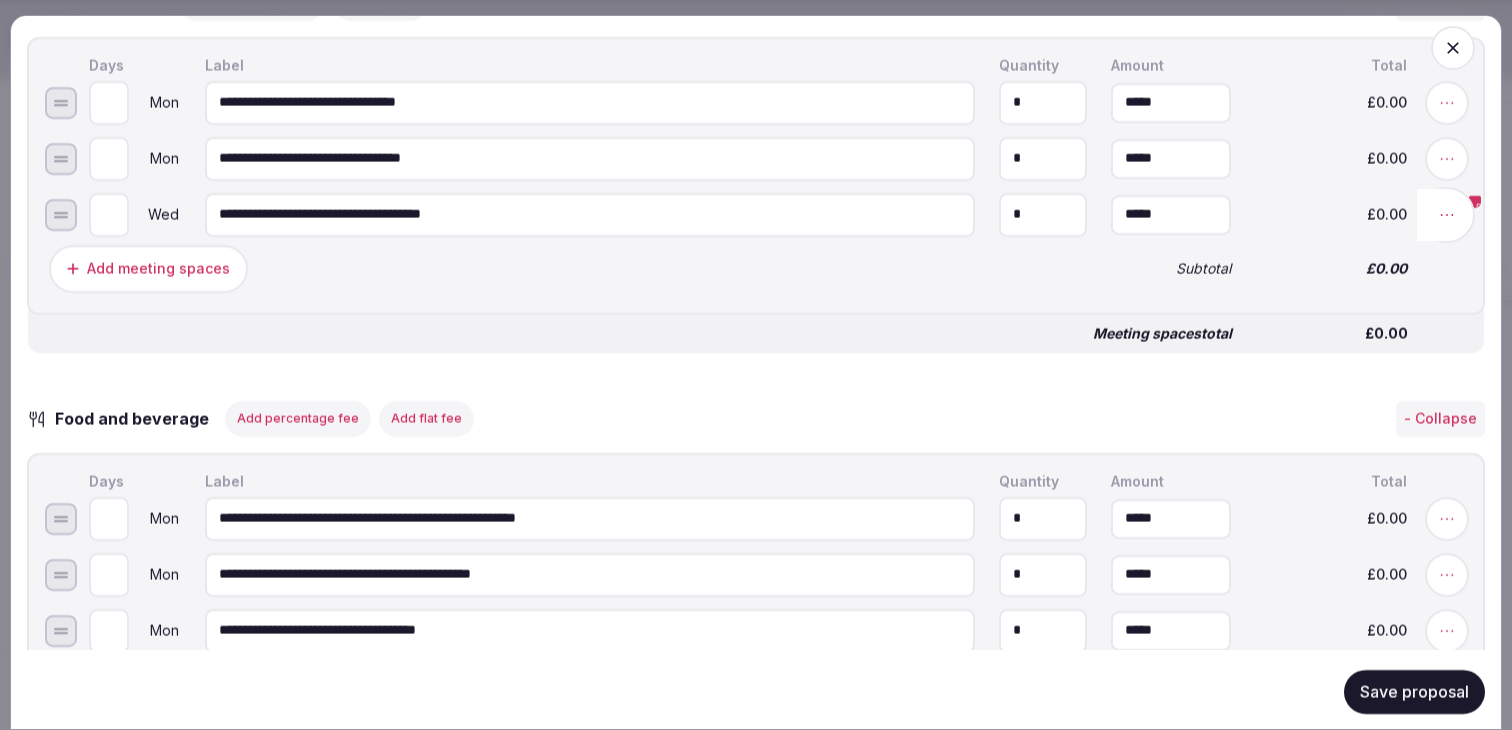 click 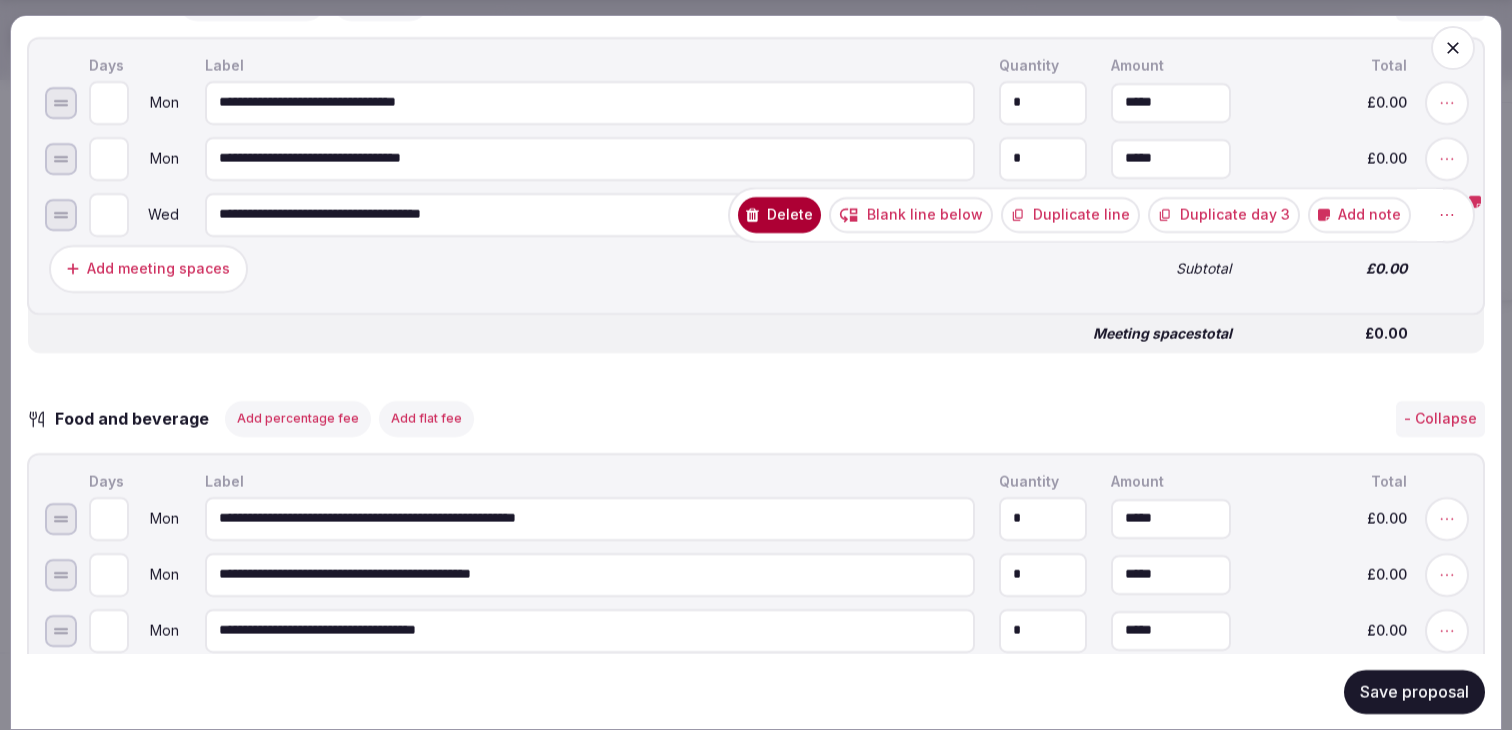 click on "Add note" at bounding box center (1359, 214) 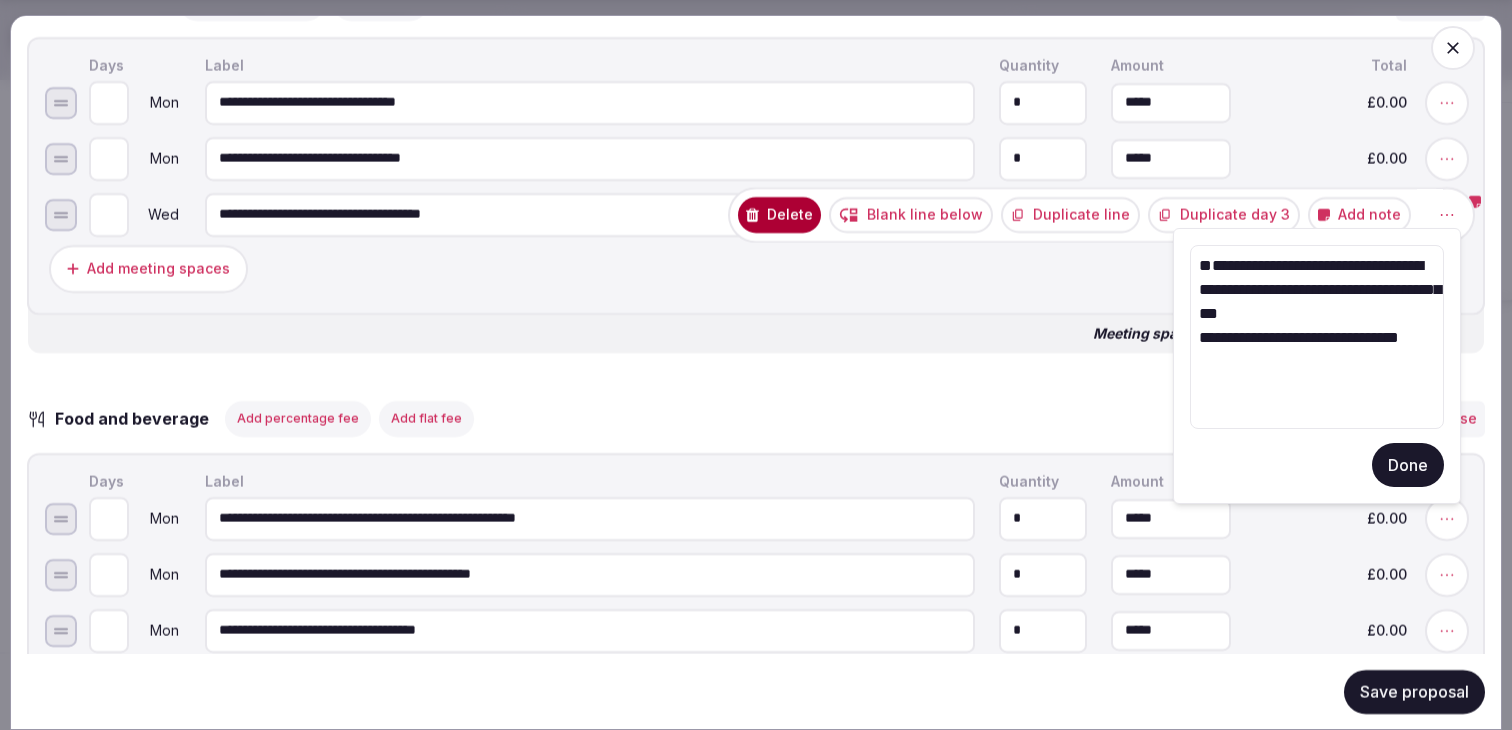 click on "**********" at bounding box center [1317, 337] 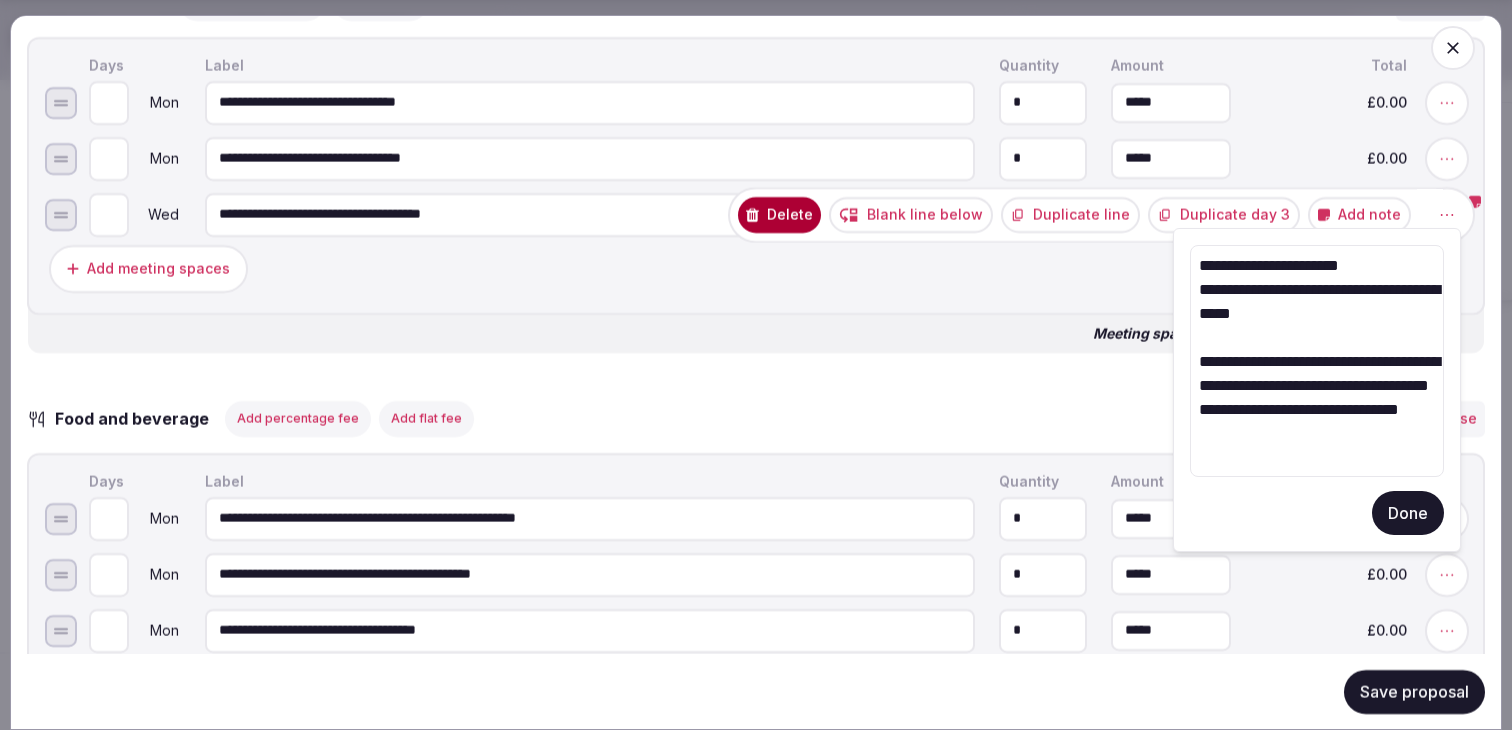 click on "**********" at bounding box center [1317, 361] 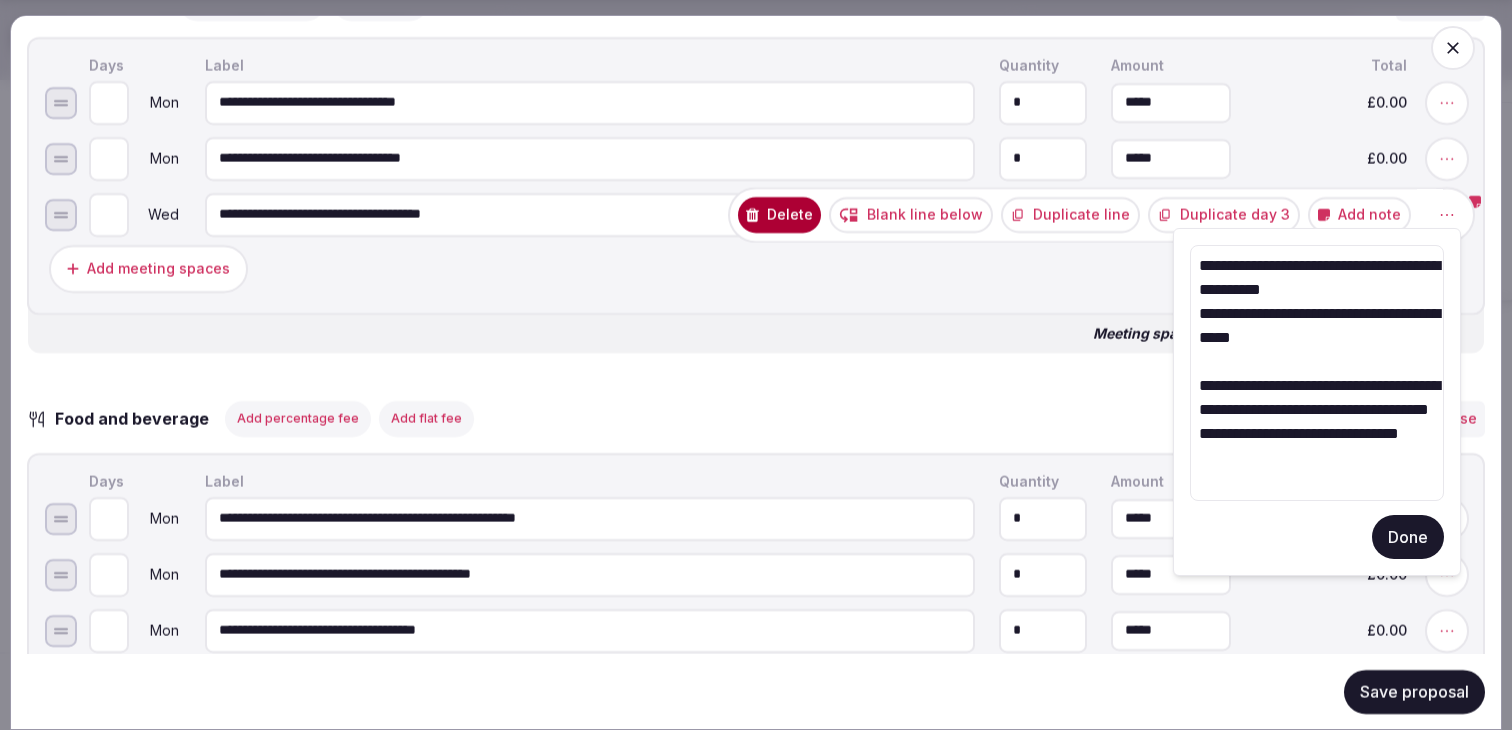 type on "**********" 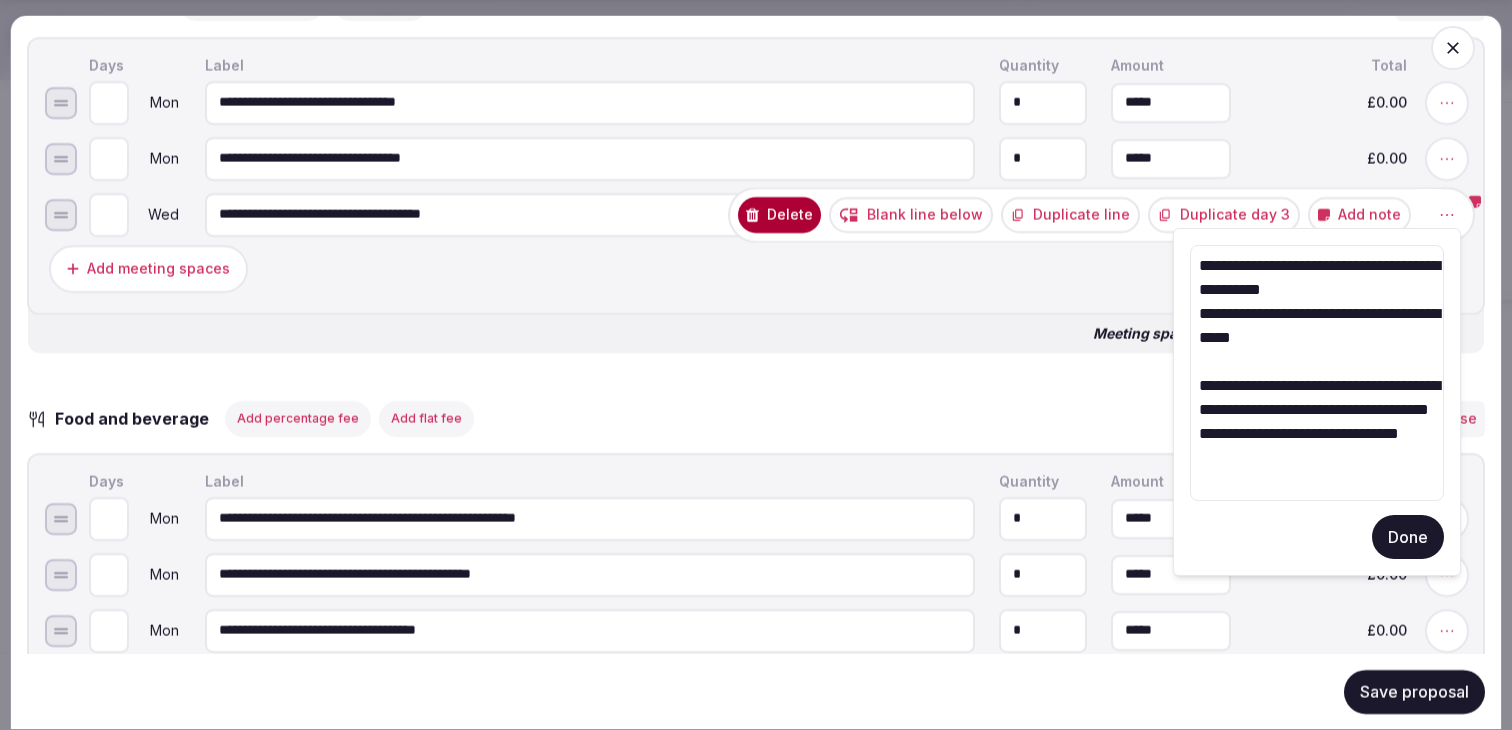 click on "Done" at bounding box center [1408, 537] 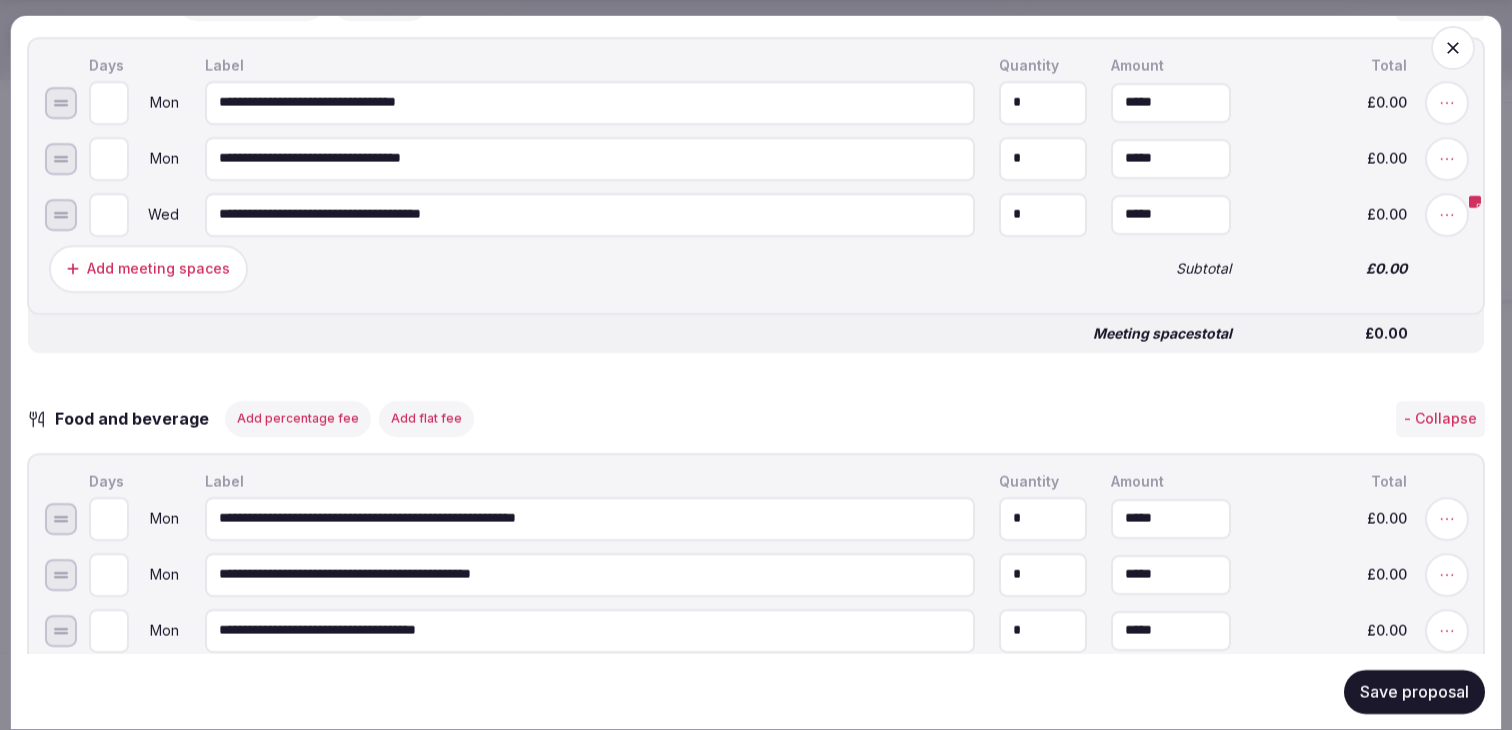 click on "Save proposal" at bounding box center (1414, 691) 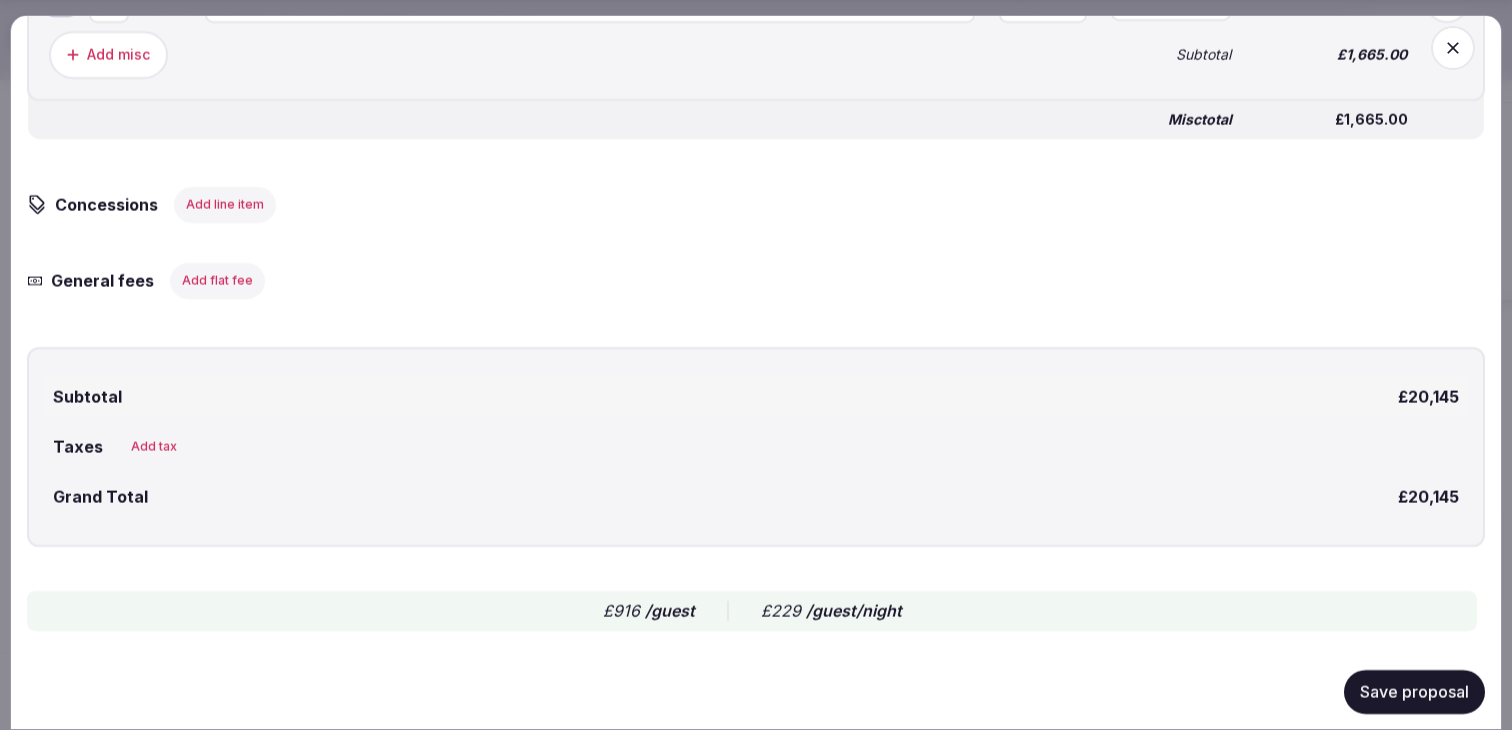 scroll, scrollTop: 3128, scrollLeft: 0, axis: vertical 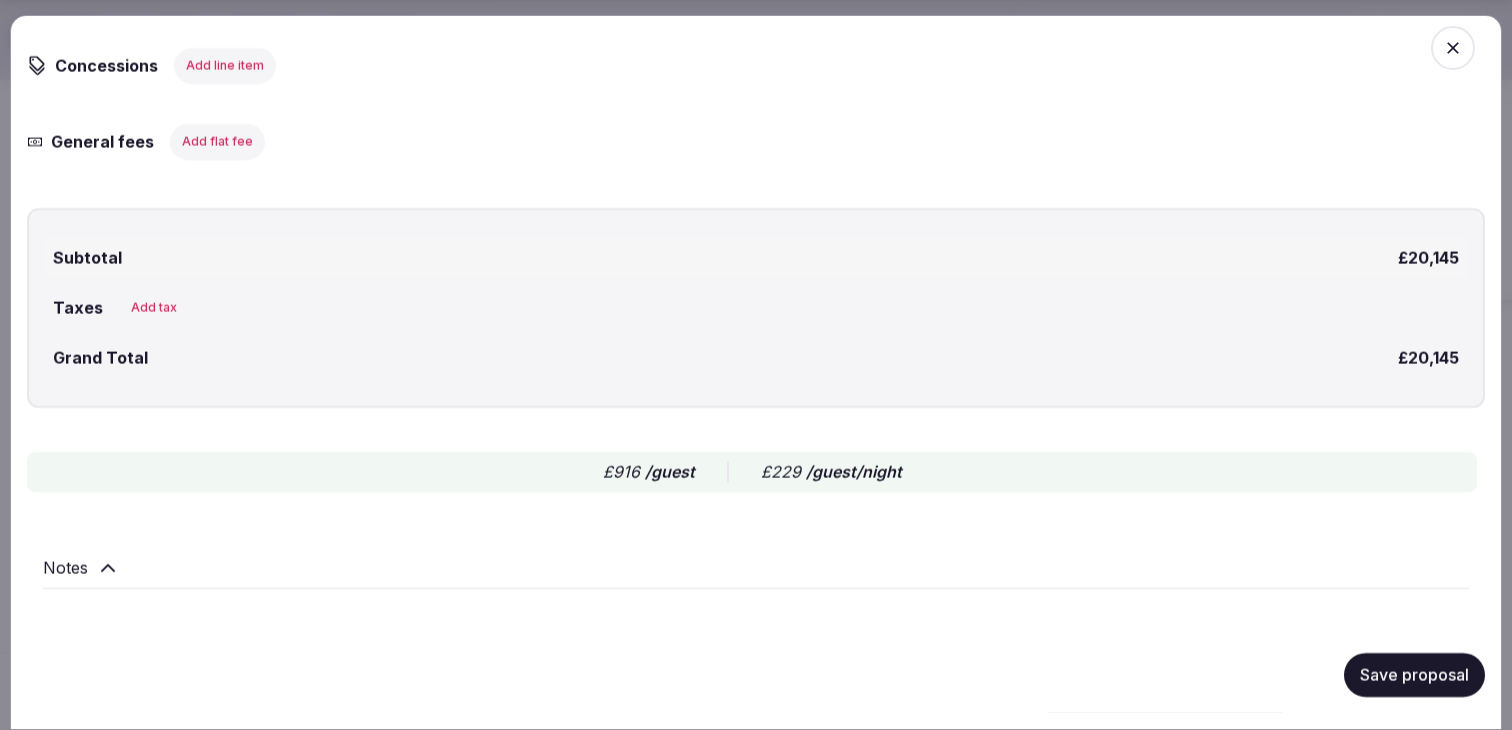 click on "Save proposal" at bounding box center (1414, 674) 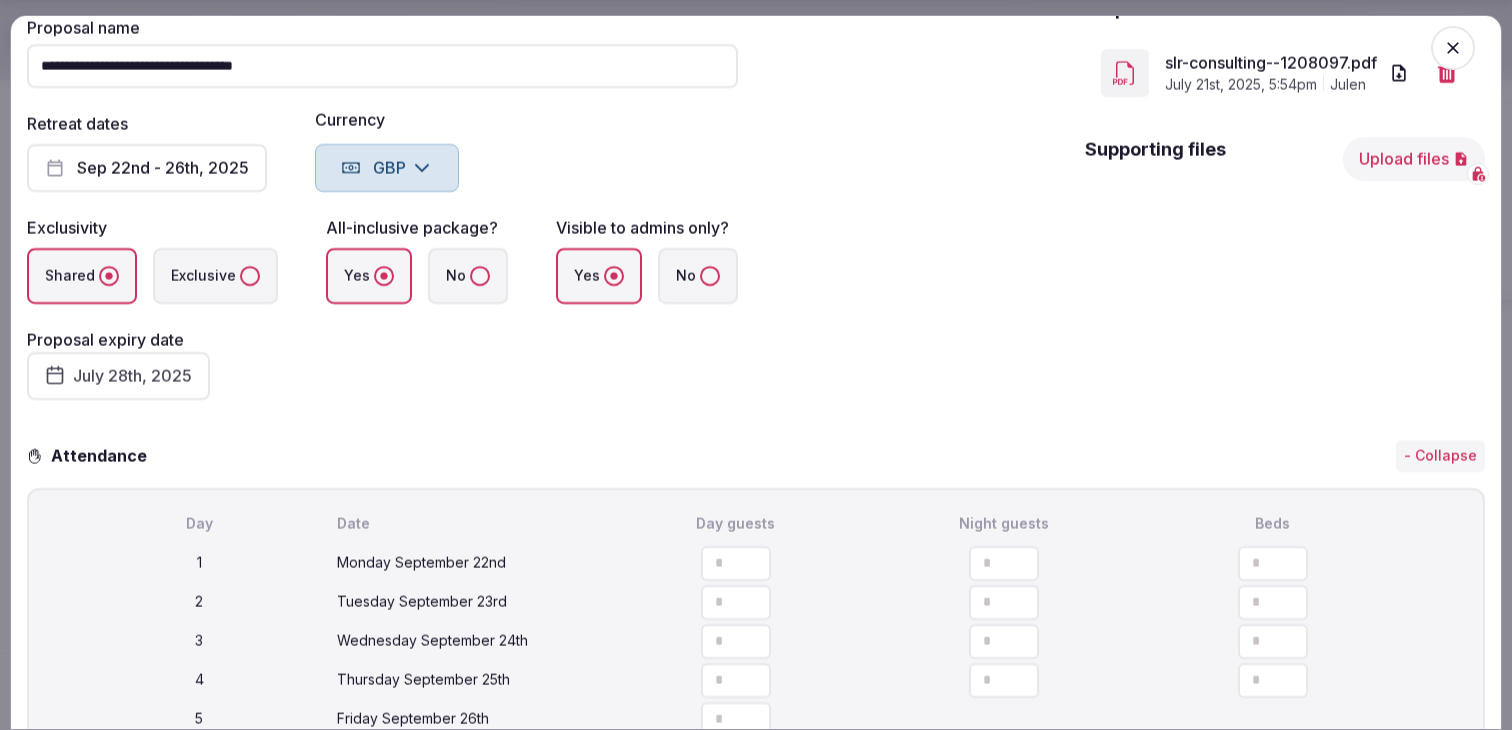 scroll, scrollTop: 0, scrollLeft: 0, axis: both 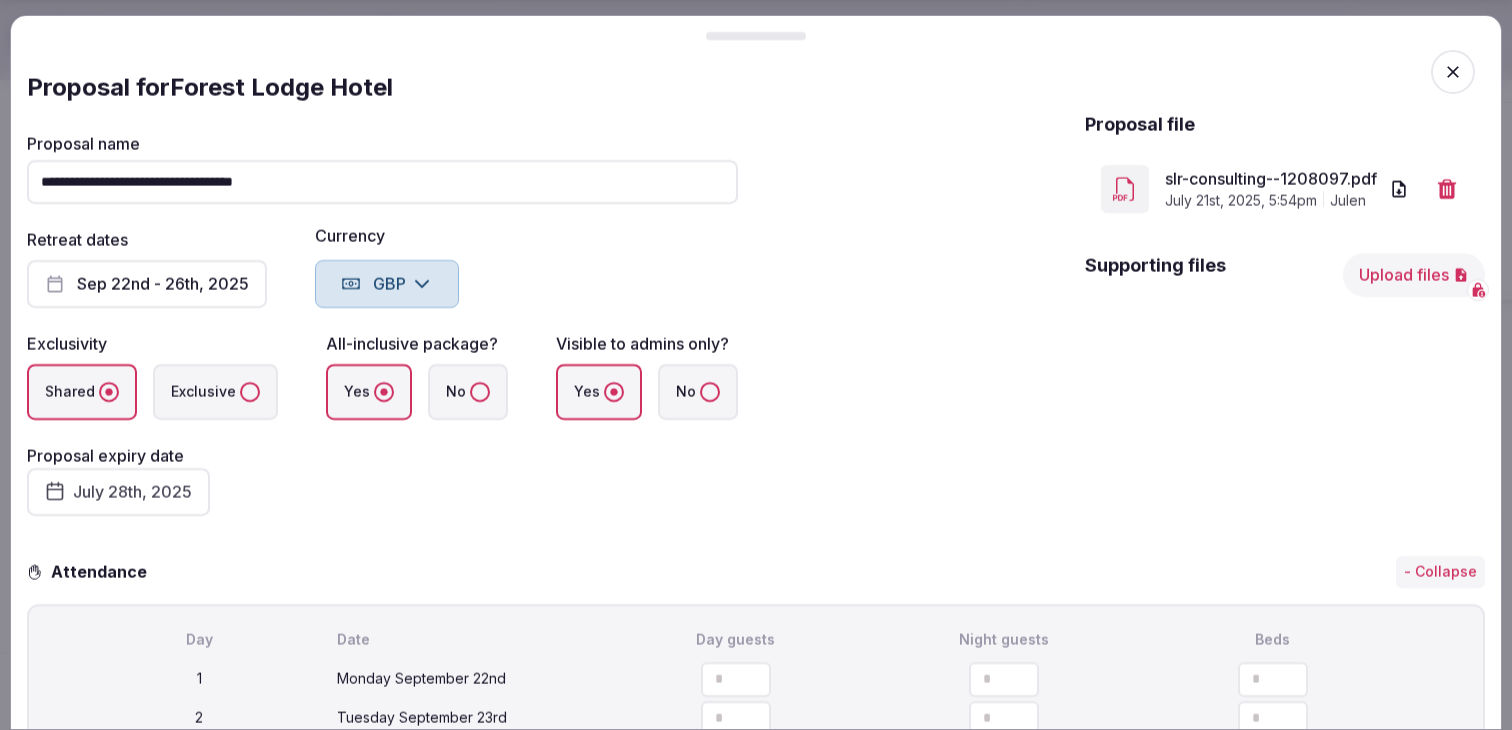 click 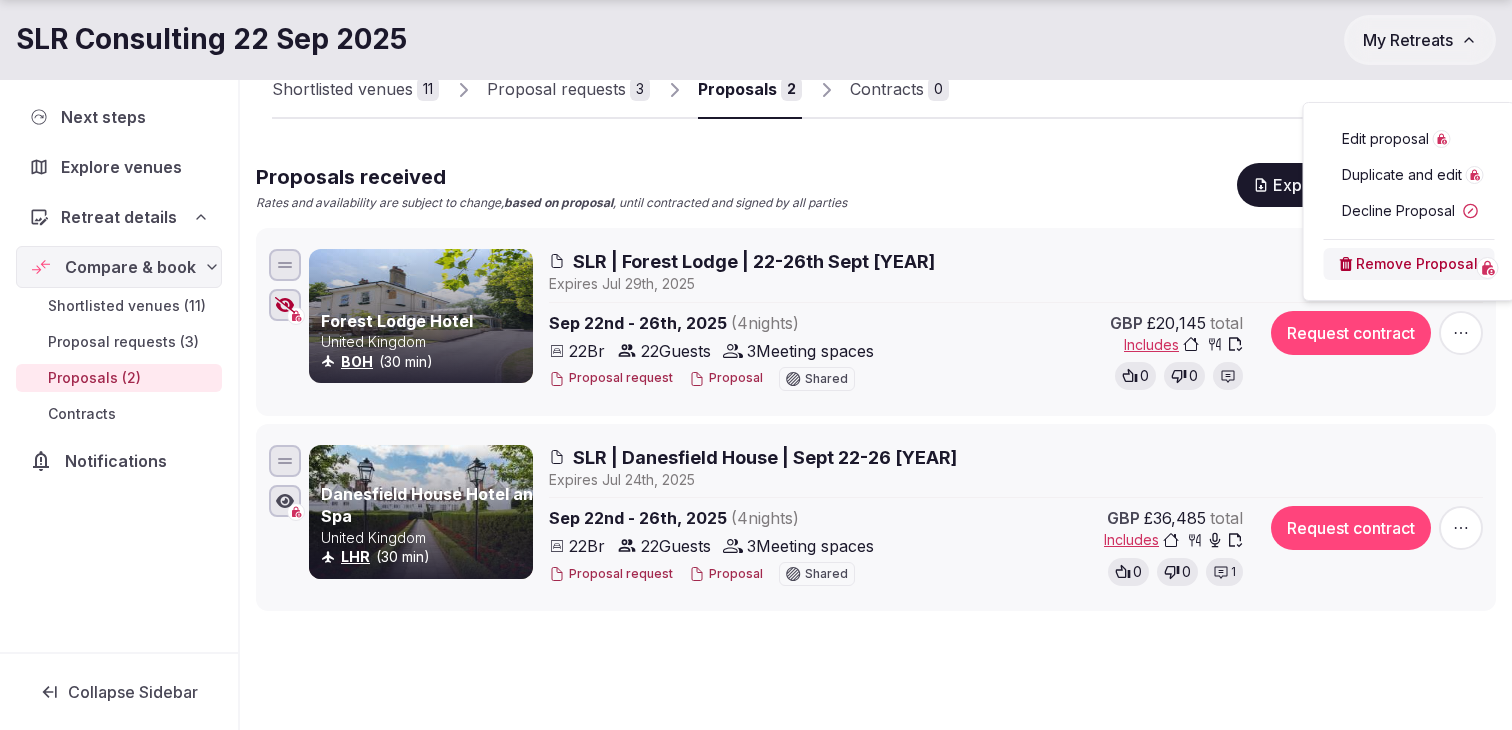 click on "Shortlisted venues 11 Proposal requests 3 Proposals 2 Contracts 0 Proposals received Rates and availability are subject to change, based on proposal , until contracted and signed by all parties Export shortlist & proposals Forest Lodge Hotel United Kingdom BOH (30 min) SLR | Forest Lodge | 22-26th Sept 2025 Expires Jul 29th, 2025 Sep 22nd - 26th, 2025 ( 4 nights ) 22 Br 22 Guests 3 Meeting spaces Proposal request Proposal Shared GBP £20,145 total Includes 0 0 Request contract Danesfield House Hotel and Spa United Kingdom LHR (30 min) SLR | Danesfield House | Sept 22-26 2025 Expires Jul 24th, 2025 Sep 22nd - 26th, 2025 ( 4 nights ) 22 Br 22 Guests 3 Meeting spaces Proposal request Proposal Shared GBP £36,485 total Includes 0 0 1 Request contract" at bounding box center [876, 403] 